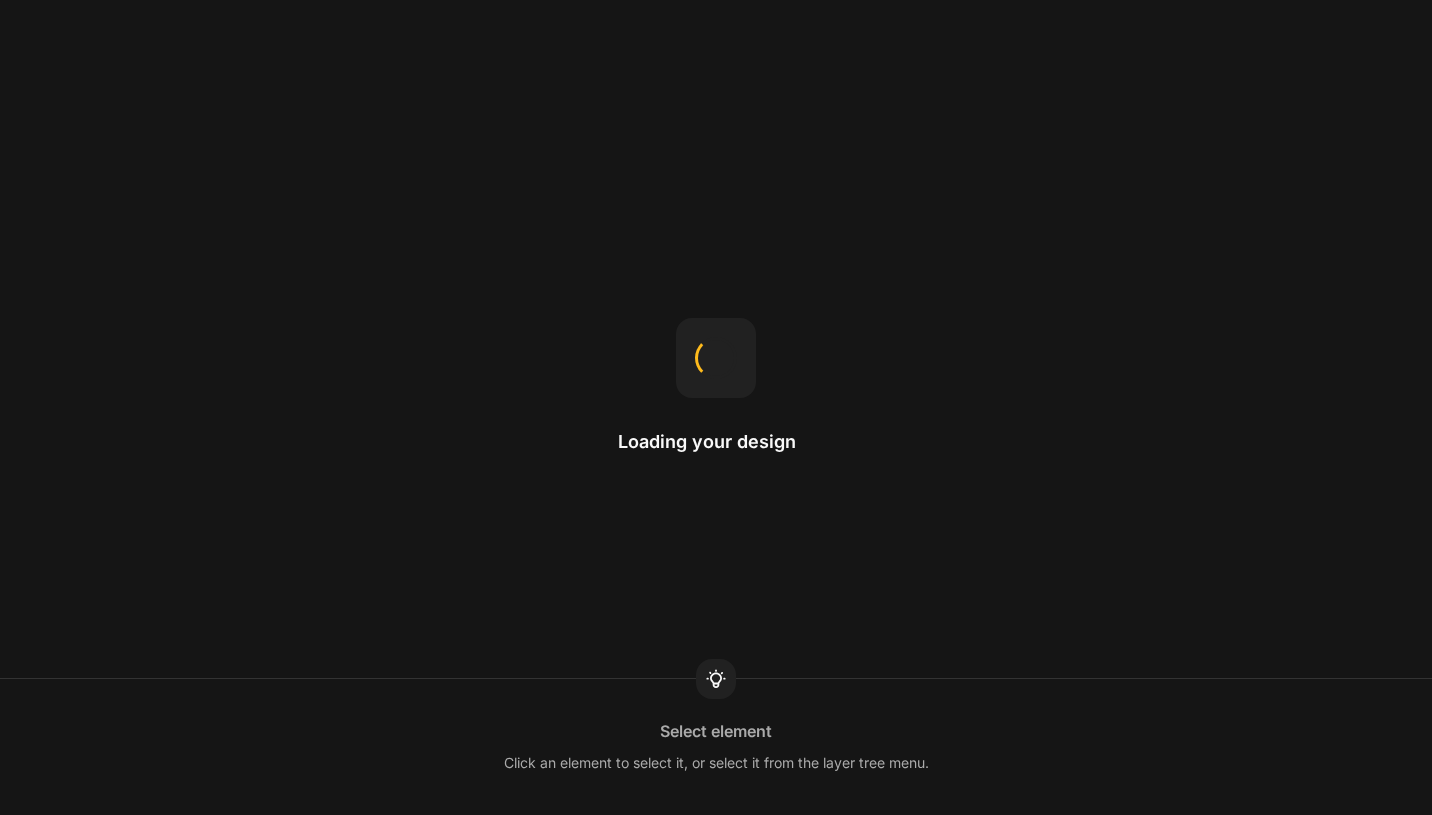 scroll, scrollTop: 0, scrollLeft: 0, axis: both 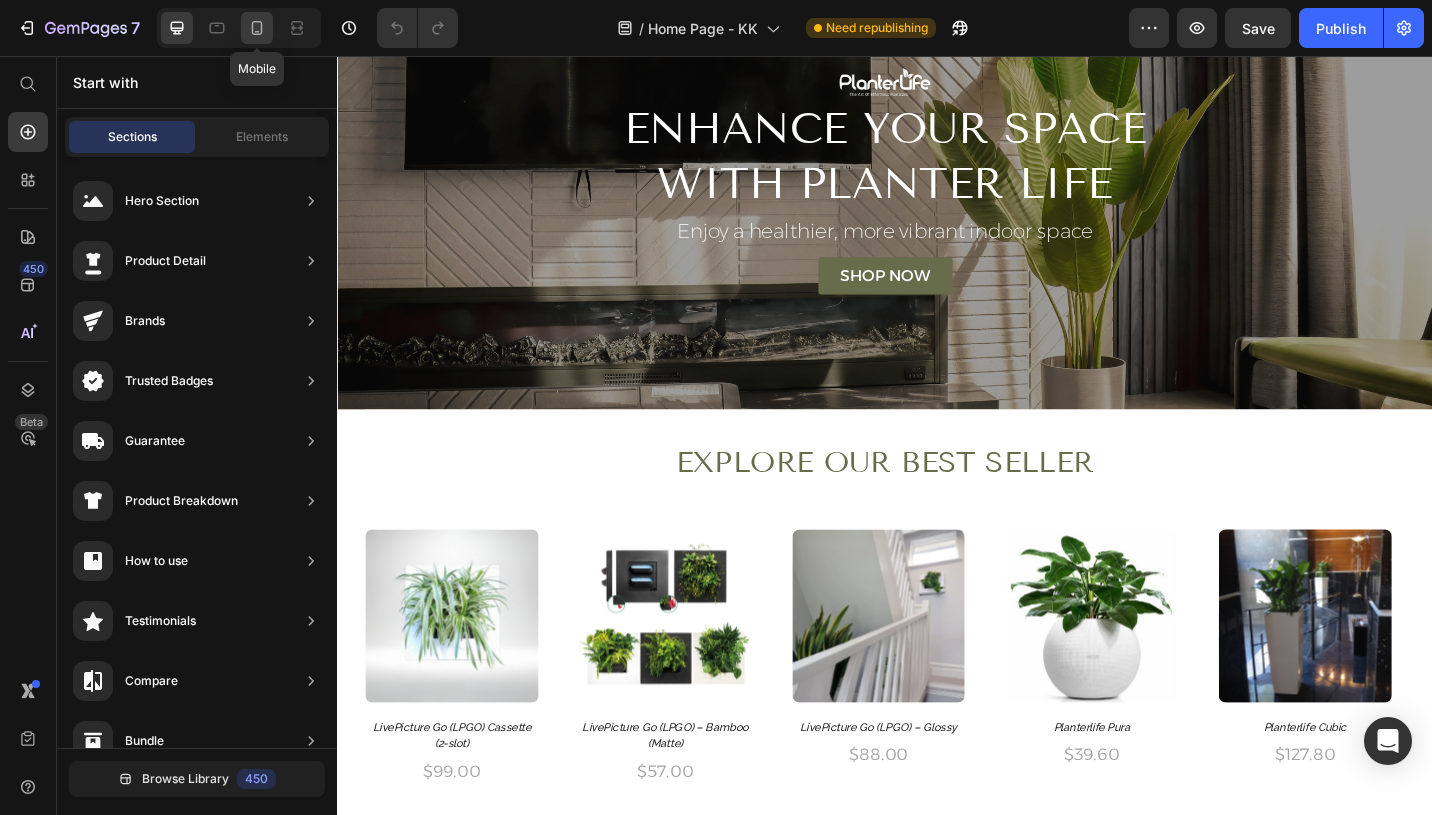 click 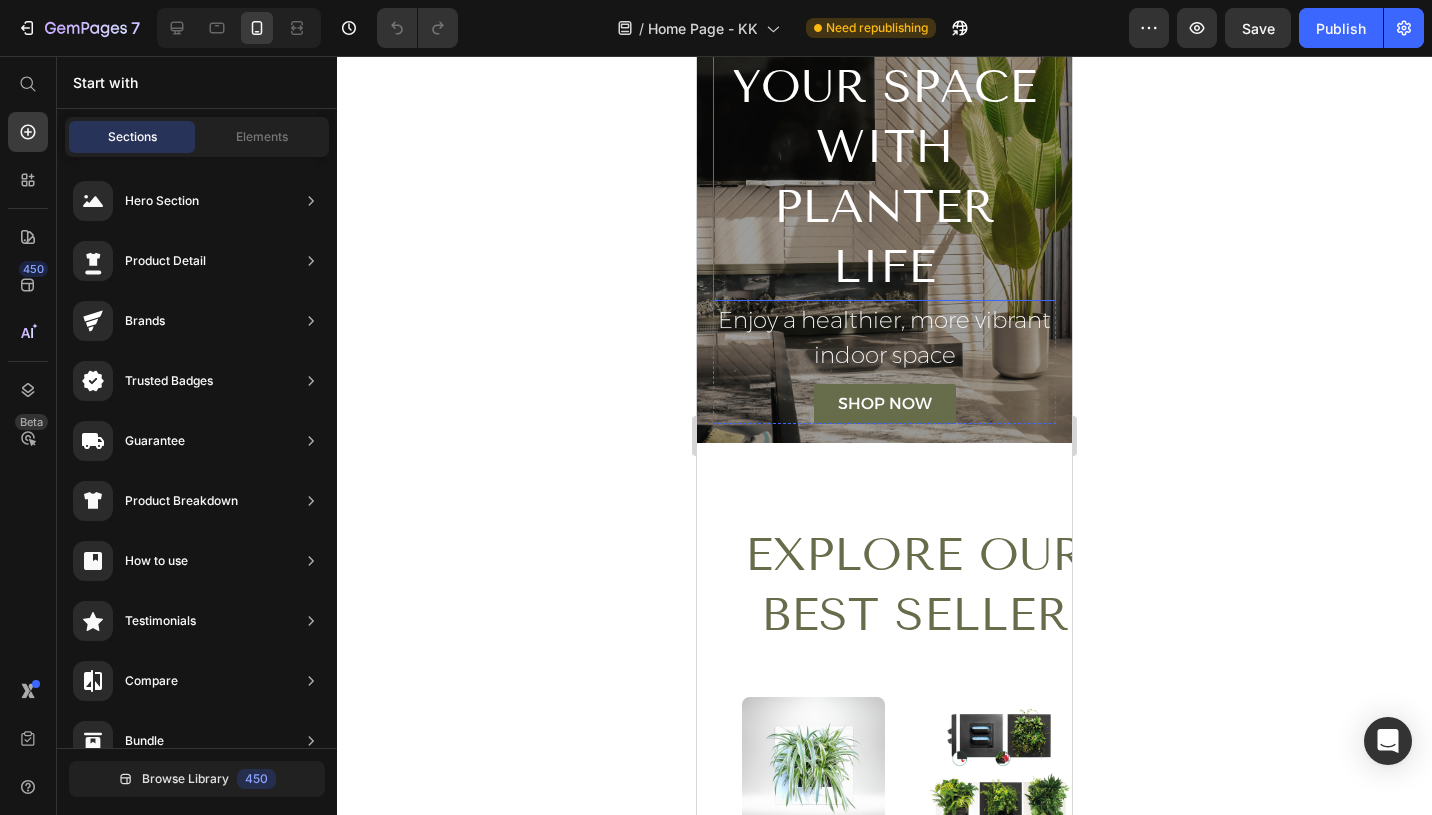 scroll, scrollTop: 0, scrollLeft: 0, axis: both 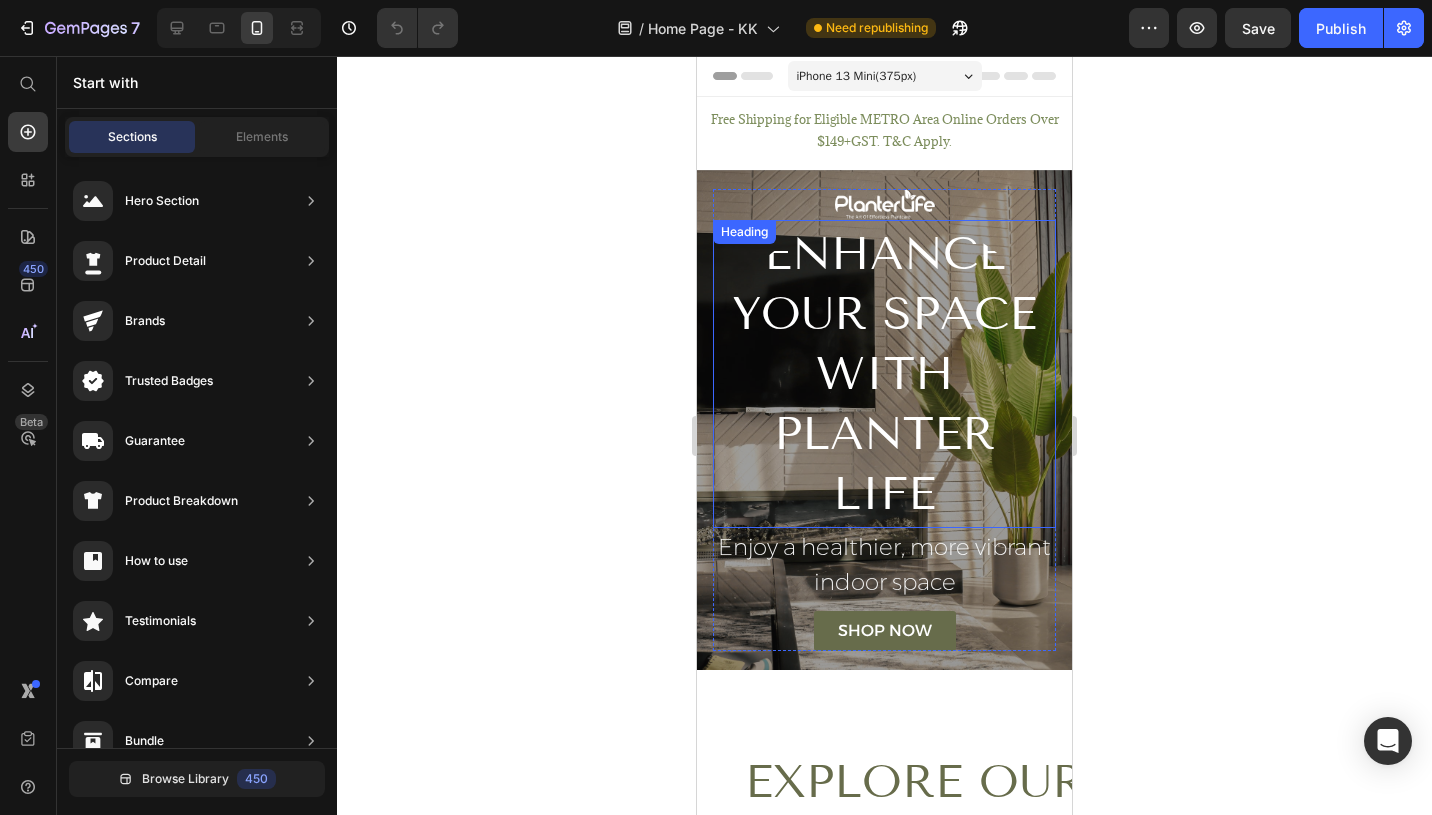 click on "Heading" at bounding box center (744, 232) 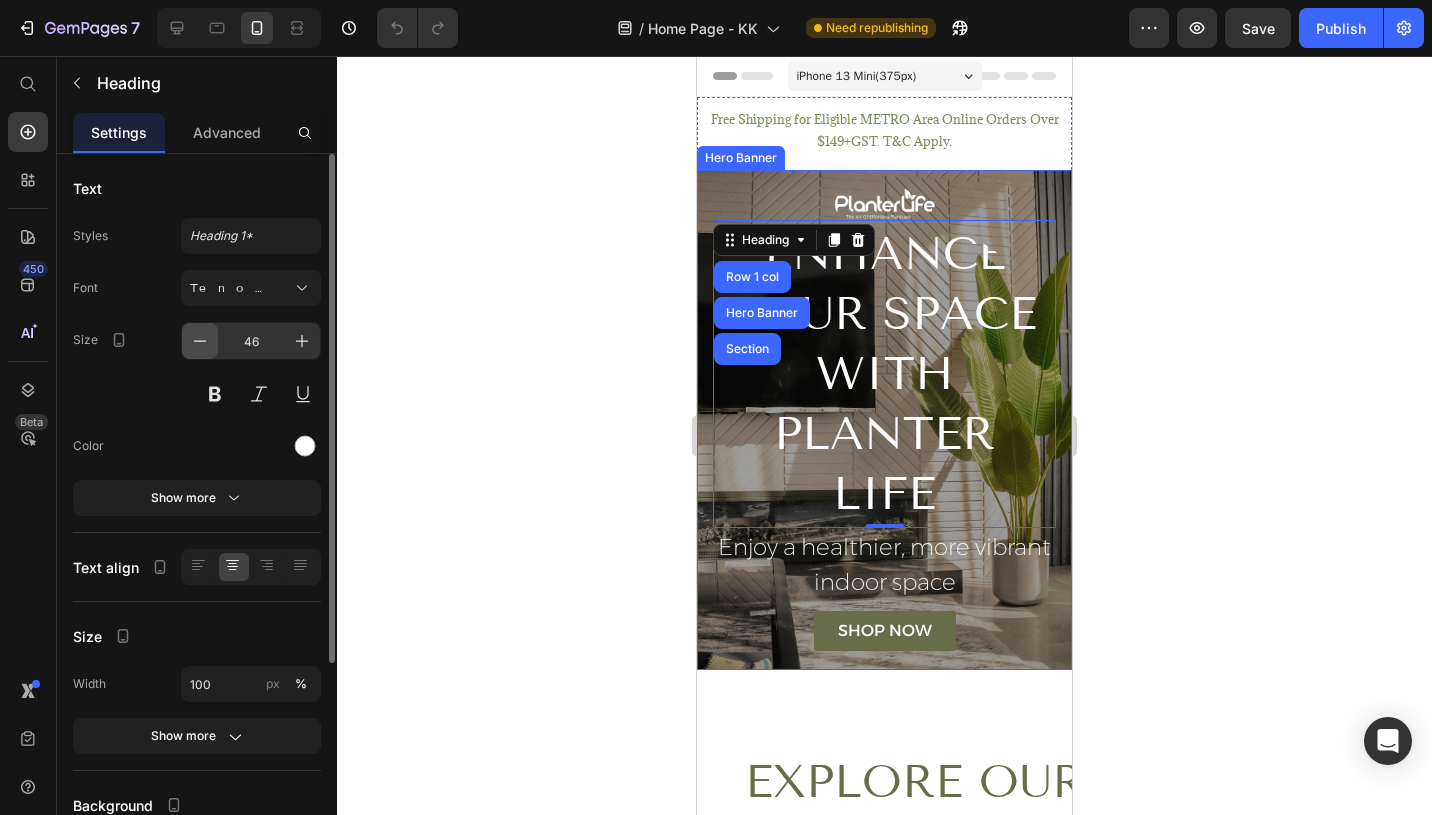 click 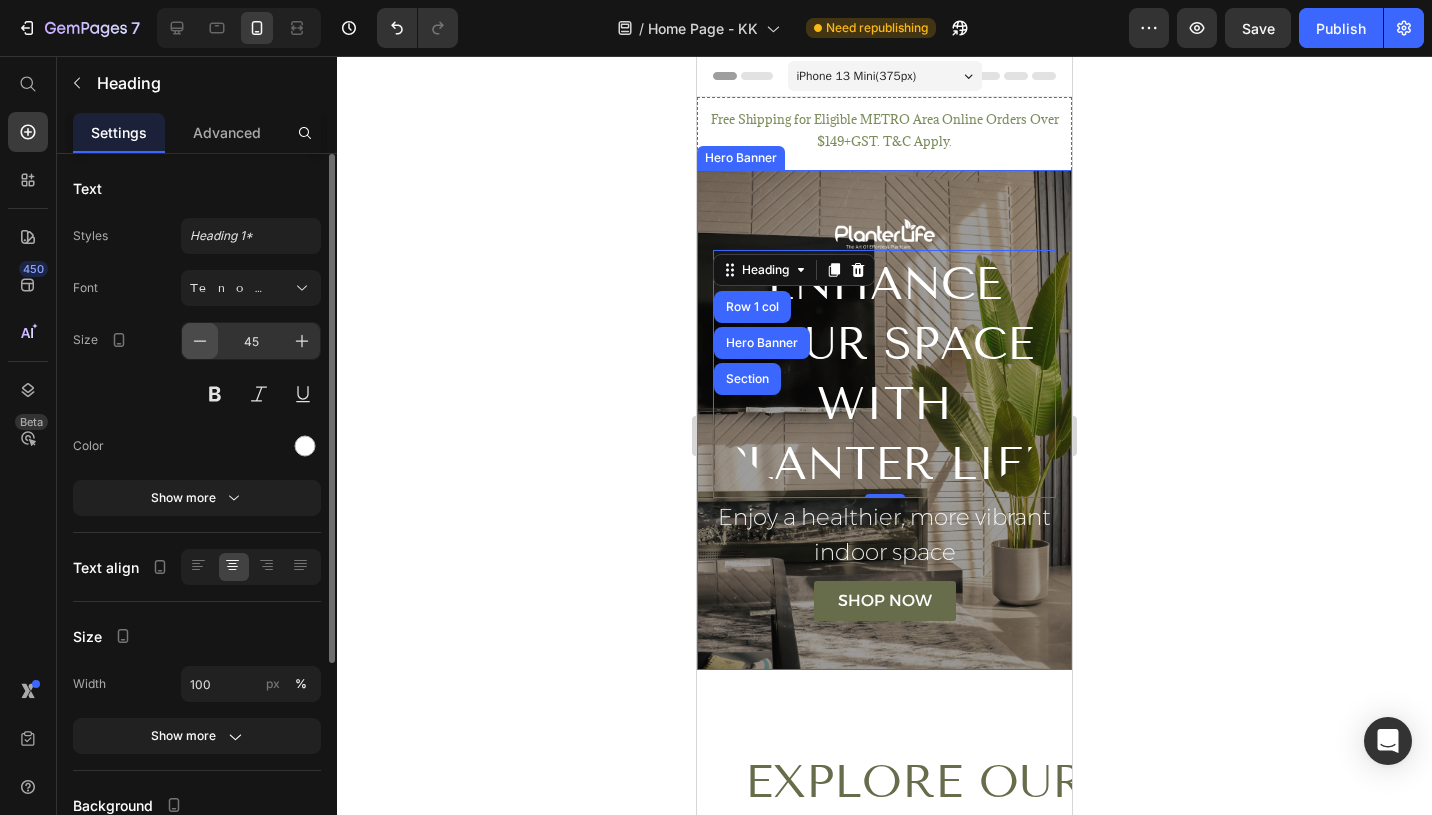click 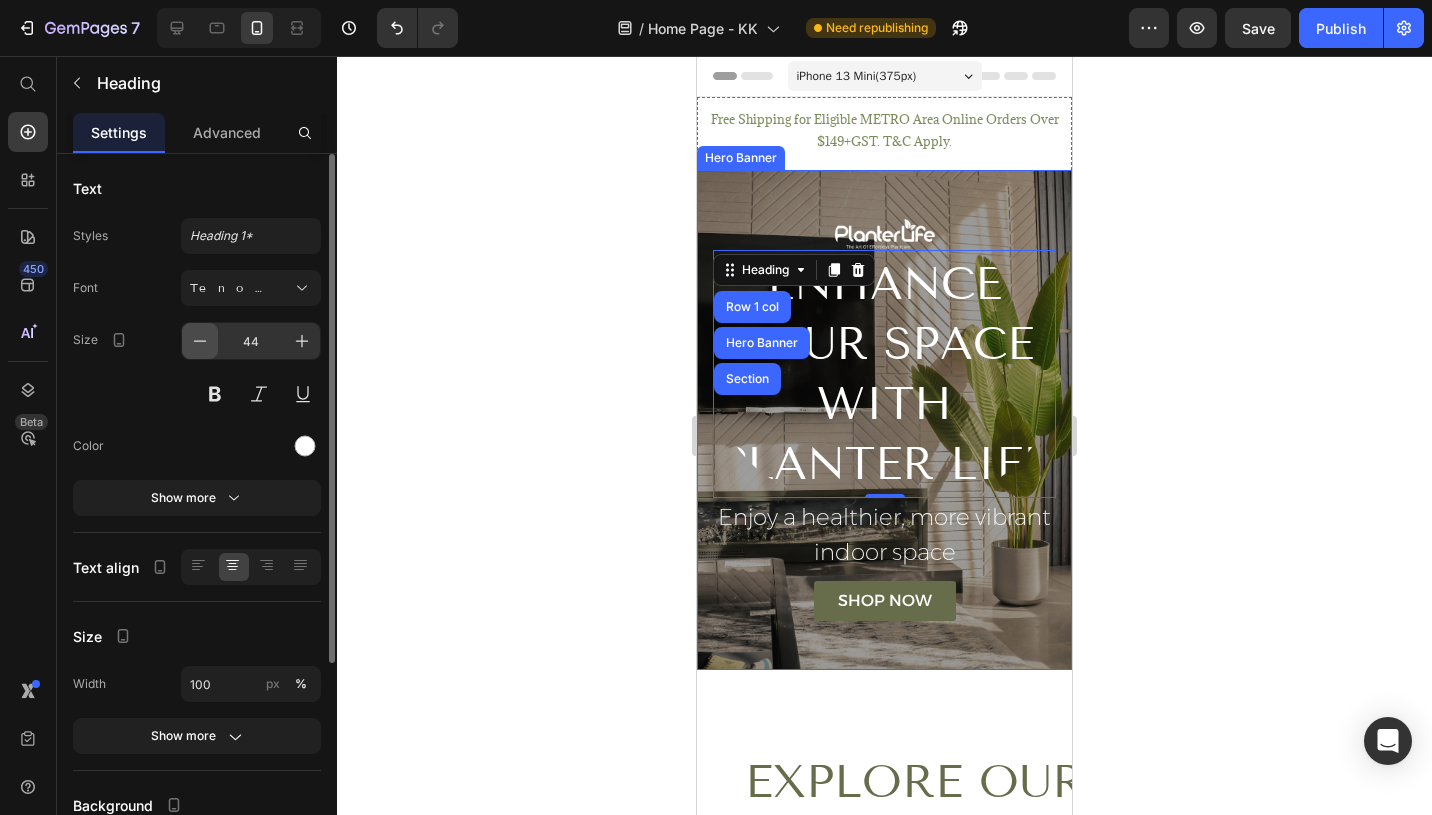 click 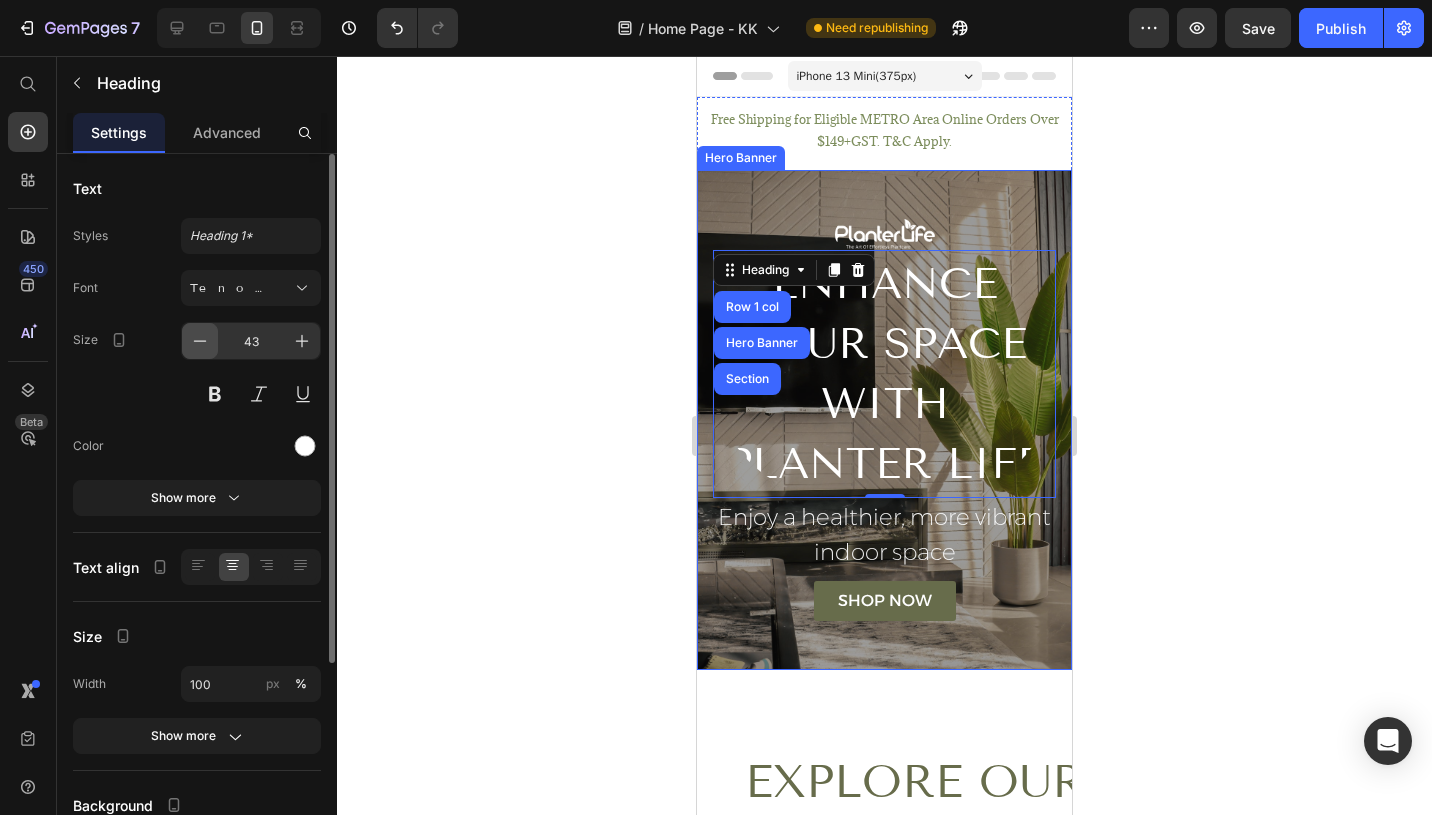 click 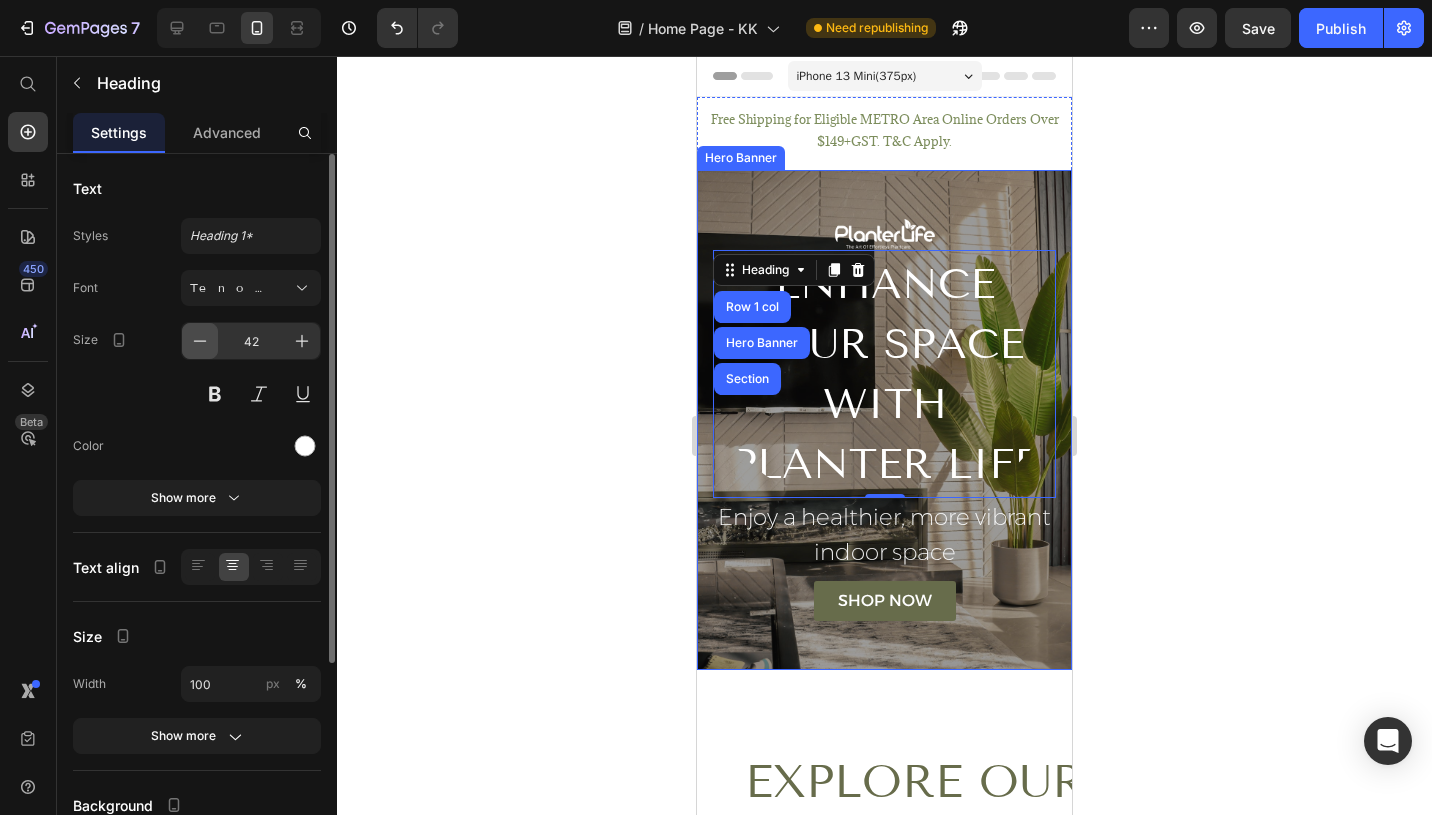 click 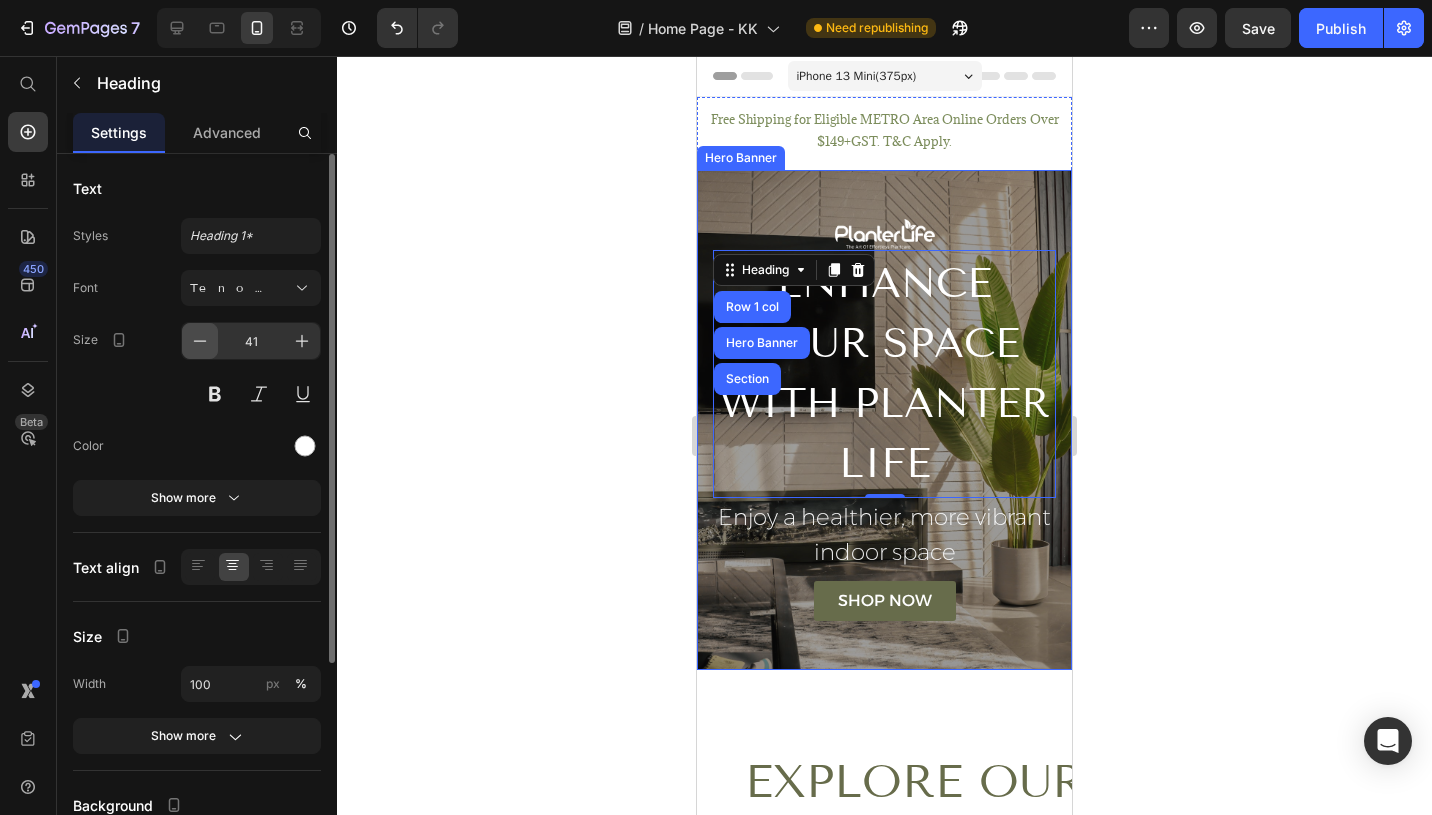 click 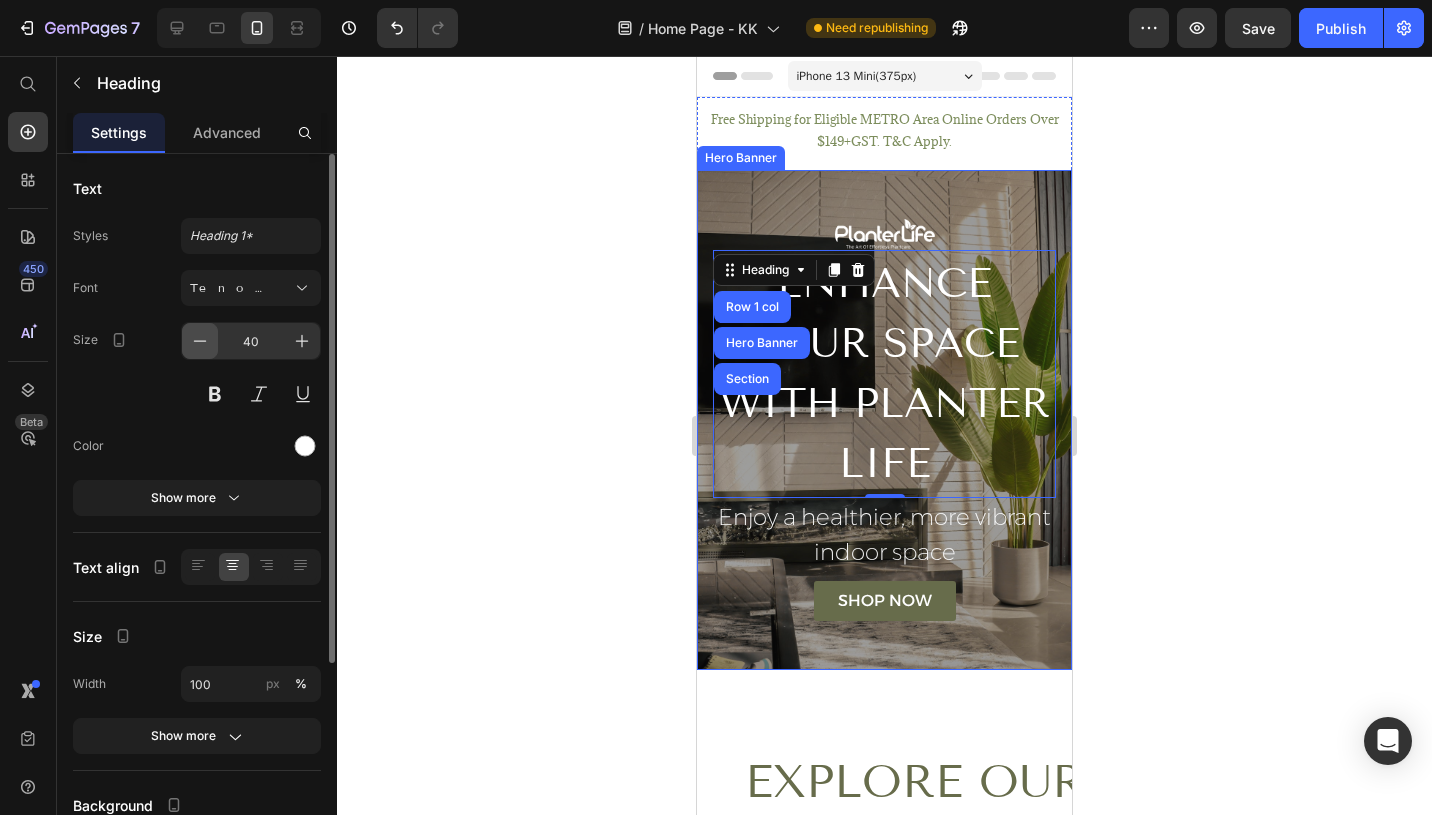 click 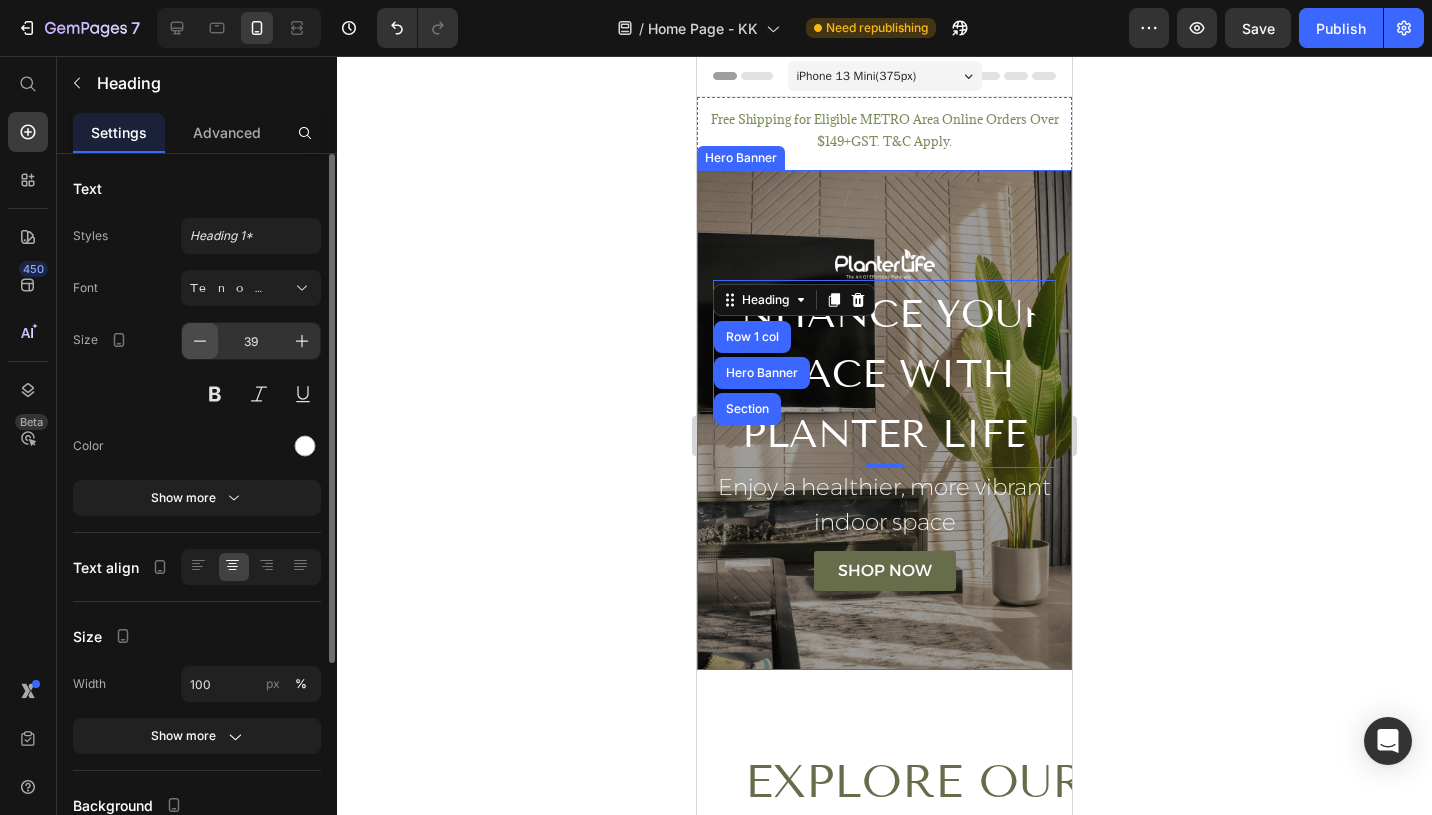 click 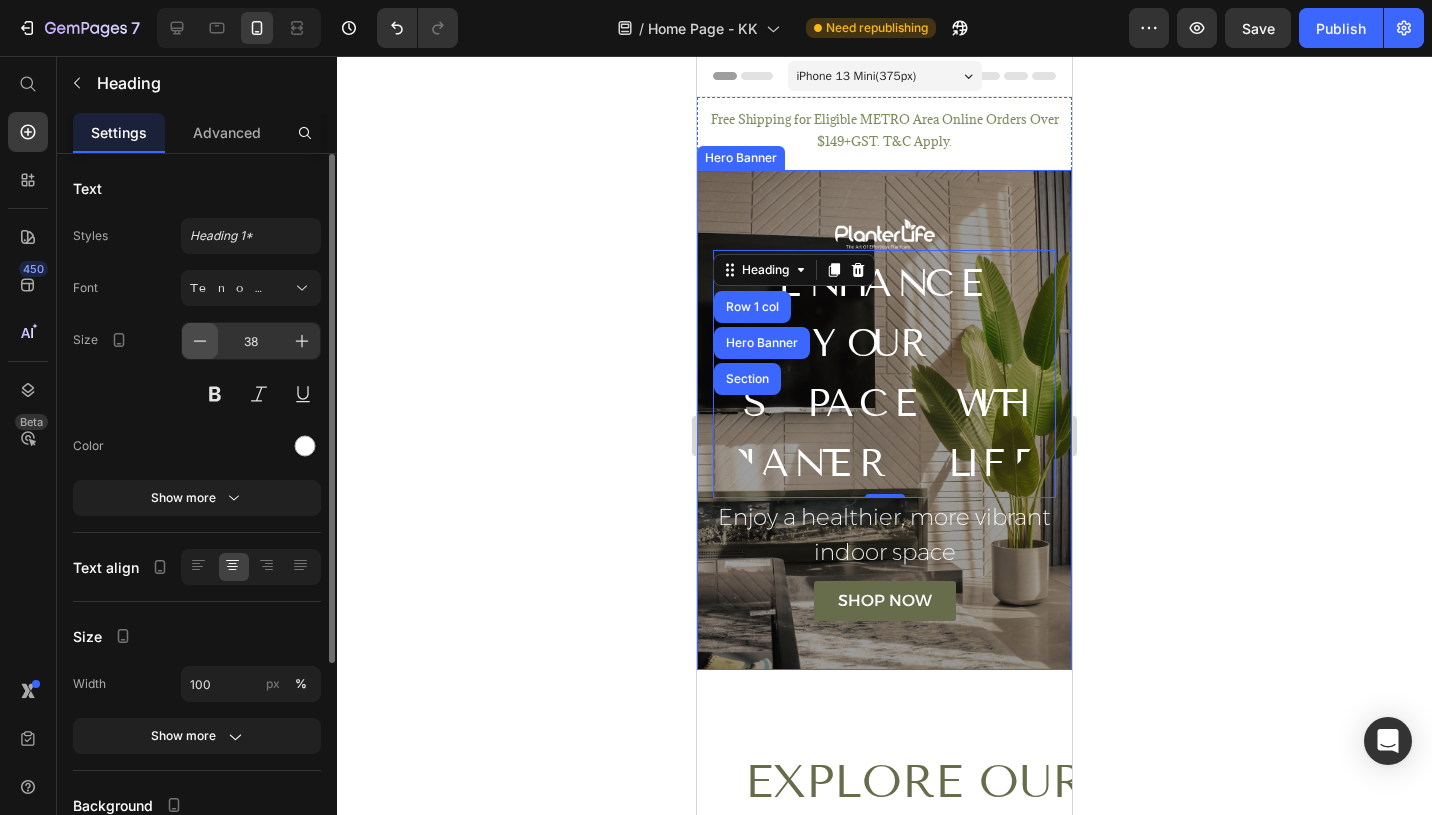 click 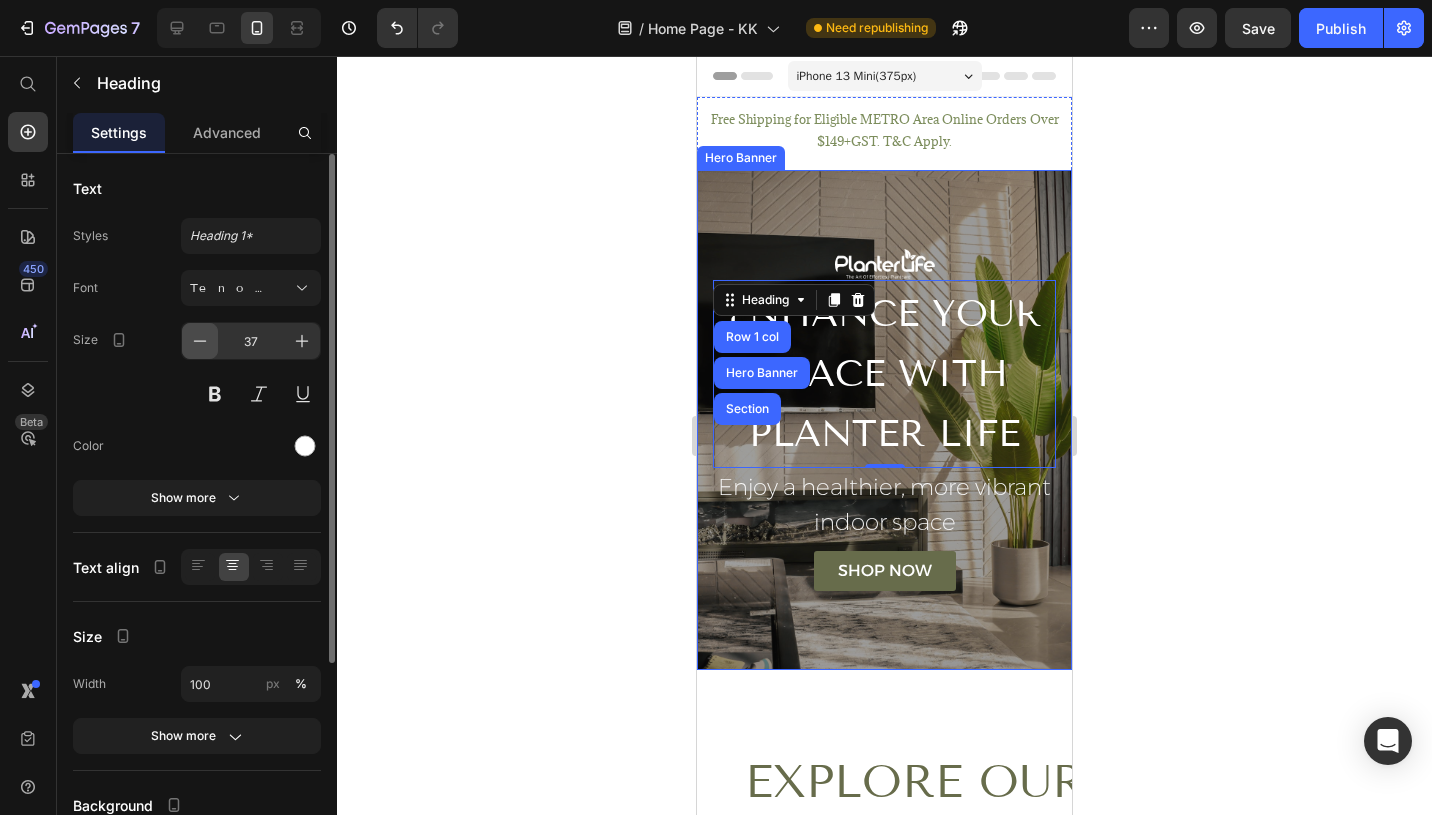 click 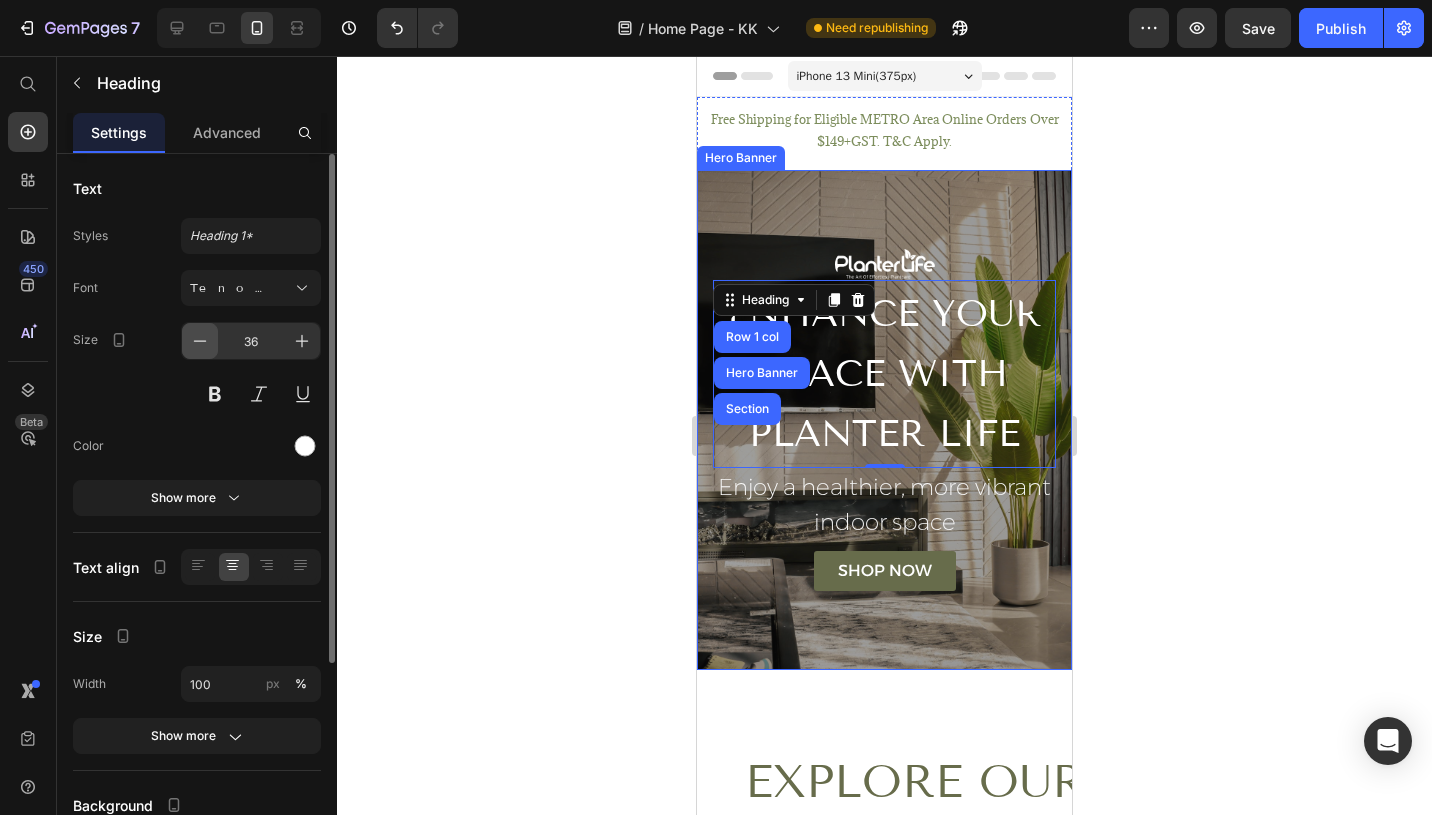 click 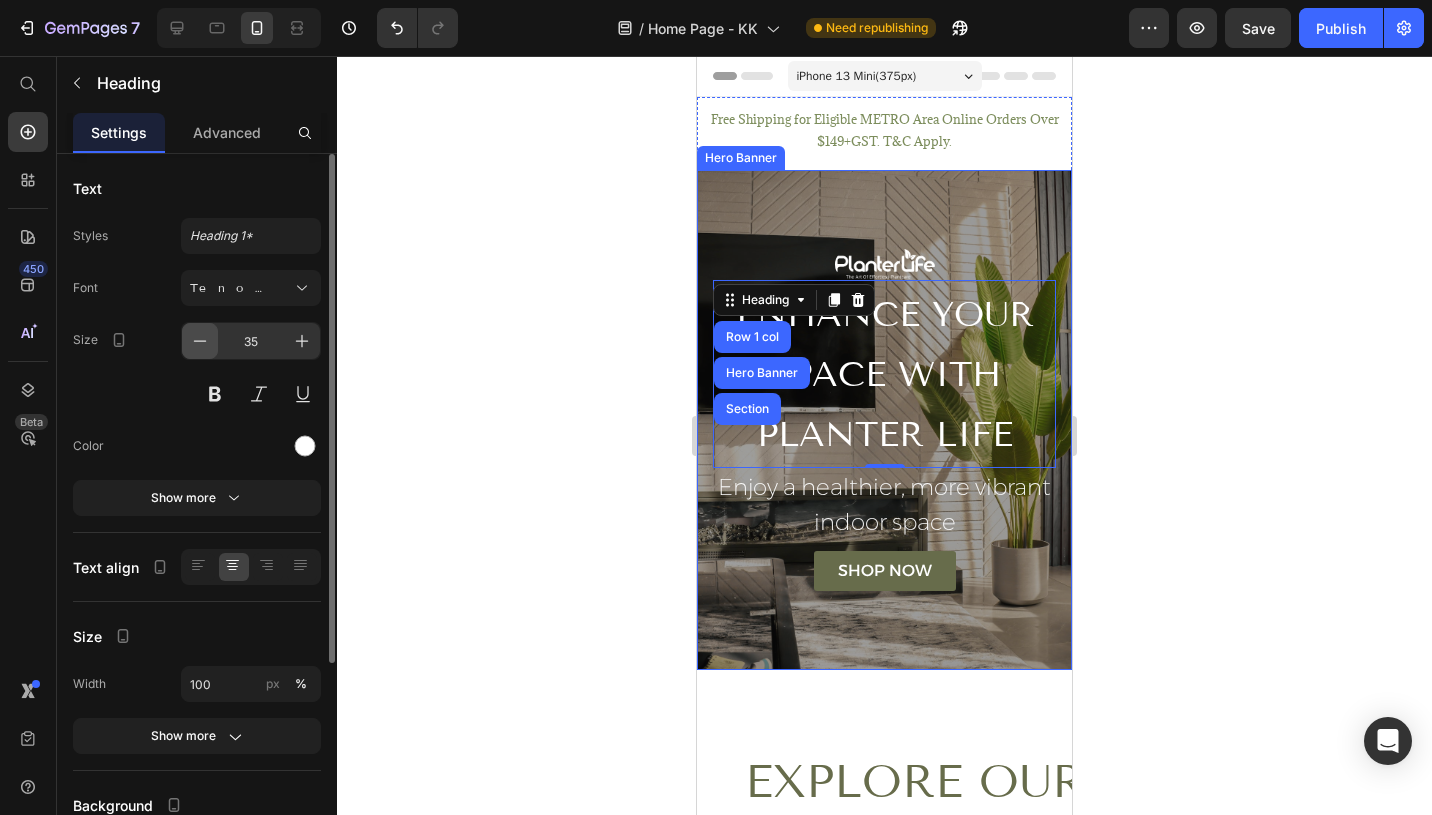 click 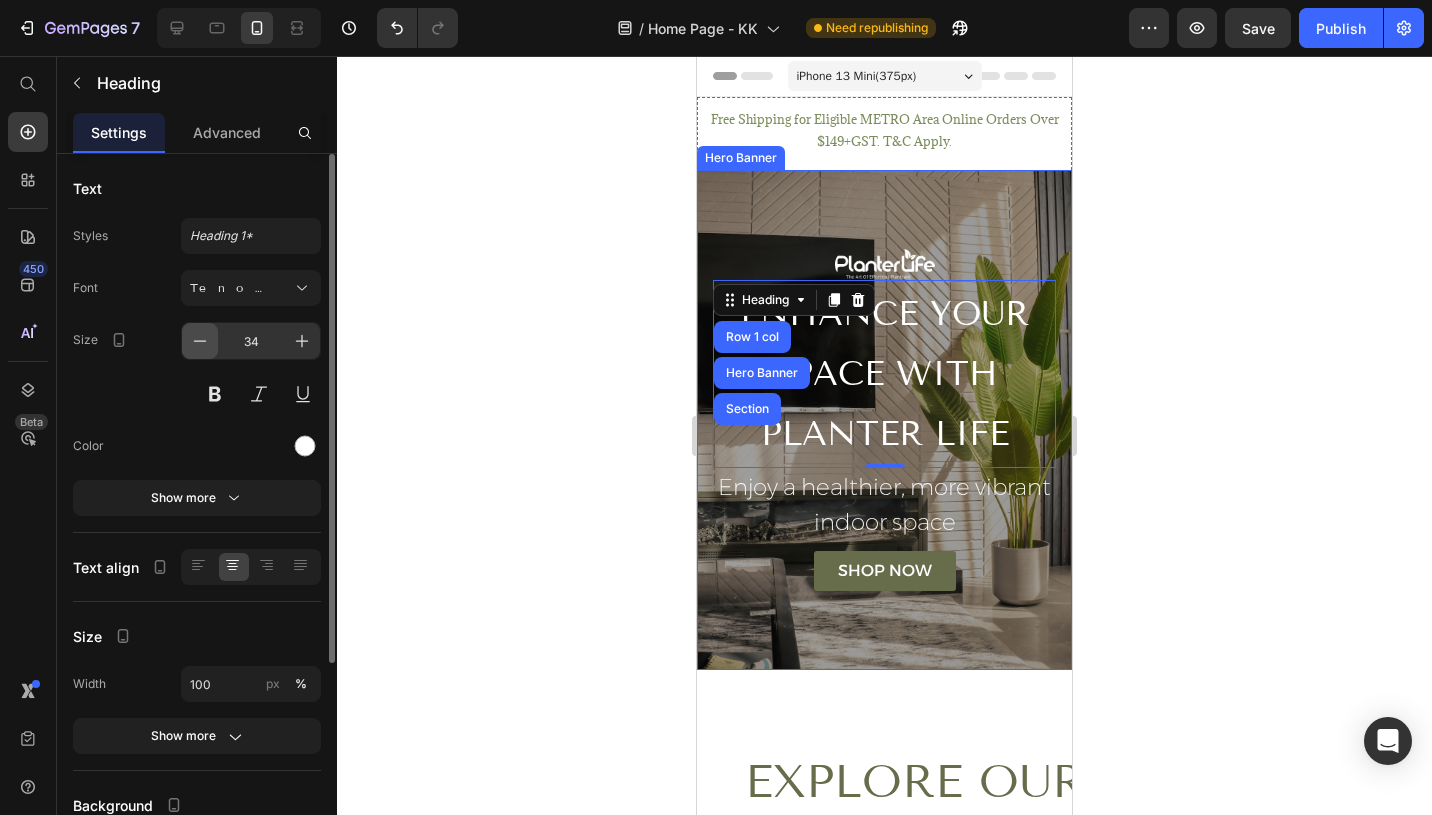 click 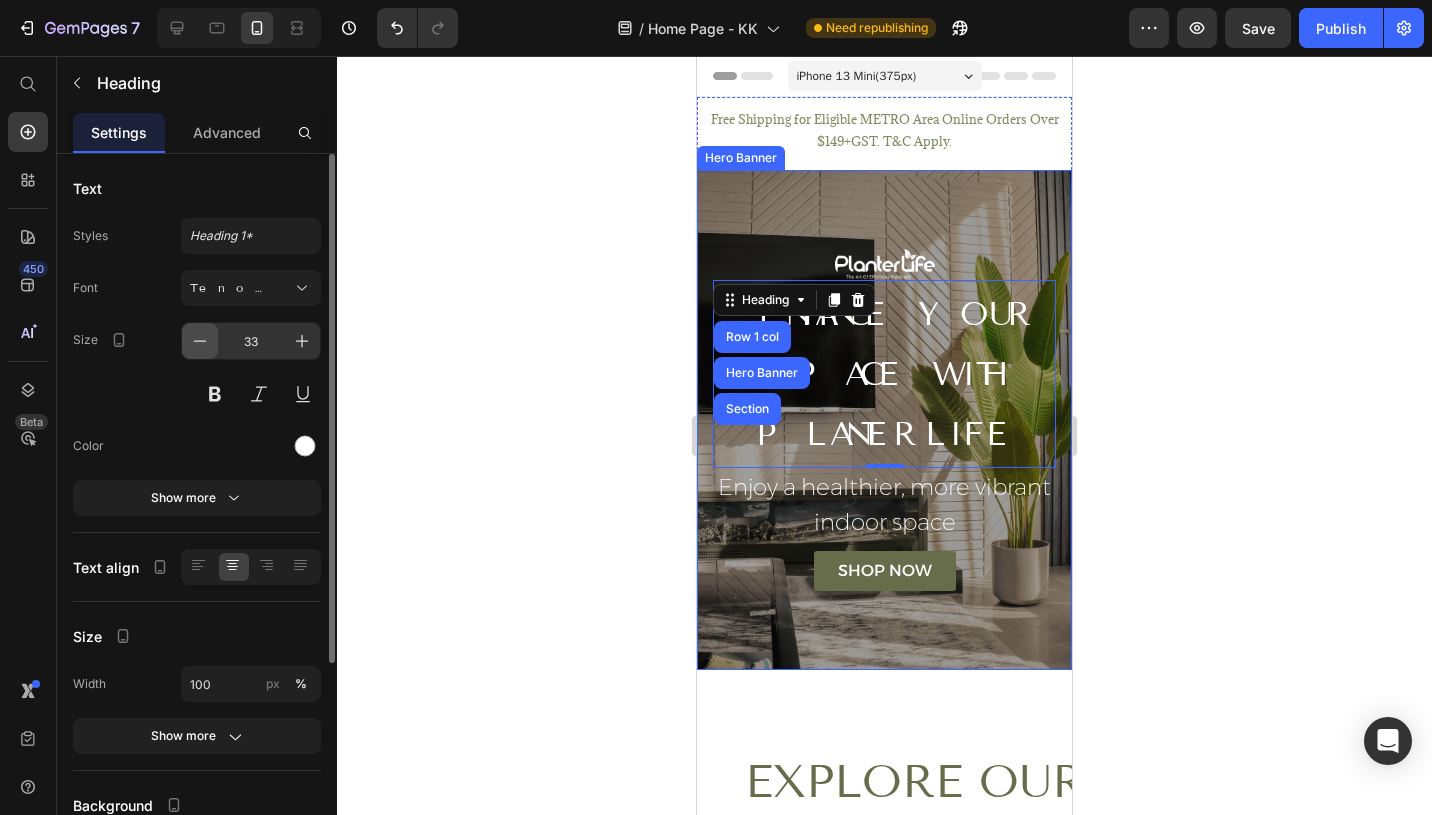 click 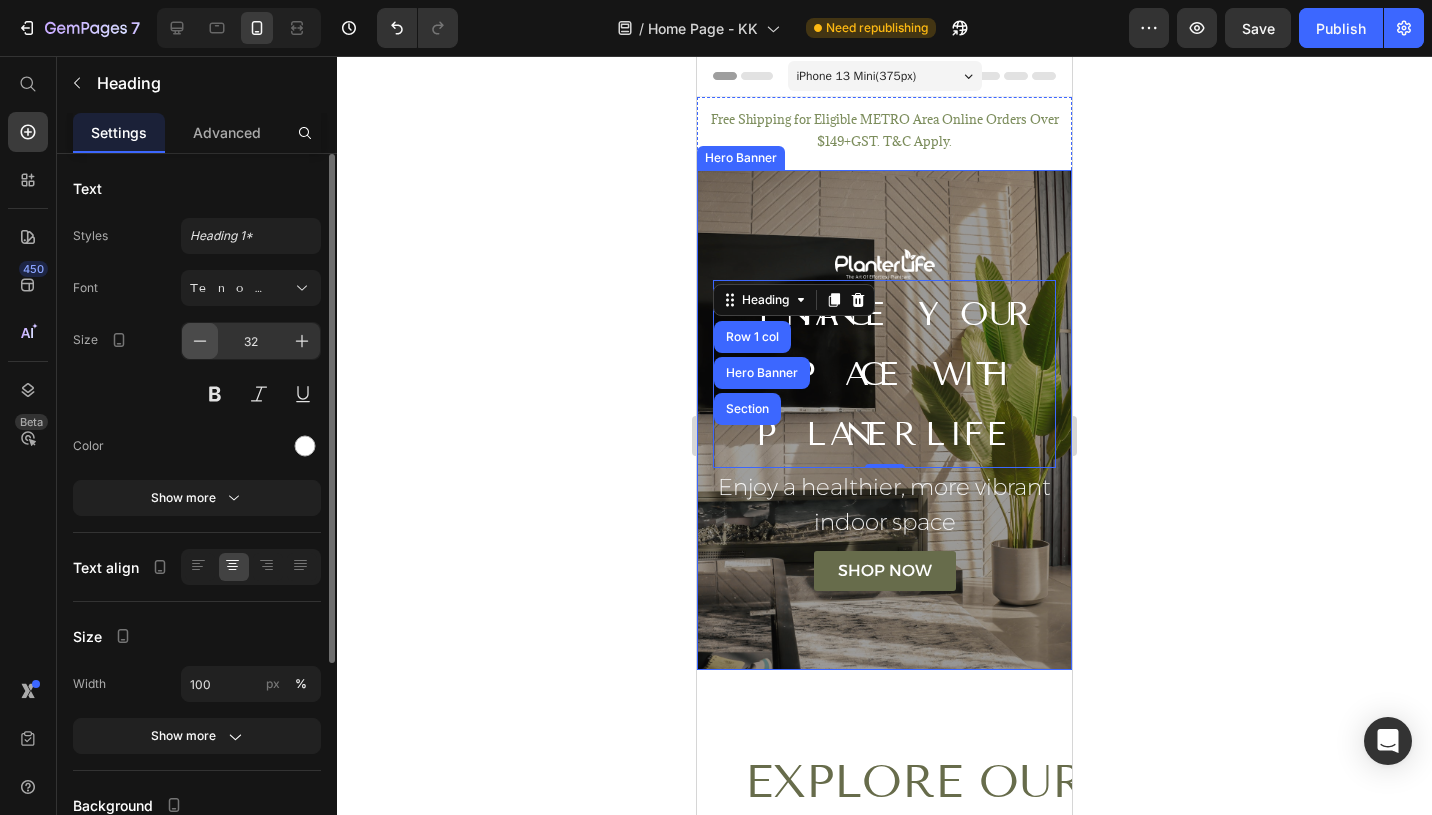 click 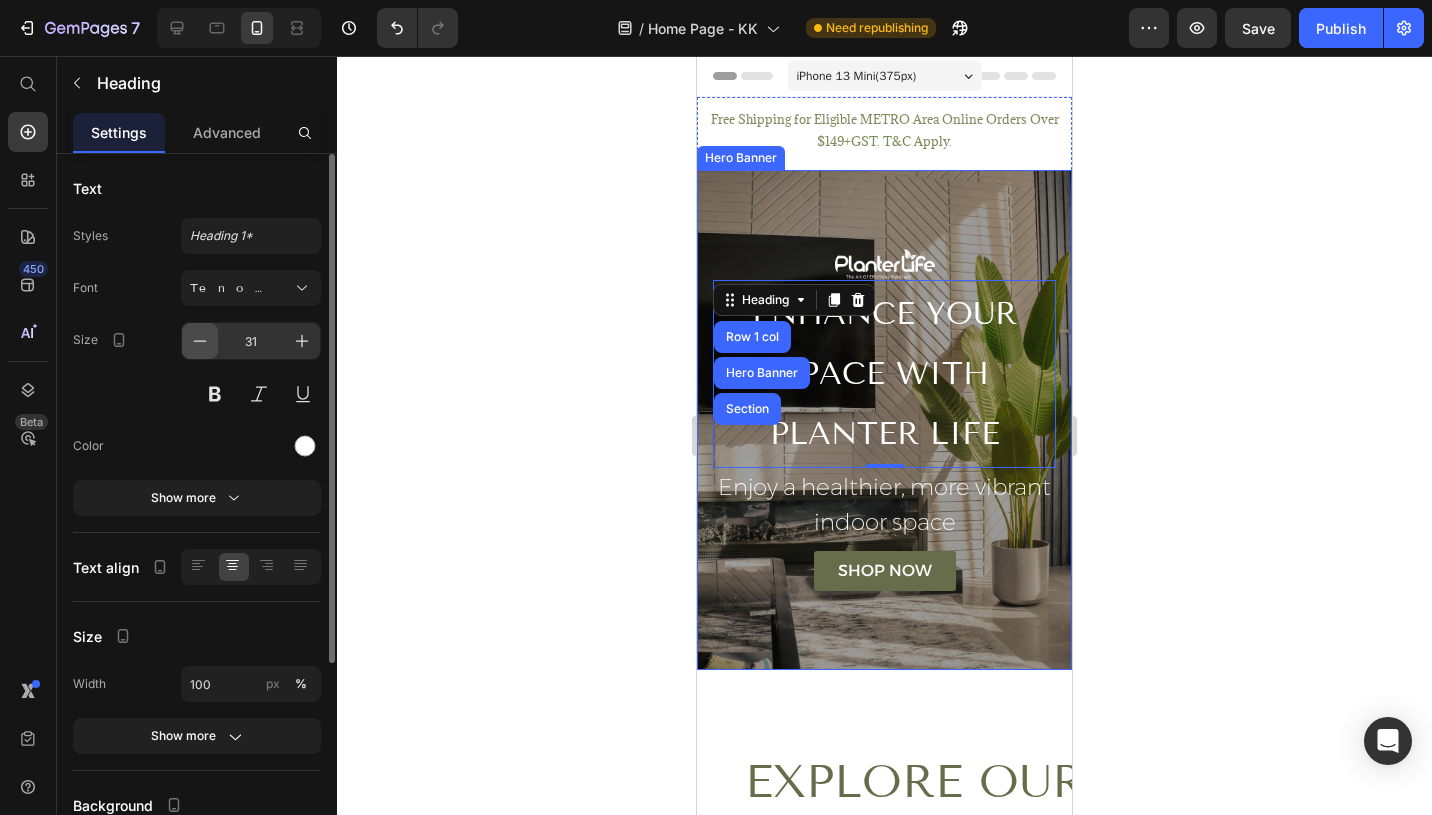 click 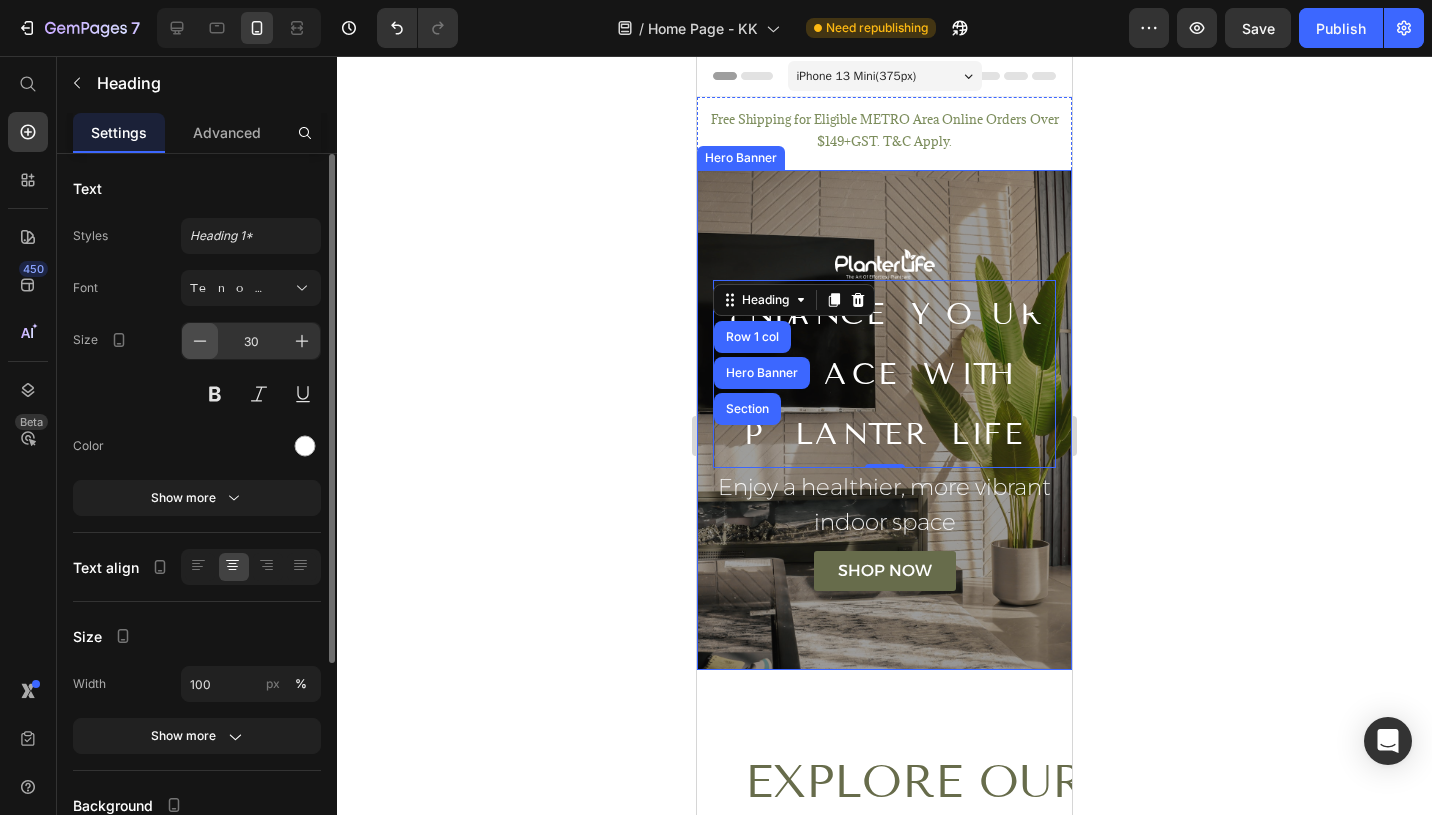 click 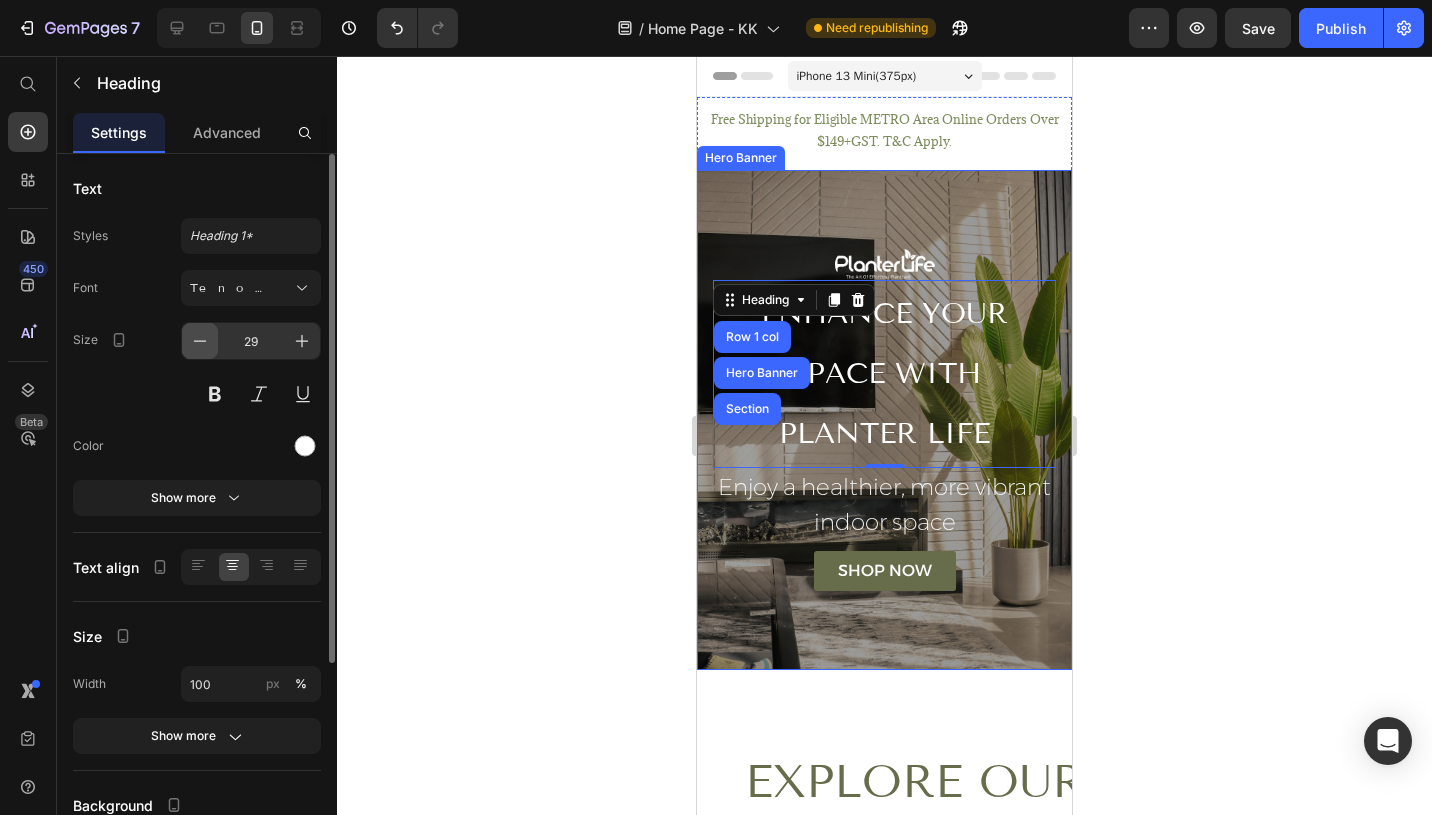 click 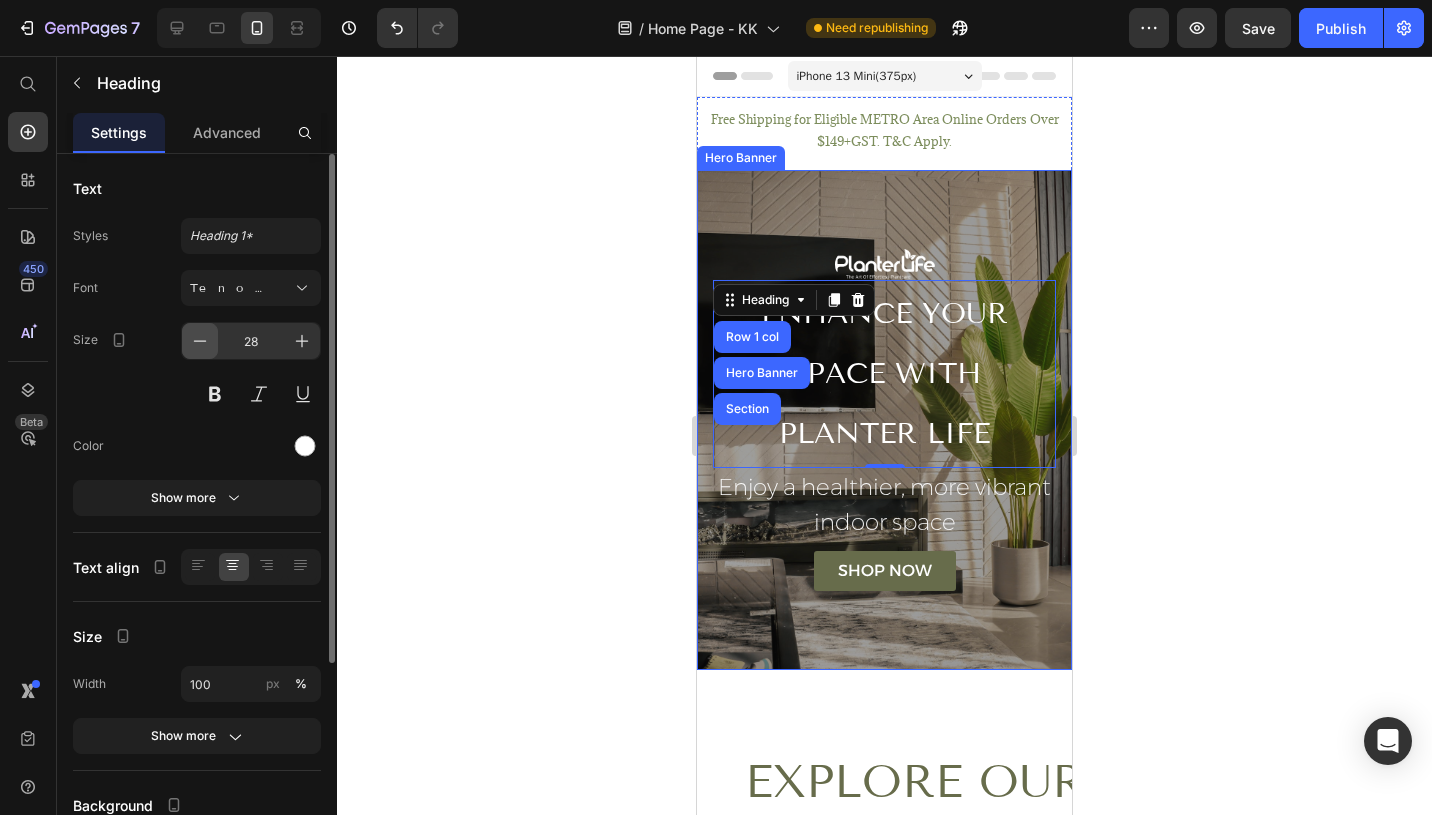 click 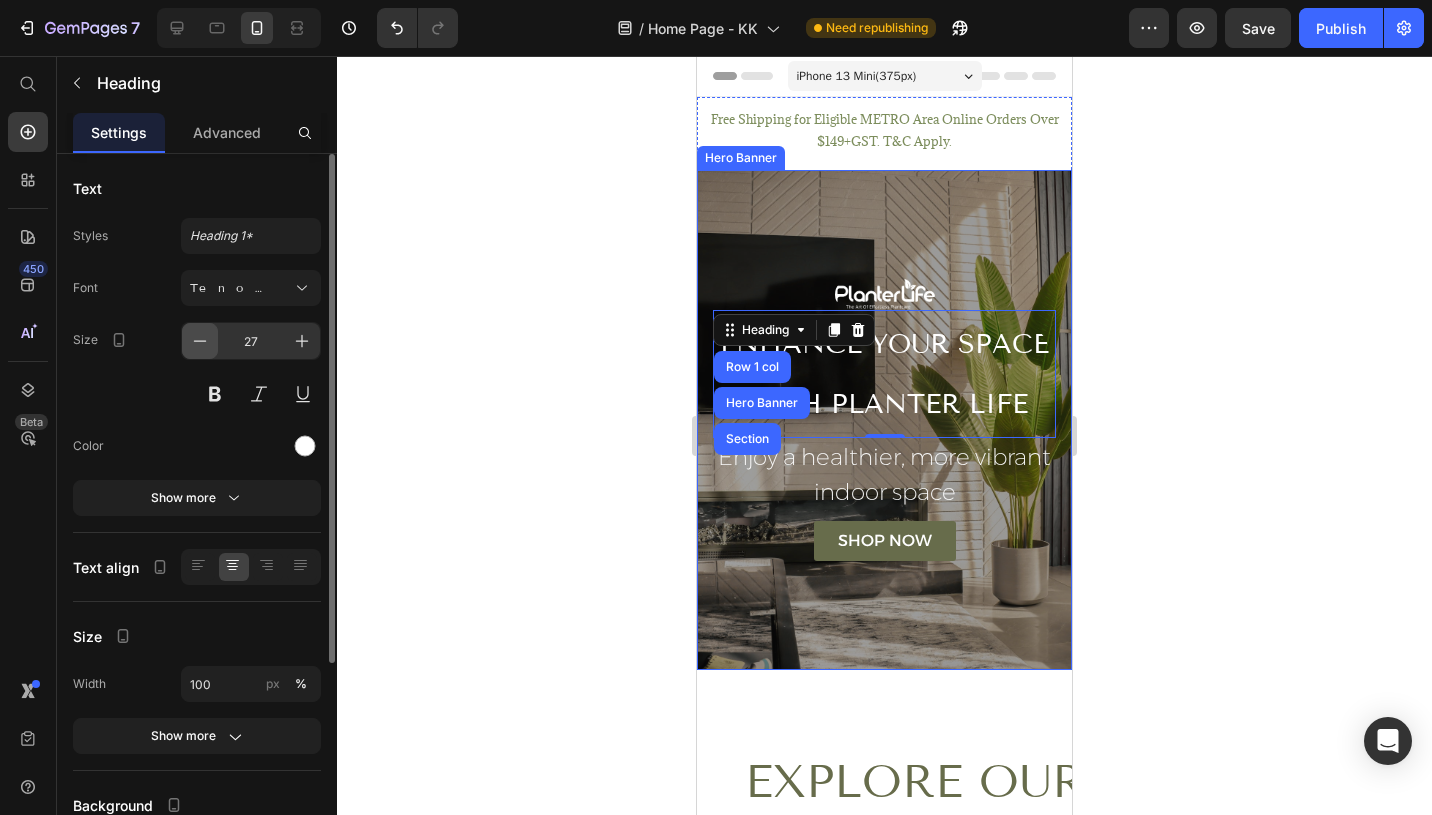 click 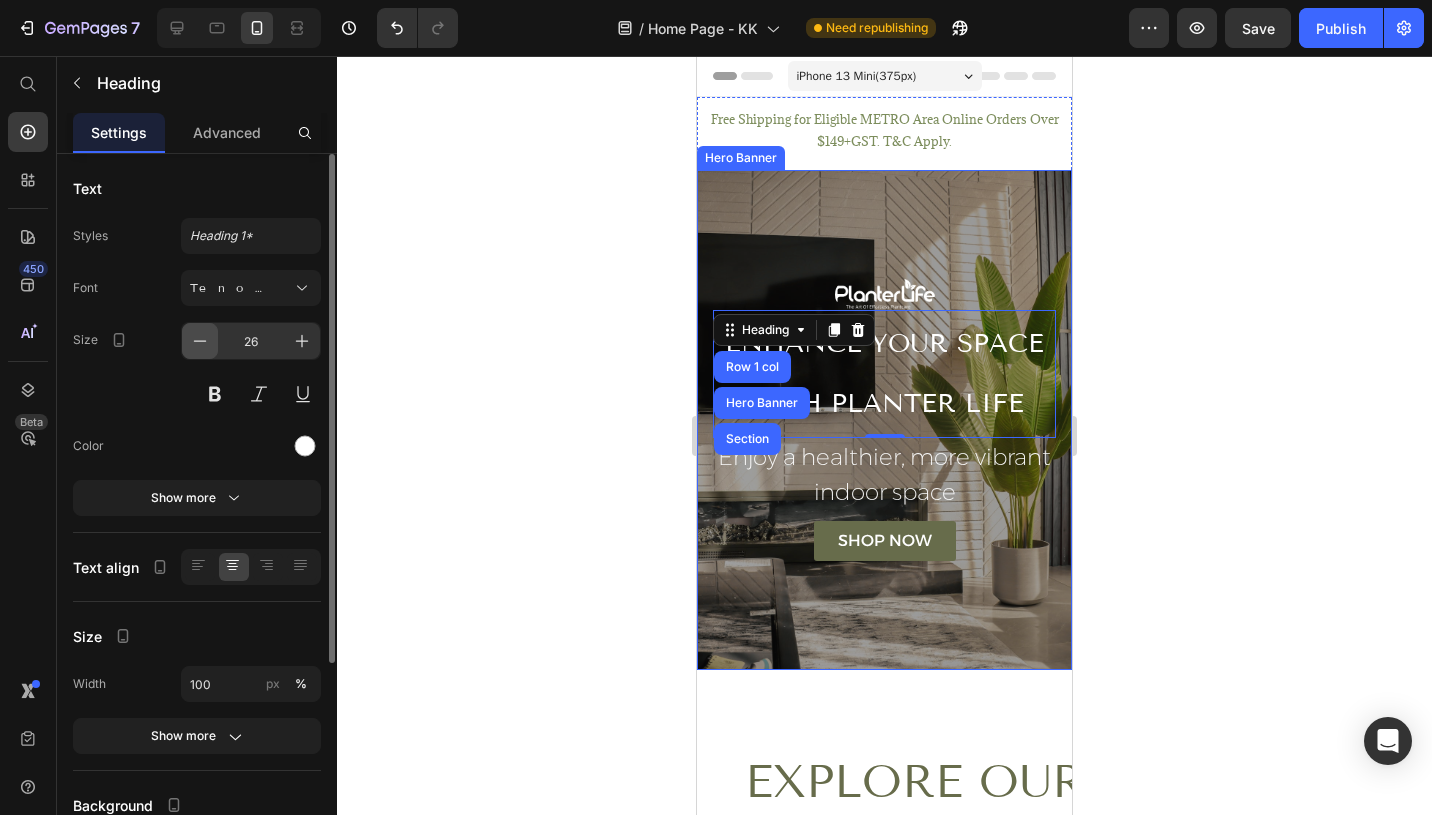 click 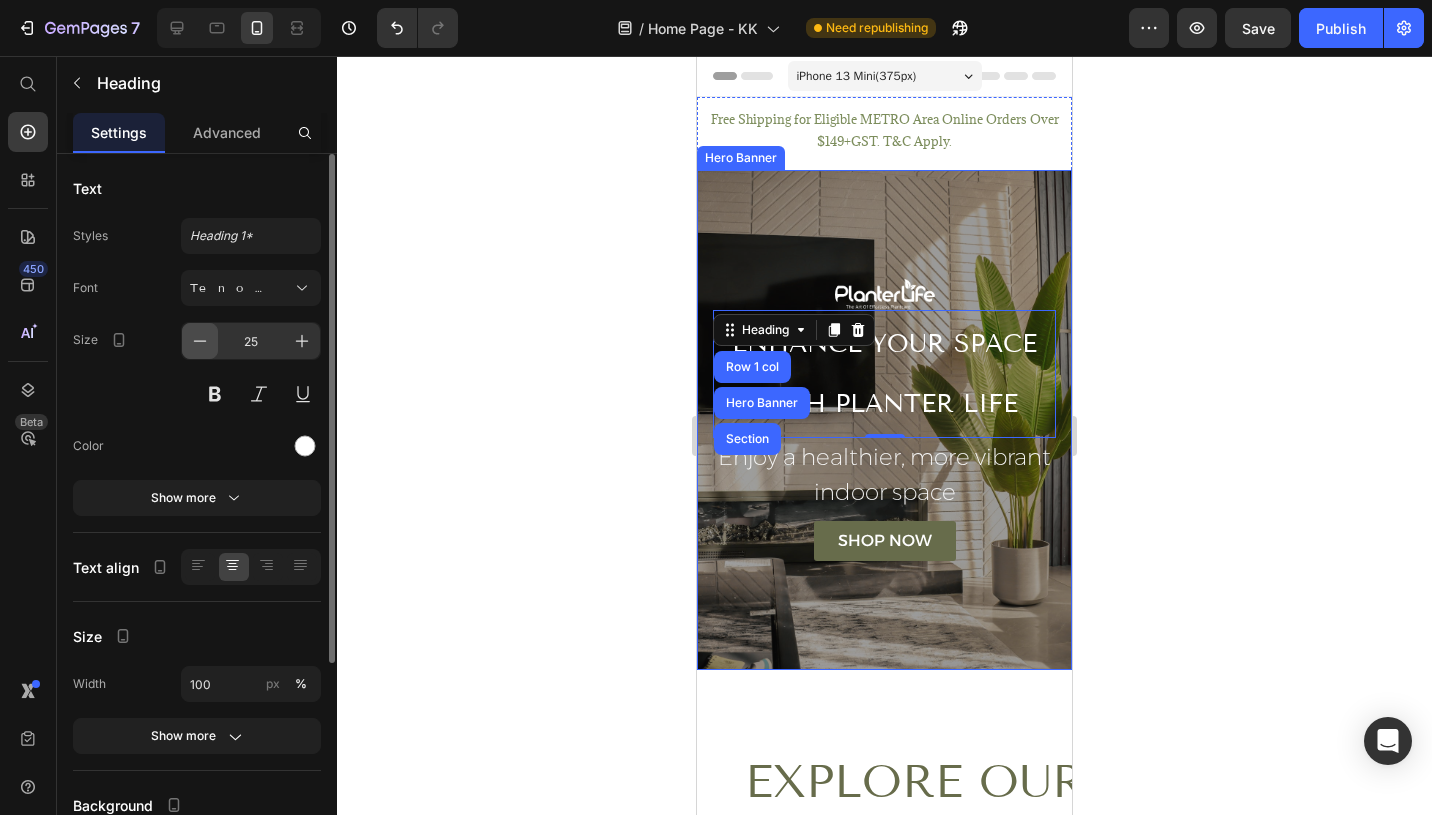 click 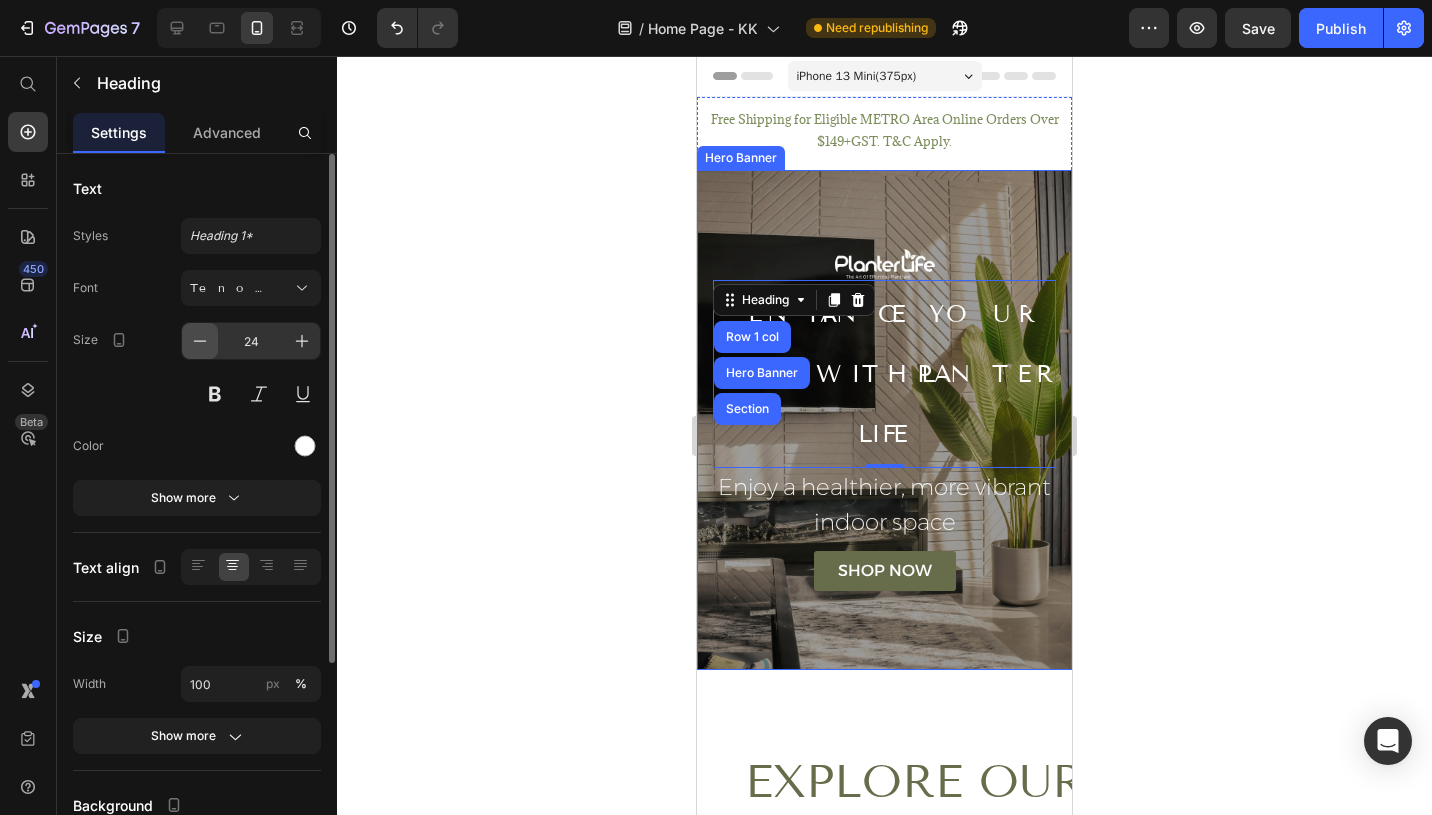 click 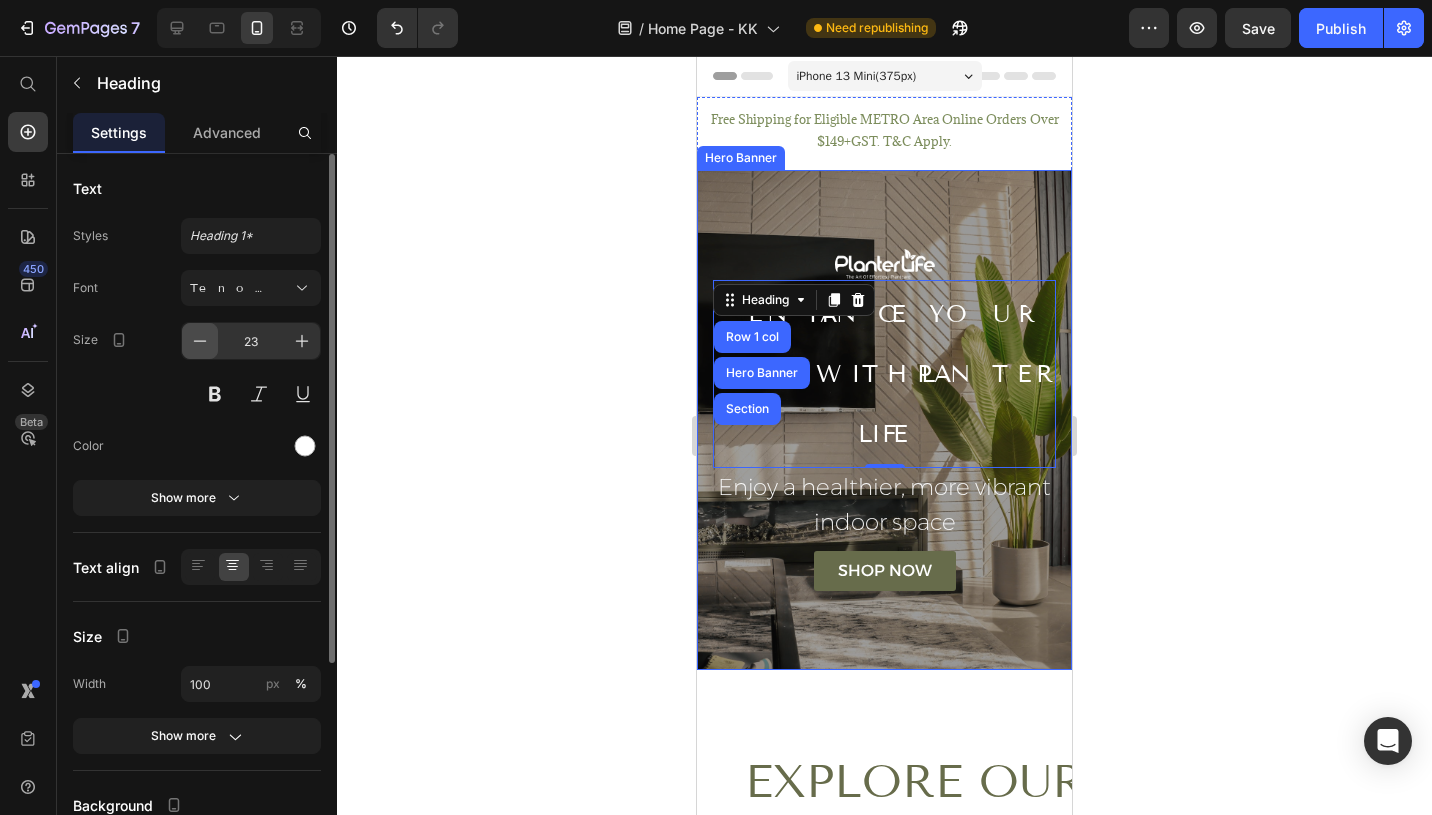 click 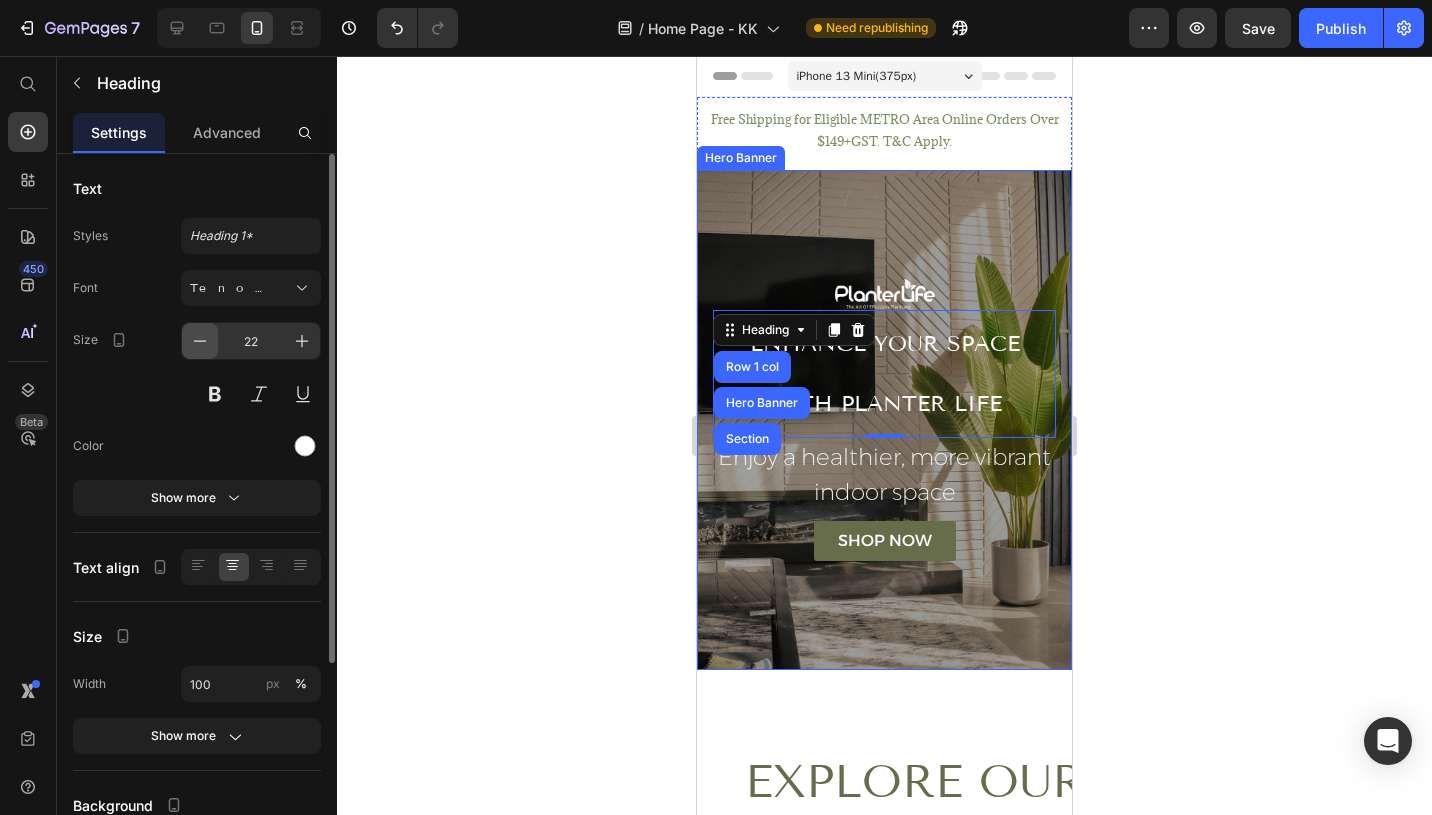 click 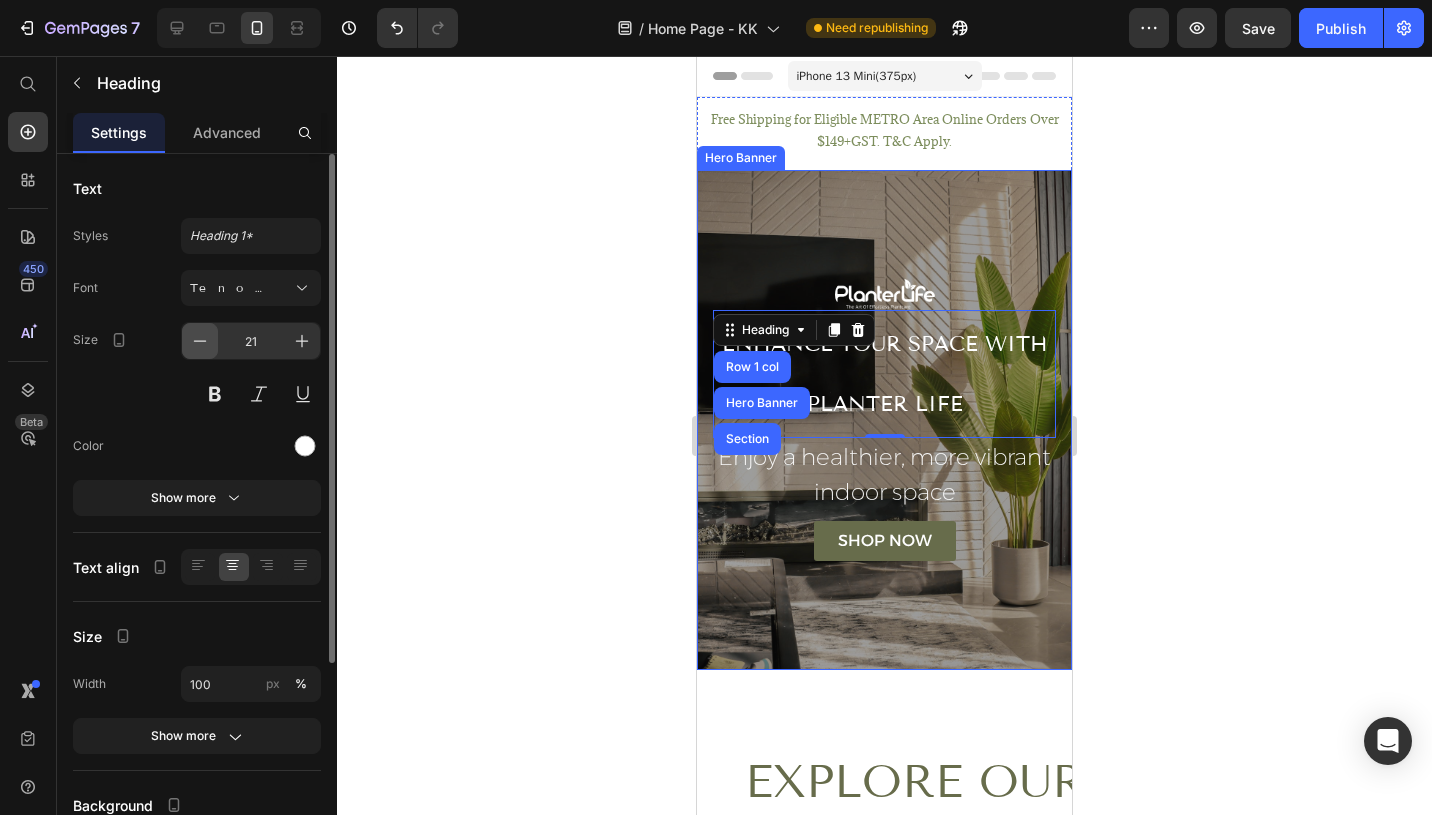 click 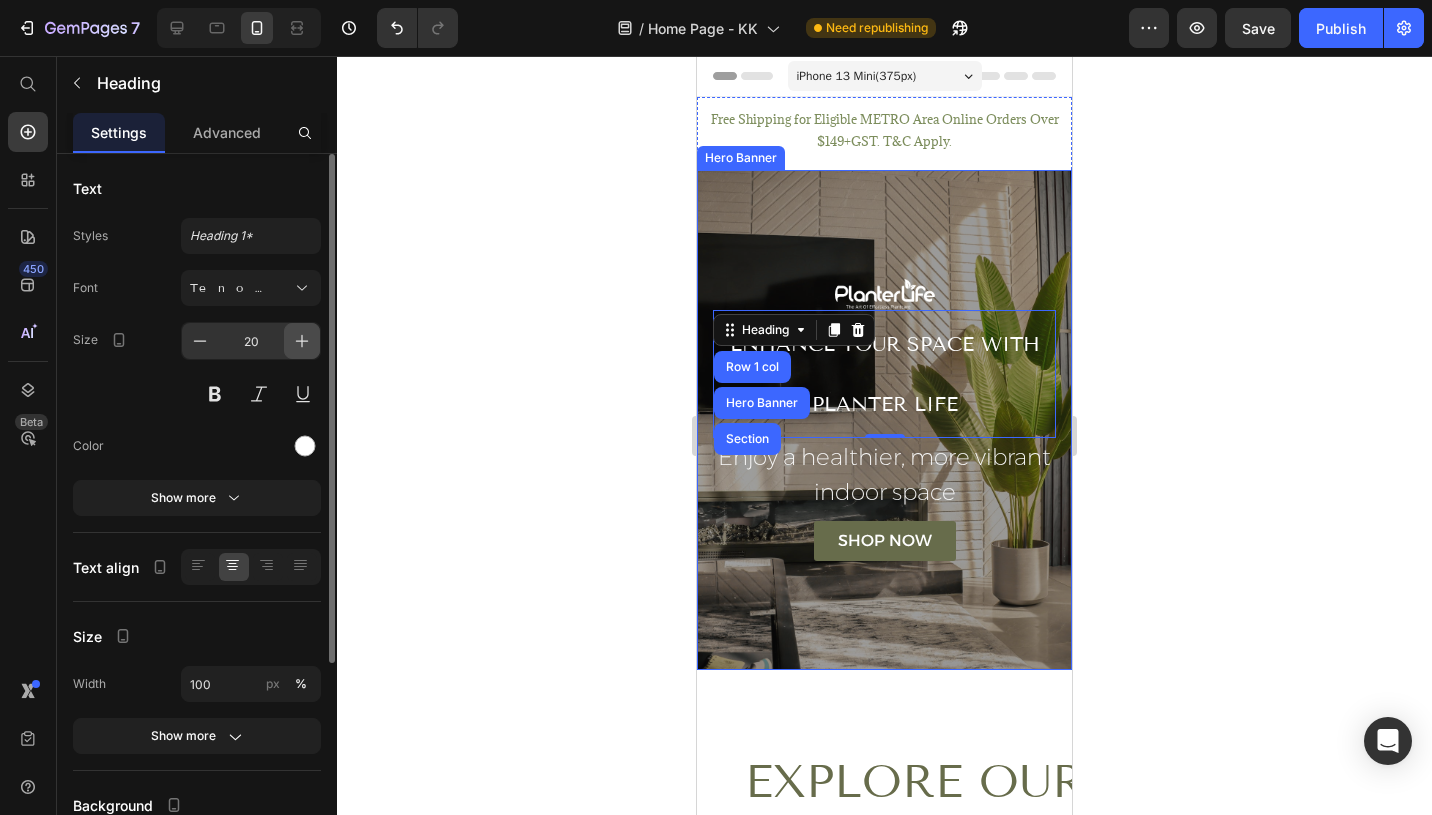 click 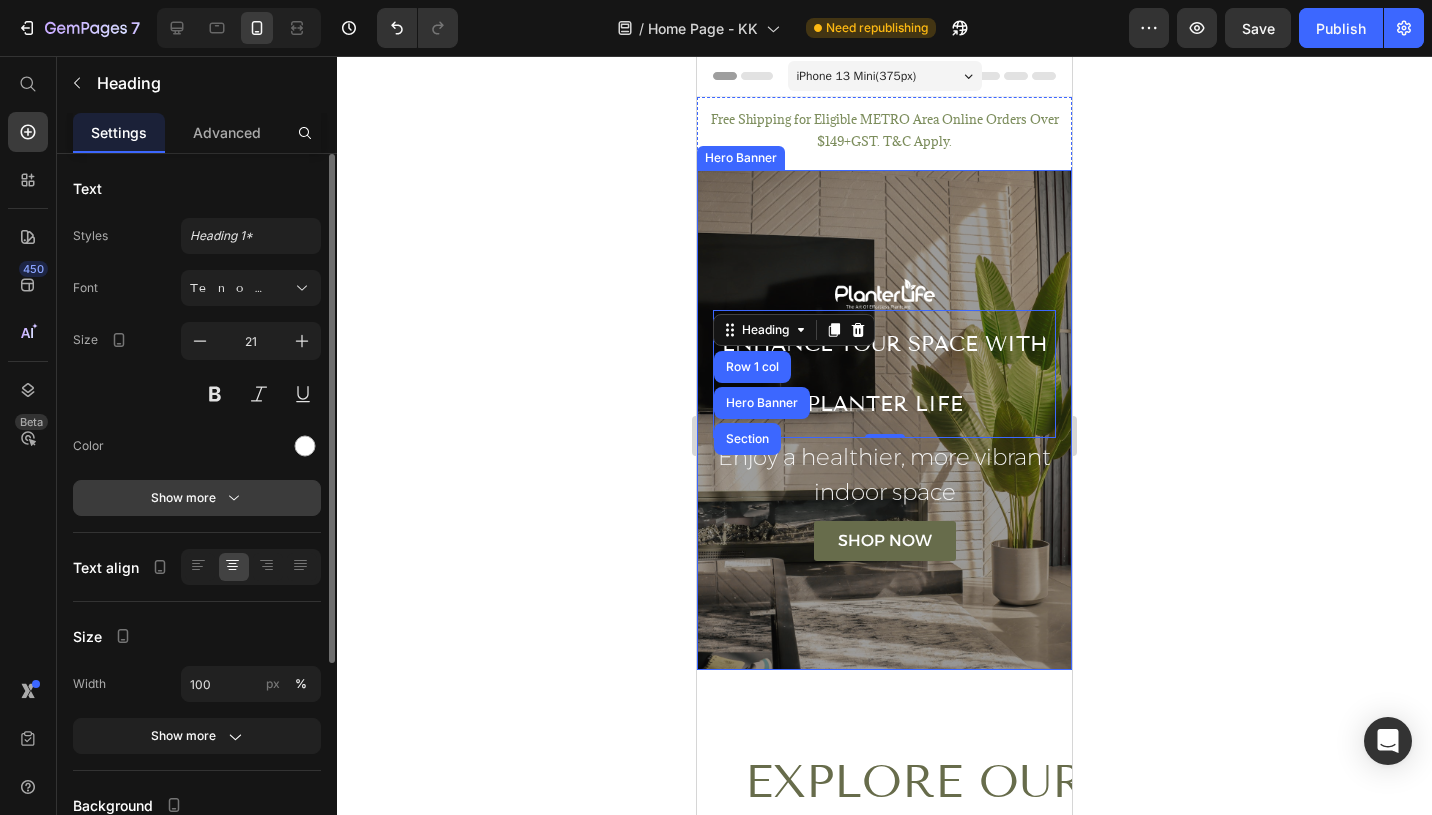 click on "Show more" at bounding box center (197, 498) 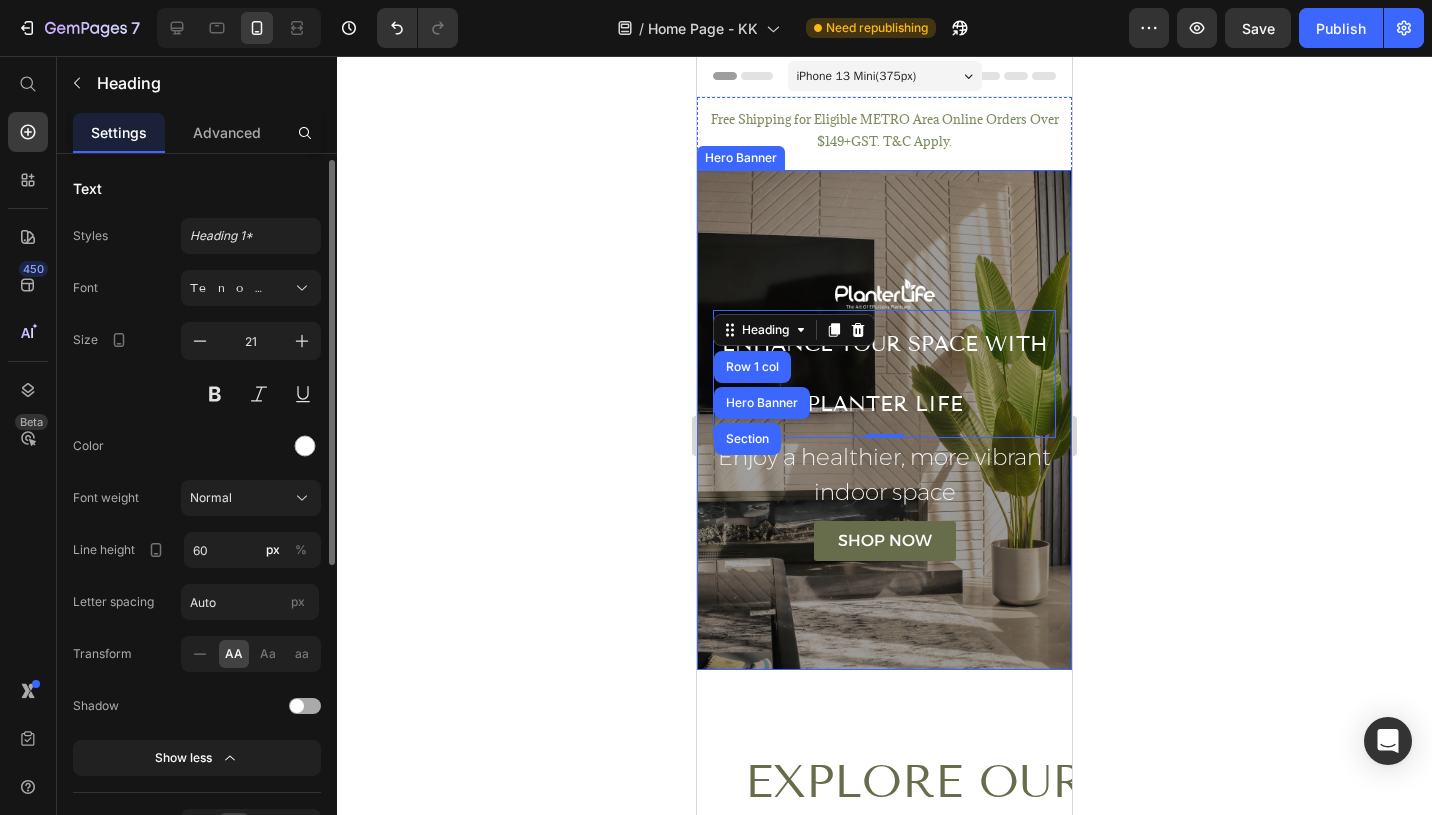 scroll, scrollTop: 4, scrollLeft: 0, axis: vertical 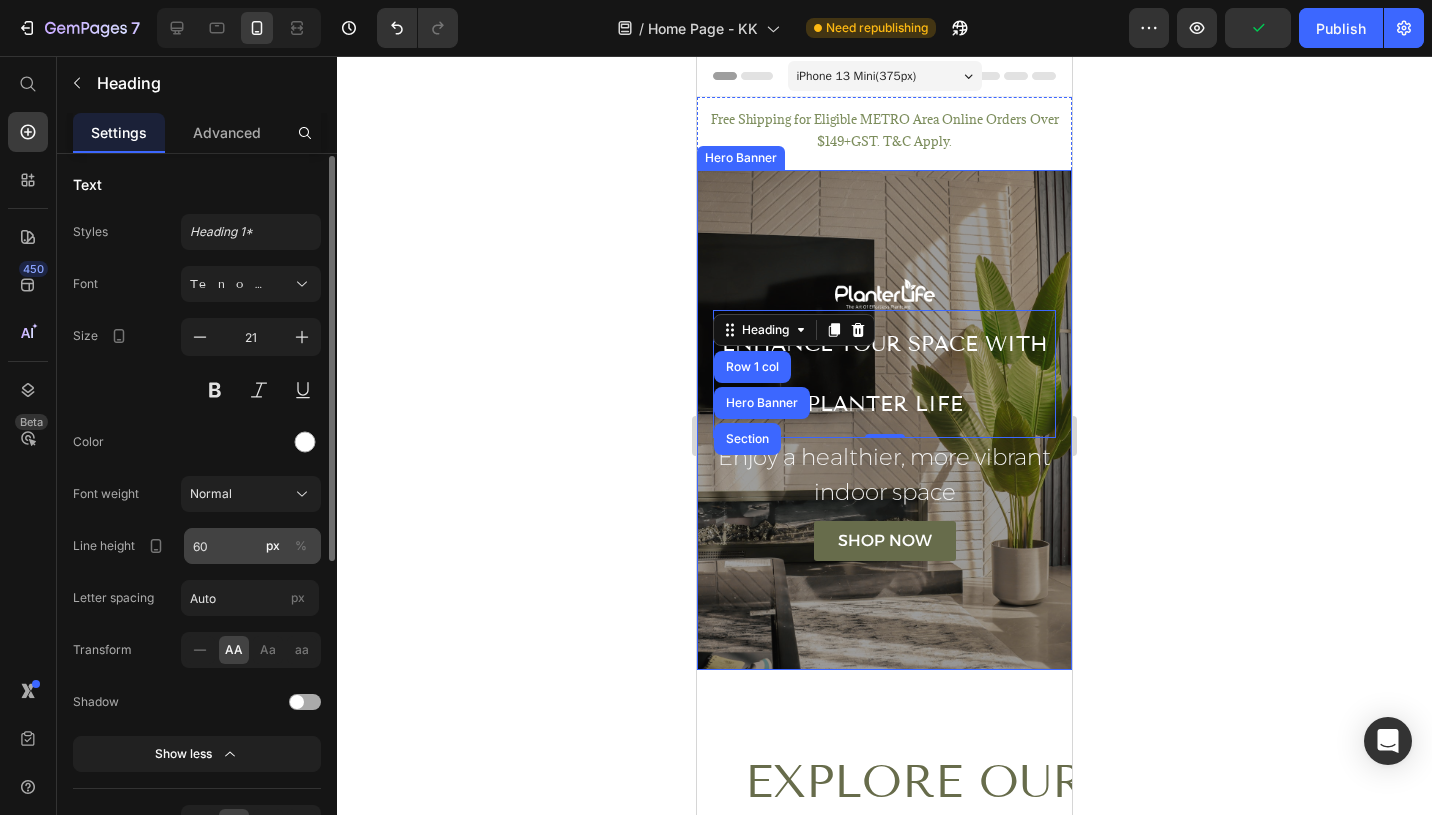 type 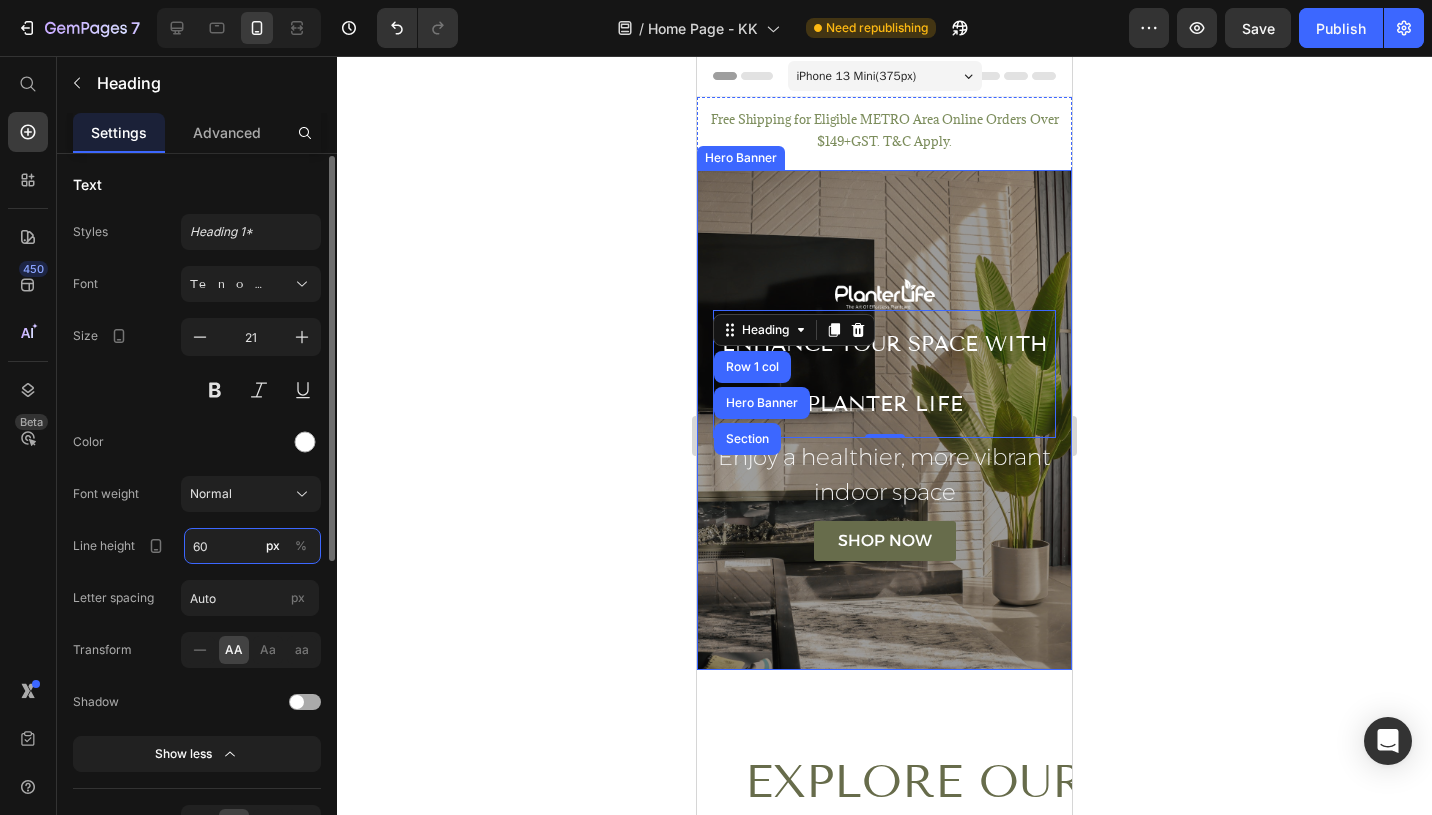 click on "60" at bounding box center (252, 546) 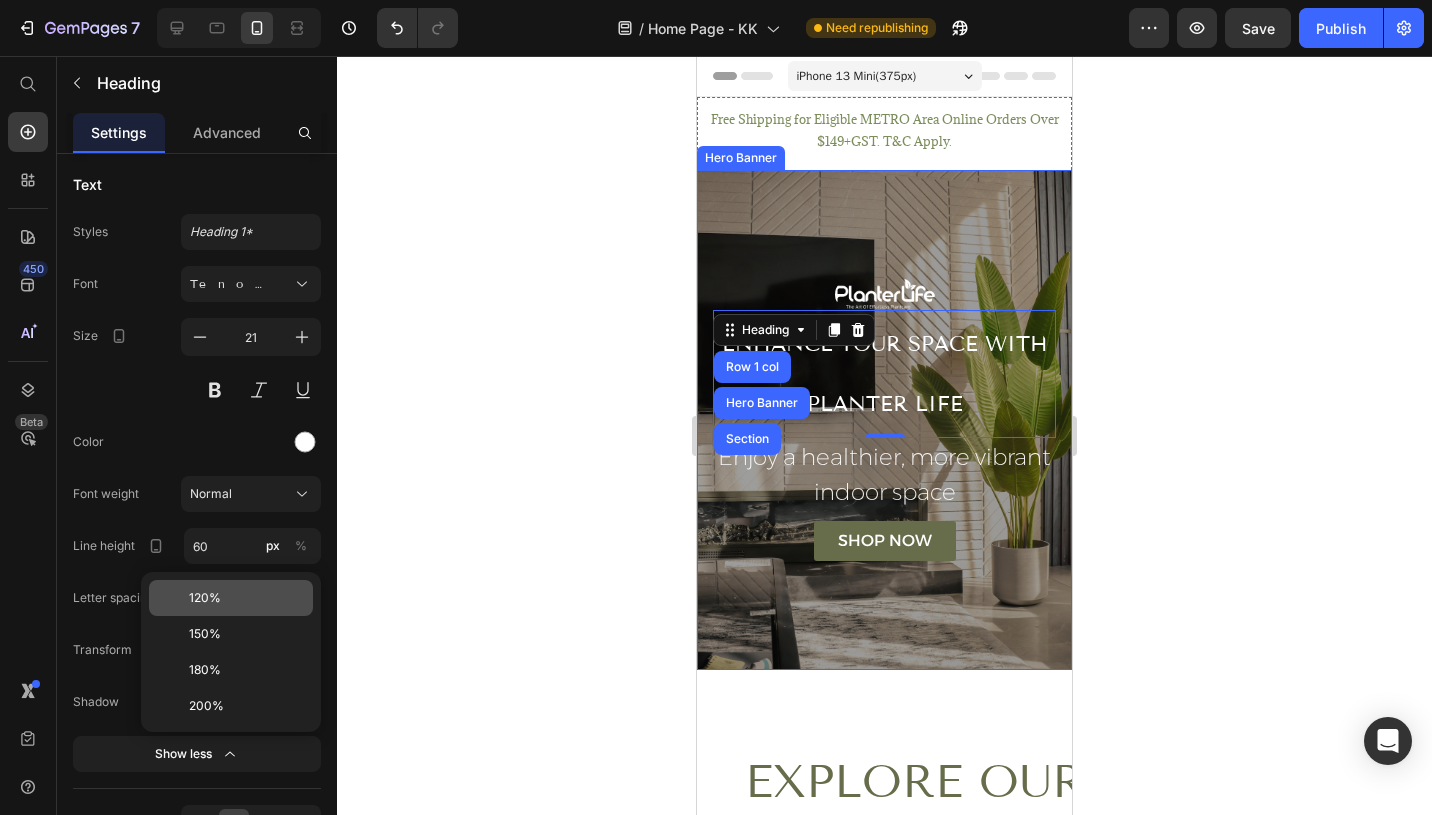 click on "120%" at bounding box center [247, 598] 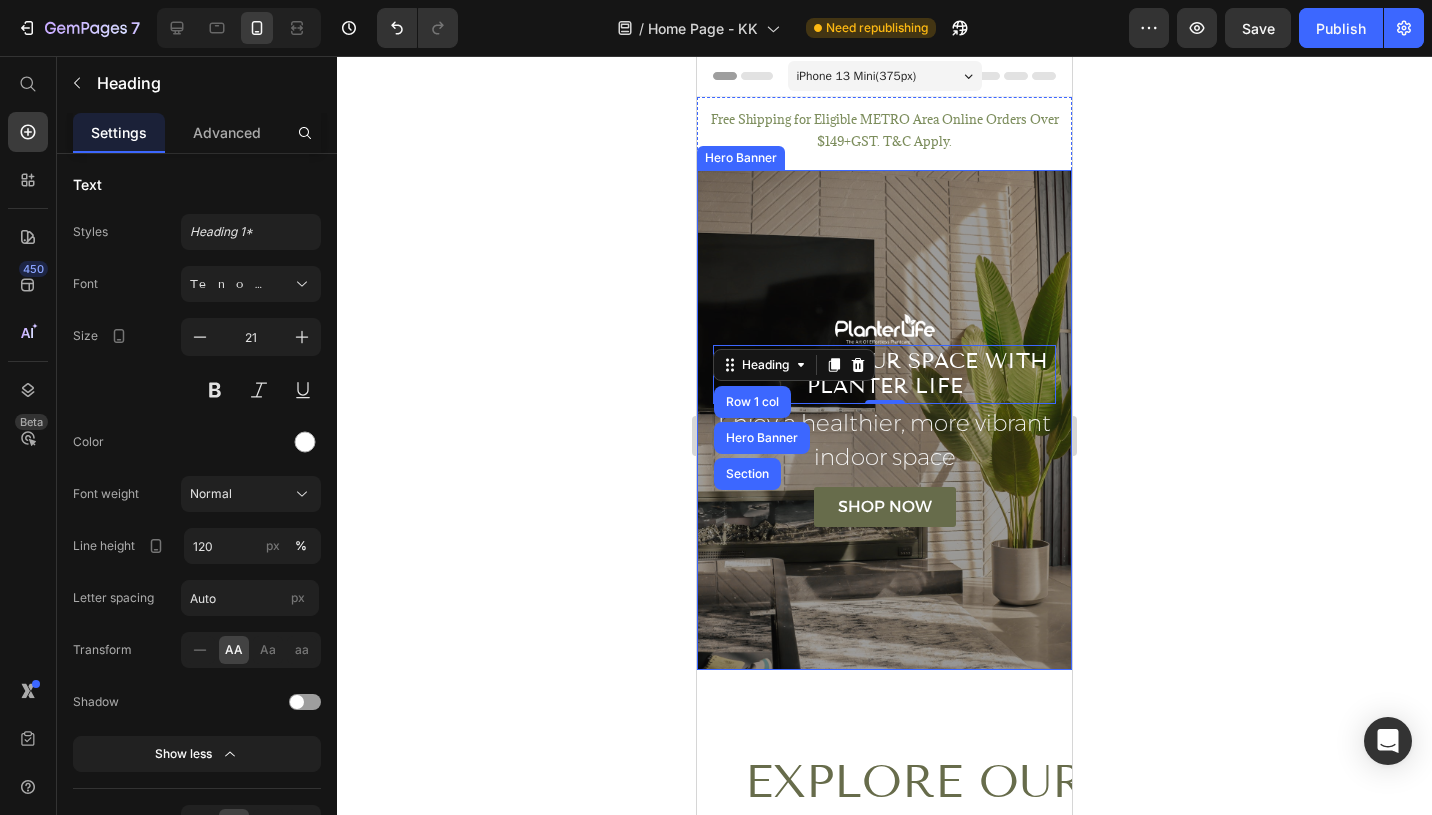 click 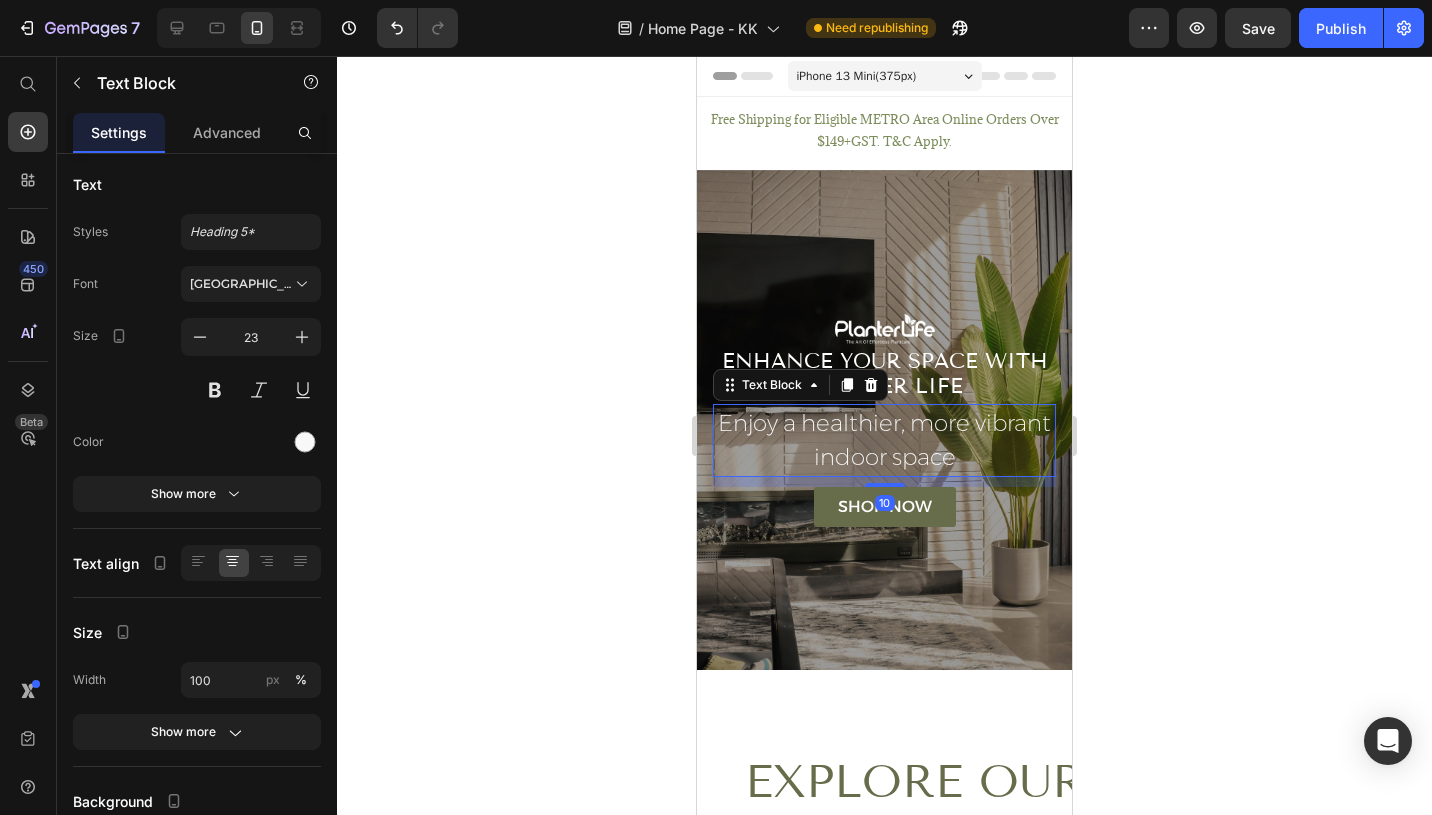 click on "Enjoy a healthier, more vibrant indoor space" at bounding box center [884, 440] 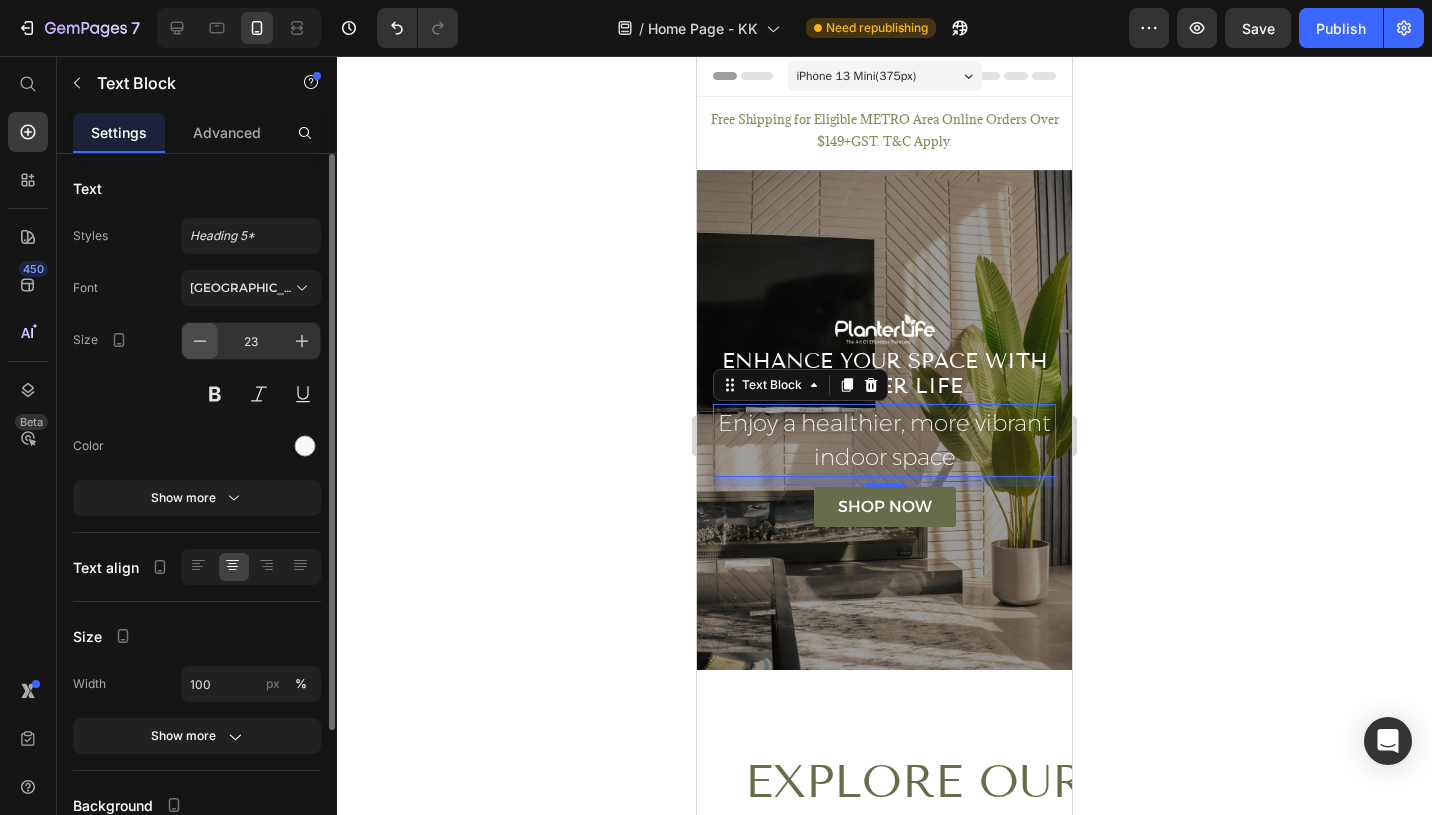 click 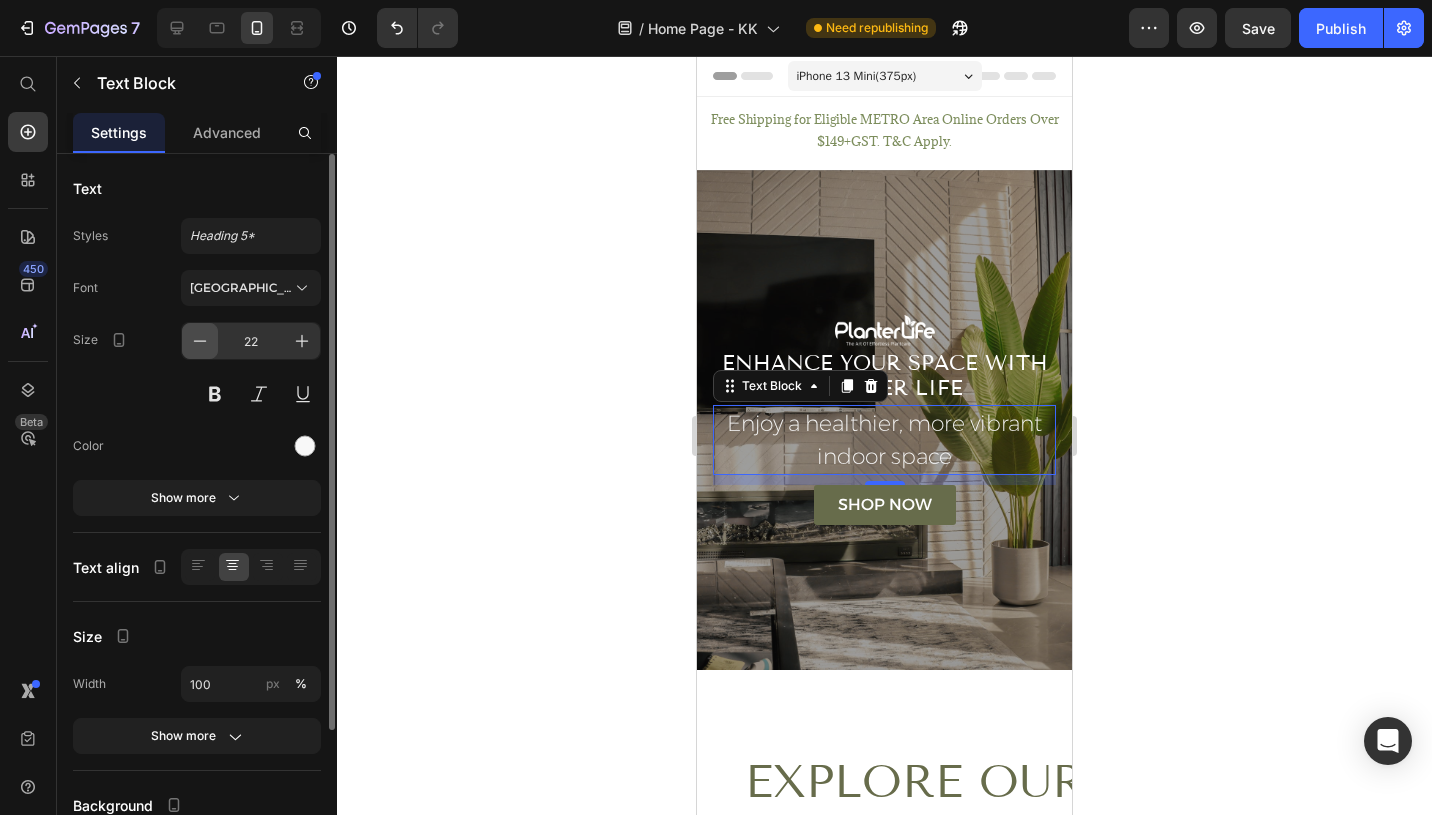 click 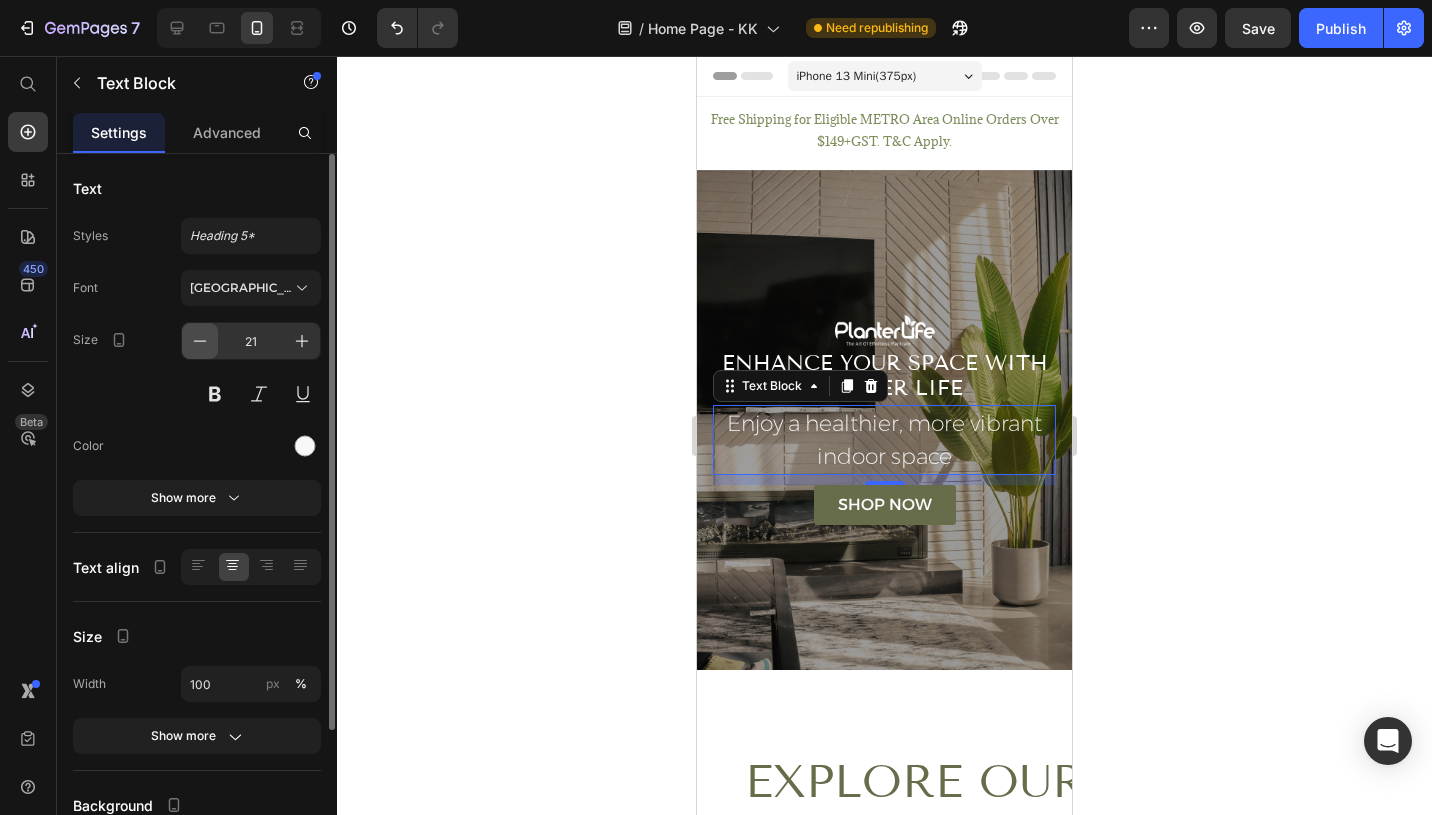 click 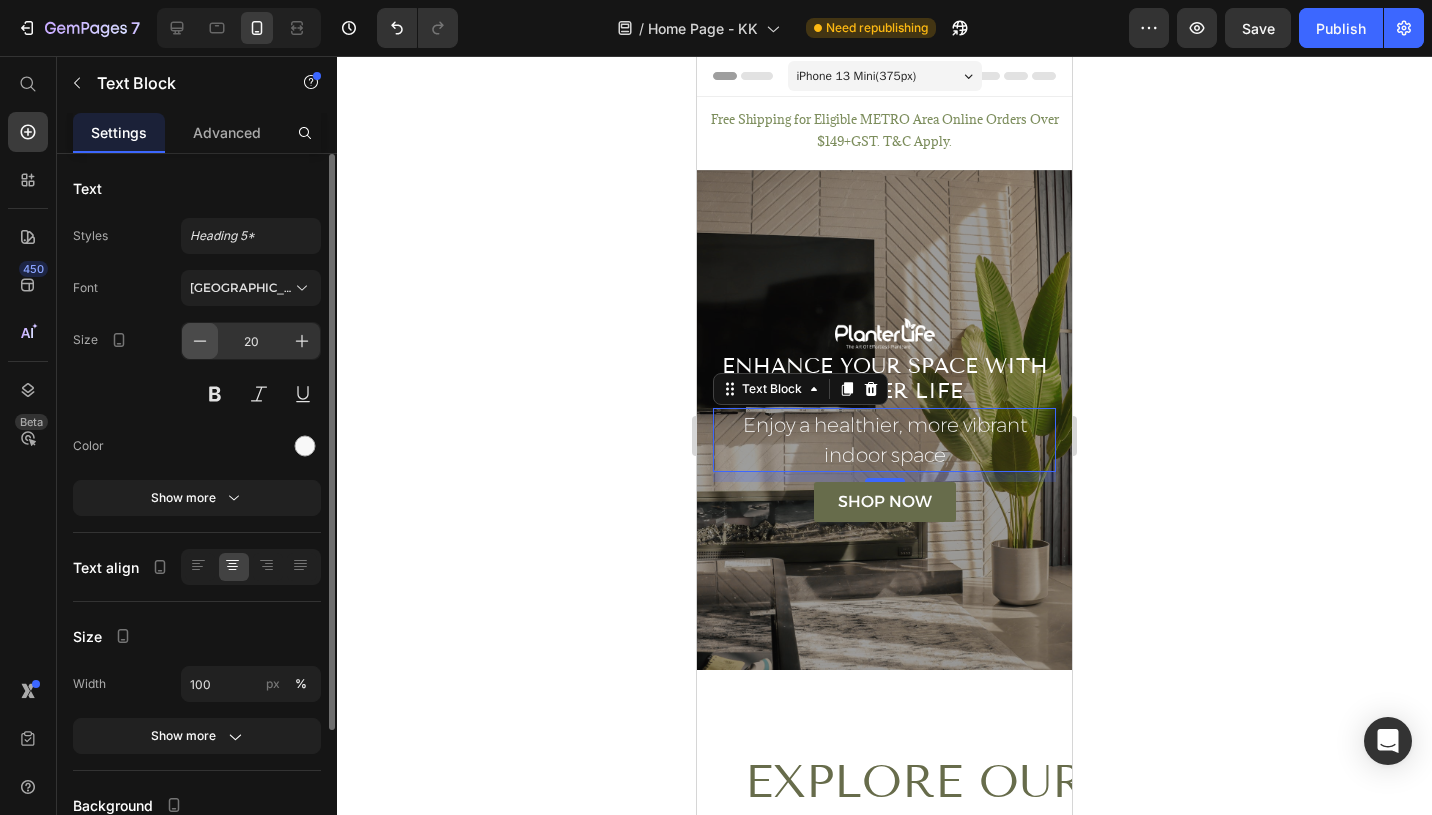 click 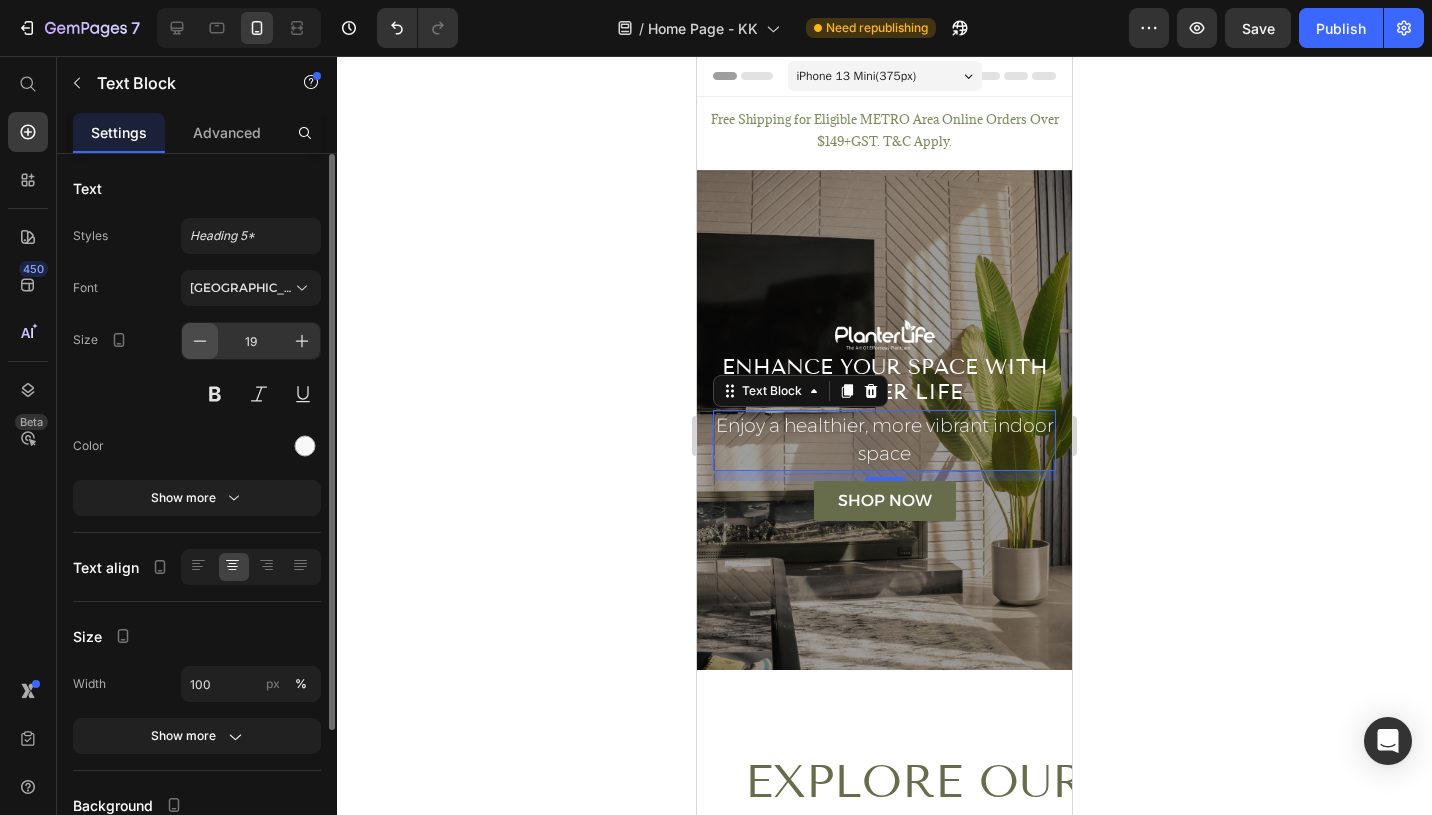 click 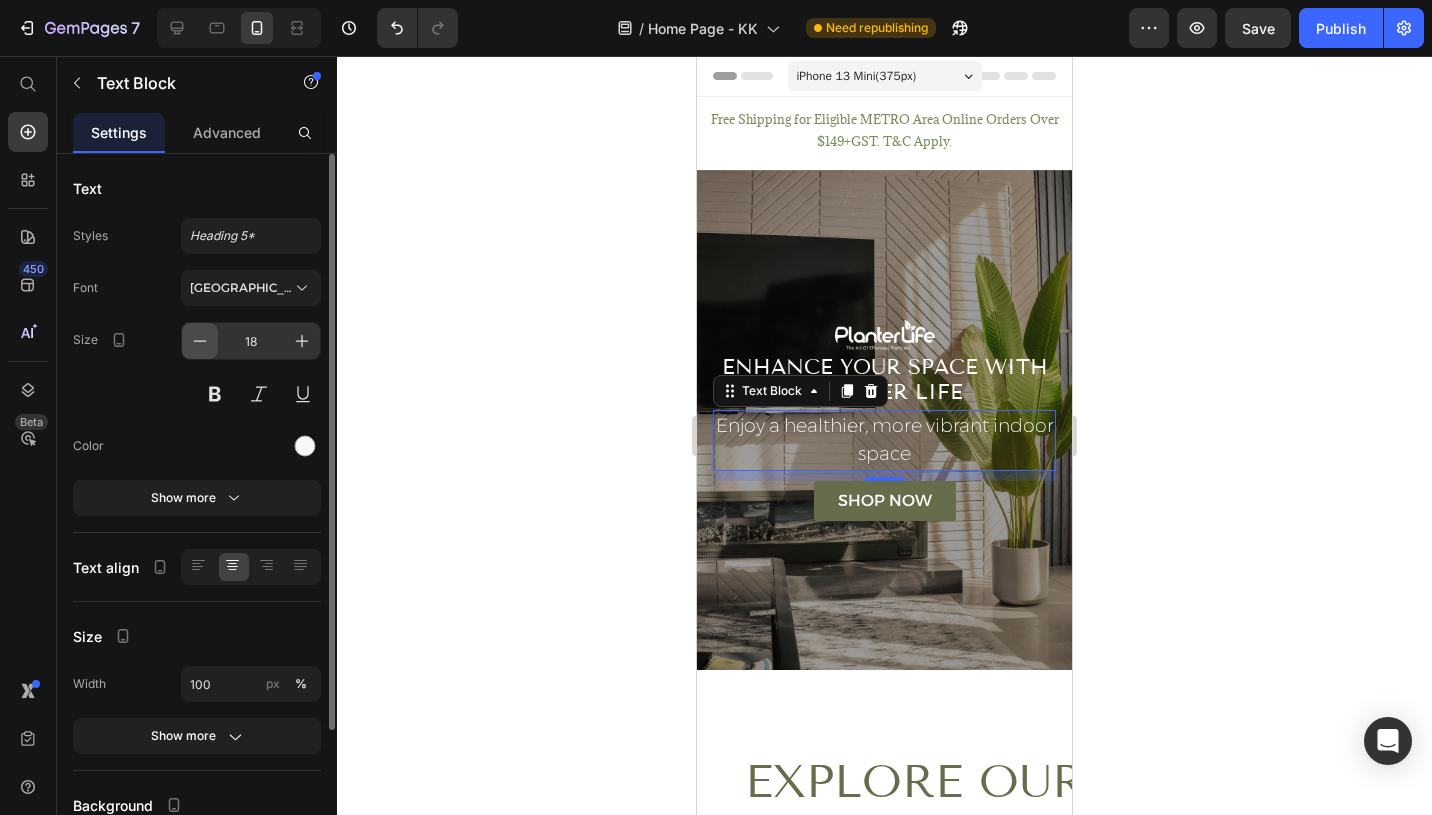 click 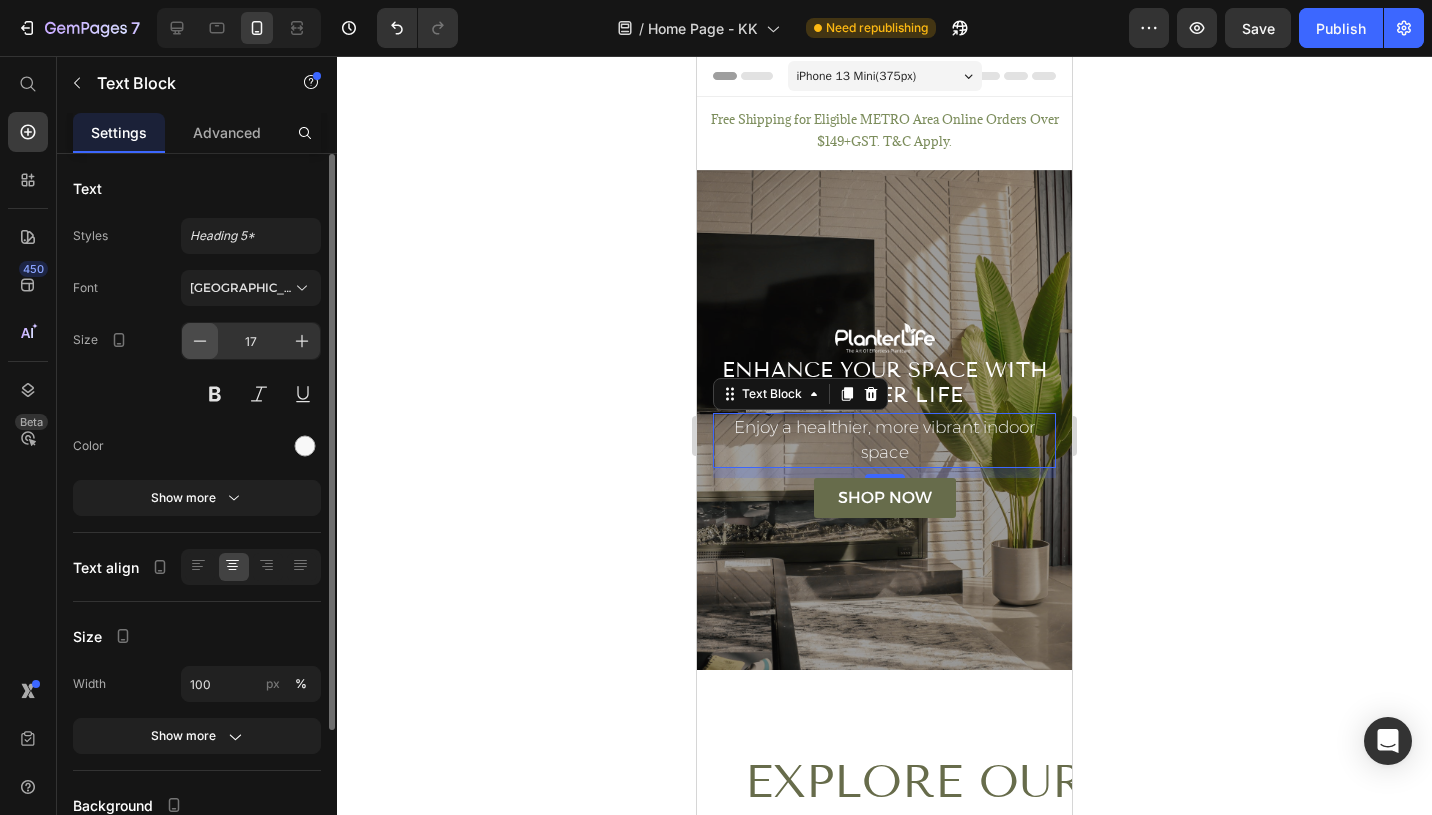 click 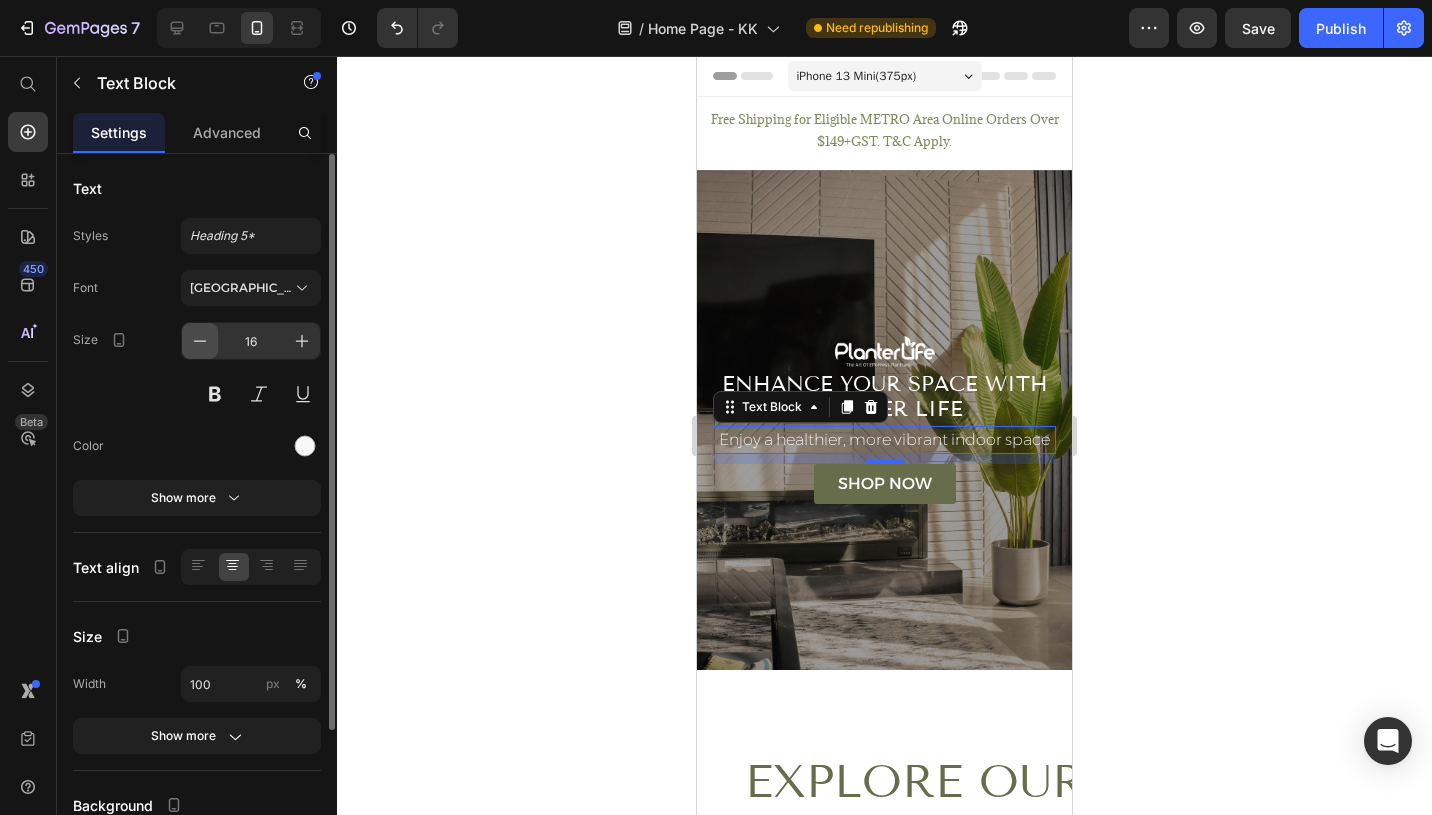 click 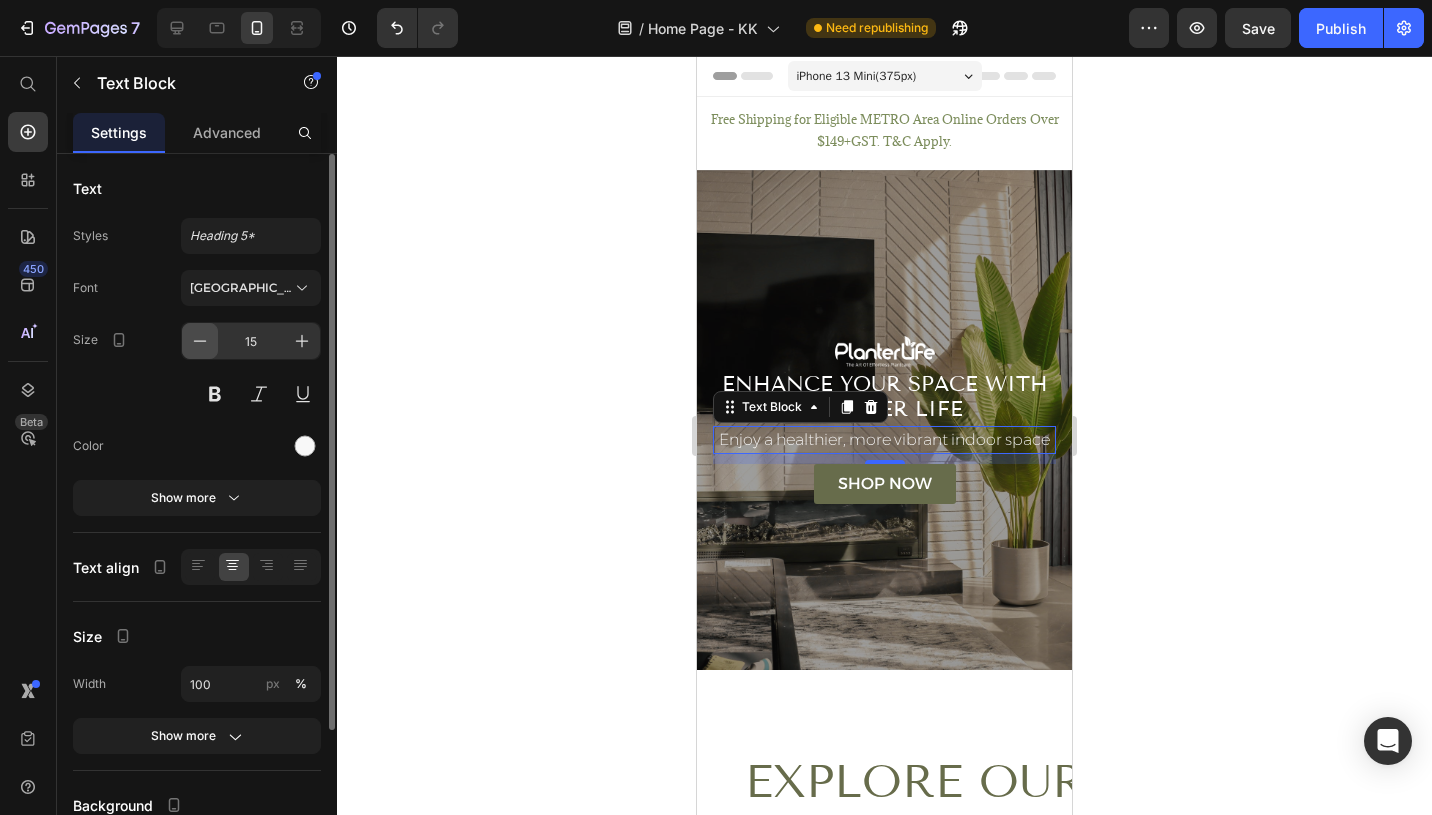 click 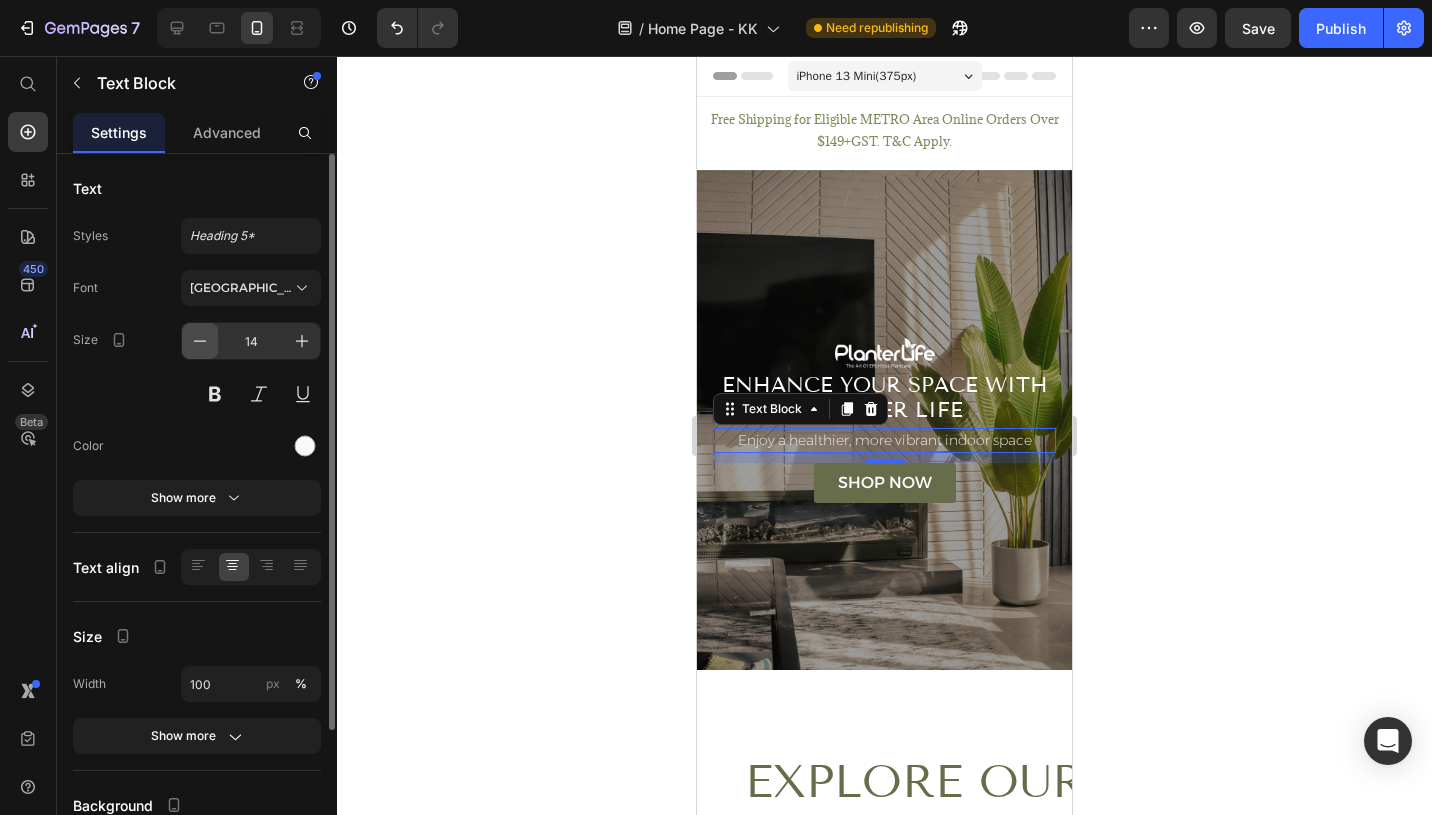 click 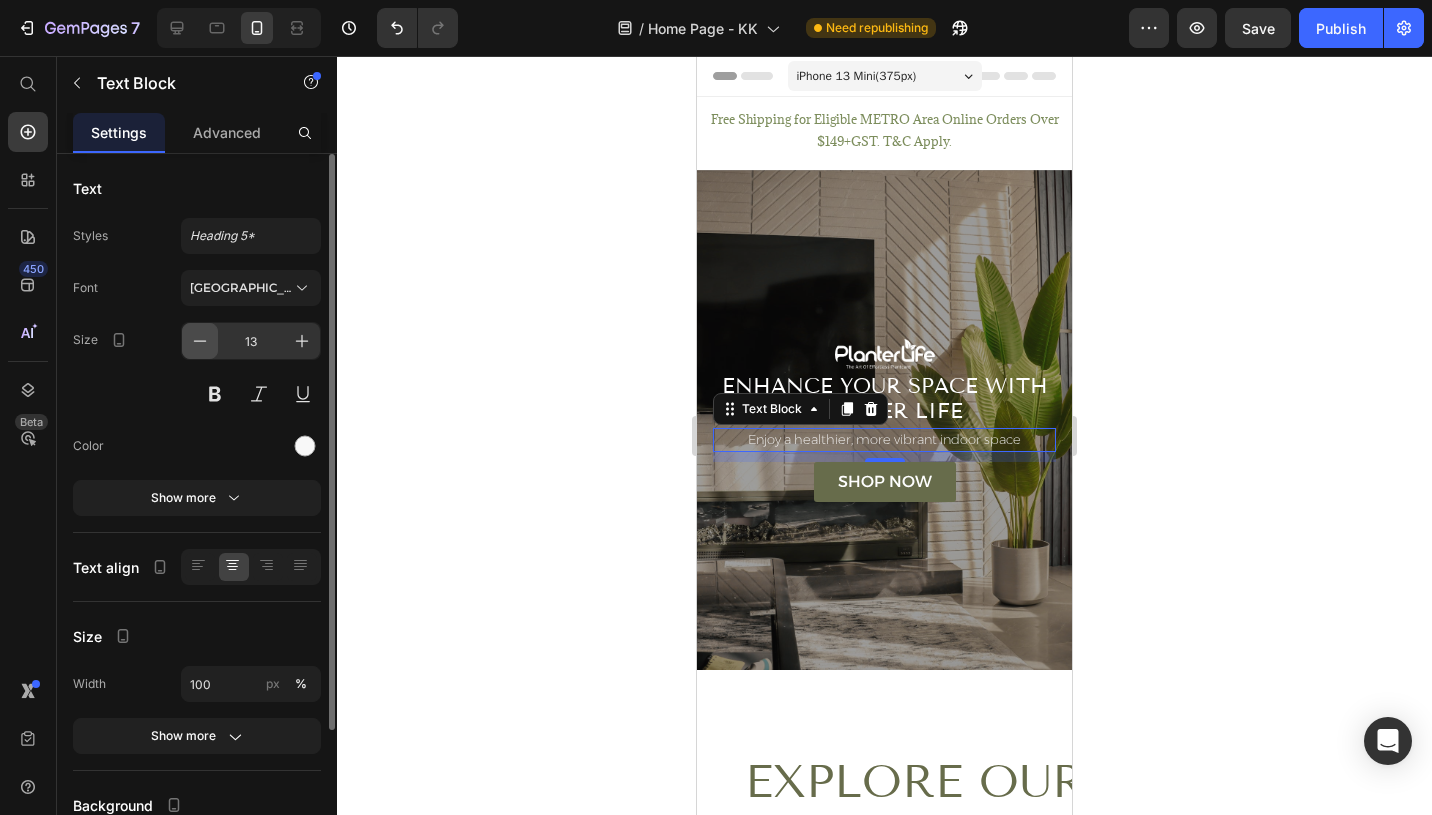 click 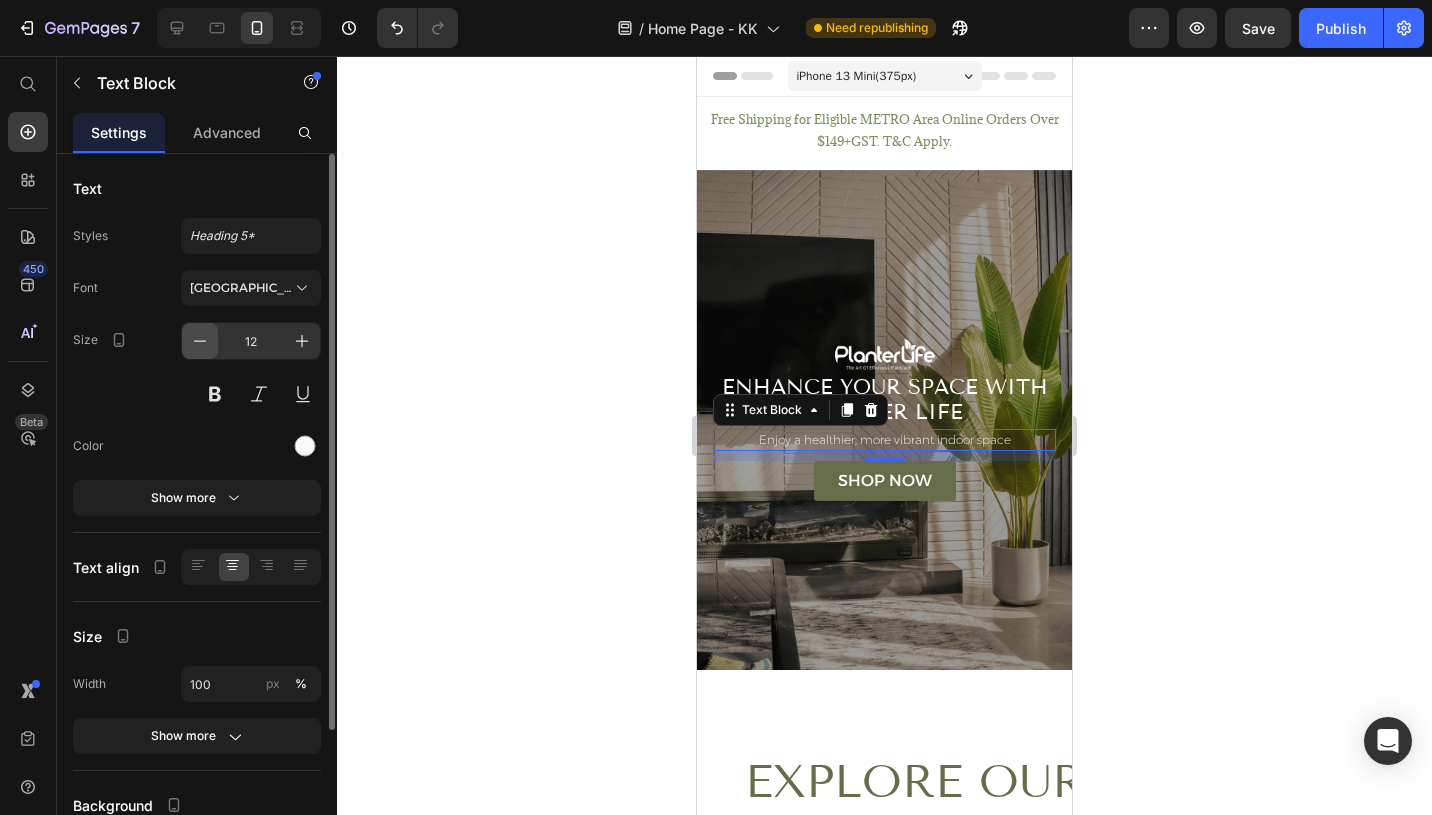 click 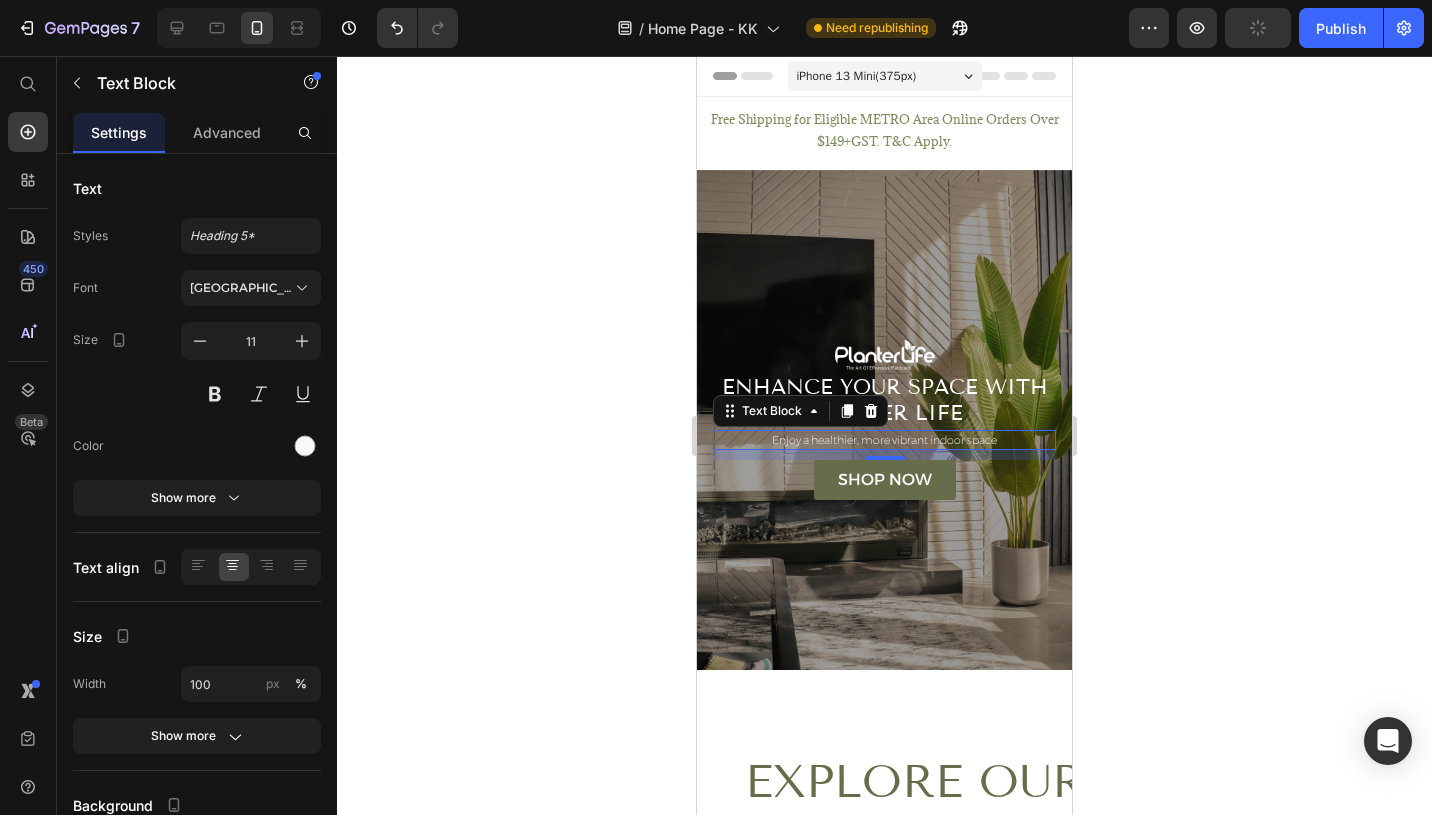 click 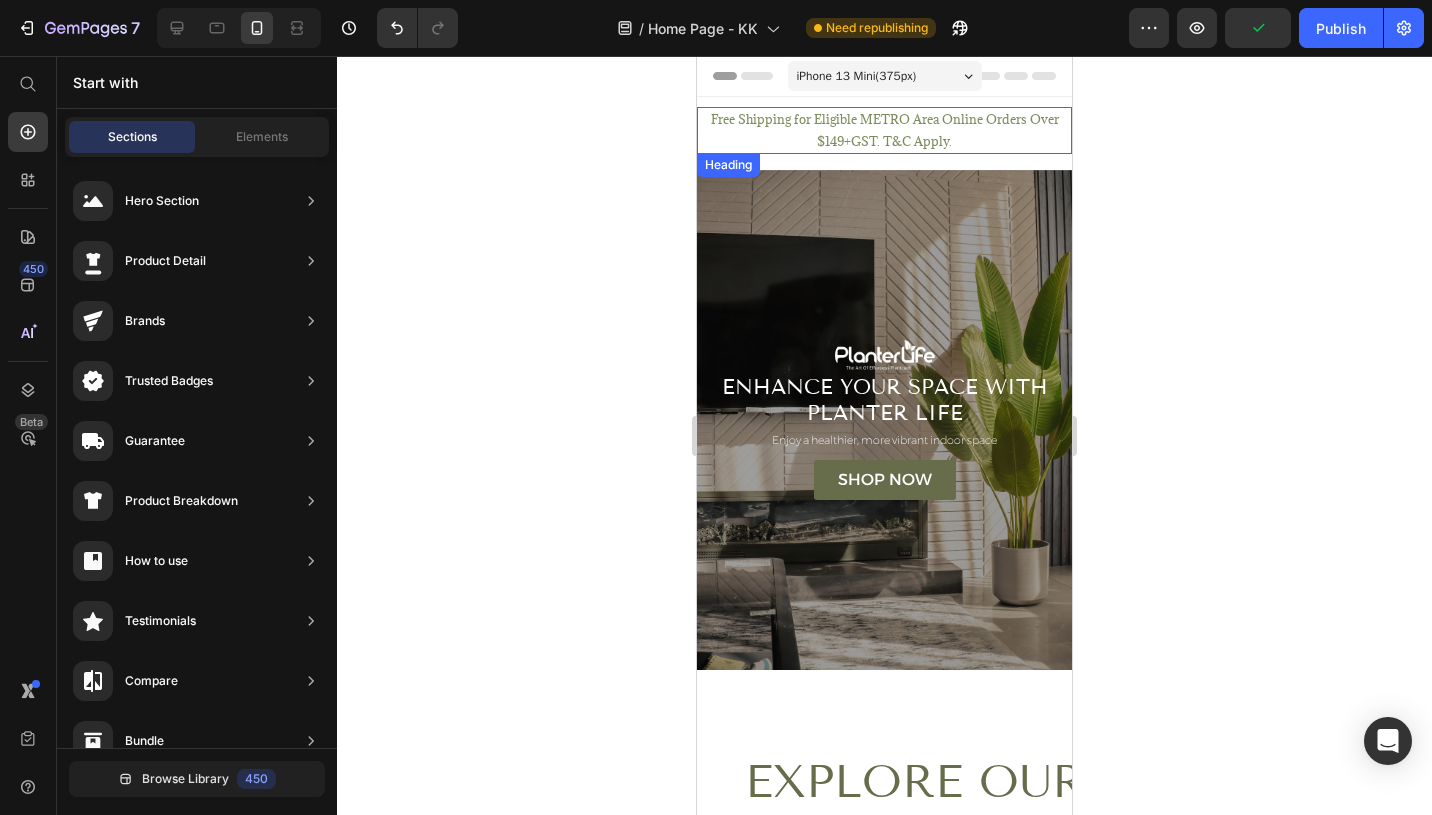 click on "Free Shipping for Eligible METRO Area Online Orders Over $149+GST. T&C Apply." at bounding box center [884, 130] 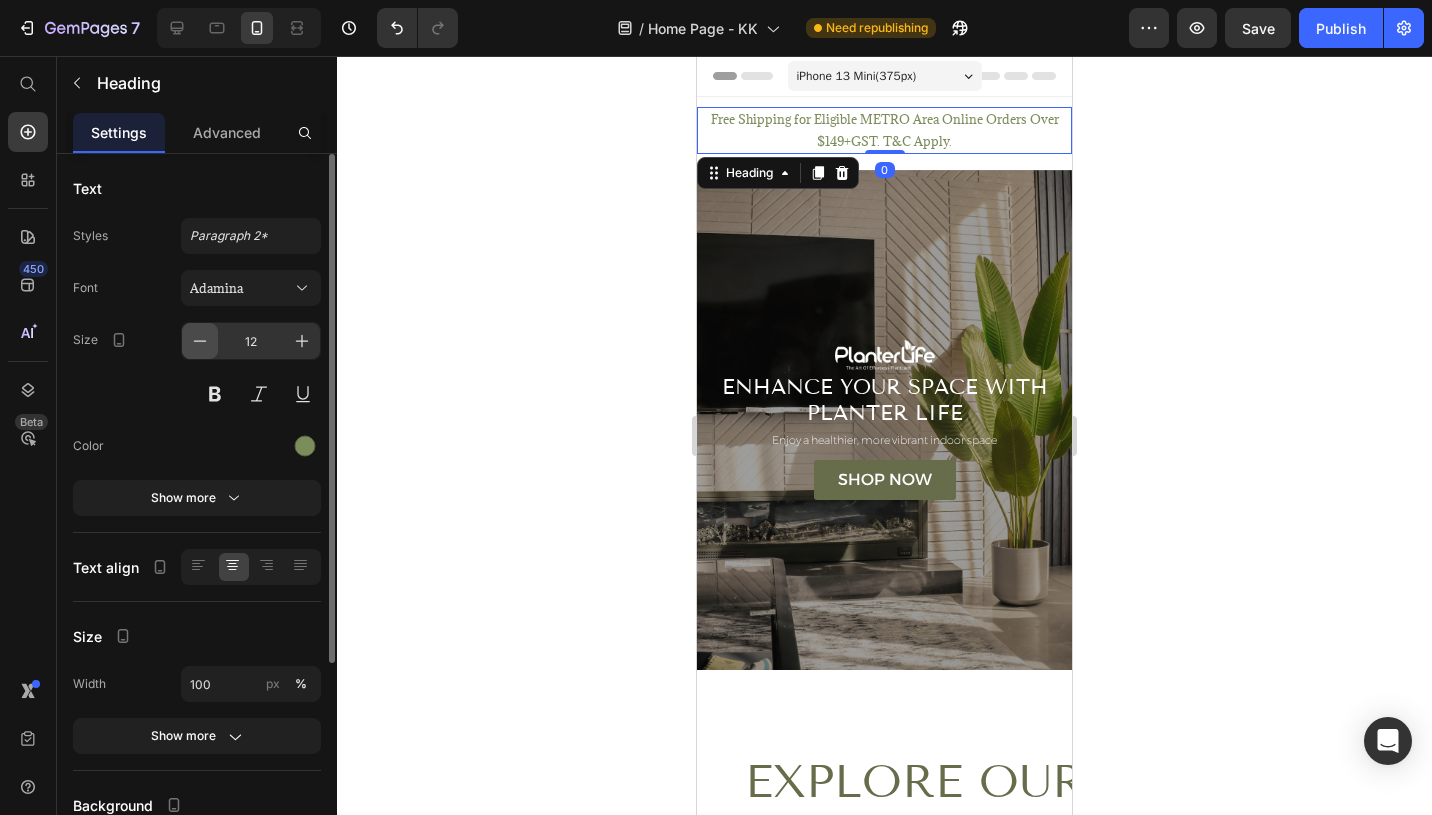 click 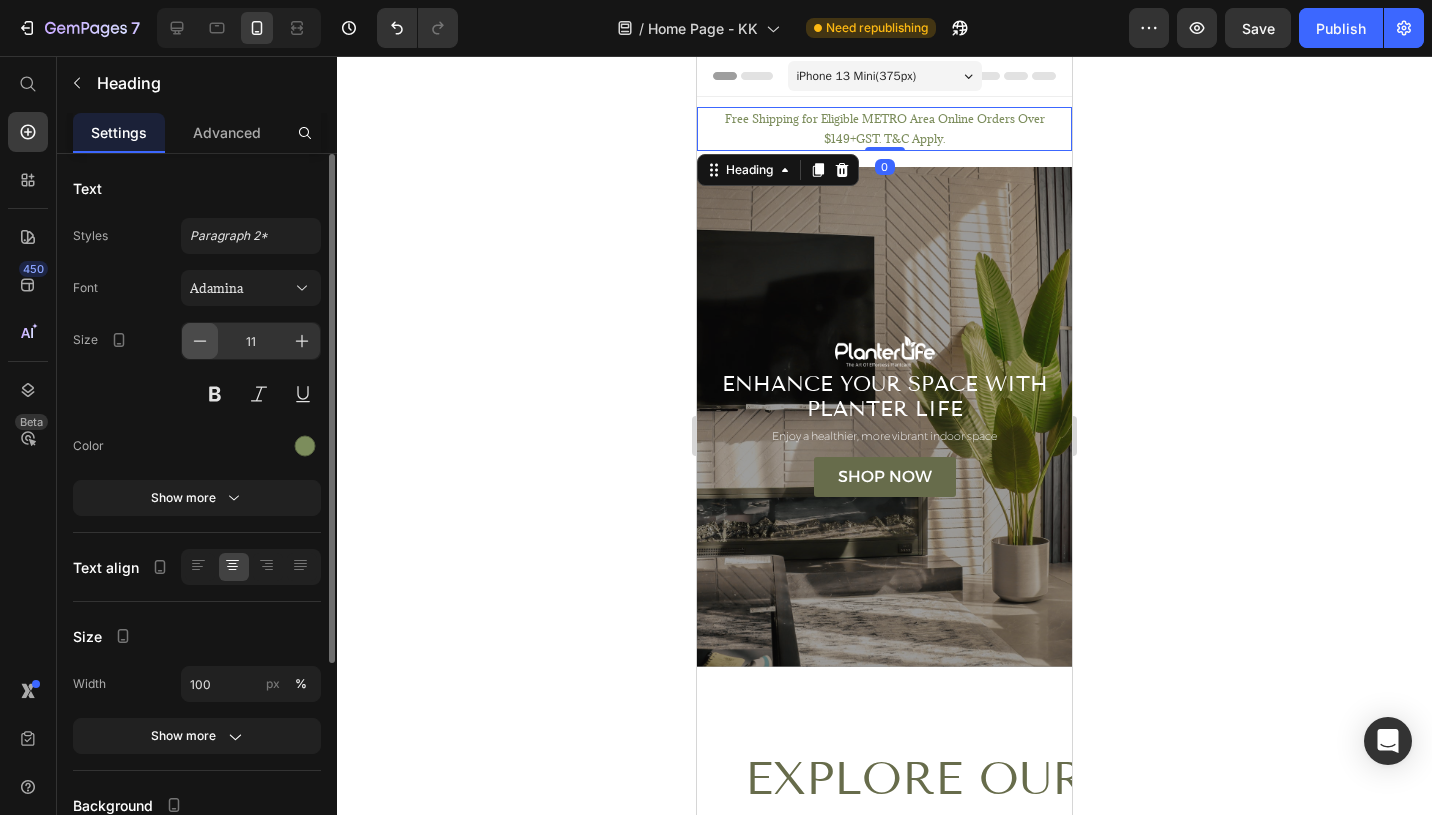 click 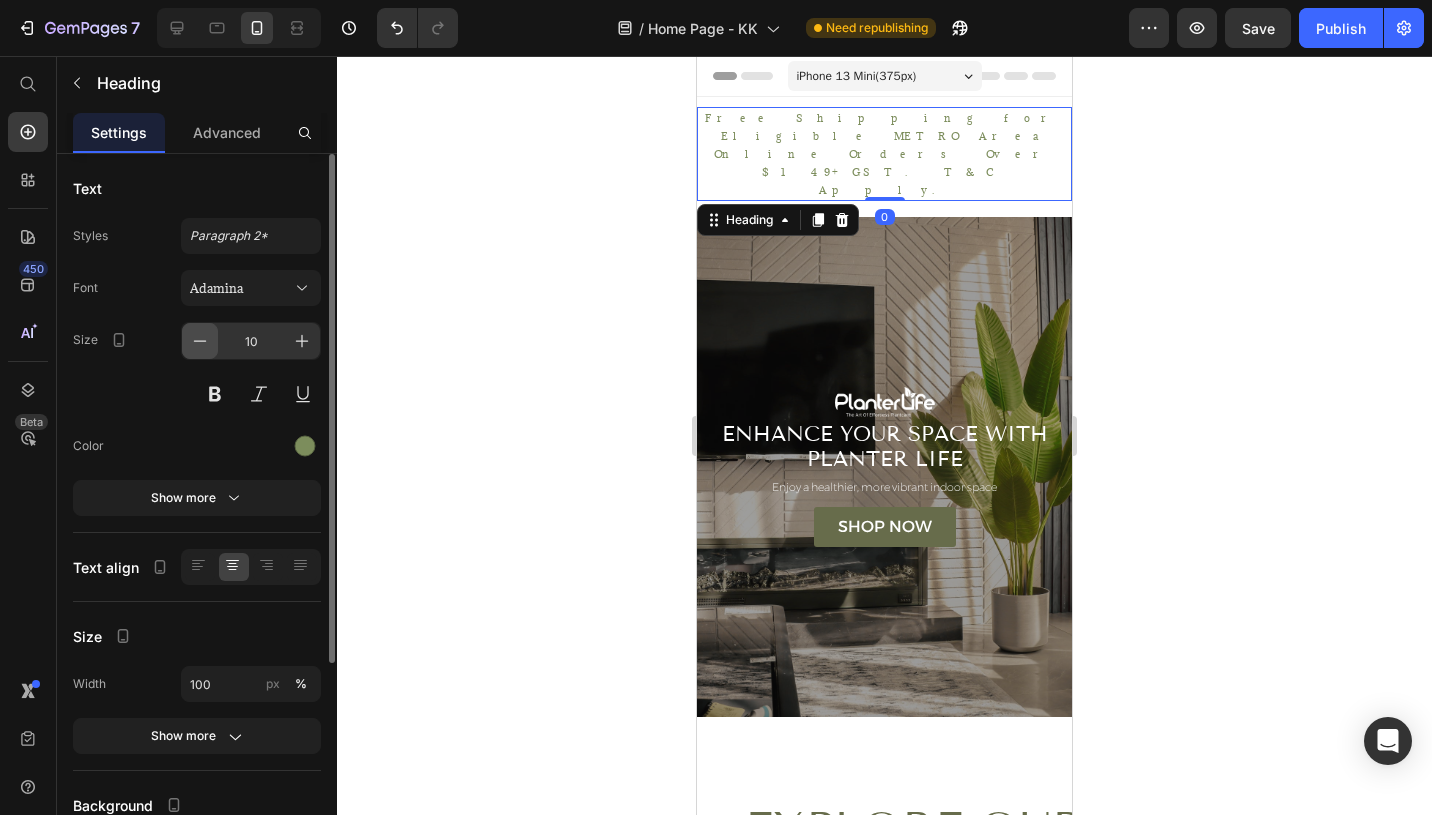click 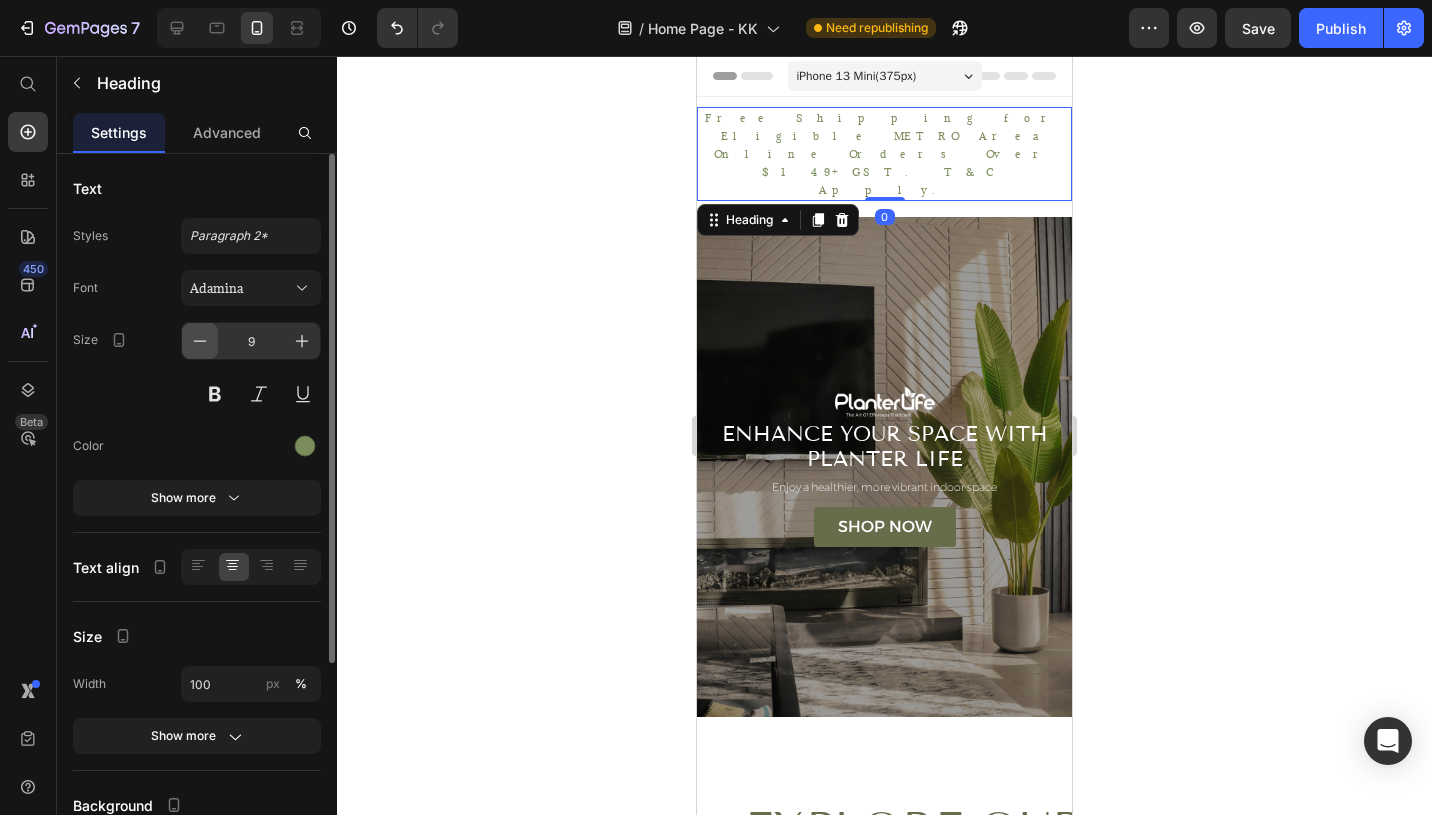 click 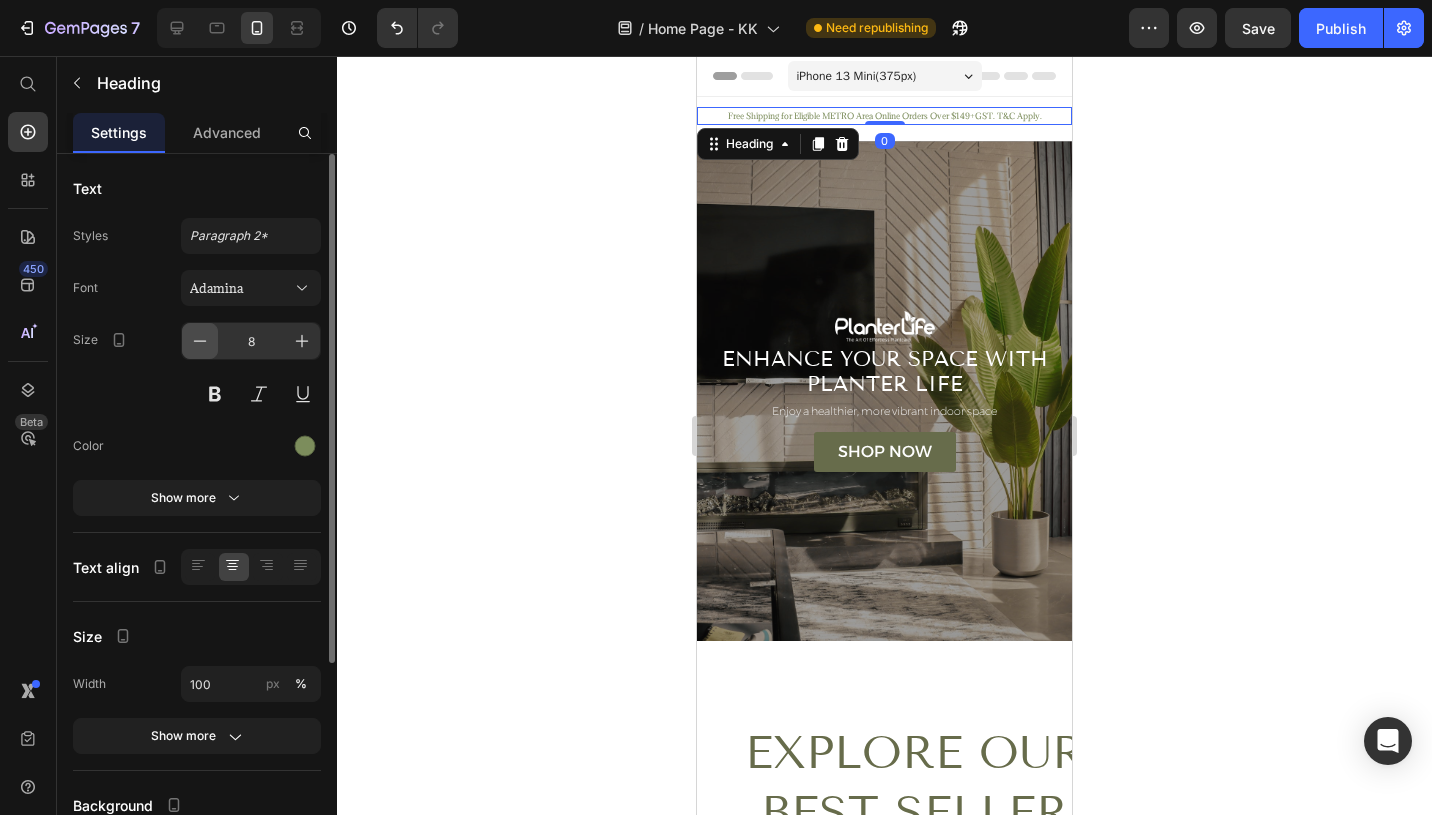 click 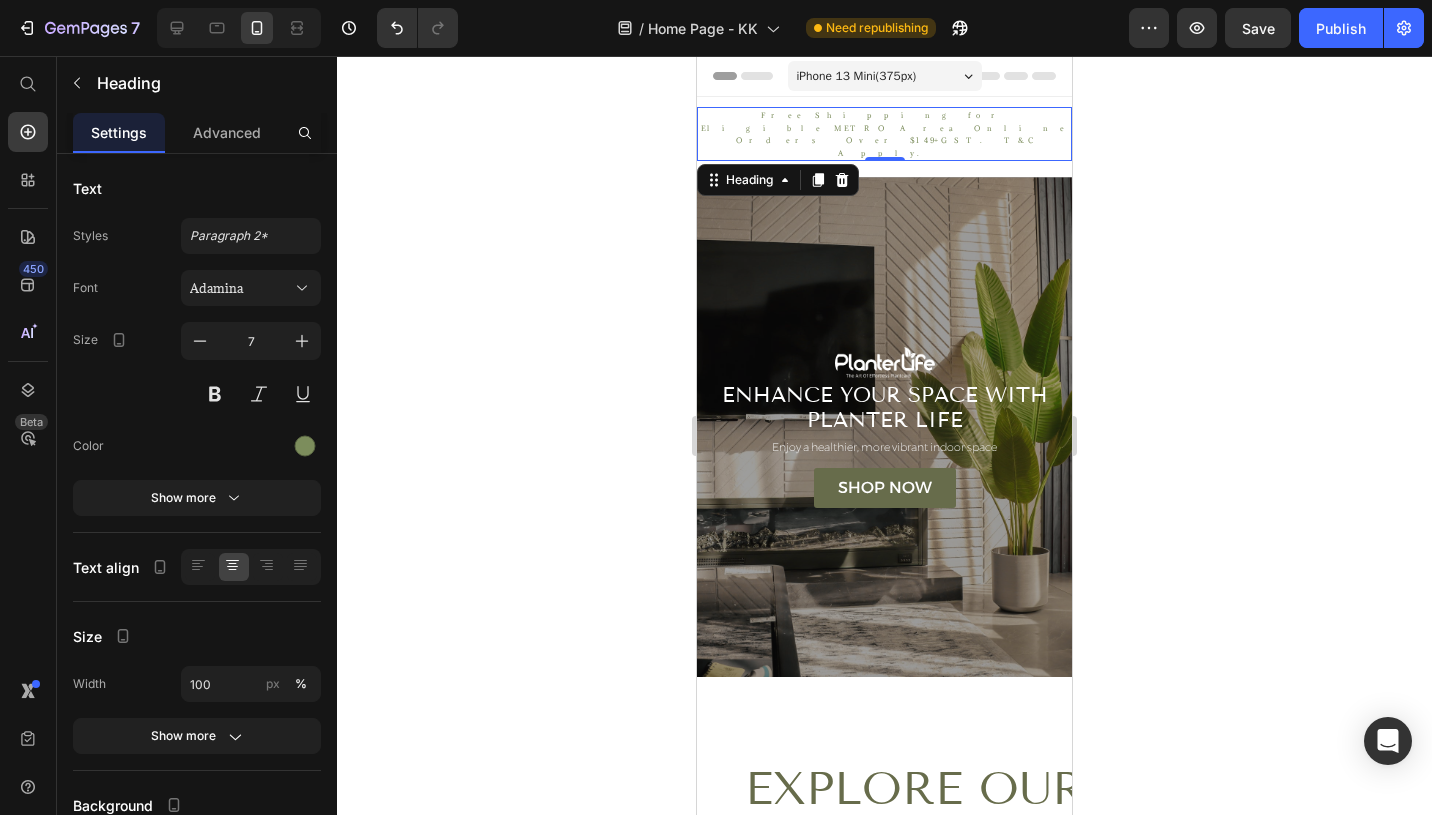 click 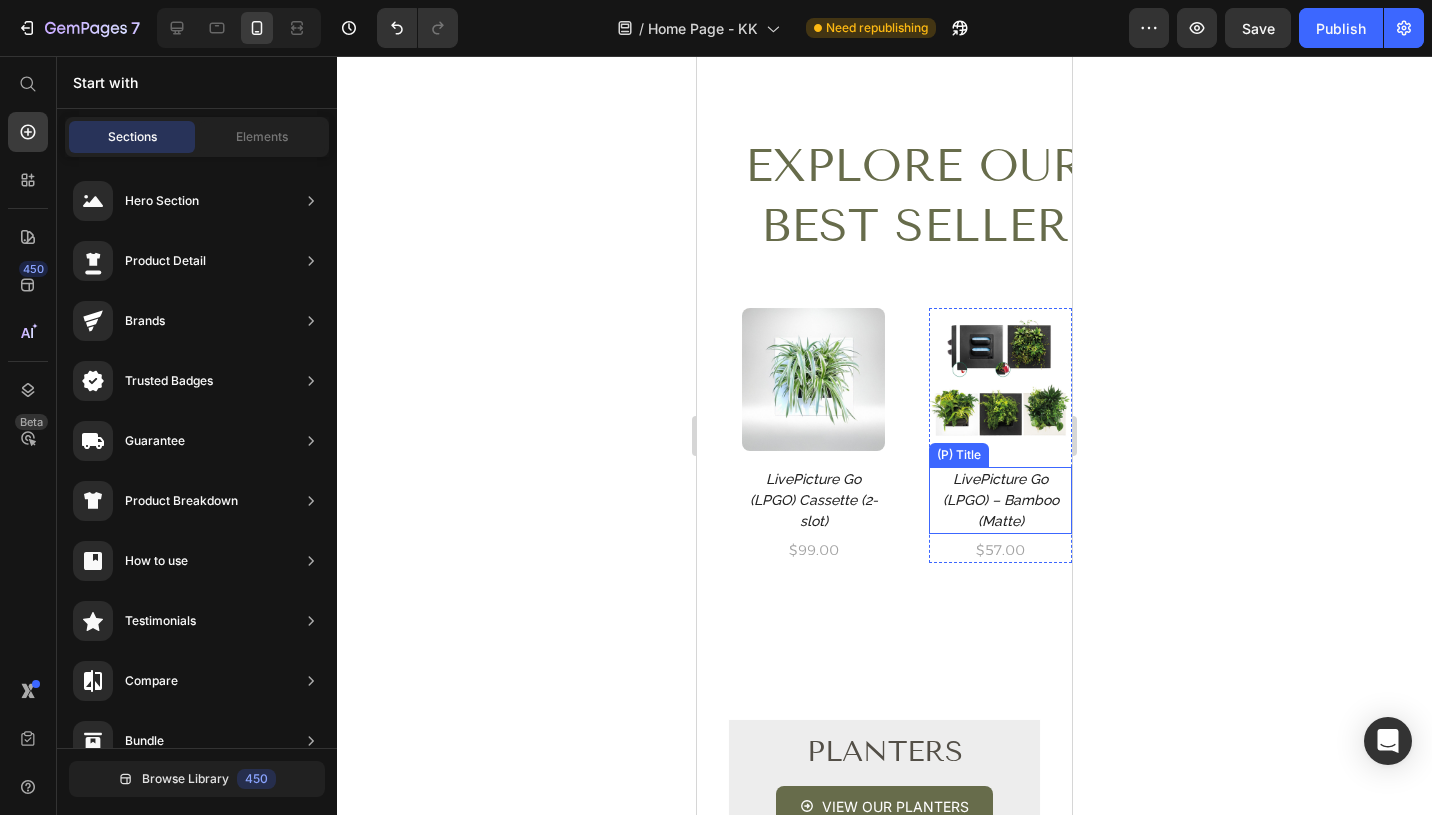 scroll, scrollTop: 450, scrollLeft: 0, axis: vertical 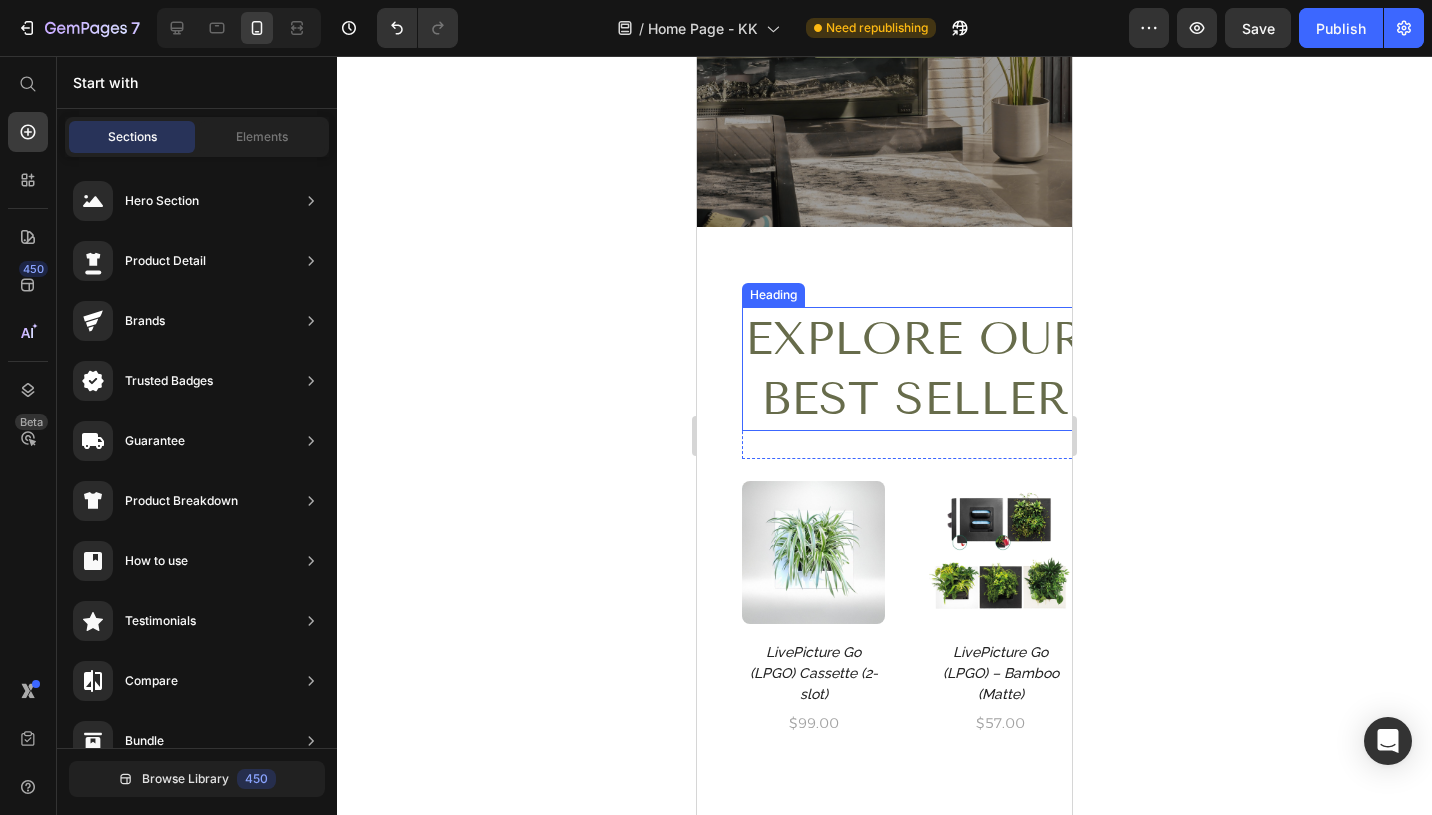 click on "Explore OUR BEST SELLER" at bounding box center (914, 369) 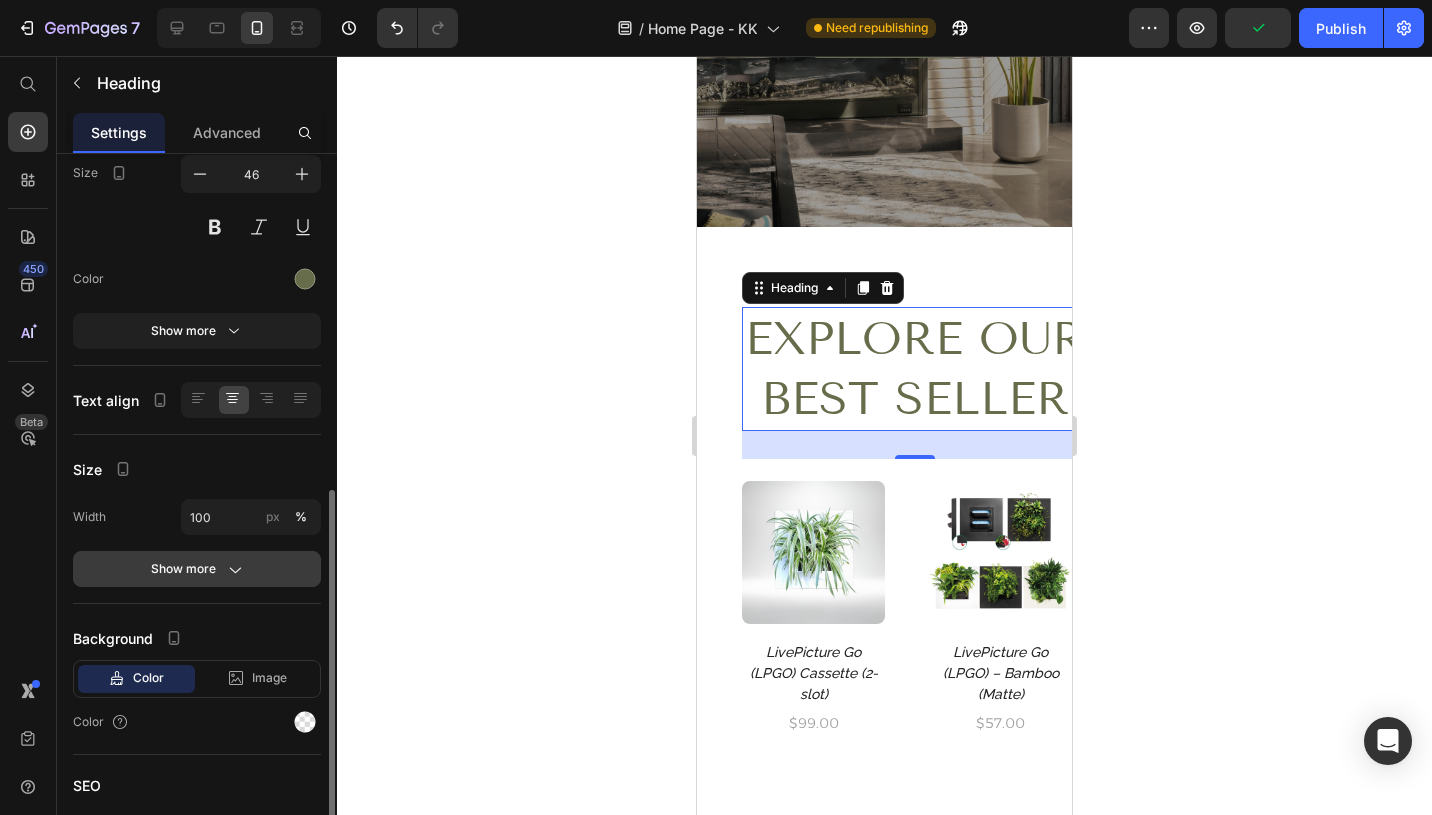 scroll, scrollTop: 294, scrollLeft: 0, axis: vertical 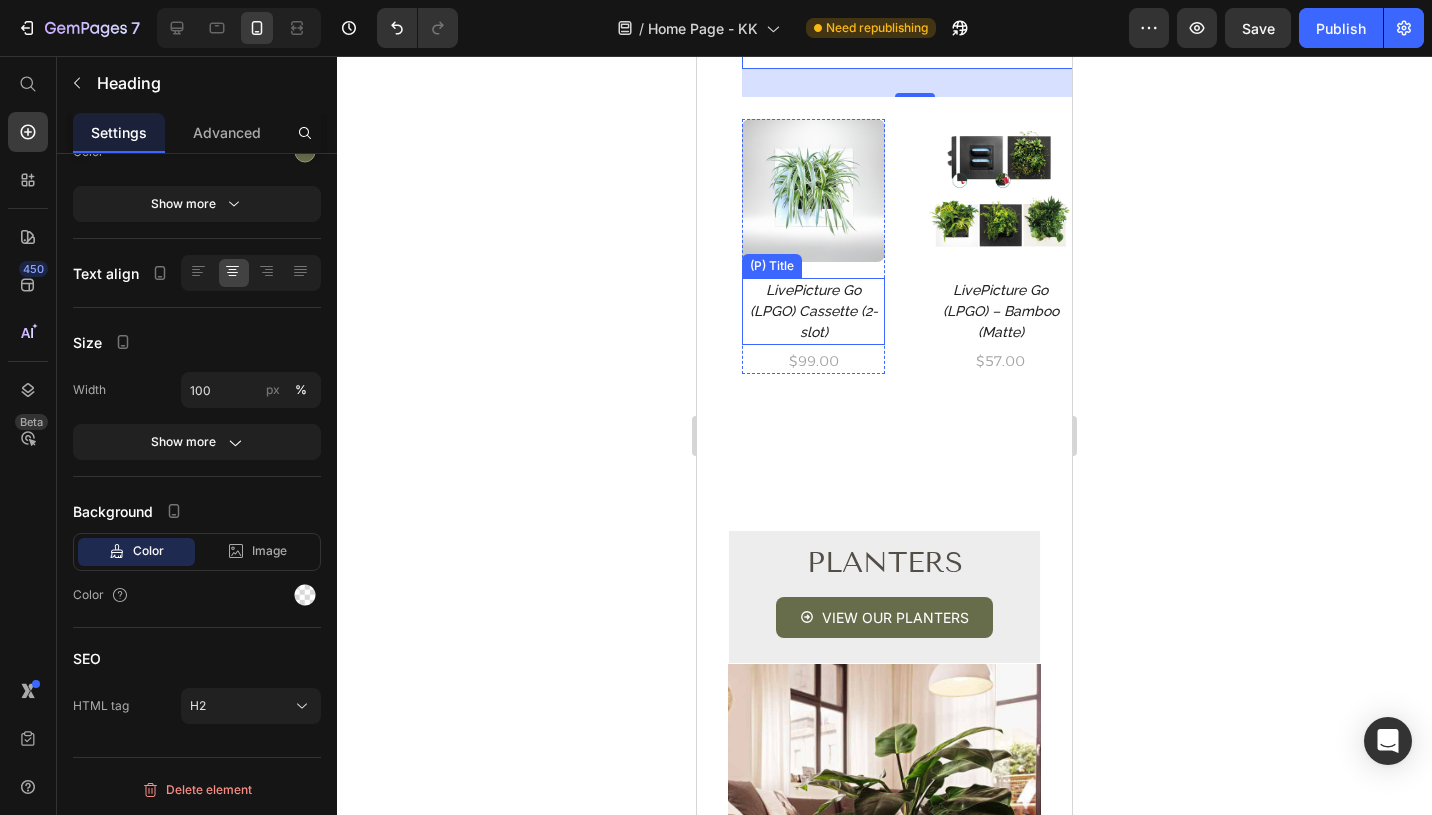 click on "LivePicture Go (LPGO) Cassette (2-slot)" at bounding box center (813, 311) 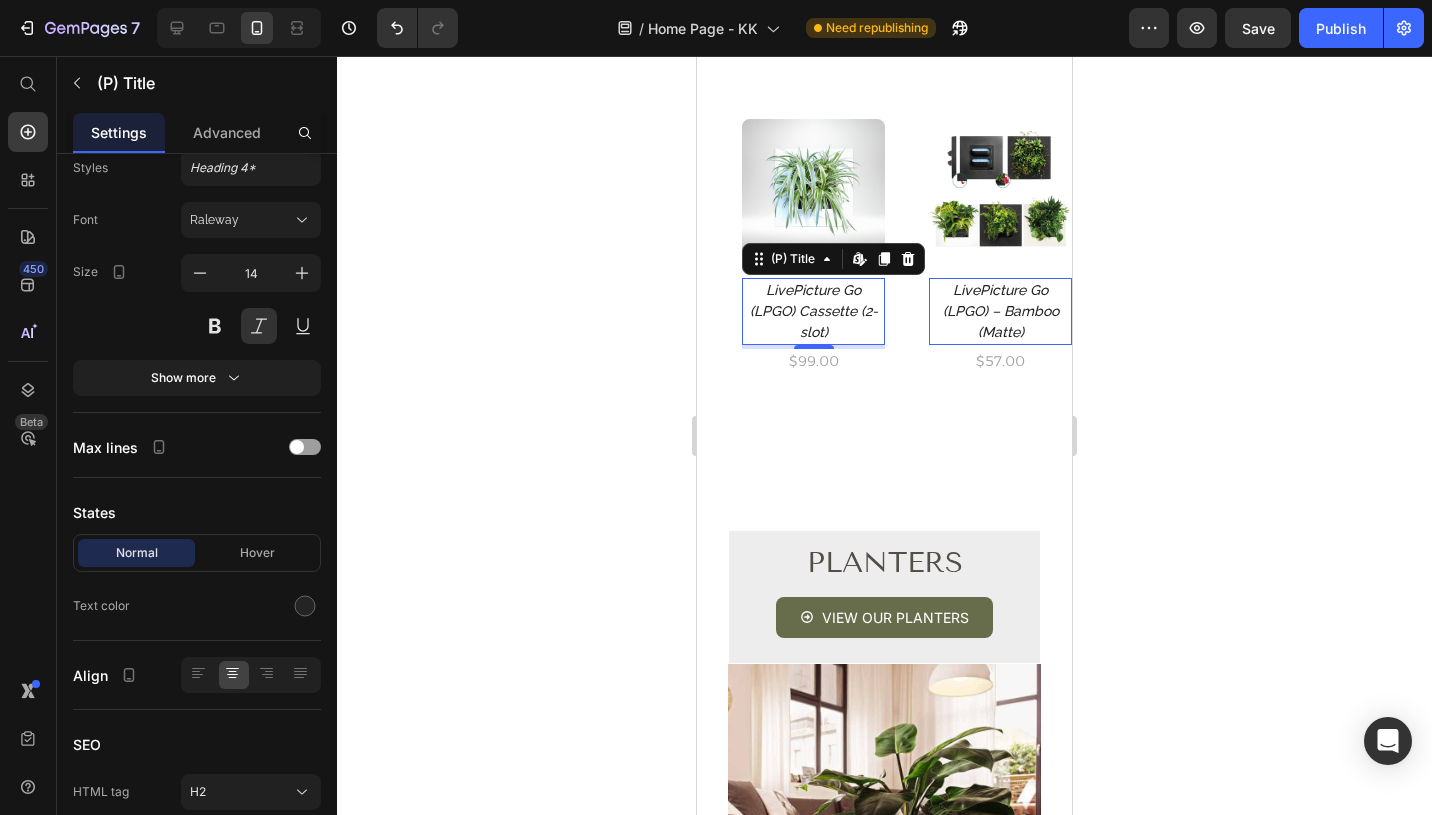 scroll, scrollTop: 0, scrollLeft: 0, axis: both 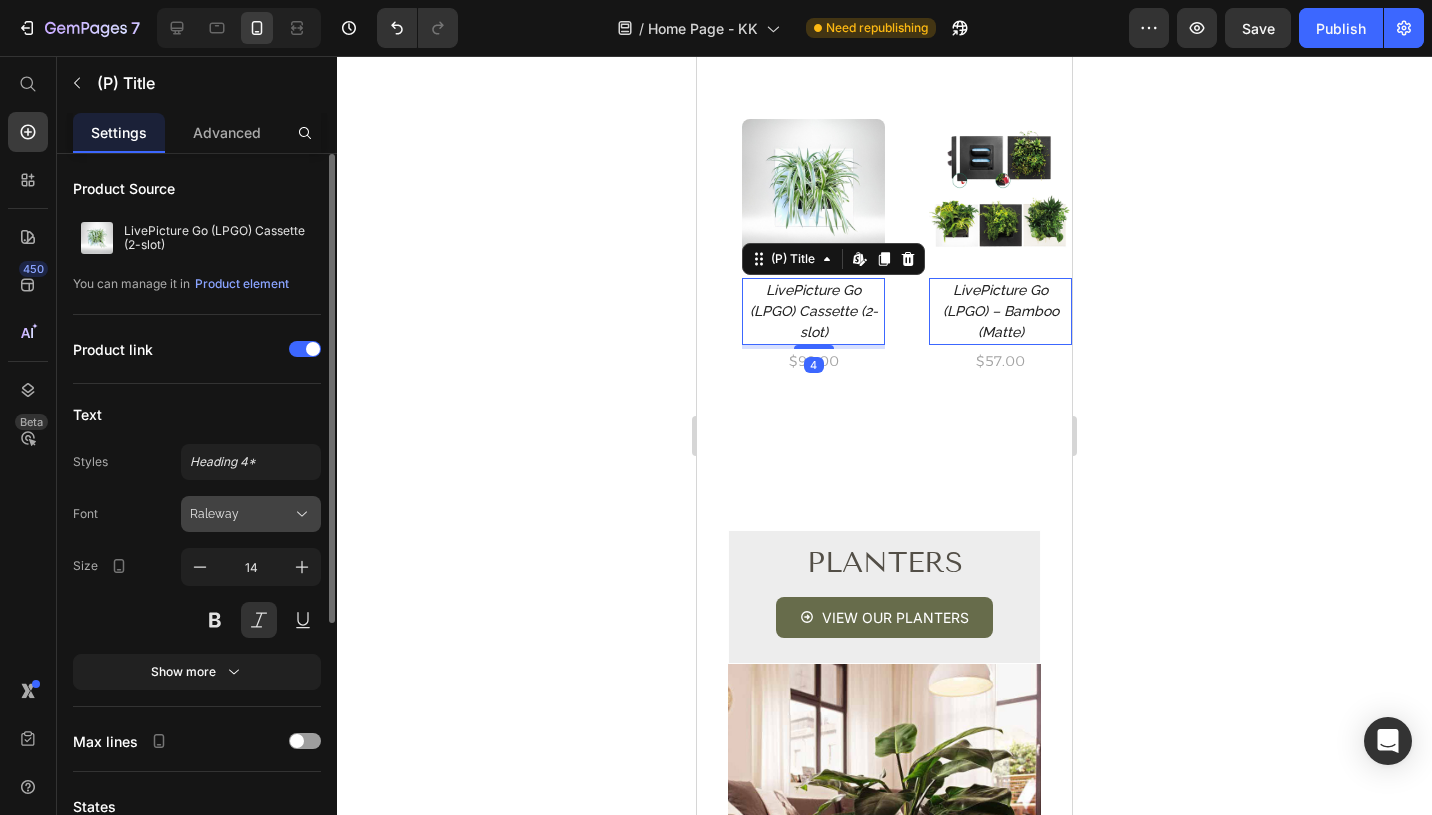 click on "Raleway" at bounding box center [251, 514] 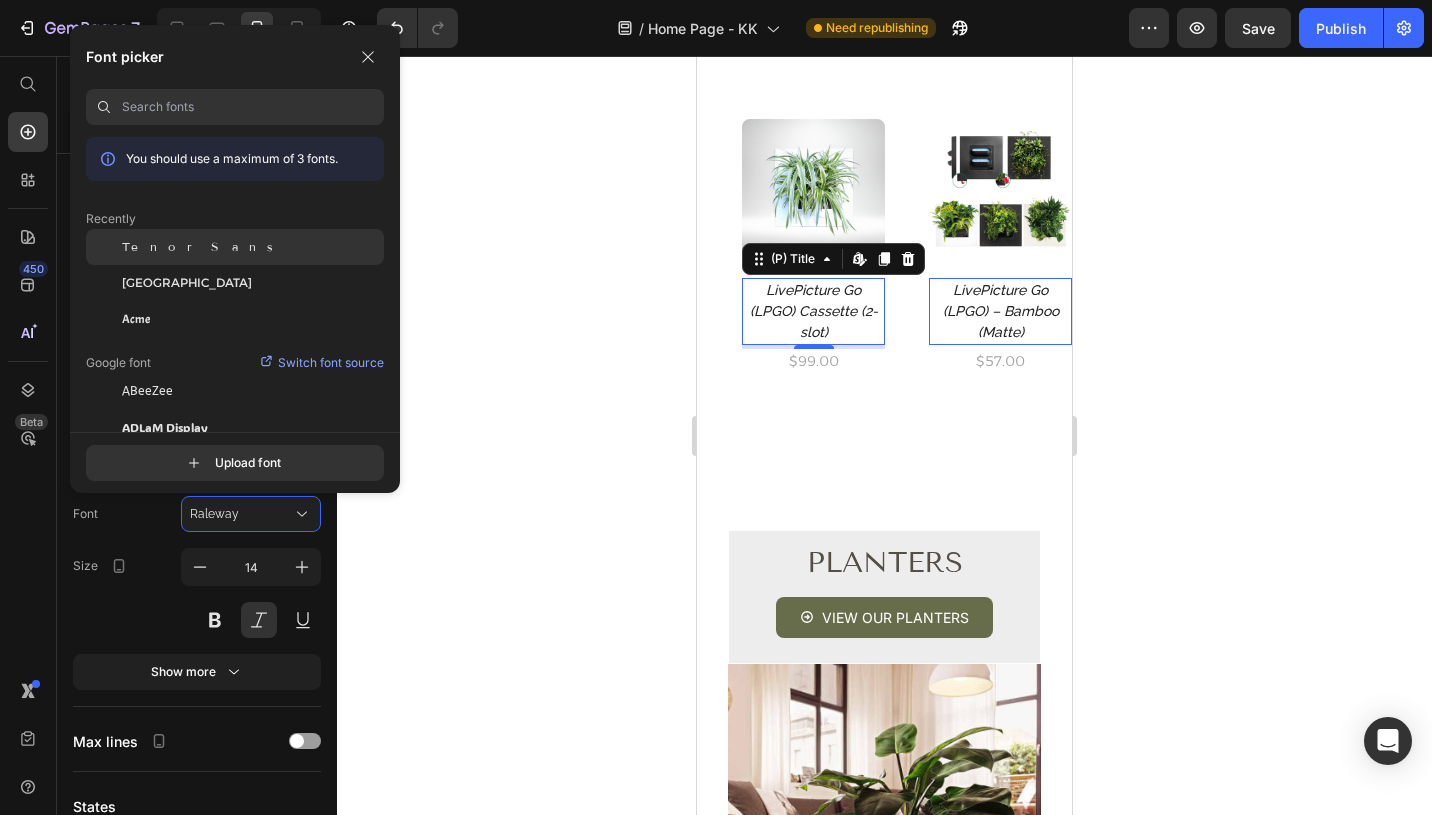 click on "Tenor Sans" 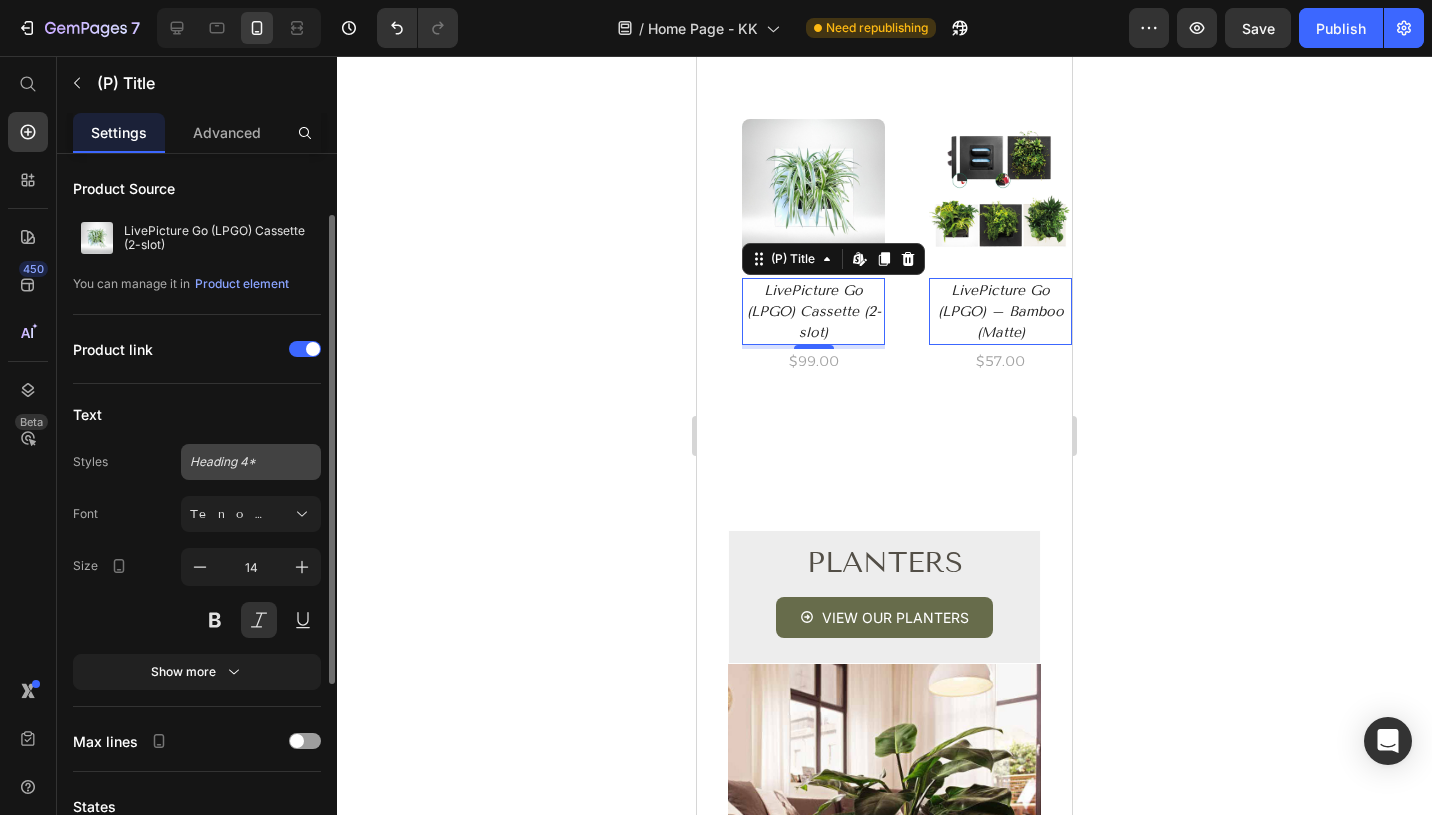 scroll, scrollTop: 37, scrollLeft: 0, axis: vertical 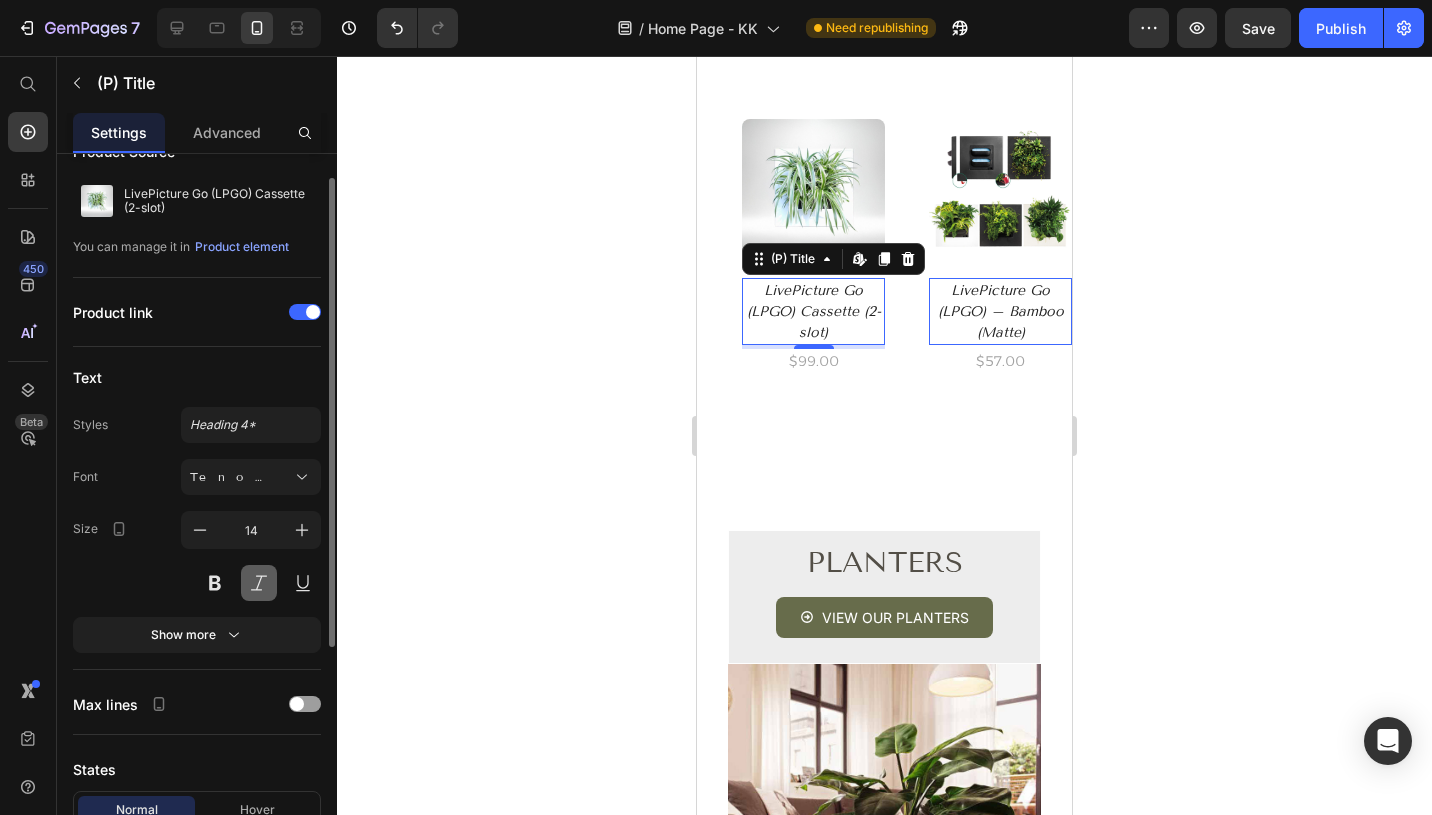 click at bounding box center (259, 583) 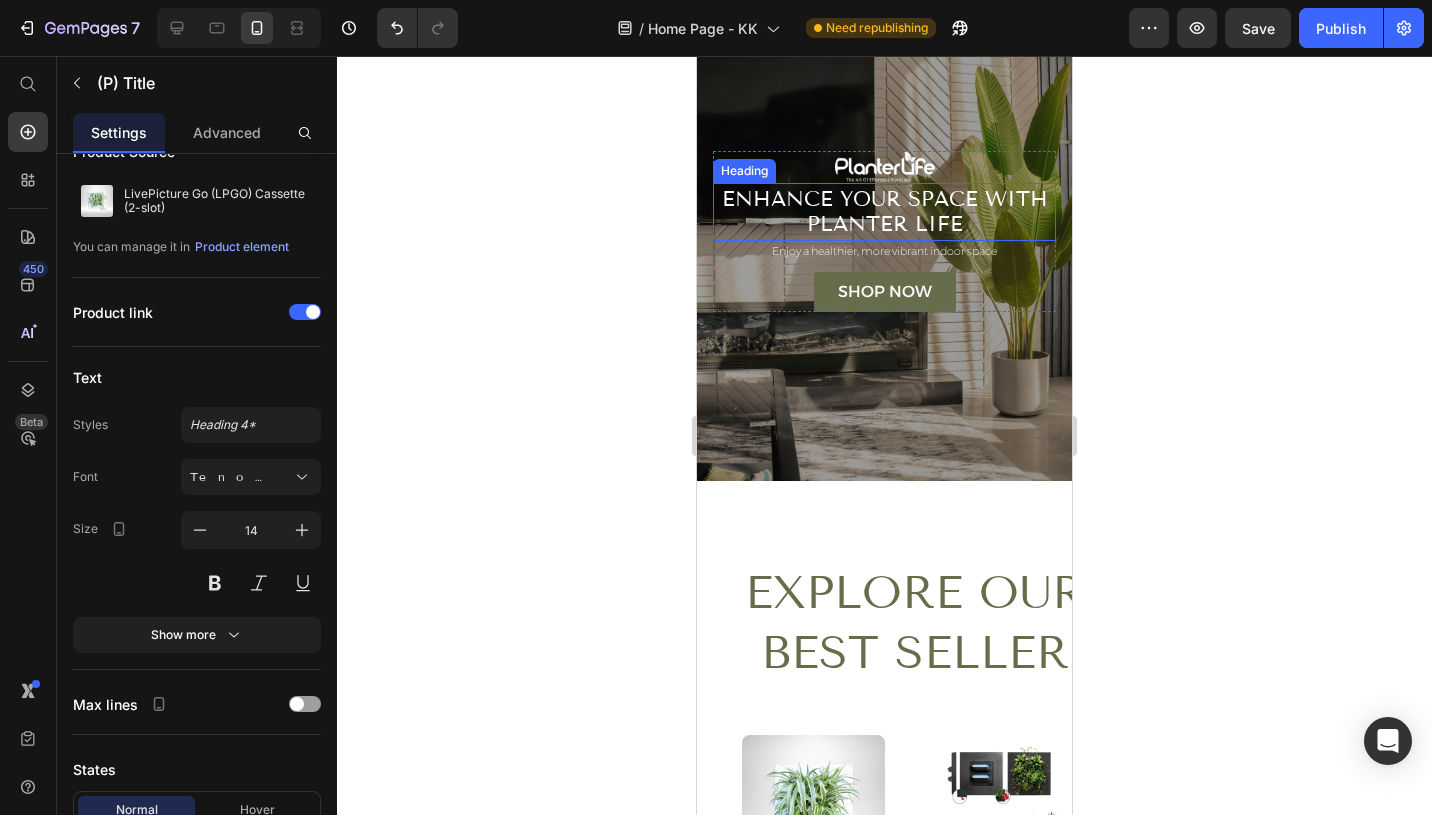 scroll, scrollTop: 0, scrollLeft: 0, axis: both 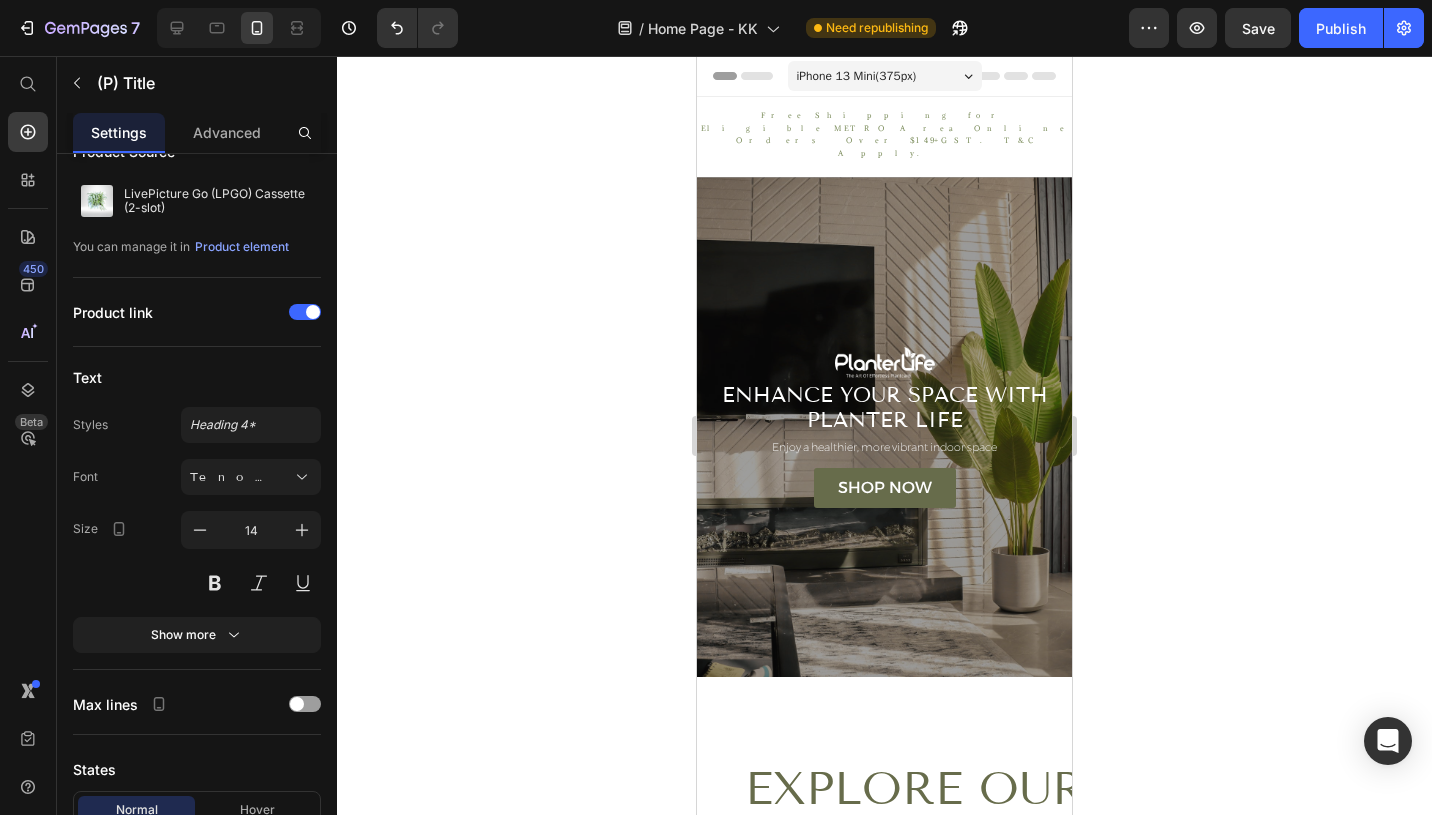 click on "iPhone 13 Mini  ( 375 px)" at bounding box center (885, 76) 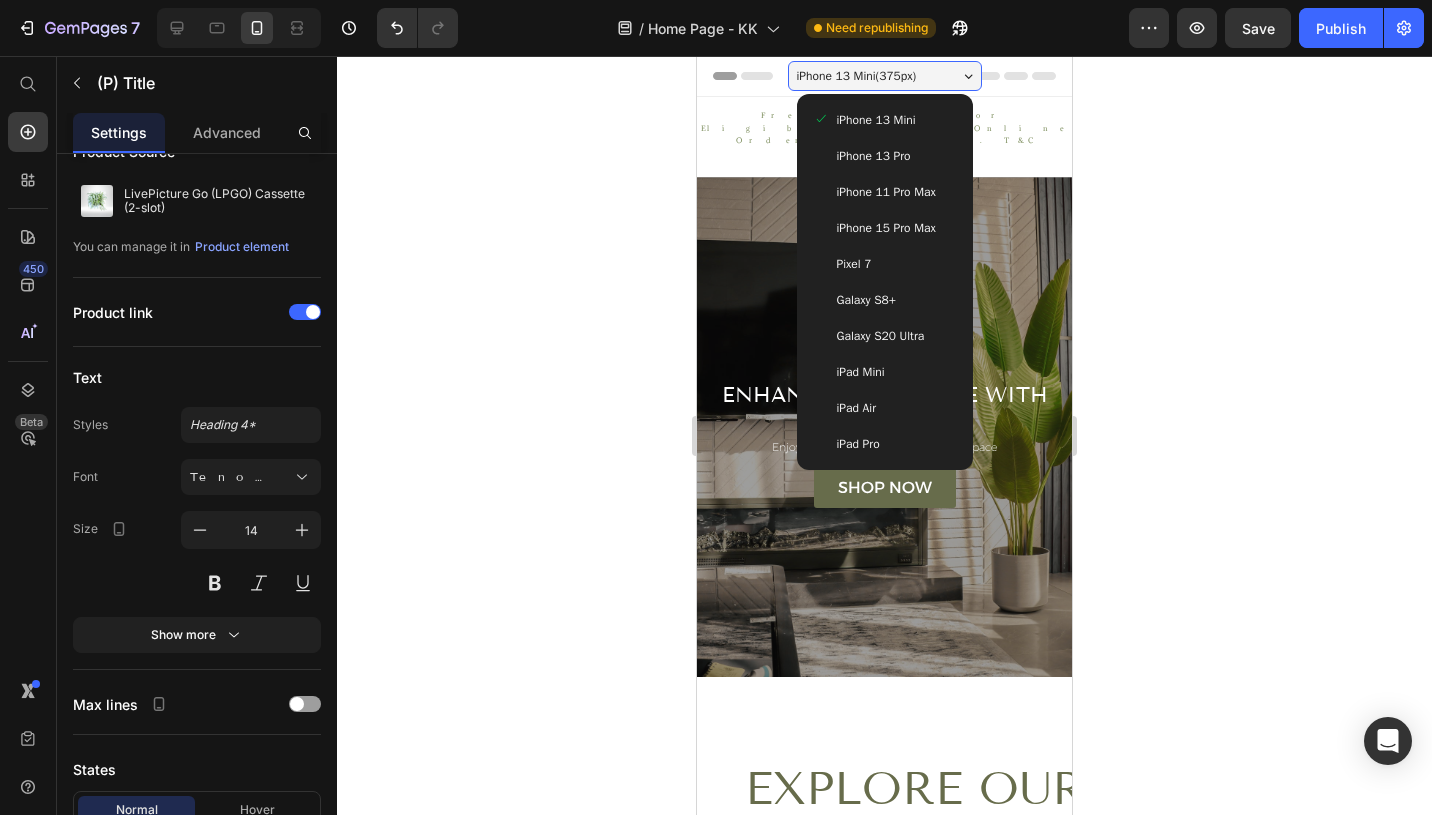 click 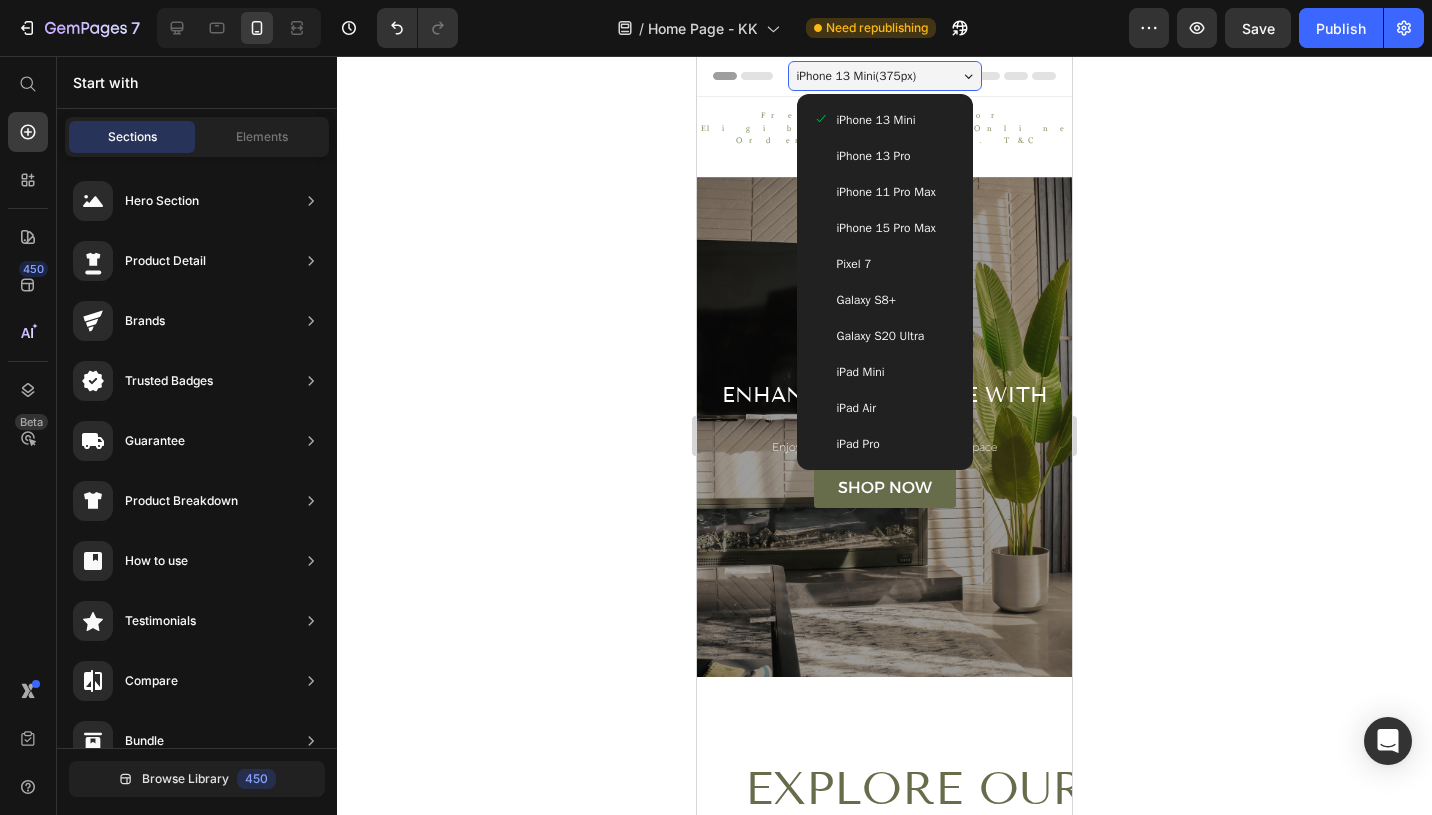 click 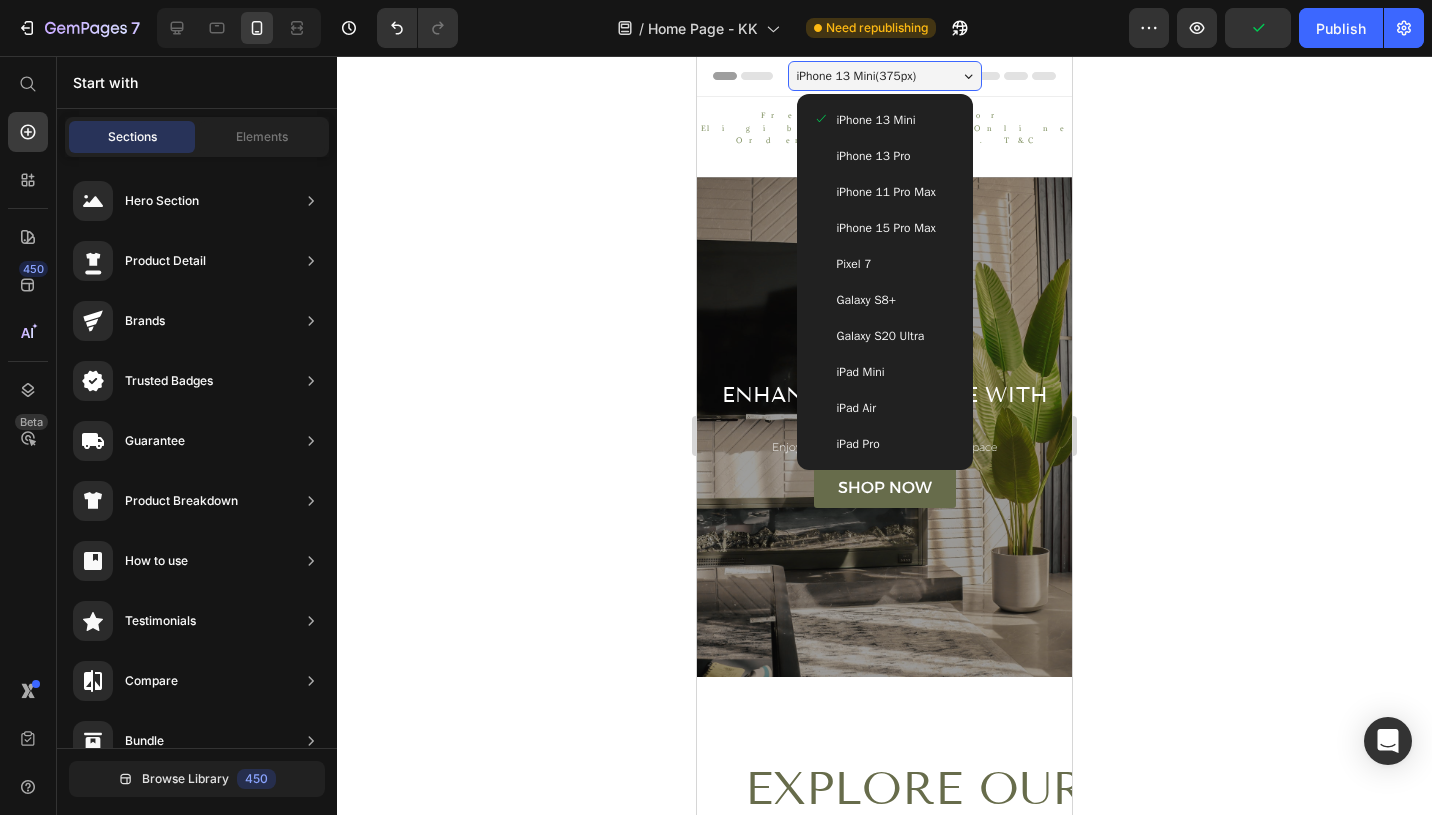 click on "iPhone 13 Mini  ( 375 px)" at bounding box center [885, 76] 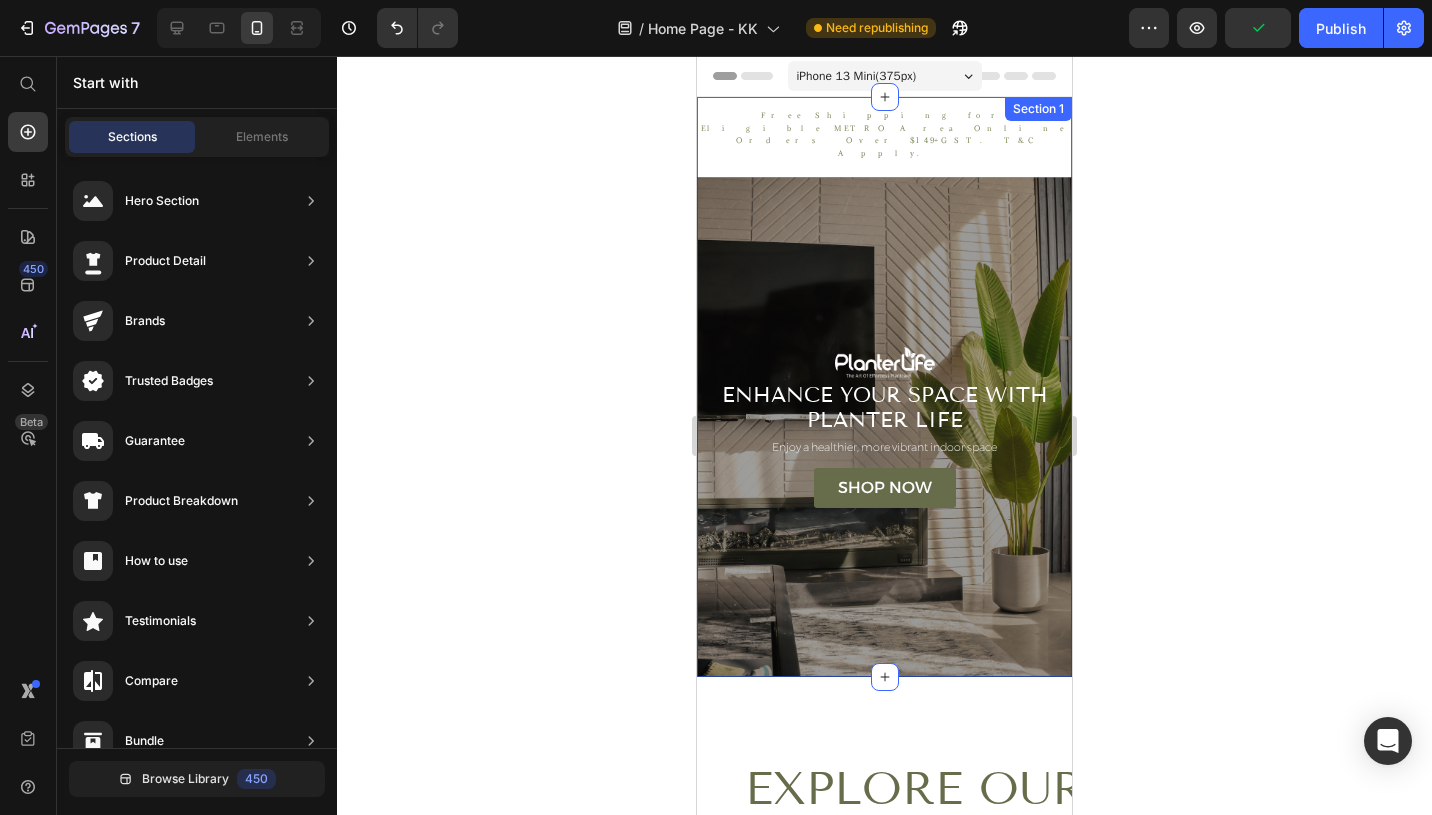 click on "iPhone 13 Mini  ( 375 px)" at bounding box center (885, 76) 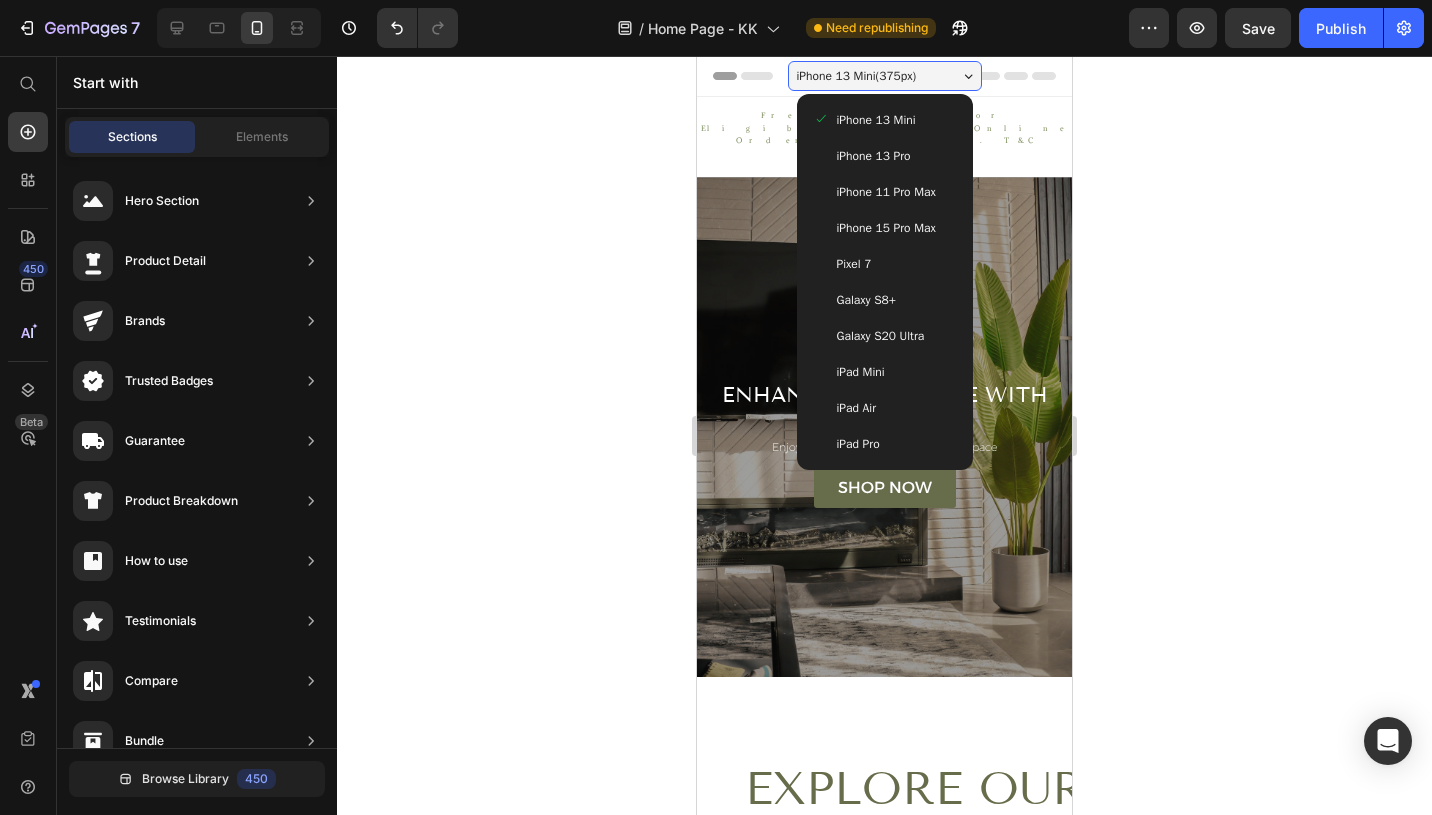 click on "iPhone 13 Pro" at bounding box center [885, 156] 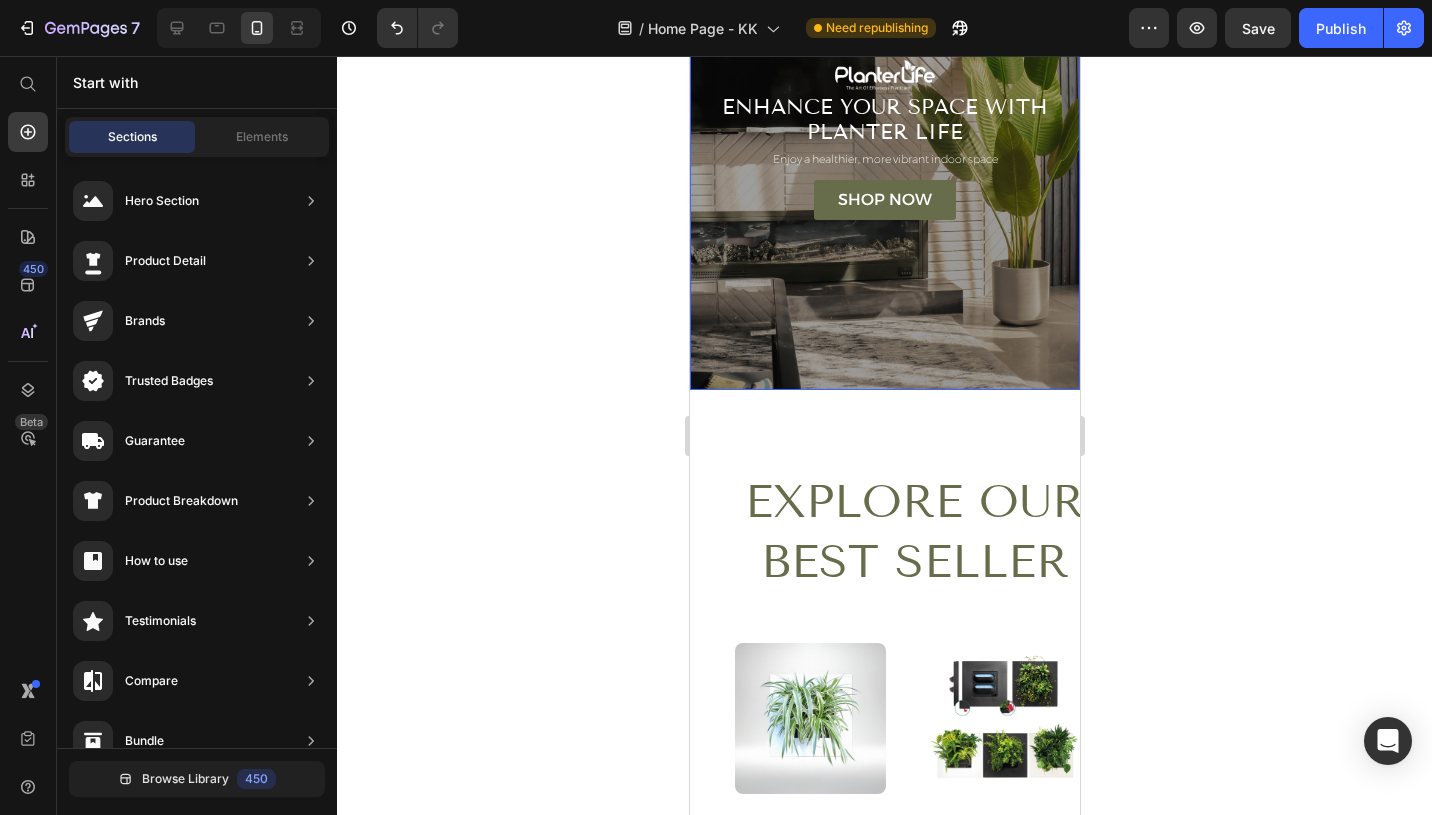 scroll, scrollTop: 361, scrollLeft: 0, axis: vertical 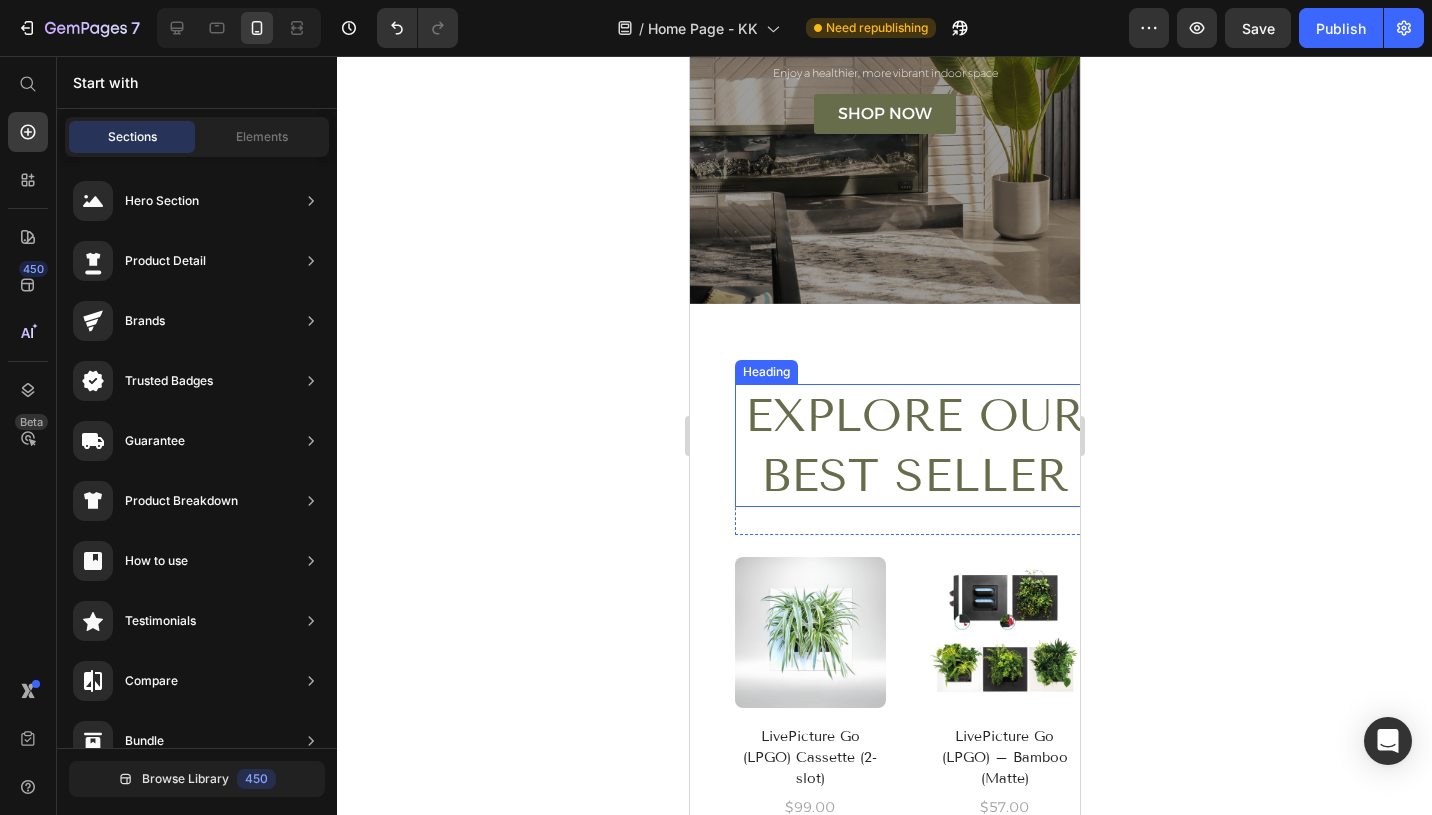click on "Explore OUR BEST SELLER" at bounding box center [914, 446] 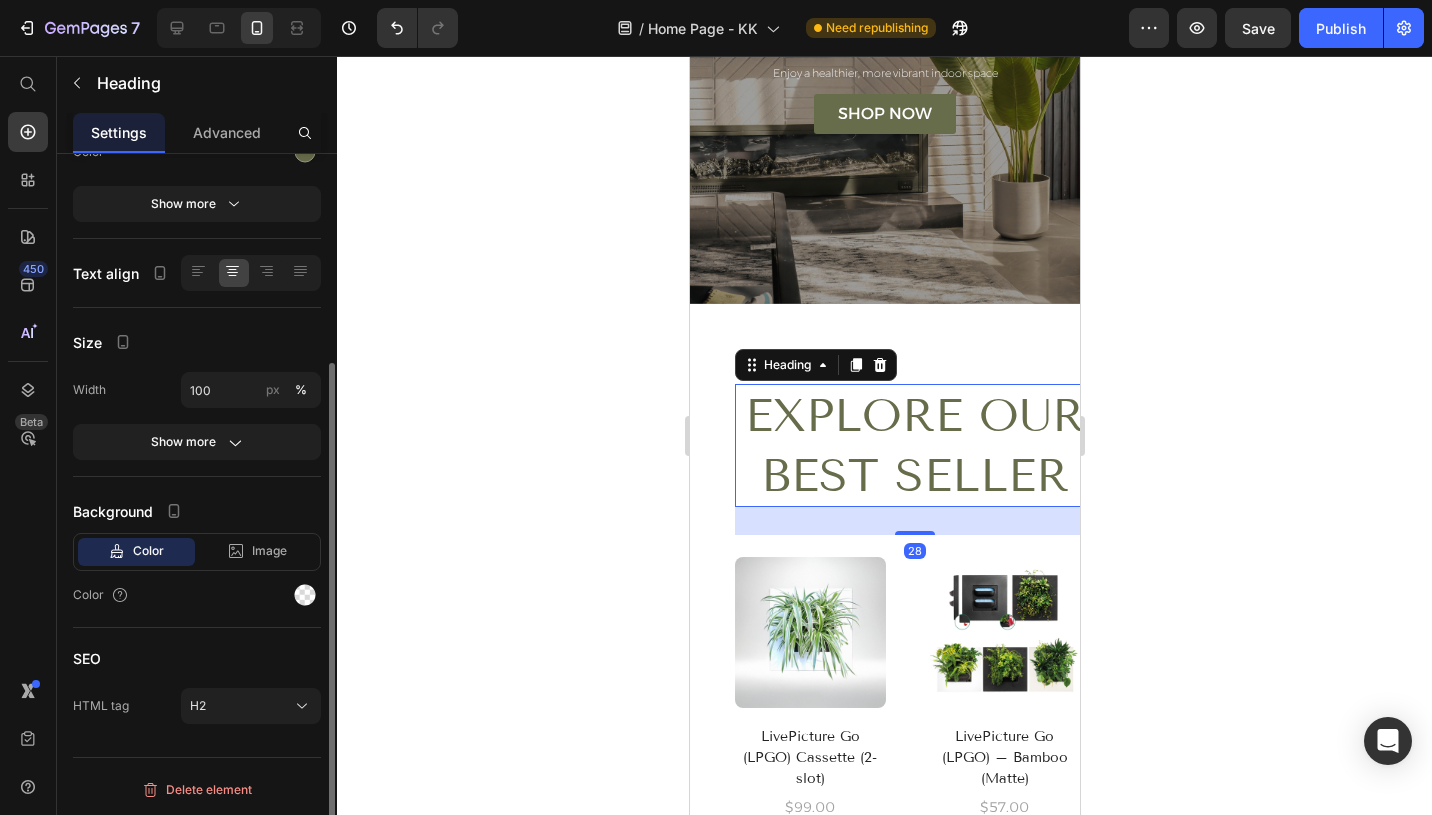 scroll, scrollTop: 0, scrollLeft: 0, axis: both 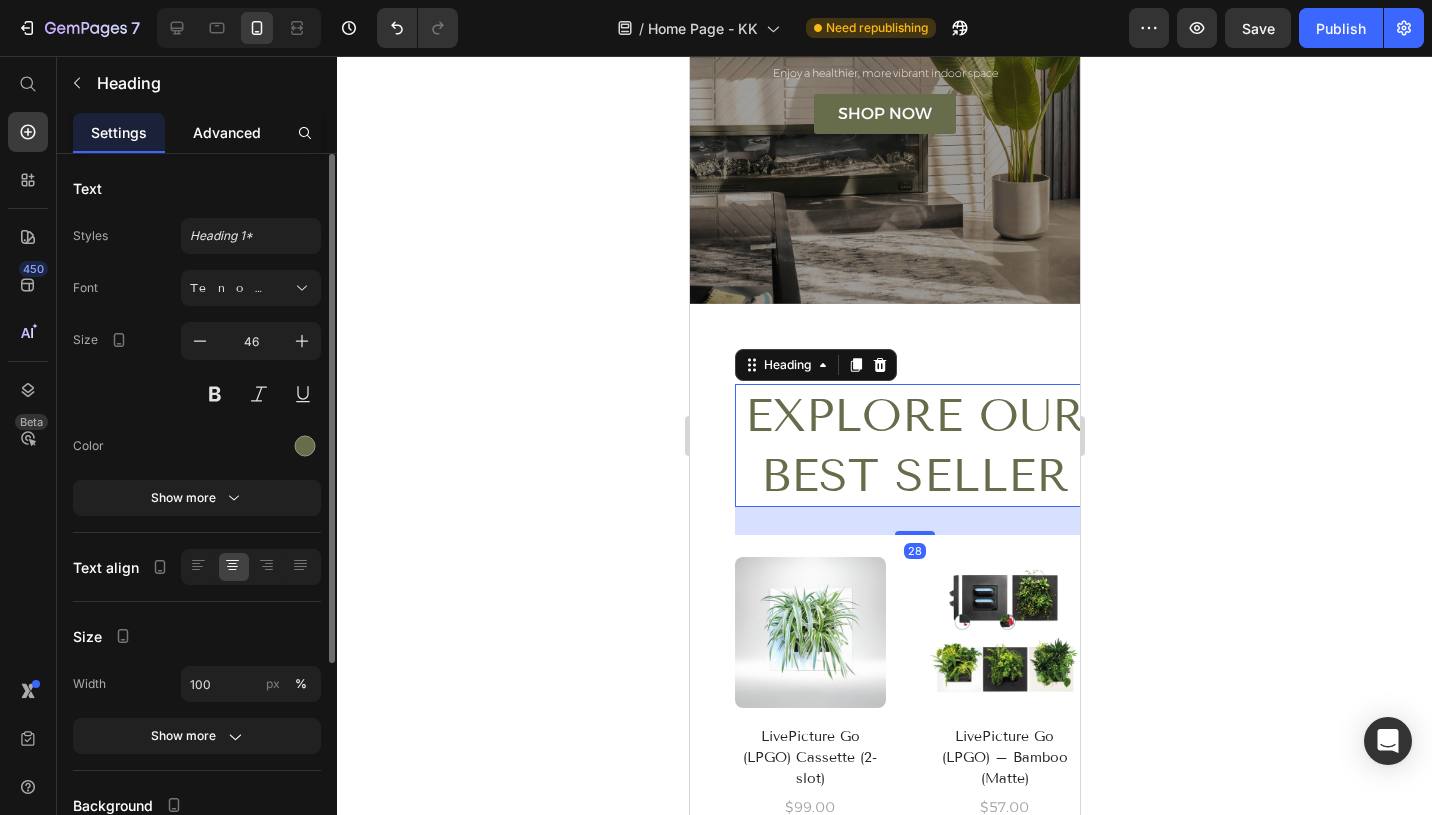 click on "Advanced" at bounding box center [227, 132] 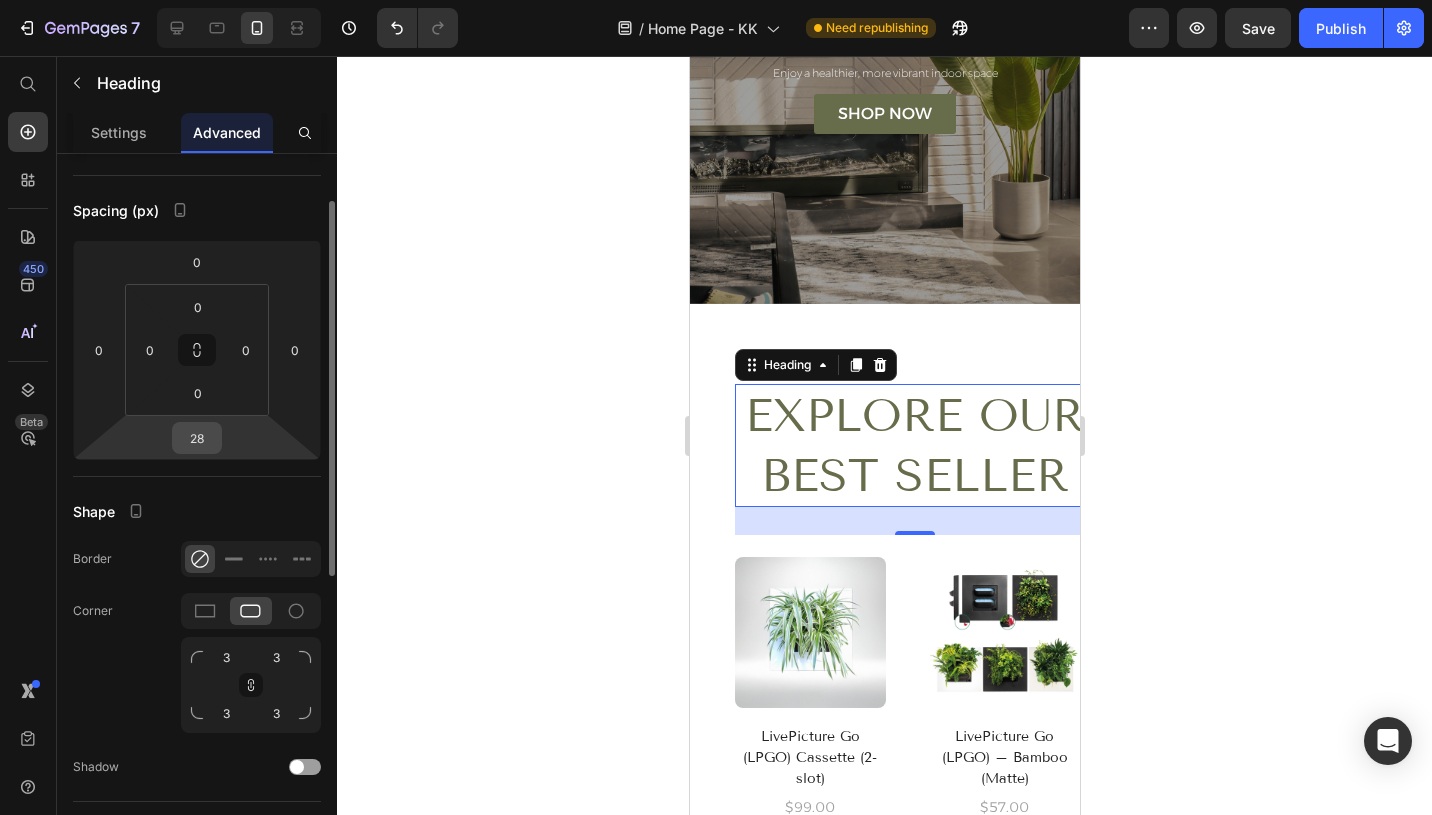 scroll, scrollTop: 146, scrollLeft: 0, axis: vertical 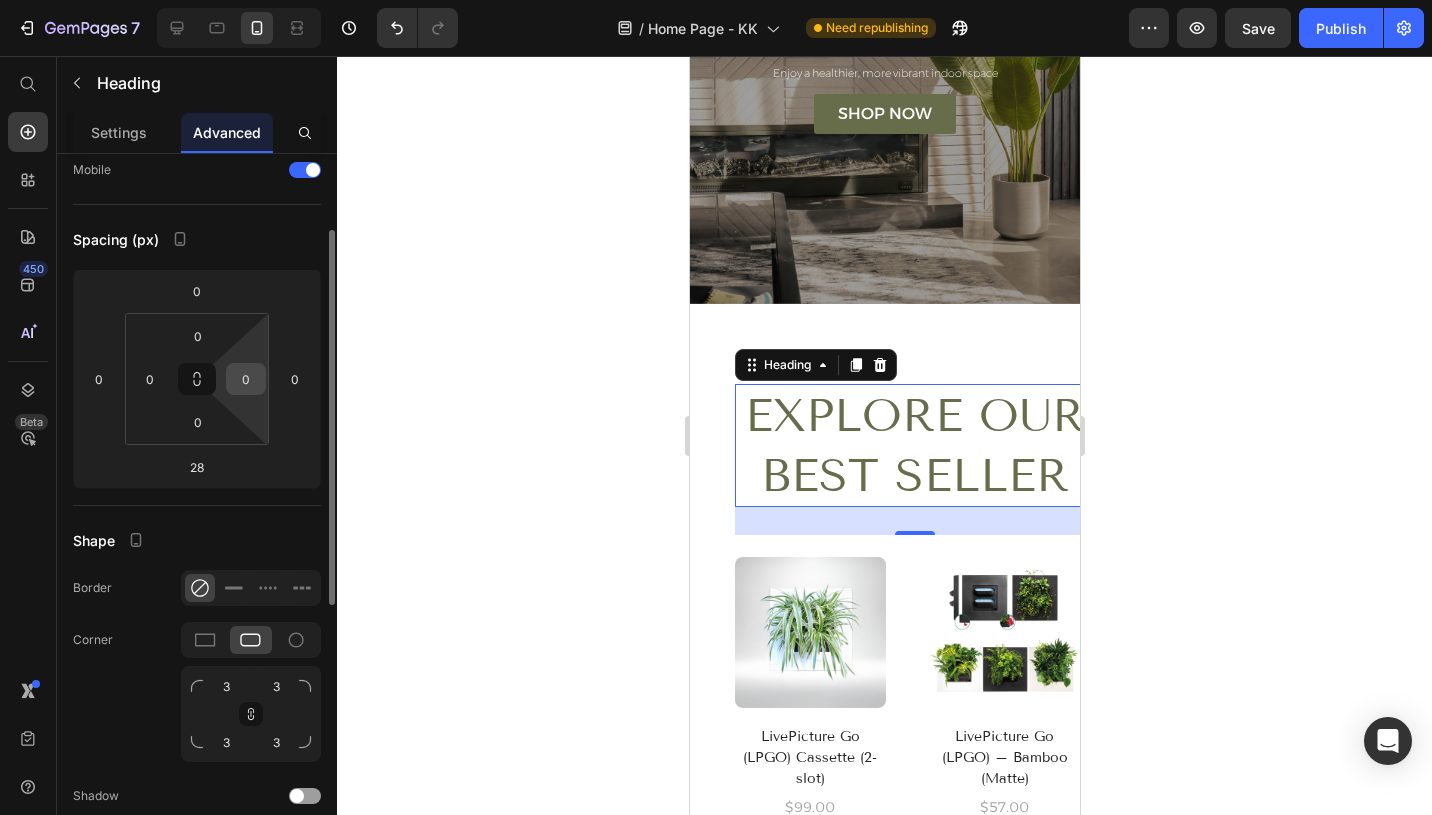 click on "0" at bounding box center [246, 379] 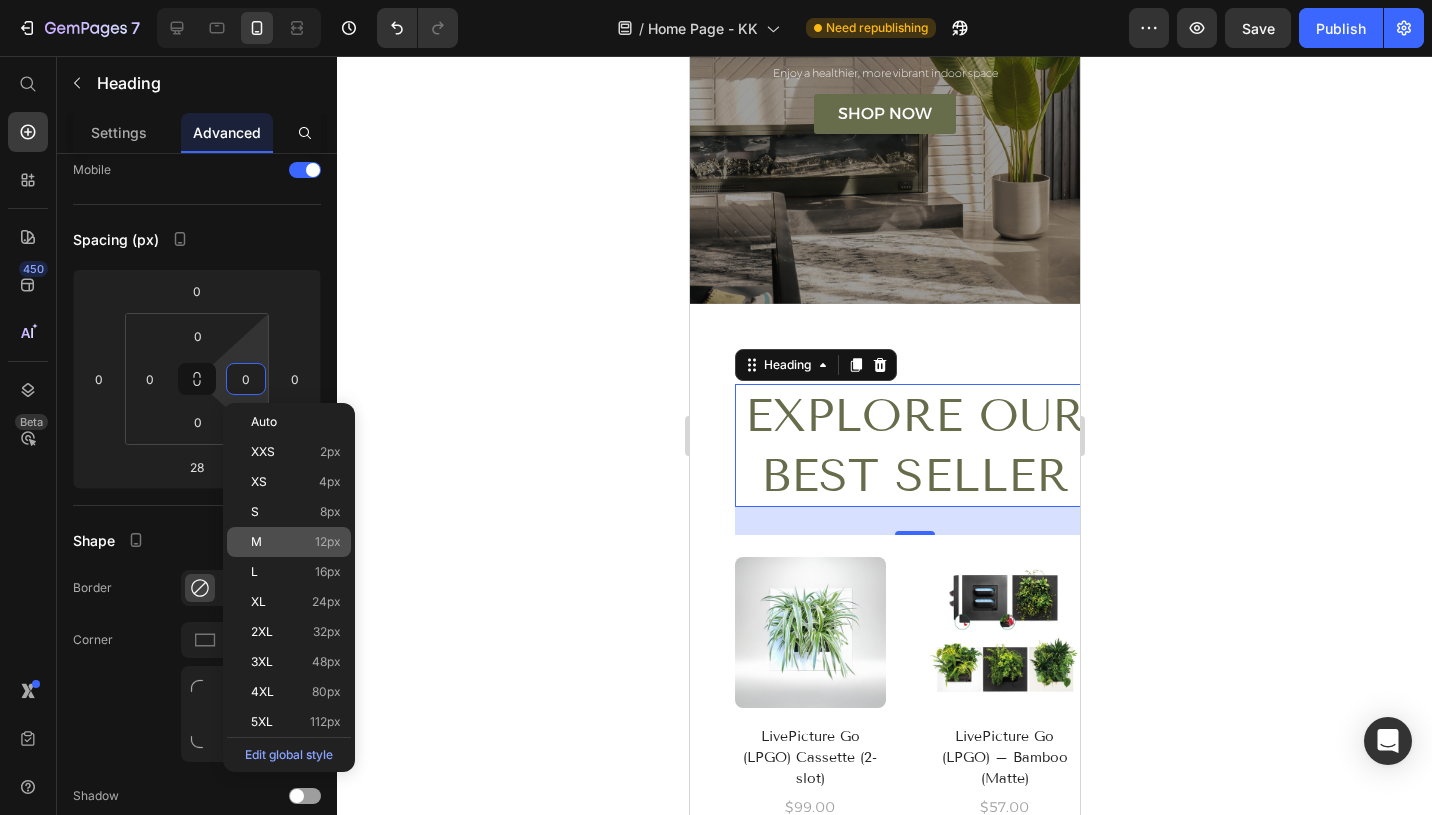 click on "M 12px" 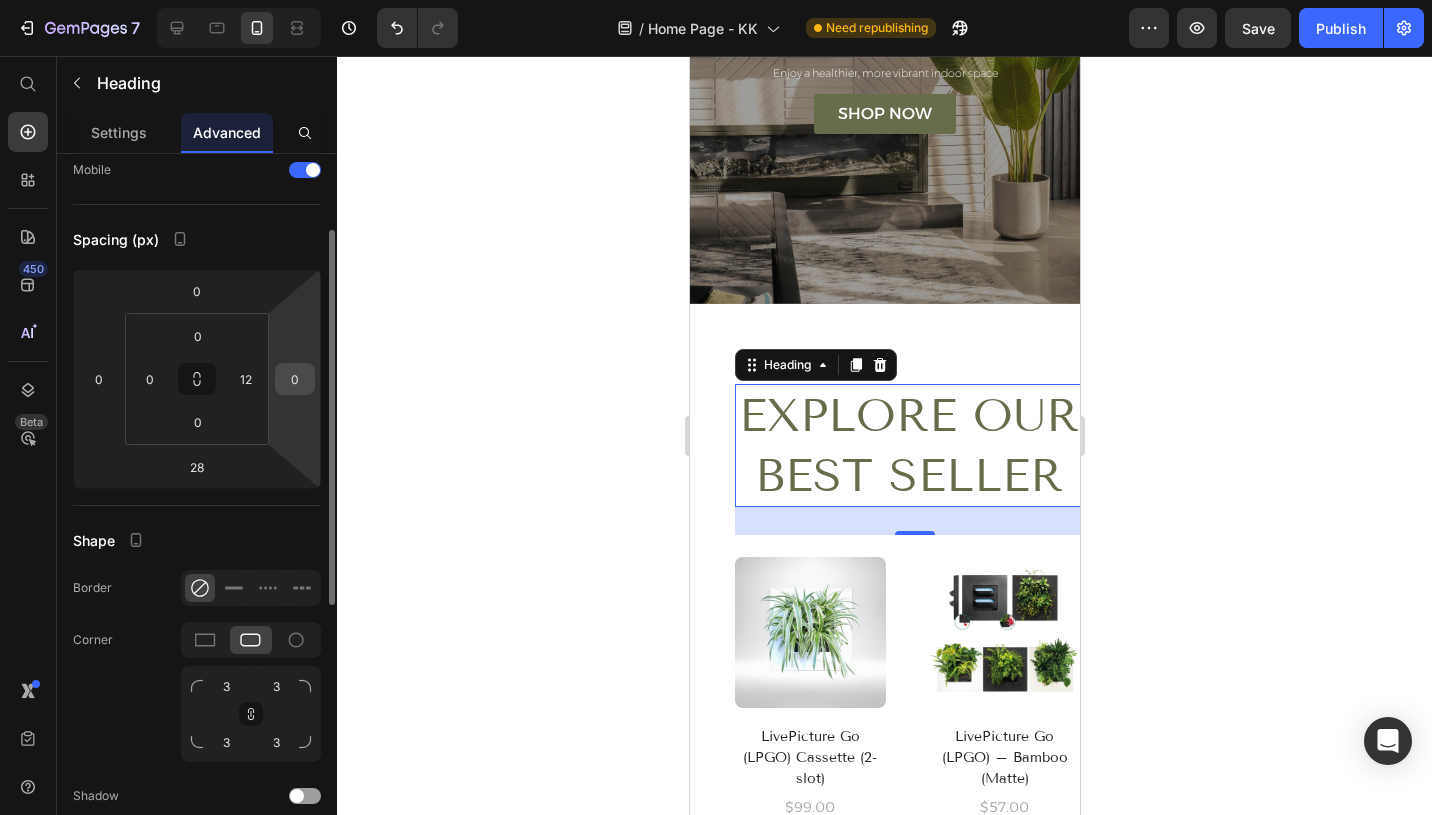 click on "0" at bounding box center [295, 379] 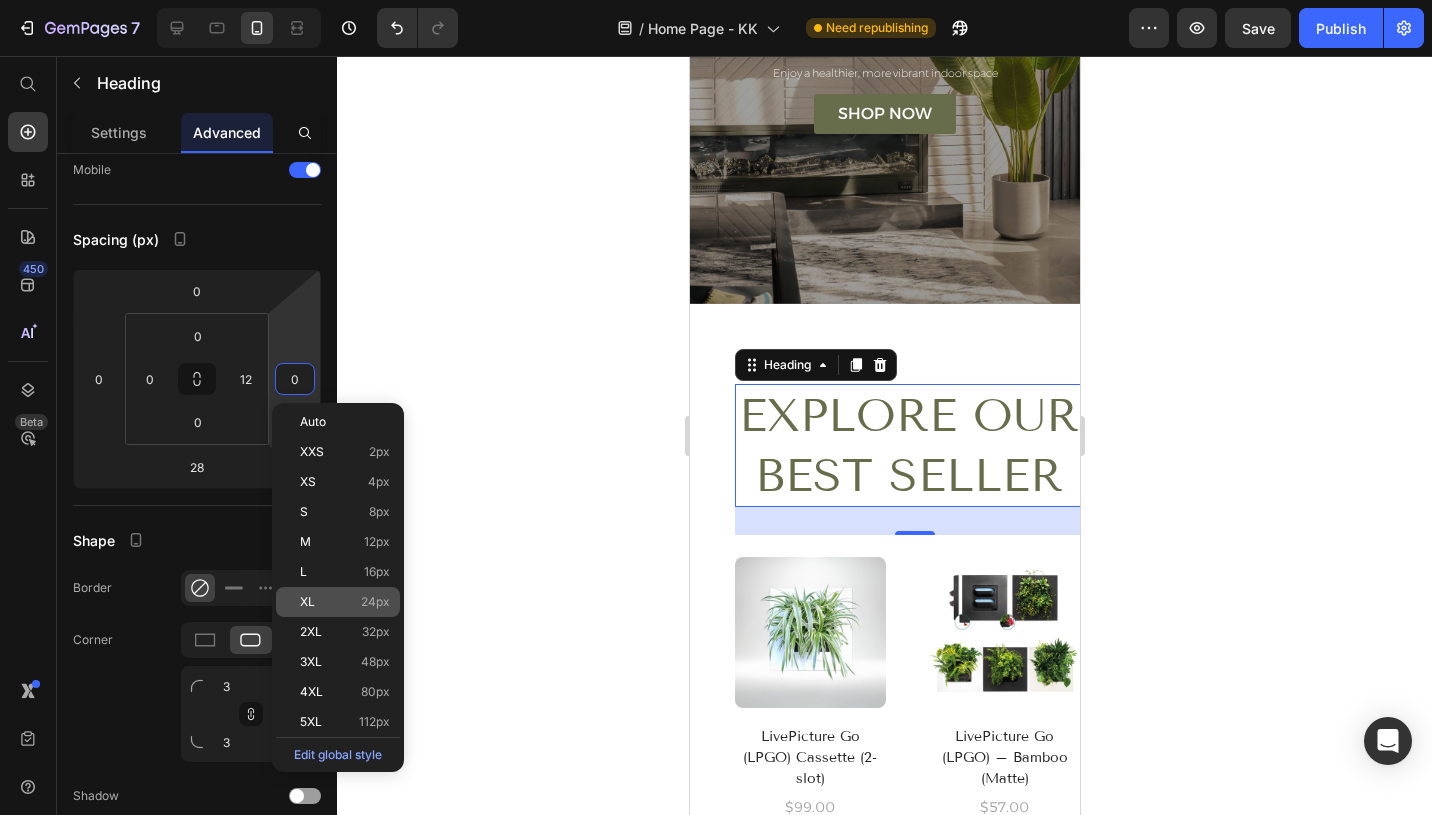 click on "XL 24px" at bounding box center (345, 602) 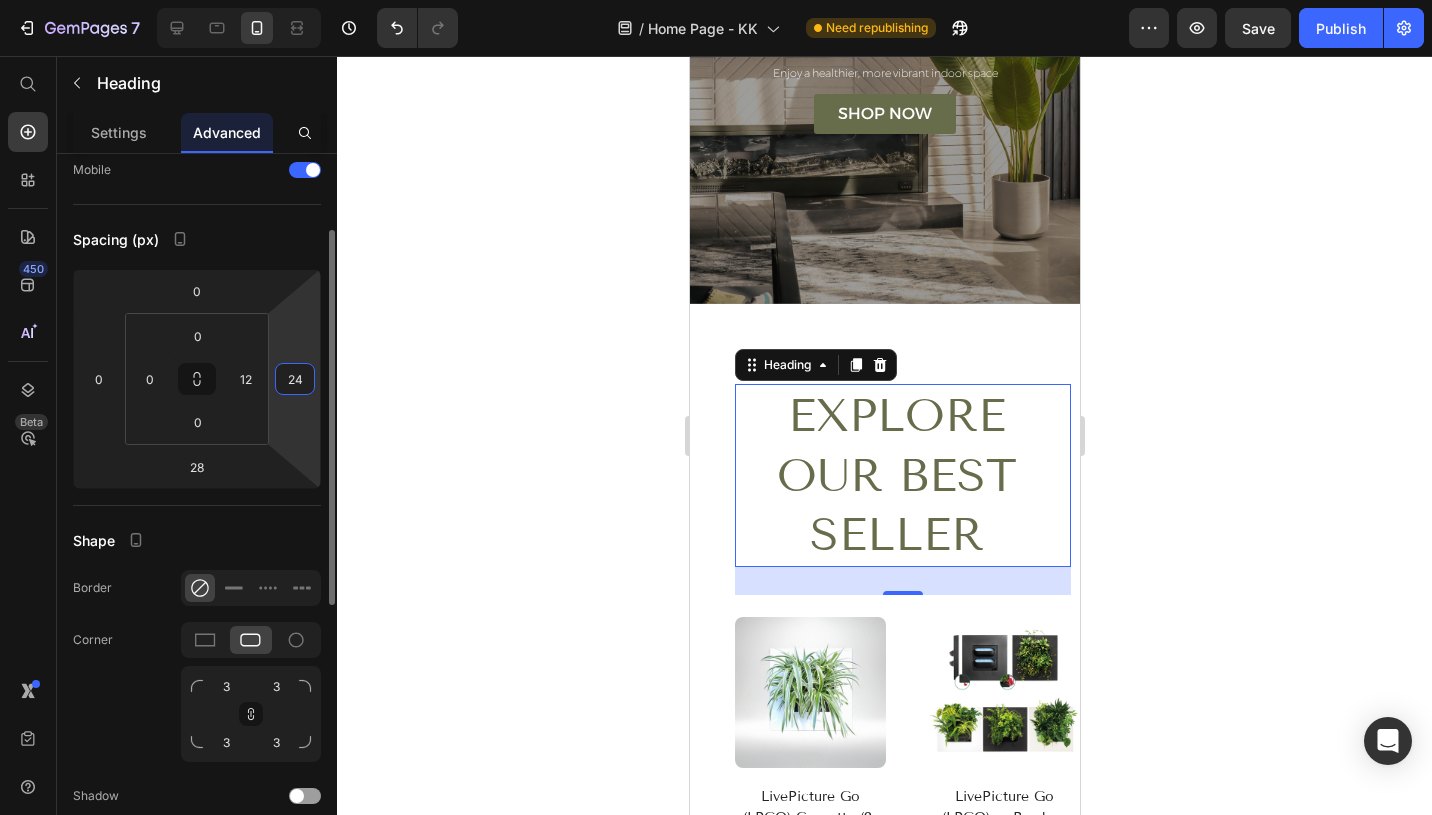 click on "24" at bounding box center [295, 379] 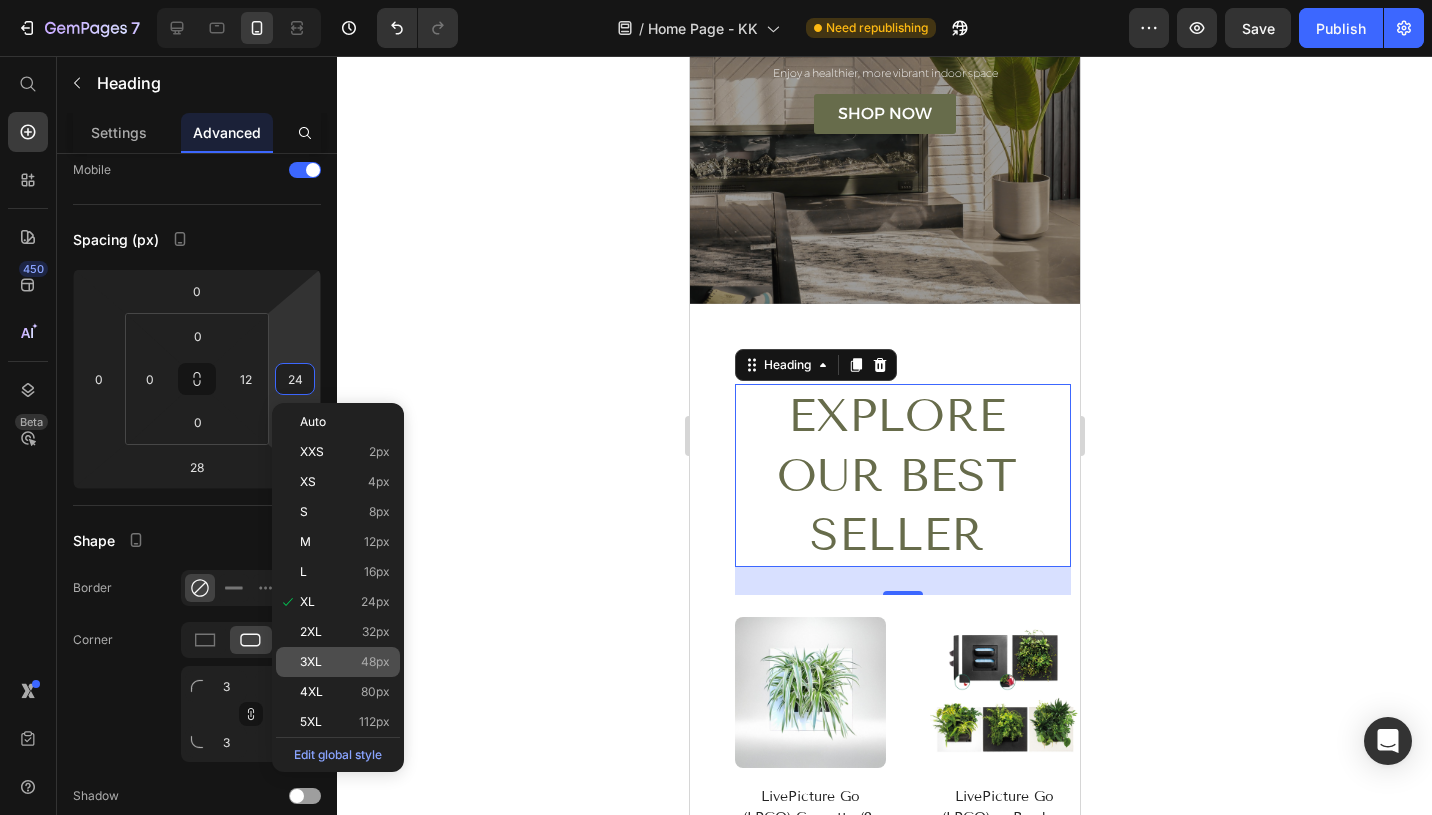 click on "3XL 48px" 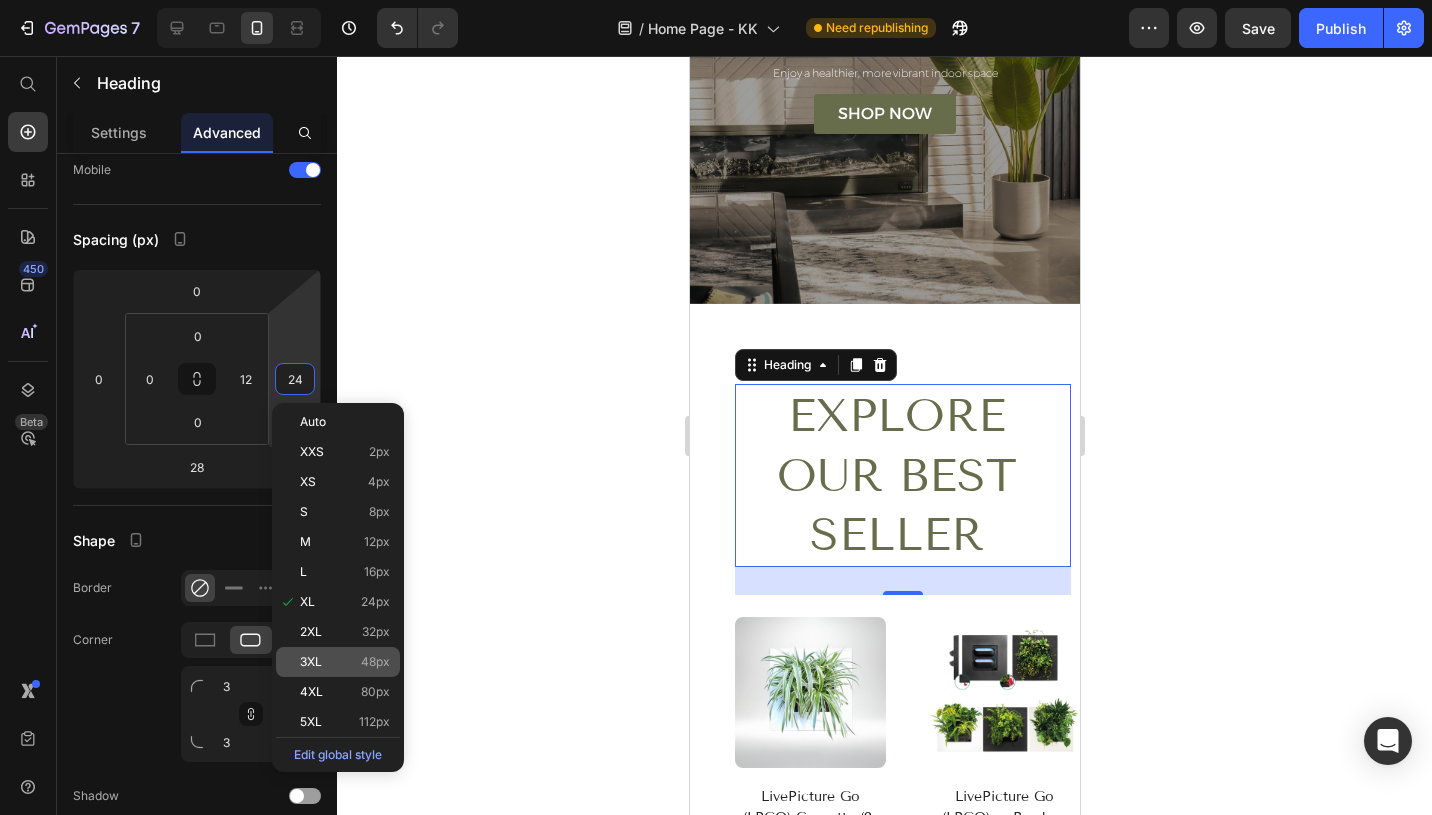 type on "48" 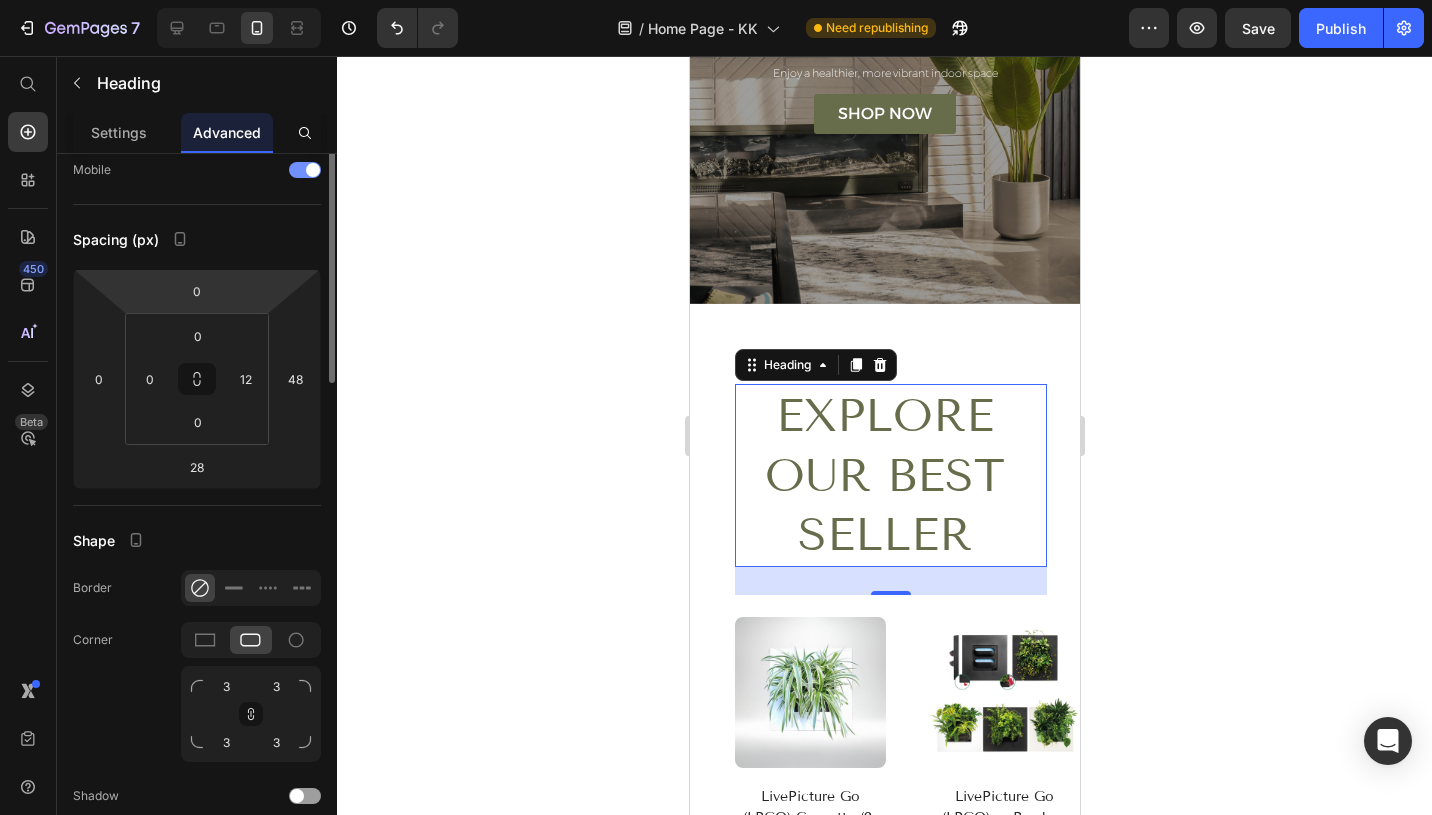 scroll, scrollTop: 0, scrollLeft: 0, axis: both 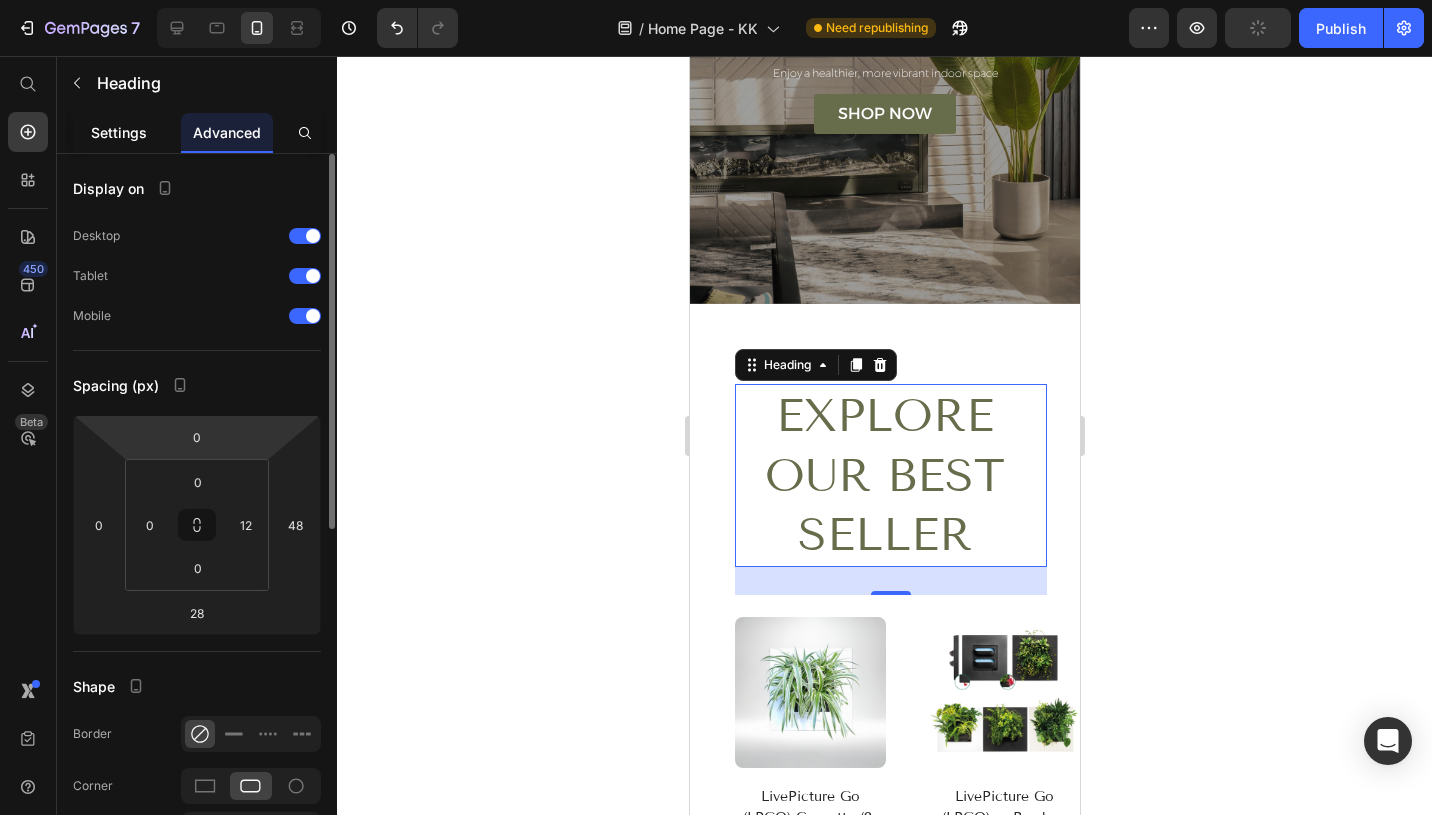 click on "Settings" at bounding box center (119, 132) 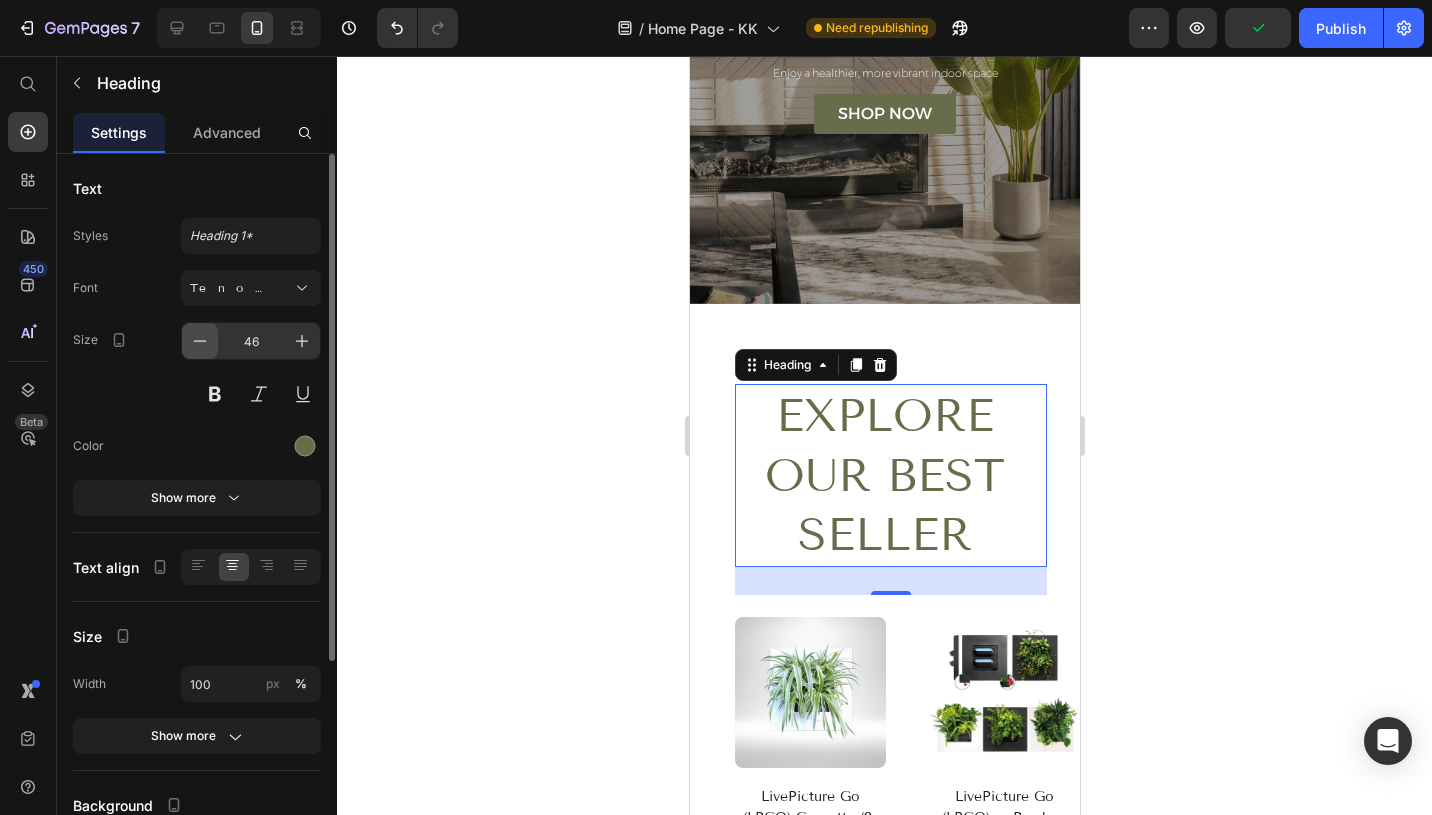 click 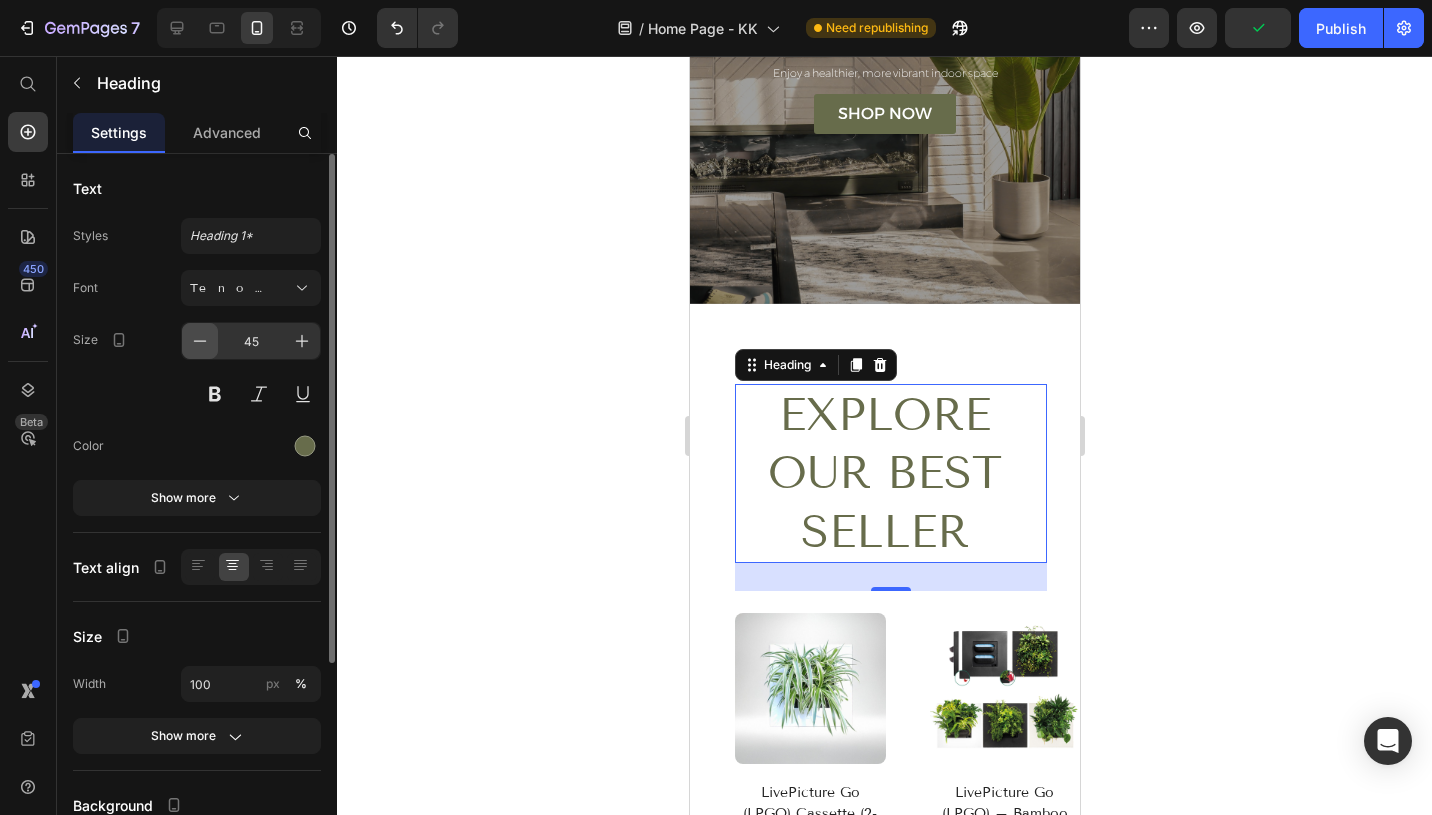 click 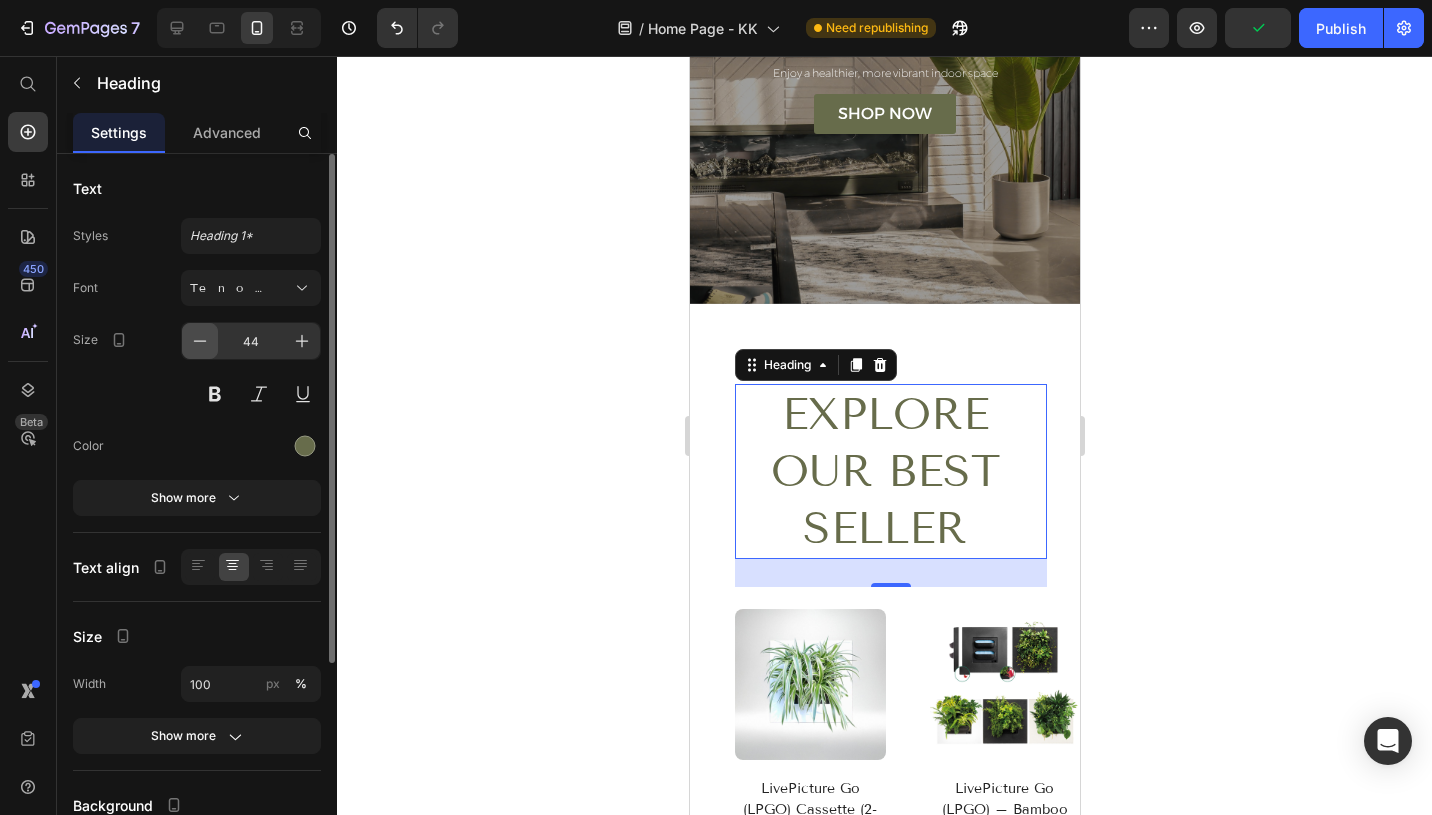 click 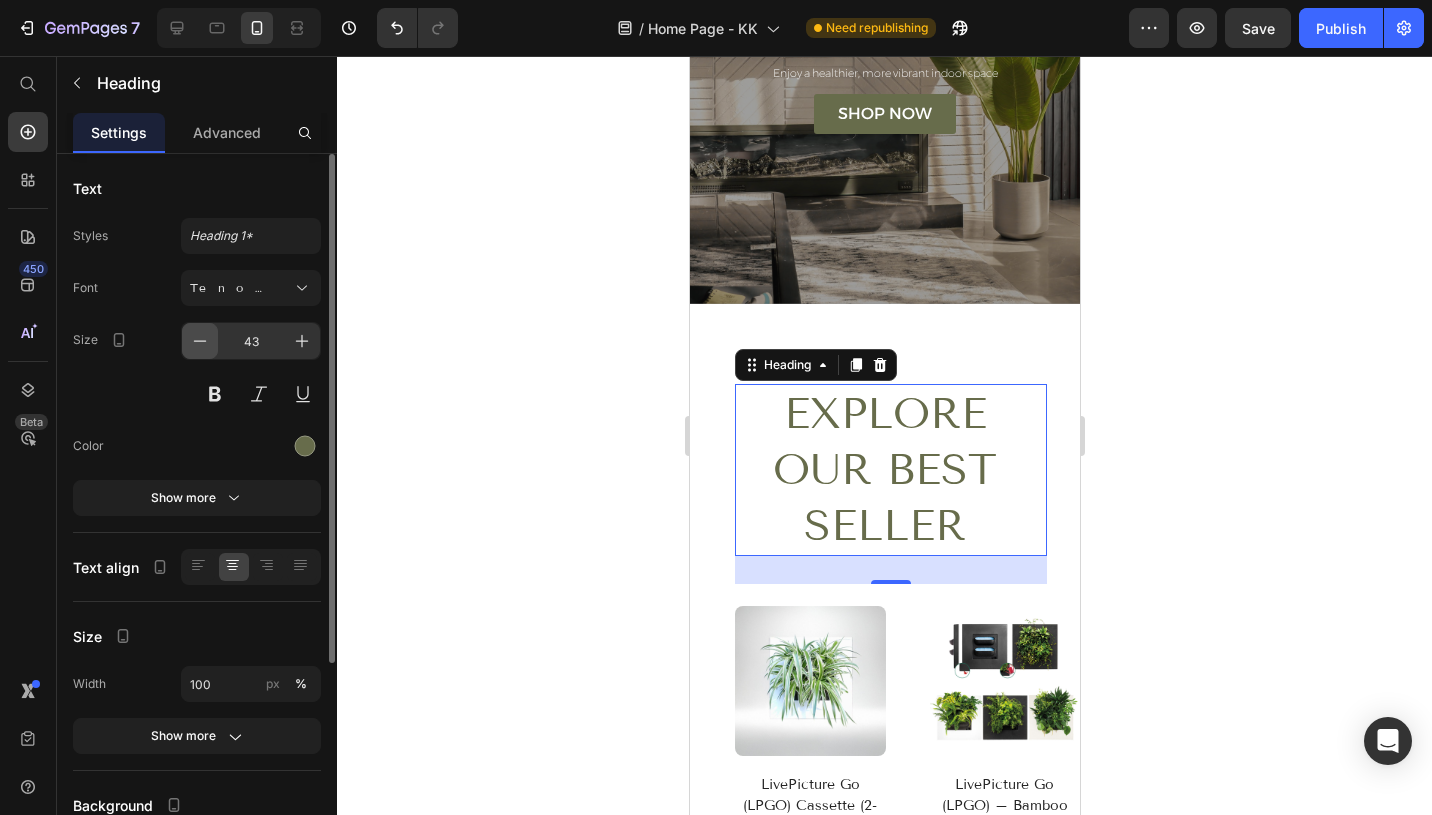 click 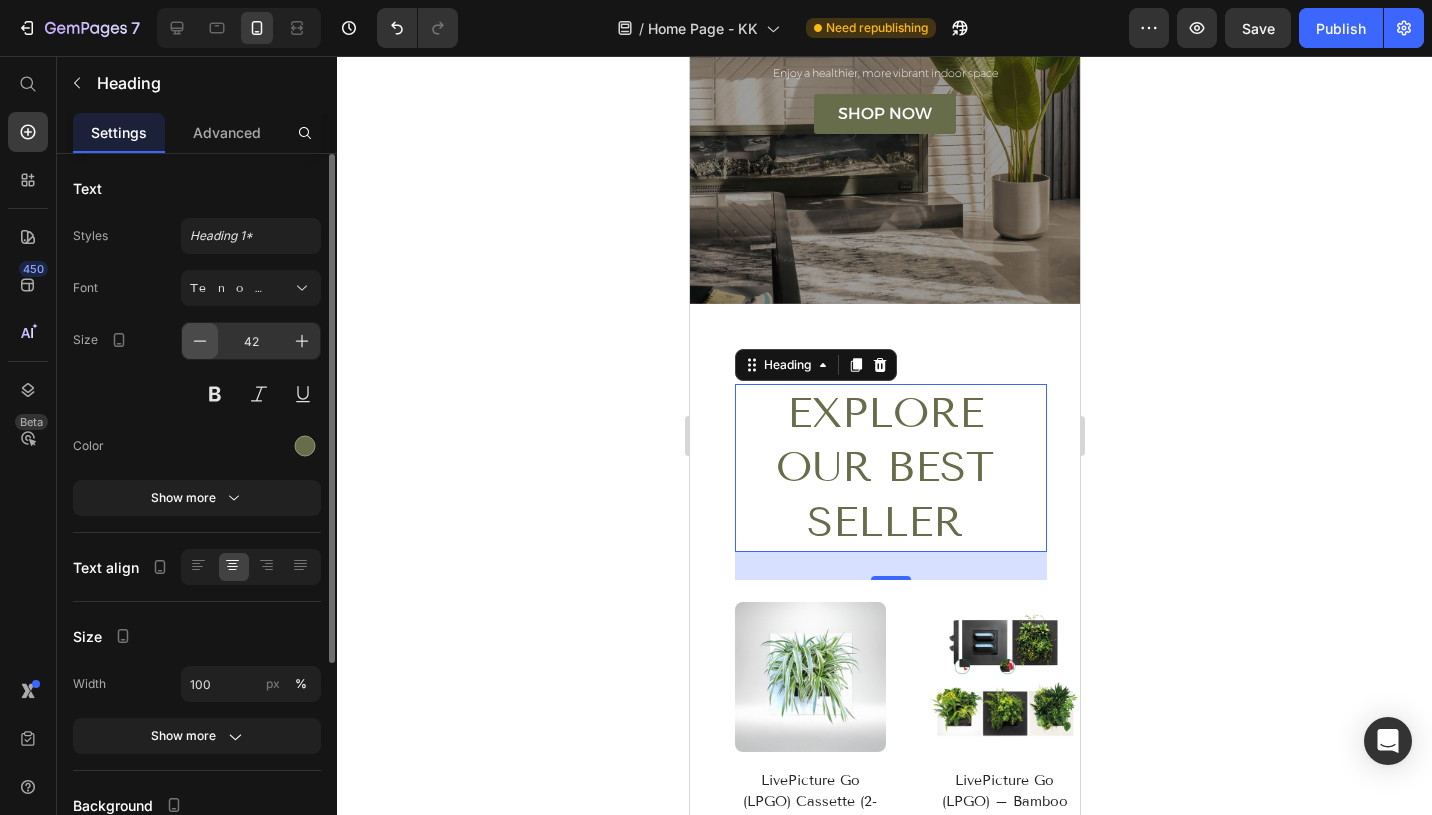 click 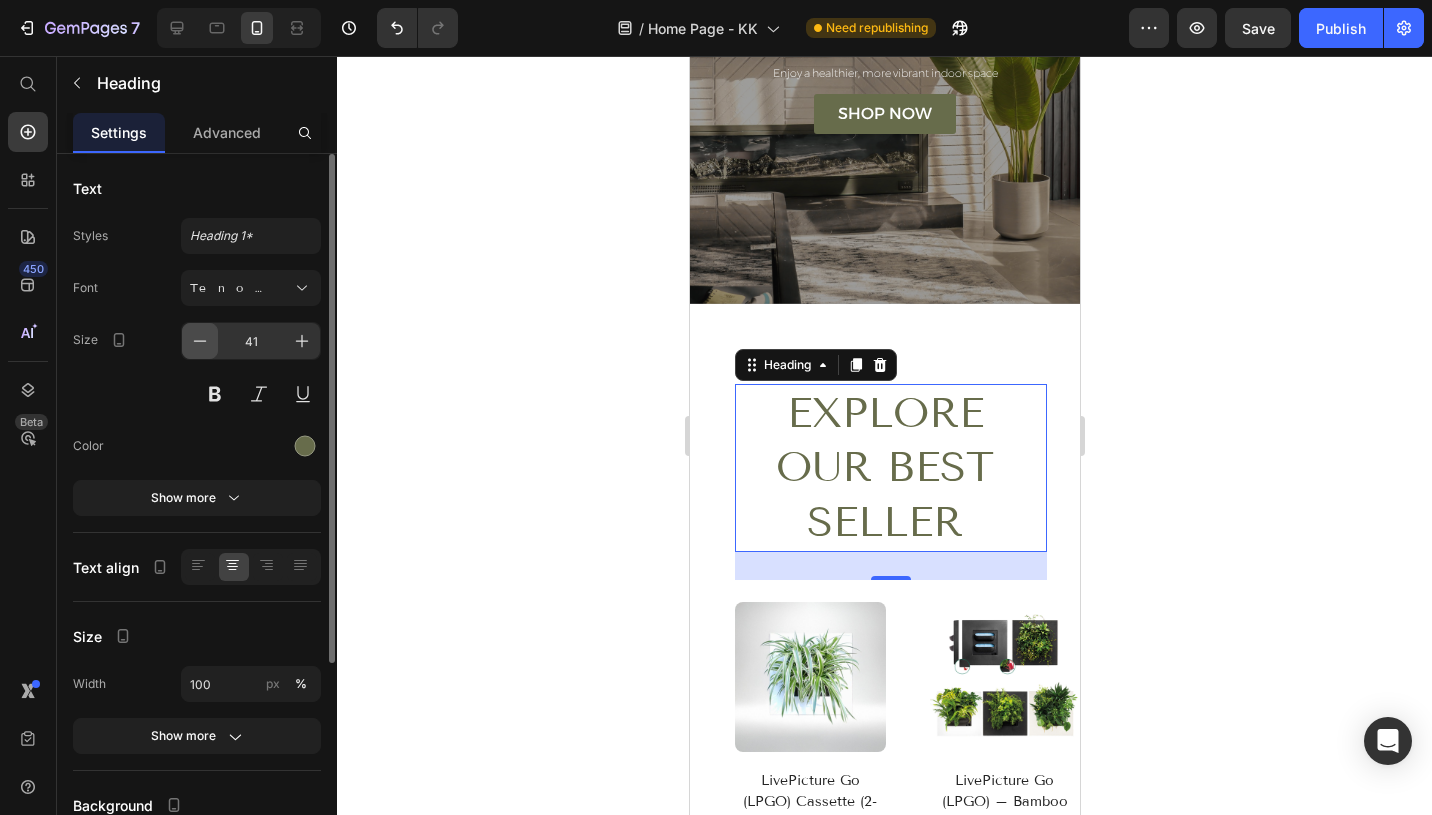 click 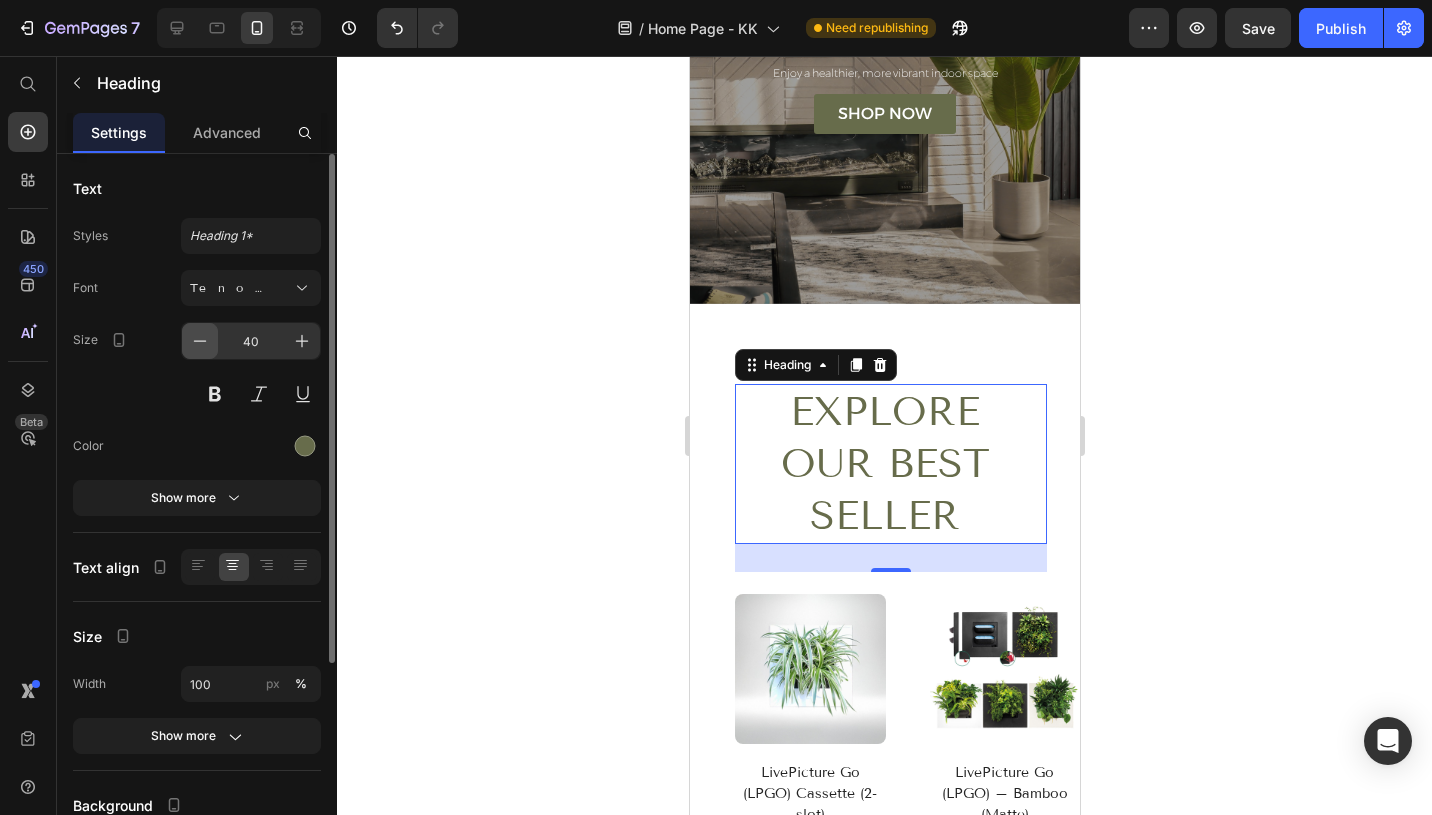 click 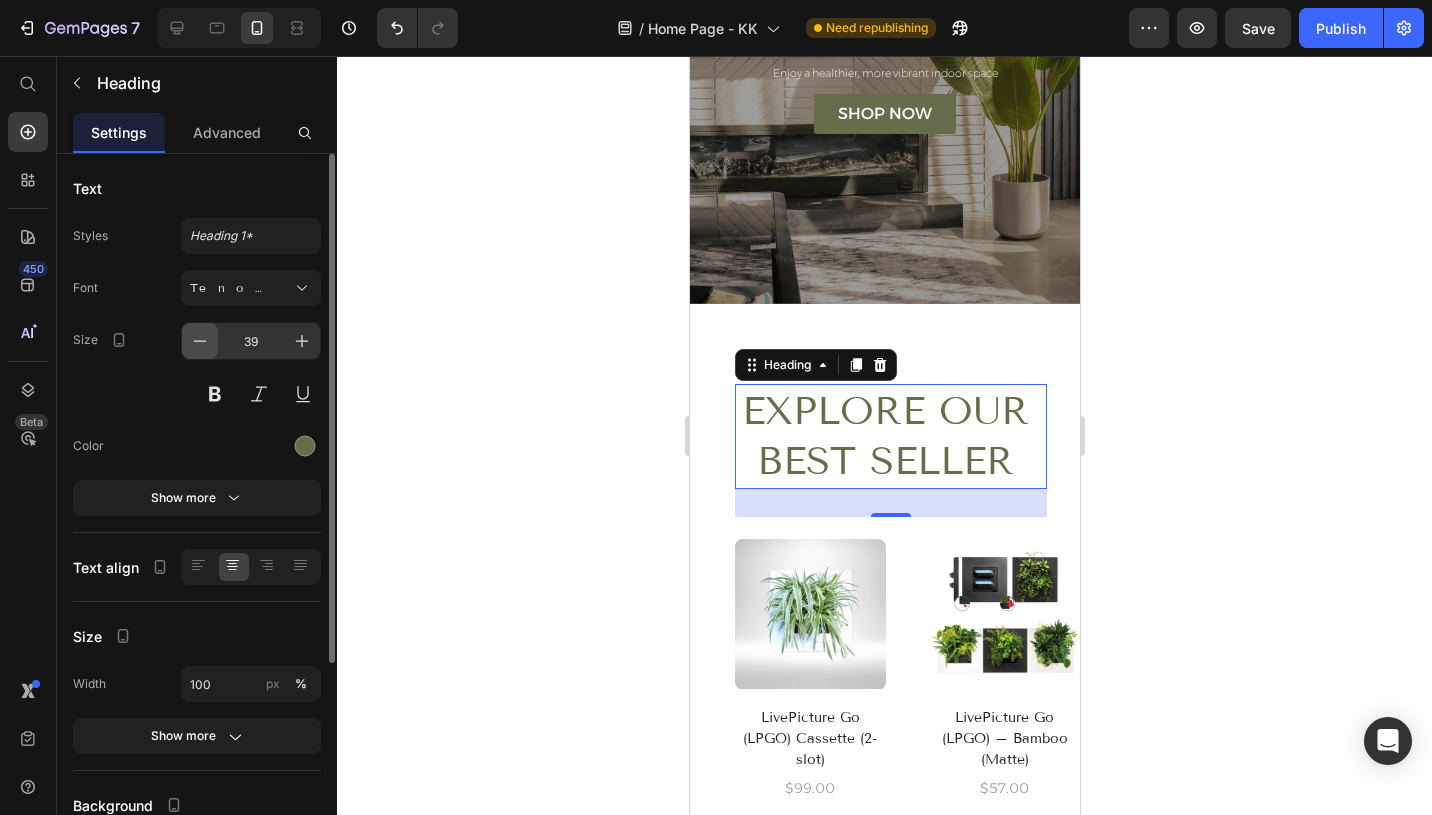 click 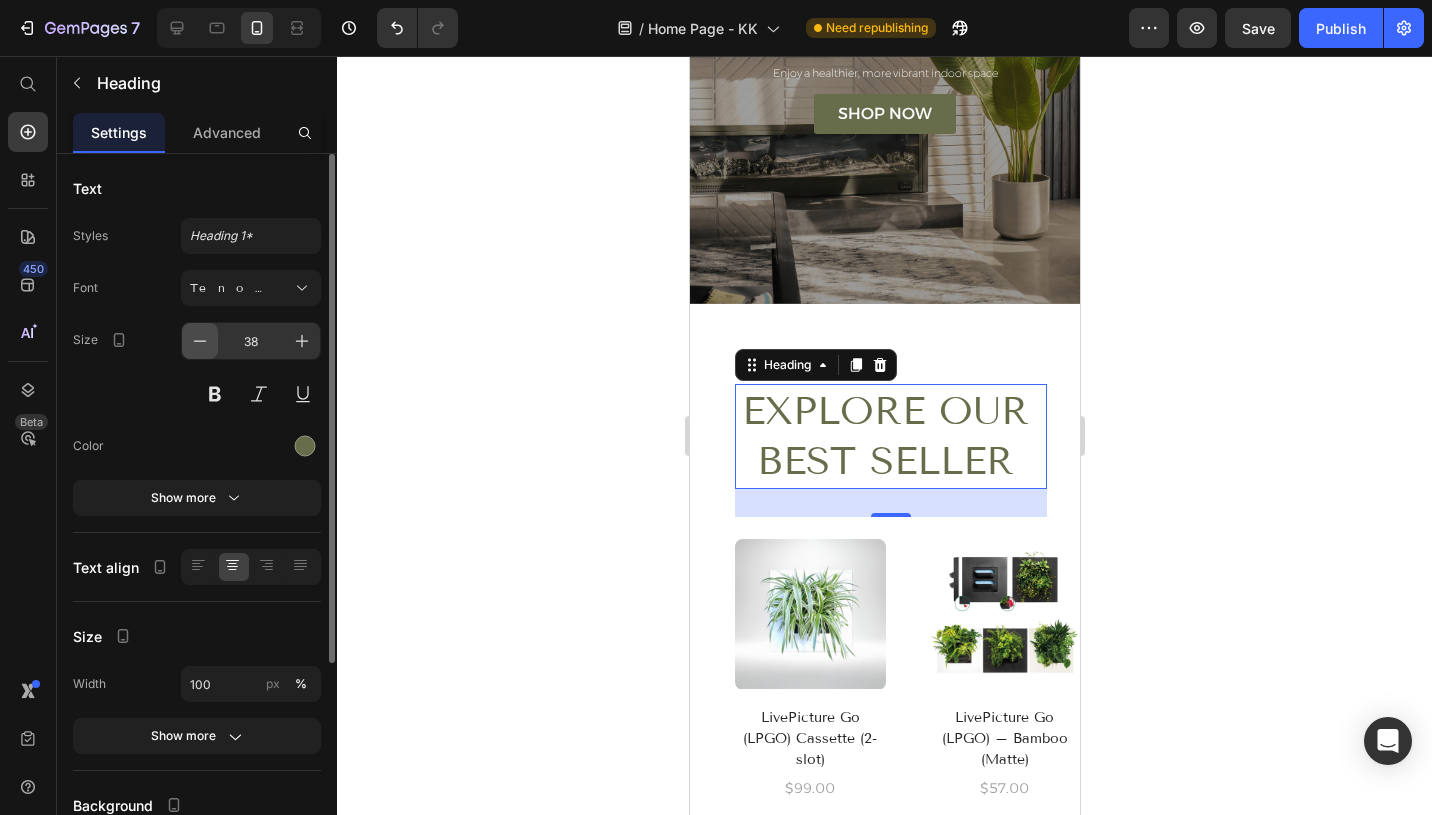 click 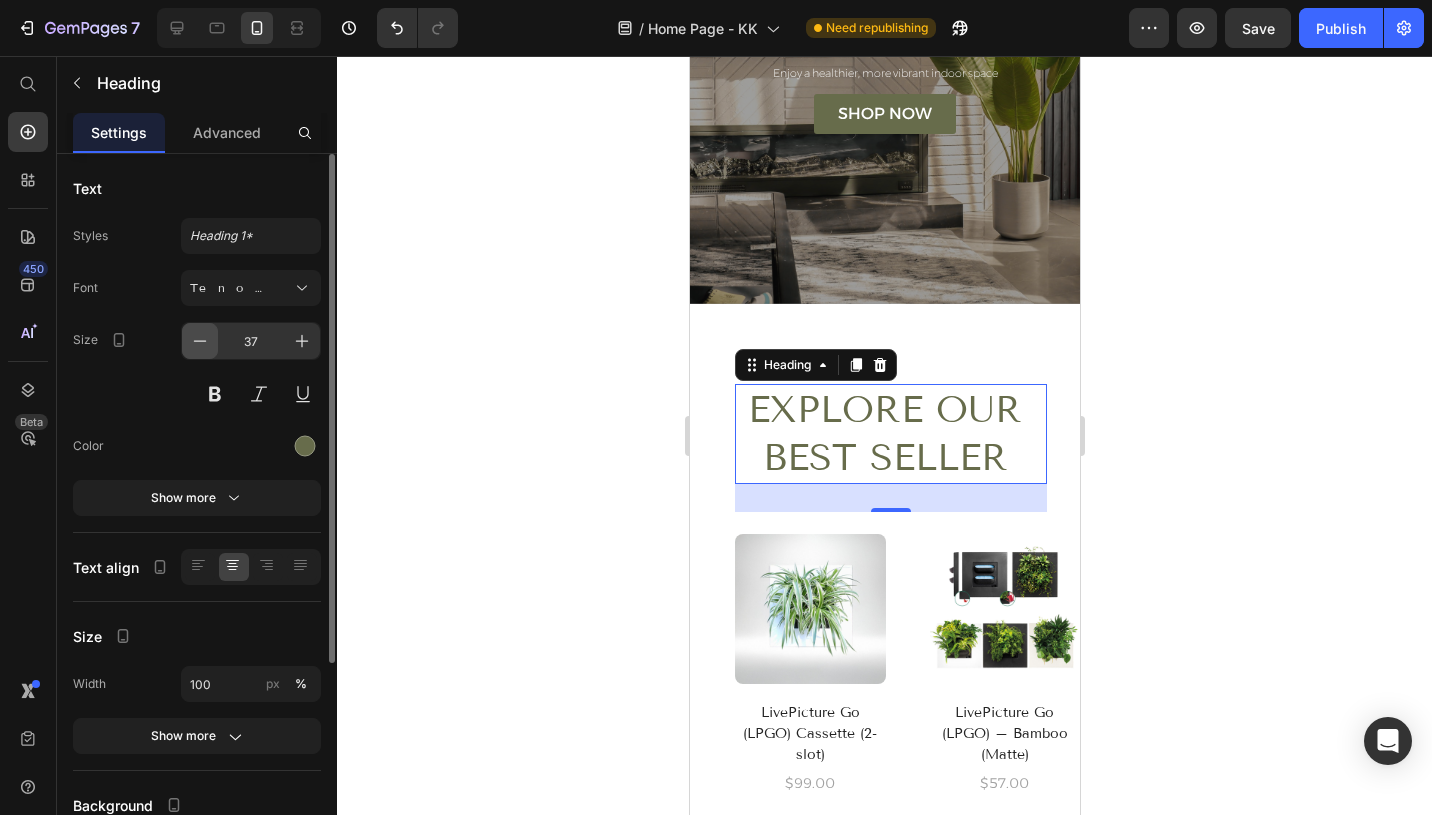 click 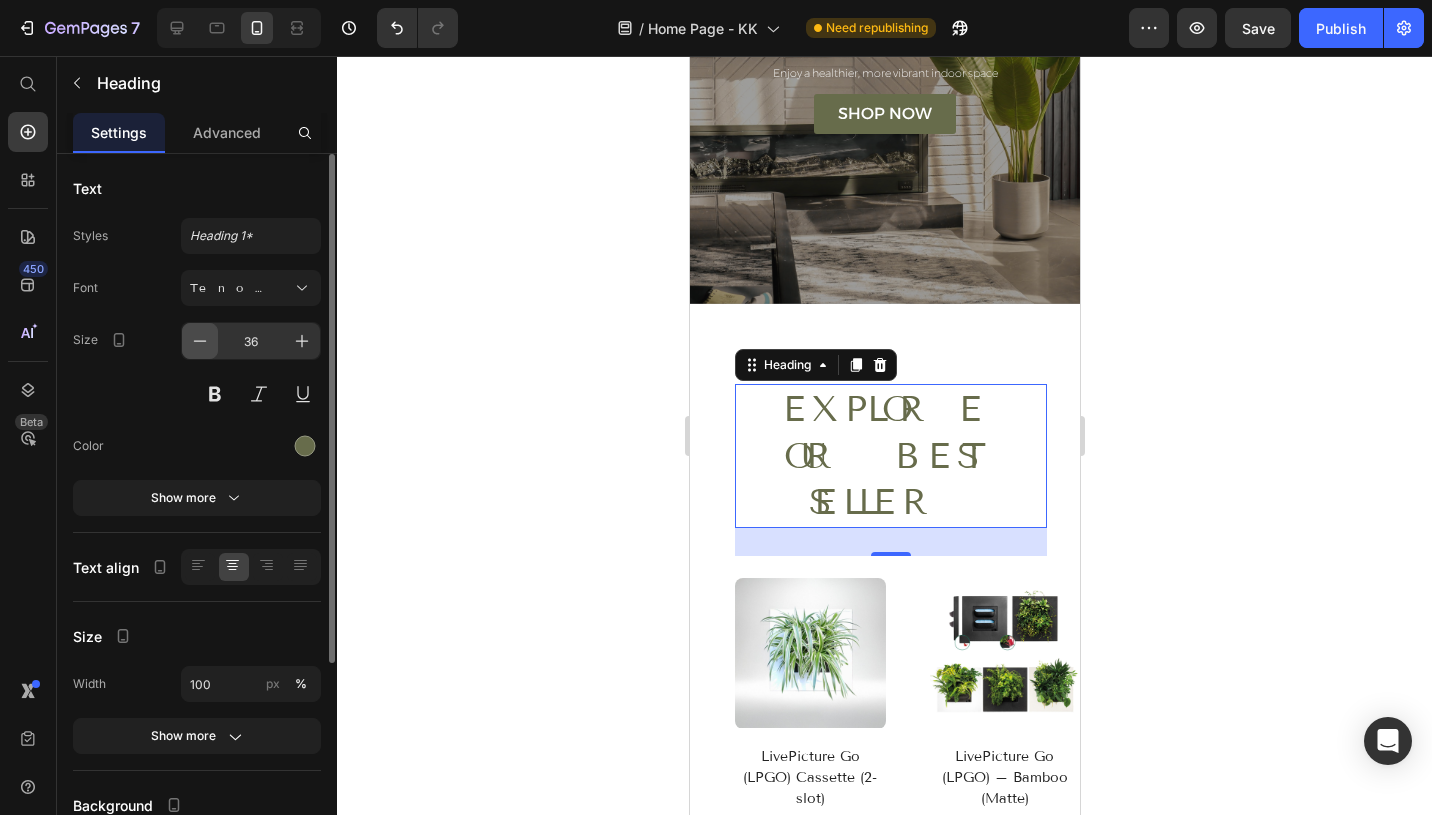 click 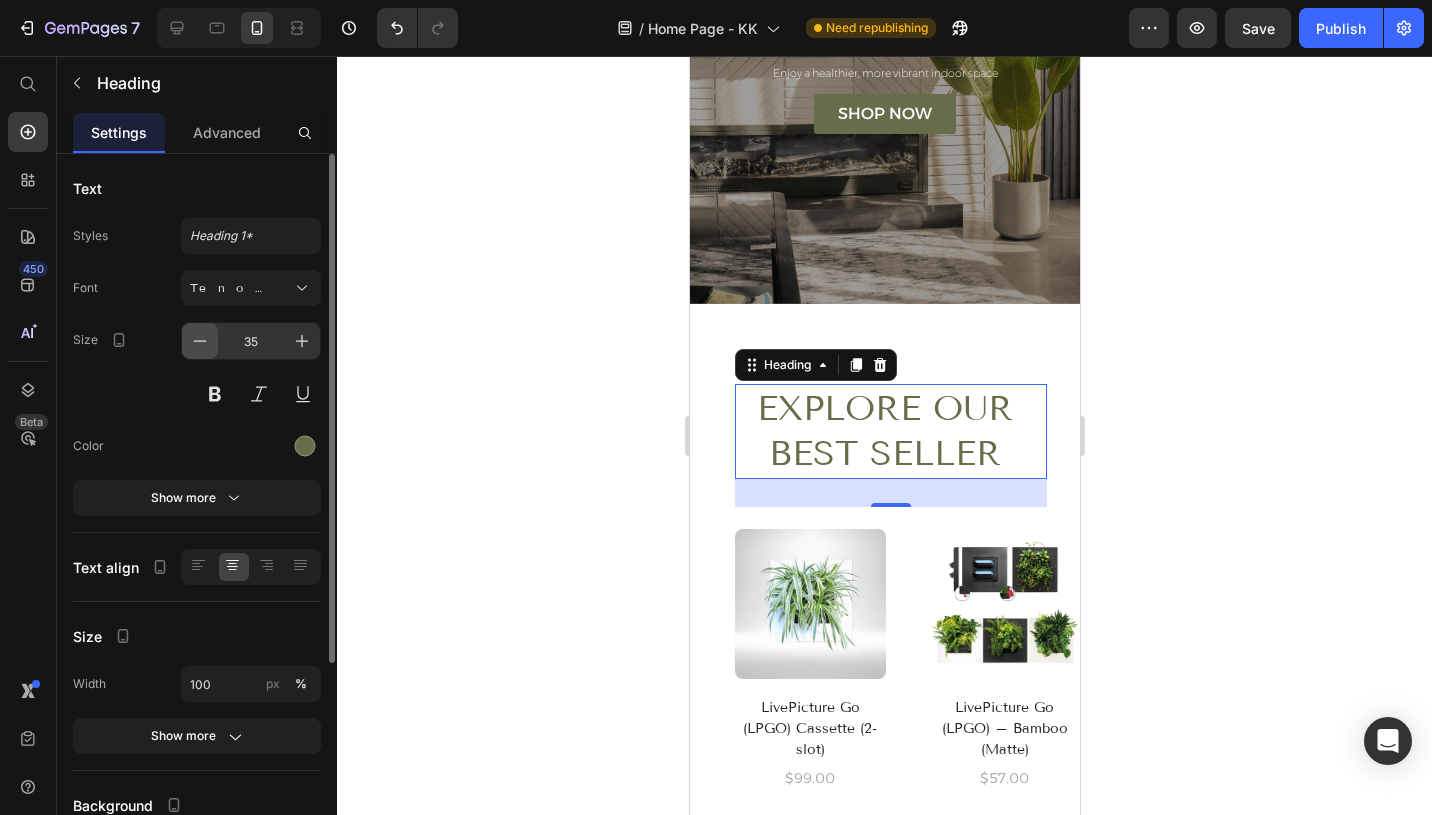 click 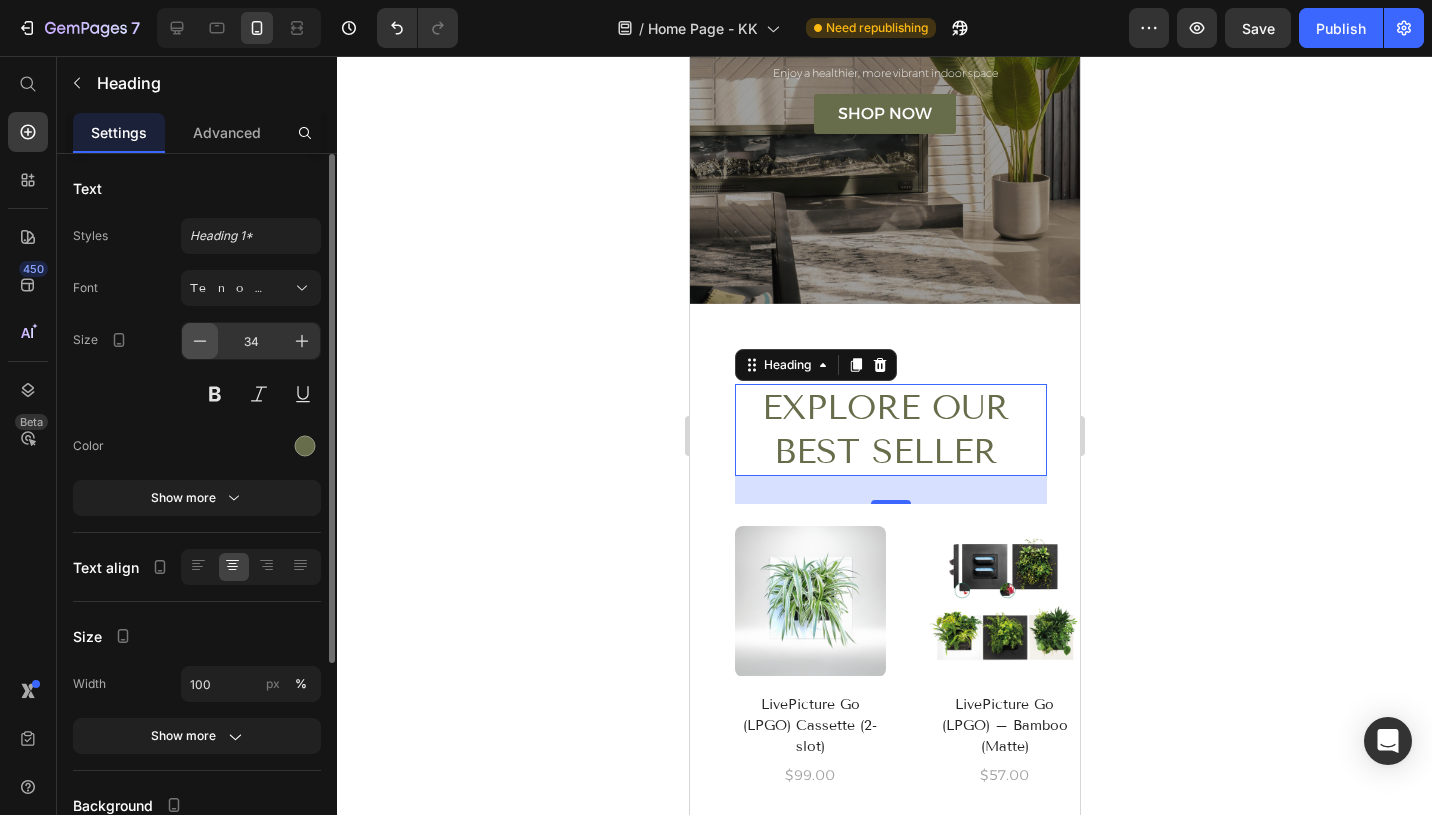 click 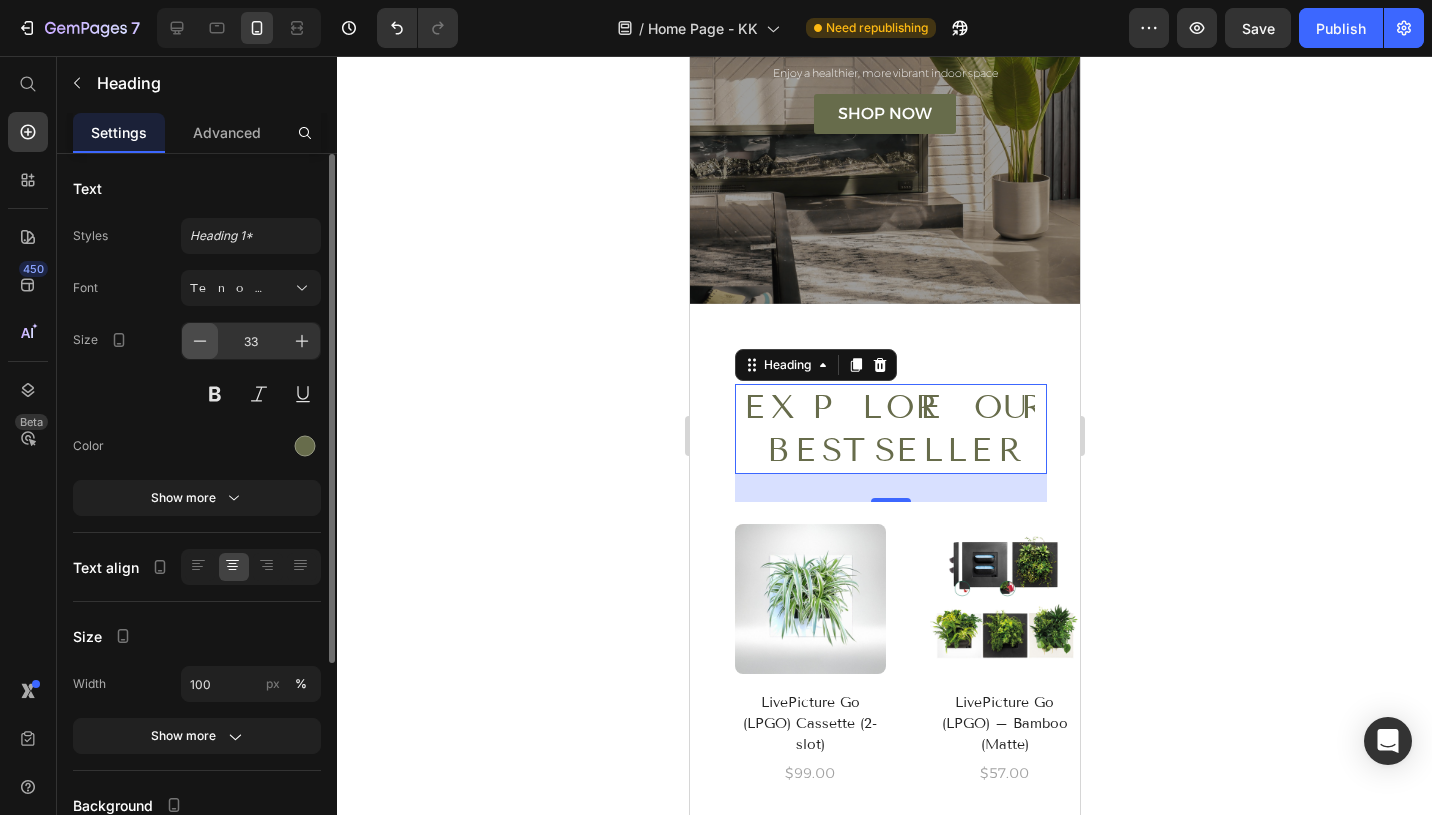 click 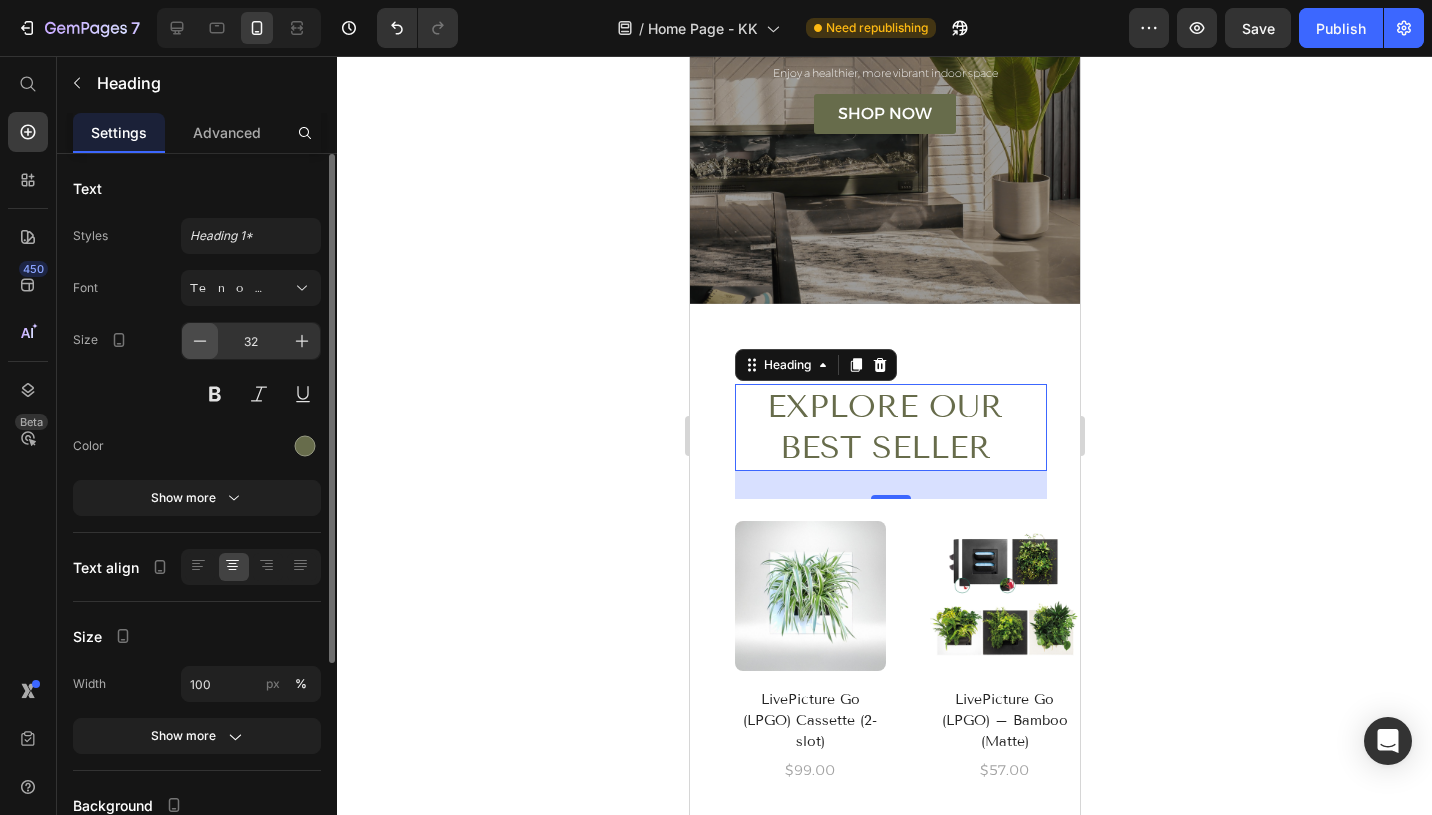 click 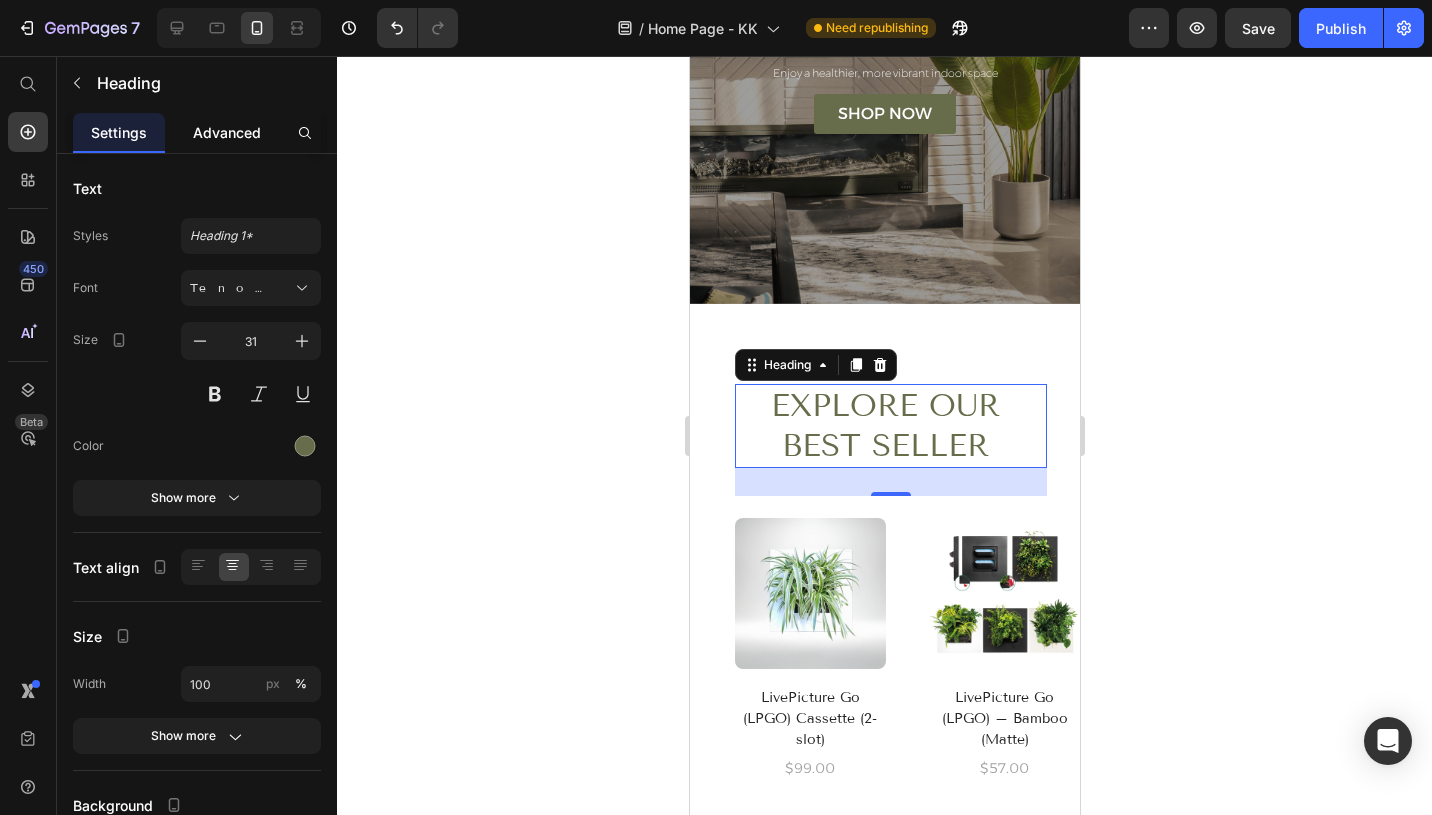 click on "Advanced" 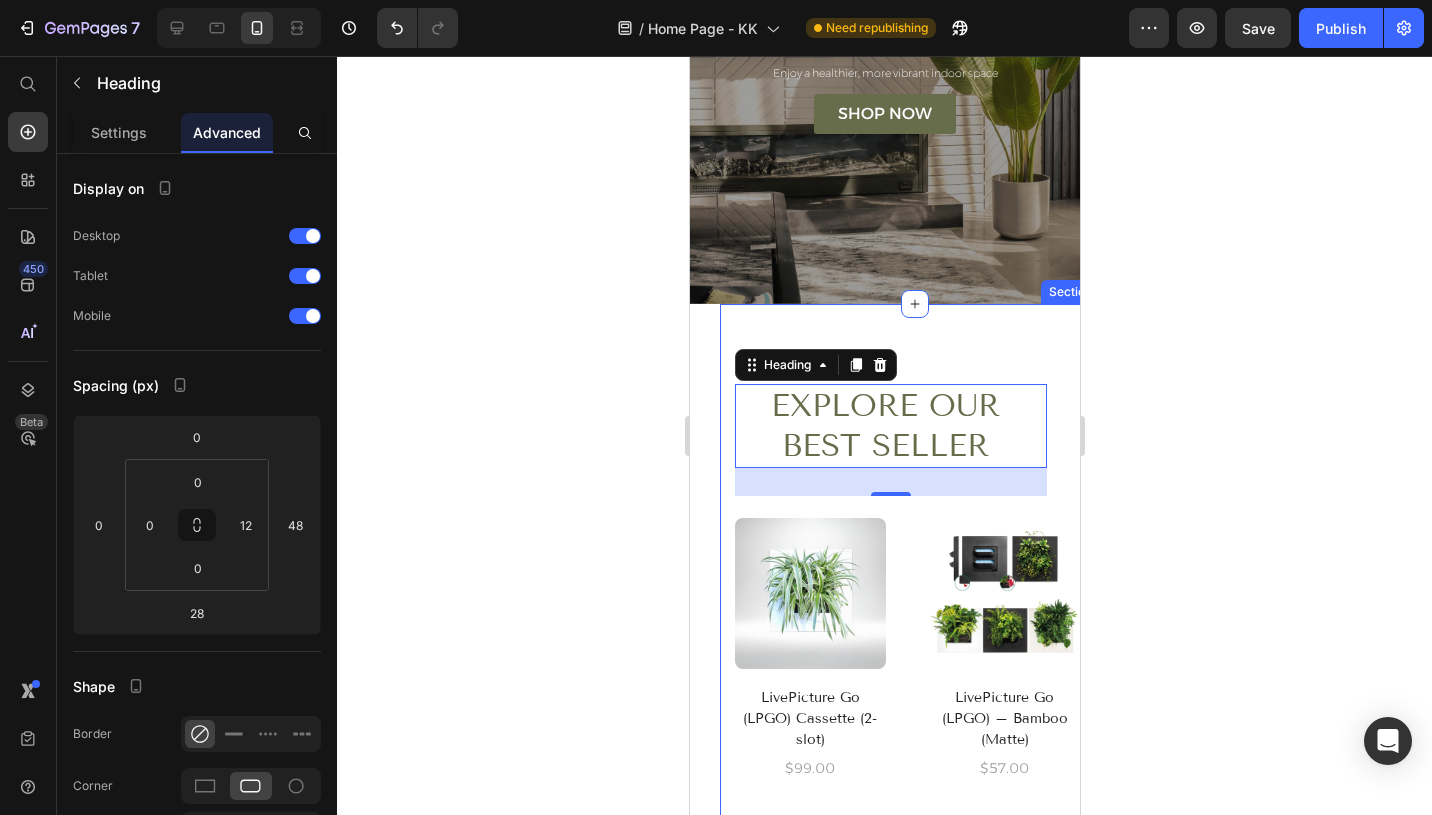 click on "Explore OUR BEST SELLER Heading   28 Row (P) Images LivePicture Go (LPGO) Cassette (2-slot) (P) Title $99.00 (P) Price Row (P) Images LivePicture Go (LPGO) – Bamboo (Matte) (P) Title $57.00 (P) Price Row (P) Images LivePicture Go (LPGO) – Glossy (P) Title $88.00 (P) Price Row (P) Images Planterlife Pura (P) Title $39.60 (P) Price Row (P) Images Planterlife Cubic (P) Title $127.80 (P) Price Row (P) Images Planterlife Classic (P) Title $48.60 (P) Price Row (P) Images Divina Self Watering Garden Pot (P) Title $14.00 (P) Price Row (P) Images Table Top Self Watering Garden Pot (P) Title $98.00 (P) Price Row (P) Images Pura Self Watering Garden Pot (P) Title $28.00 (P) Price Row Product List Section 2" at bounding box center [914, 605] 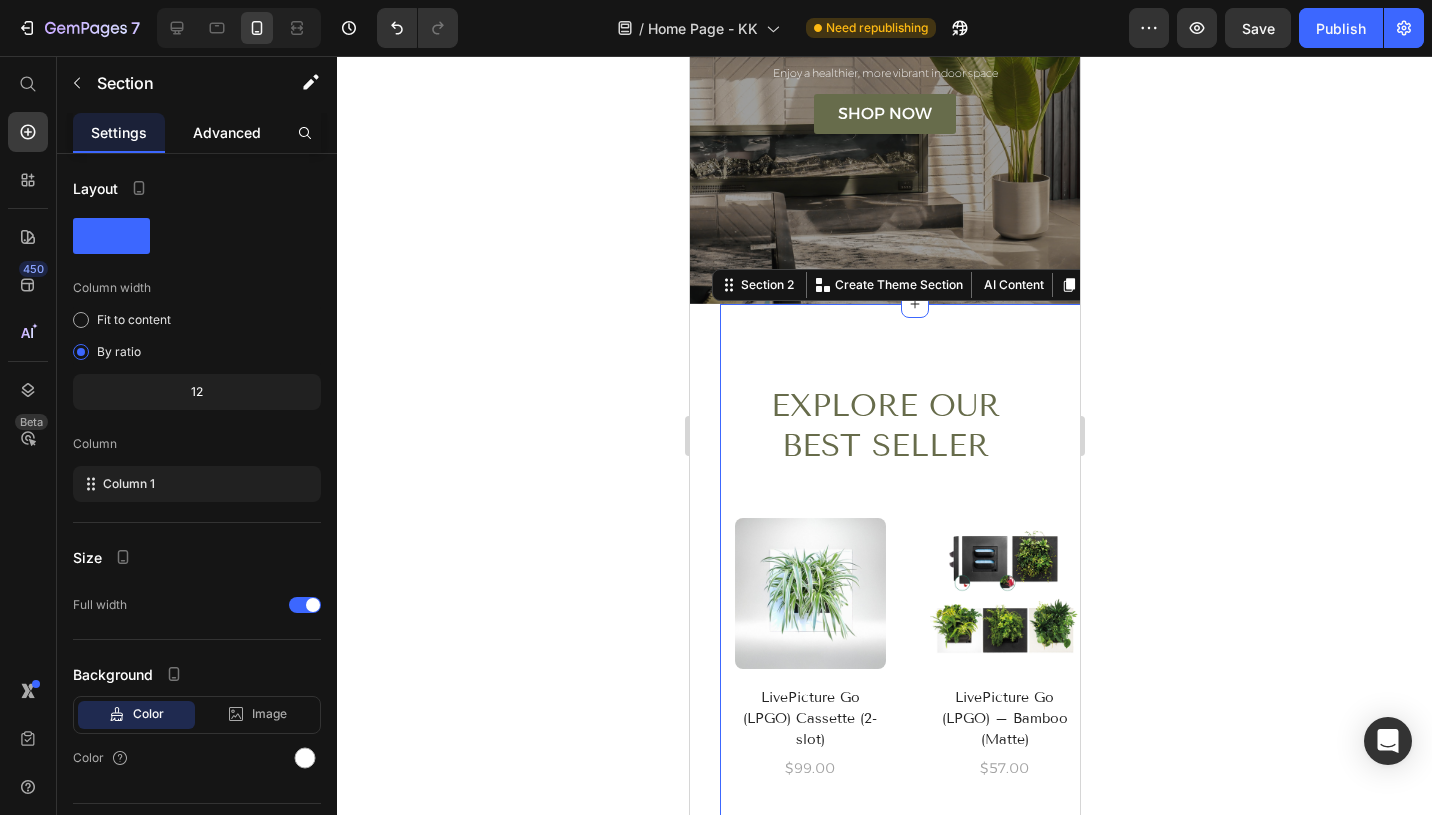 click on "Advanced" at bounding box center (227, 132) 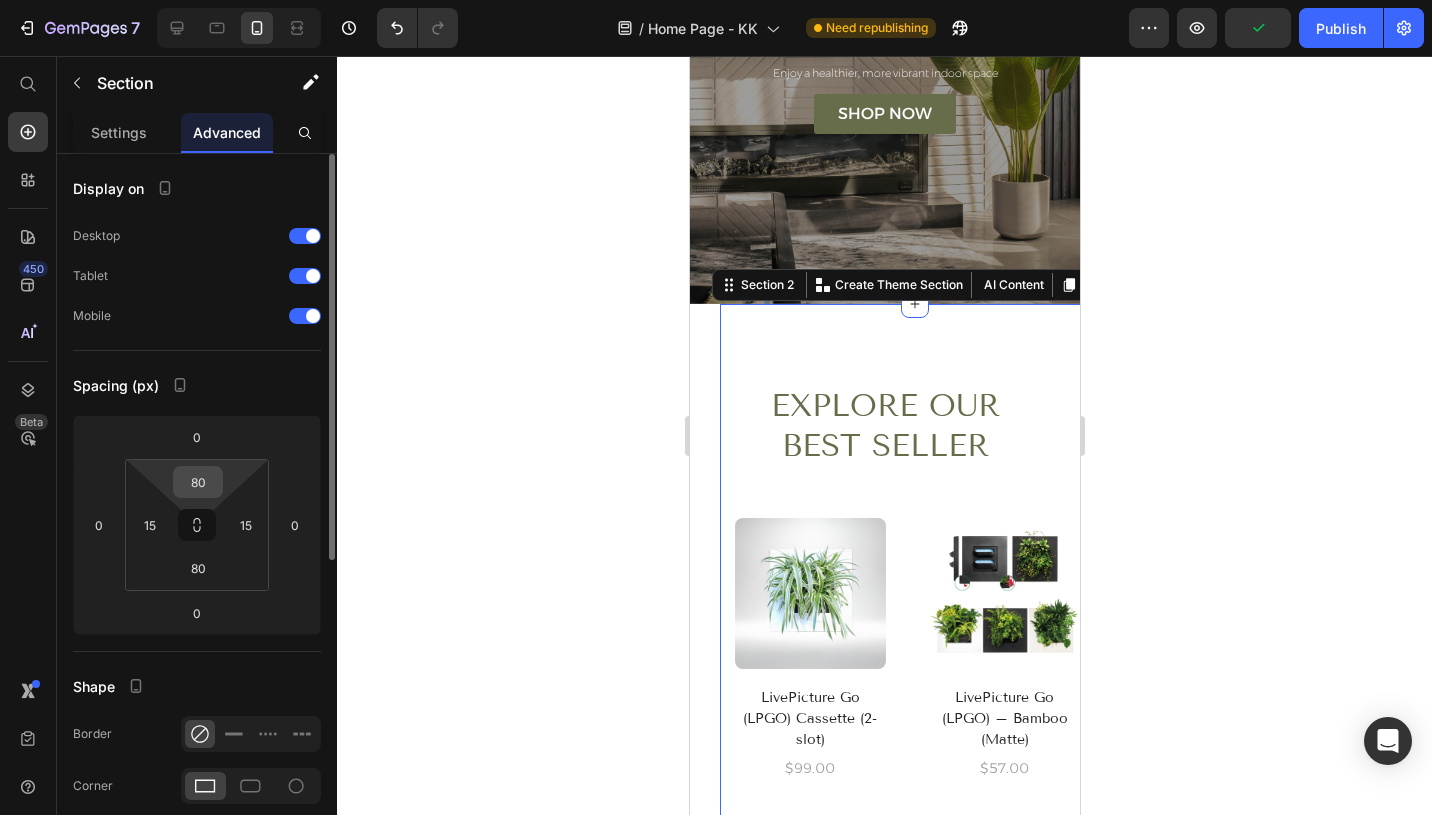 click on "80" at bounding box center (198, 482) 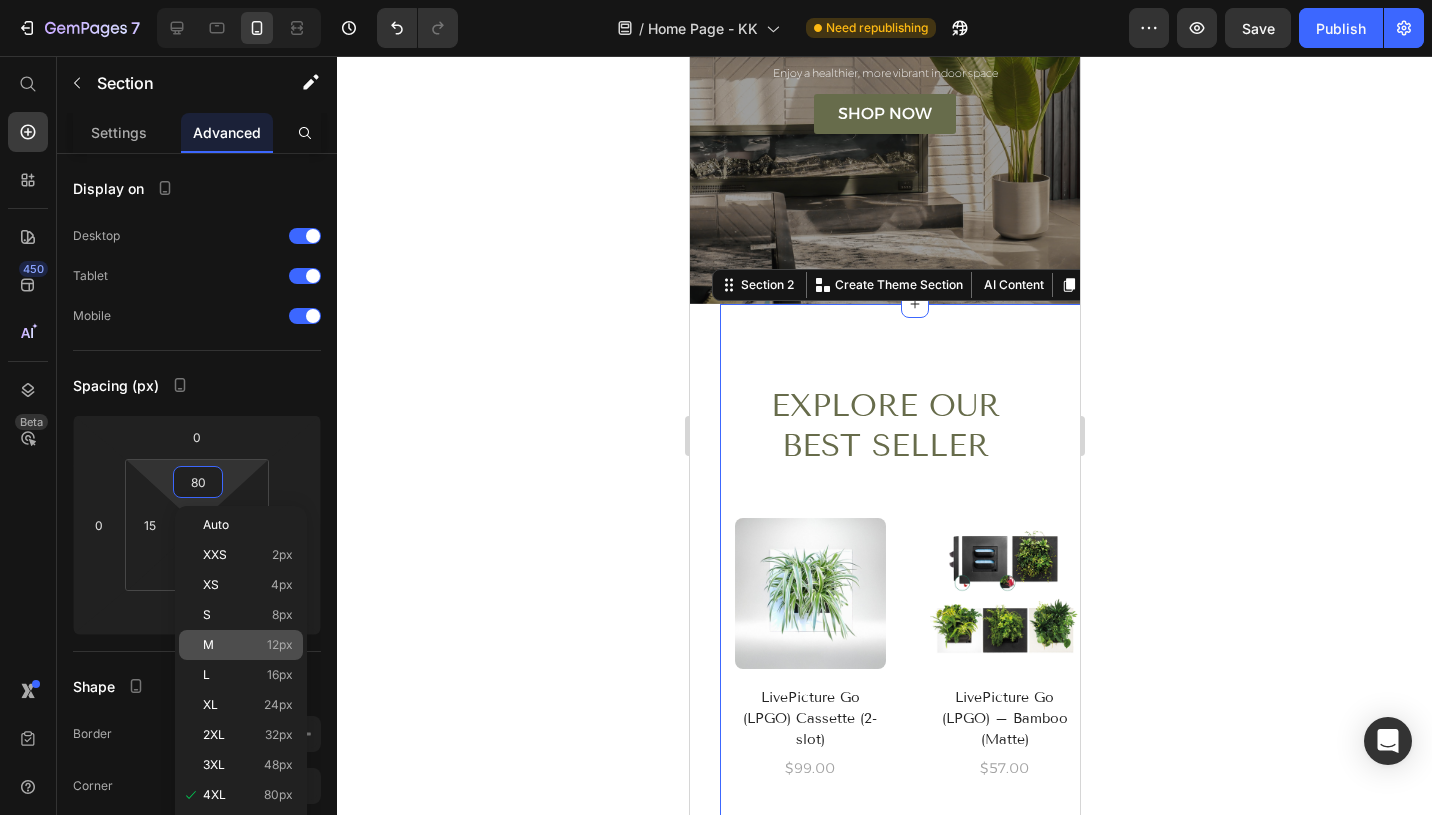 click on "M 12px" 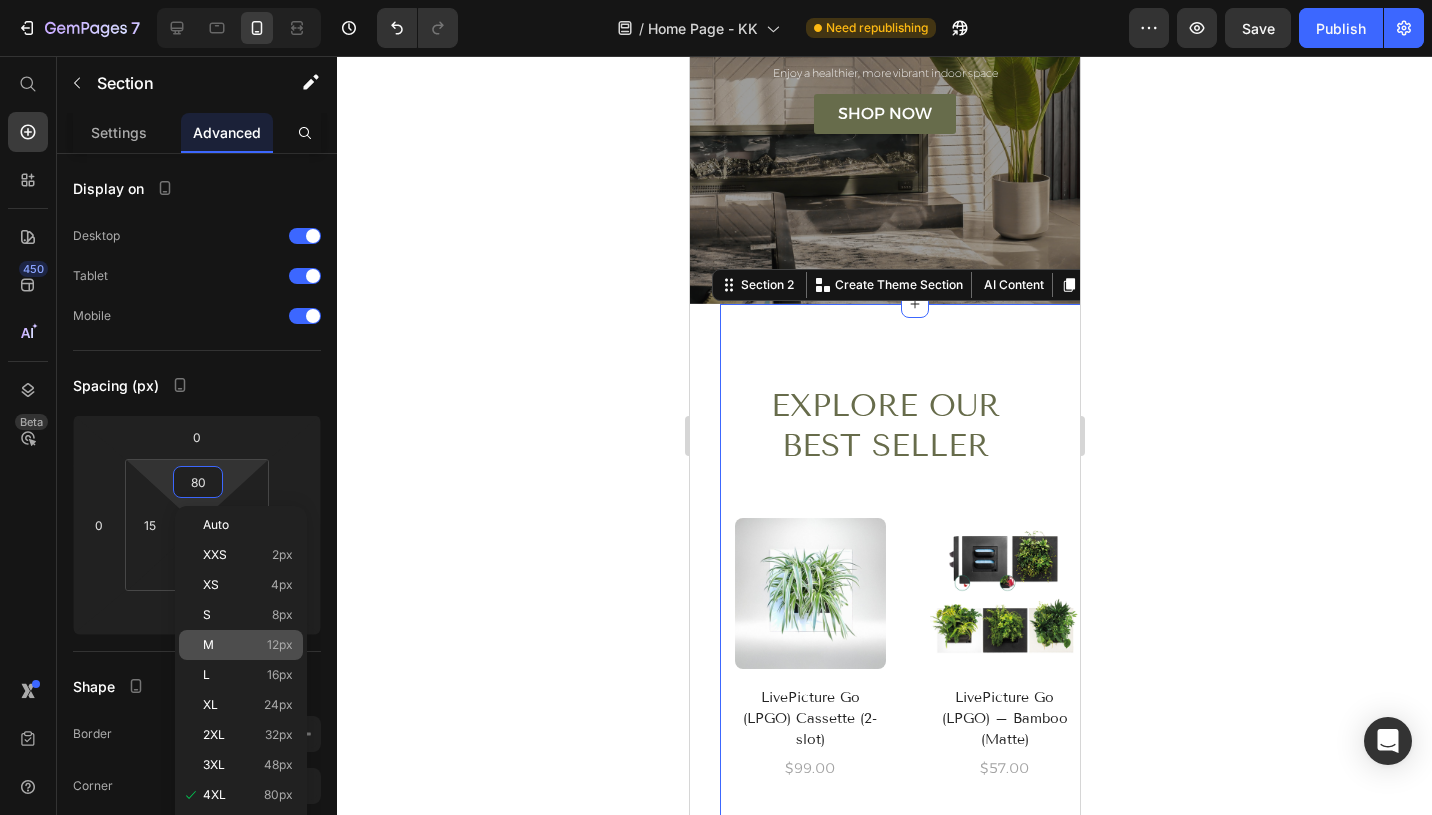 type on "12" 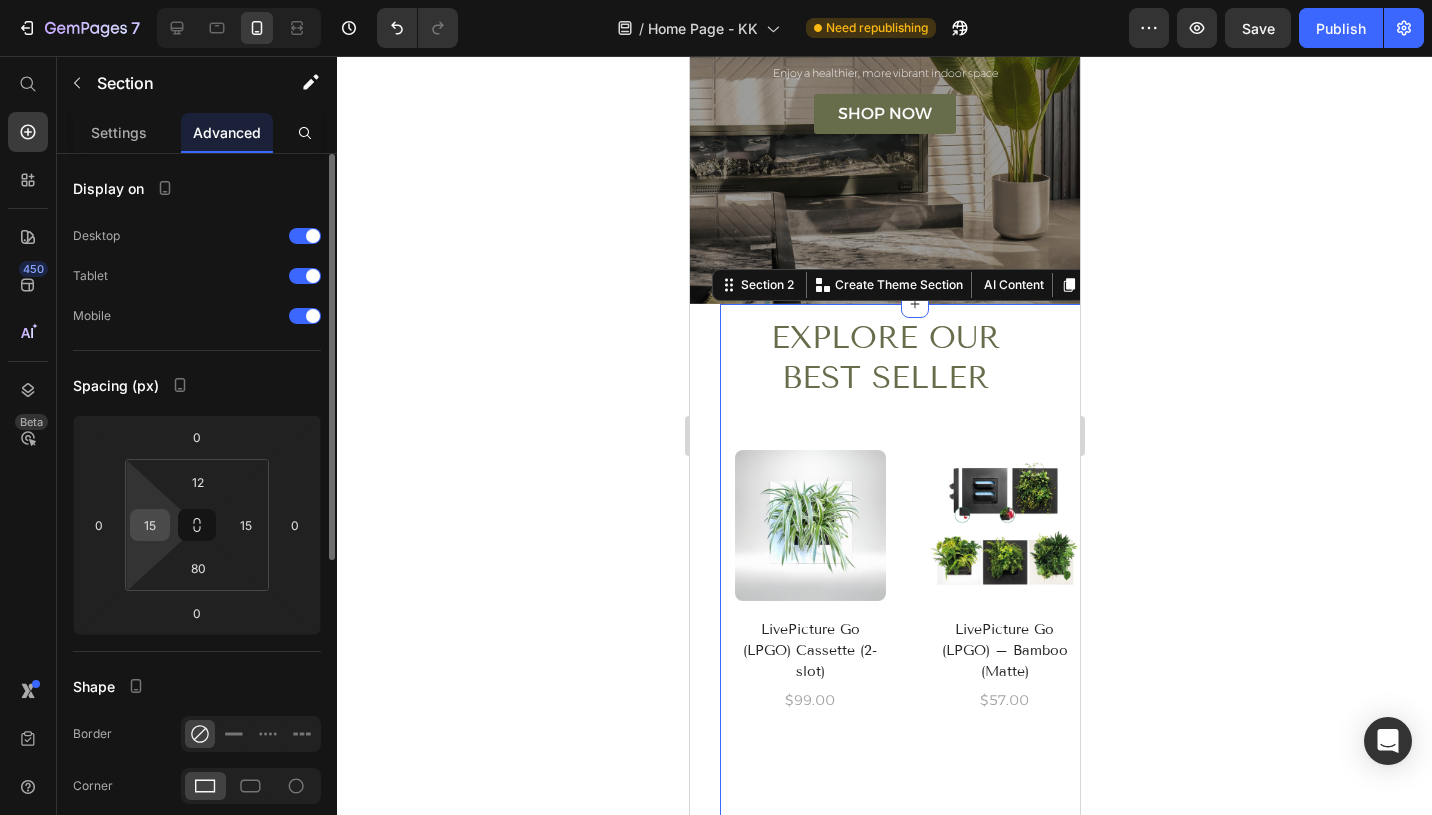 click on "15" at bounding box center (150, 525) 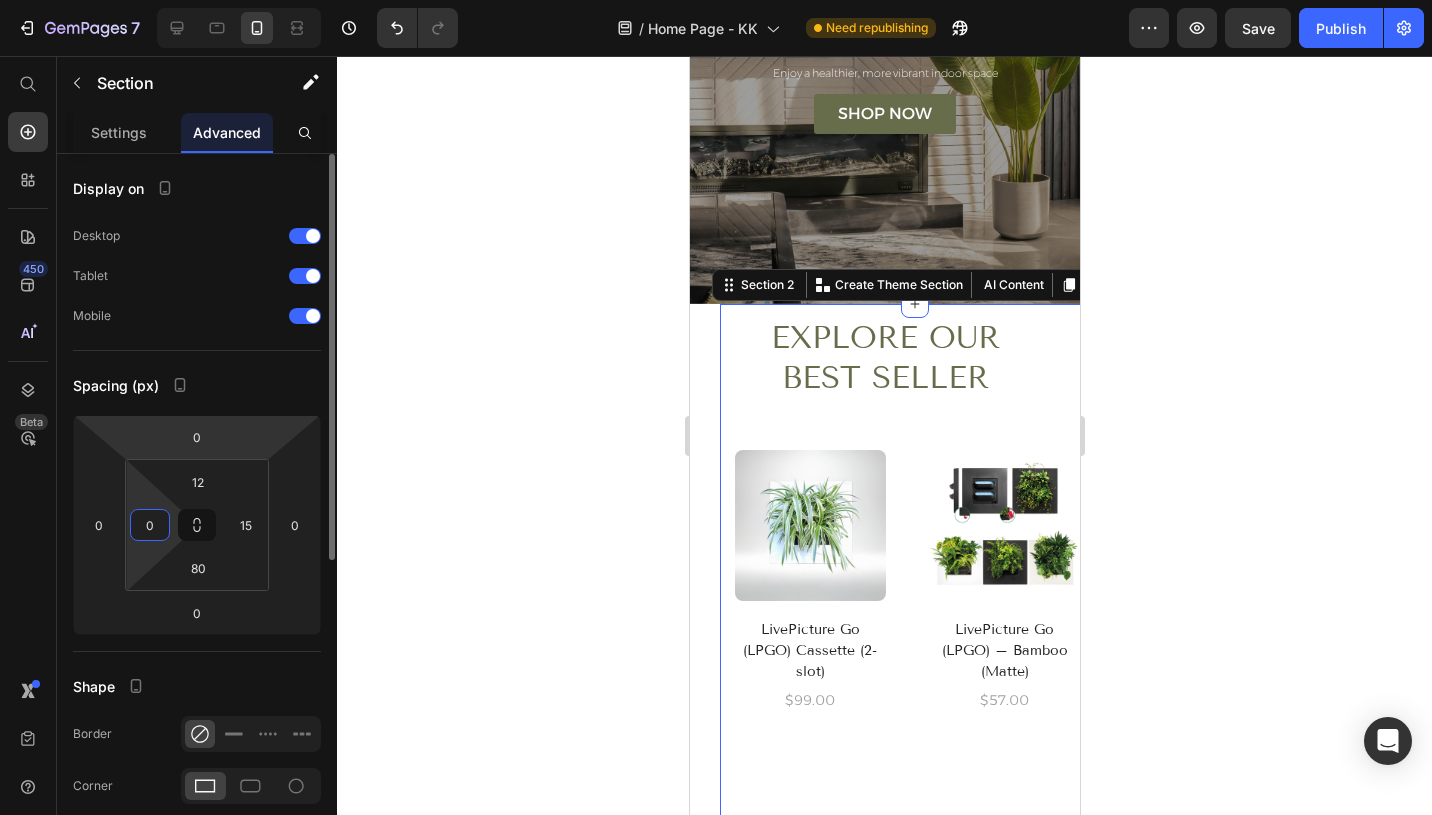 type on "0" 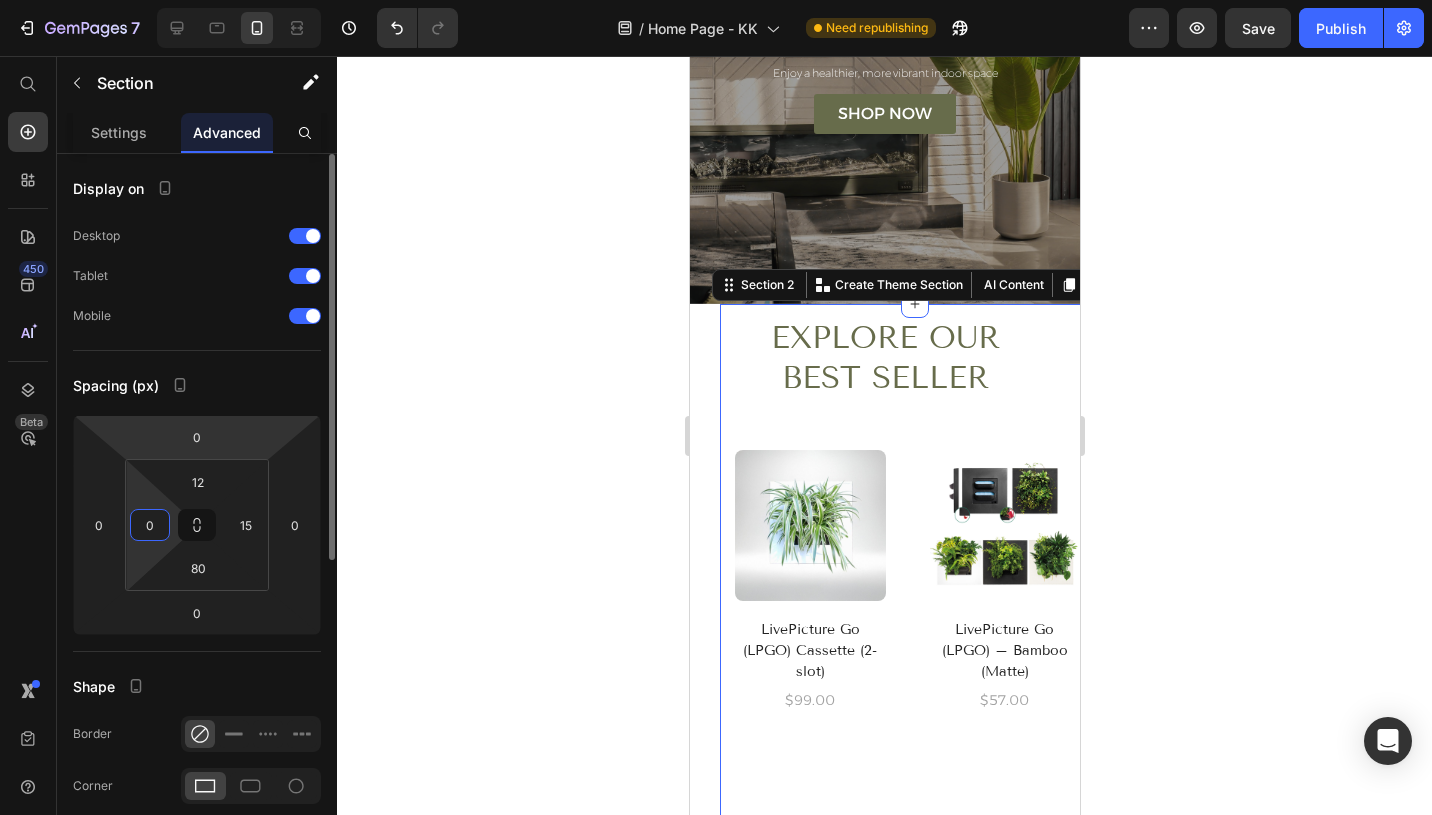 click on "Spacing (px) 0 0 0 0 12 0 80 15" 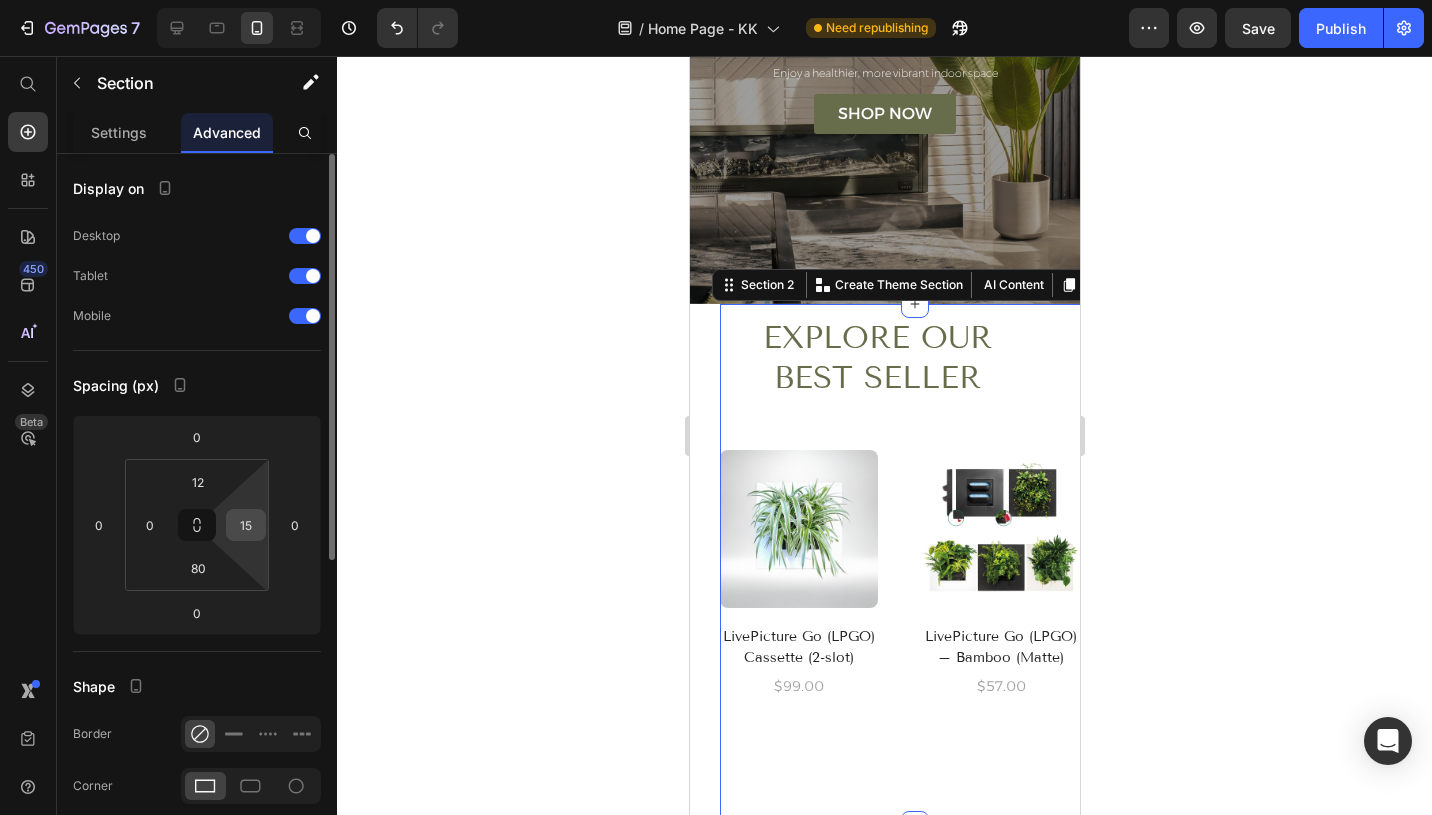 click on "15" at bounding box center (246, 525) 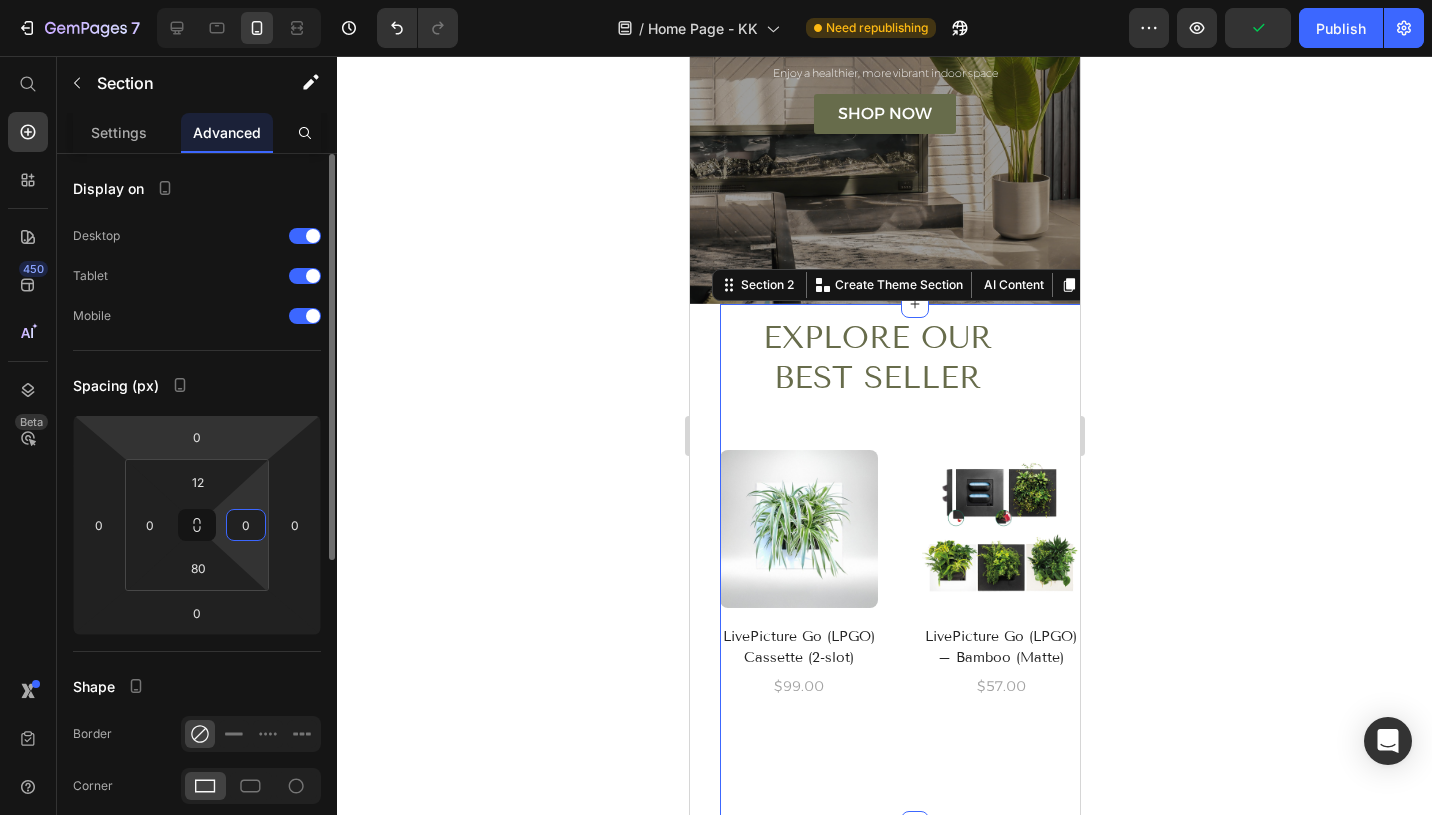 type on "0" 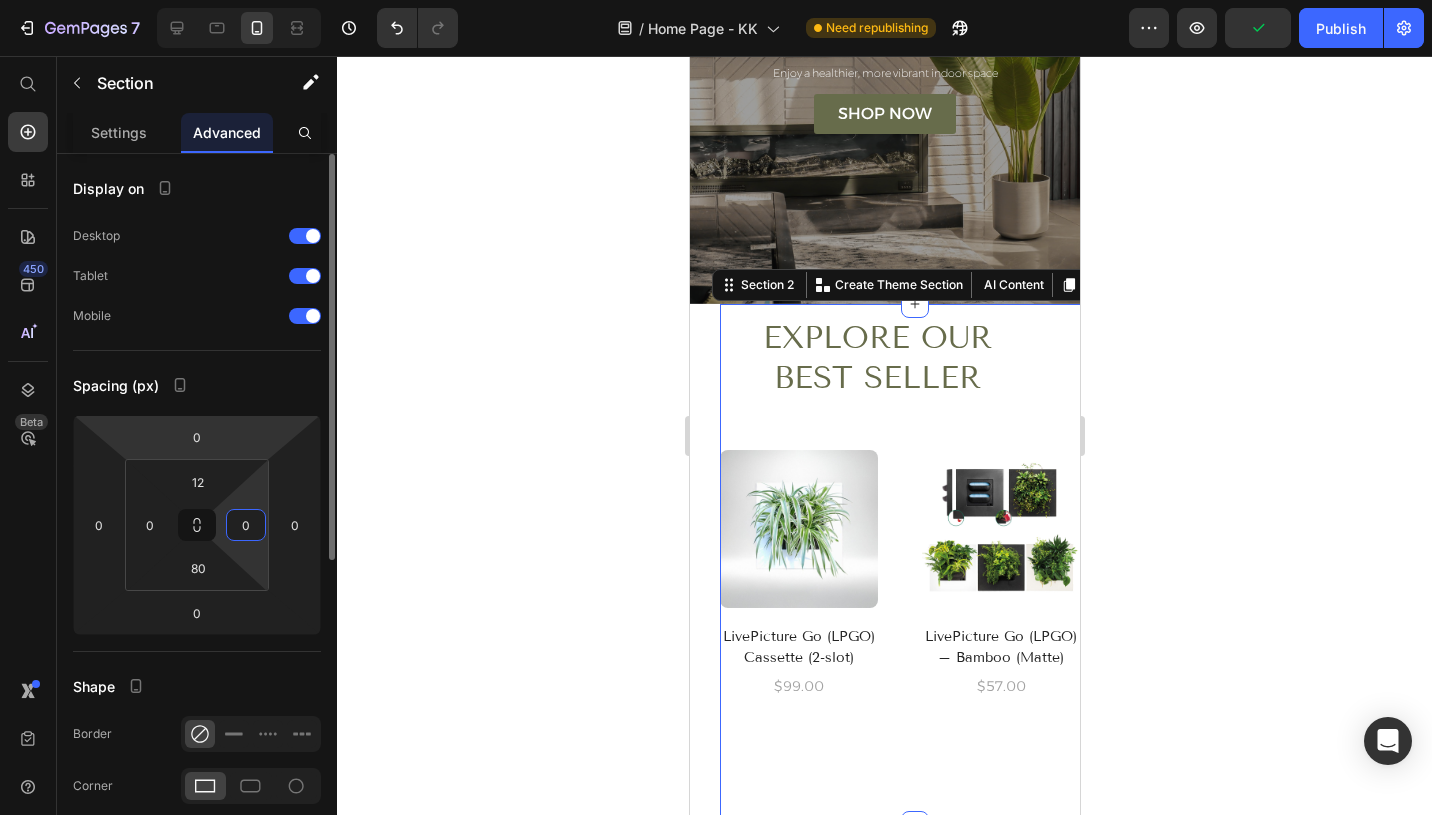 click on "Spacing (px) 0 0 0 0 12 0 80 0" 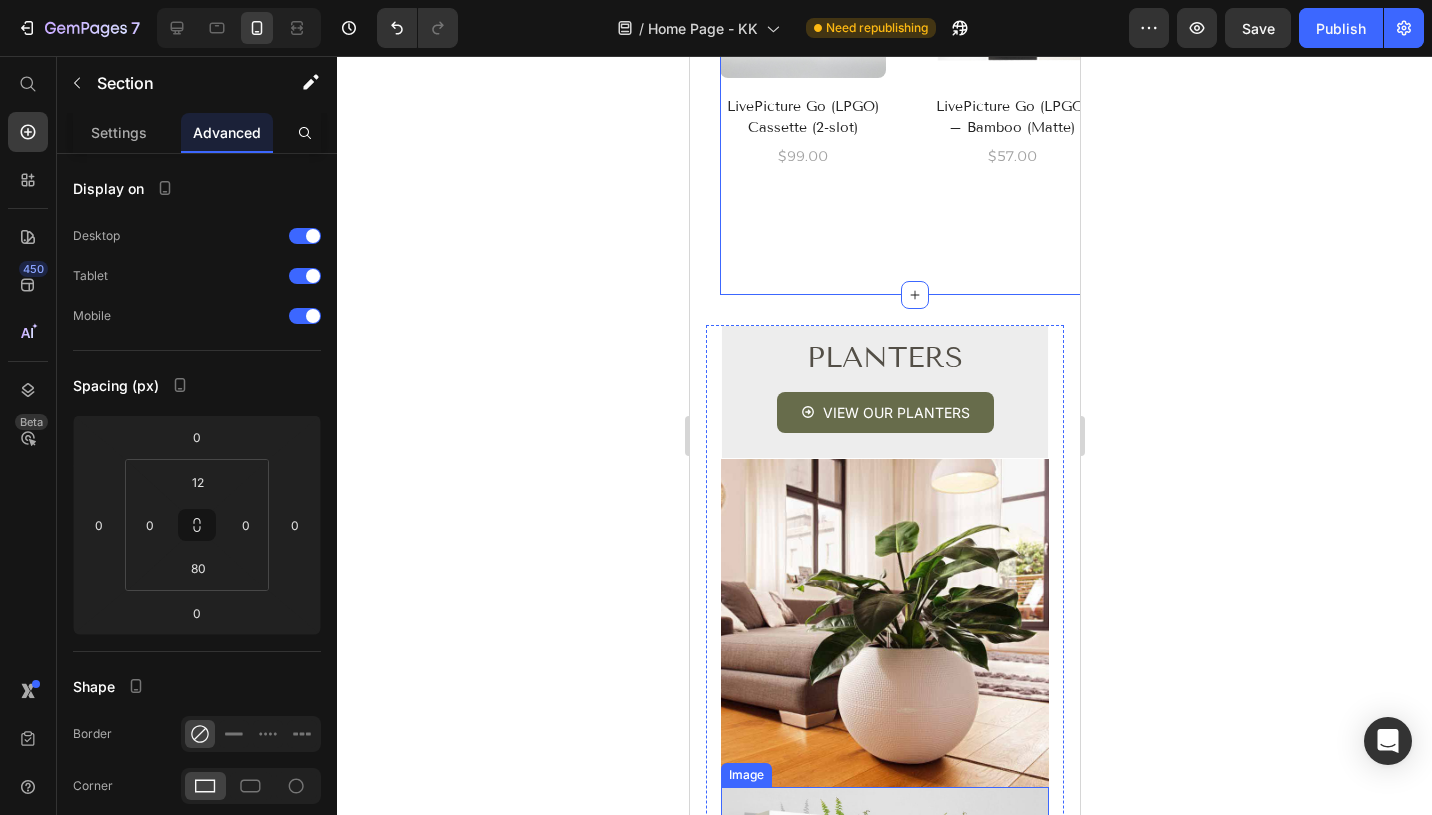 scroll, scrollTop: 399, scrollLeft: 0, axis: vertical 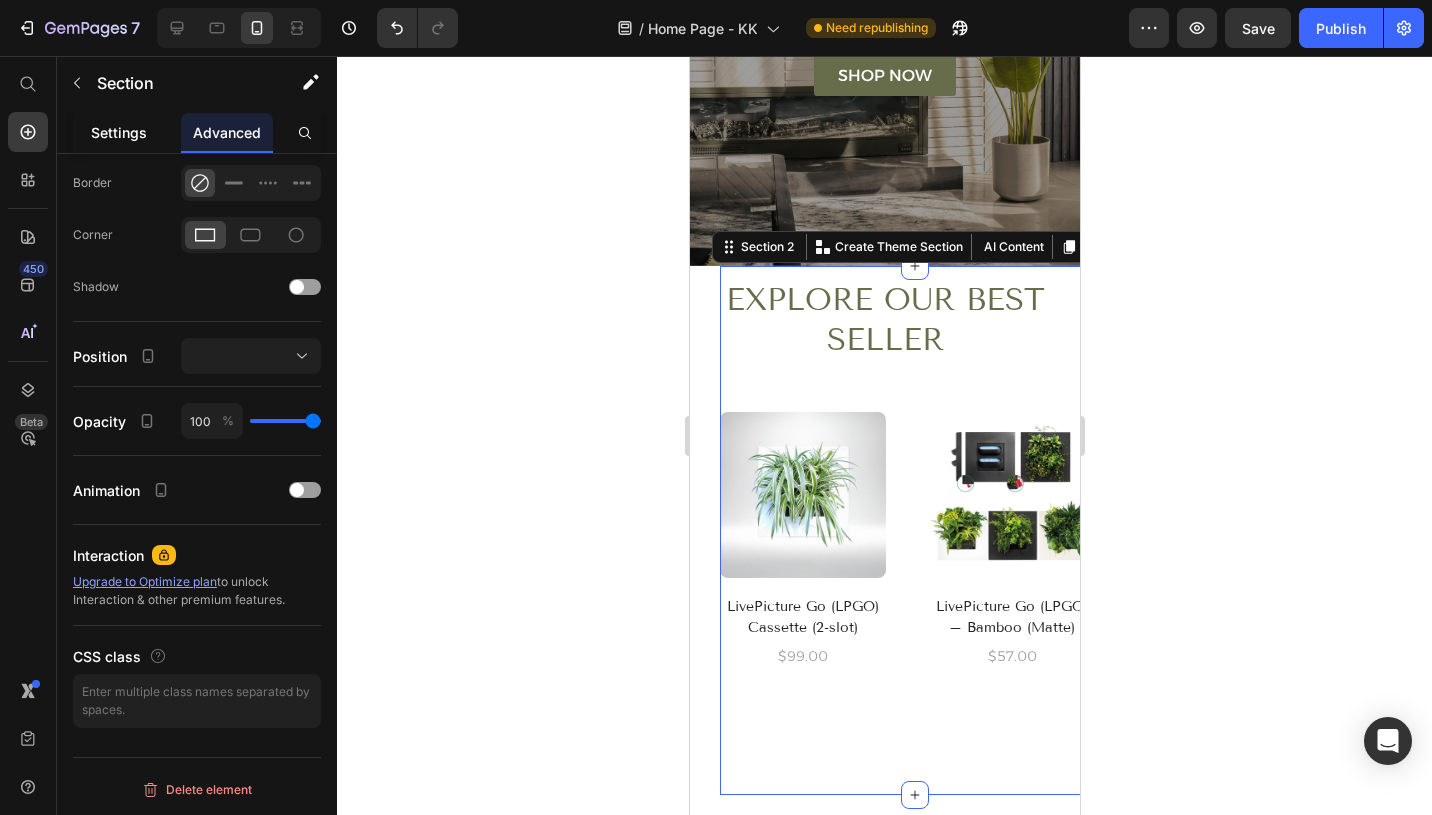 click on "Settings" 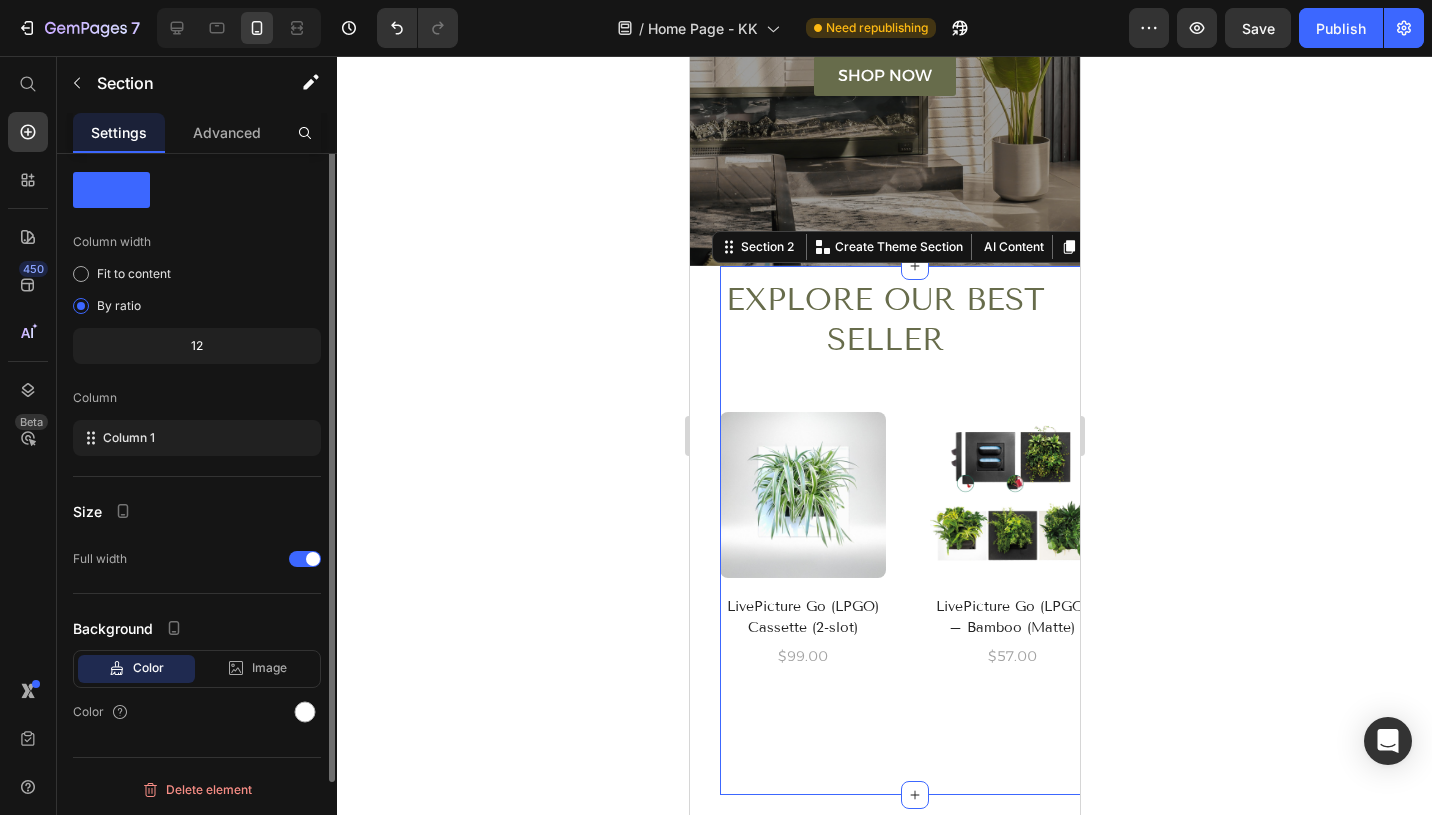 scroll, scrollTop: 0, scrollLeft: 0, axis: both 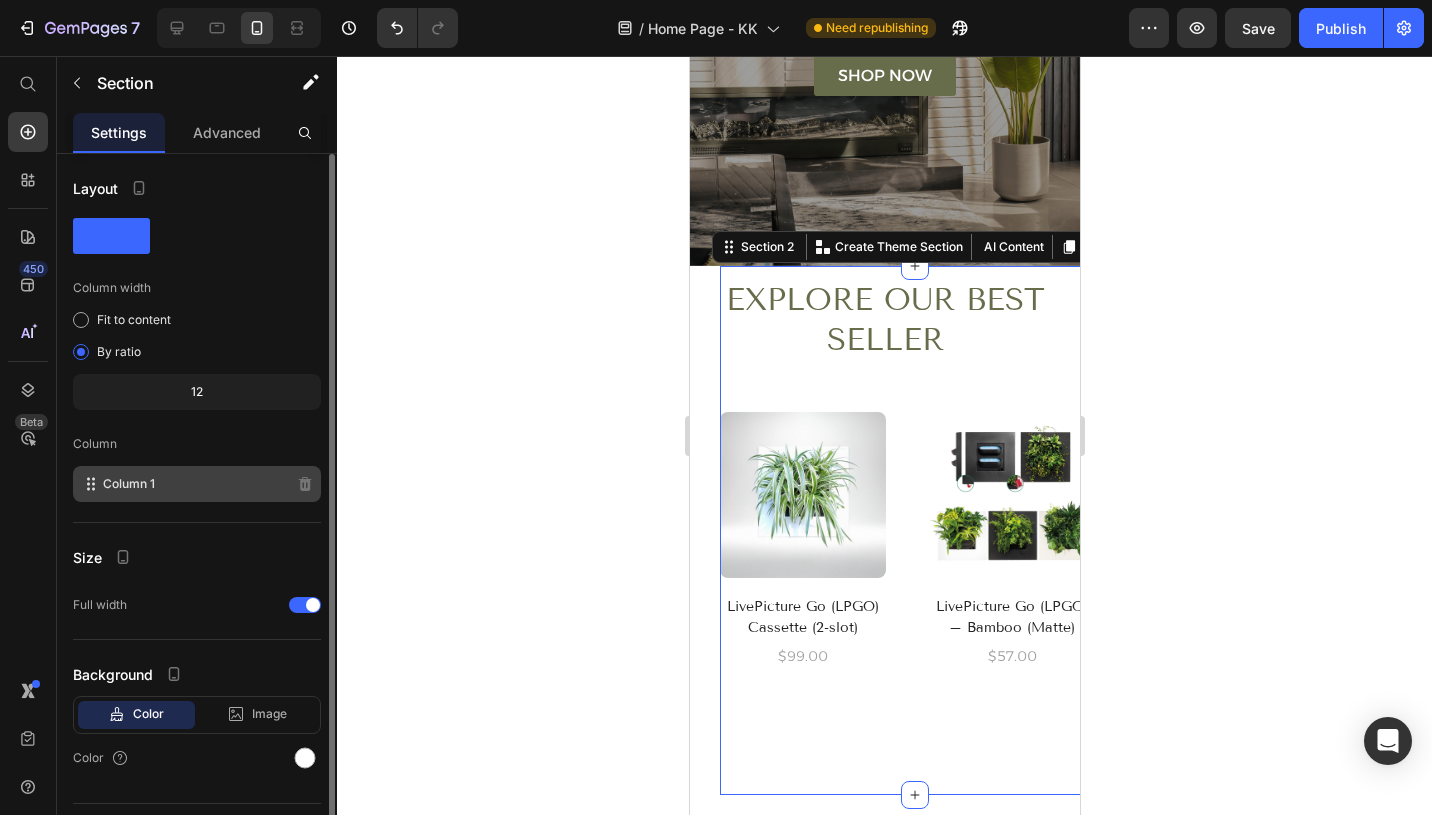 click on "Column 1" 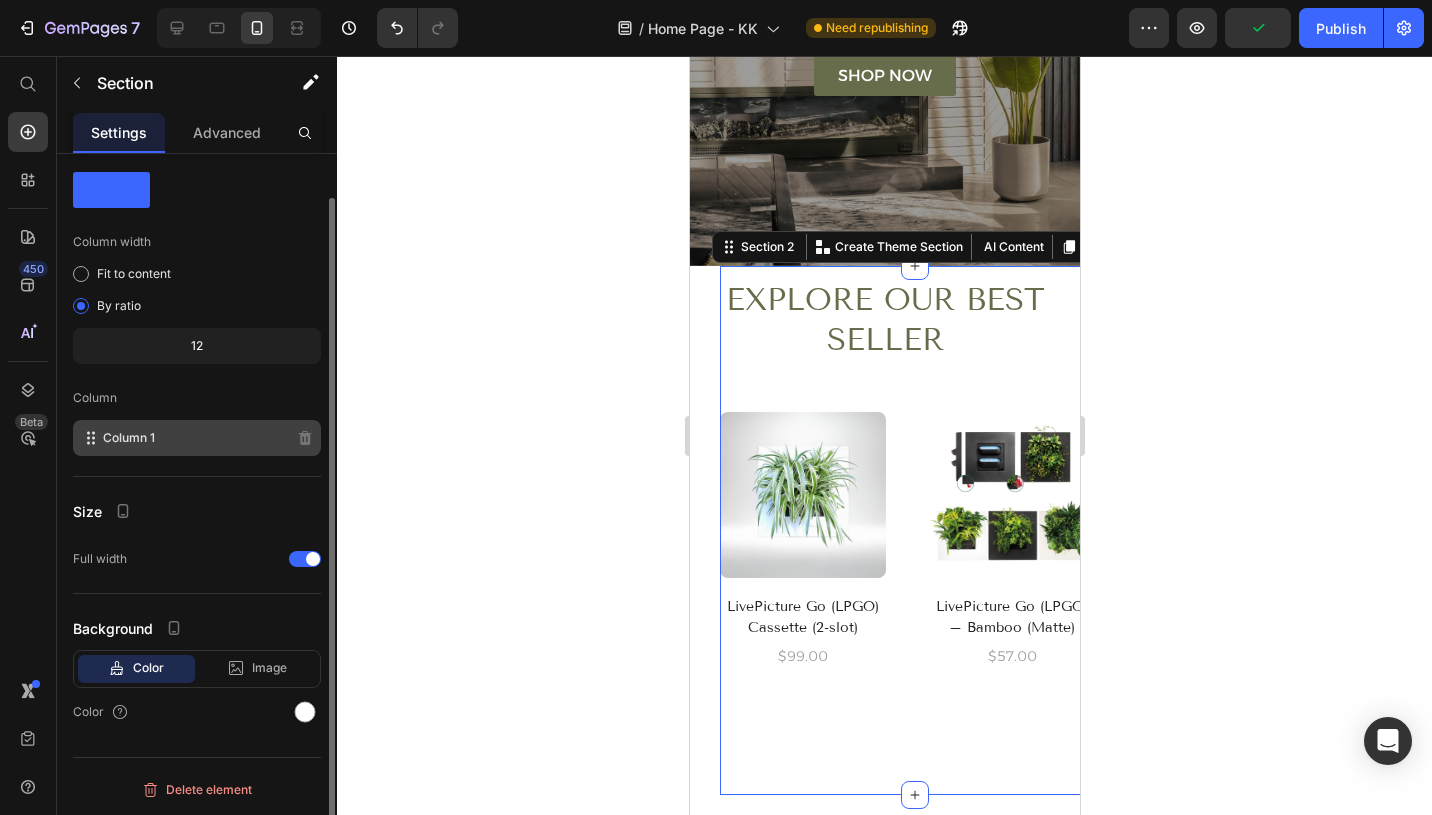 scroll, scrollTop: 0, scrollLeft: 0, axis: both 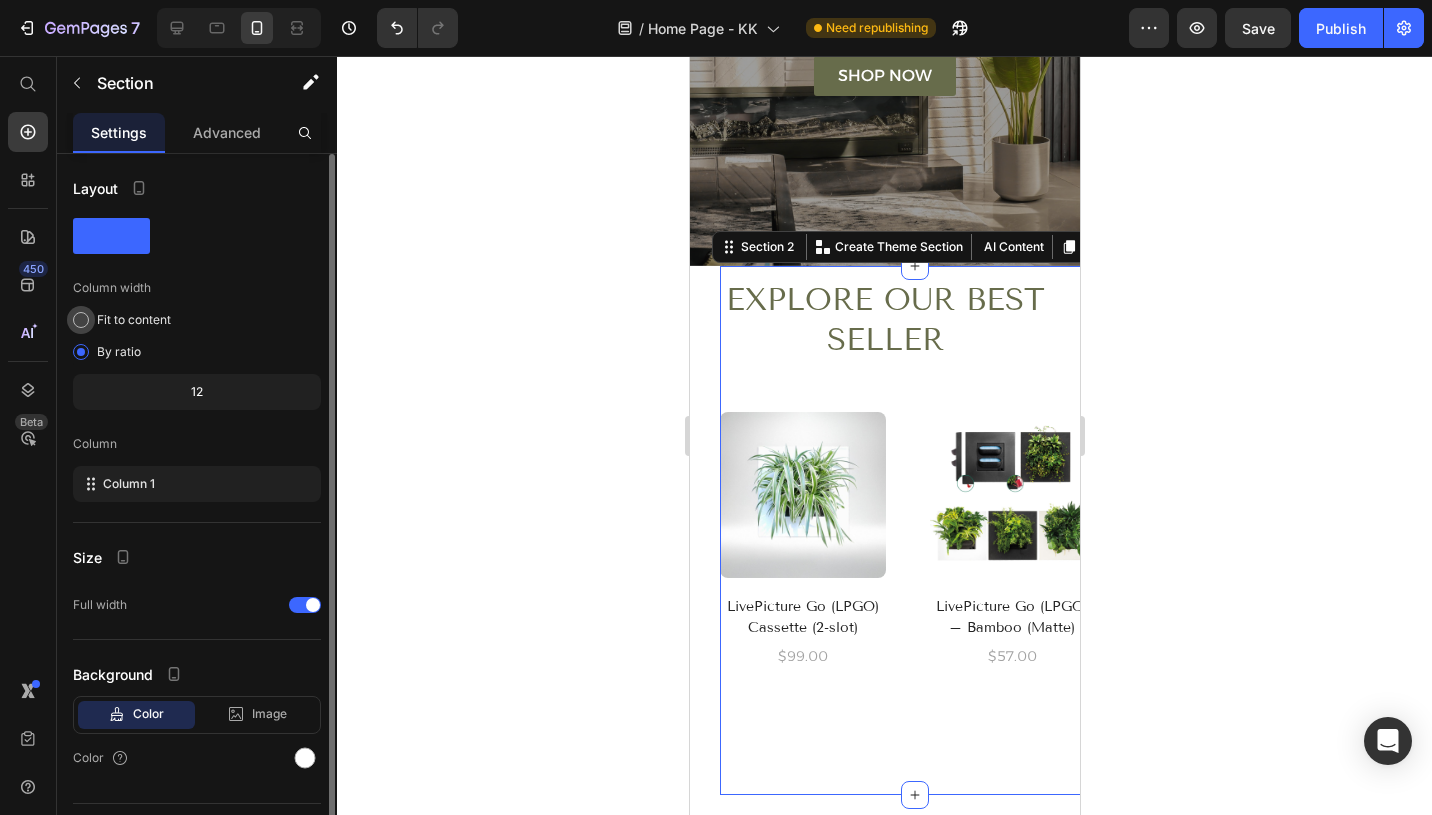 click on "Fit to content" at bounding box center [134, 320] 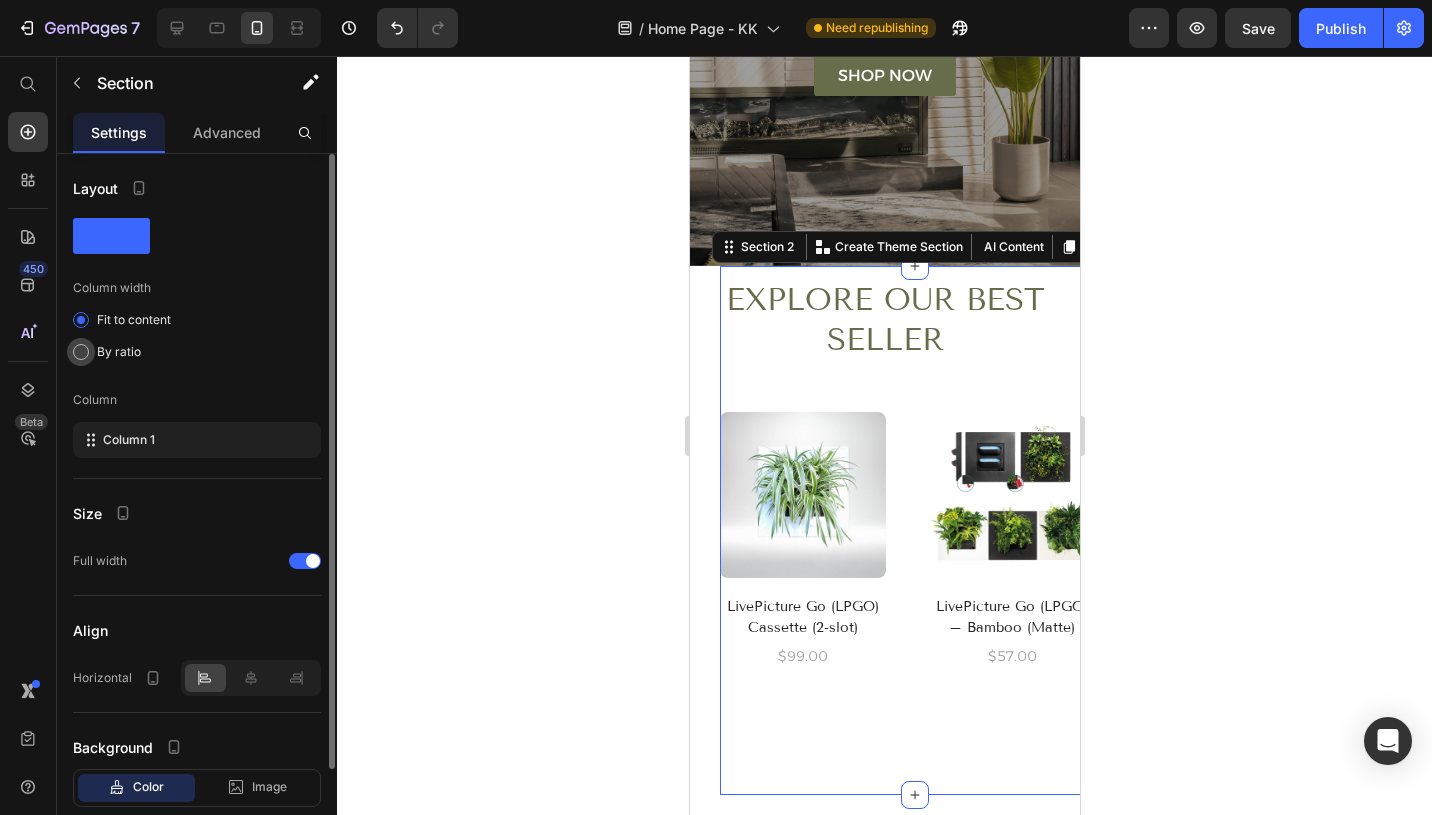 click on "By ratio" 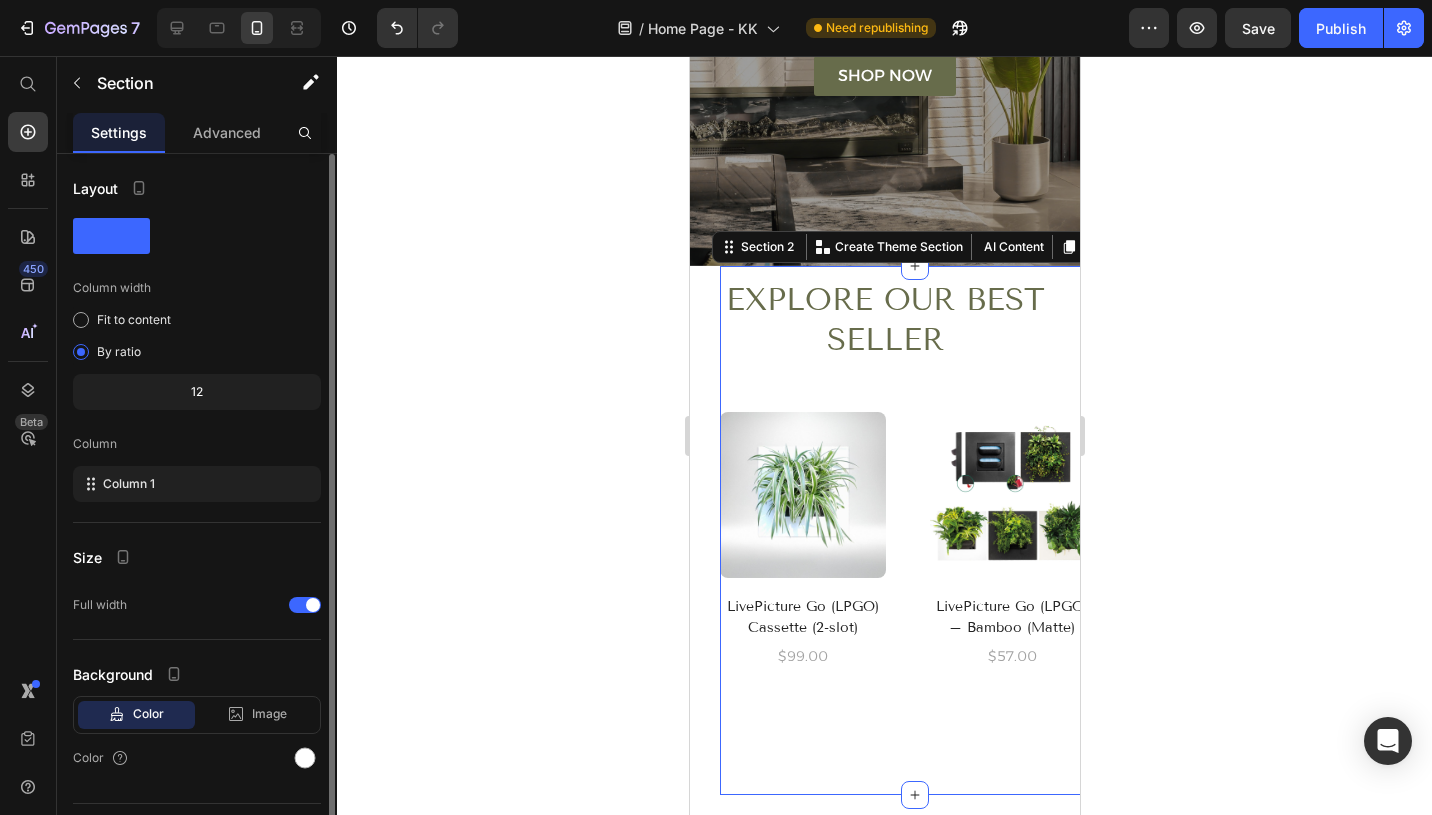 click 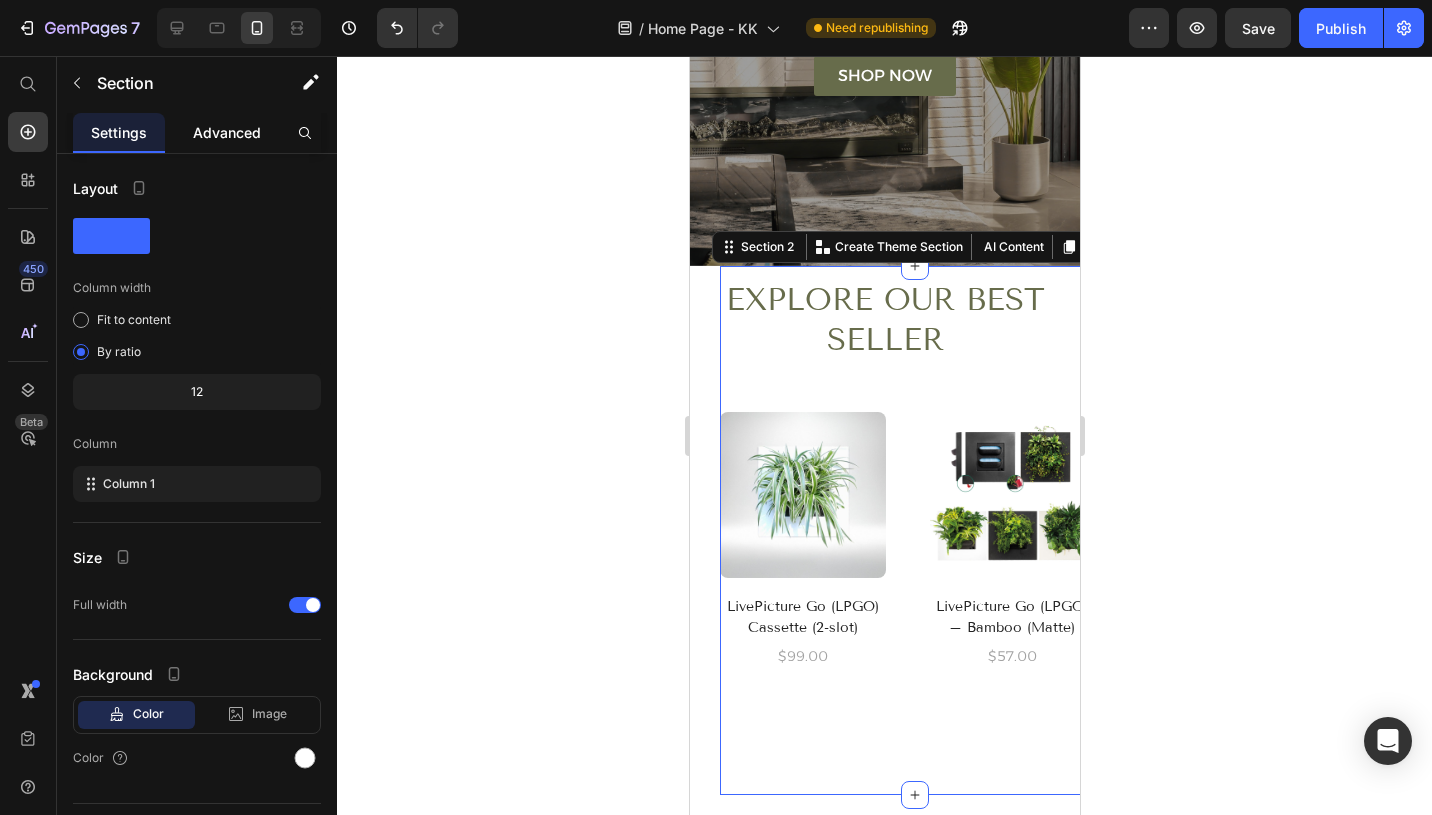 click on "Advanced" at bounding box center [227, 132] 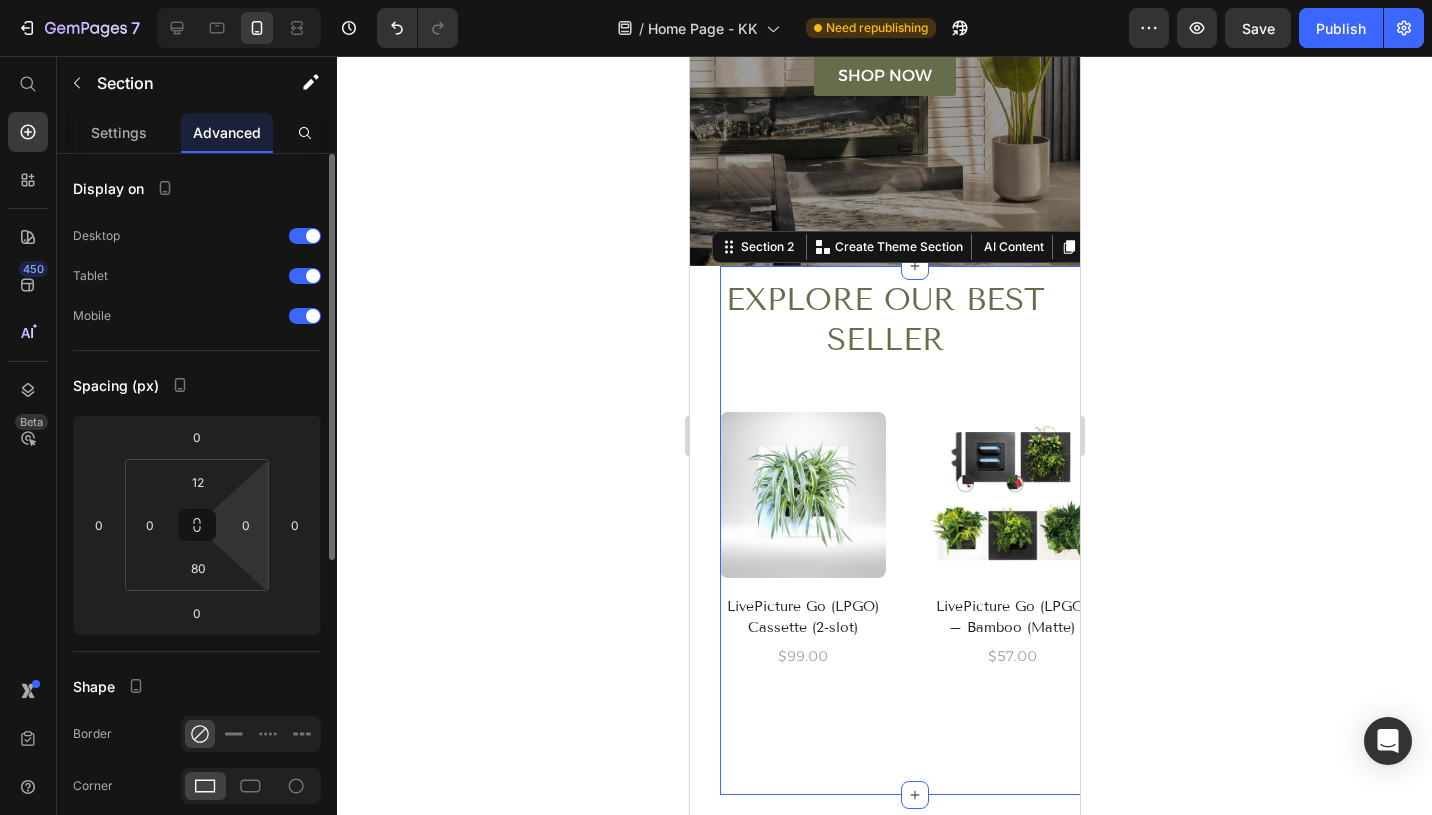 scroll, scrollTop: 183, scrollLeft: 0, axis: vertical 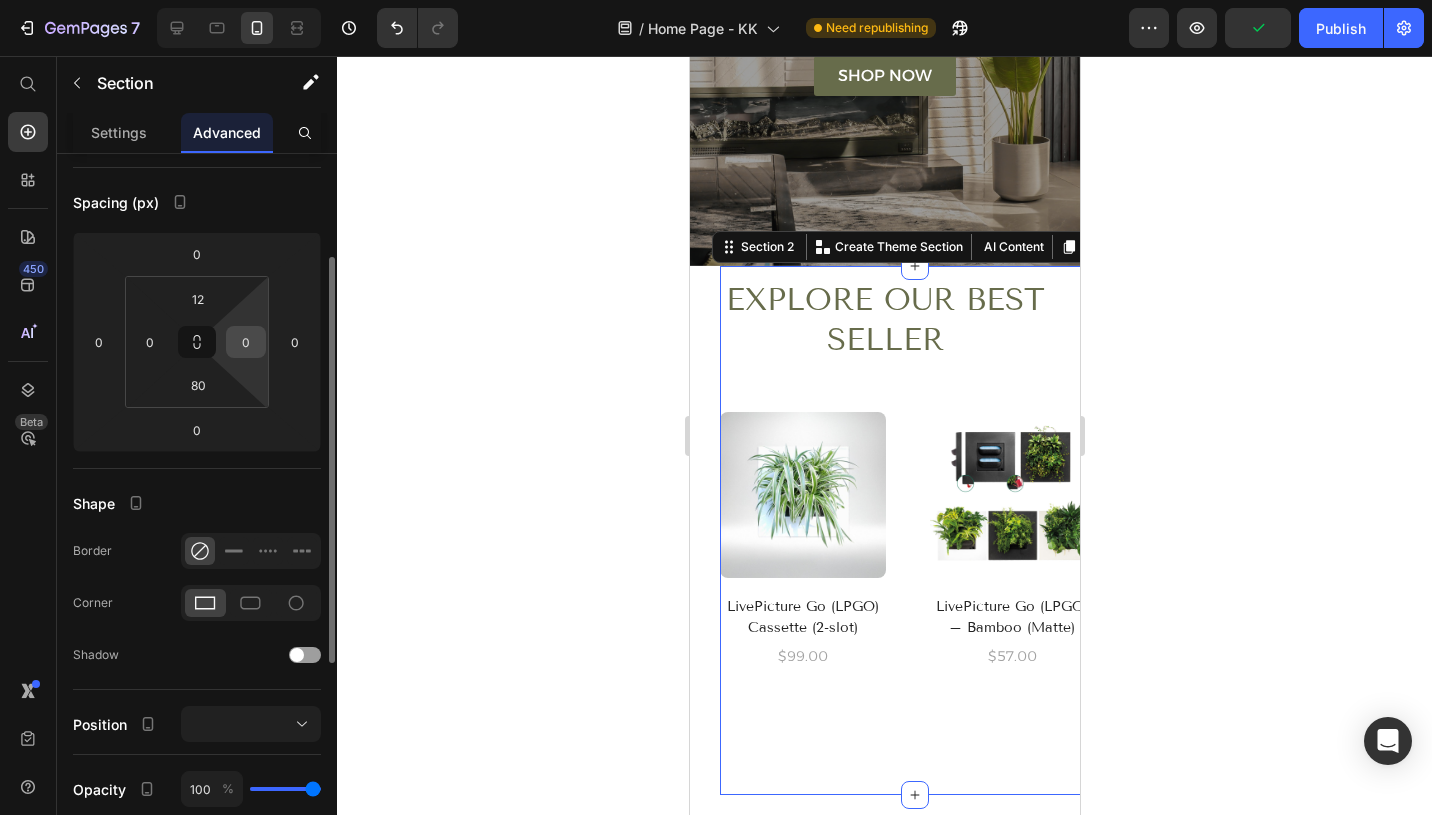 click on "0" at bounding box center (246, 342) 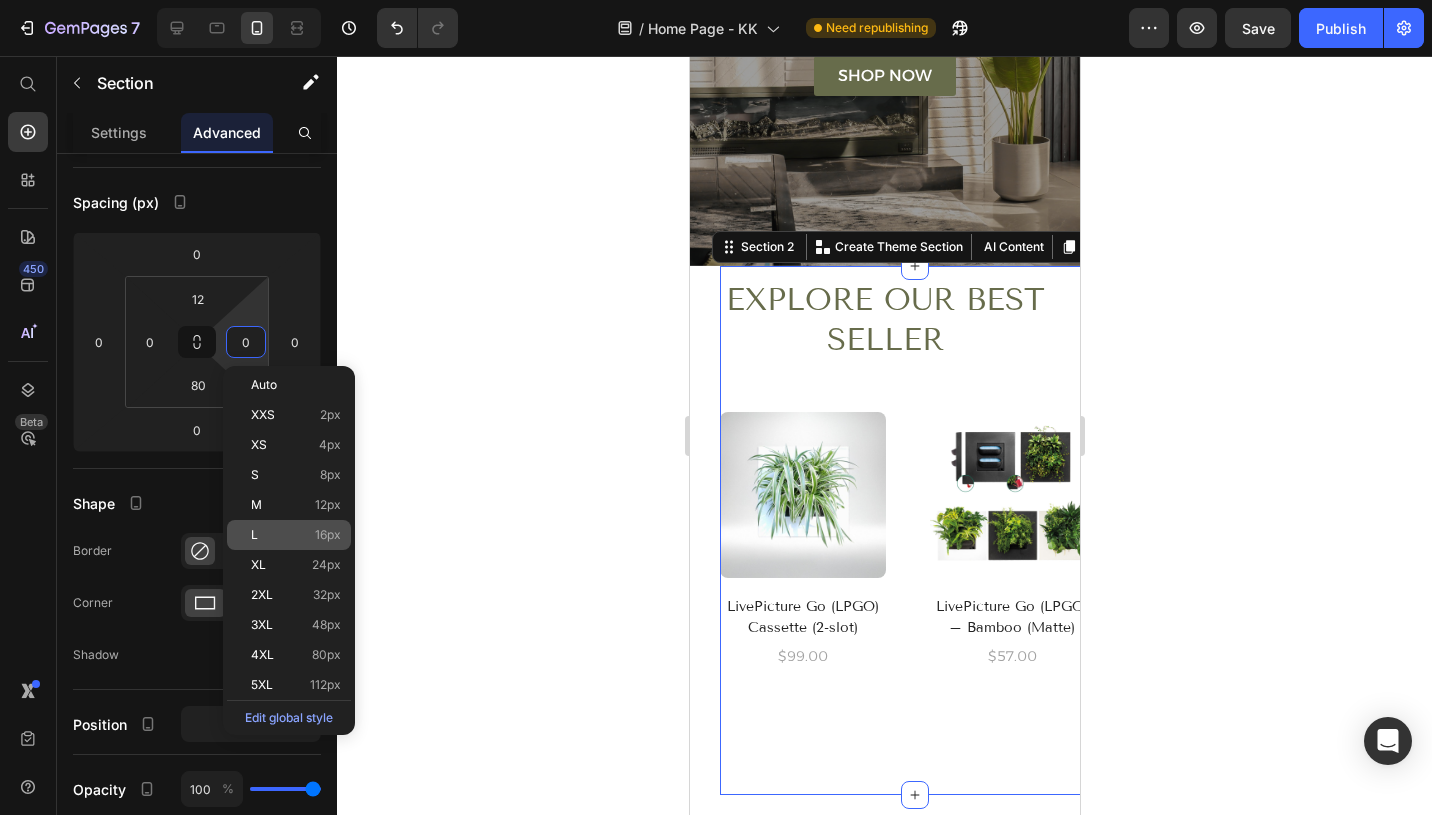 click on "L 16px" at bounding box center [296, 535] 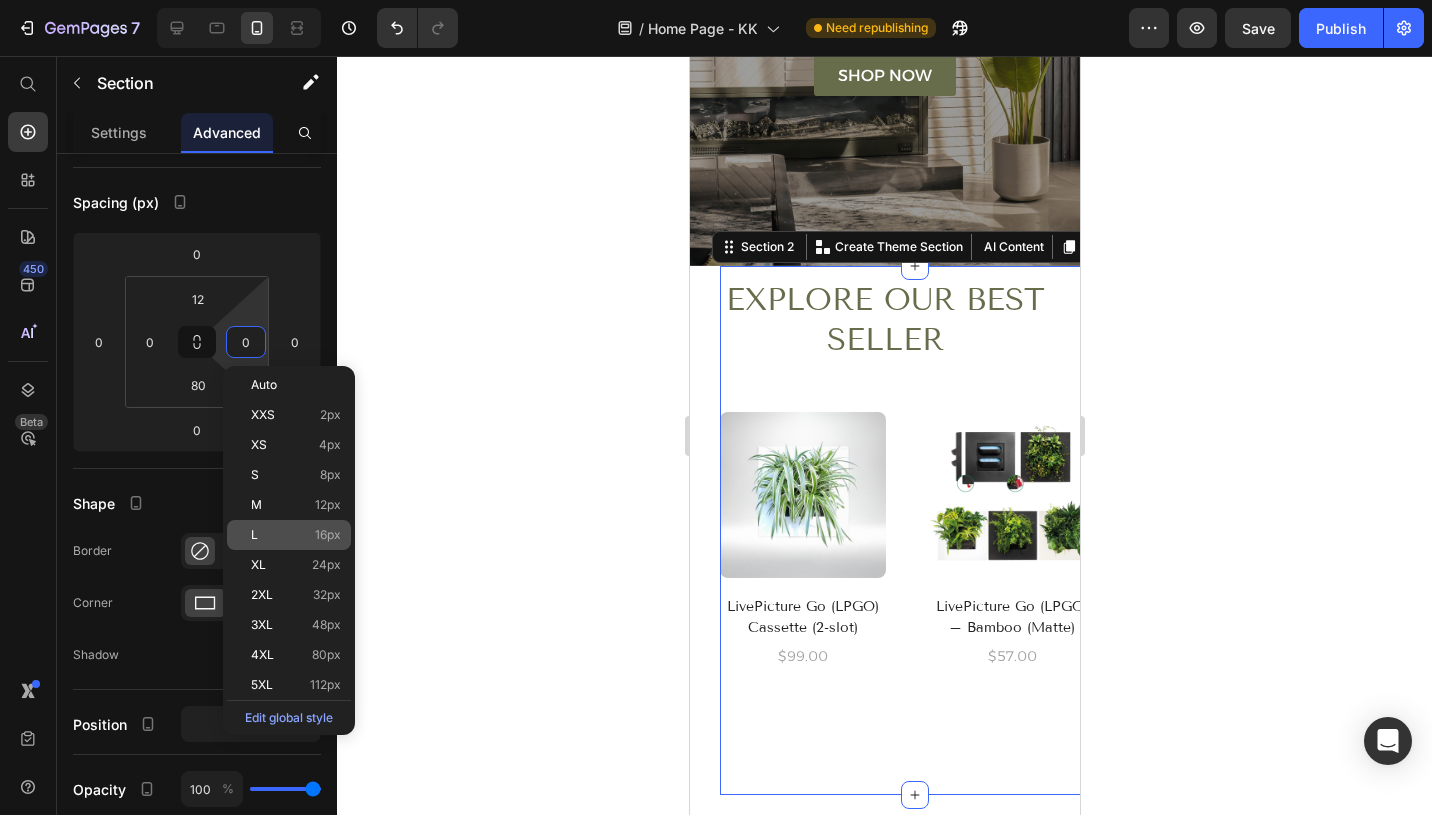 type on "16" 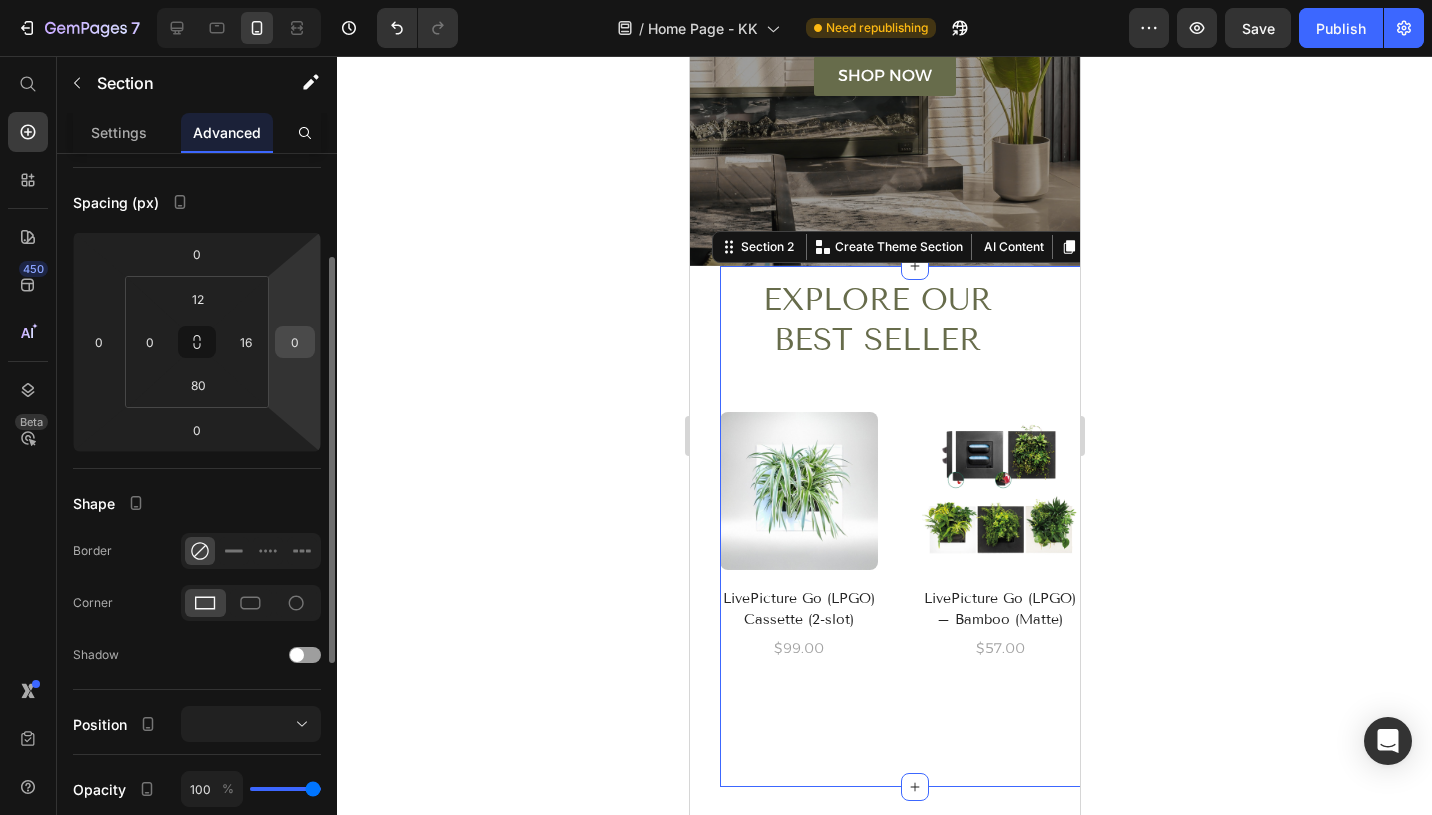 click on "0" at bounding box center (295, 342) 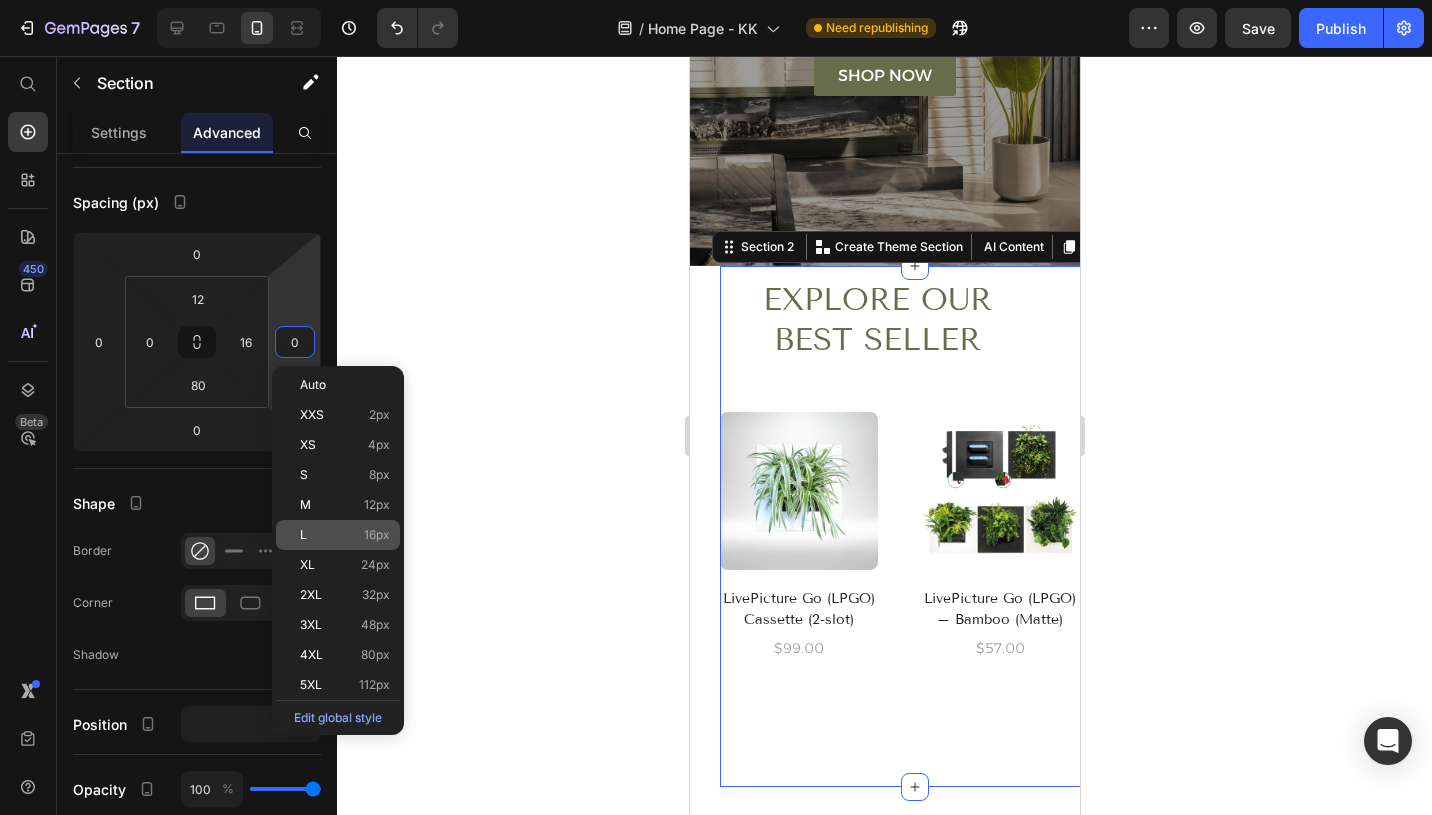 click on "L 16px" 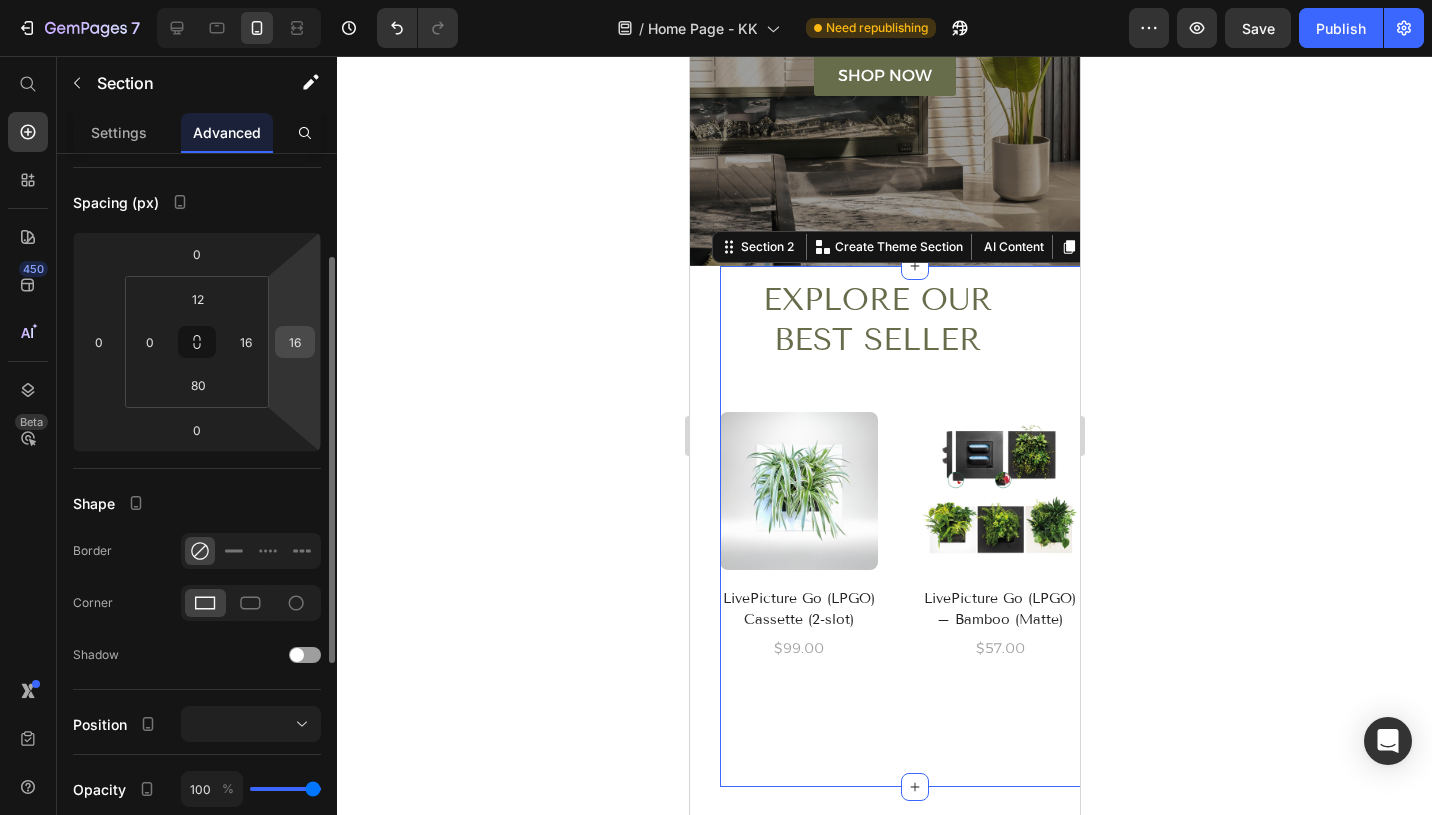 click on "16" at bounding box center (295, 342) 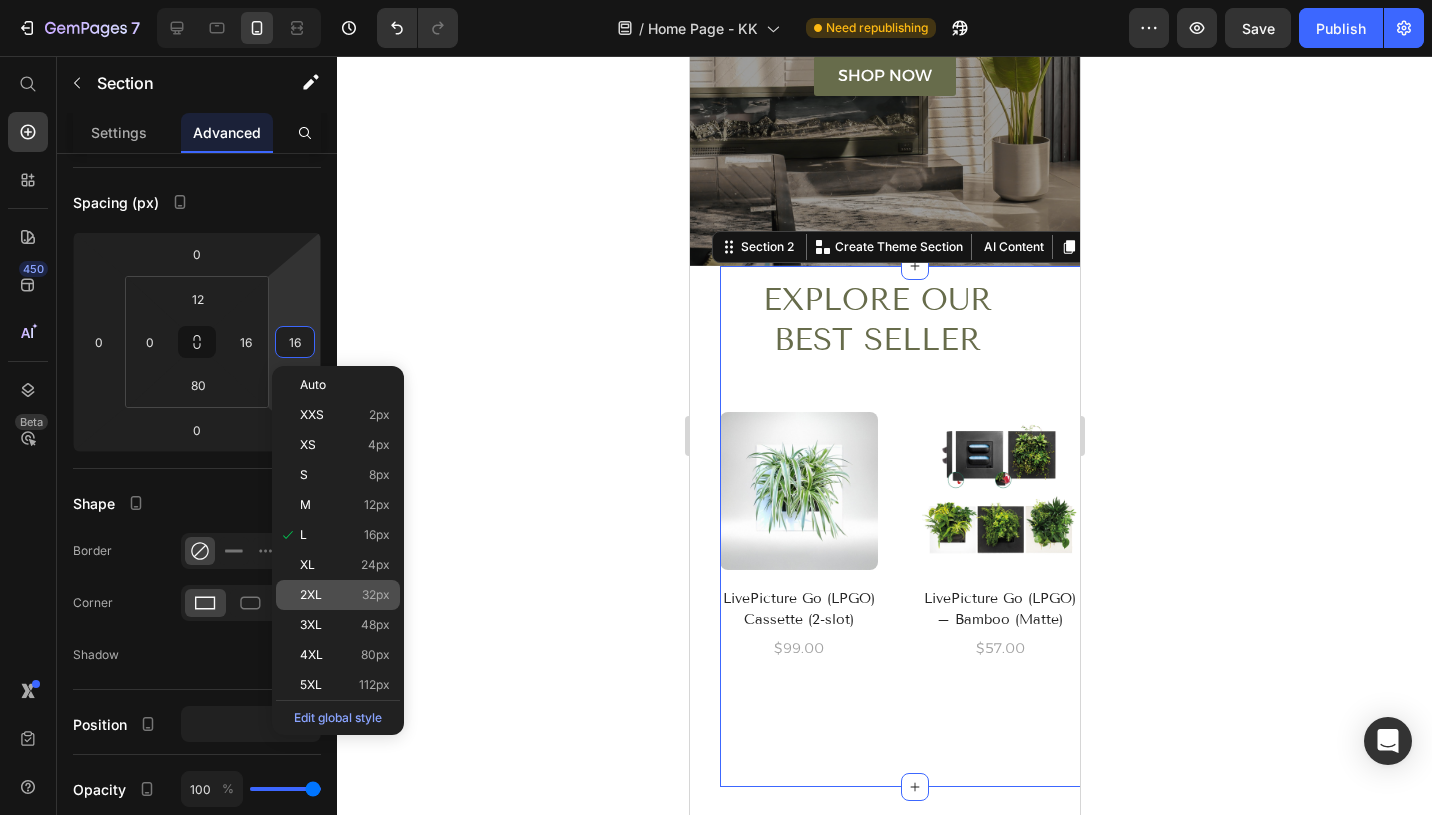 click on "2XL 32px" 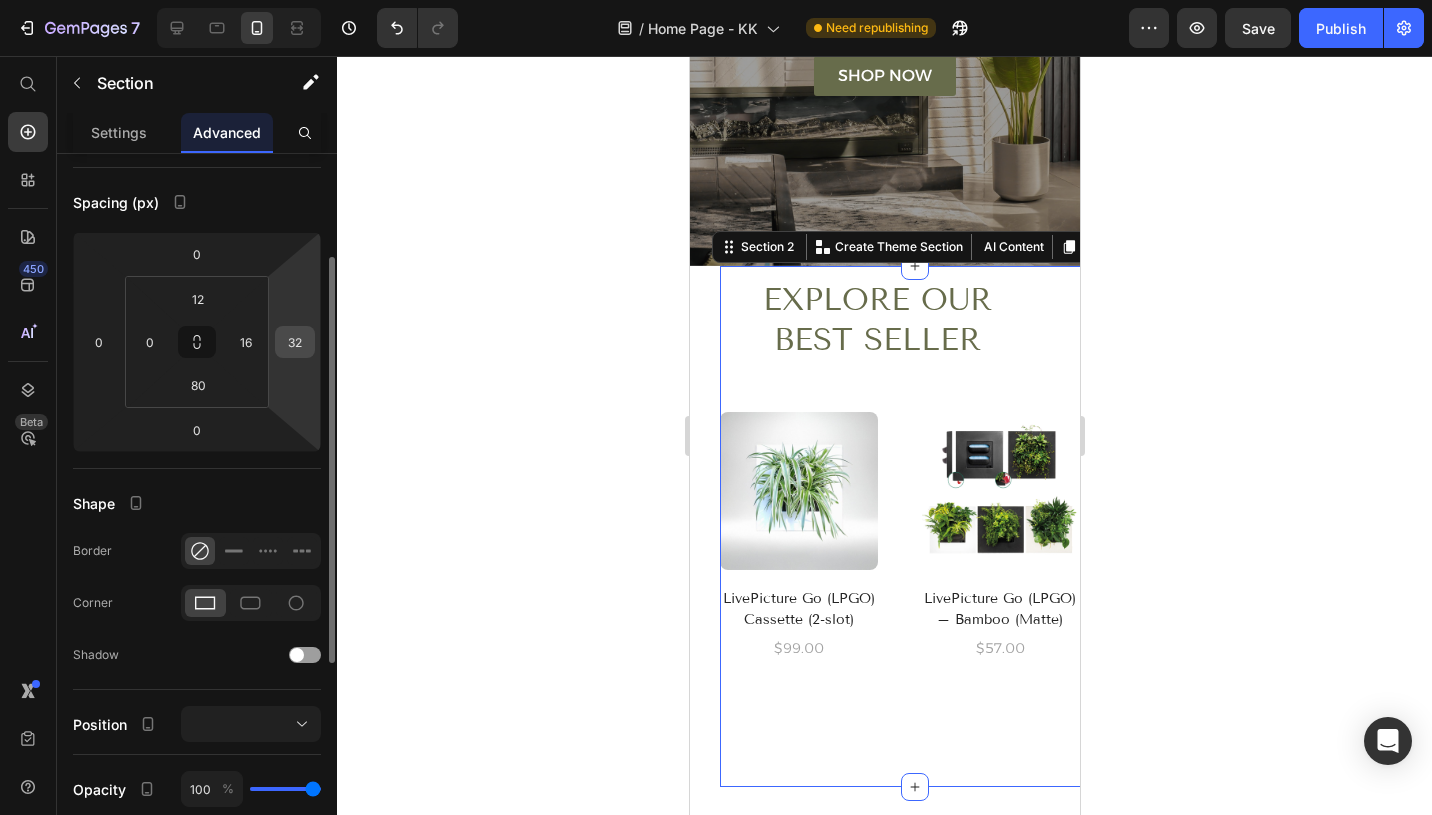 click on "32" at bounding box center (295, 342) 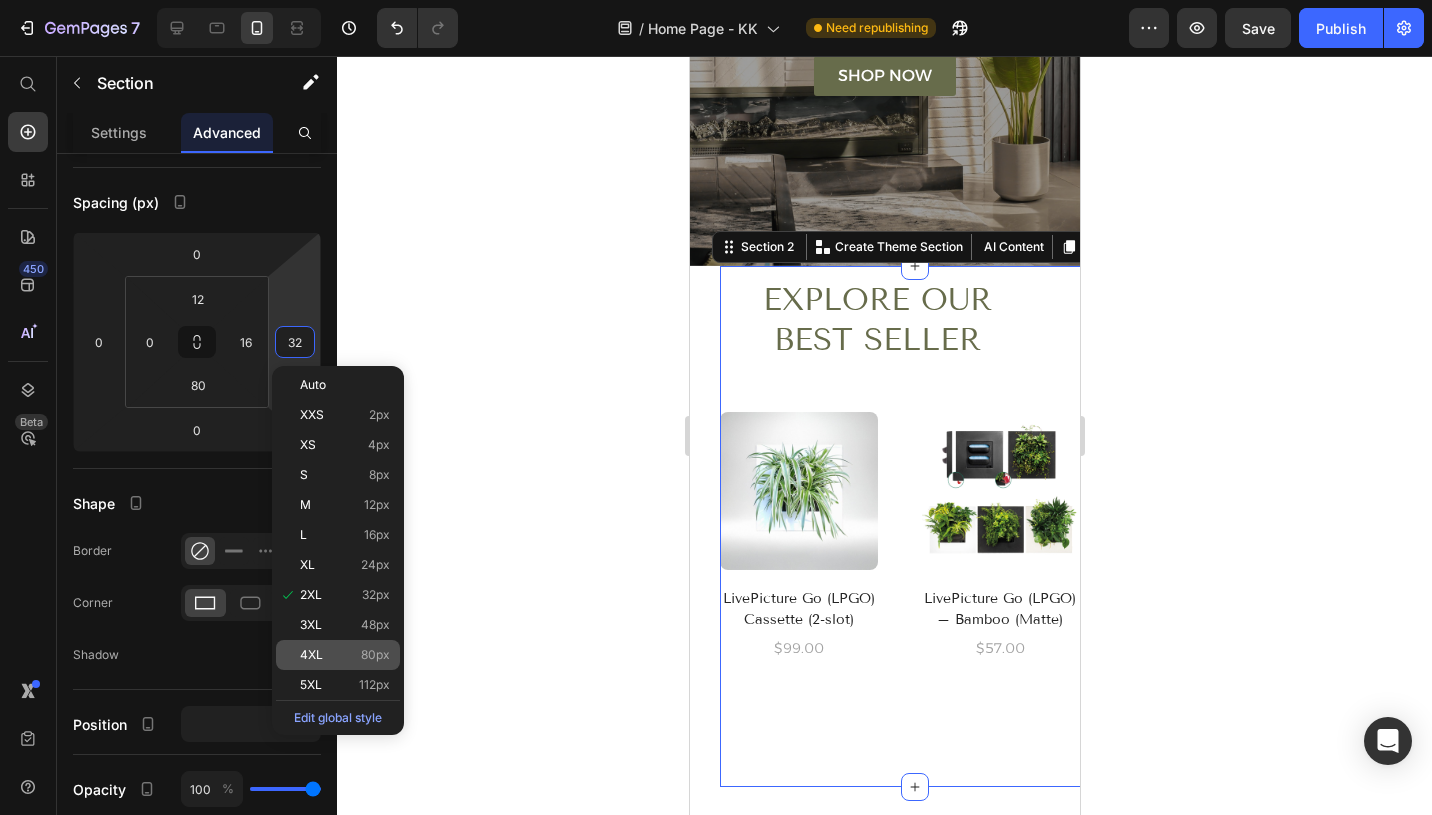 click on "4XL 80px" at bounding box center (345, 655) 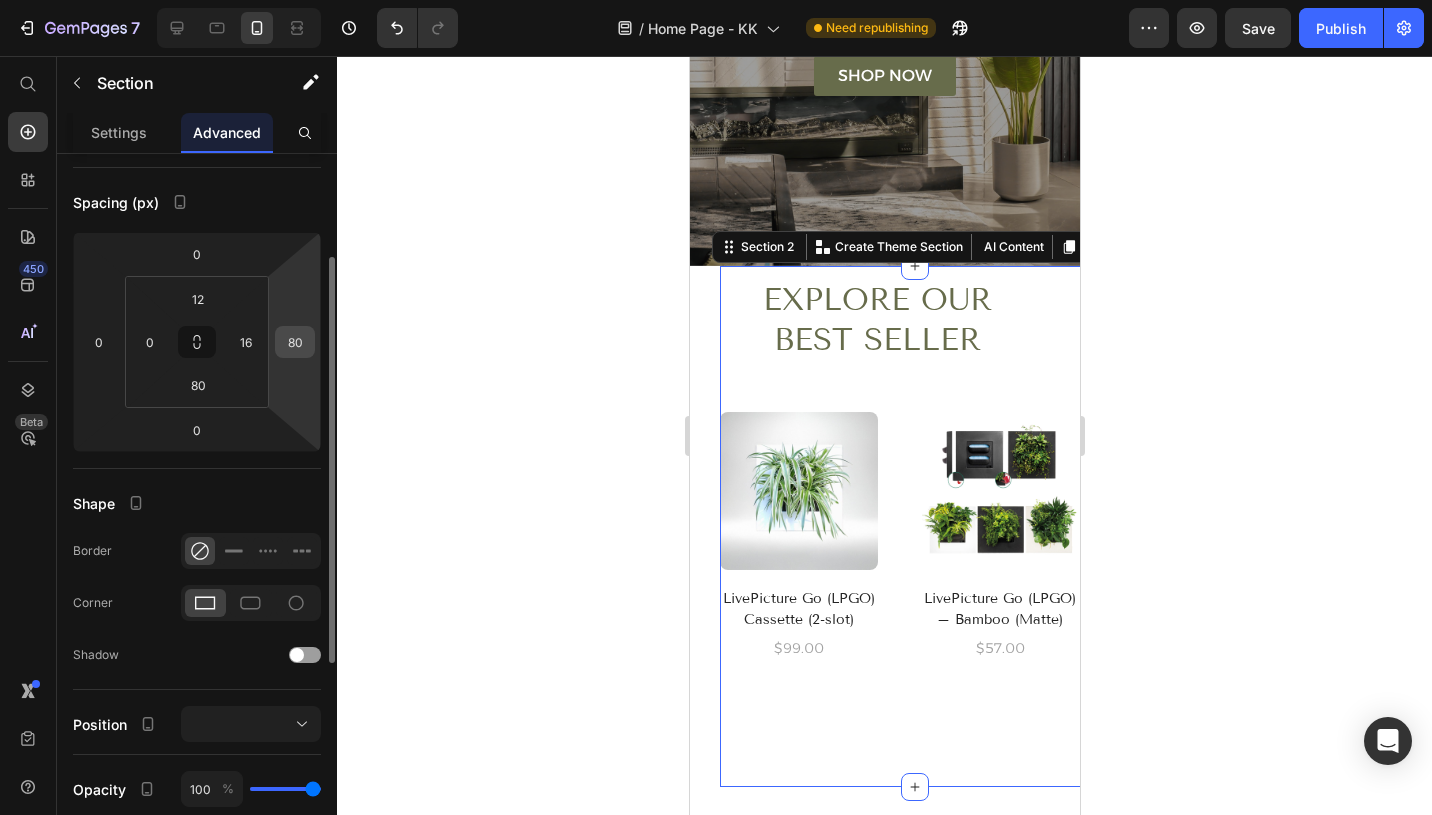 click on "80" at bounding box center (295, 342) 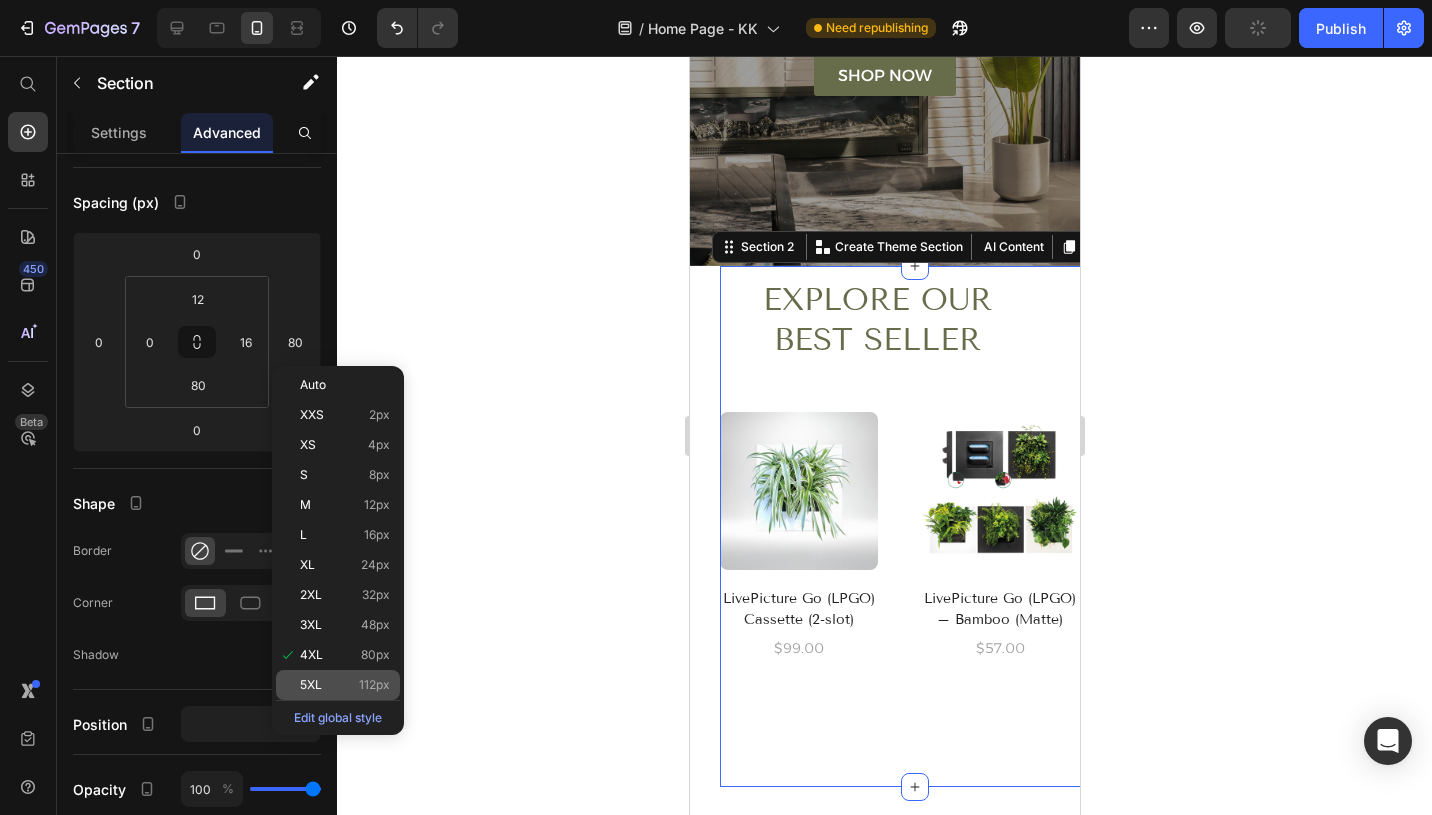 click on "5XL 112px" 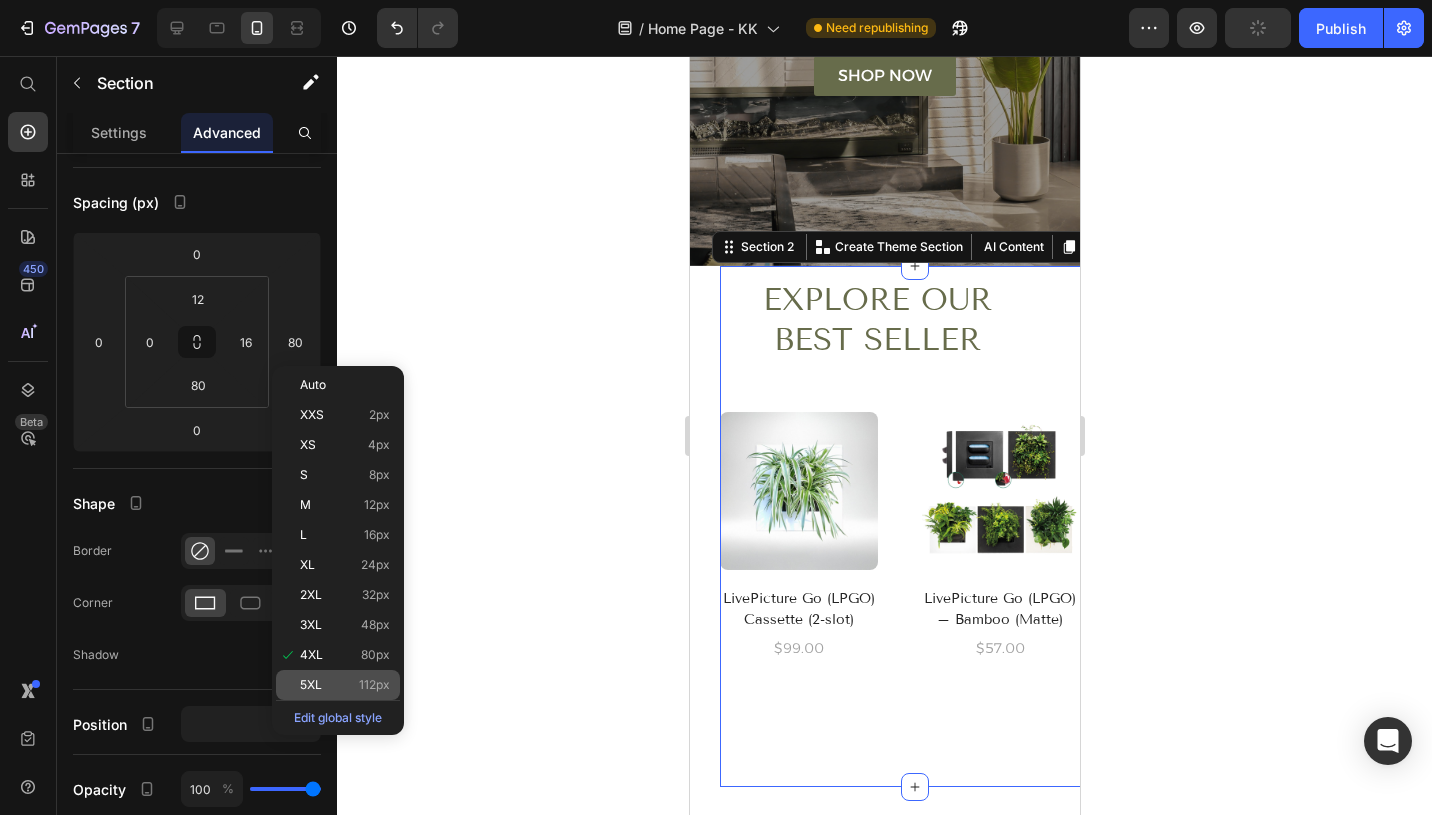 type on "112" 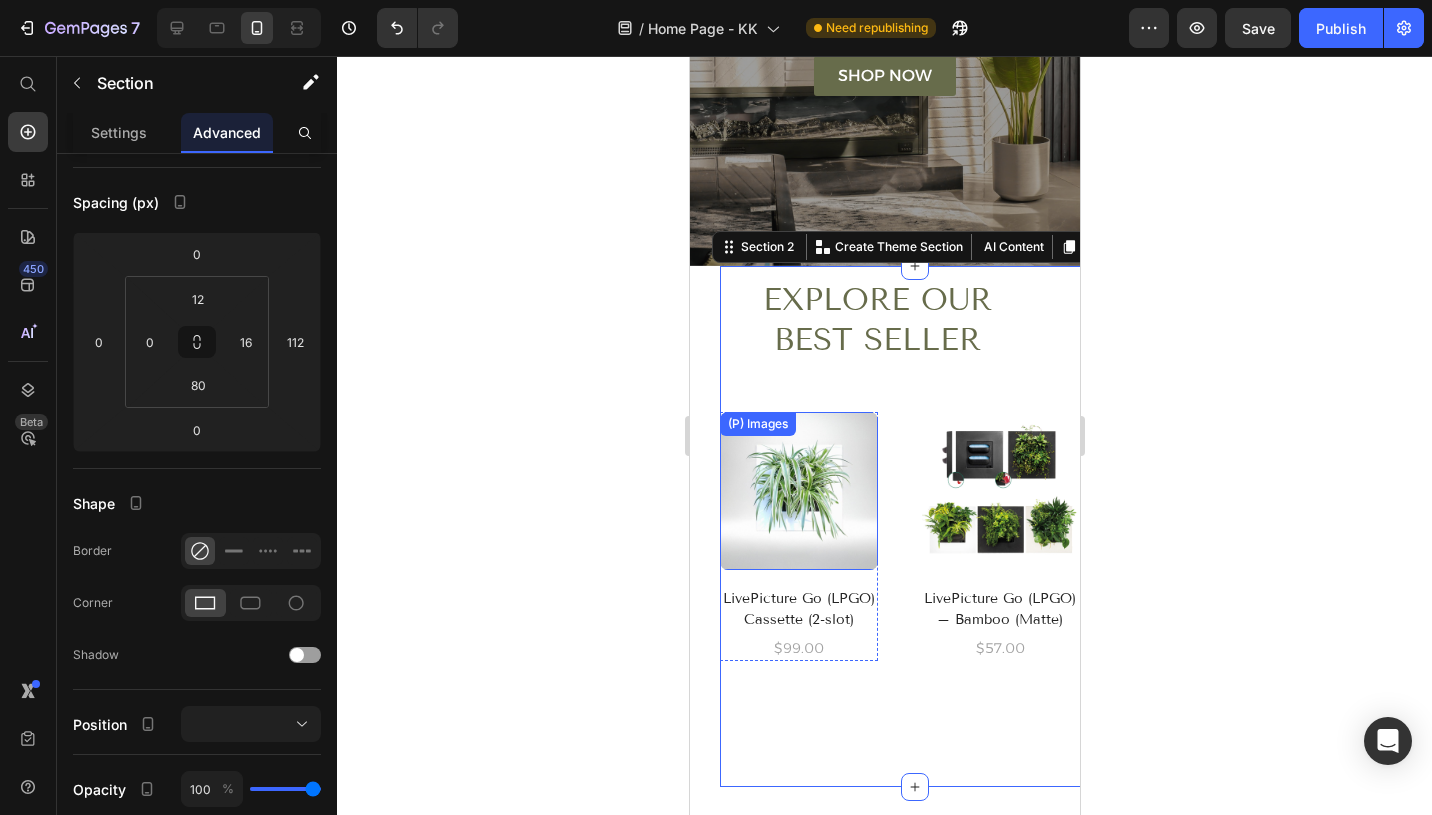 click at bounding box center [798, 491] 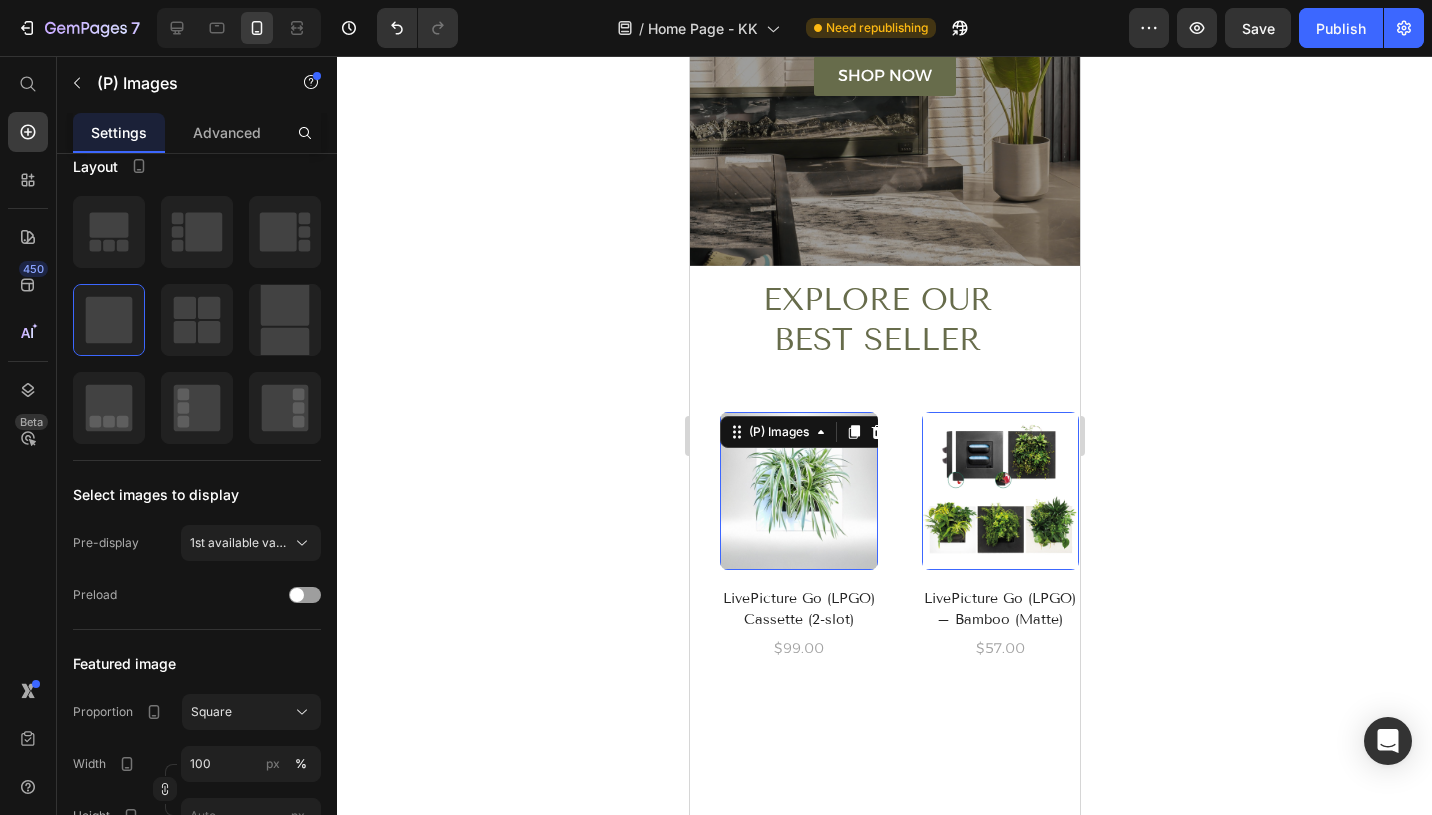 scroll, scrollTop: 0, scrollLeft: 0, axis: both 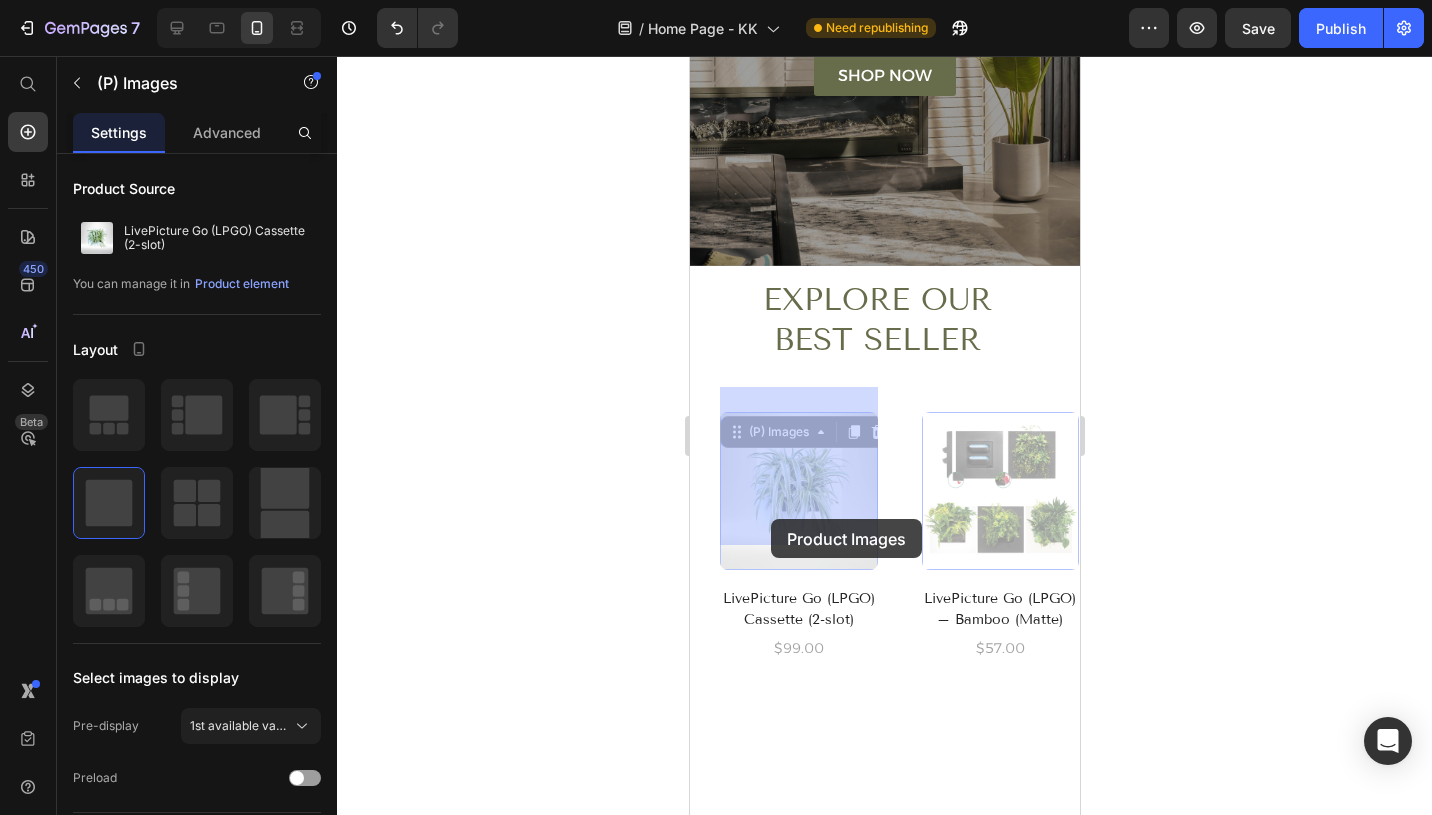 drag, startPoint x: 800, startPoint y: 481, endPoint x: 770, endPoint y: 519, distance: 48.414875 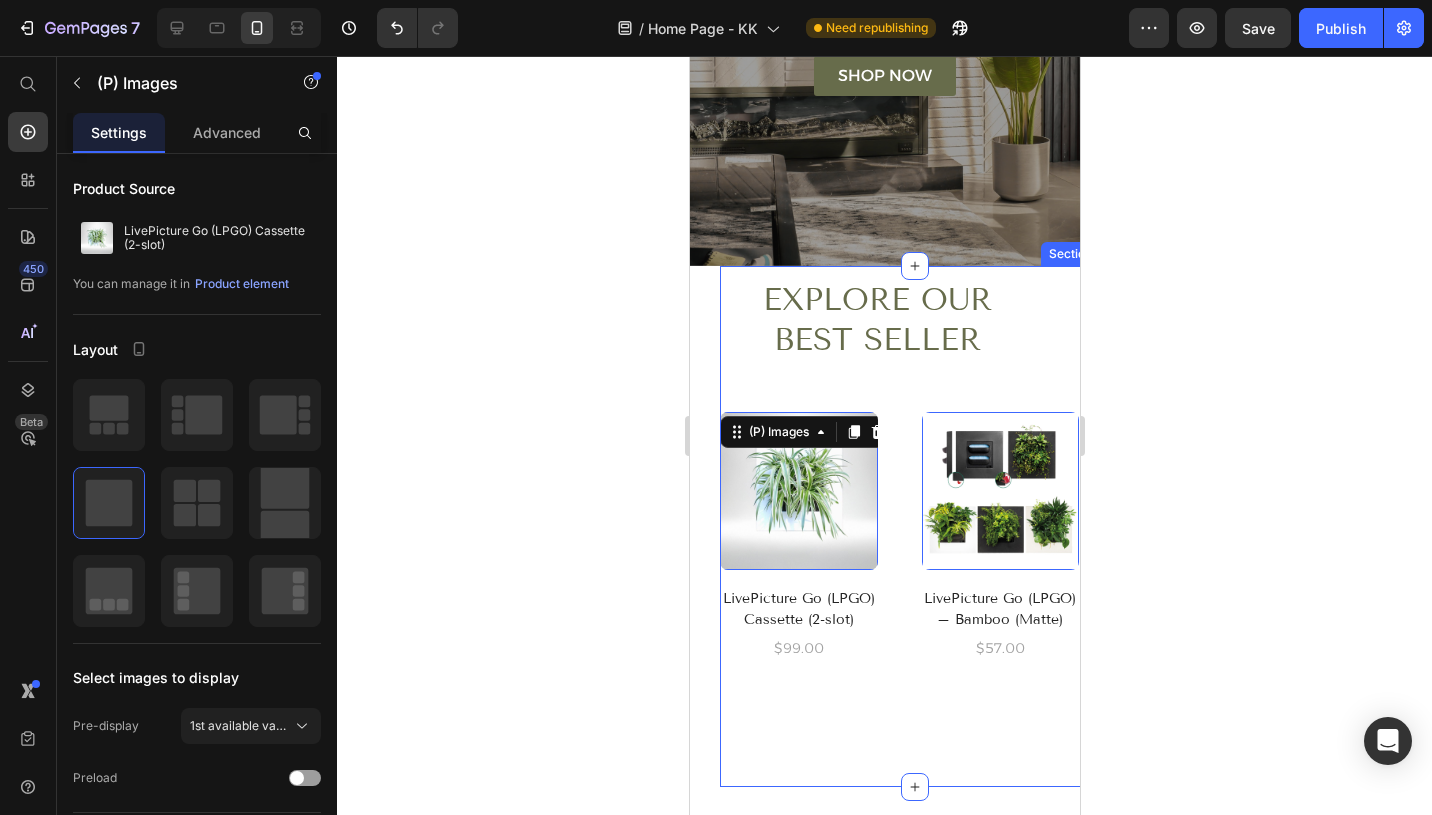 click on "Explore OUR BEST SELLER Heading Row (P) Images   16 LivePicture Go (LPGO) Cassette (2-slot) (P) Title $99.00 (P) Price Row (P) Images   0 LivePicture Go (LPGO) – Bamboo (Matte) (P) Title $57.00 (P) Price Row (P) Images   0 LivePicture Go (LPGO) – Glossy (P) Title $88.00 (P) Price Row (P) Images   0 Planterlife Pura (P) Title $39.60 (P) Price Row (P) Images   0 Planterlife Cubic (P) Title $127.80 (P) Price Row (P) Images   0 Planterlife Classic (P) Title $48.60 (P) Price Row (P) Images   0 Divina Self Watering Garden Pot (P) Title $14.00 (P) Price Row (P) Images   0 Table Top Self Watering Garden Pot (P) Title $98.00 (P) Price Row (P) Images   0 Pura Self Watering Garden Pot (P) Title $28.00 (P) Price Row Product List" at bounding box center (906, 492) 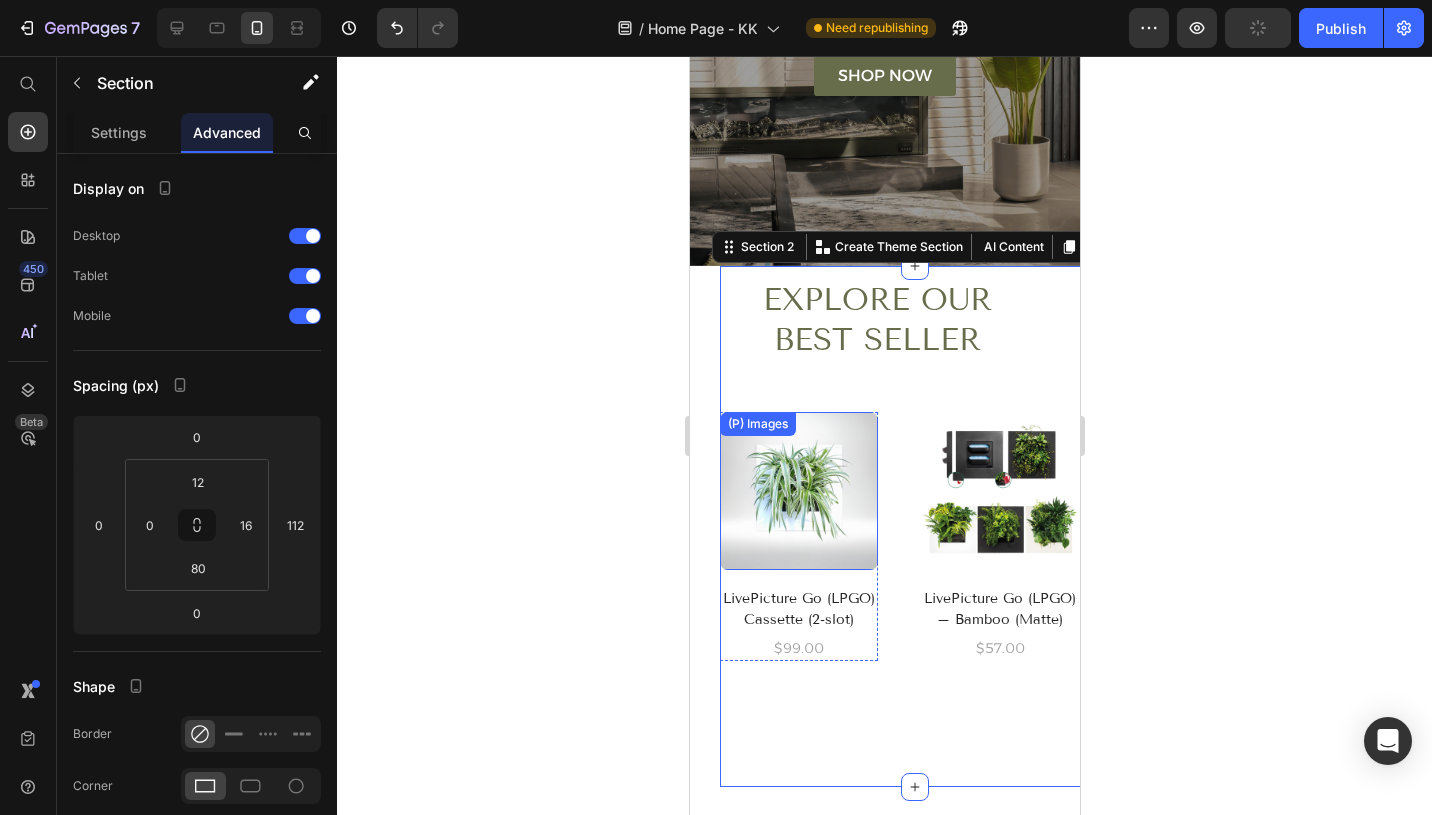 click at bounding box center [798, 491] 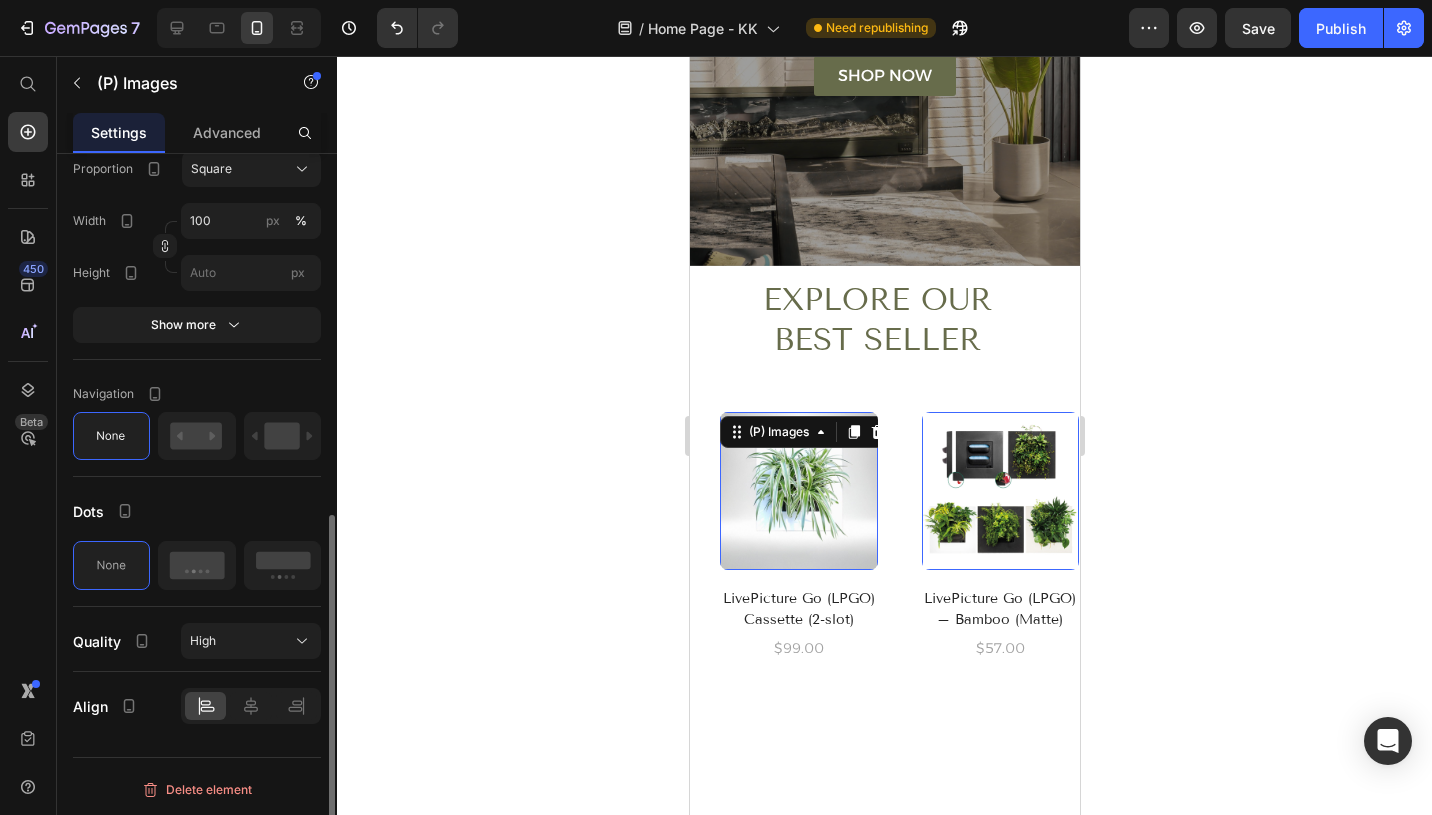 scroll, scrollTop: 43, scrollLeft: 0, axis: vertical 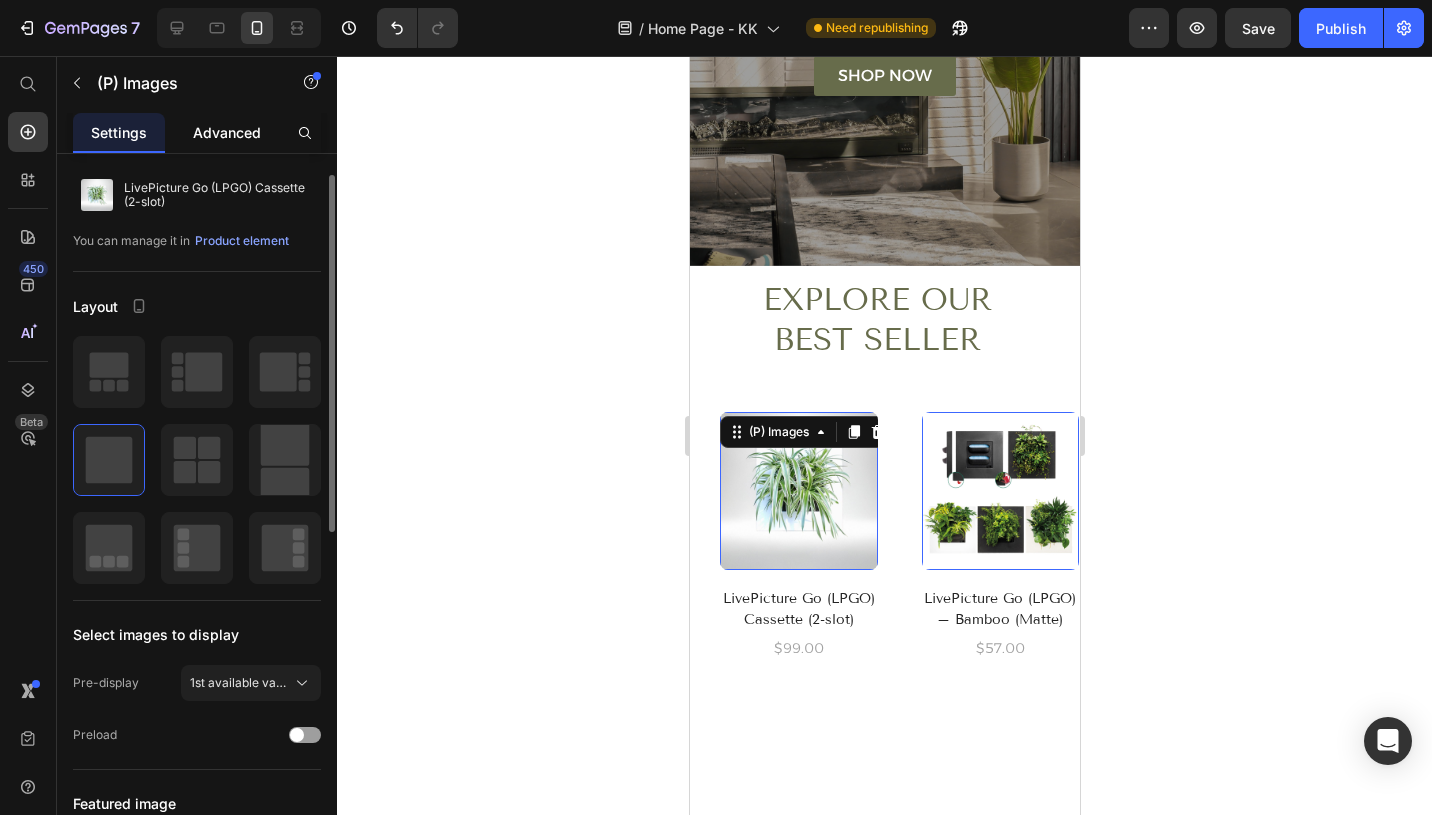 click on "Advanced" 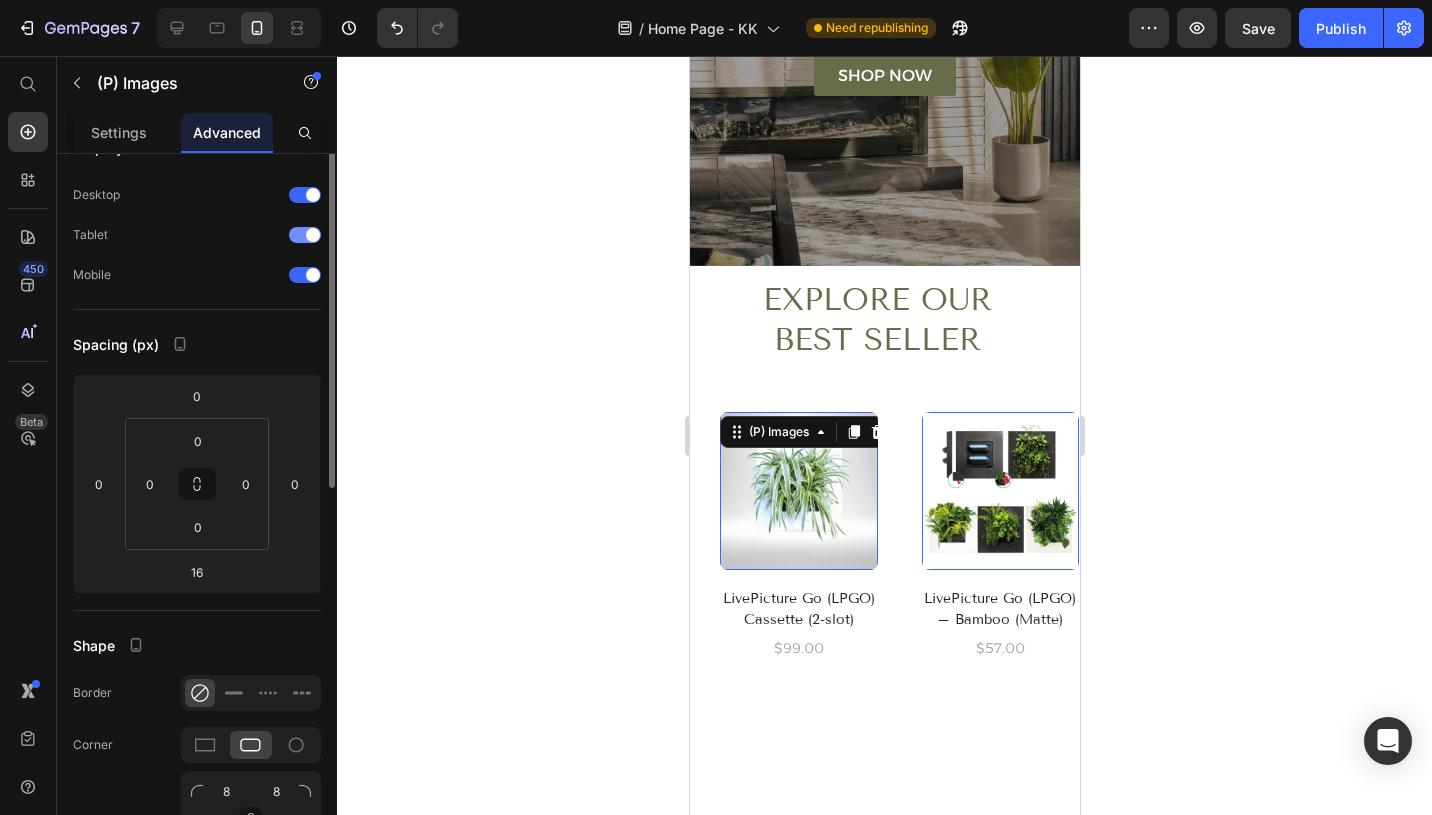 scroll, scrollTop: 0, scrollLeft: 0, axis: both 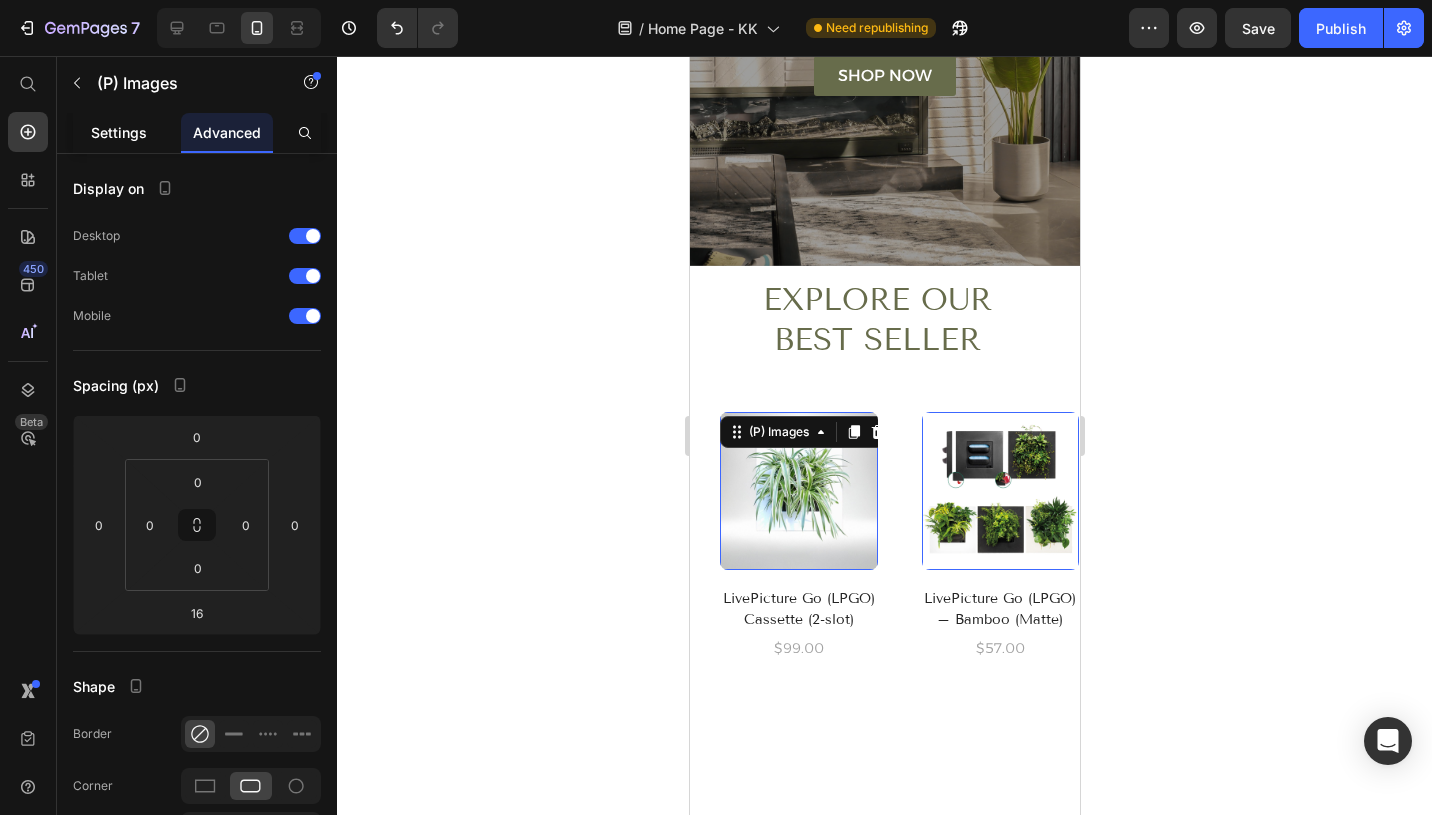 click on "Settings" at bounding box center [119, 132] 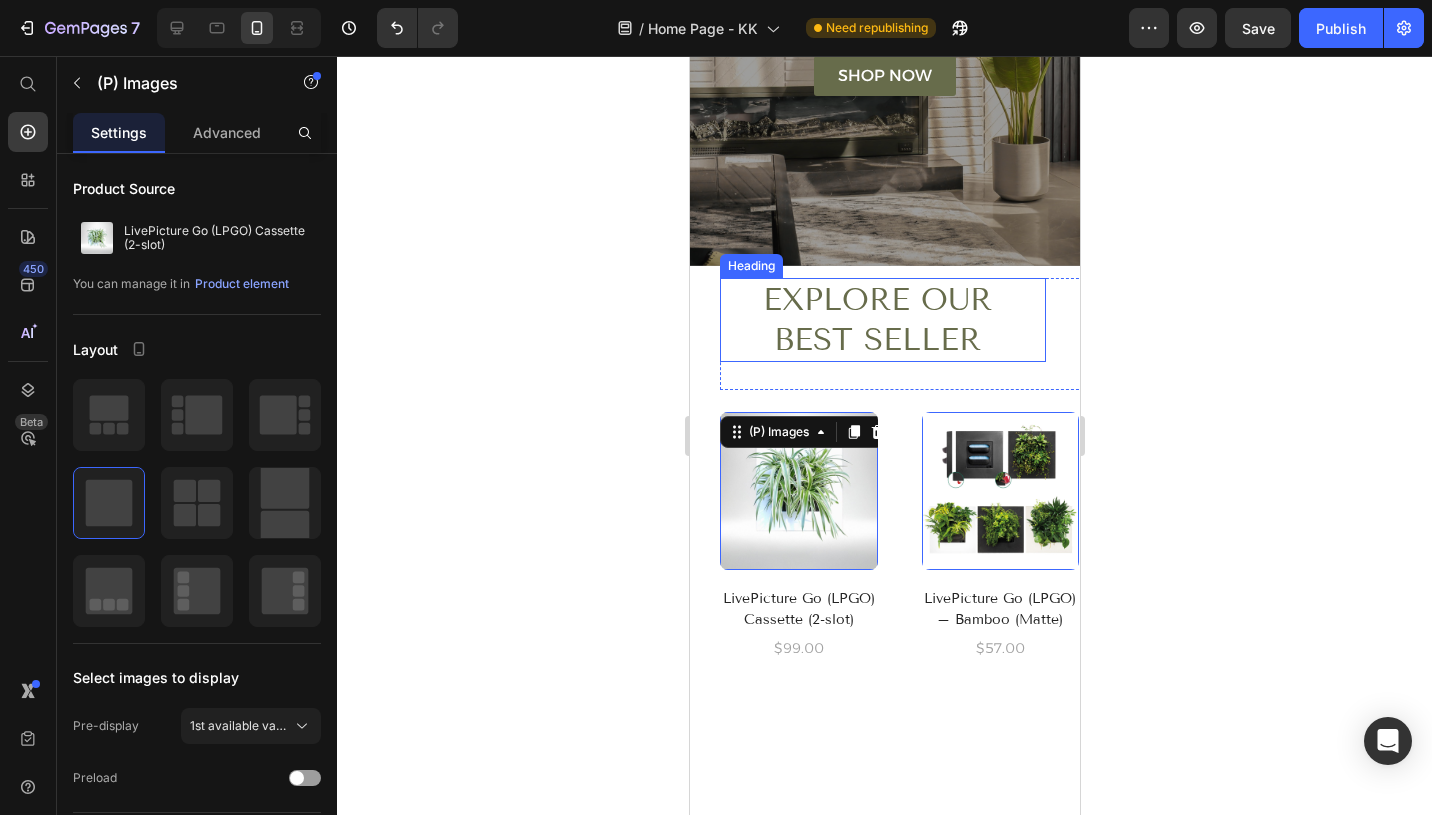 click on "Explore OUR BEST SELLER" at bounding box center [876, 320] 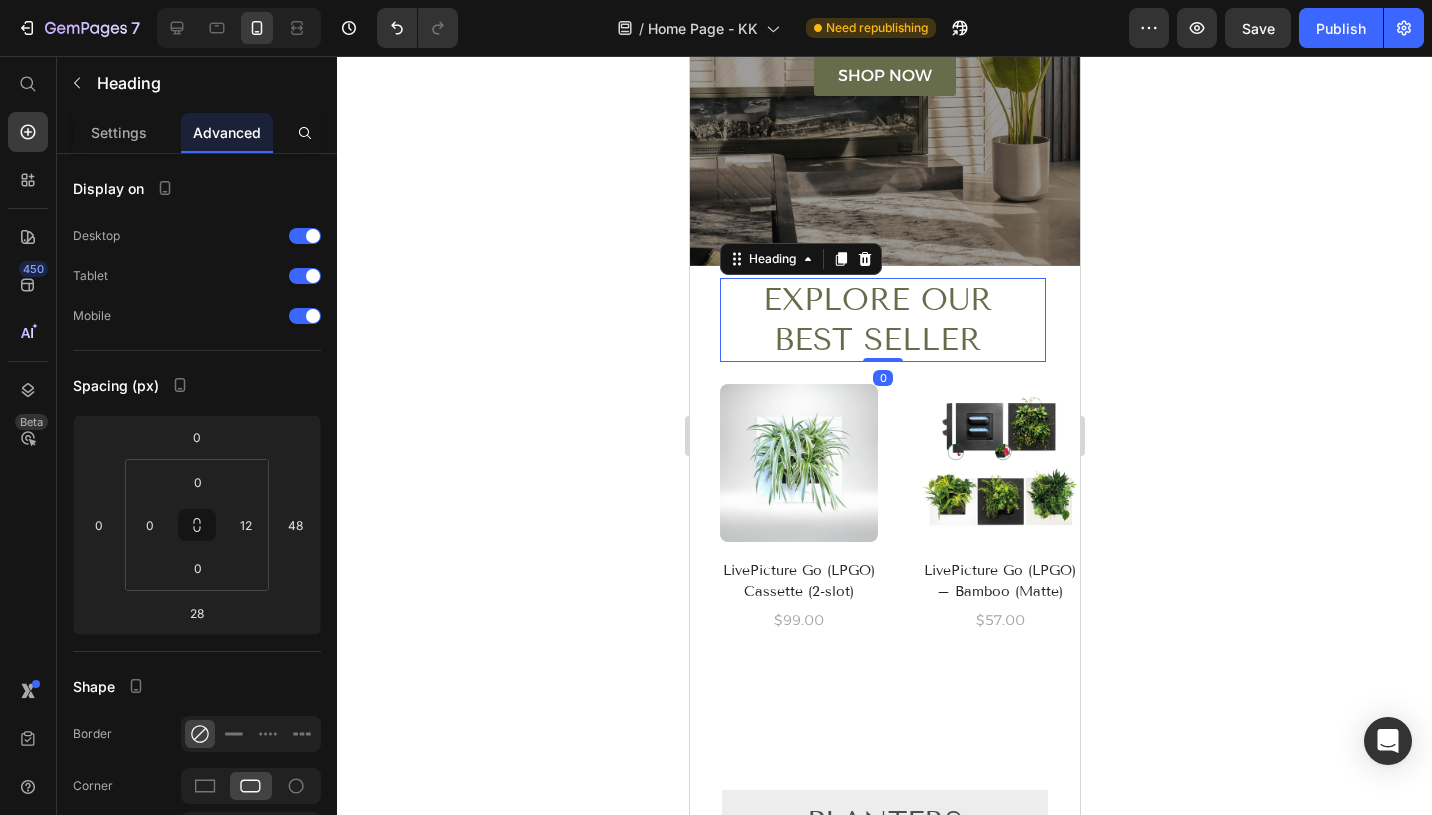 drag, startPoint x: 864, startPoint y: 355, endPoint x: 866, endPoint y: 322, distance: 33.06055 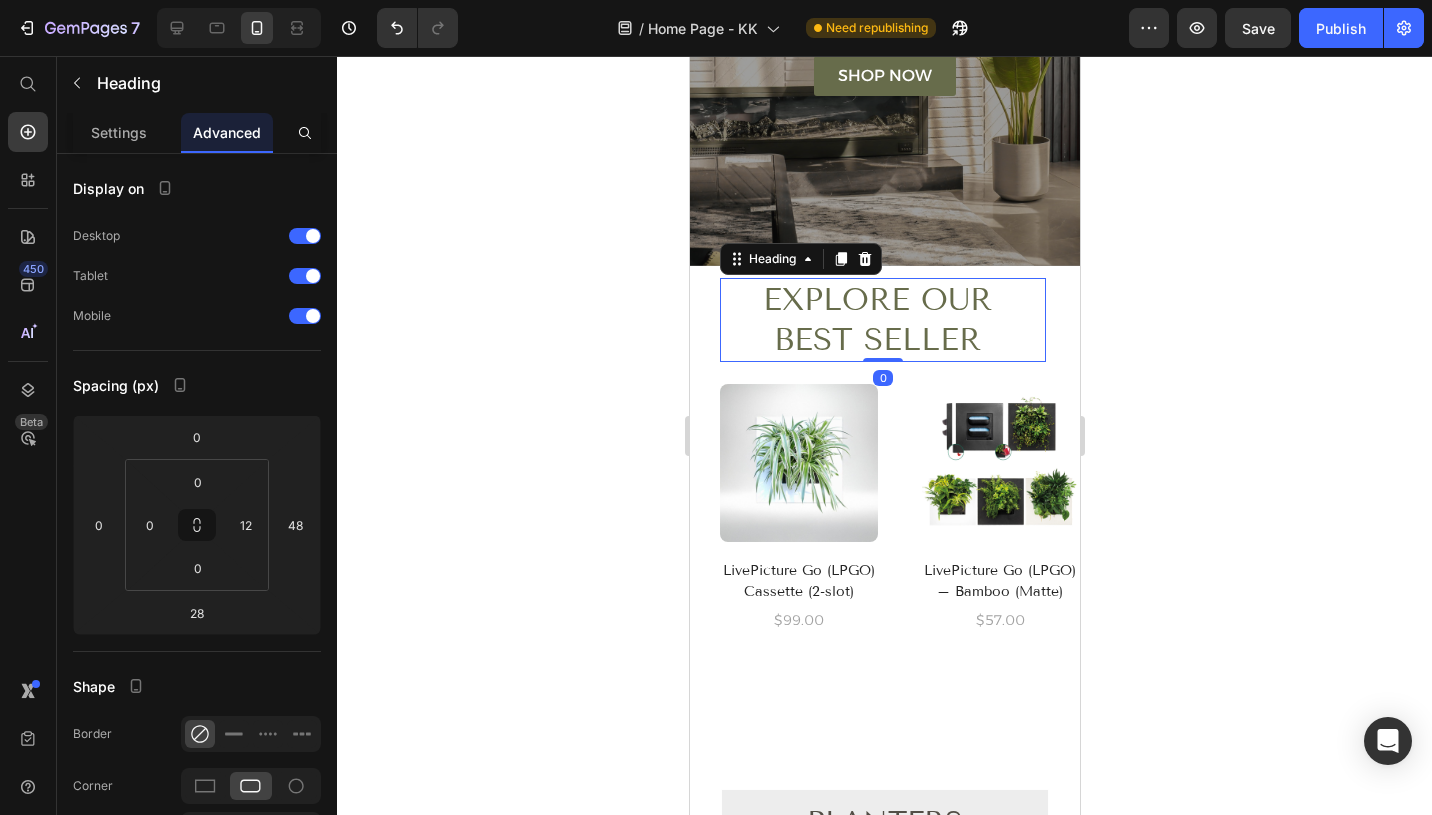 click on "Explore OUR BEST SELLER Heading   0" at bounding box center [882, 320] 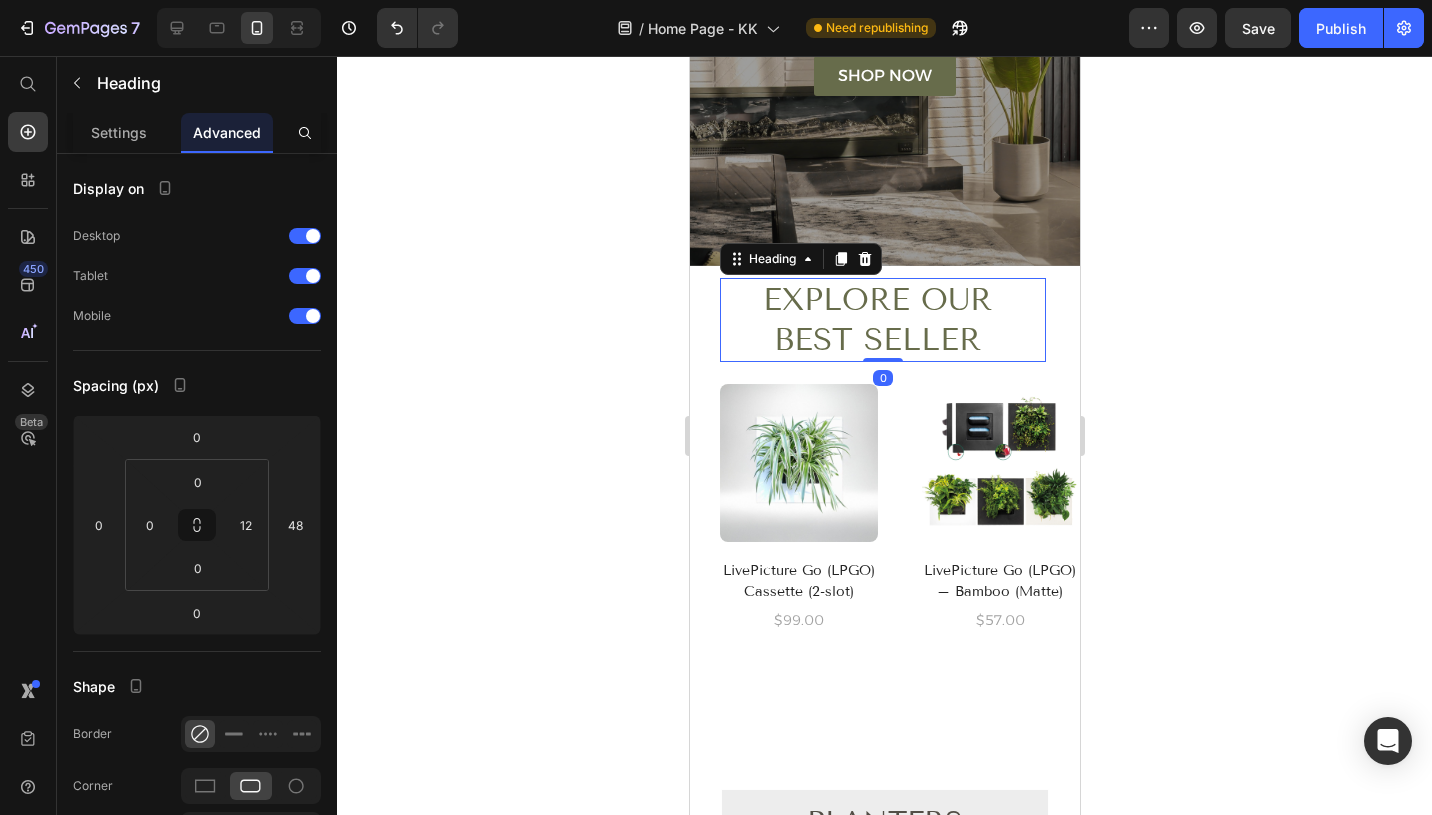 click 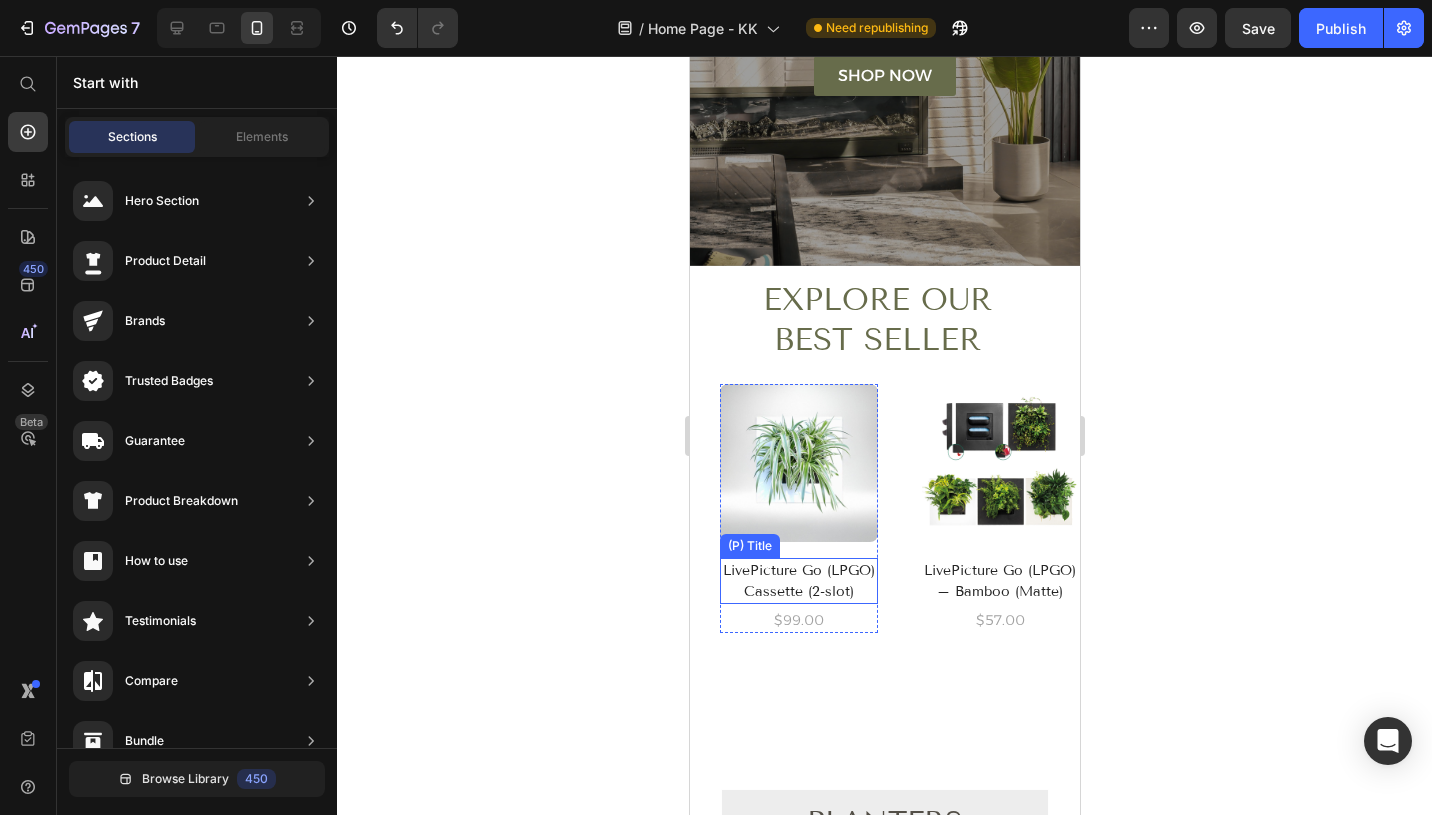 click on "LivePicture Go (LPGO) Cassette (2-slot)" at bounding box center (798, 581) 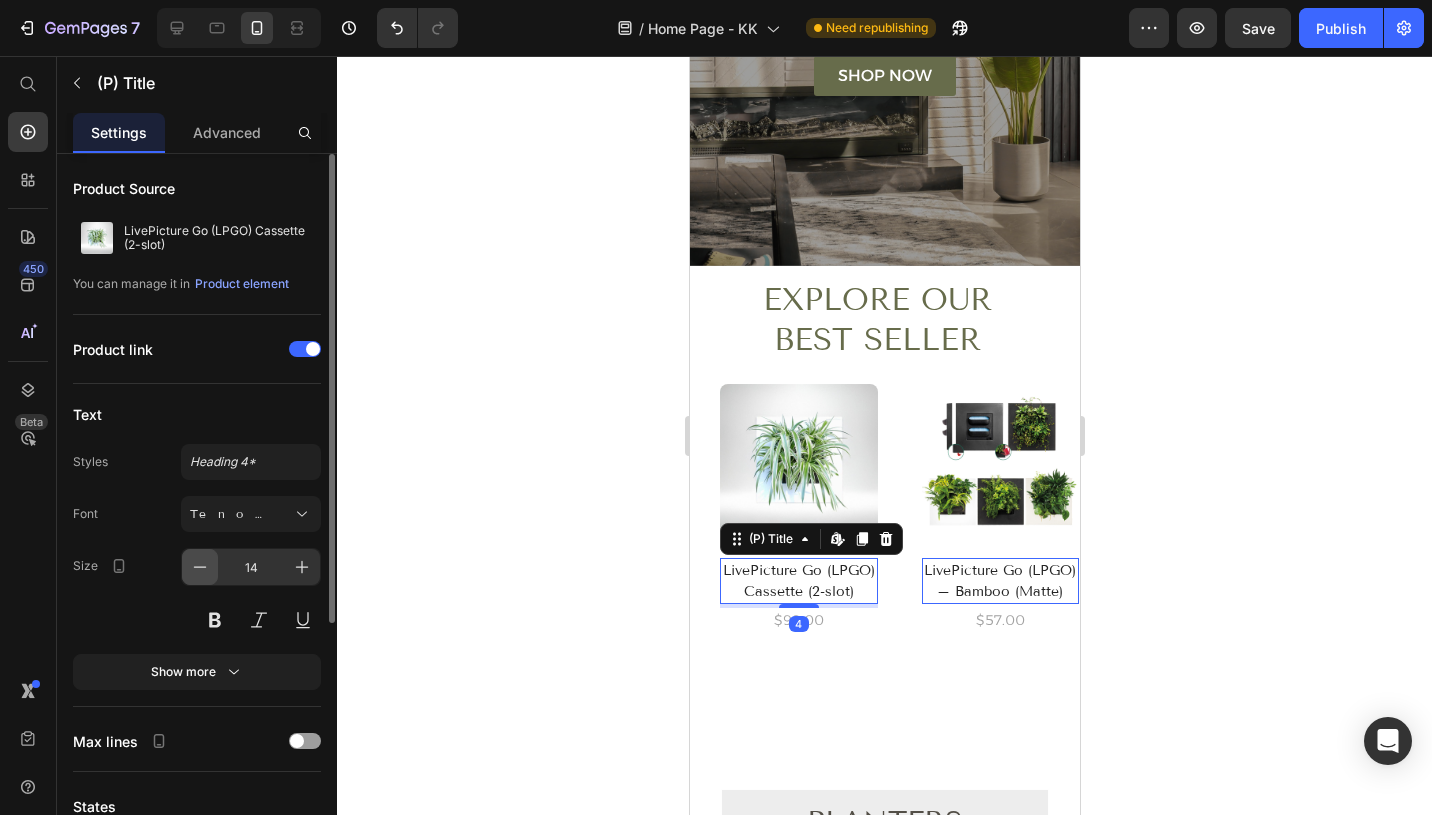 click 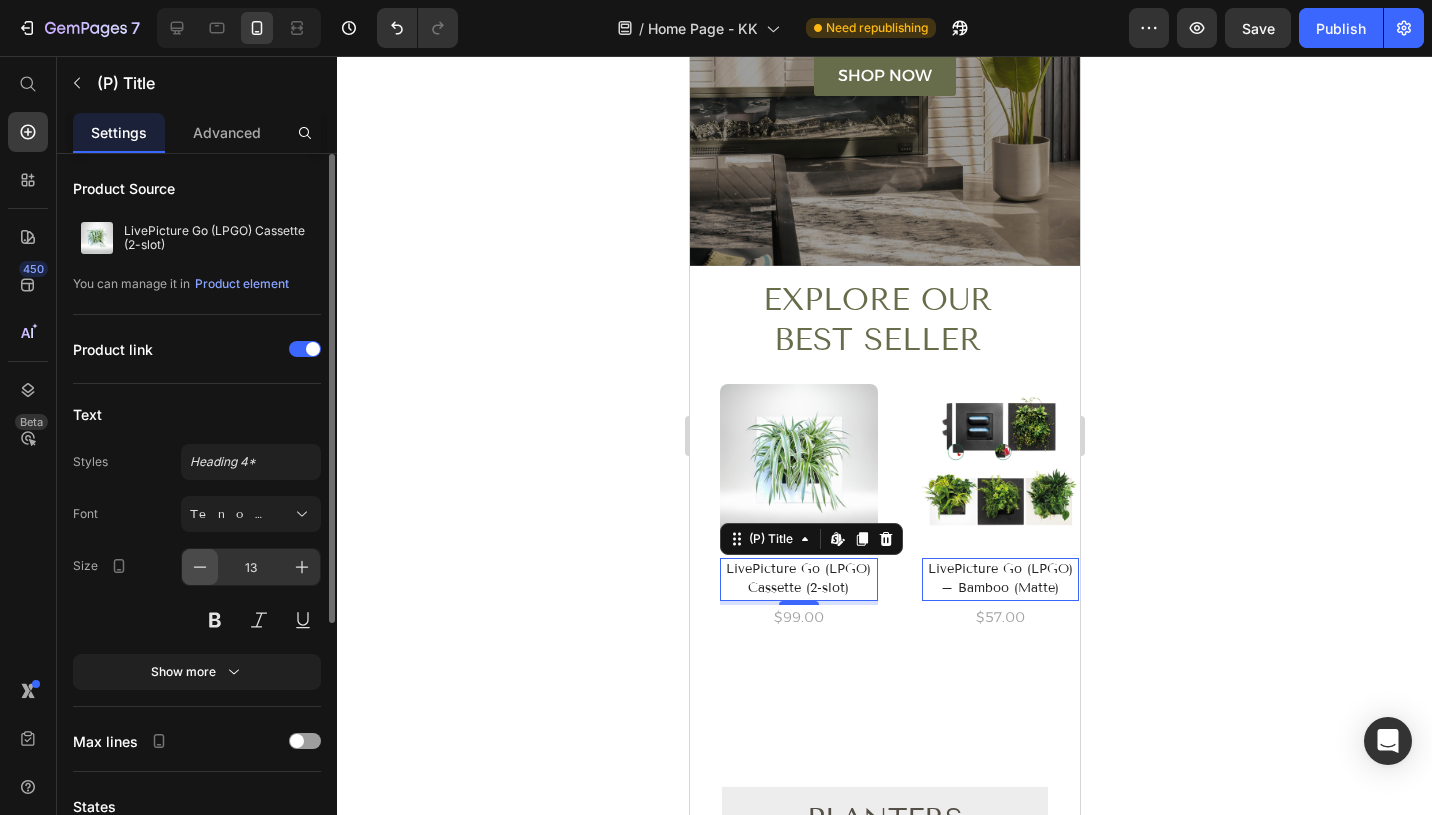 click 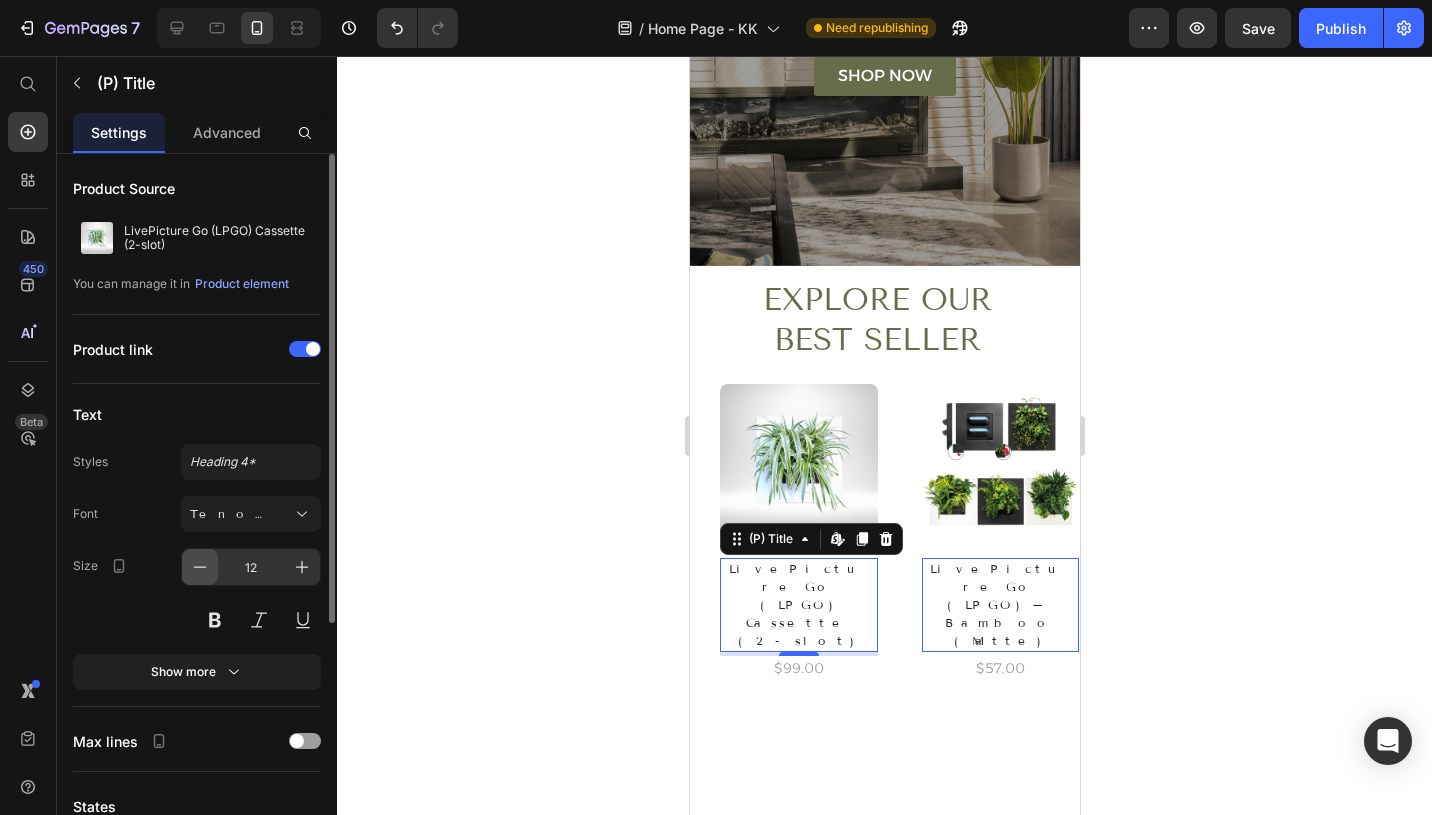 click 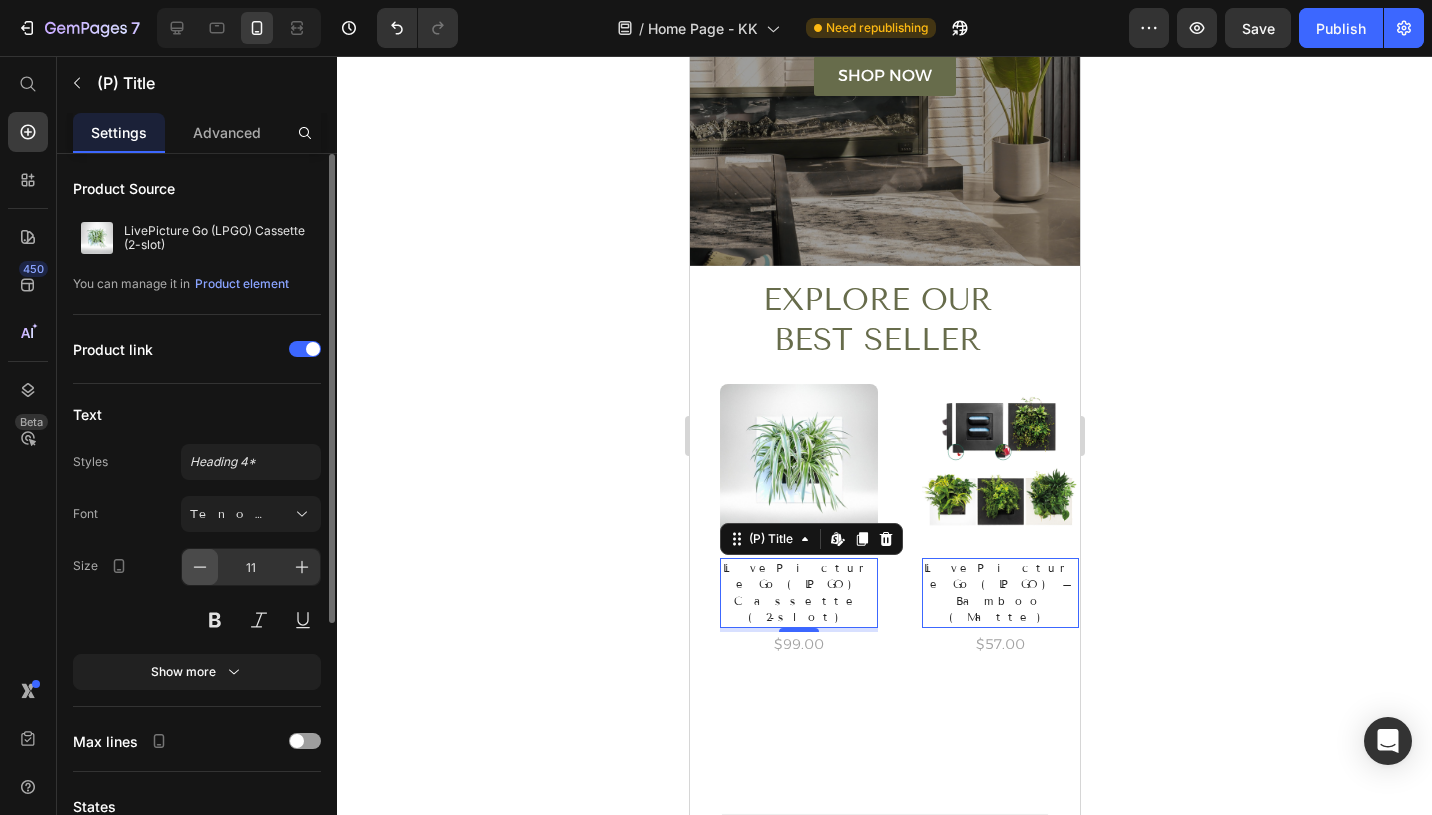 click 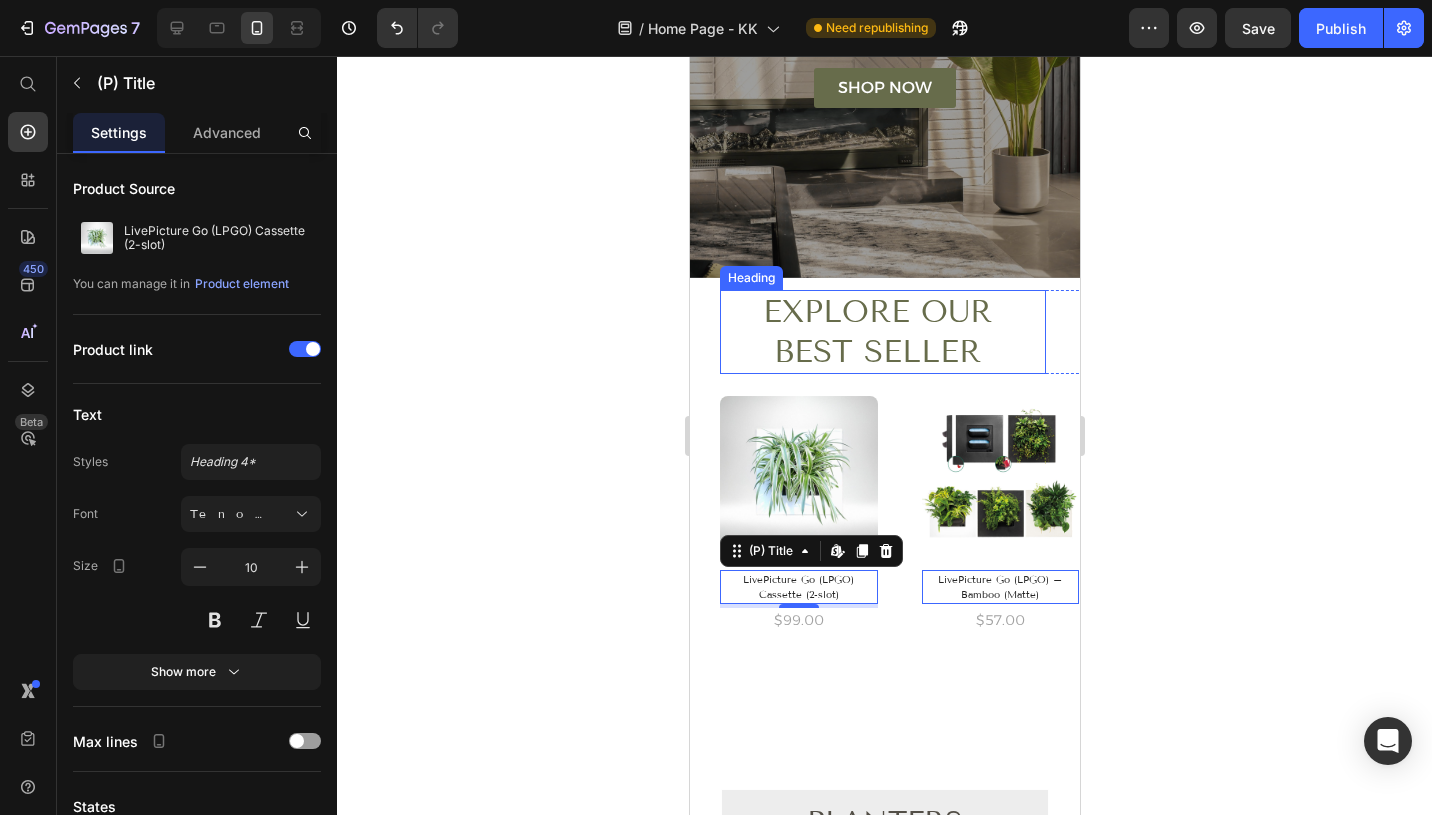 scroll, scrollTop: 17, scrollLeft: 0, axis: vertical 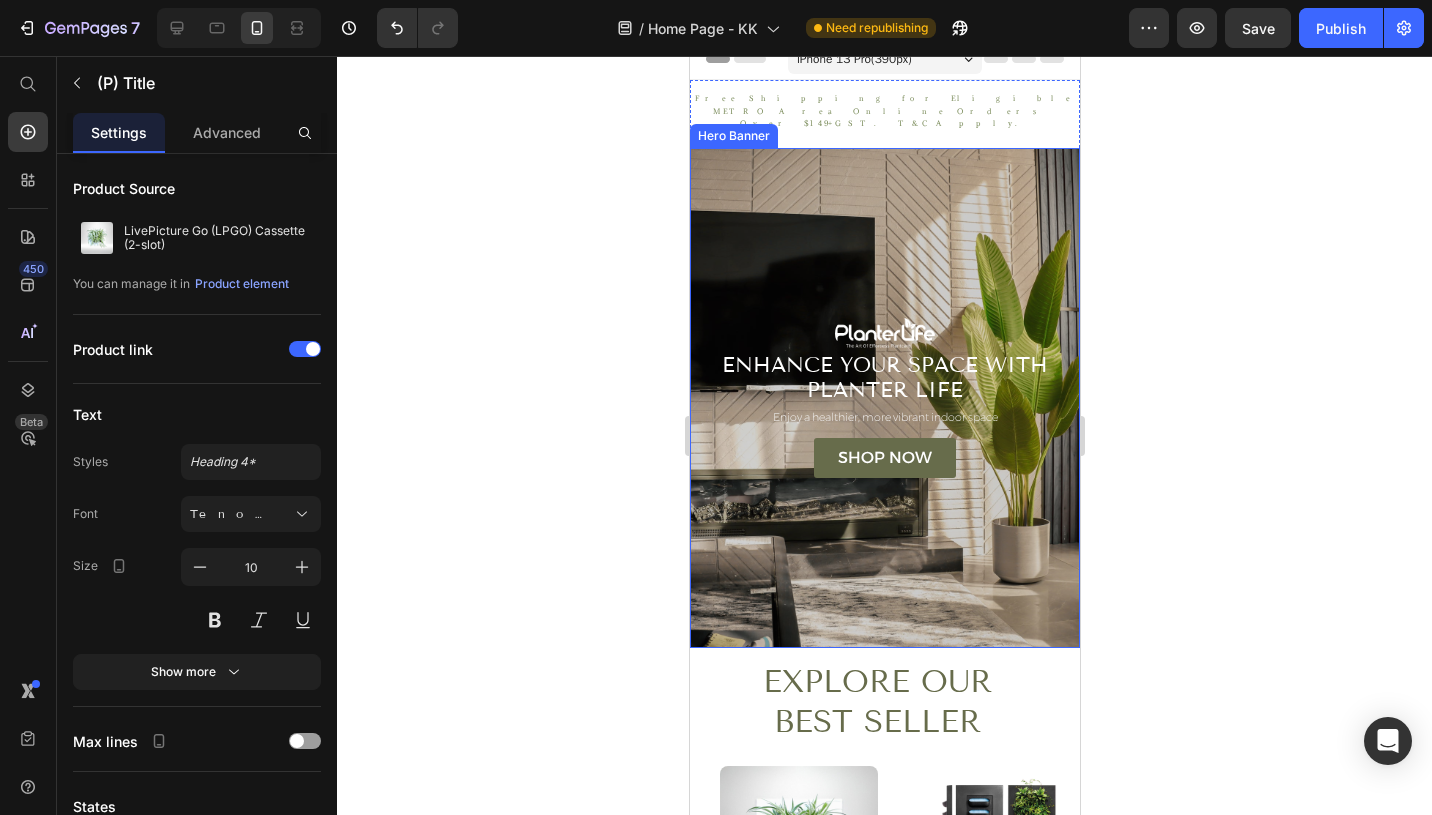 click at bounding box center [884, 398] 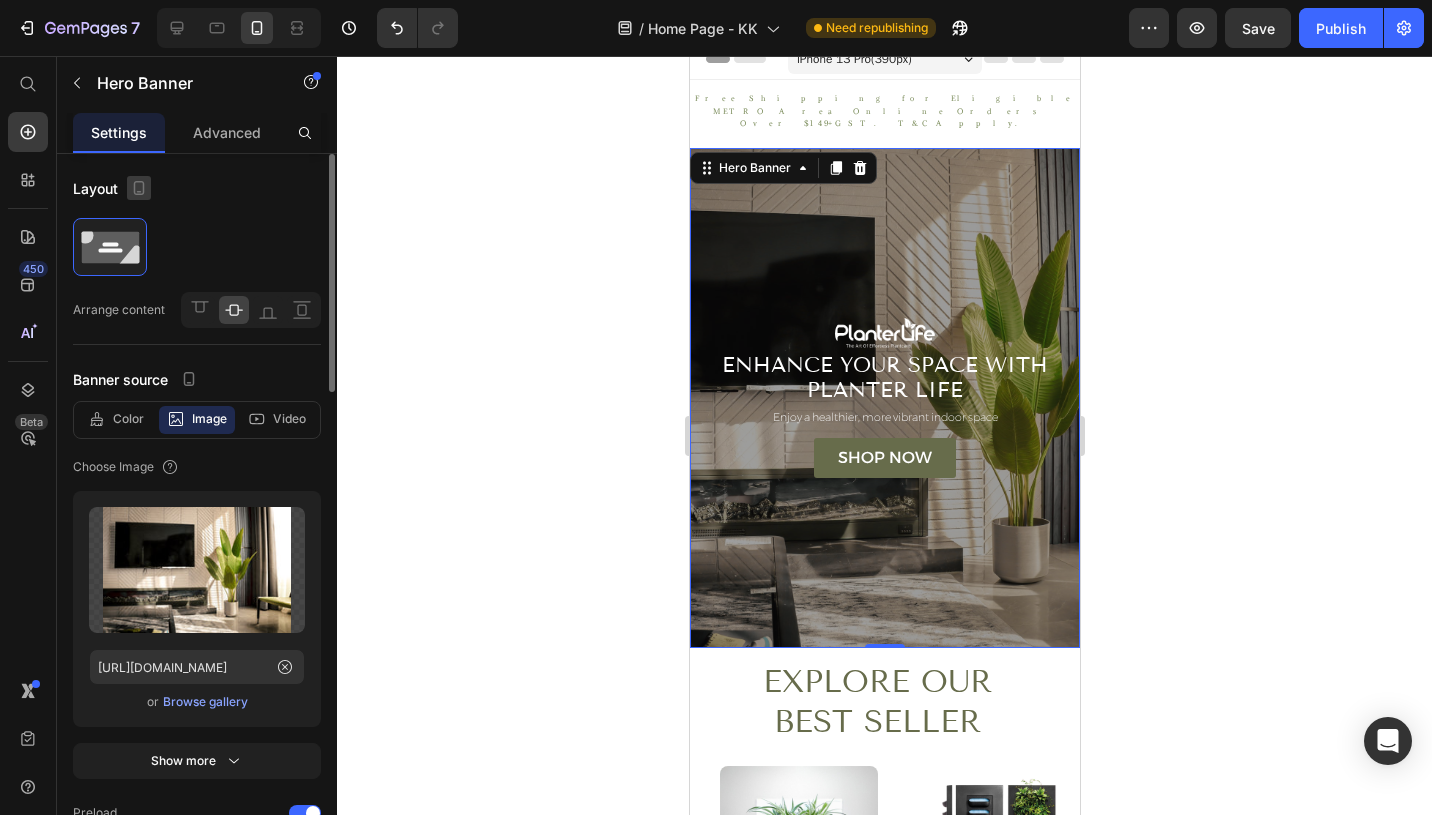 click 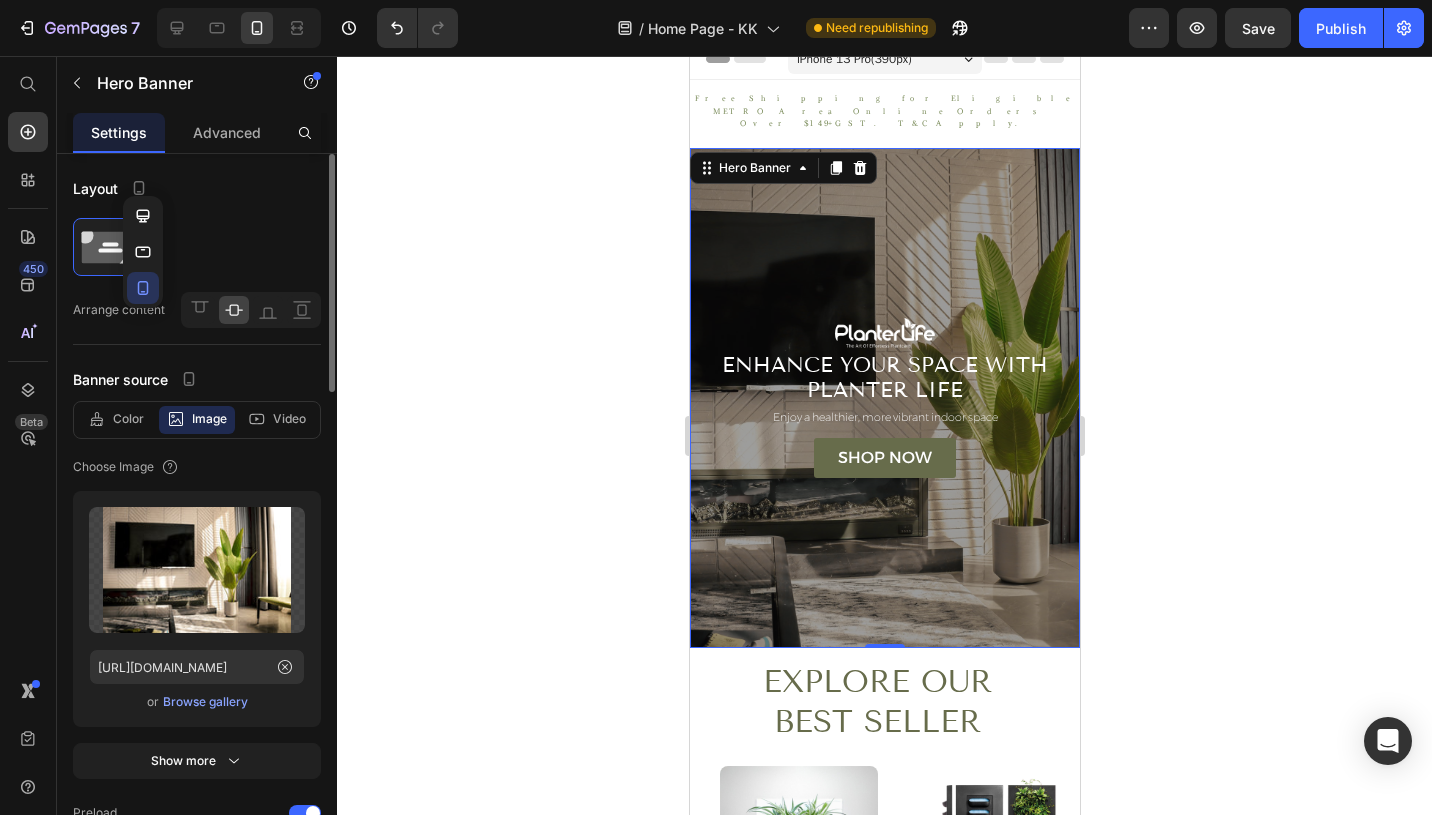click on "Layout" at bounding box center (197, 188) 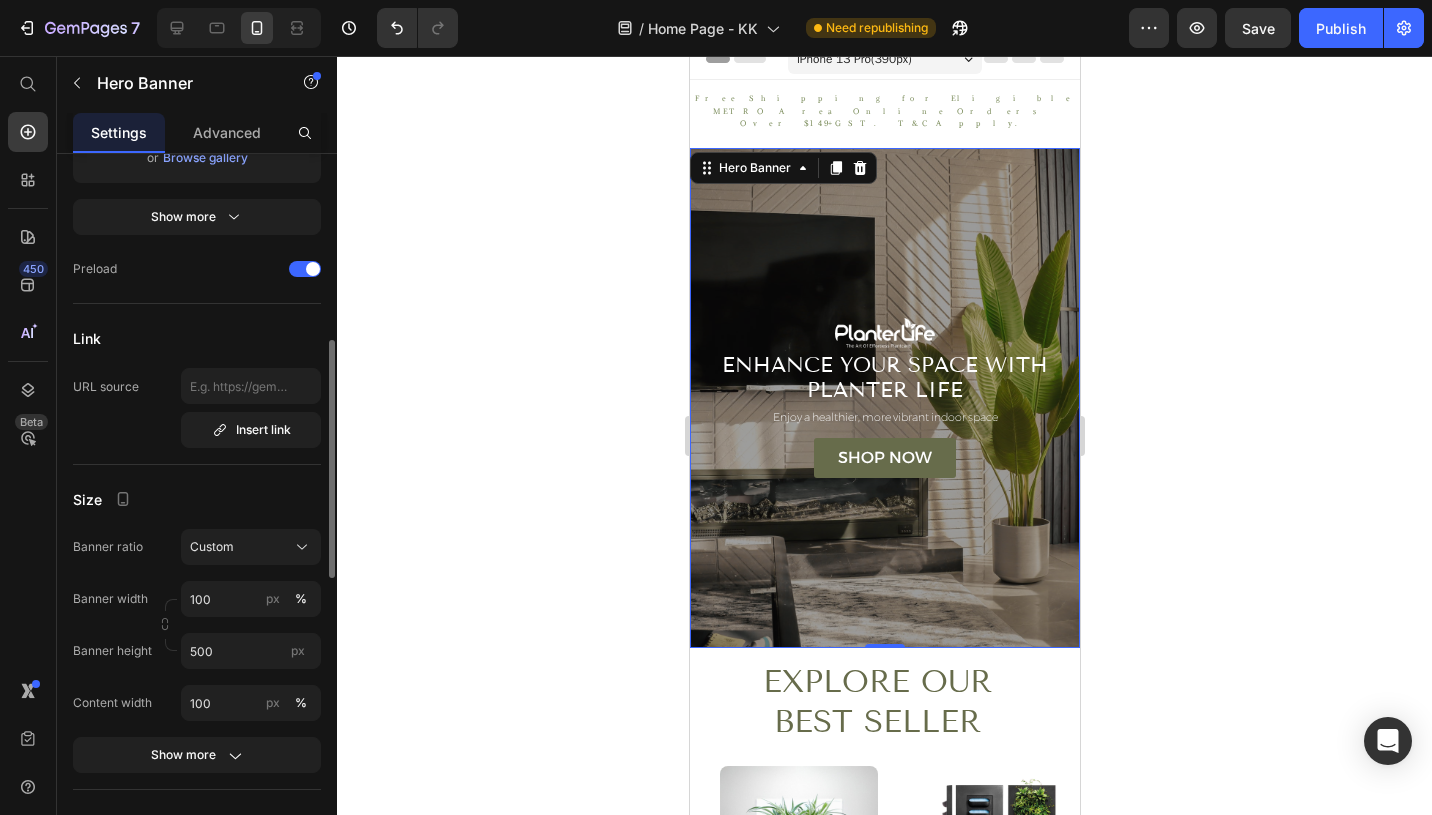 scroll, scrollTop: 701, scrollLeft: 0, axis: vertical 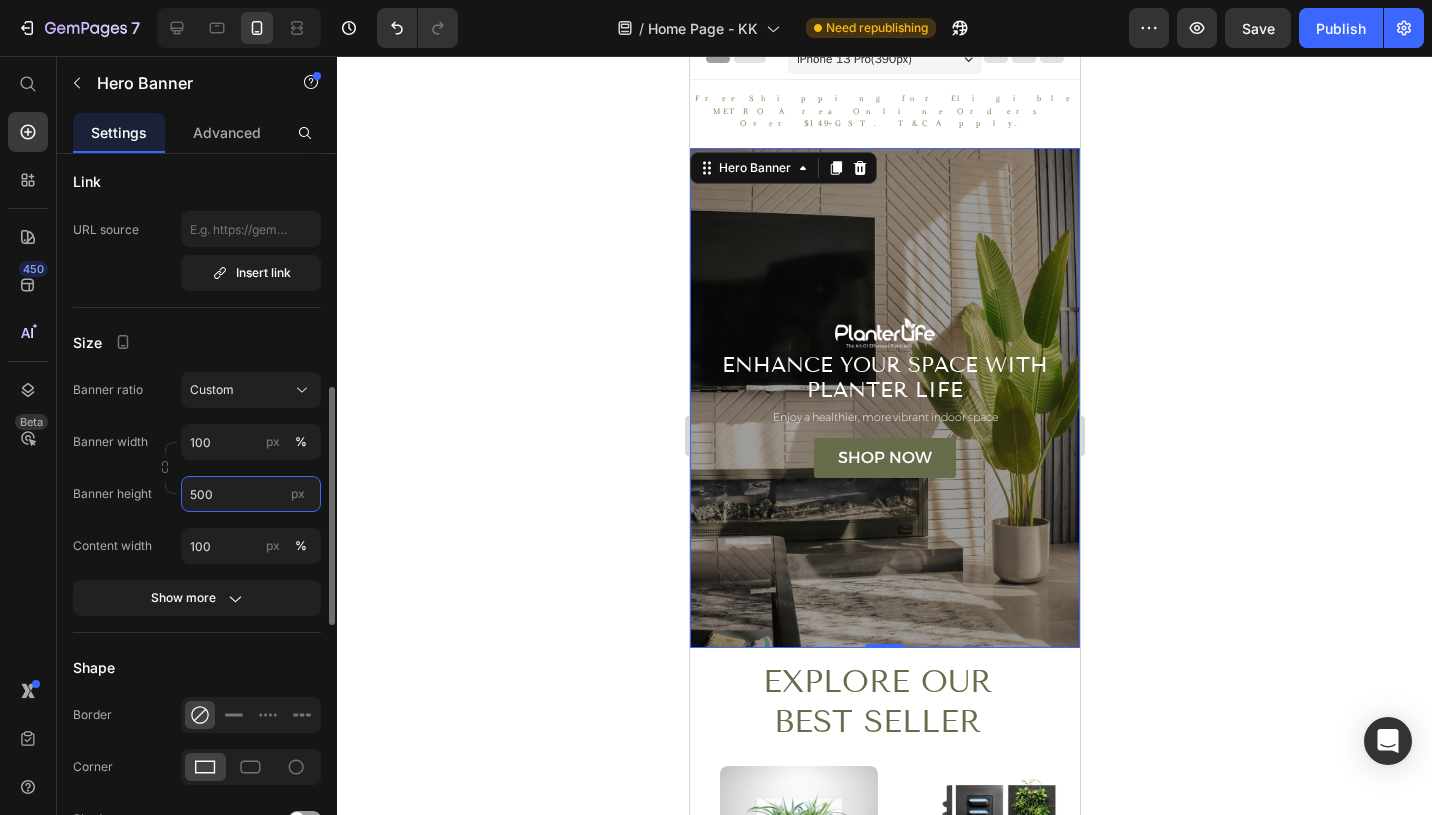 click on "500" at bounding box center [251, 494] 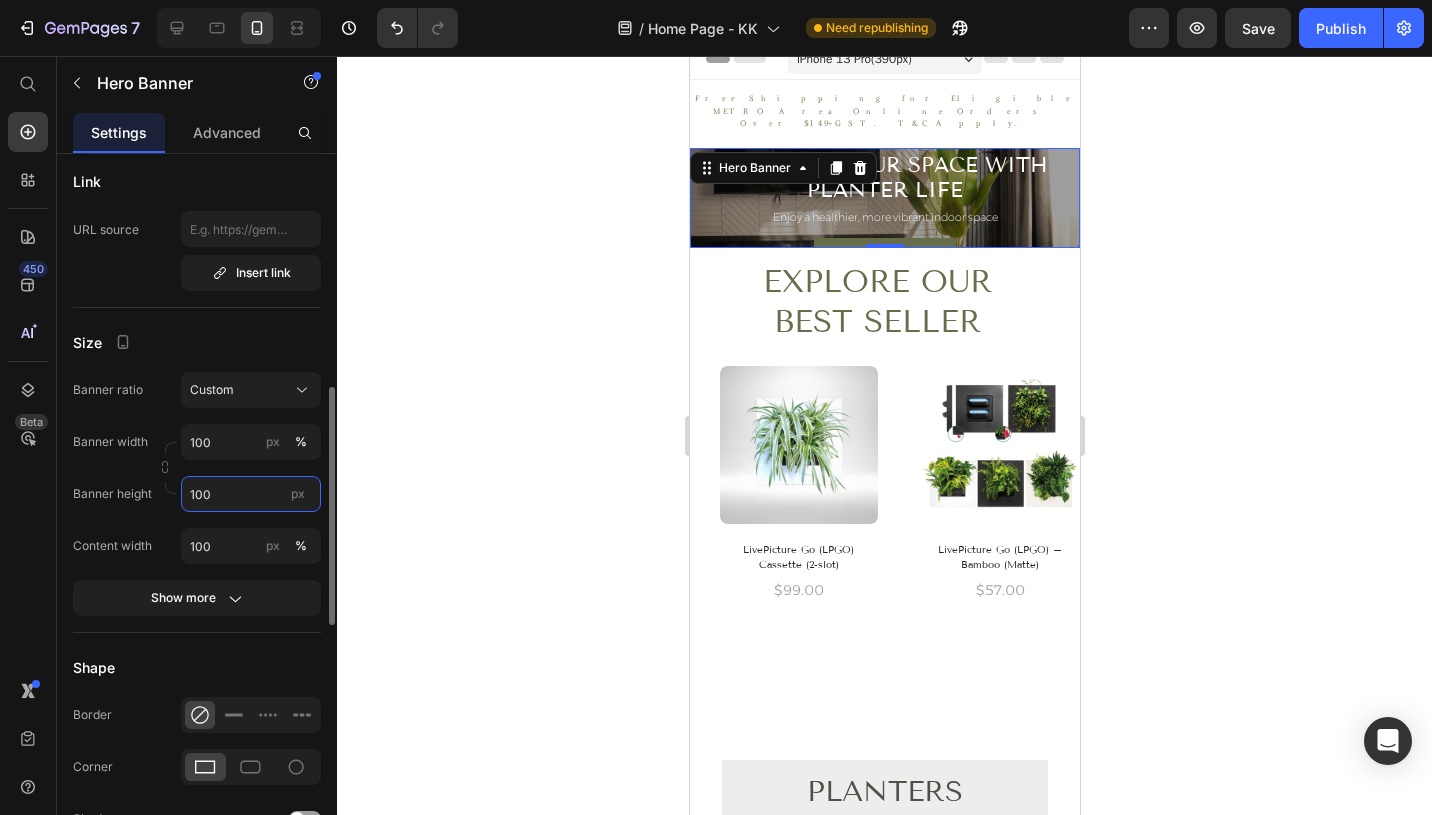 click on "100" at bounding box center (251, 494) 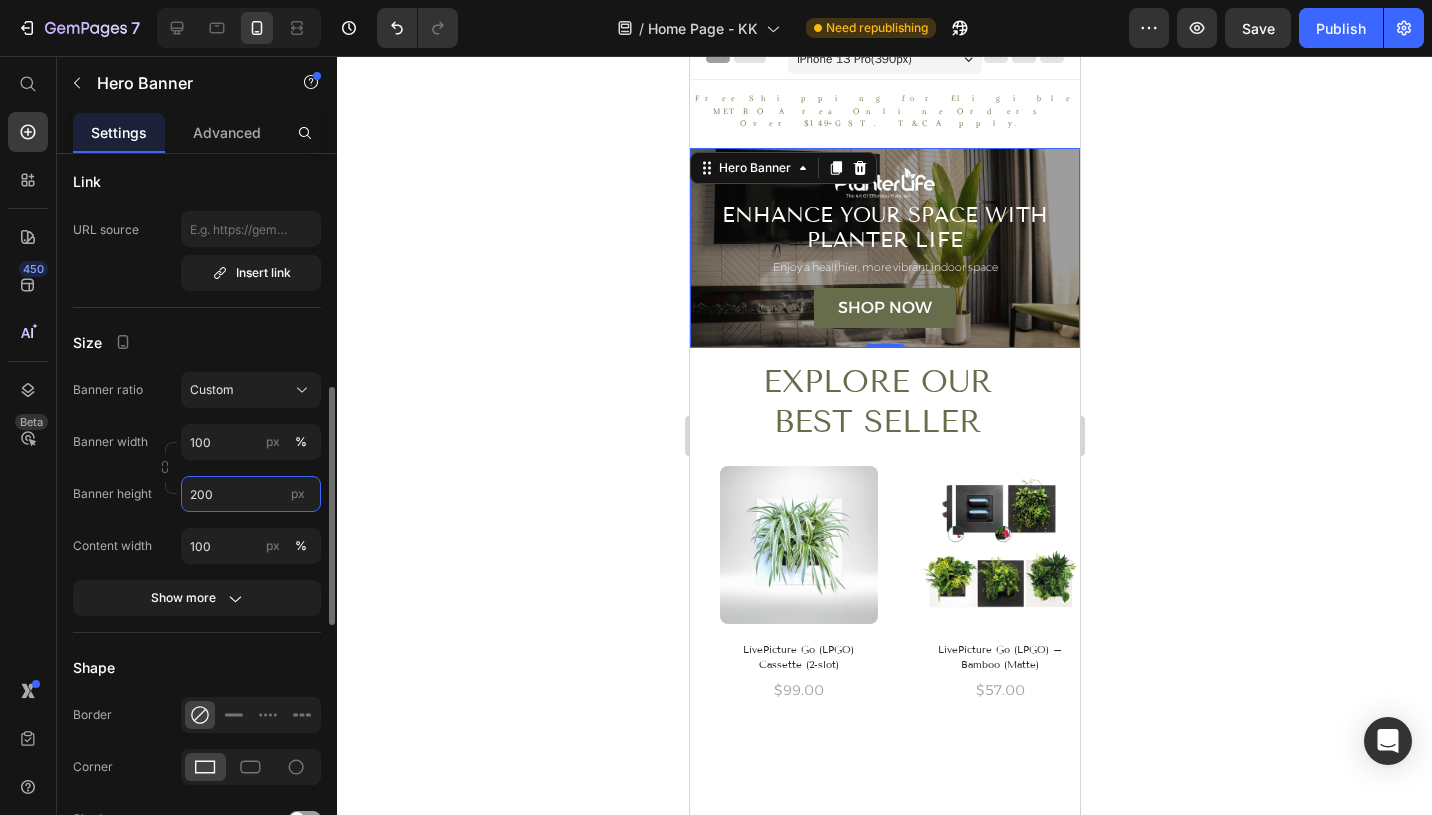 drag, startPoint x: 215, startPoint y: 489, endPoint x: 159, endPoint y: 488, distance: 56.008926 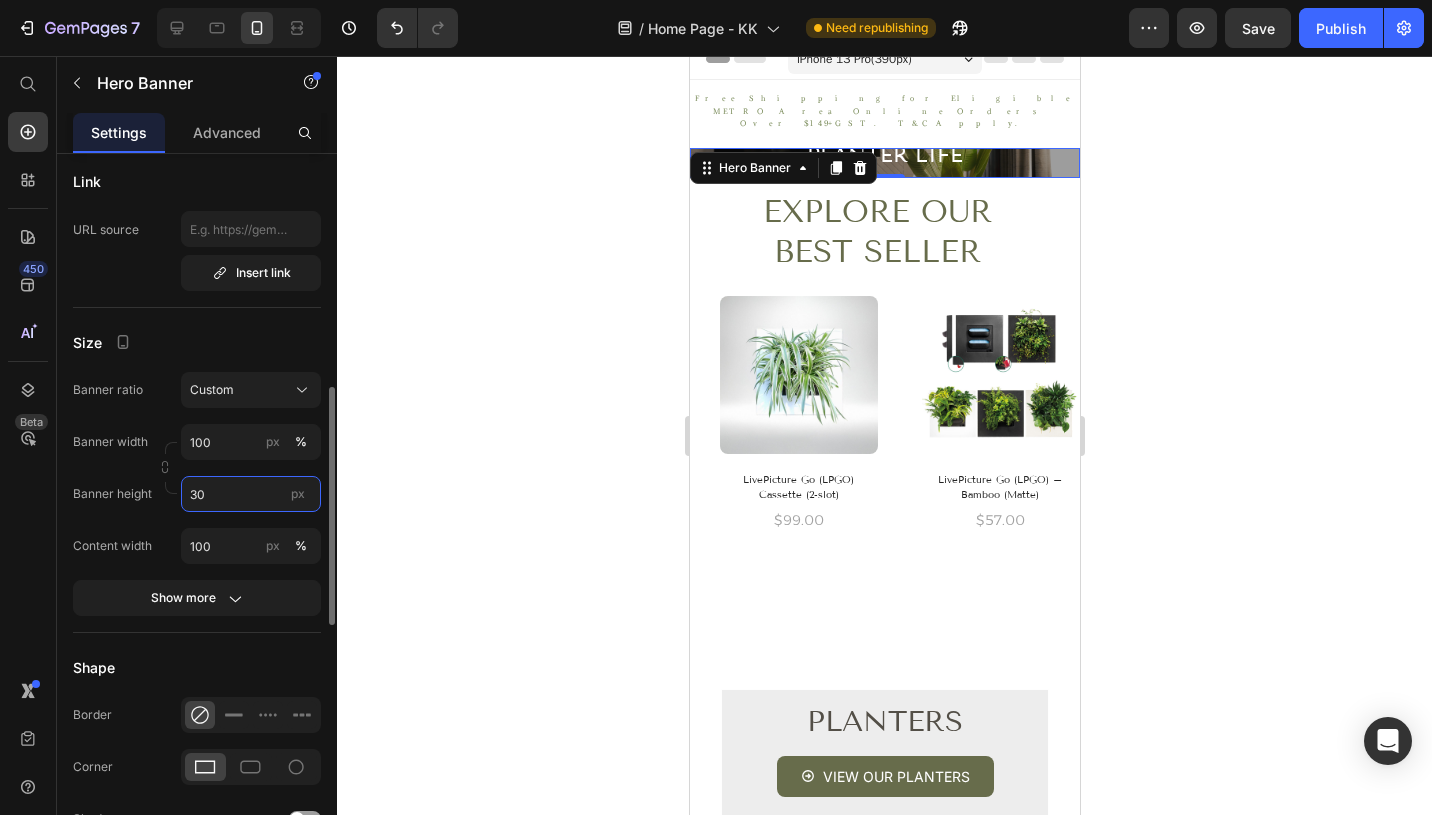 type on "300" 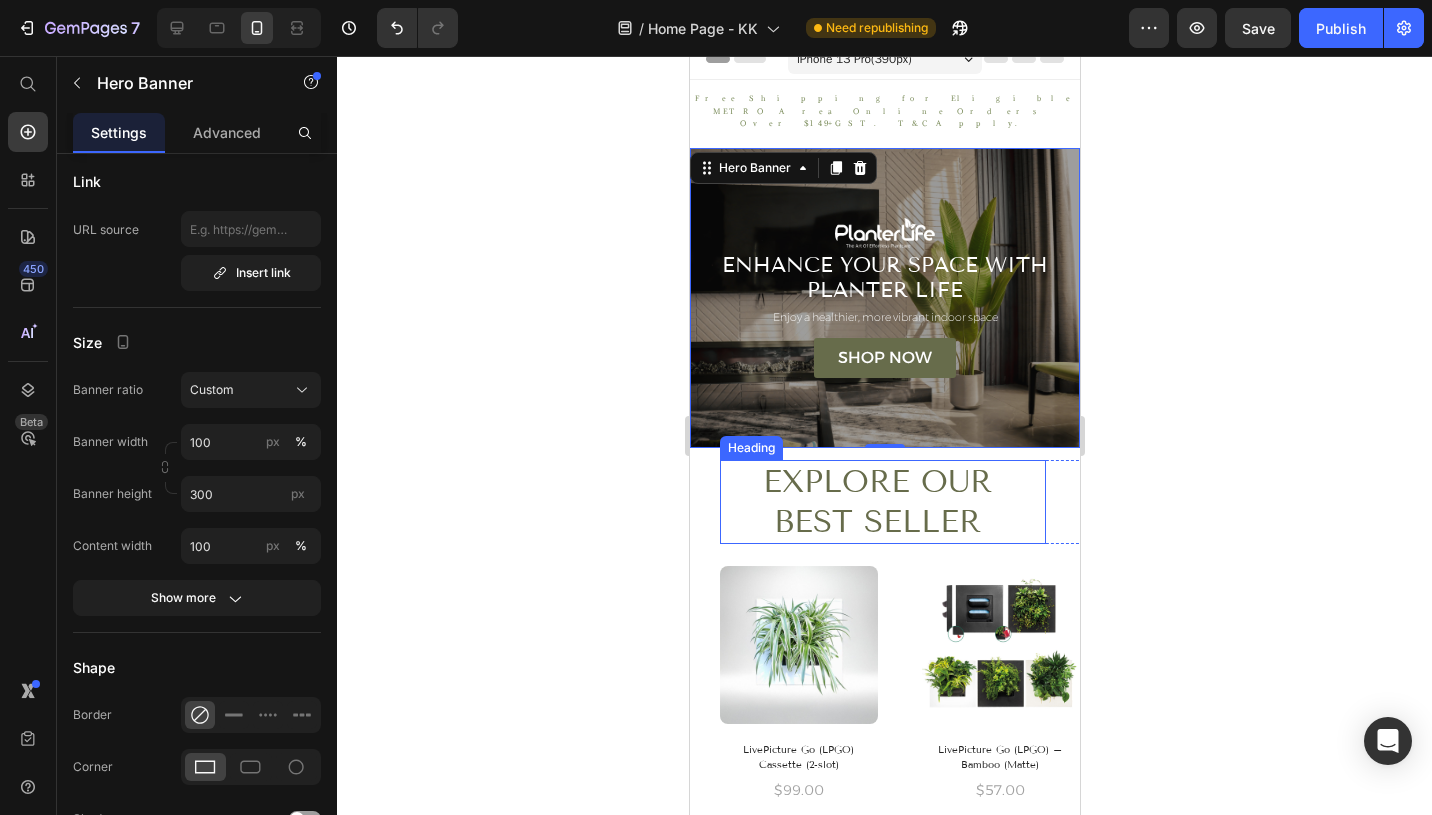 click on "Explore OUR BEST SELLER" at bounding box center (876, 502) 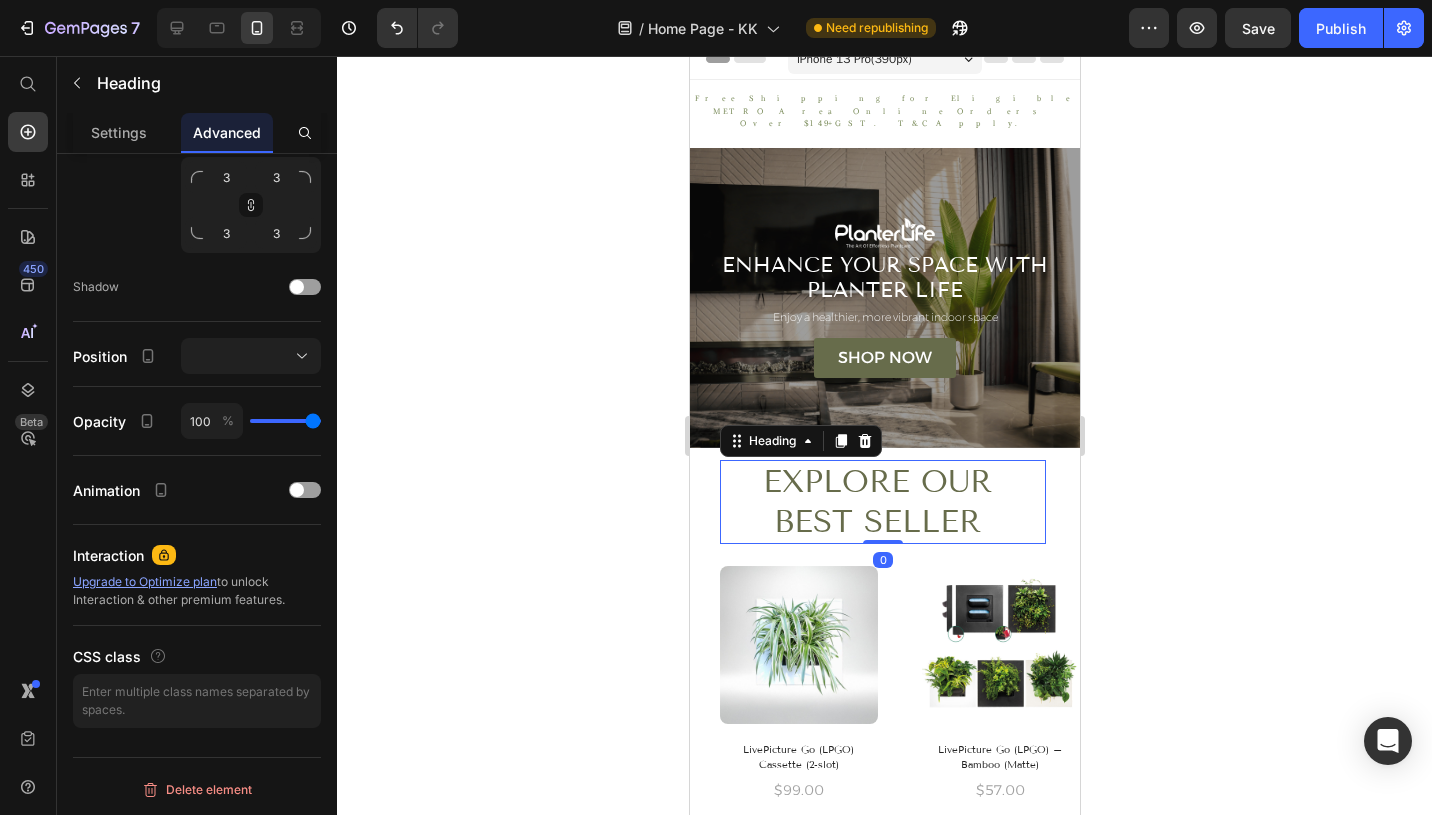 scroll, scrollTop: 0, scrollLeft: 0, axis: both 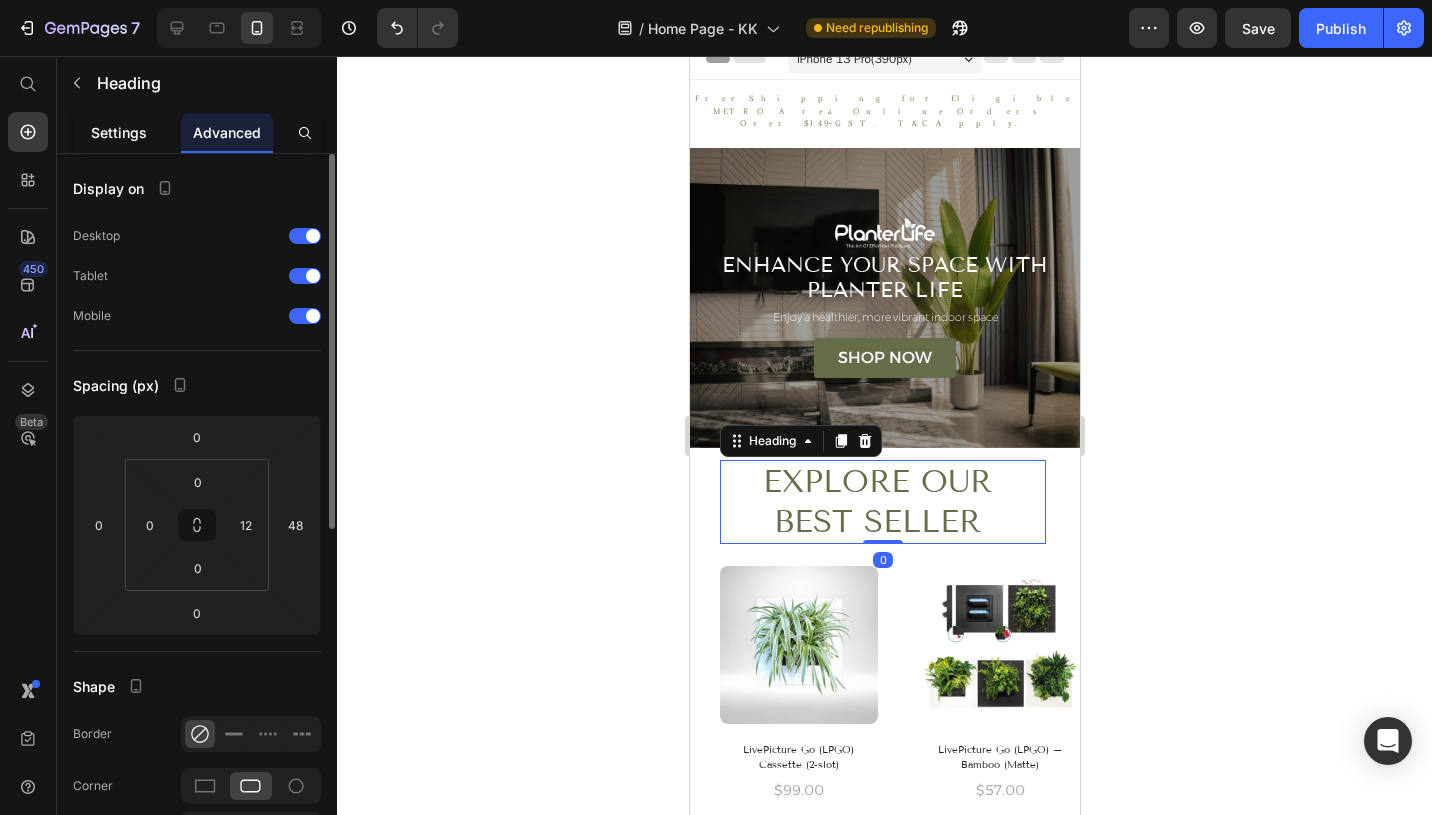 click on "Settings" at bounding box center [119, 132] 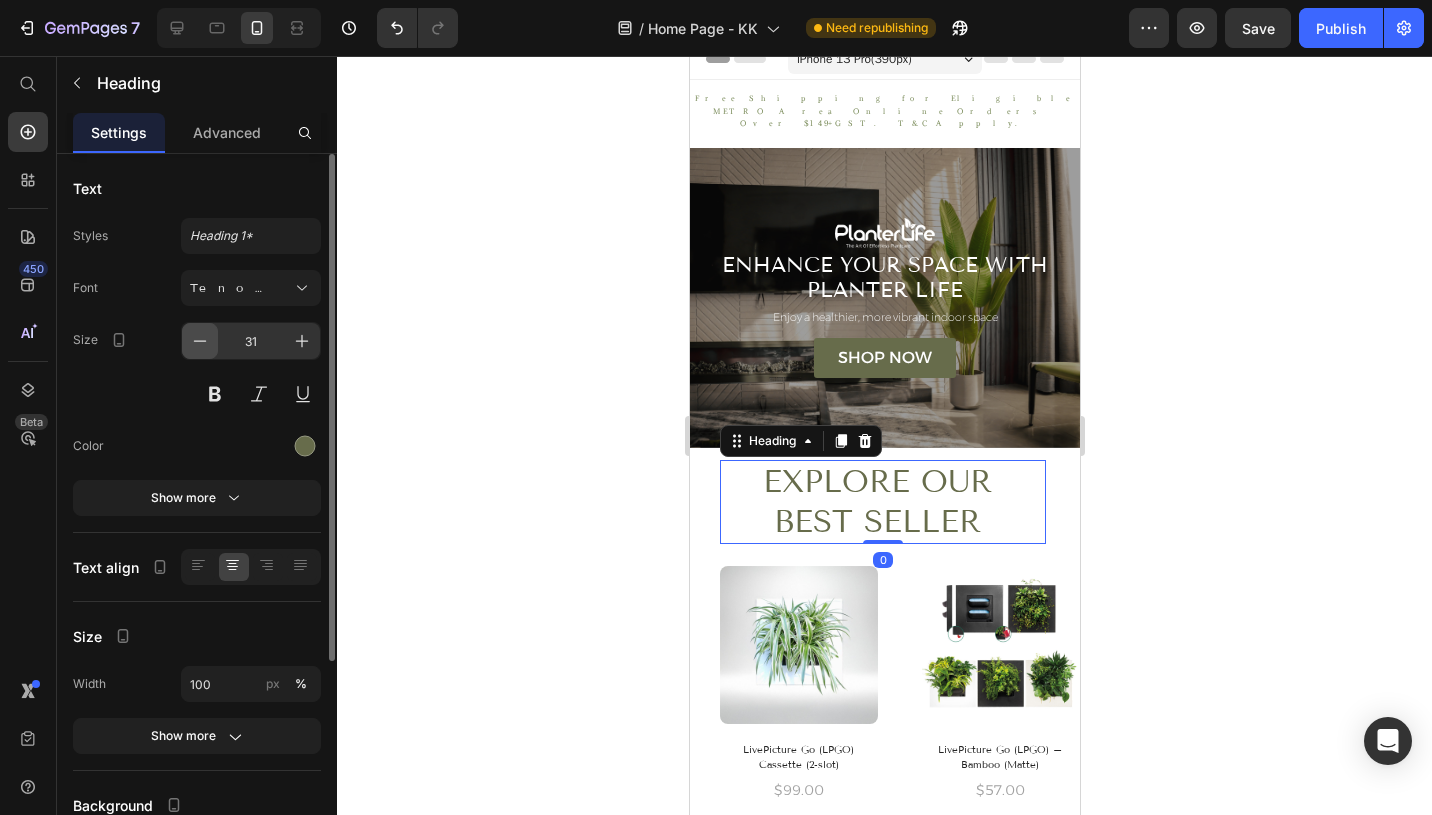 click 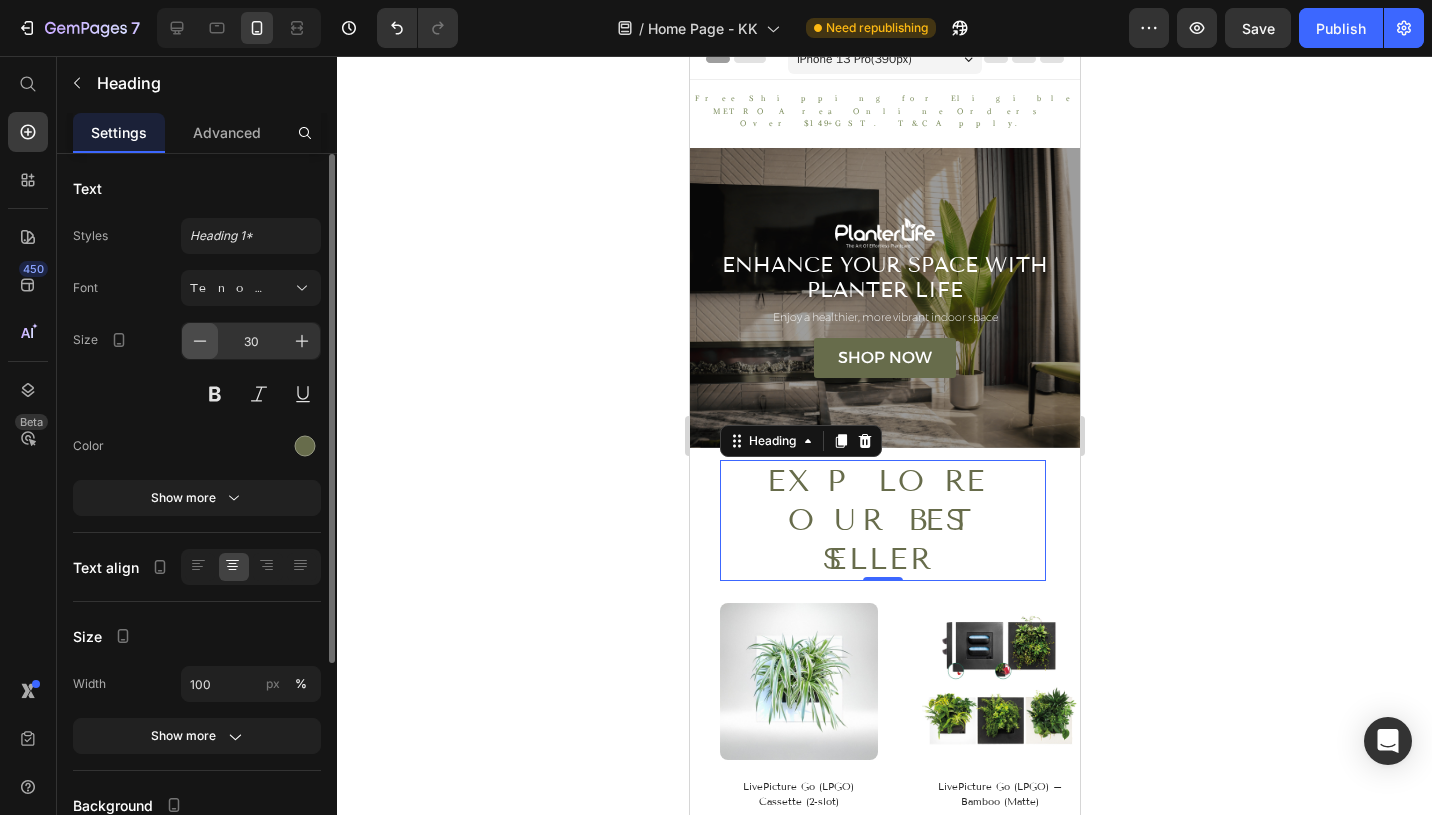 click 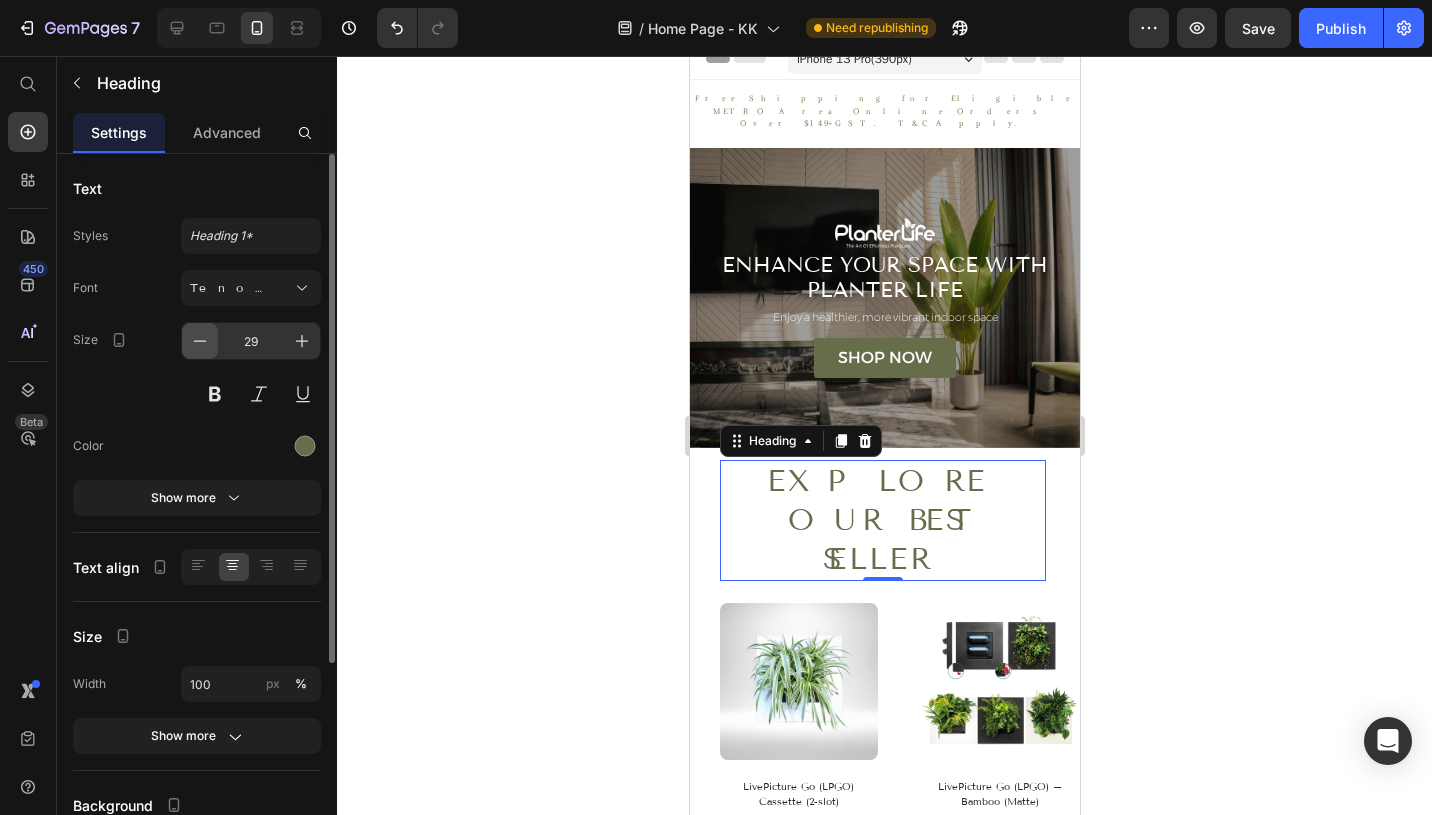 click 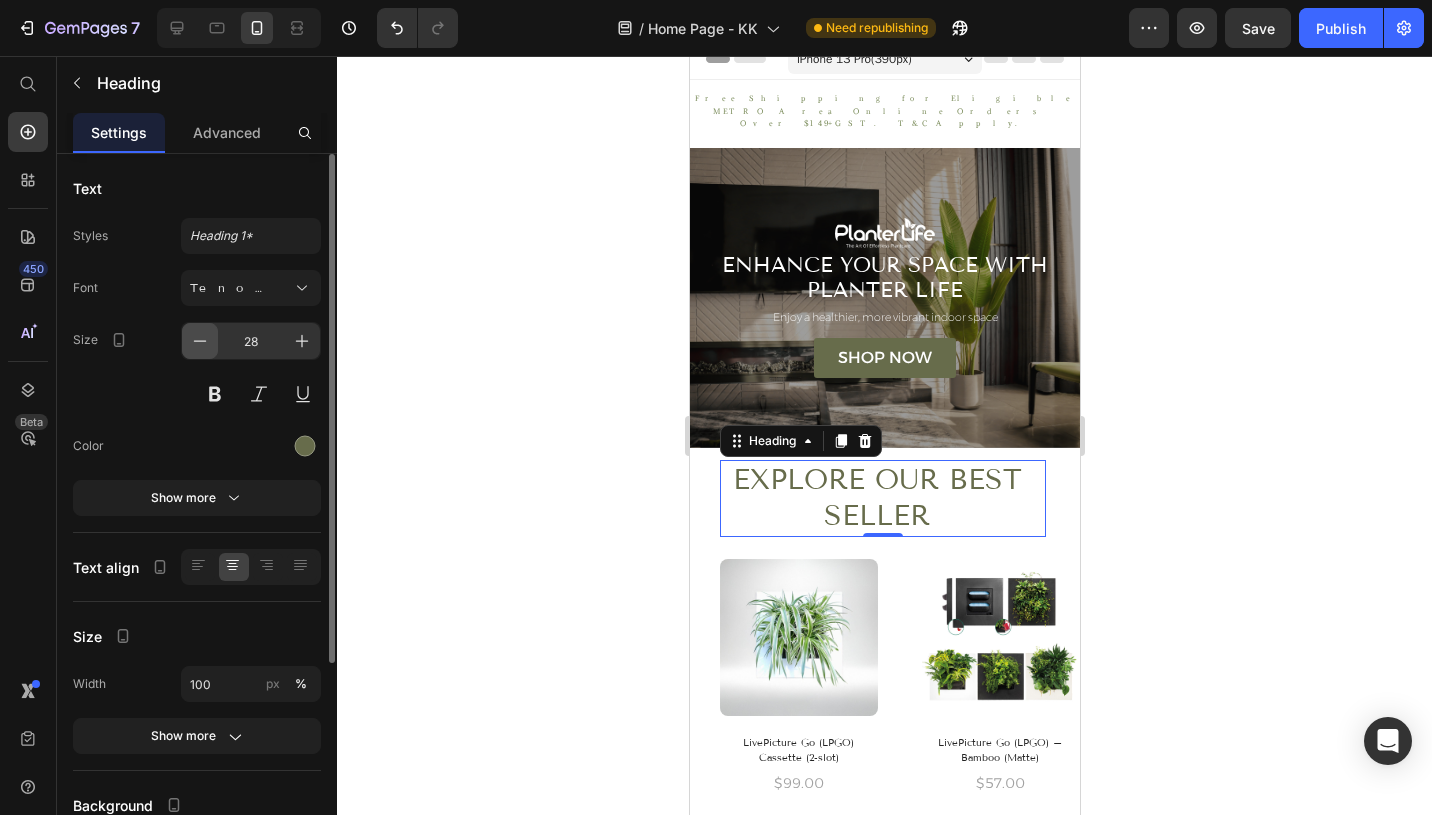 click 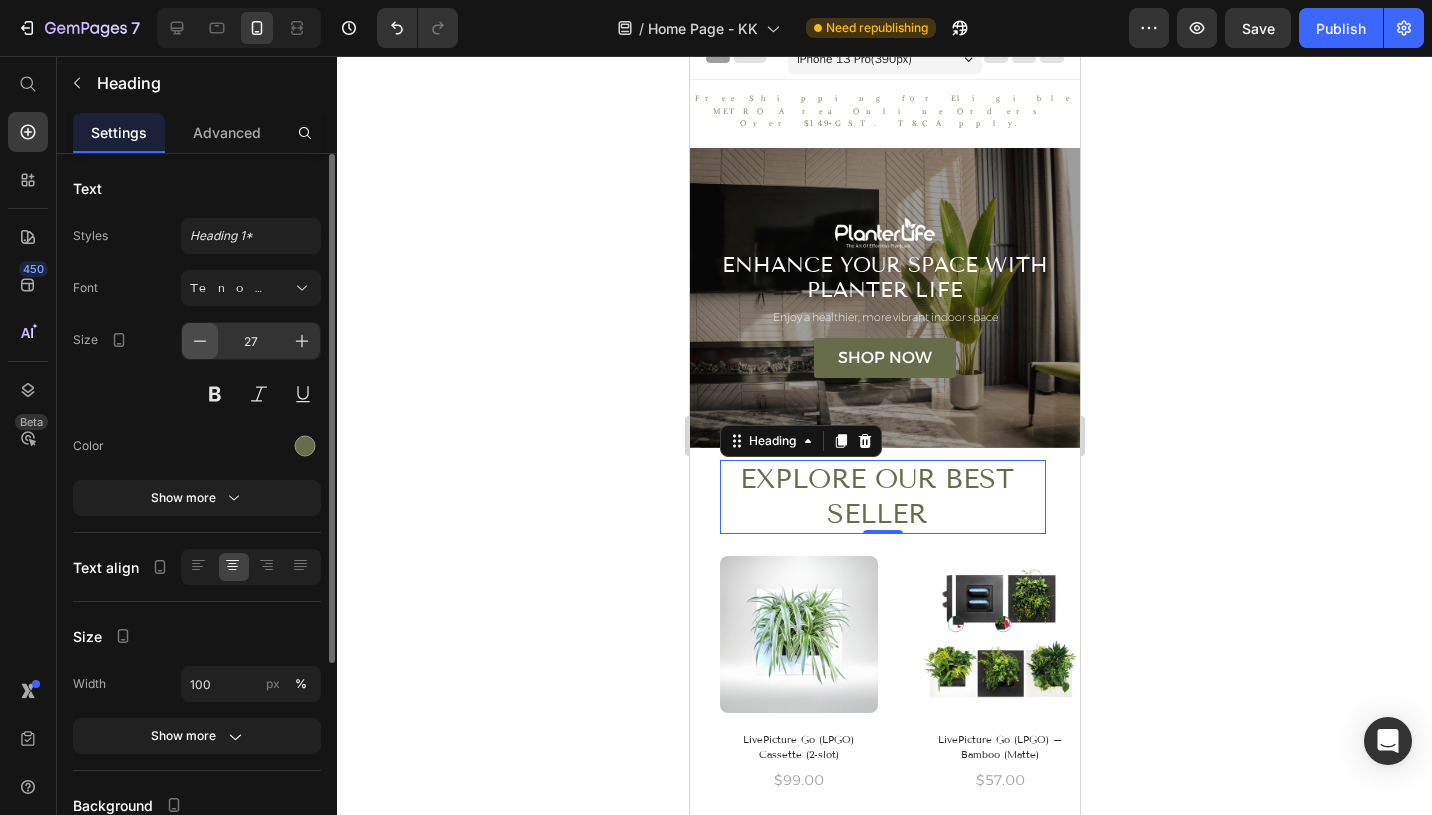 click 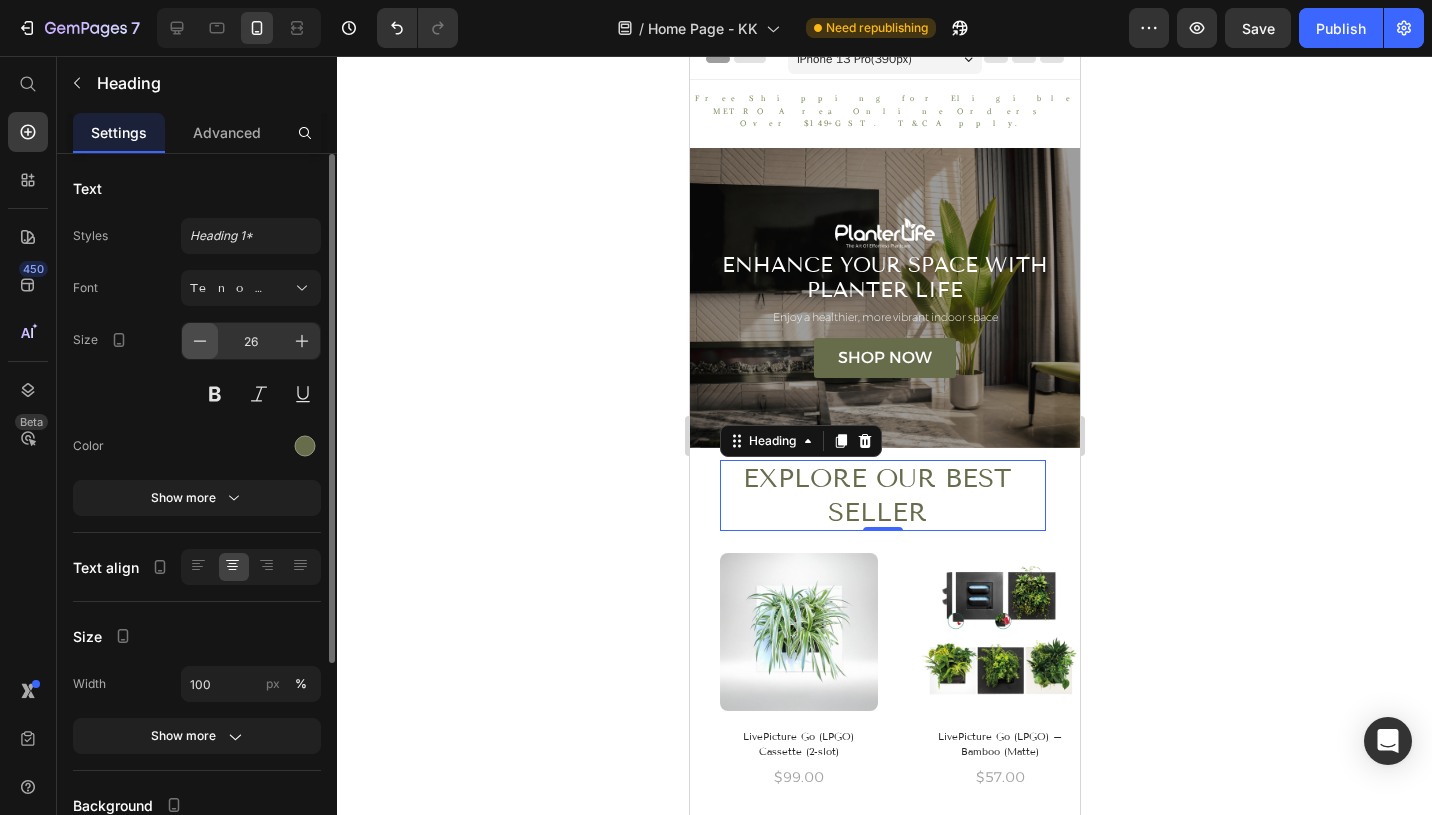 click 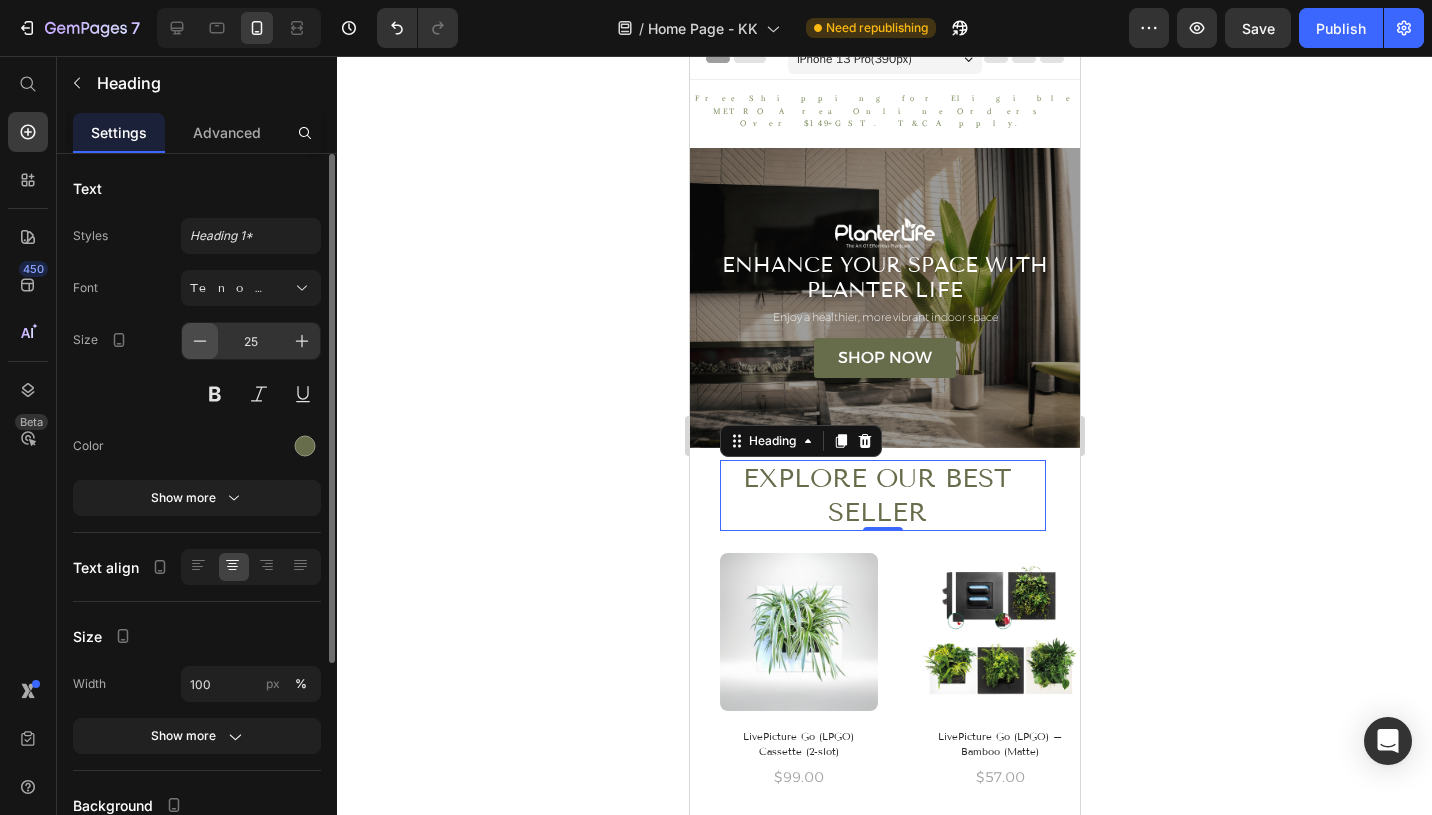 click 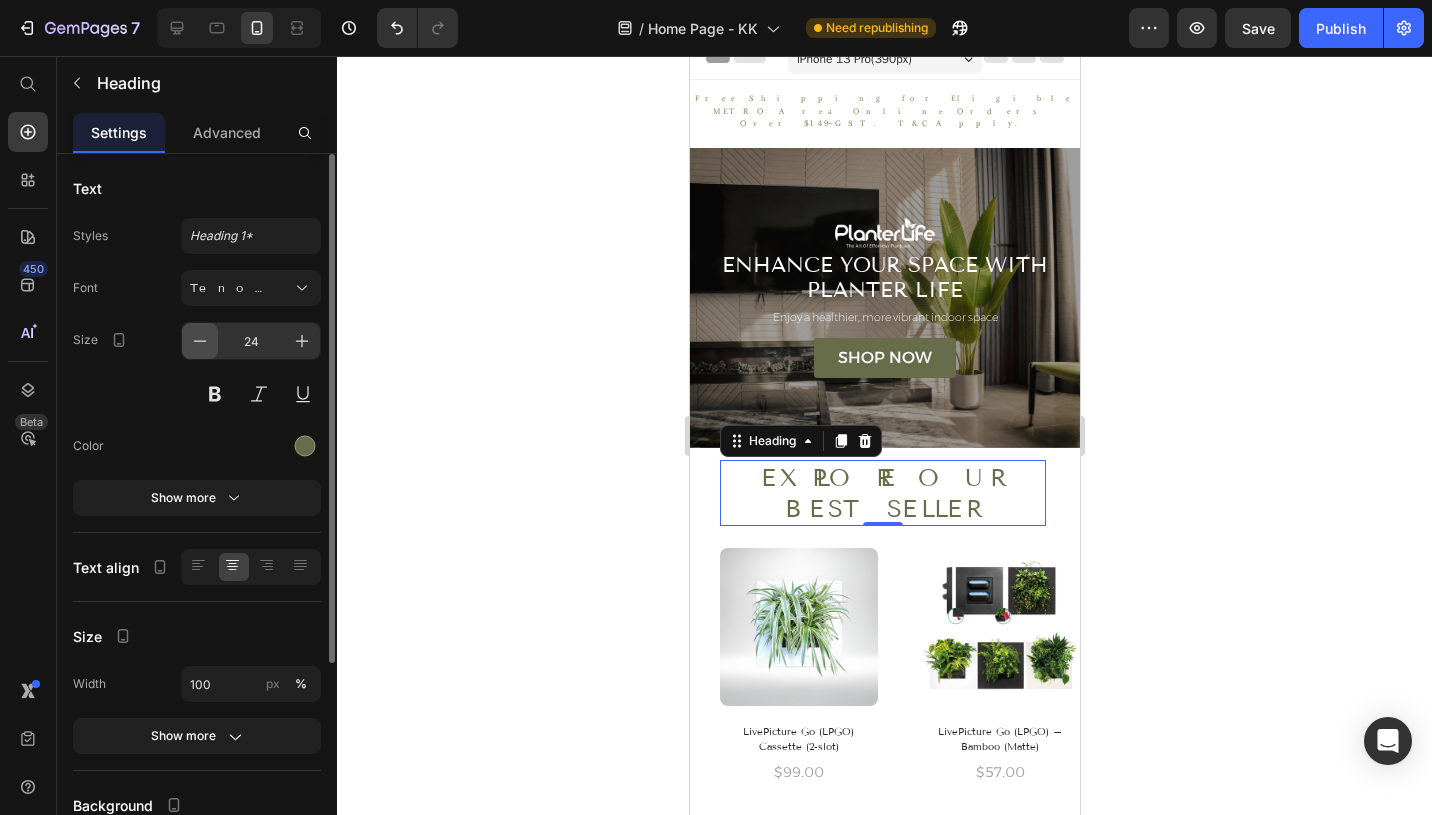 click 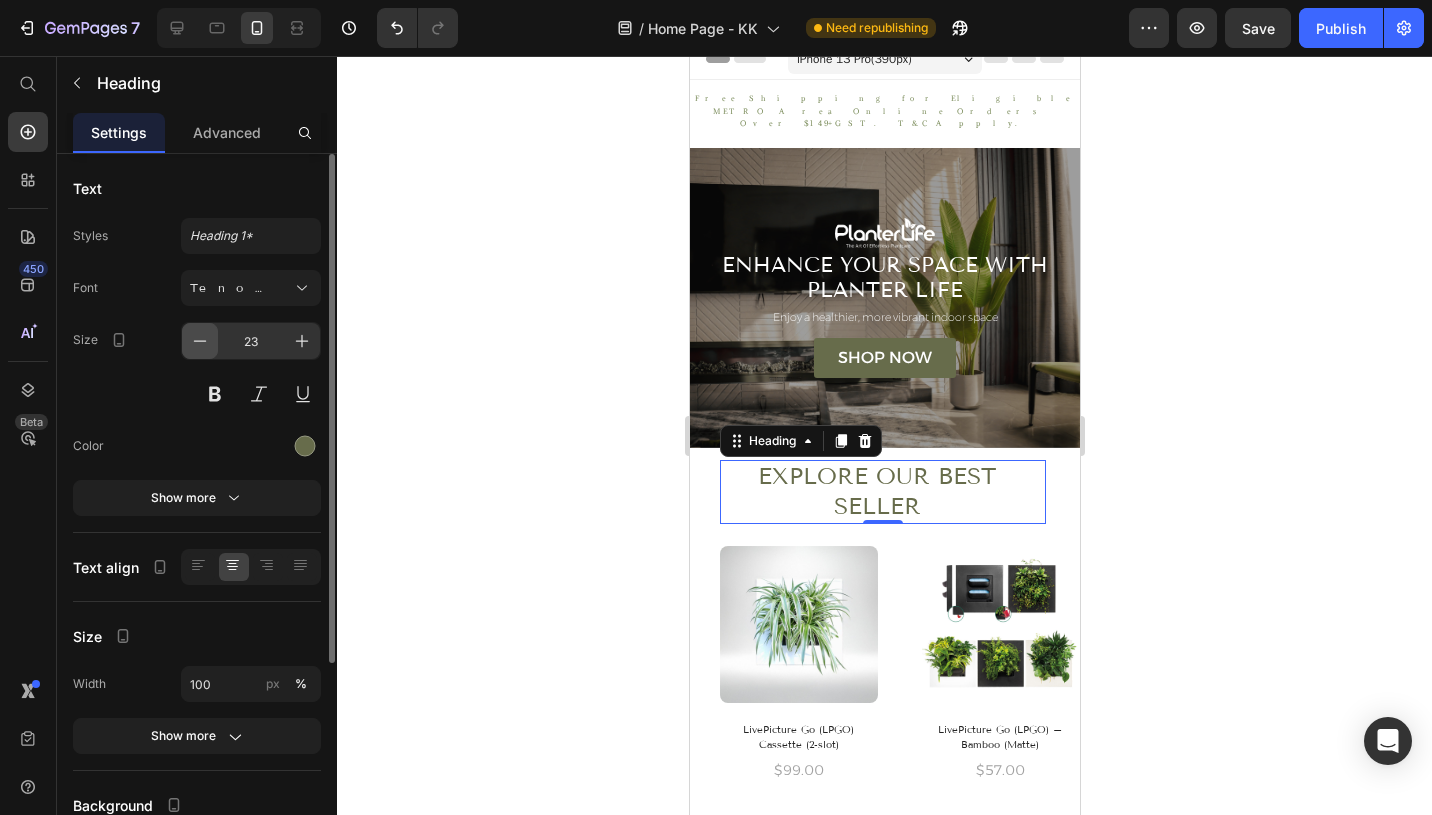 click 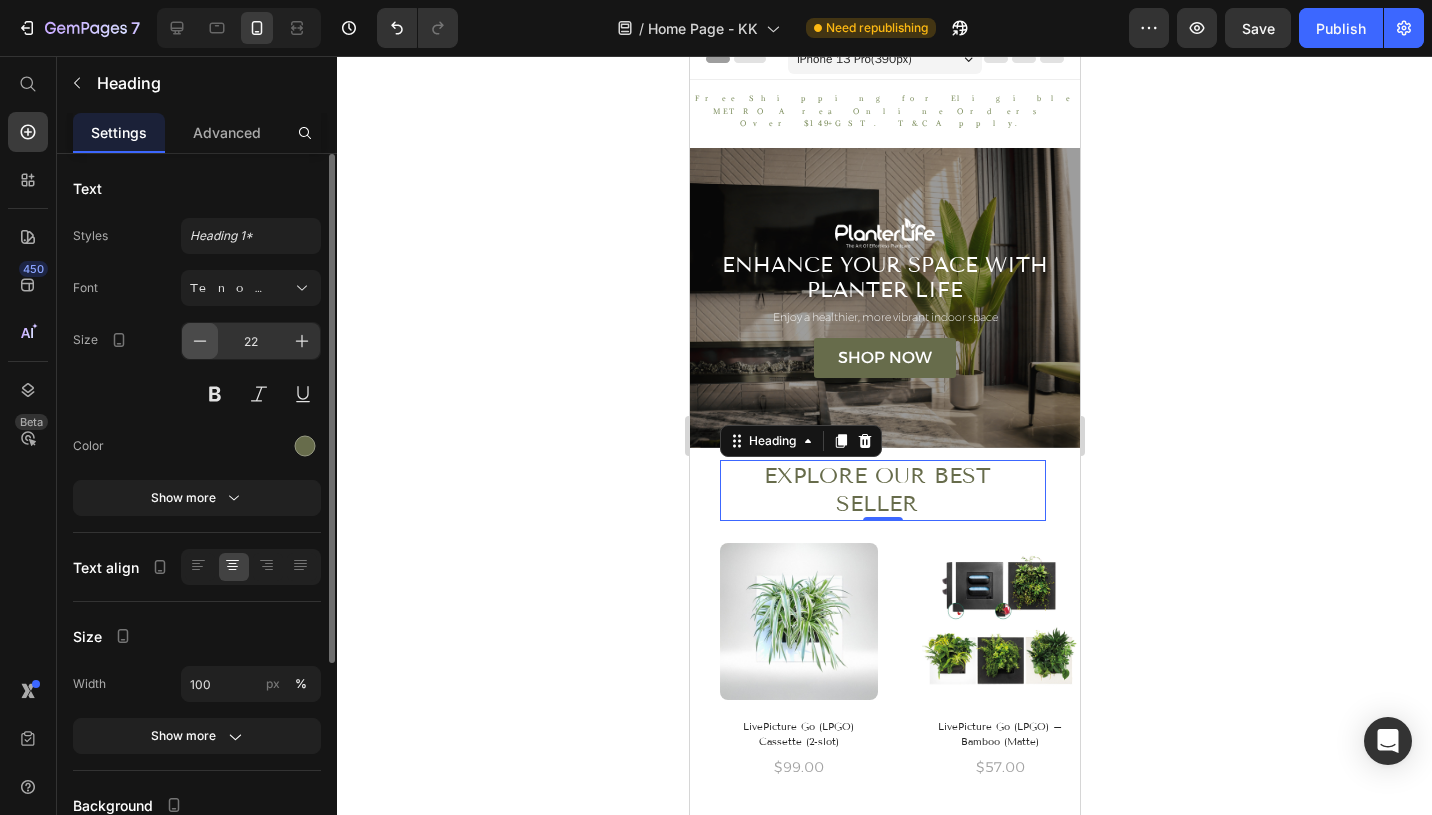 click 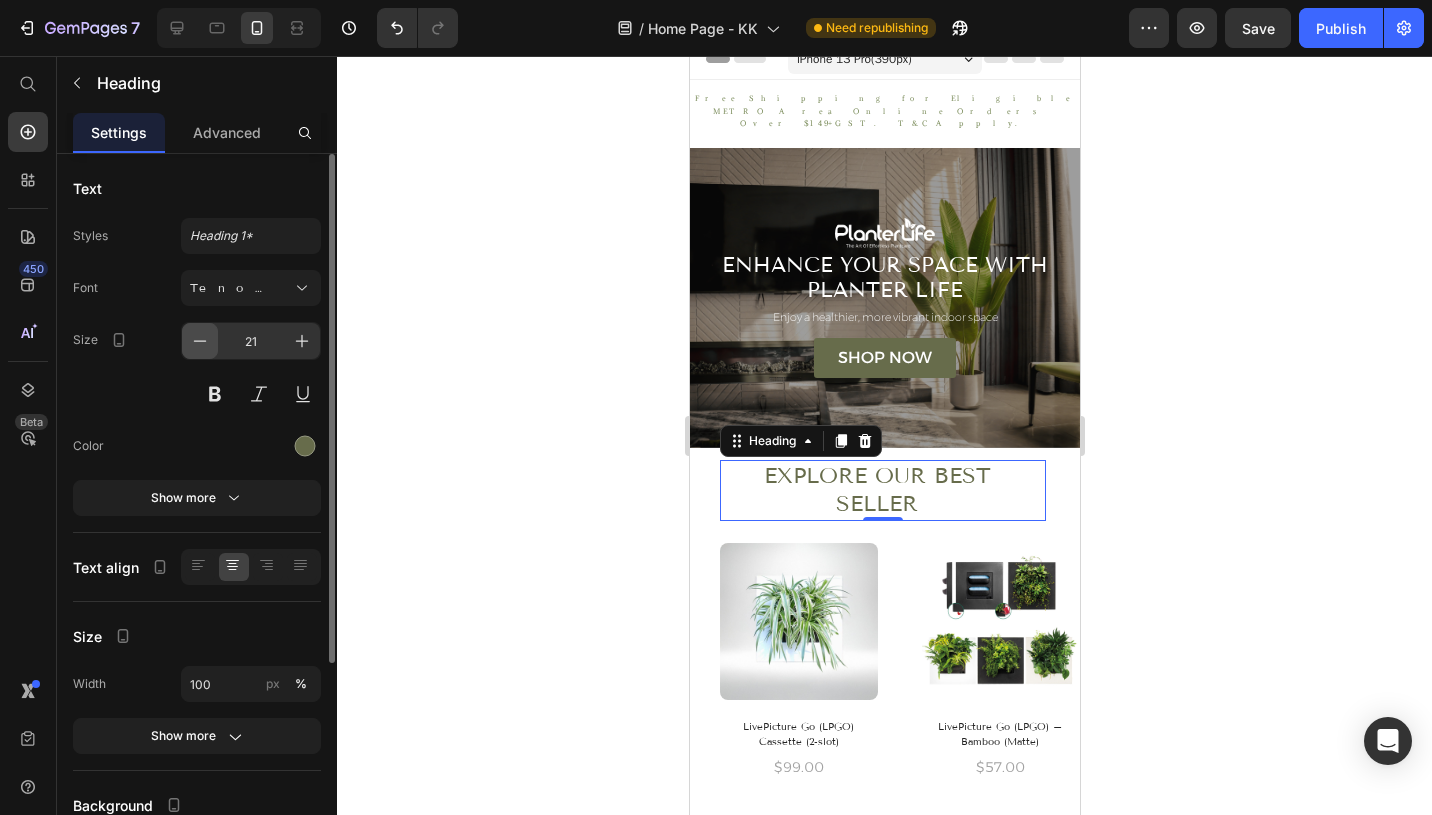 click 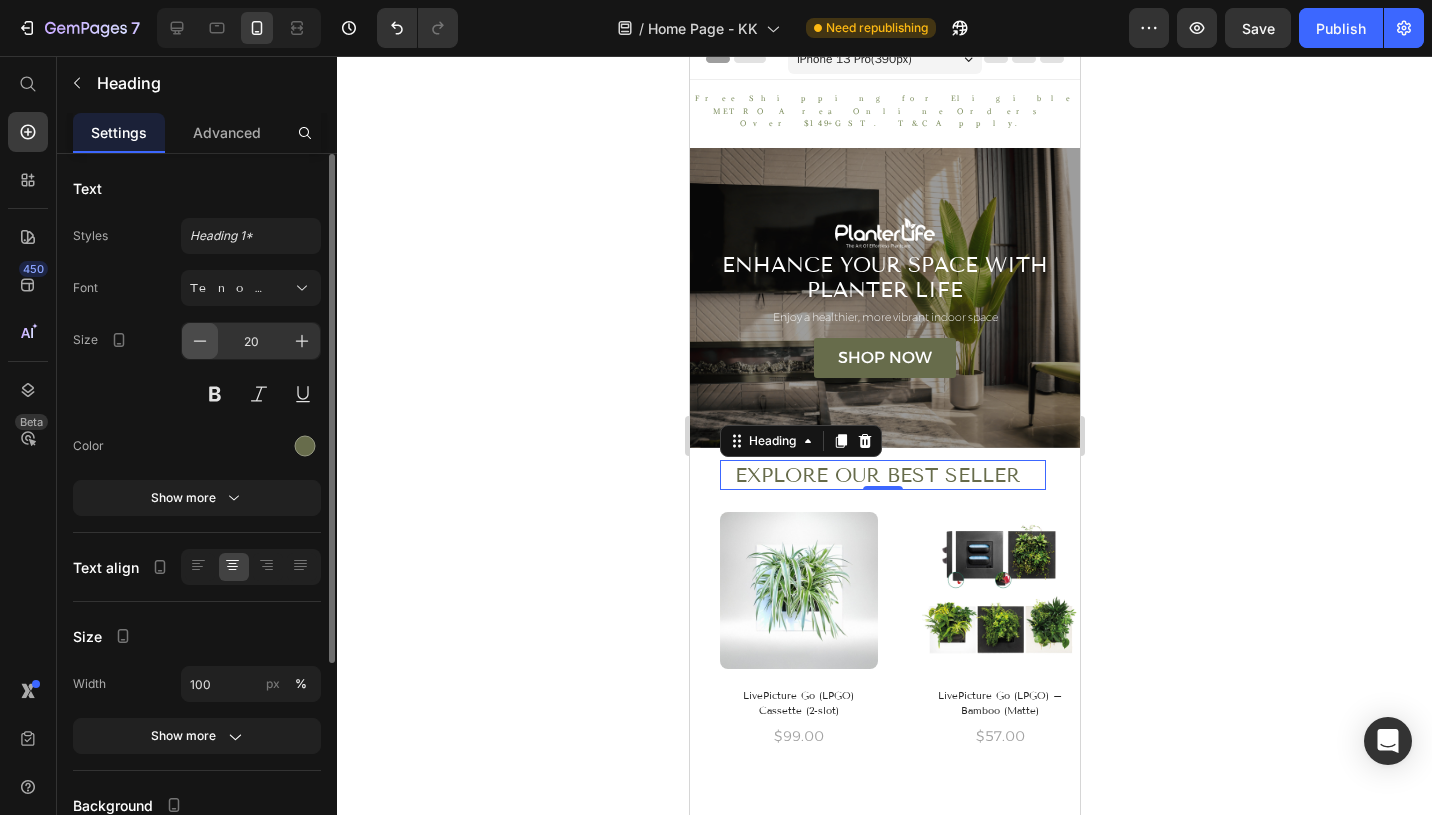 click 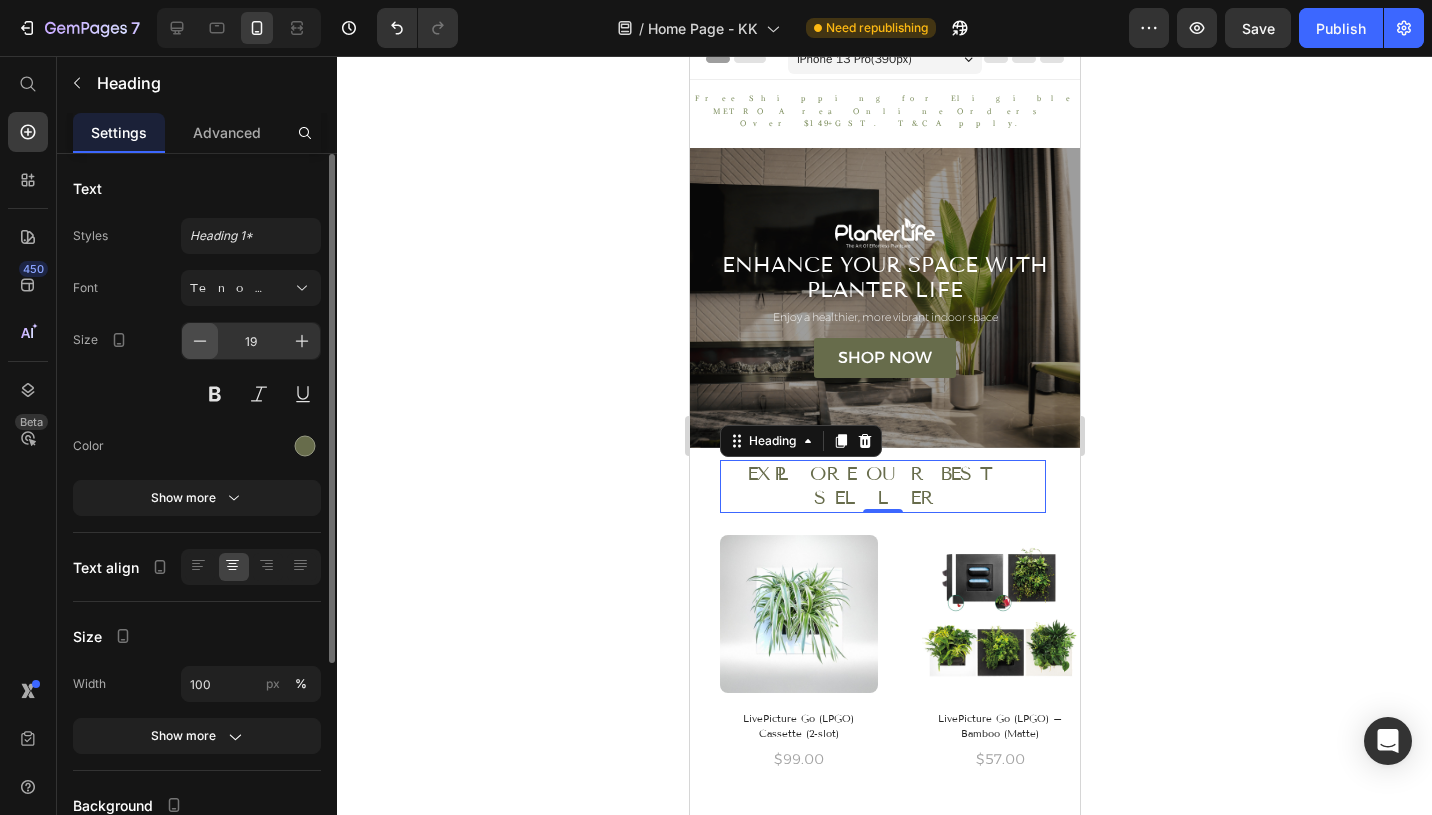 click 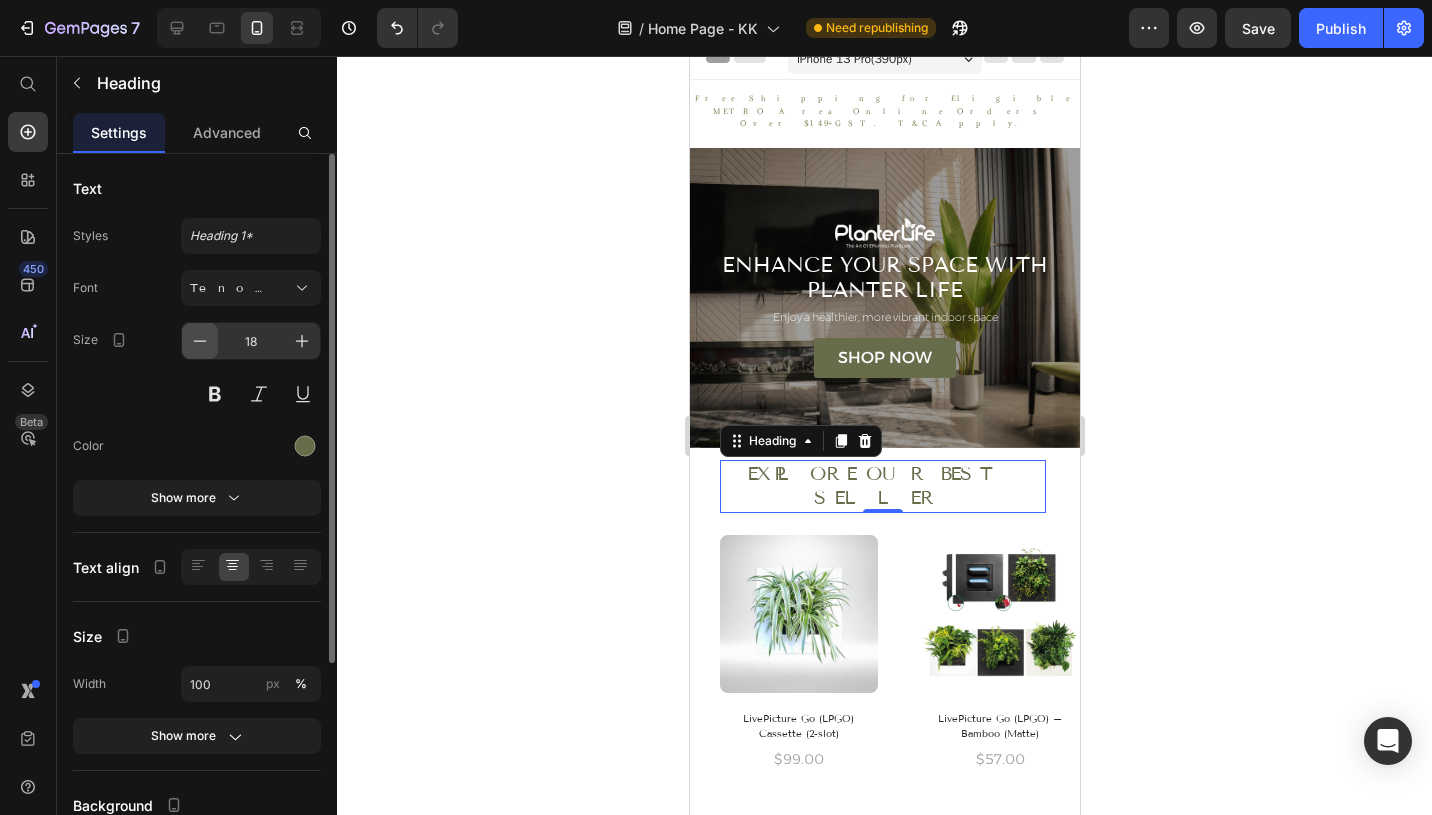 click 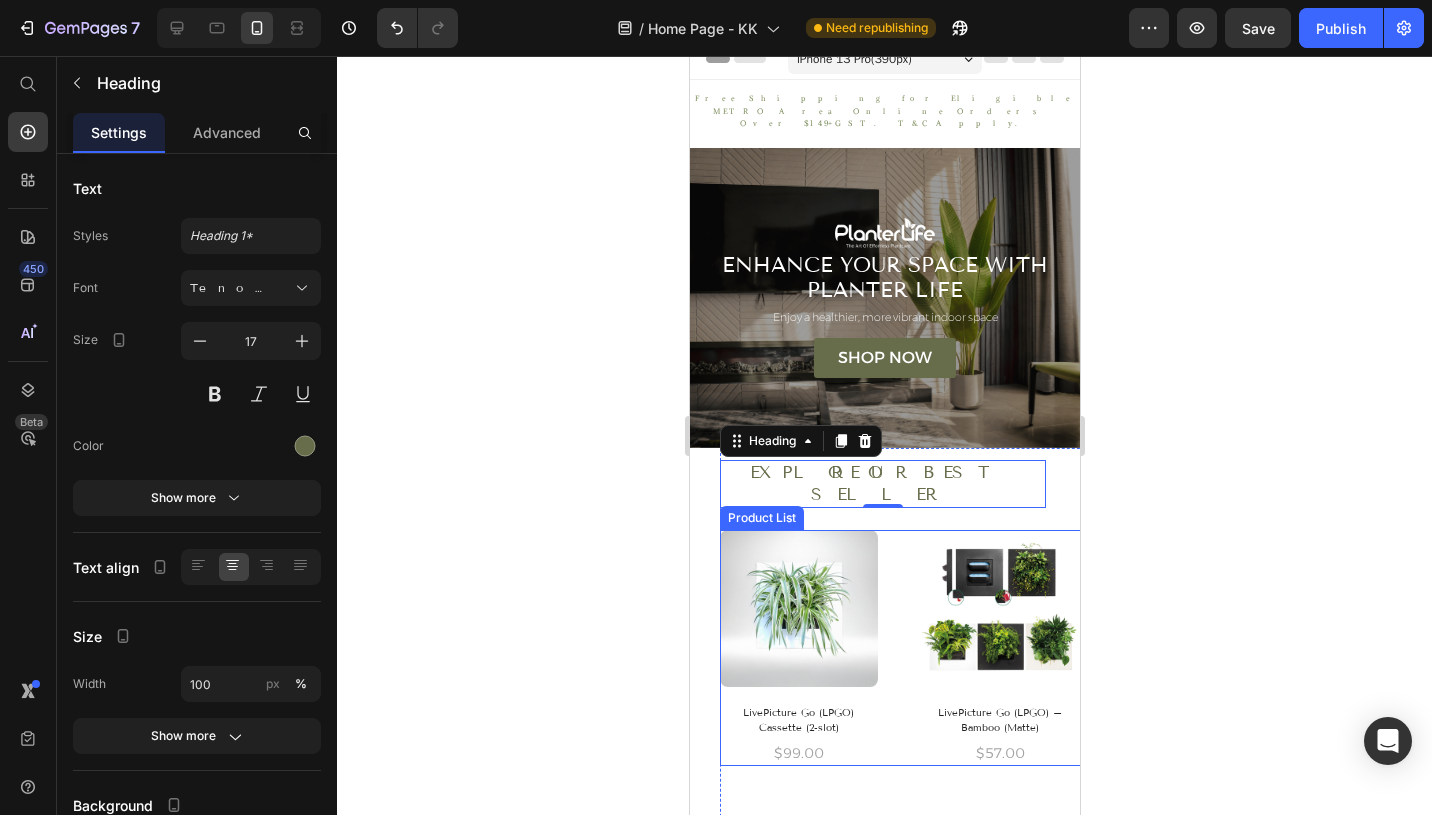 click on "(P) Images LivePicture Go (LPGO) Cassette (2-slot) (P) Title $99.00 (P) Price Row (P) Images LivePicture Go (LPGO) – Bamboo (Matte) (P) Title $57.00 (P) Price Row (P) Images LivePicture Go (LPGO) – Glossy (P) Title $88.00 (P) Price Row (P) Images Planterlife Pura (P) Title $39.60 (P) Price Row (P) Images Planterlife Cubic (P) Title $127.80 (P) Price Row (P) Images Planterlife Classic (P) Title $48.60 (P) Price Row (P) Images Divina Self Watering Garden Pot (P) Title $14.00 (P) Price Row (P) Images Table Top Self Watering Garden Pot (P) Title $98.00 (P) Price Row (P) Images Pura Self Watering Garden Pot (P) Title $28.00 (P) Price Row" at bounding box center (906, 648) 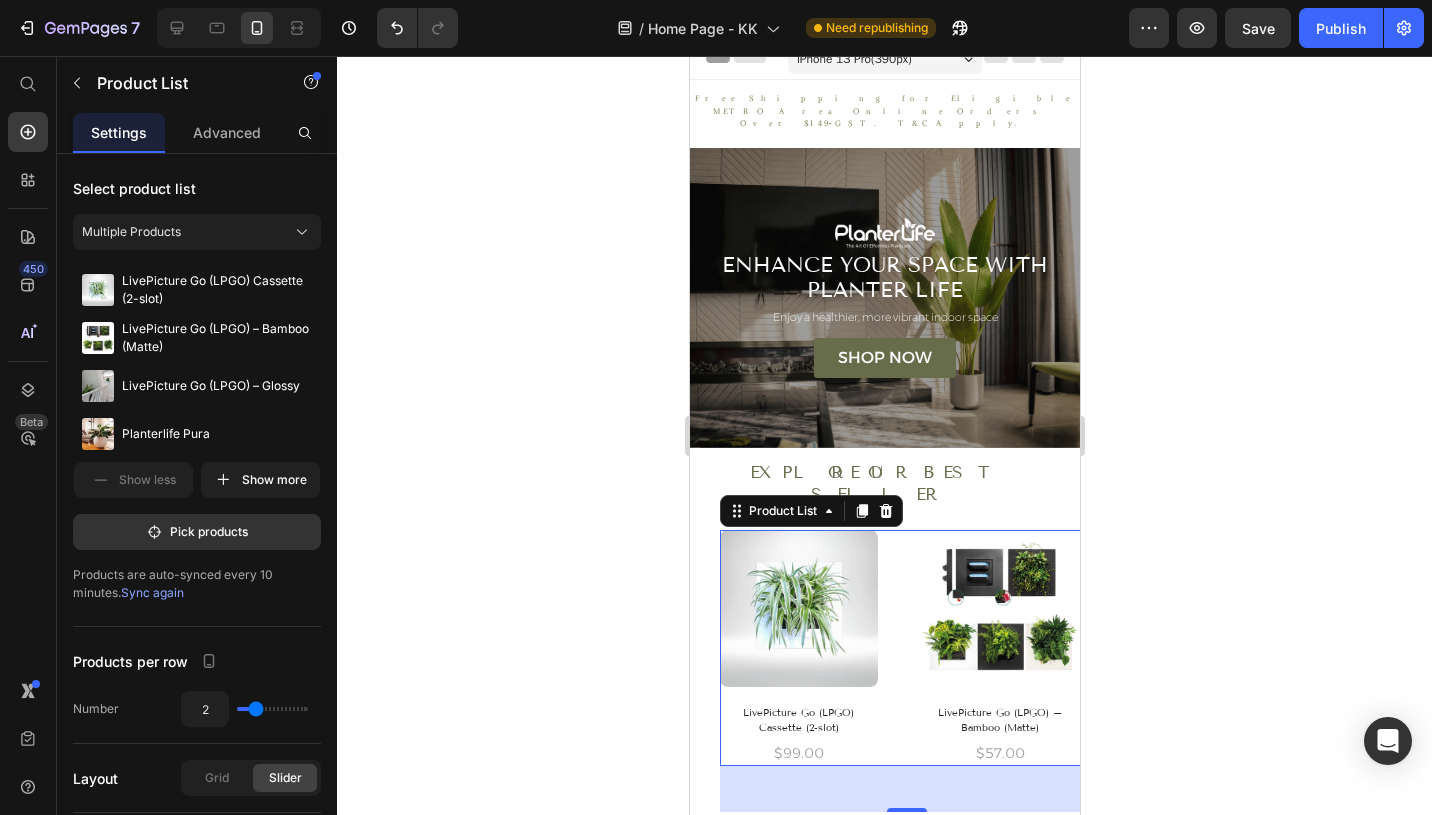 drag, startPoint x: 900, startPoint y: 759, endPoint x: 901, endPoint y: 736, distance: 23.021729 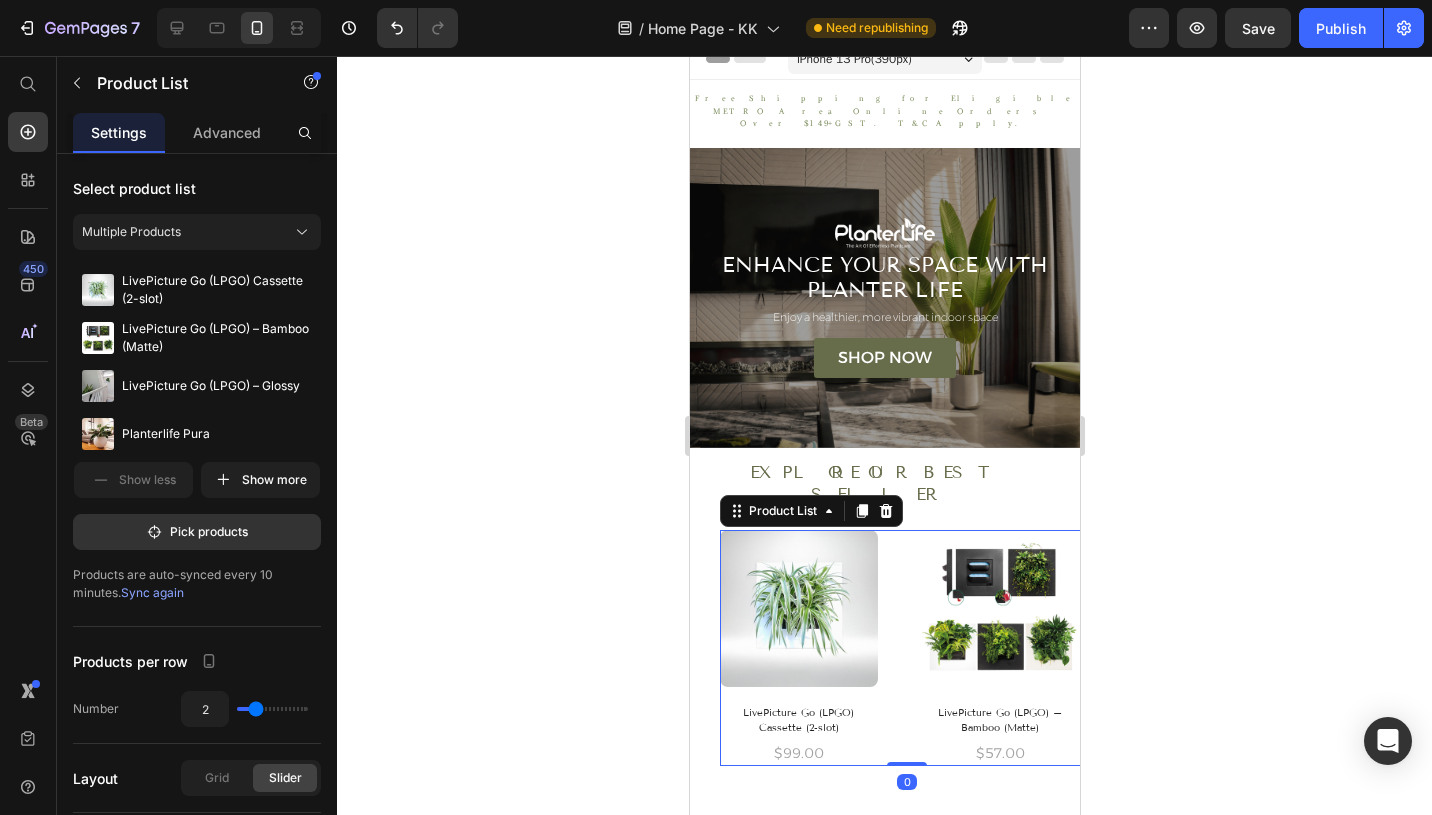 drag, startPoint x: 897, startPoint y: 761, endPoint x: 984, endPoint y: 669, distance: 126.62148 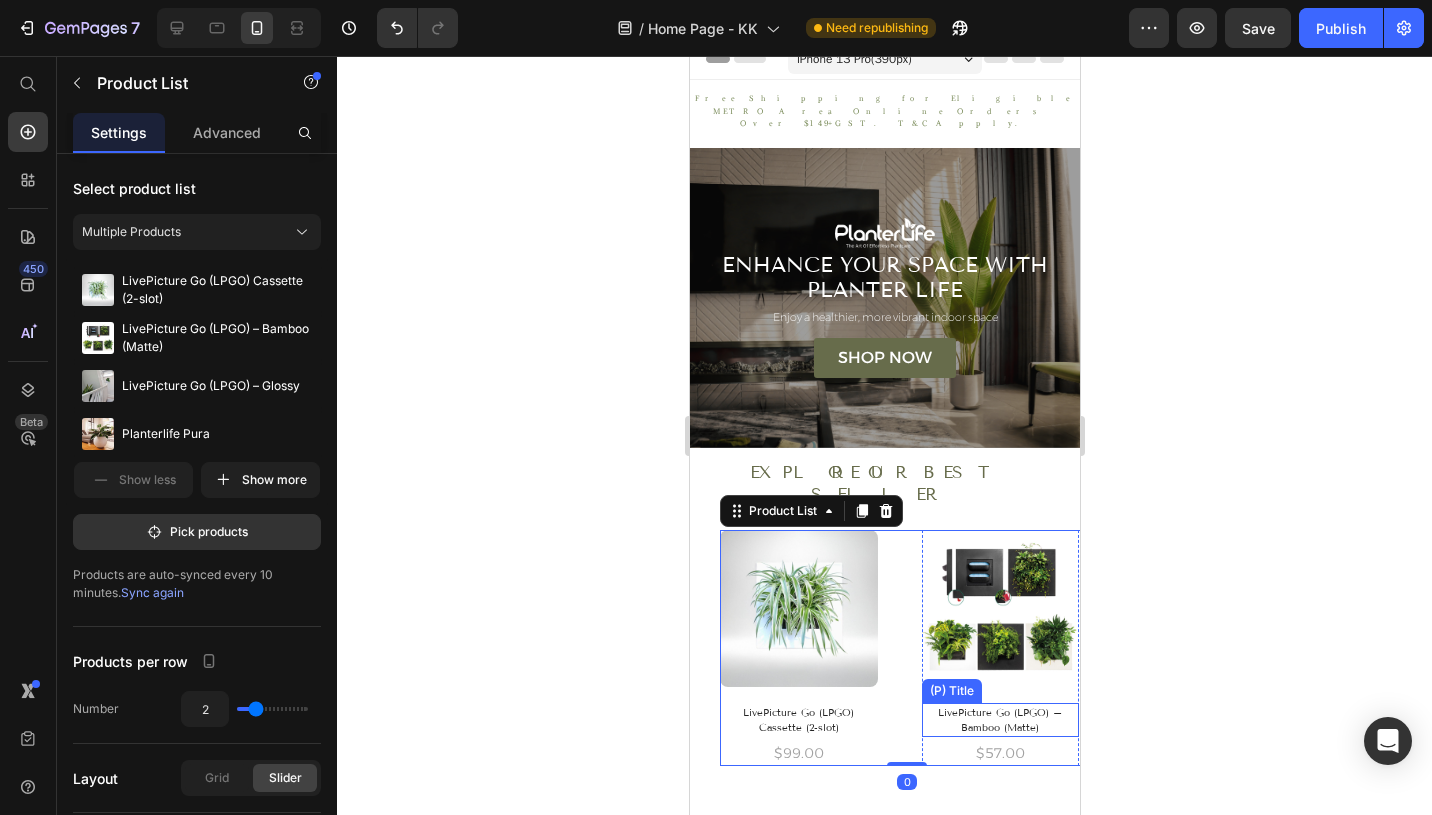 click 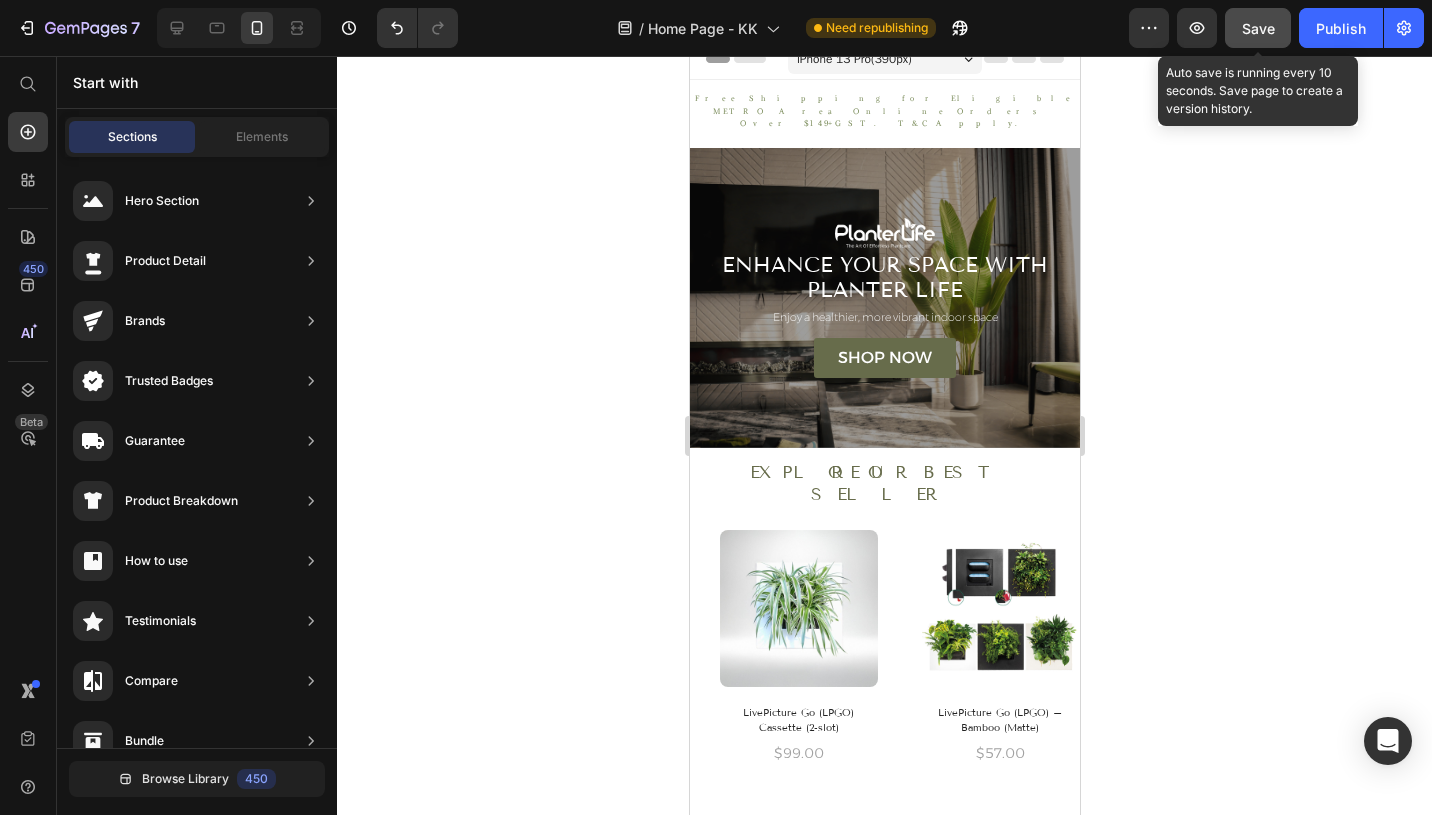 click on "Save" at bounding box center (1258, 28) 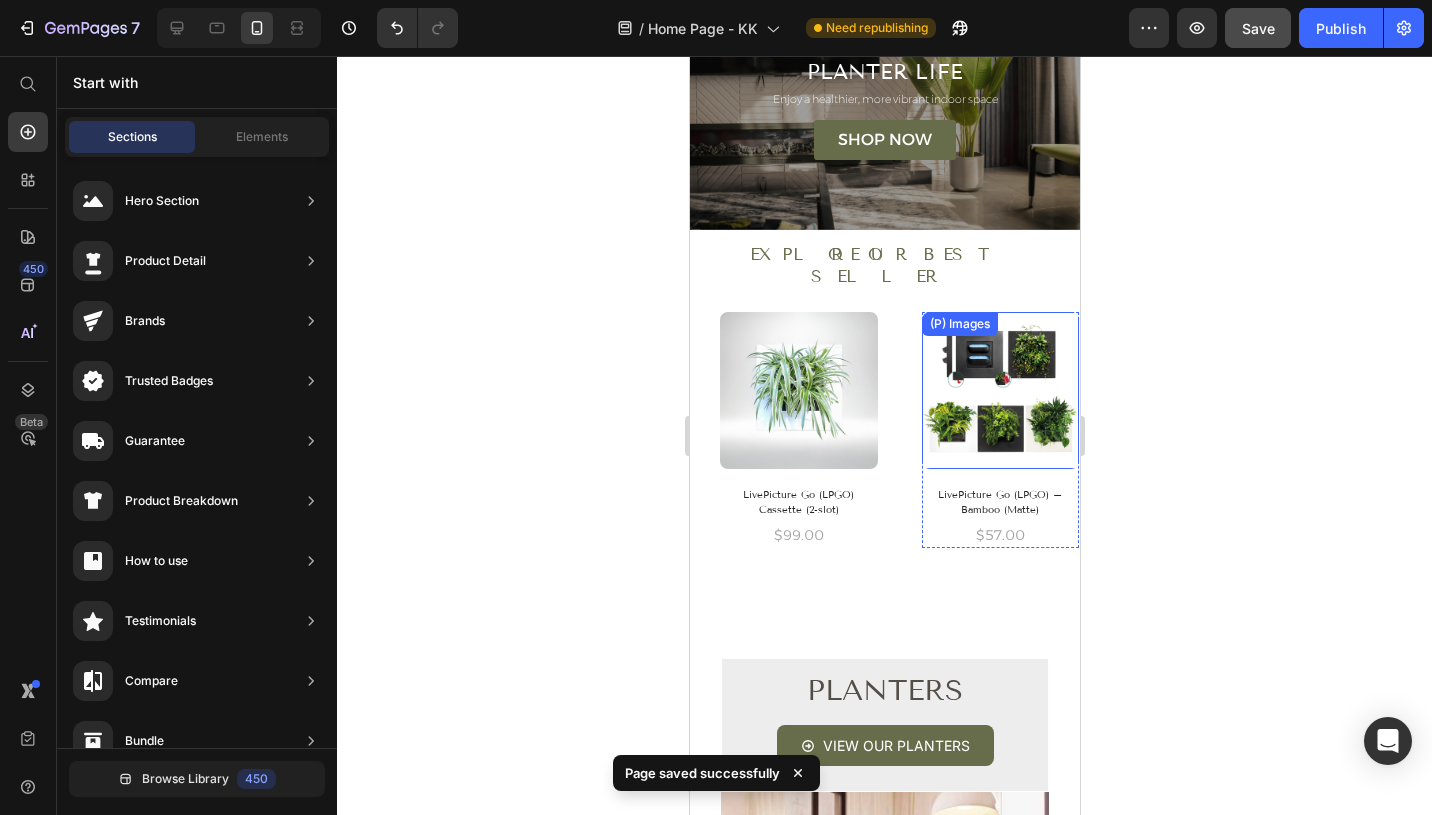 scroll, scrollTop: 396, scrollLeft: 0, axis: vertical 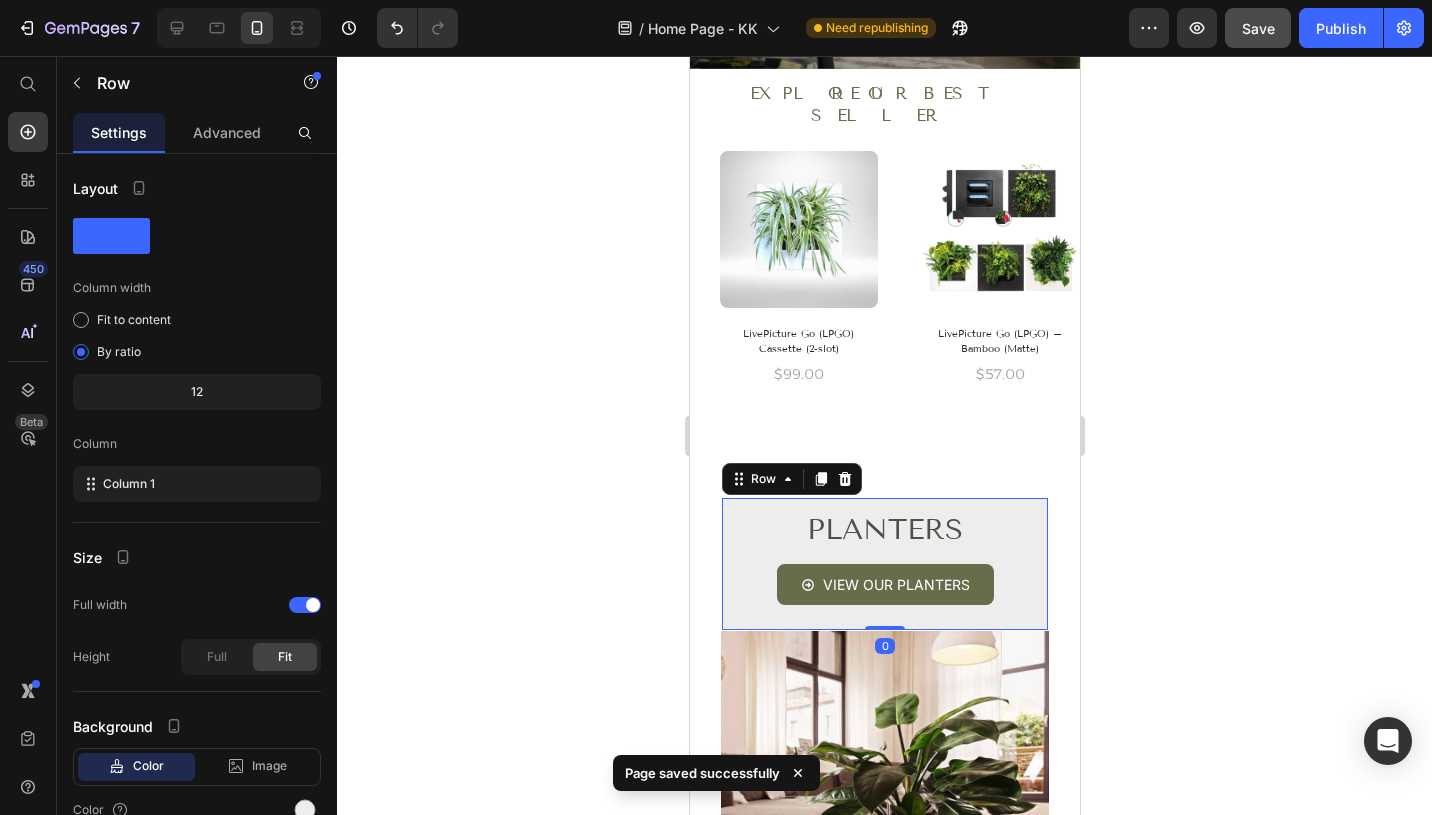 click on "PLANTERS Heading
VIEW OUR PLANTERS Button Row   0" at bounding box center (884, 564) 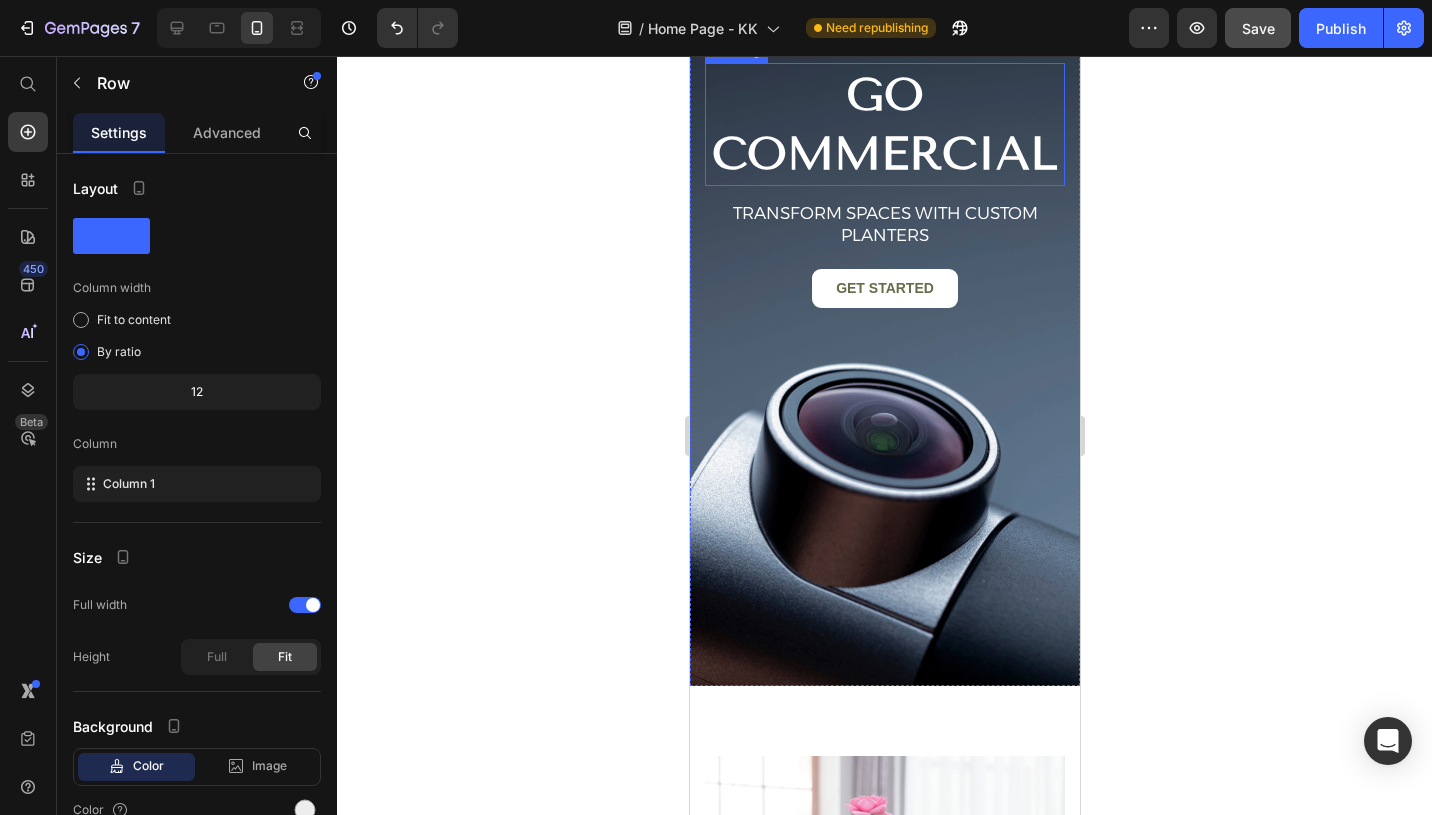 scroll, scrollTop: 5544, scrollLeft: 0, axis: vertical 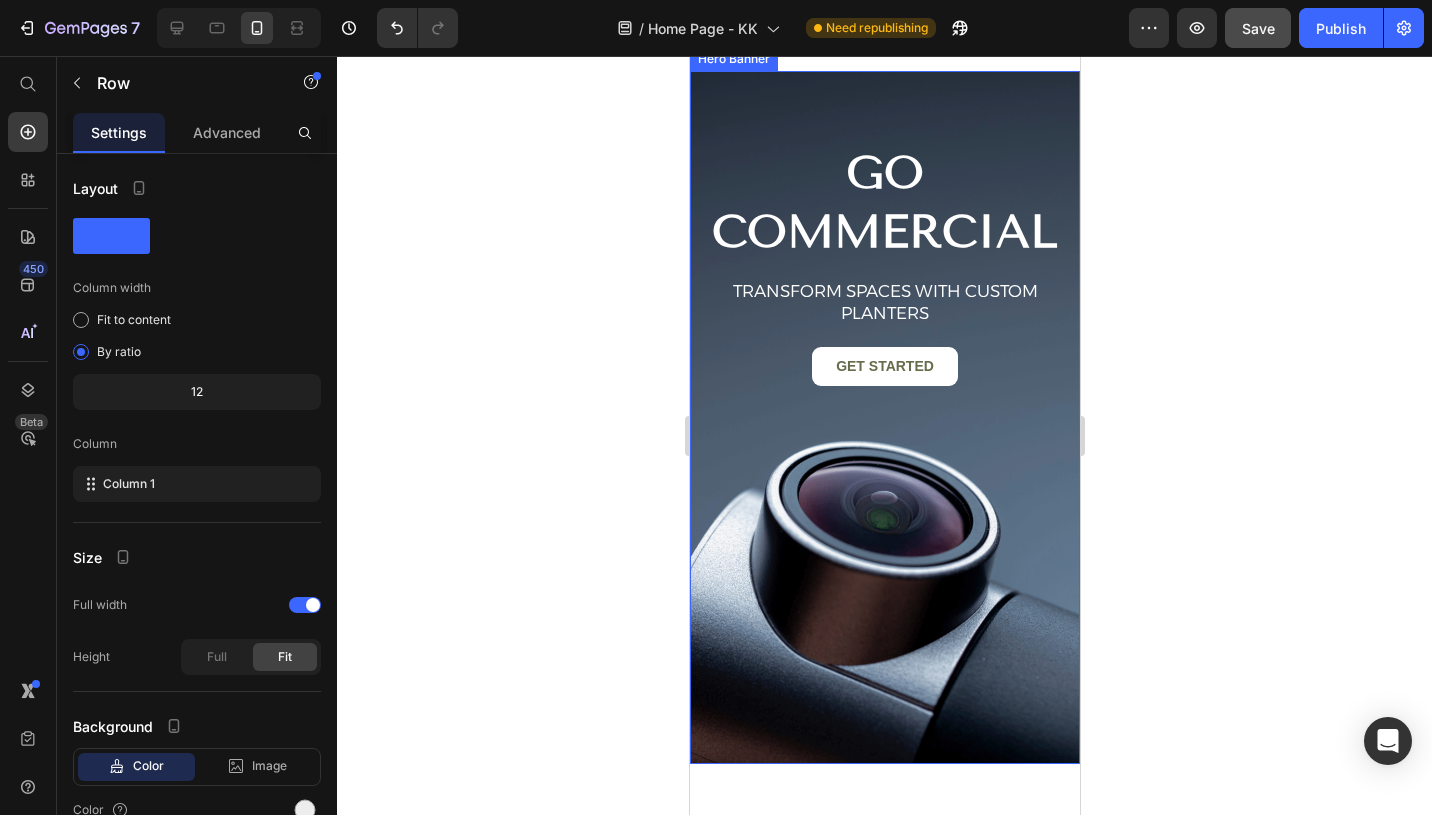 click on "GO COMMERCIAL Heading Transform Spaces with Custom Planters Text Block Get started Button Row" at bounding box center [884, 260] 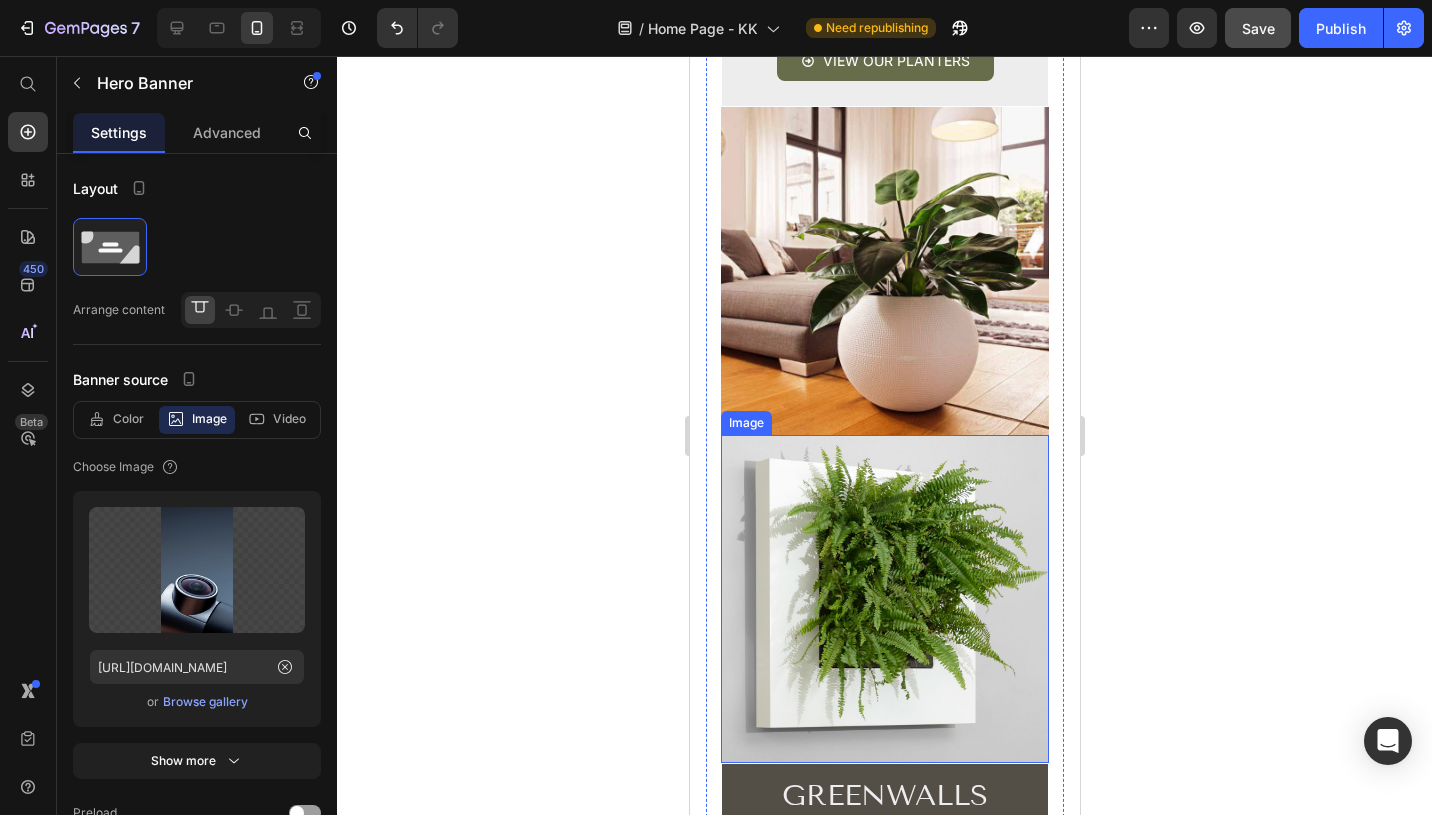 scroll, scrollTop: 741, scrollLeft: 0, axis: vertical 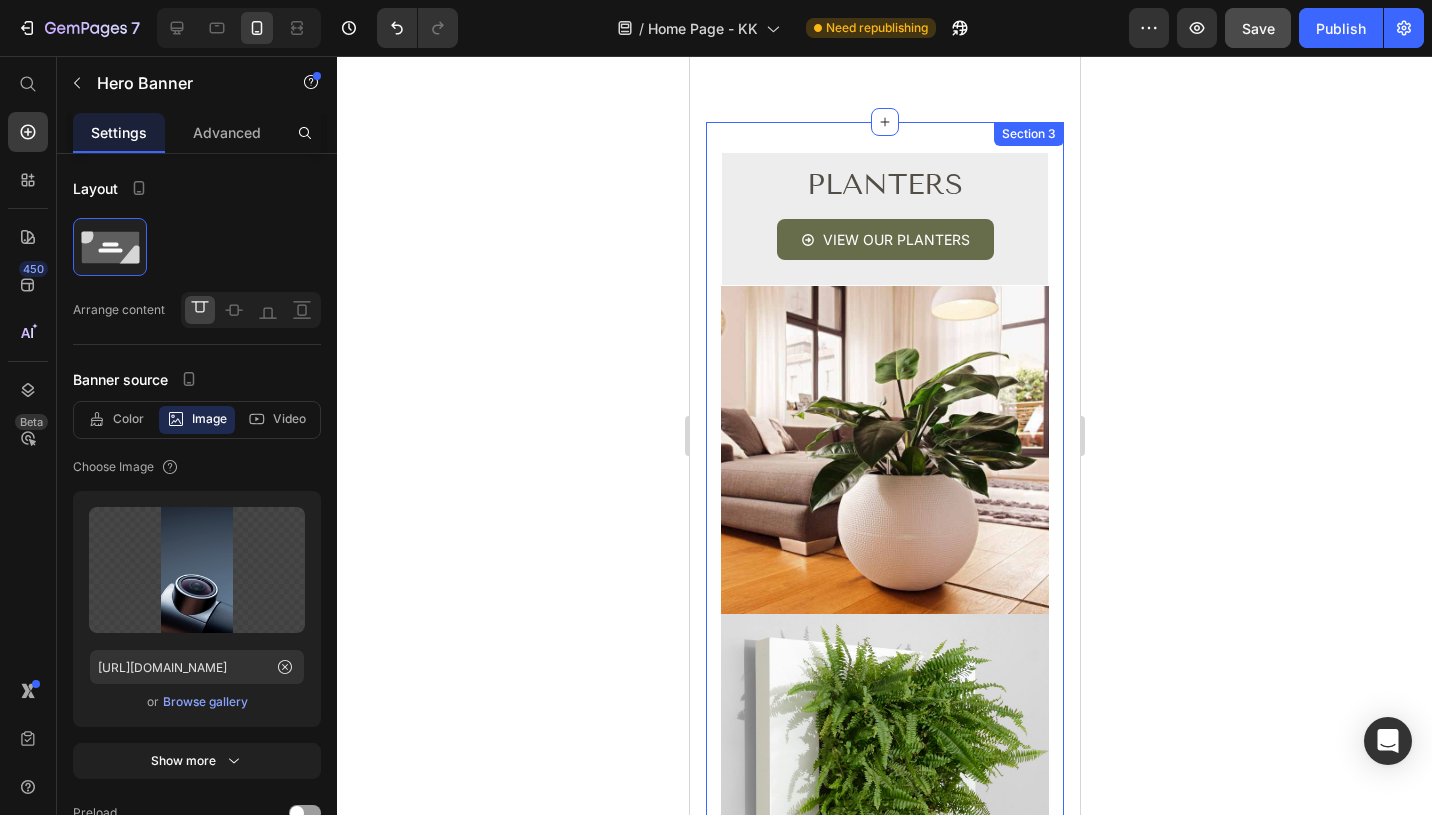 click on "PLANTERS Heading
VIEW OUR PLANTERS Button Row Image Image GREENWALLS Heading
VIEW OUR GREENWALLS Button Row Row Section 3" at bounding box center (884, 614) 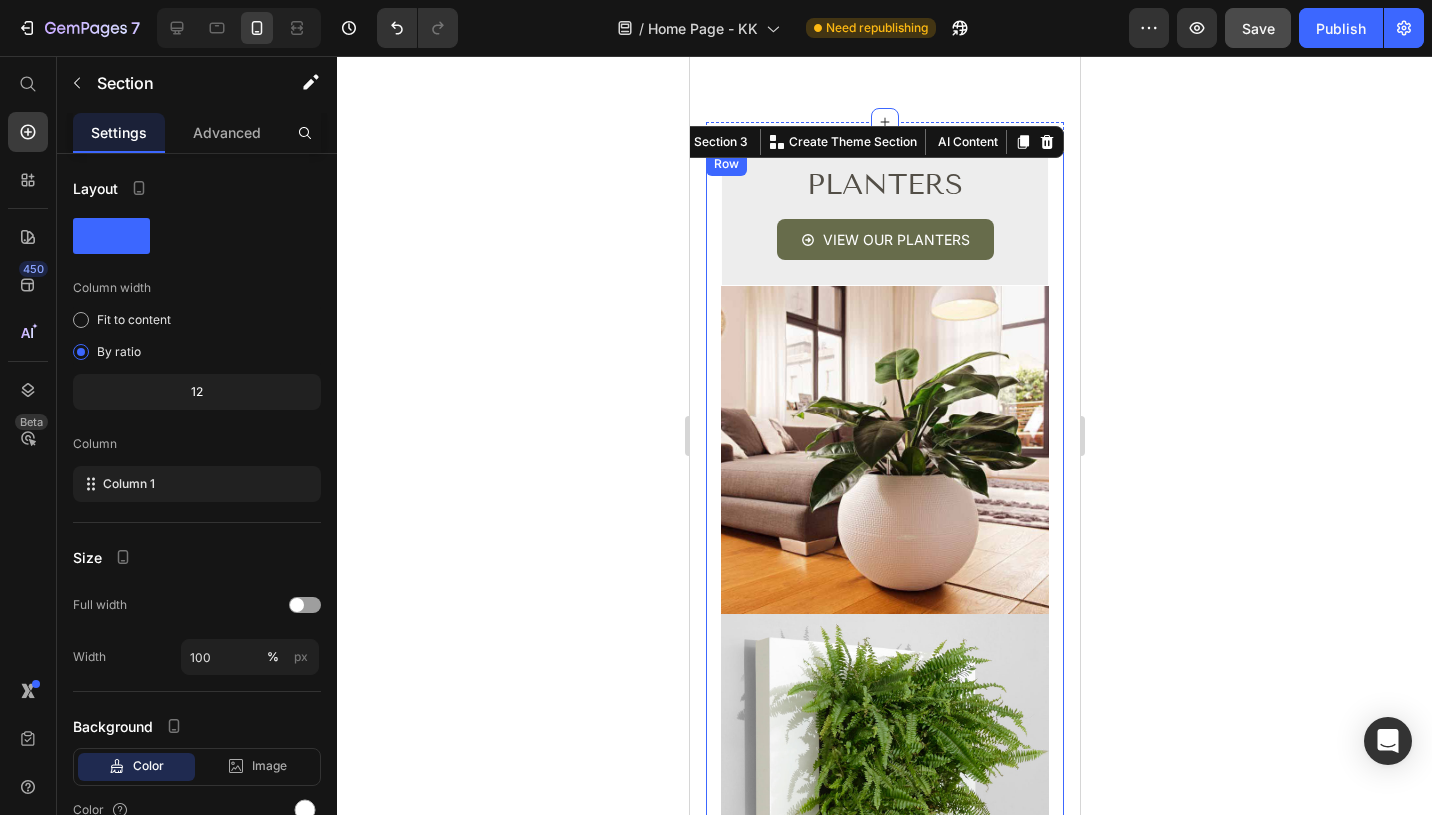 click on "PLANTERS Heading
VIEW OUR PLANTERS Button Row Image Image GREENWALLS Heading
VIEW OUR GREENWALLS Button Row Row" at bounding box center (884, 614) 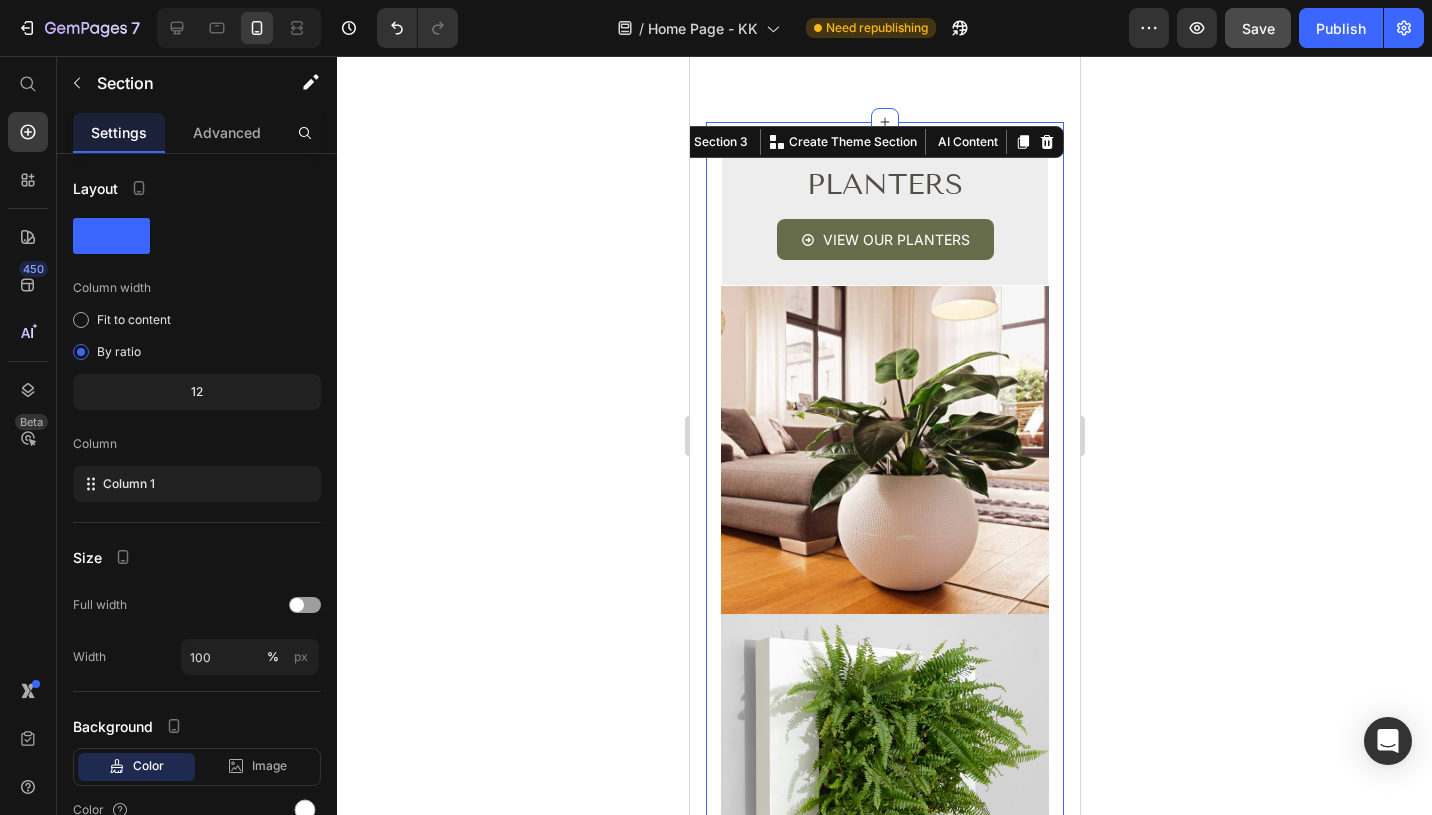 click on "PLANTERS Heading
VIEW OUR PLANTERS Button Row Image Image GREENWALLS Heading
VIEW OUR GREENWALLS Button Row Row Section 3   You can create reusable sections Create Theme Section AI Content Write with GemAI What would you like to describe here? Tone and Voice Persuasive Product Wick Housing Show more Generate" at bounding box center (884, 614) 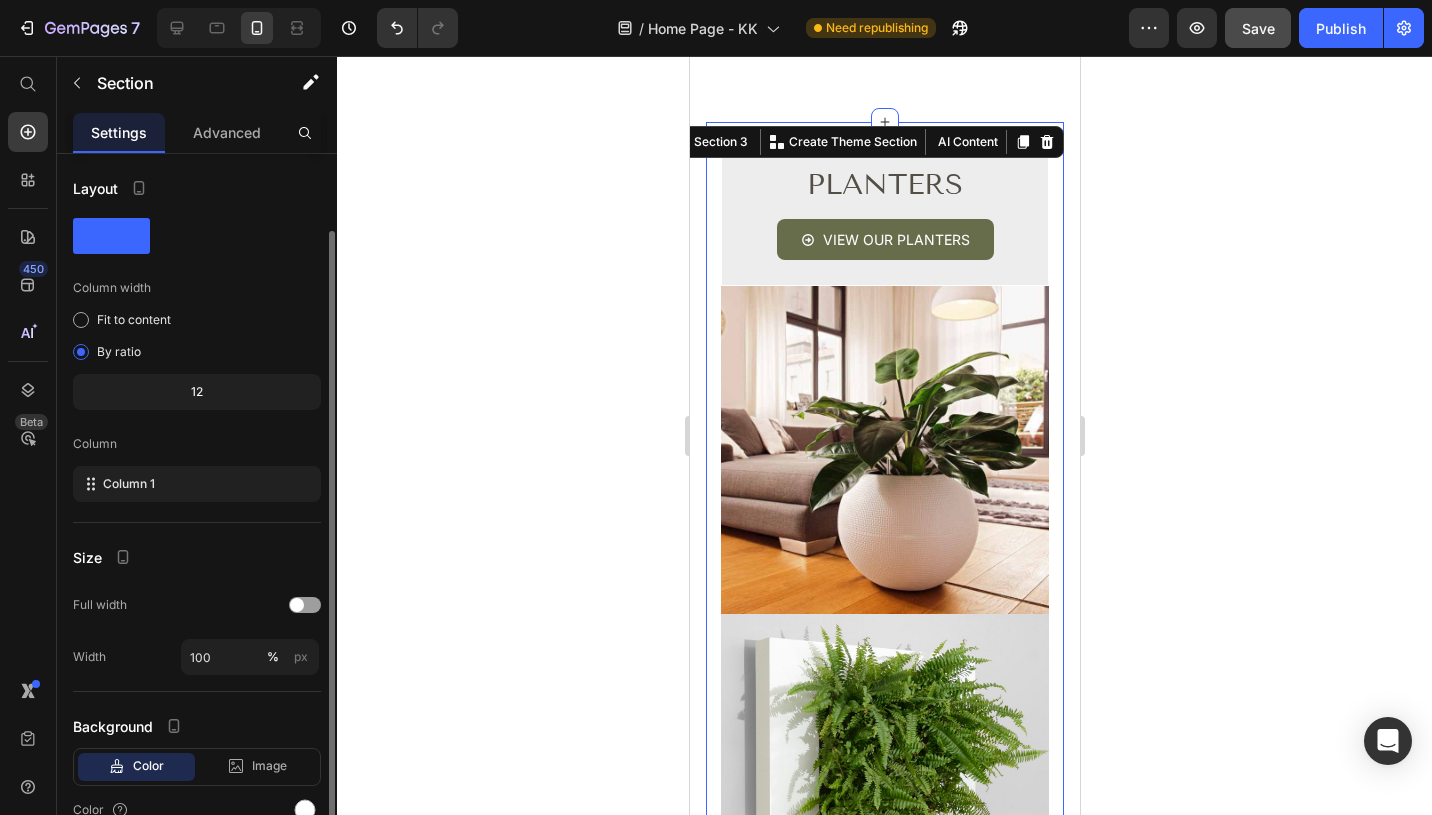 scroll, scrollTop: 98, scrollLeft: 0, axis: vertical 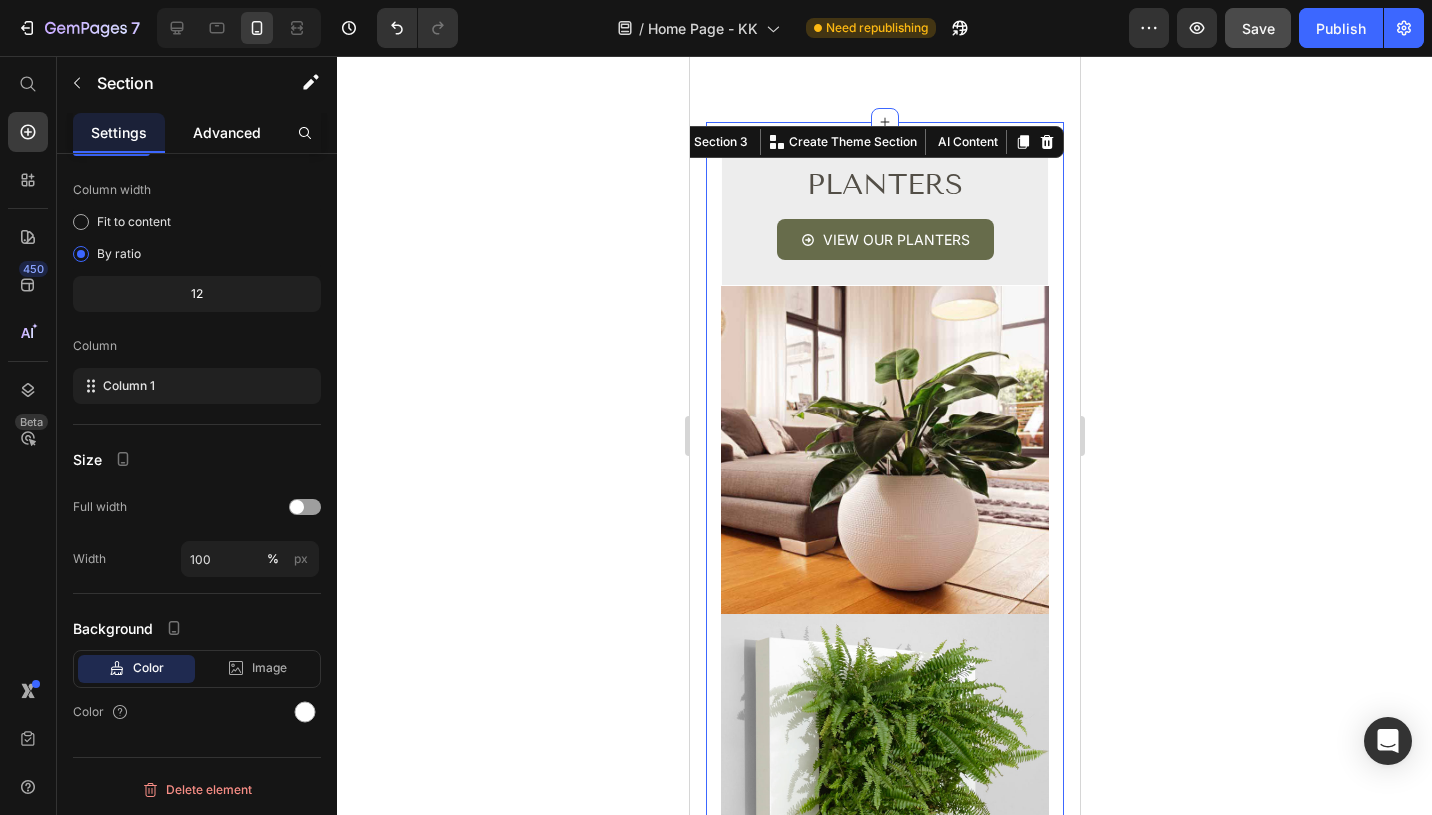 click on "Advanced" at bounding box center (227, 132) 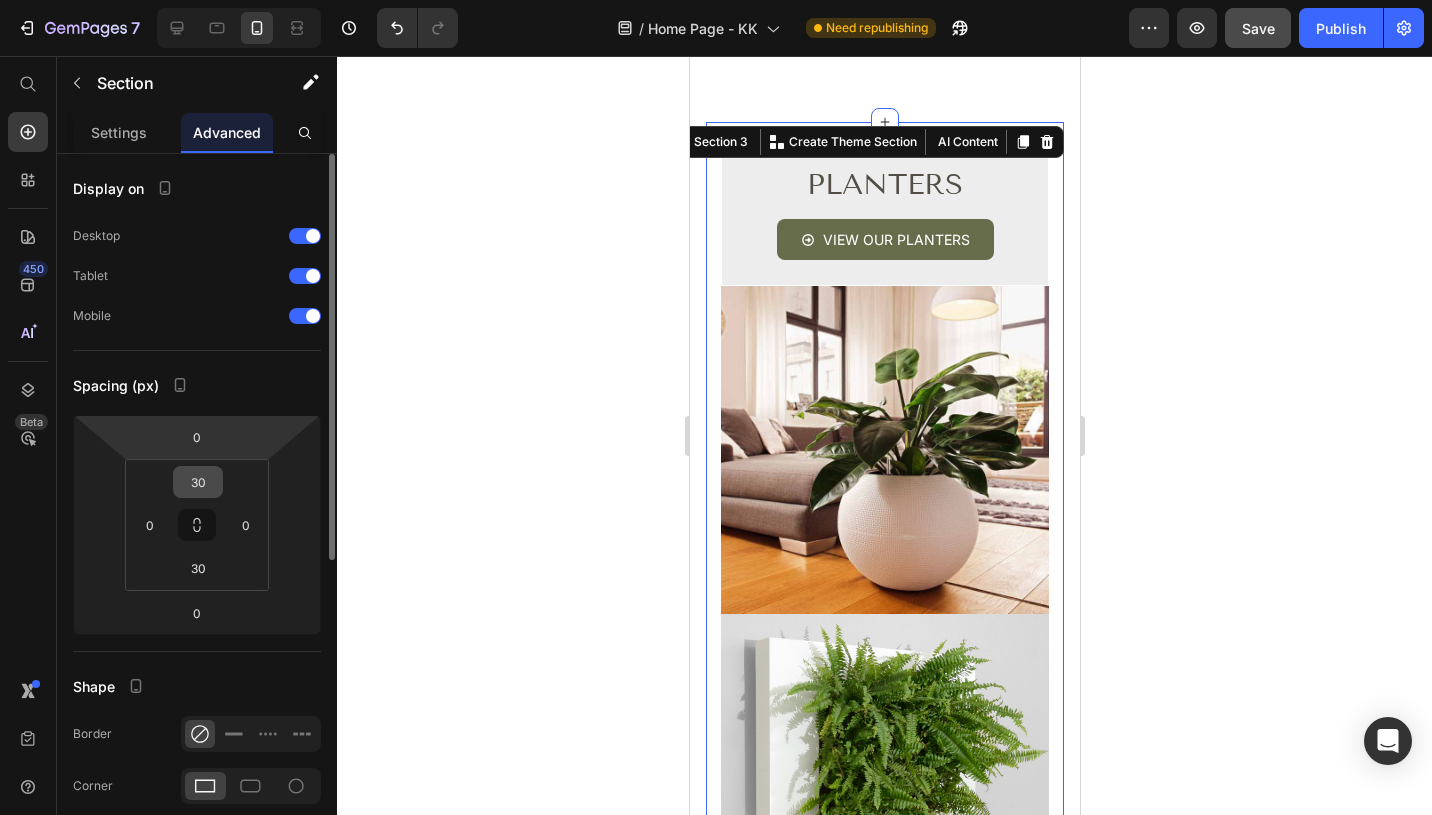 scroll, scrollTop: 403, scrollLeft: 0, axis: vertical 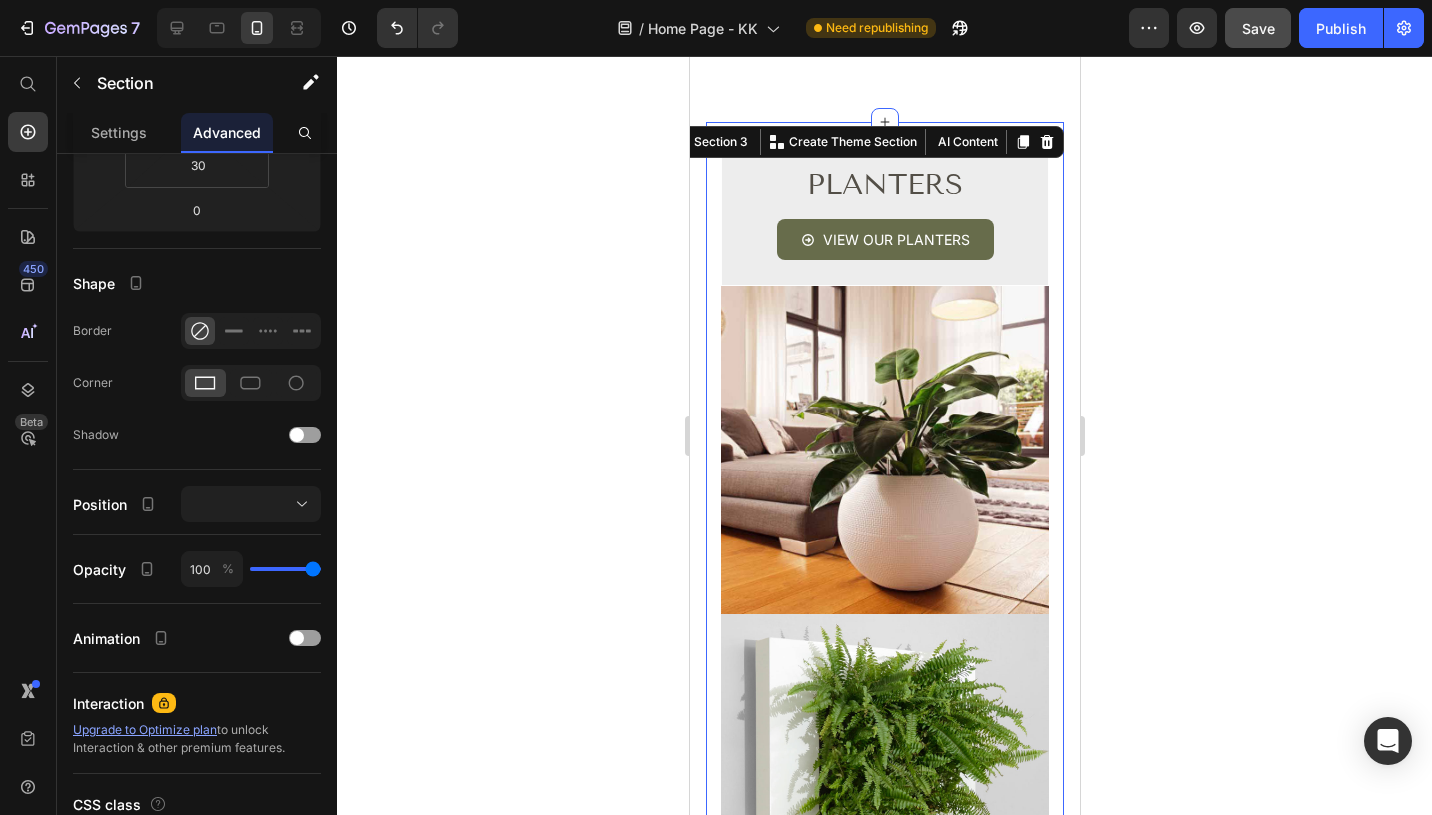 click on "Settings Advanced" at bounding box center [197, 133] 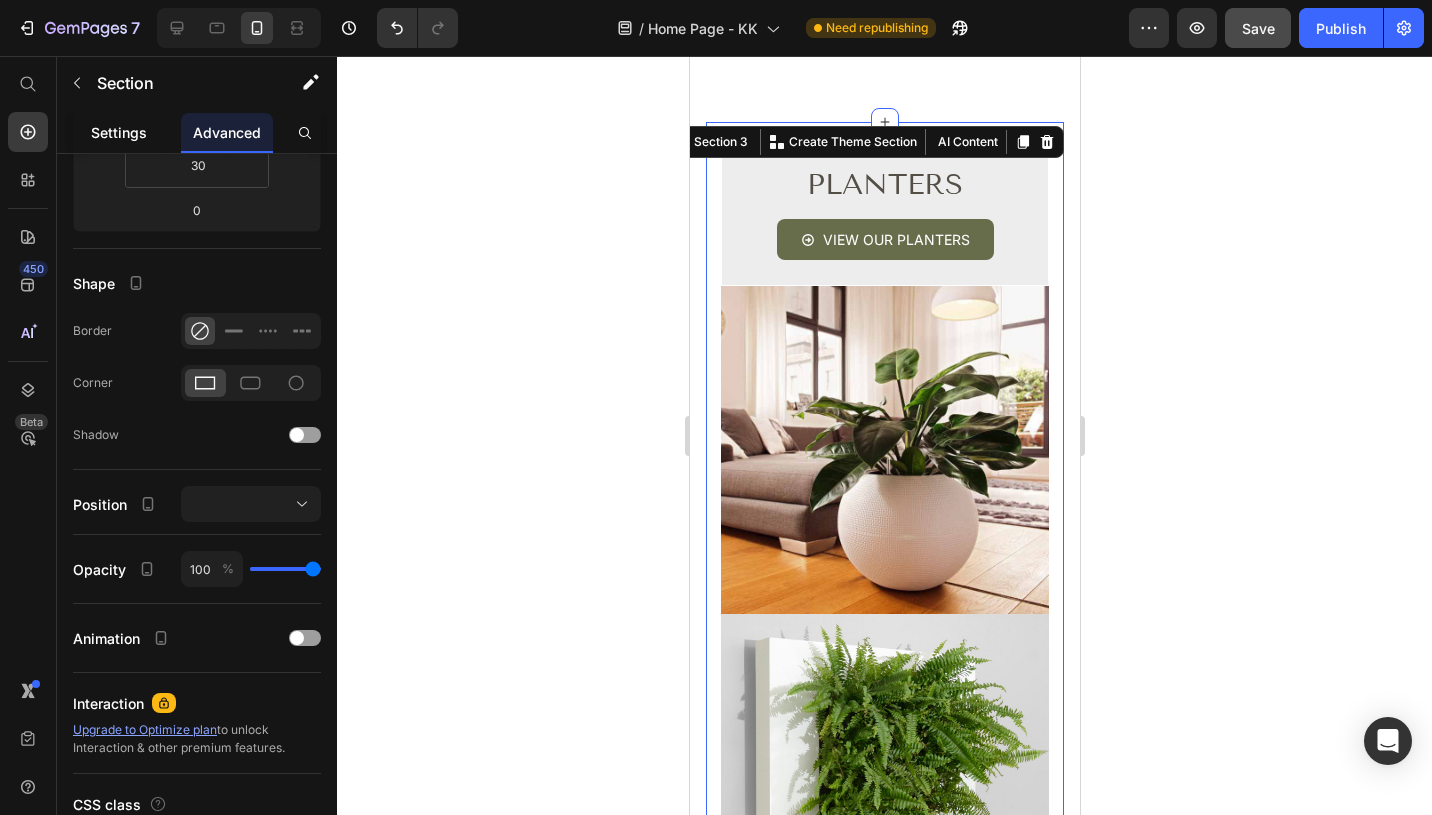 click on "Settings" at bounding box center [119, 132] 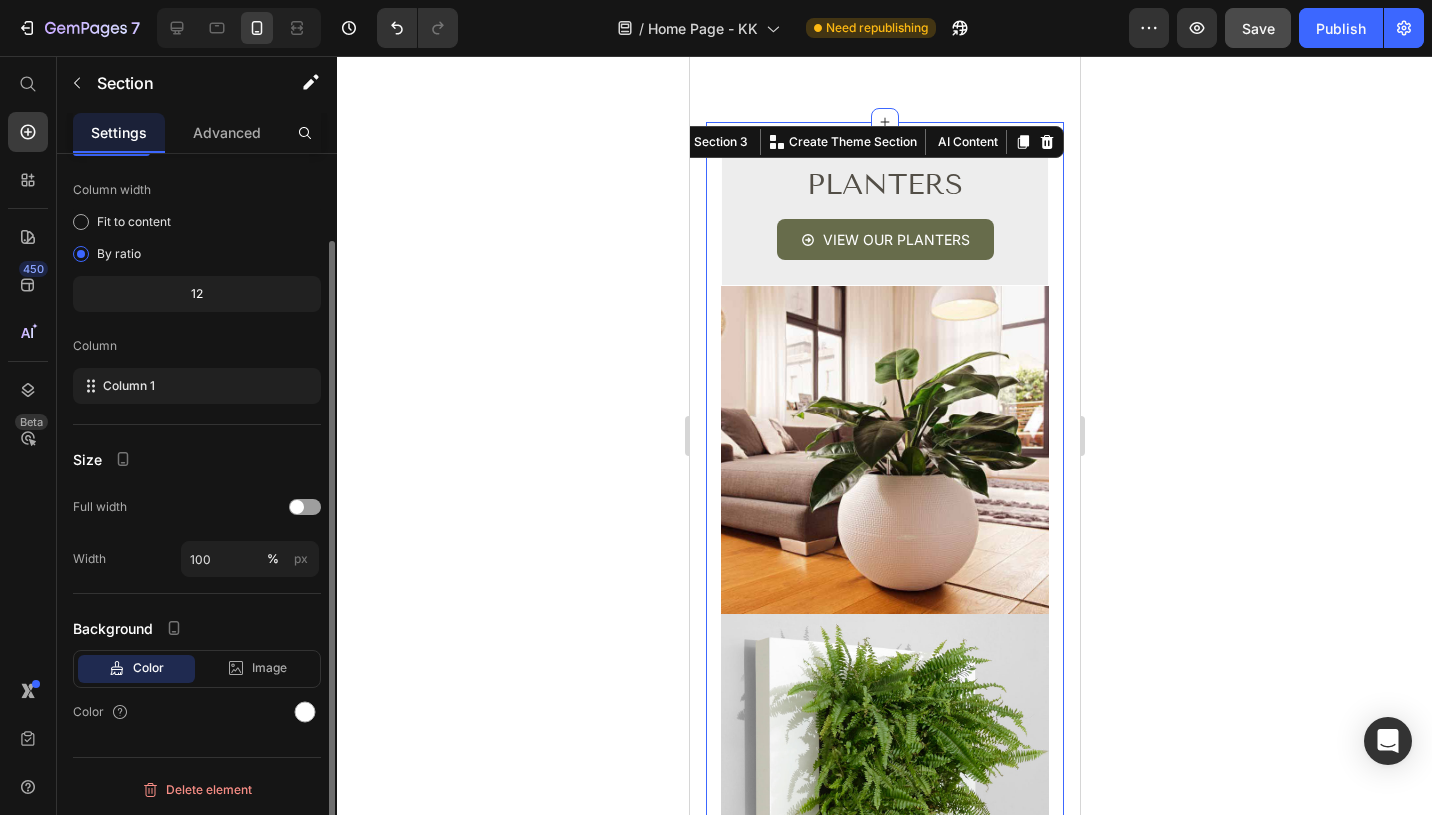 scroll, scrollTop: 0, scrollLeft: 0, axis: both 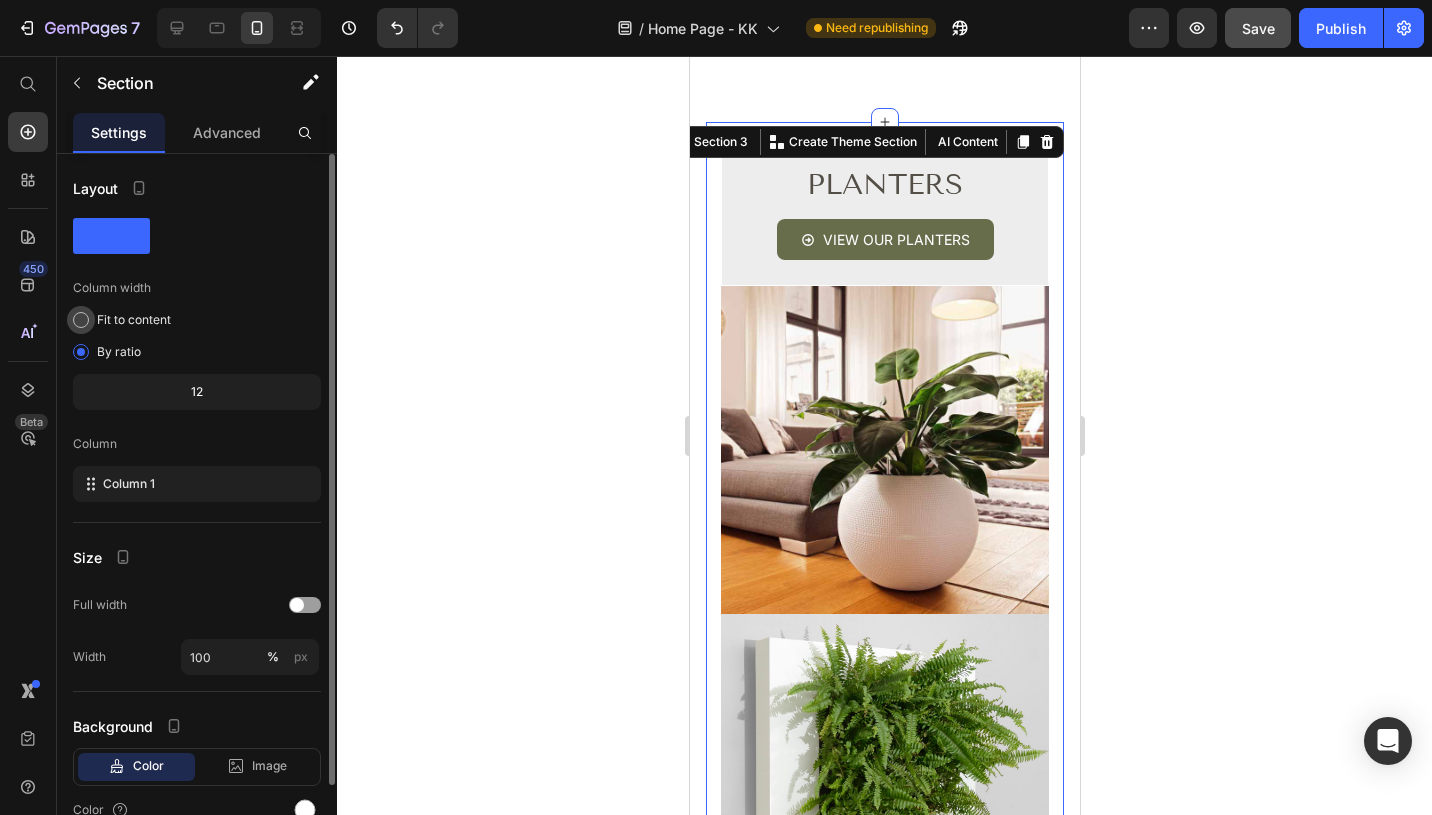 click on "Fit to content" at bounding box center (134, 320) 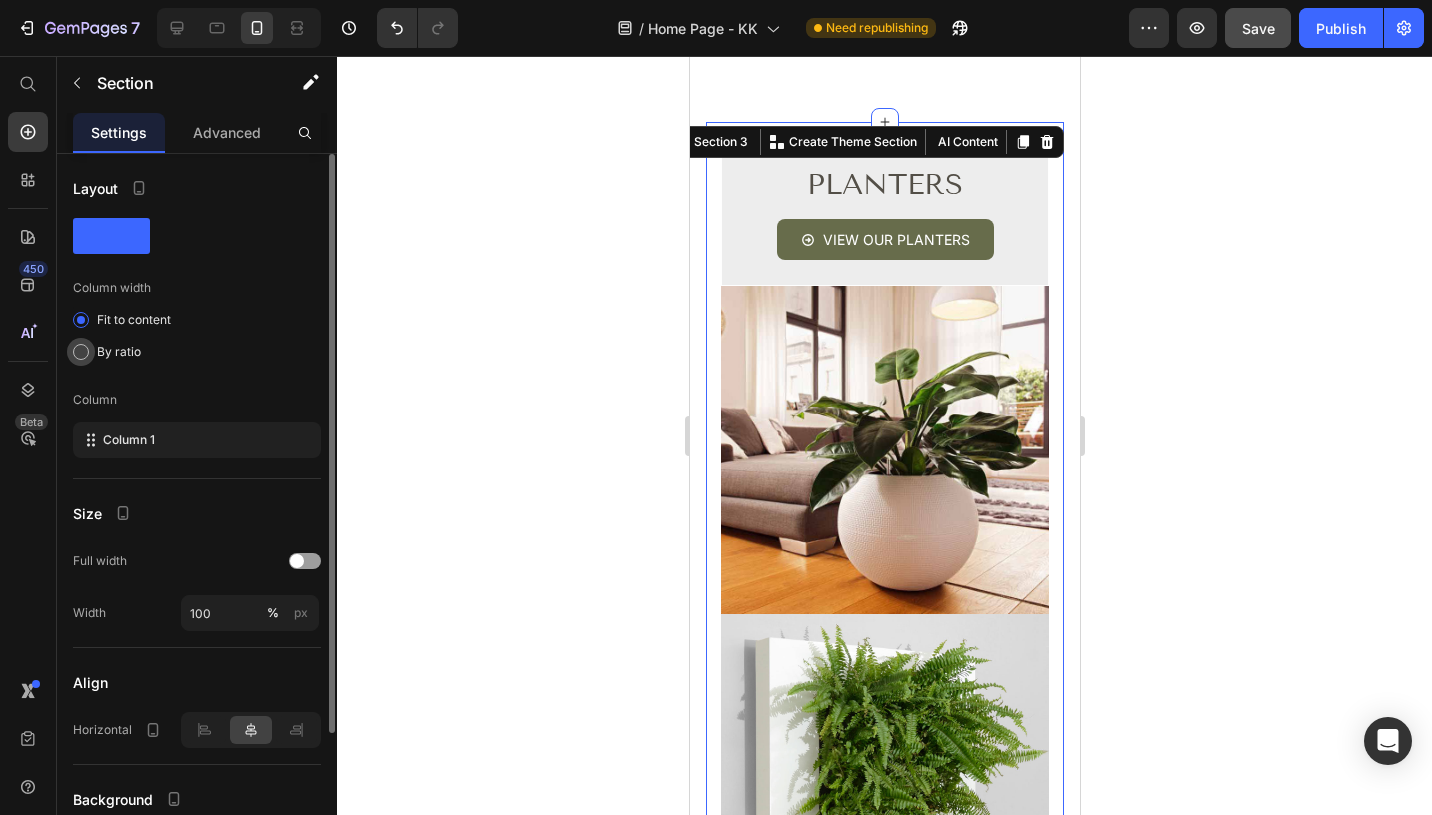 click on "By ratio" at bounding box center (119, 352) 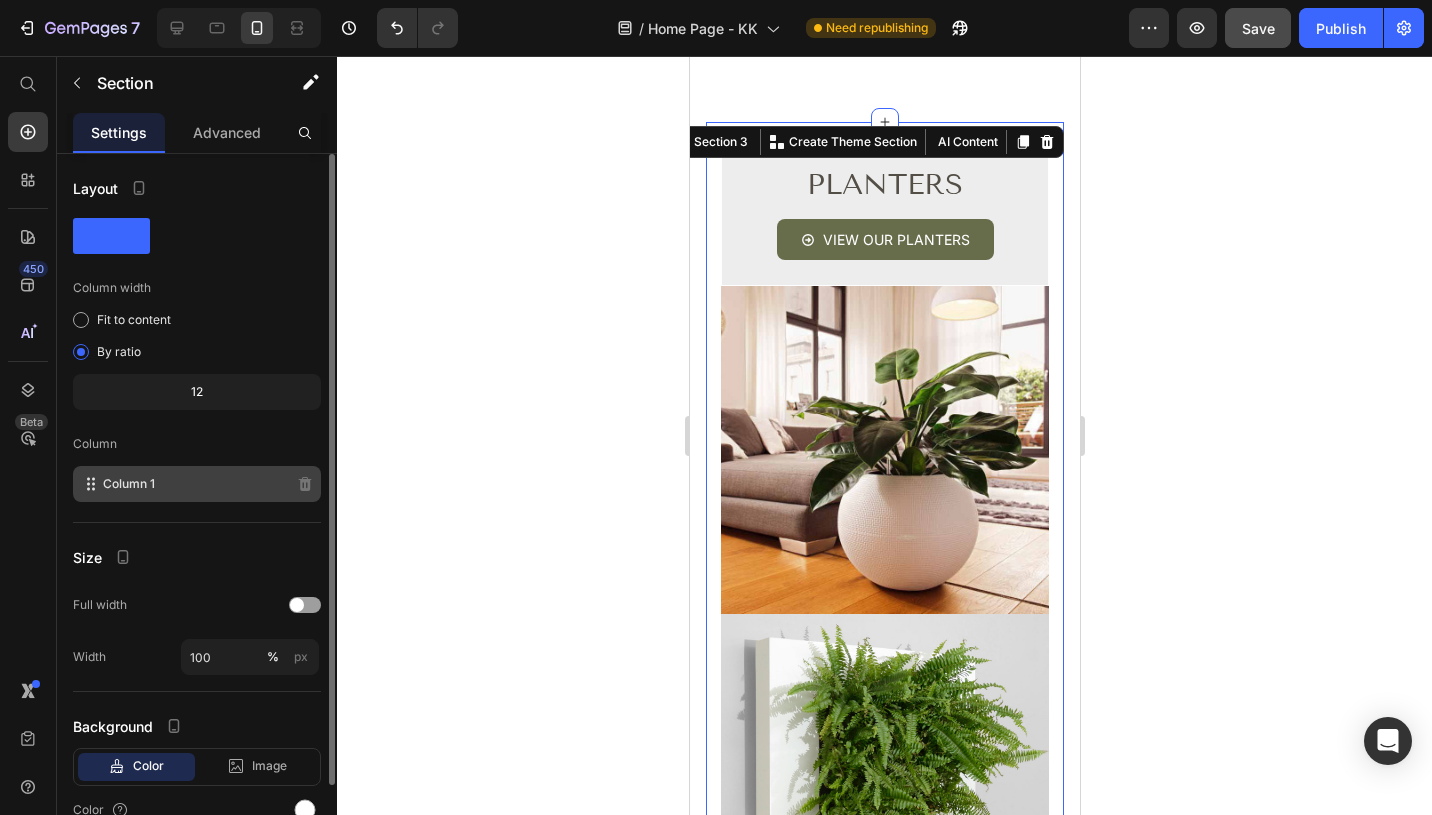 click on "Column 1" at bounding box center [129, 484] 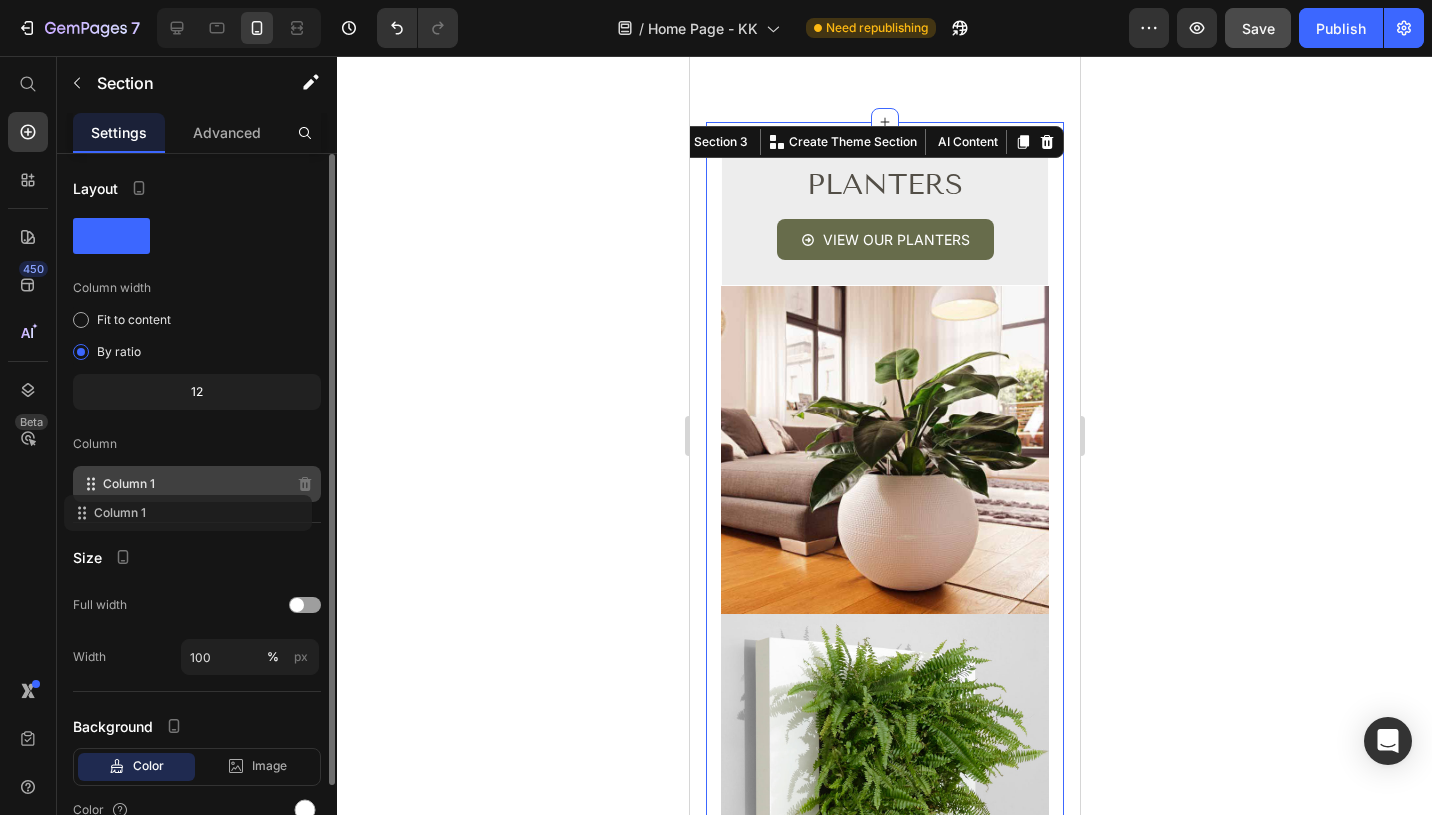 click on "Column 1" 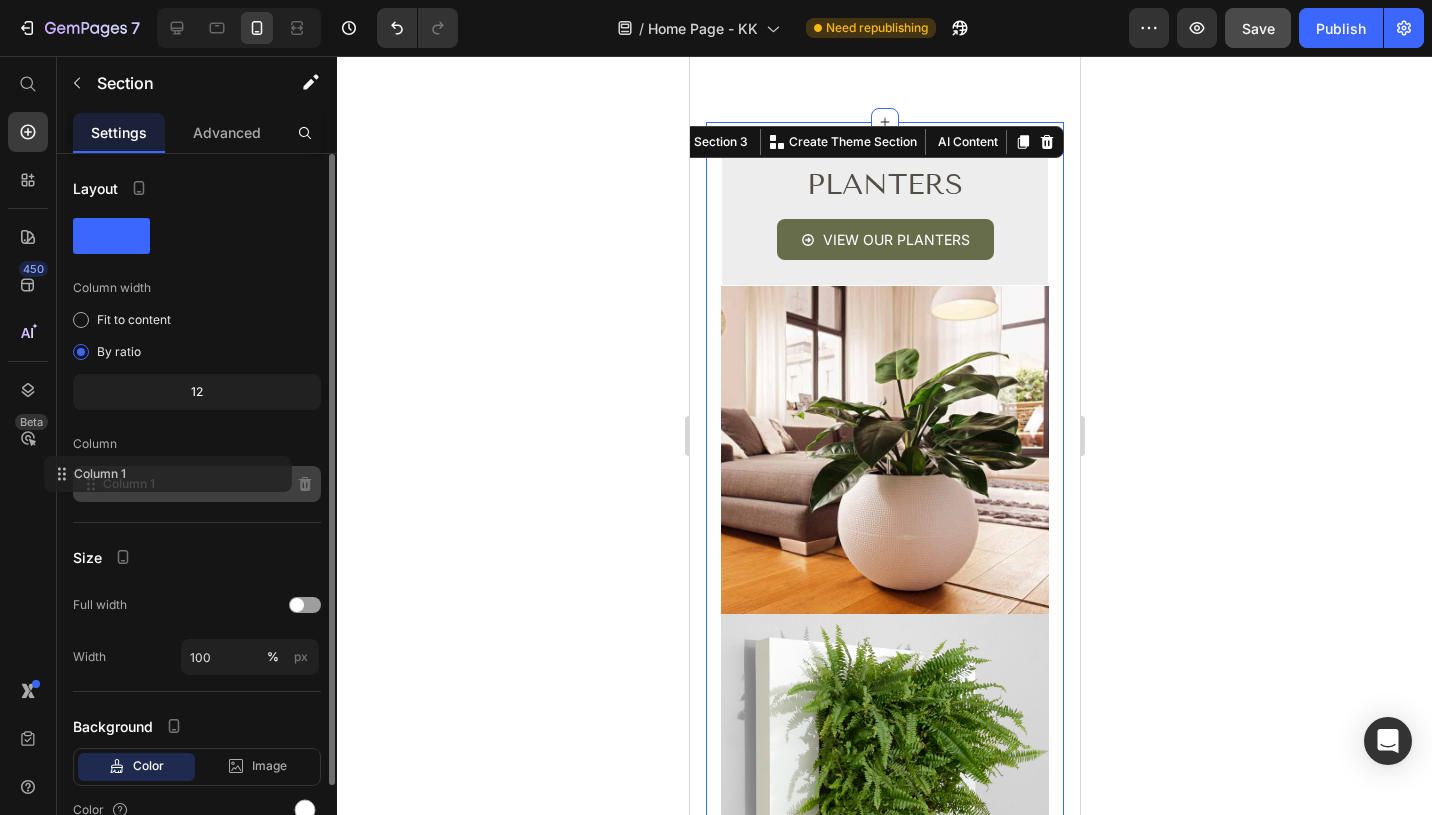 drag, startPoint x: 274, startPoint y: 468, endPoint x: 277, endPoint y: 489, distance: 21.213203 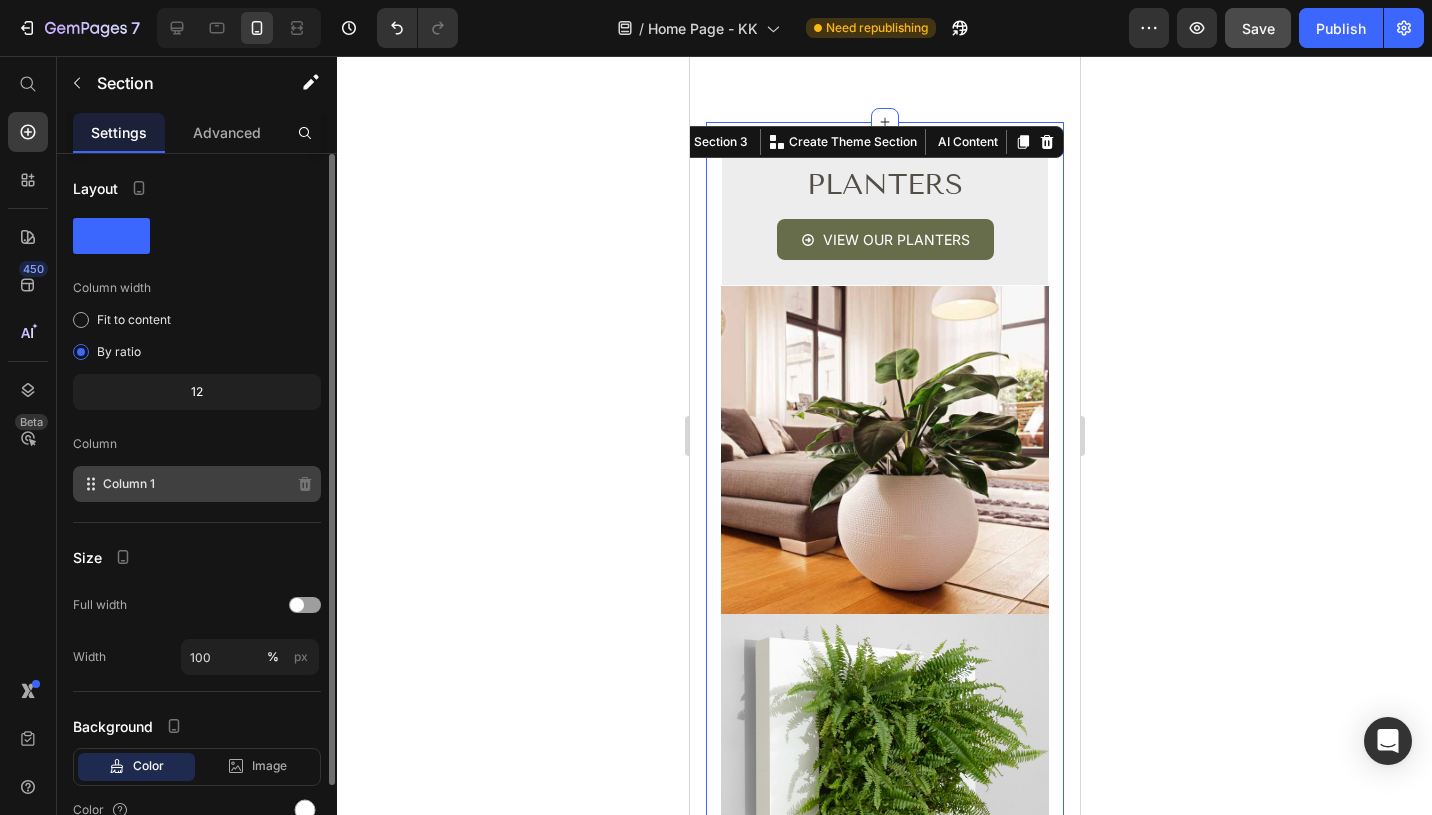 click on "Column 1" 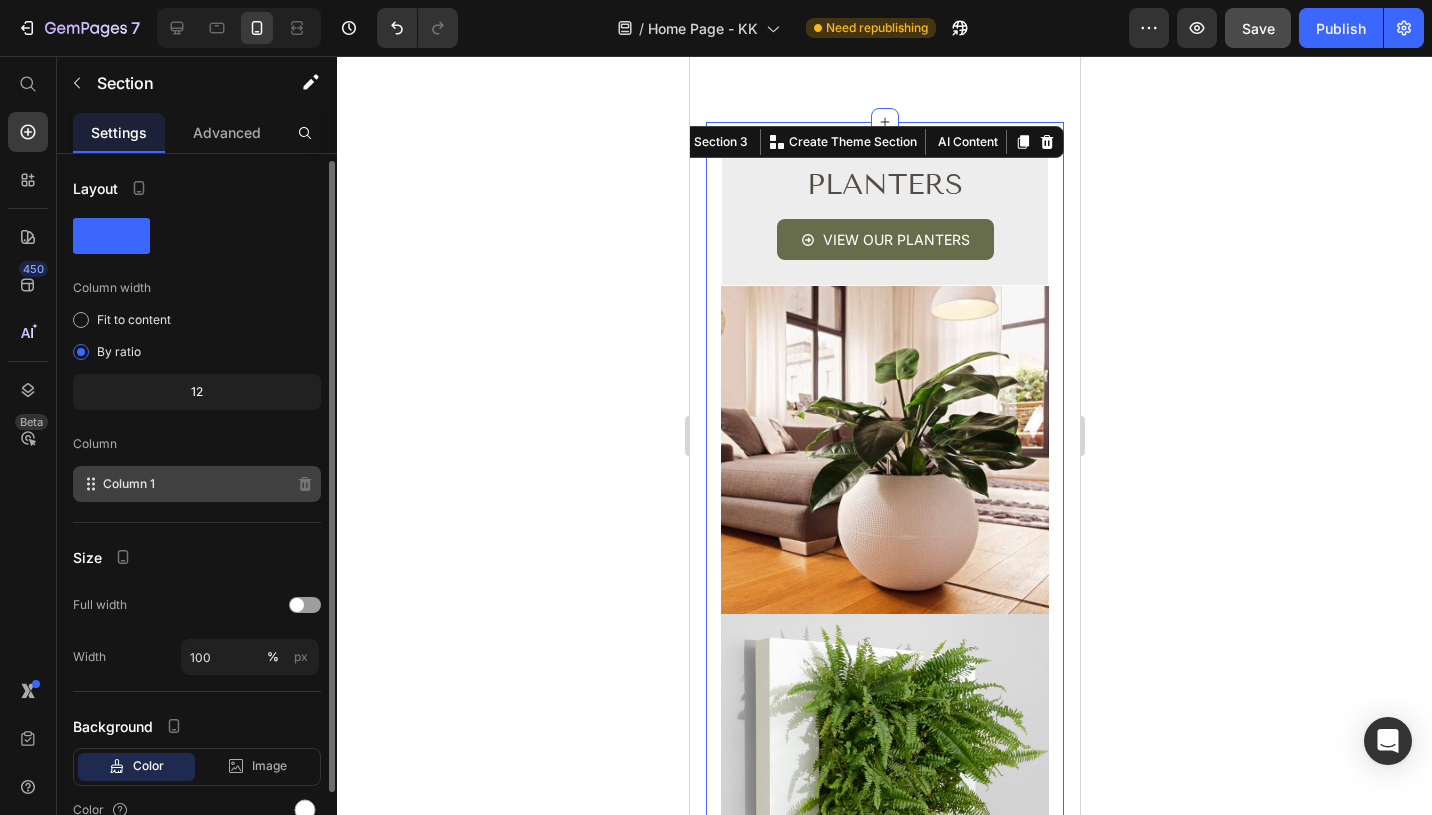 scroll, scrollTop: 31, scrollLeft: 0, axis: vertical 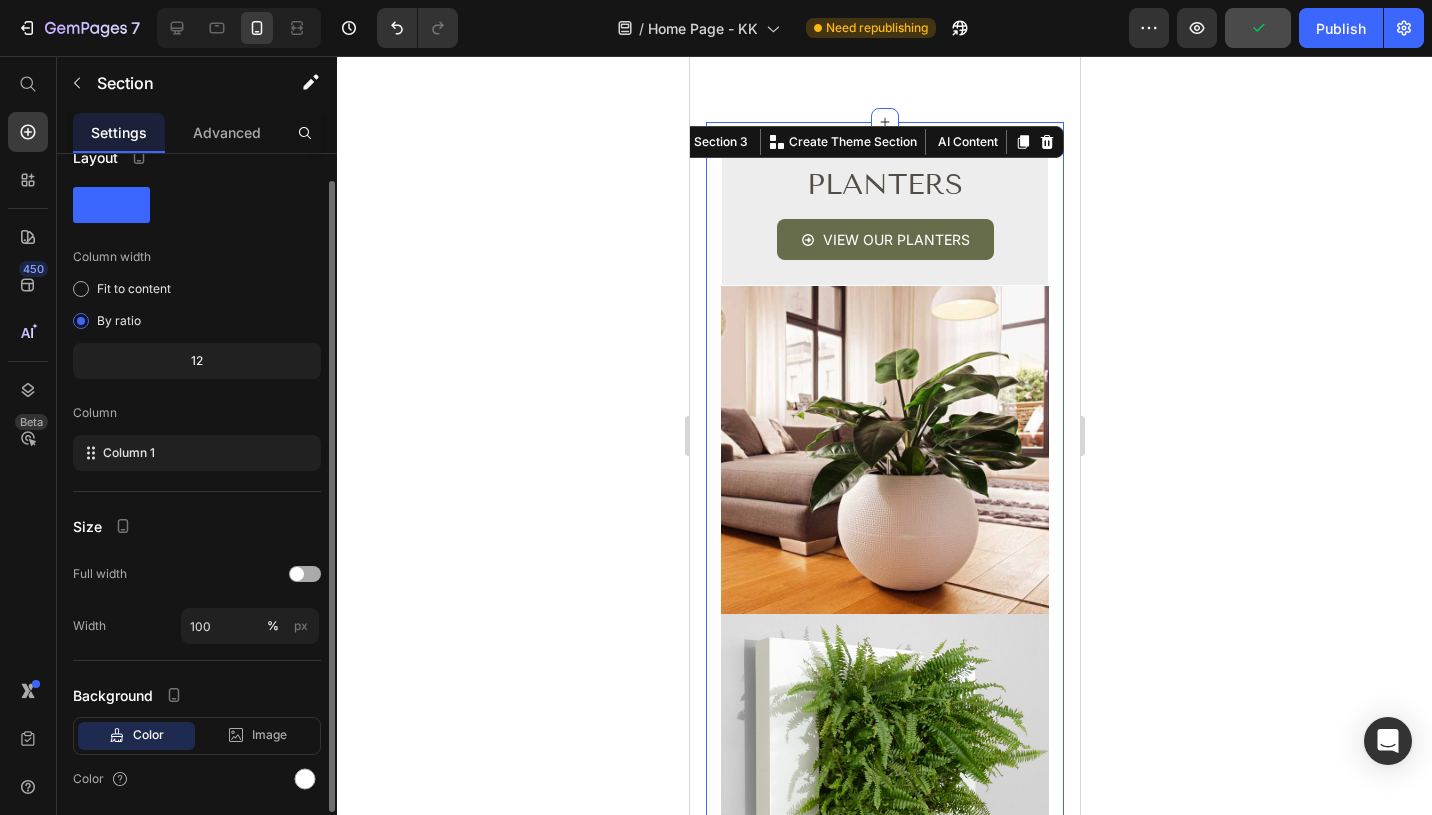 click at bounding box center [305, 574] 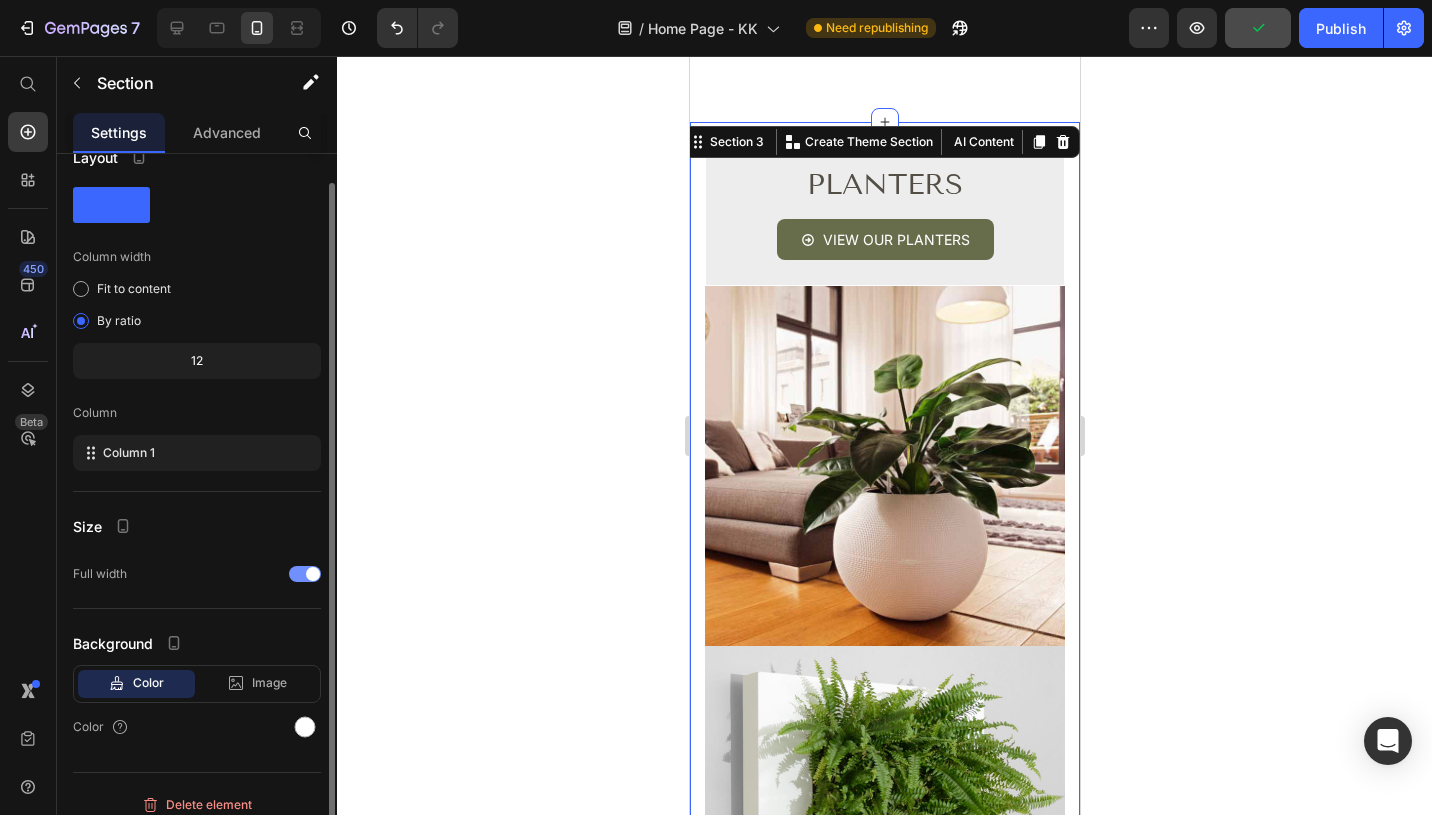 click at bounding box center [305, 574] 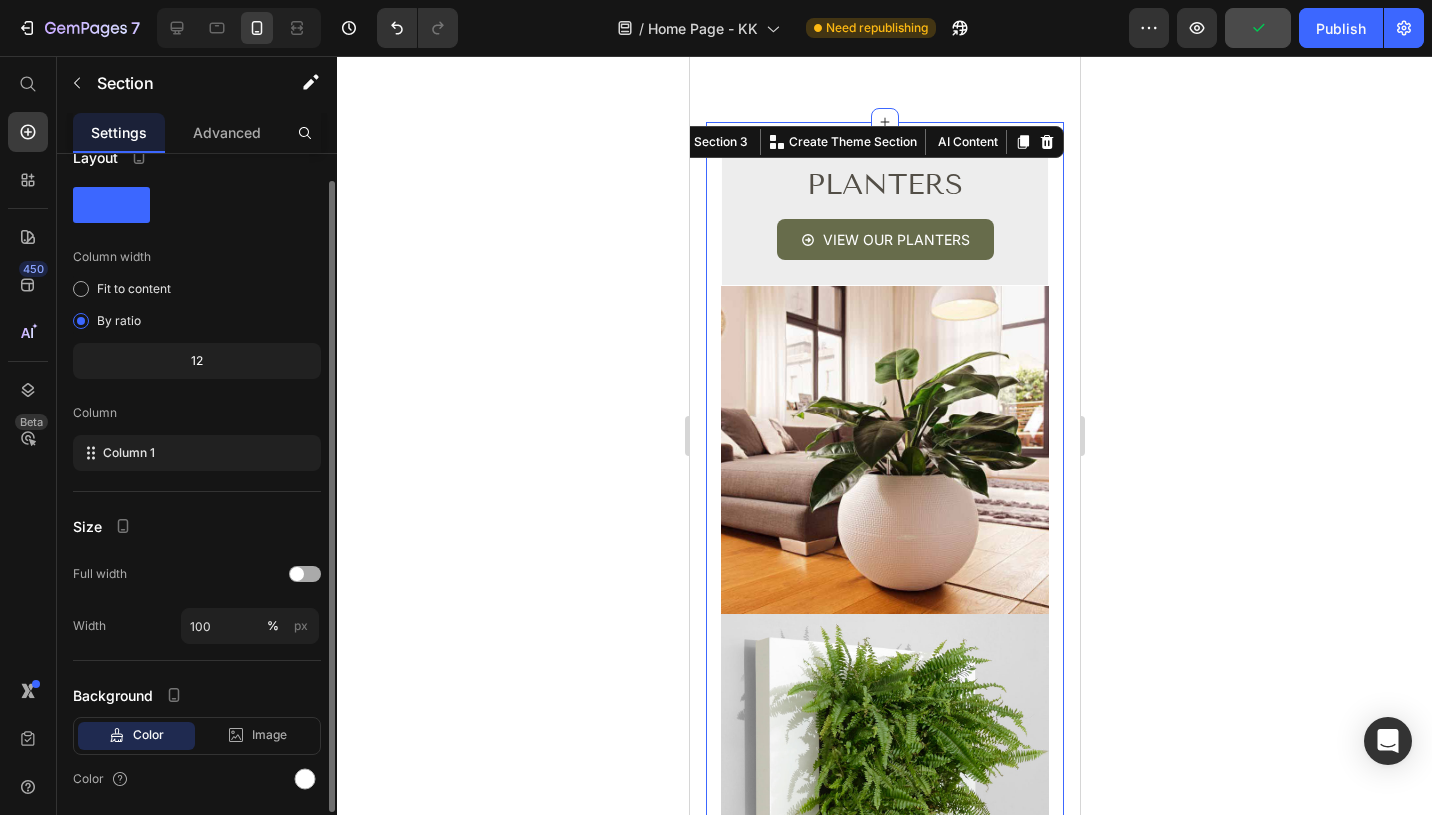 scroll, scrollTop: 98, scrollLeft: 0, axis: vertical 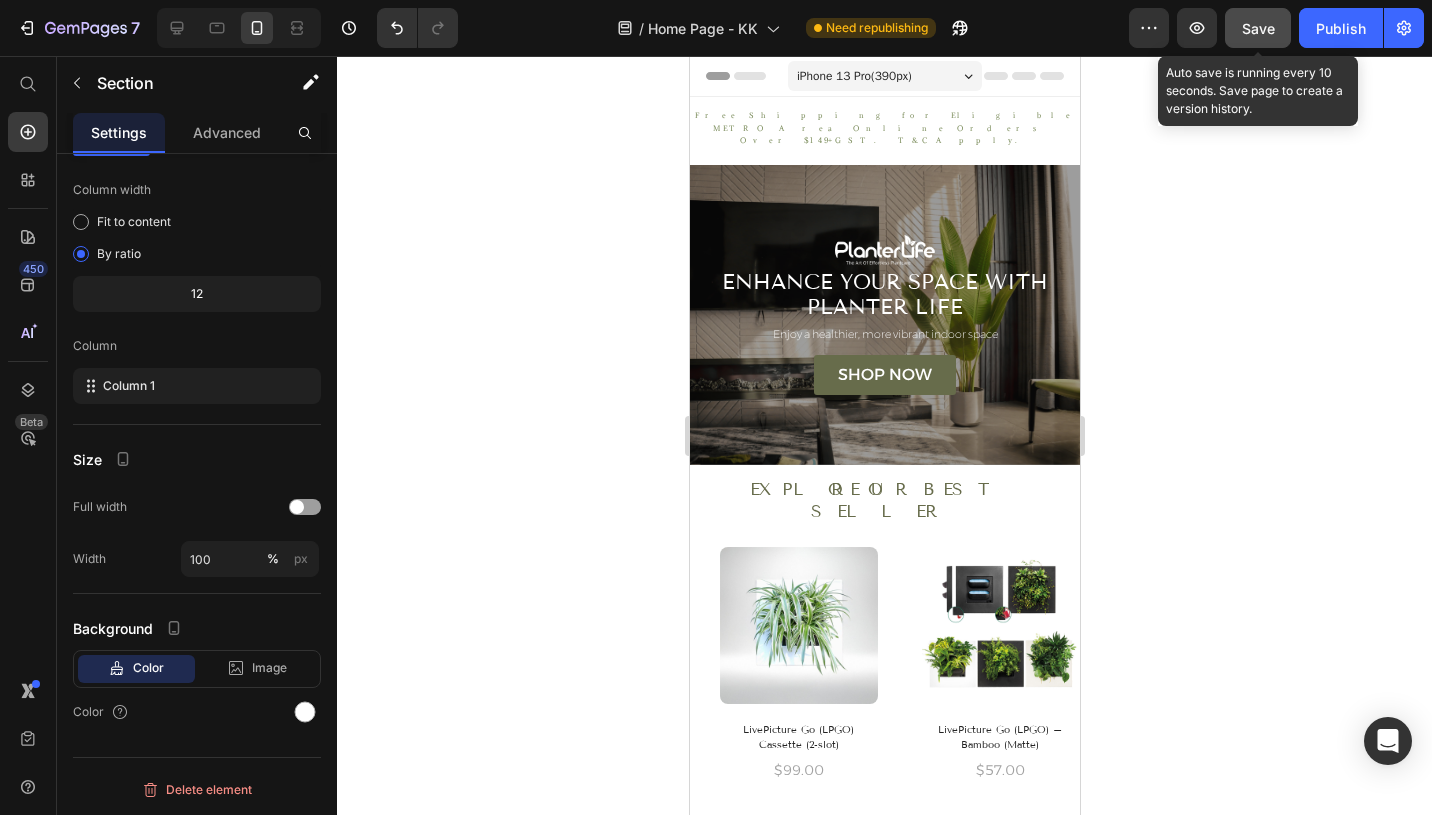 click on "Save" at bounding box center [1258, 28] 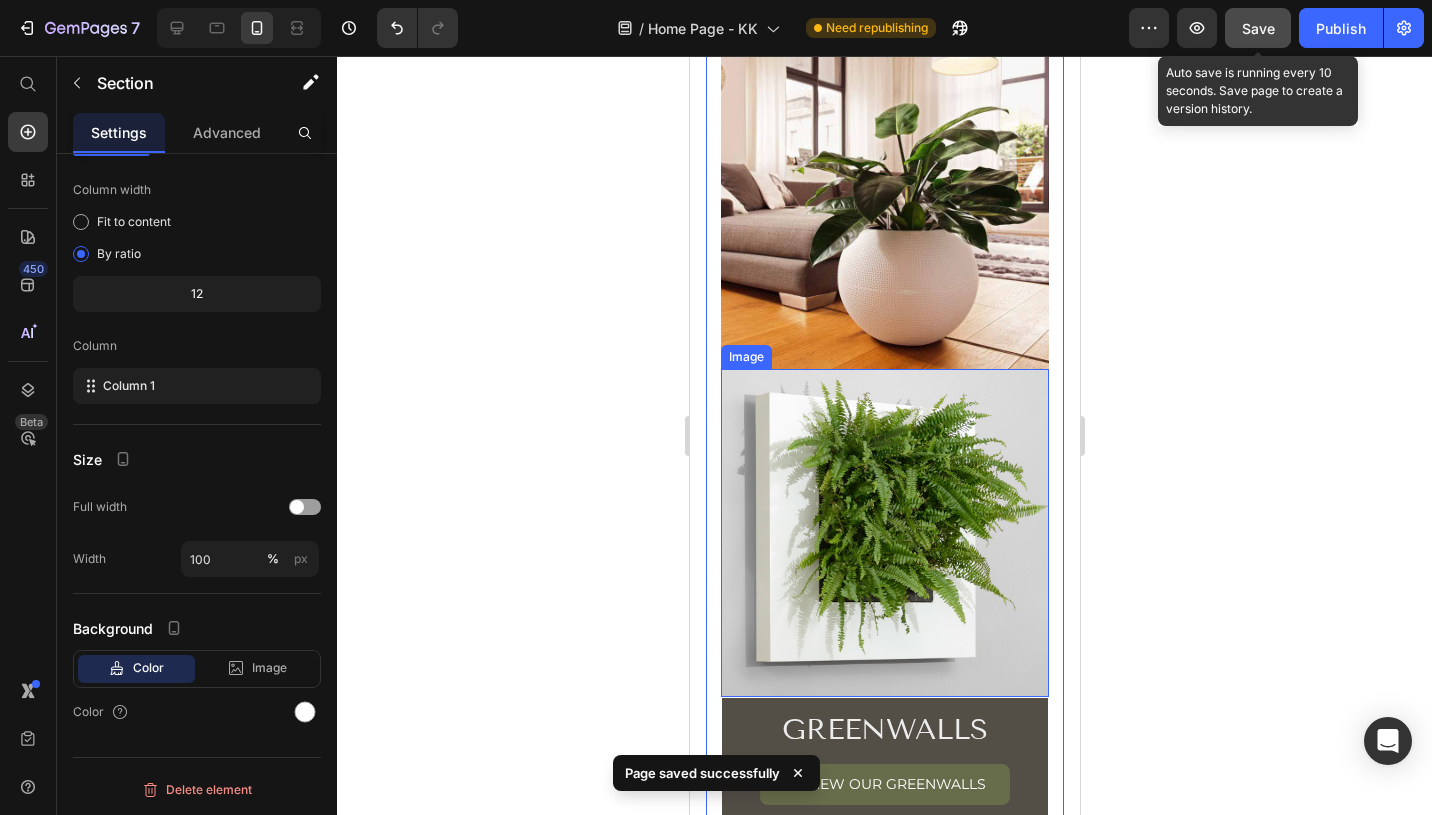 scroll, scrollTop: 727, scrollLeft: 0, axis: vertical 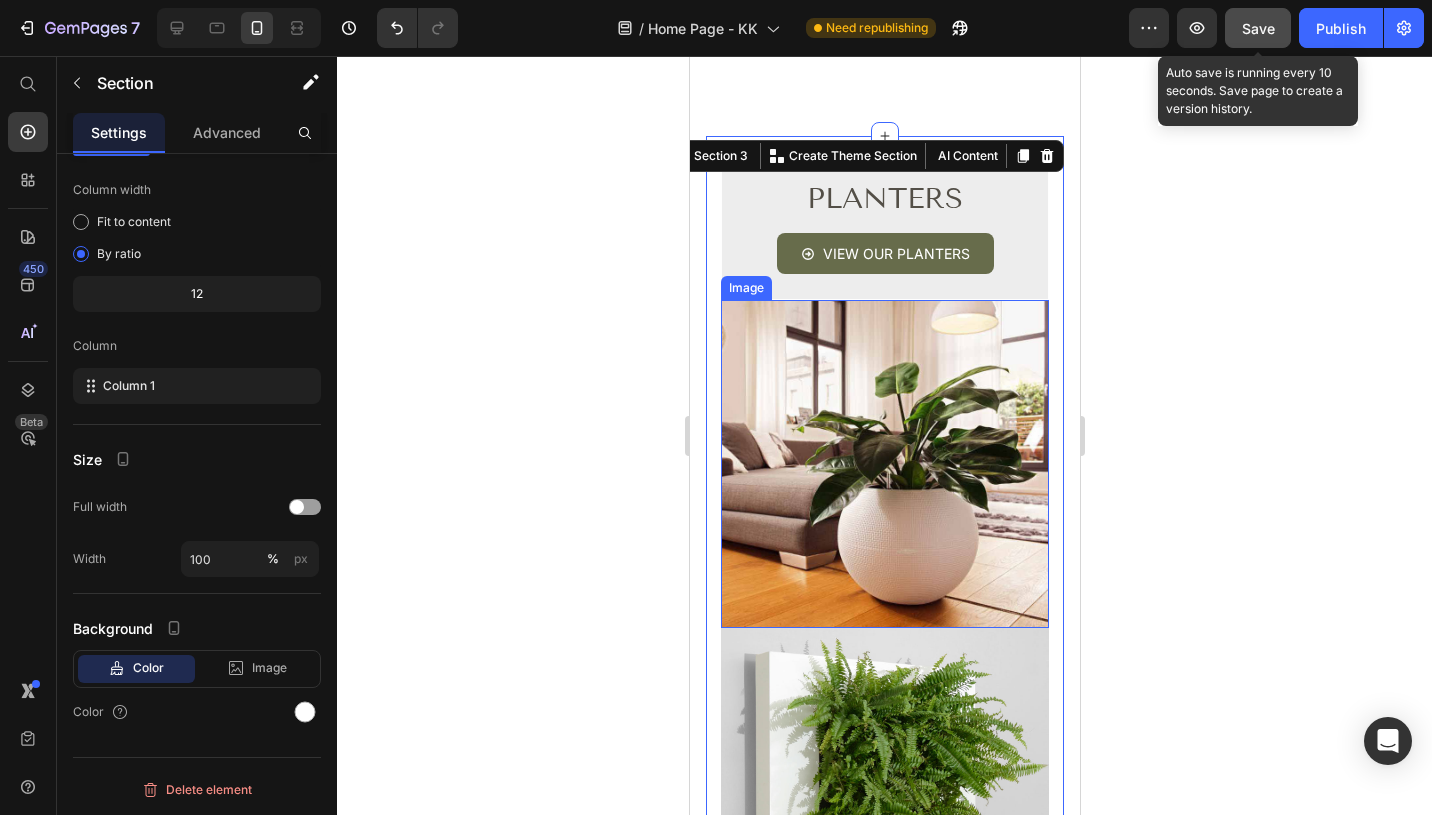 click at bounding box center (884, 464) 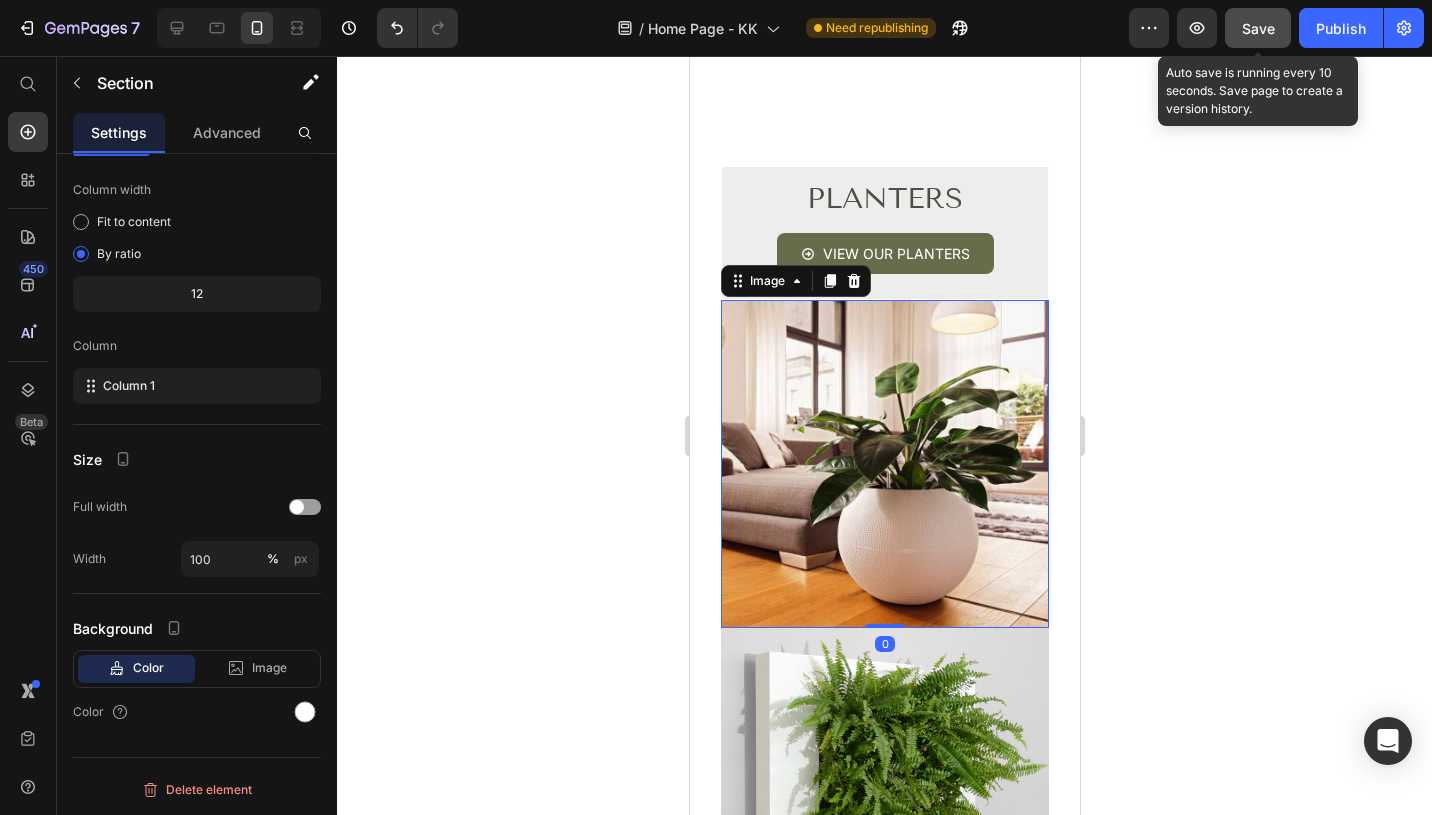 scroll, scrollTop: 0, scrollLeft: 0, axis: both 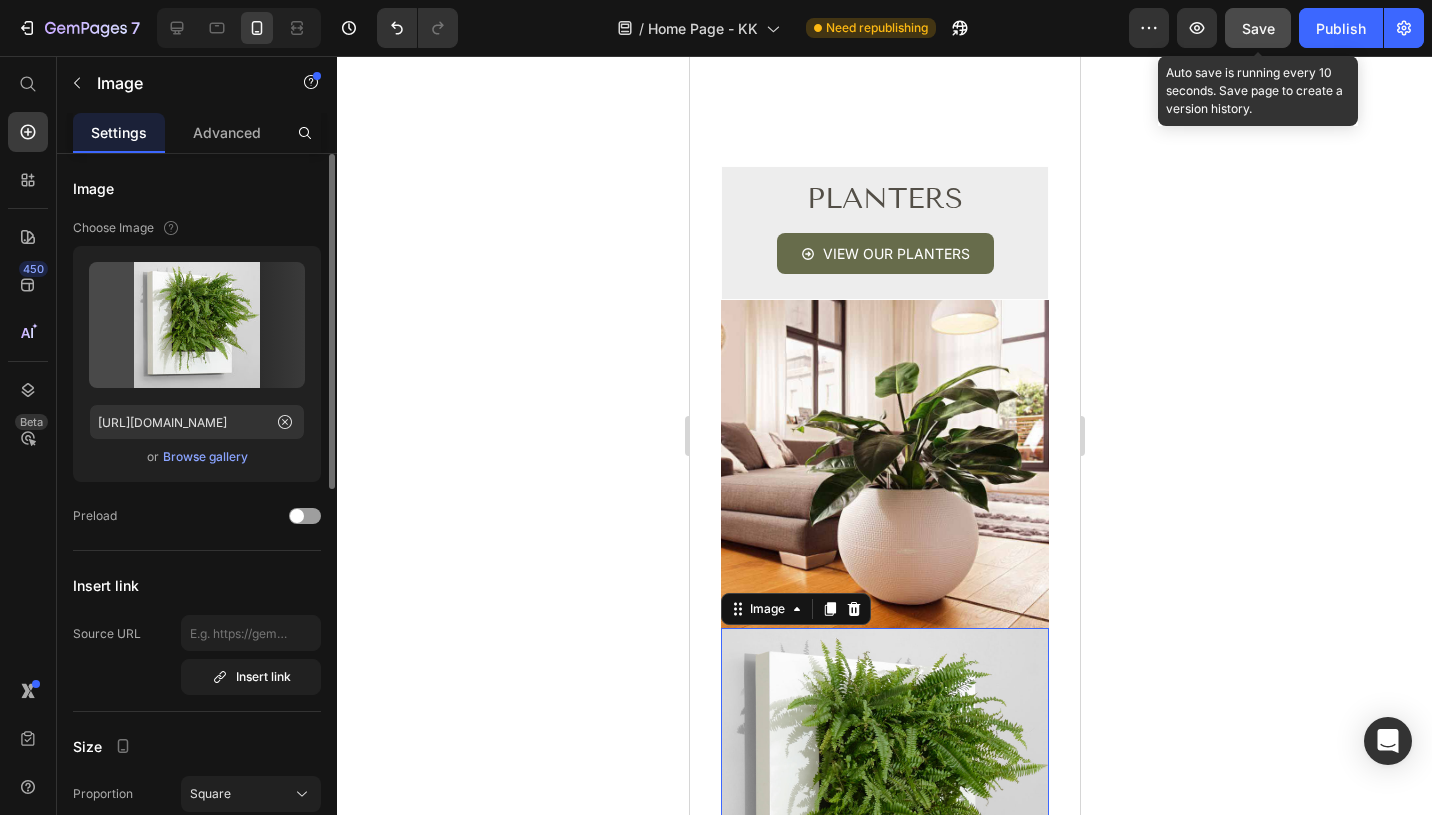 click at bounding box center [884, 792] 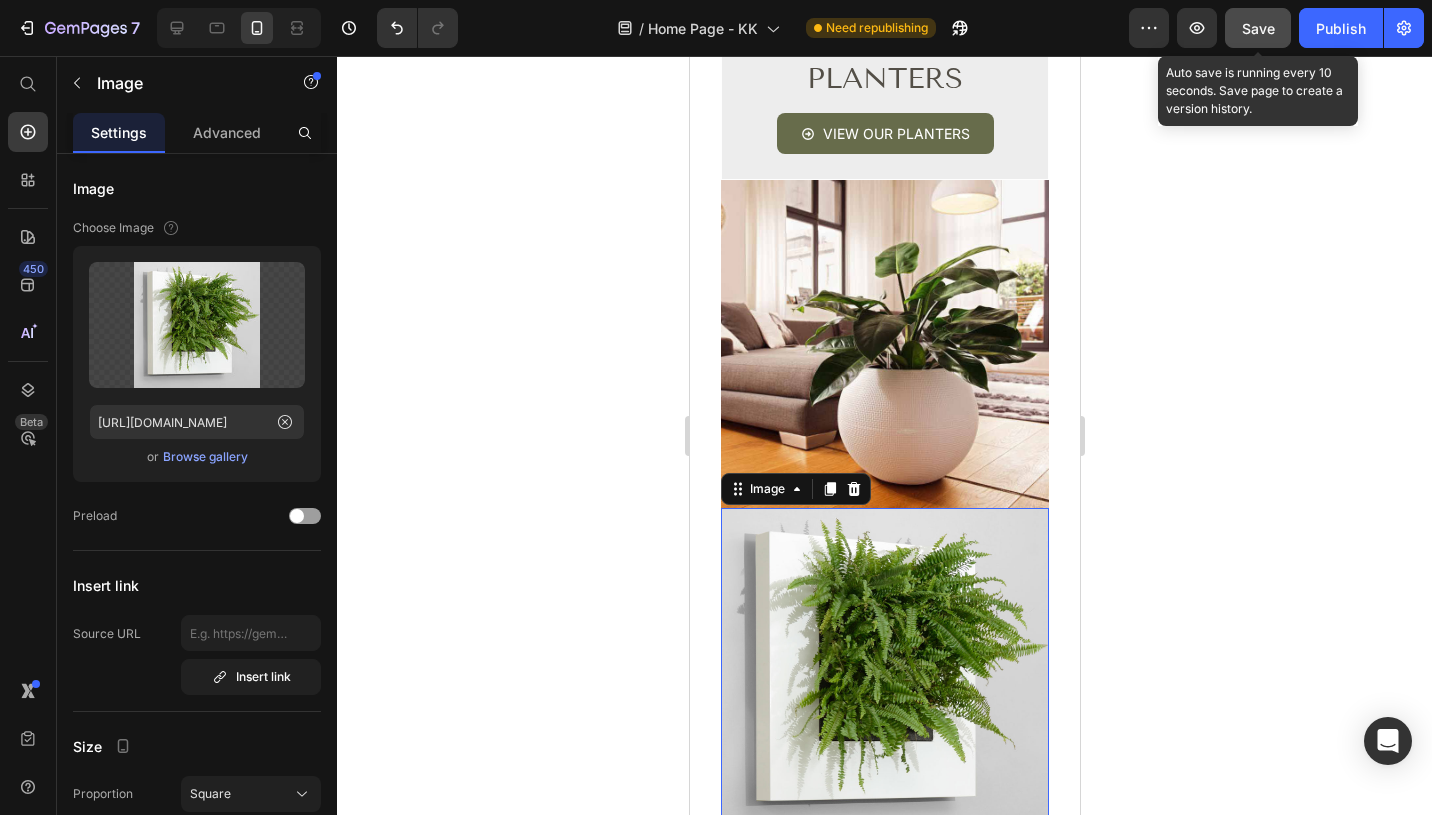 scroll, scrollTop: 763, scrollLeft: 0, axis: vertical 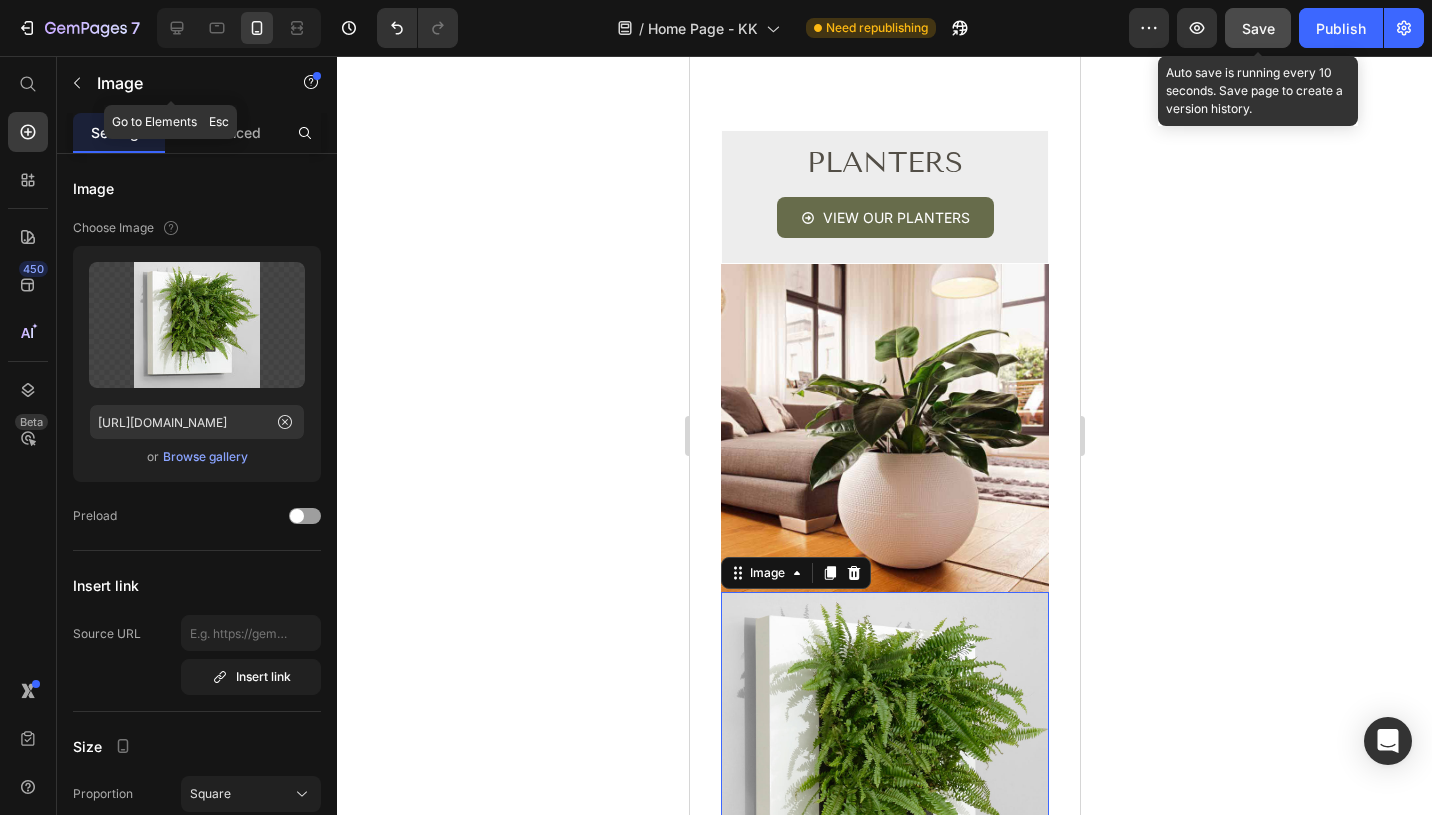 click on "Image" 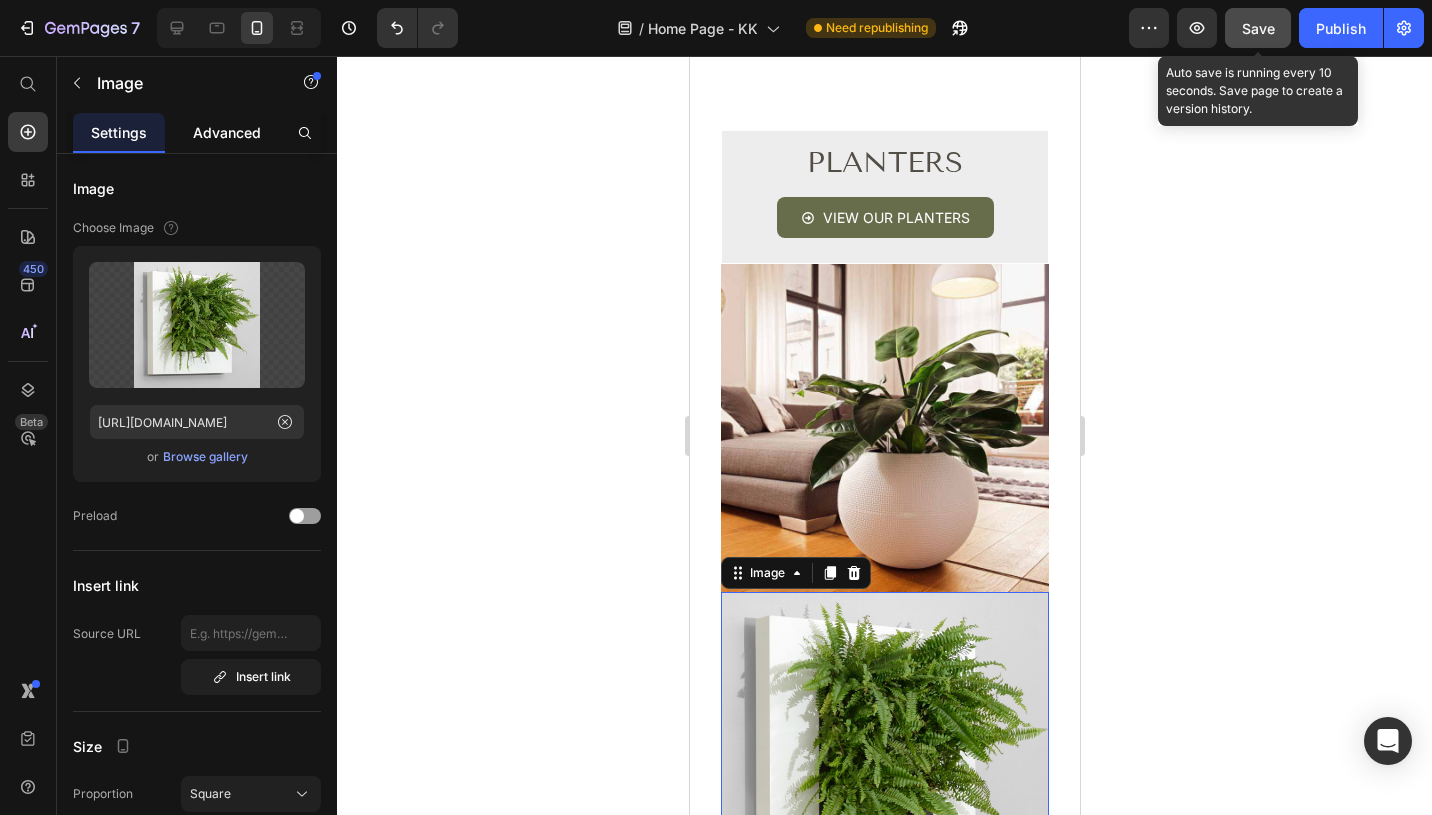 click on "Advanced" at bounding box center [227, 132] 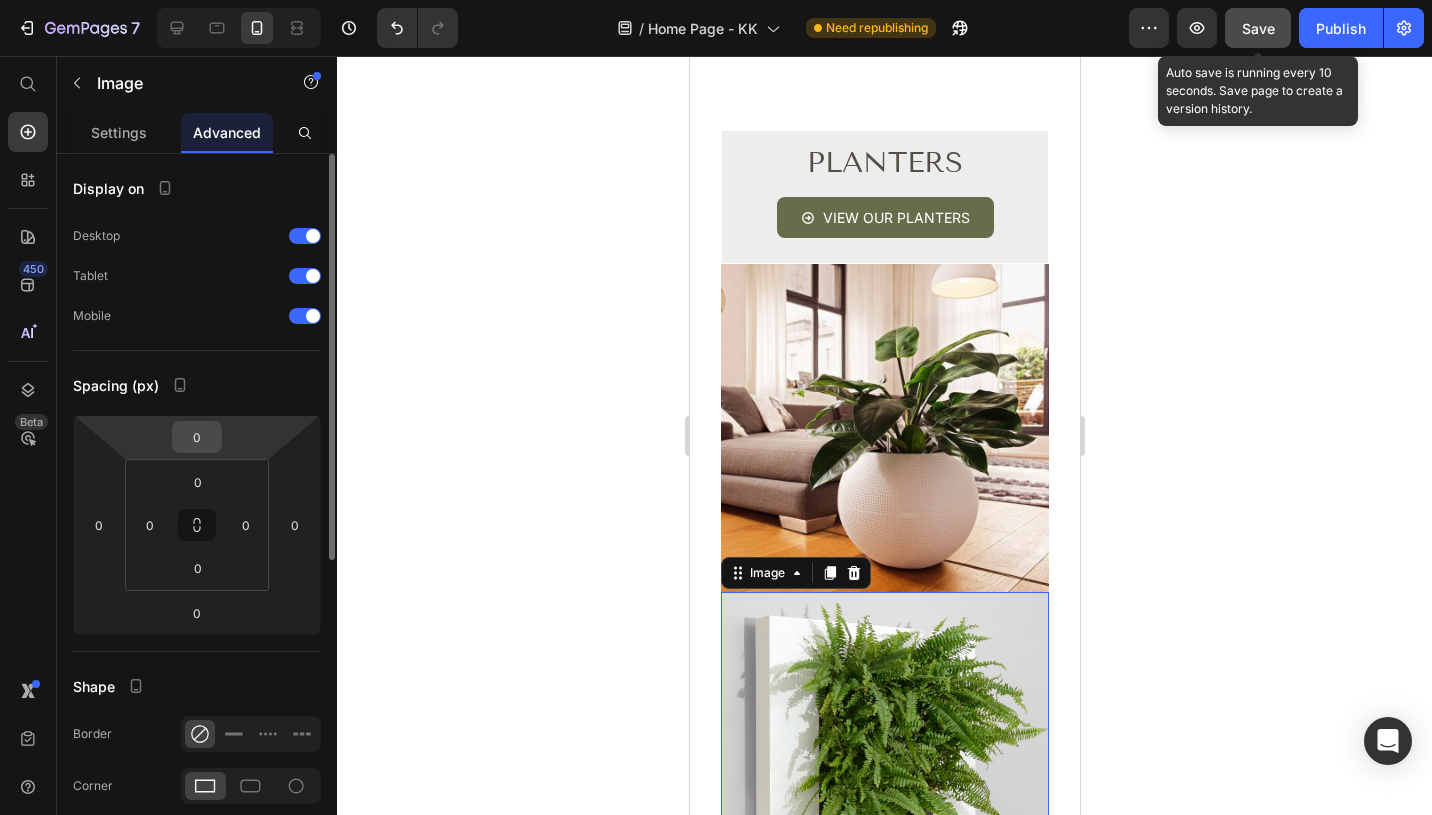 click on "0" at bounding box center (197, 437) 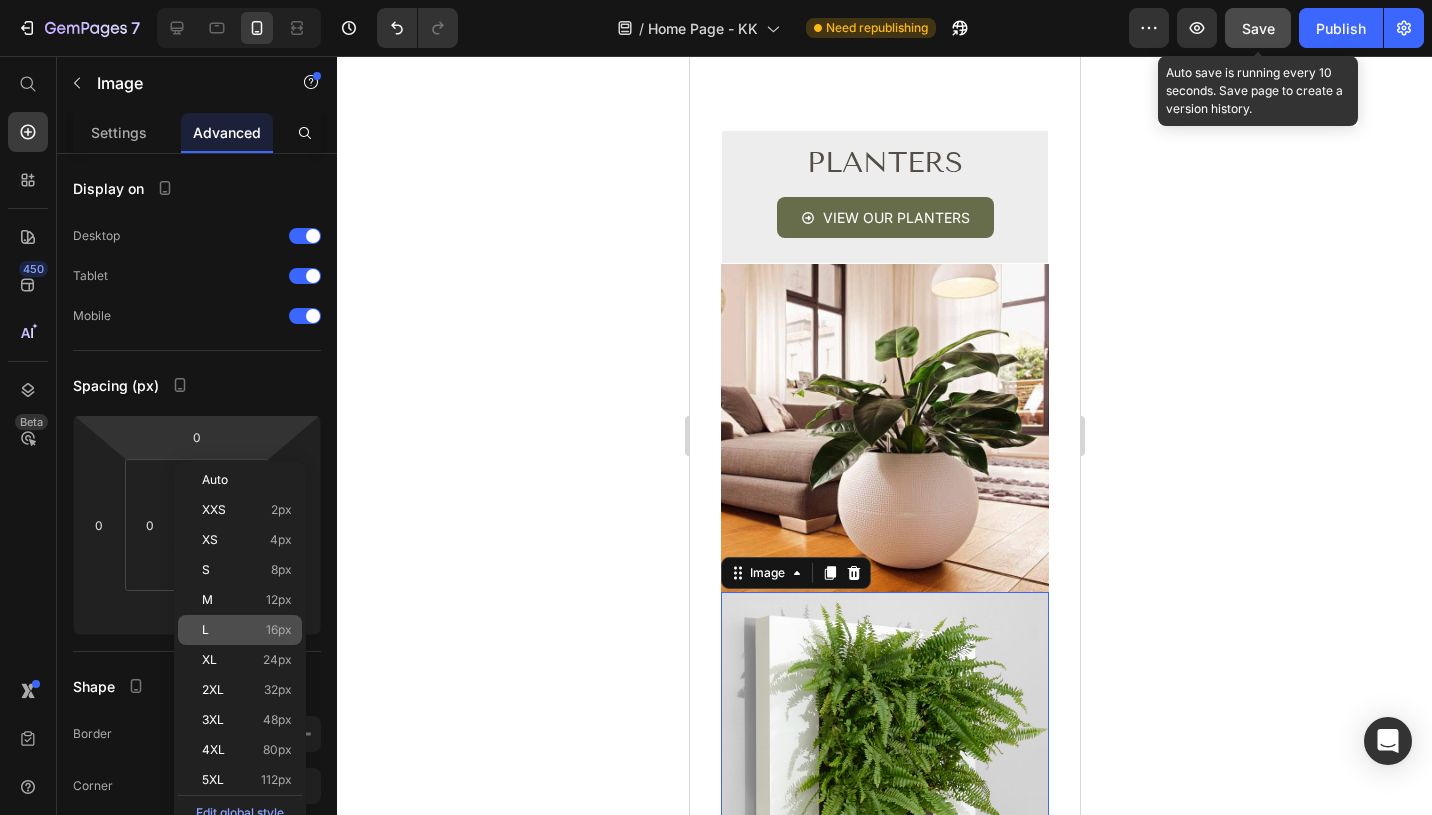 click on "L 16px" at bounding box center [247, 630] 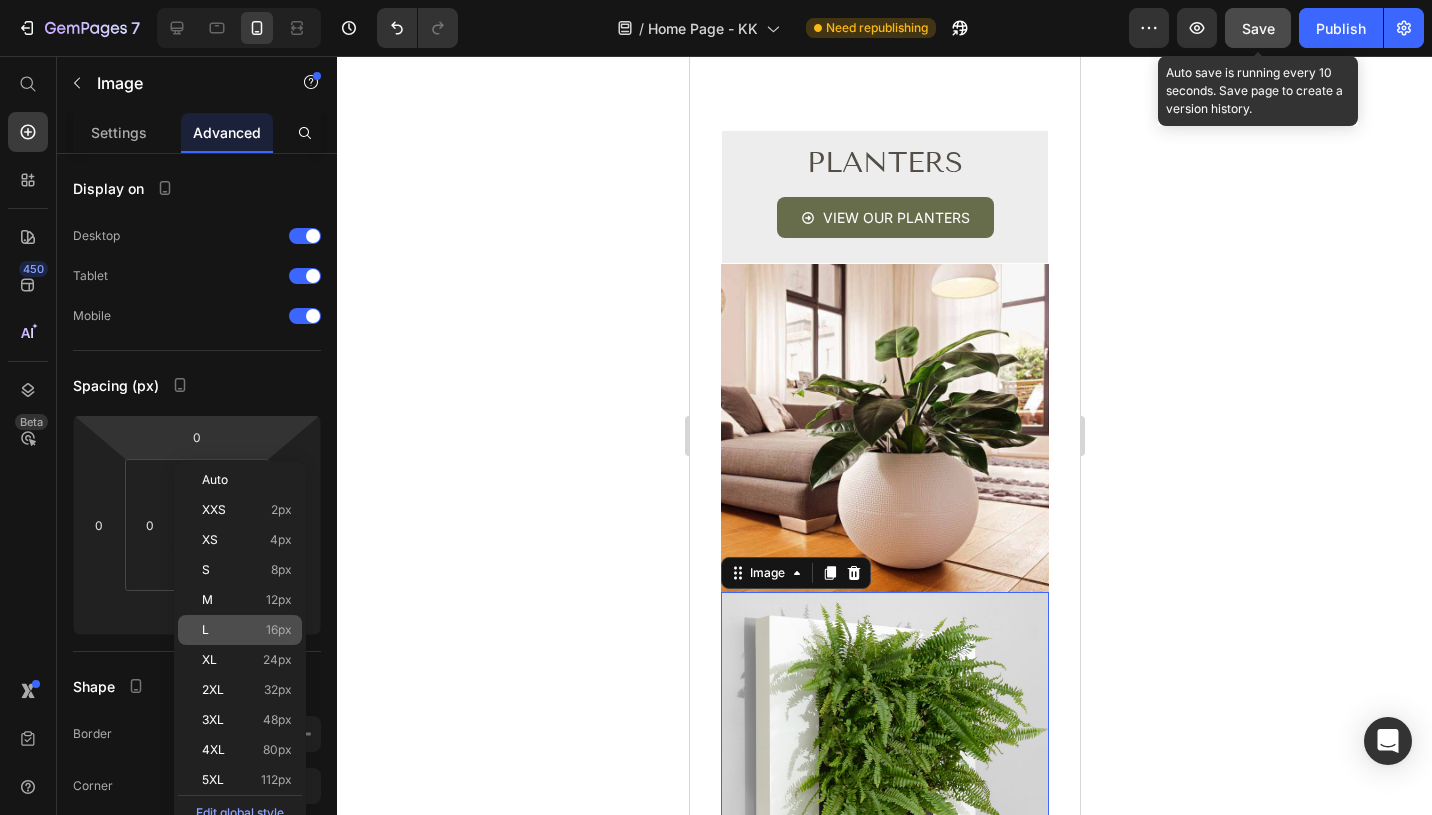 type on "16" 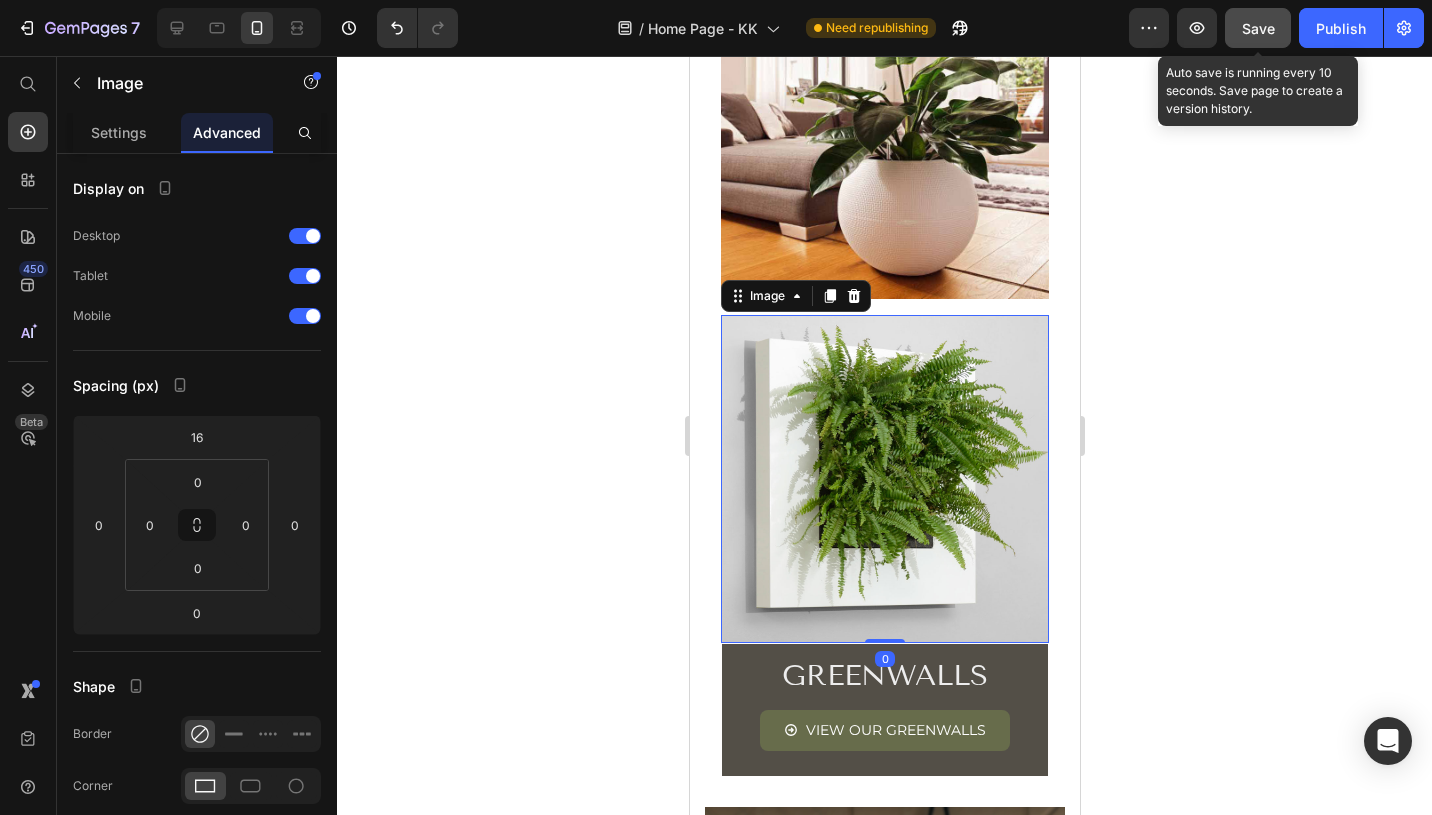 scroll, scrollTop: 1170, scrollLeft: 0, axis: vertical 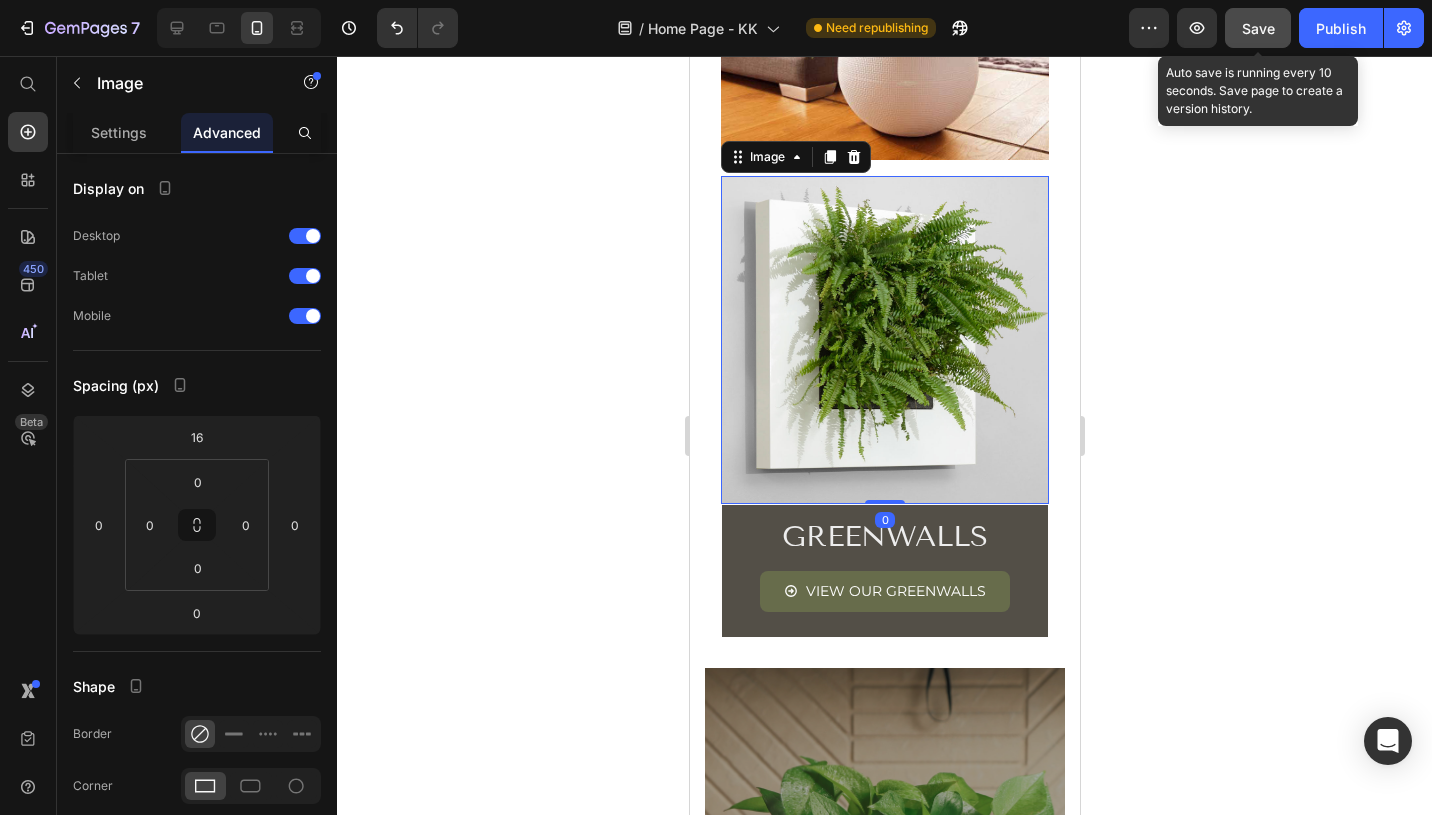 click 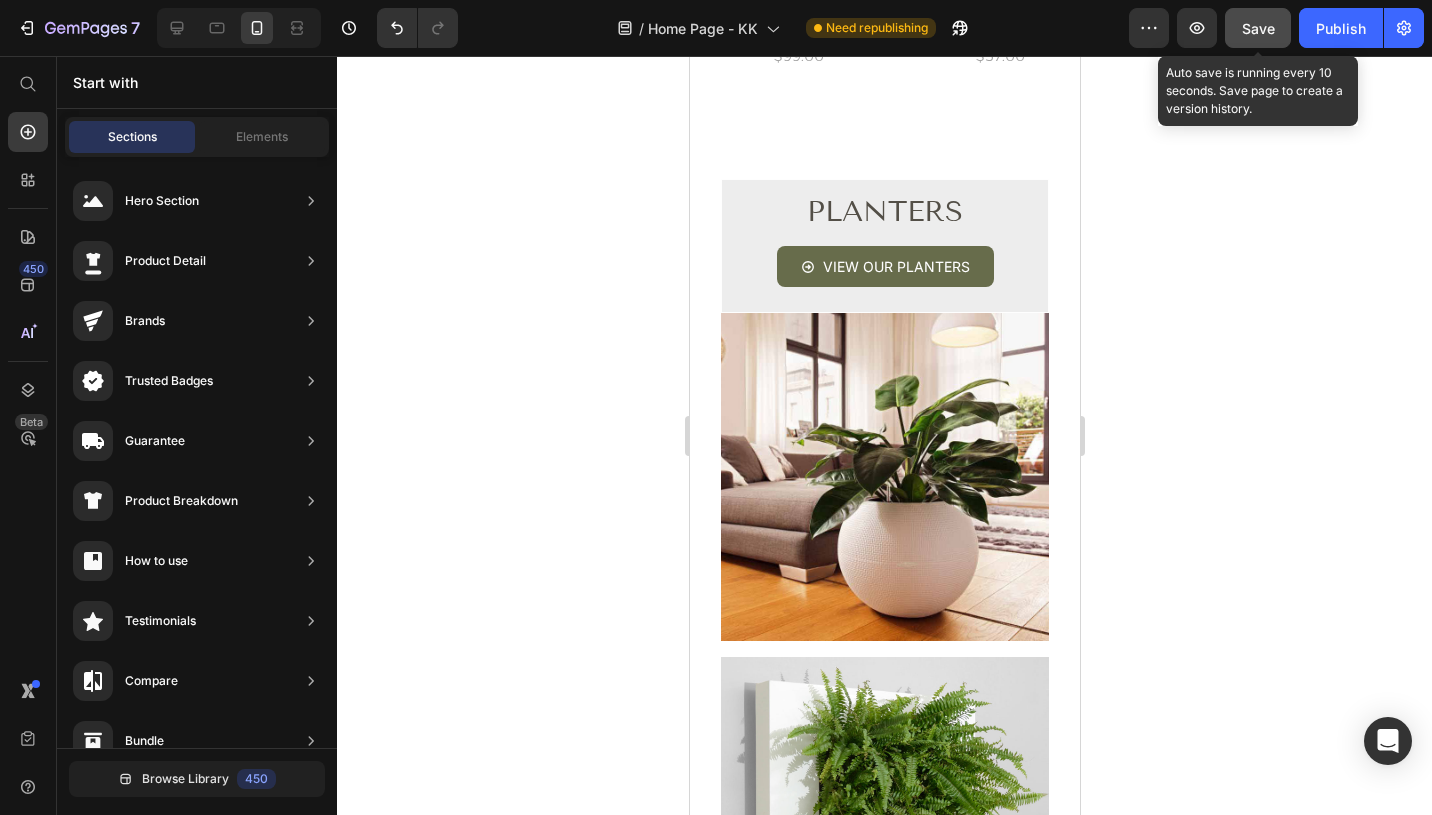 scroll, scrollTop: 691, scrollLeft: 0, axis: vertical 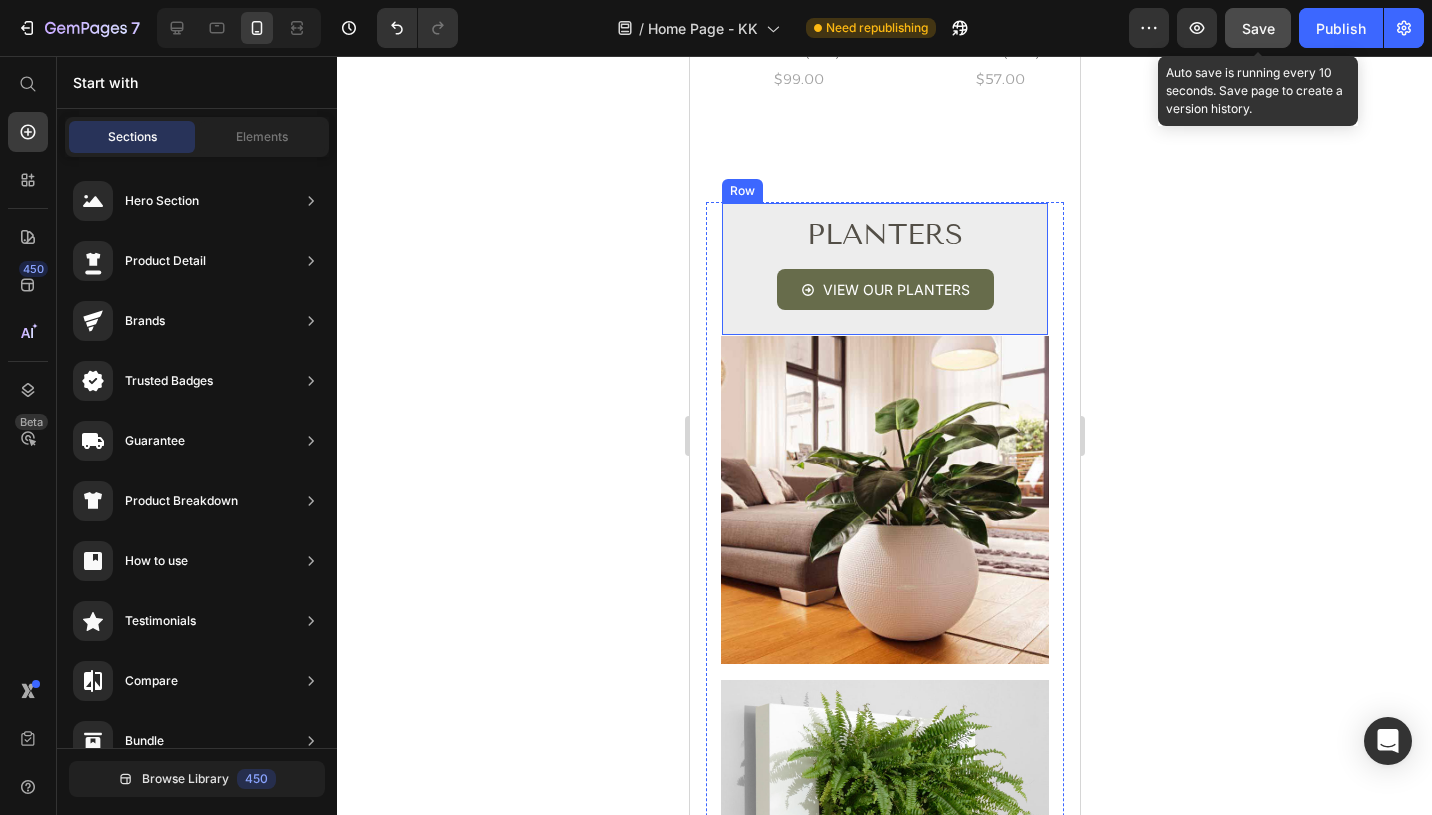 click on "PLANTERS" at bounding box center [884, 235] 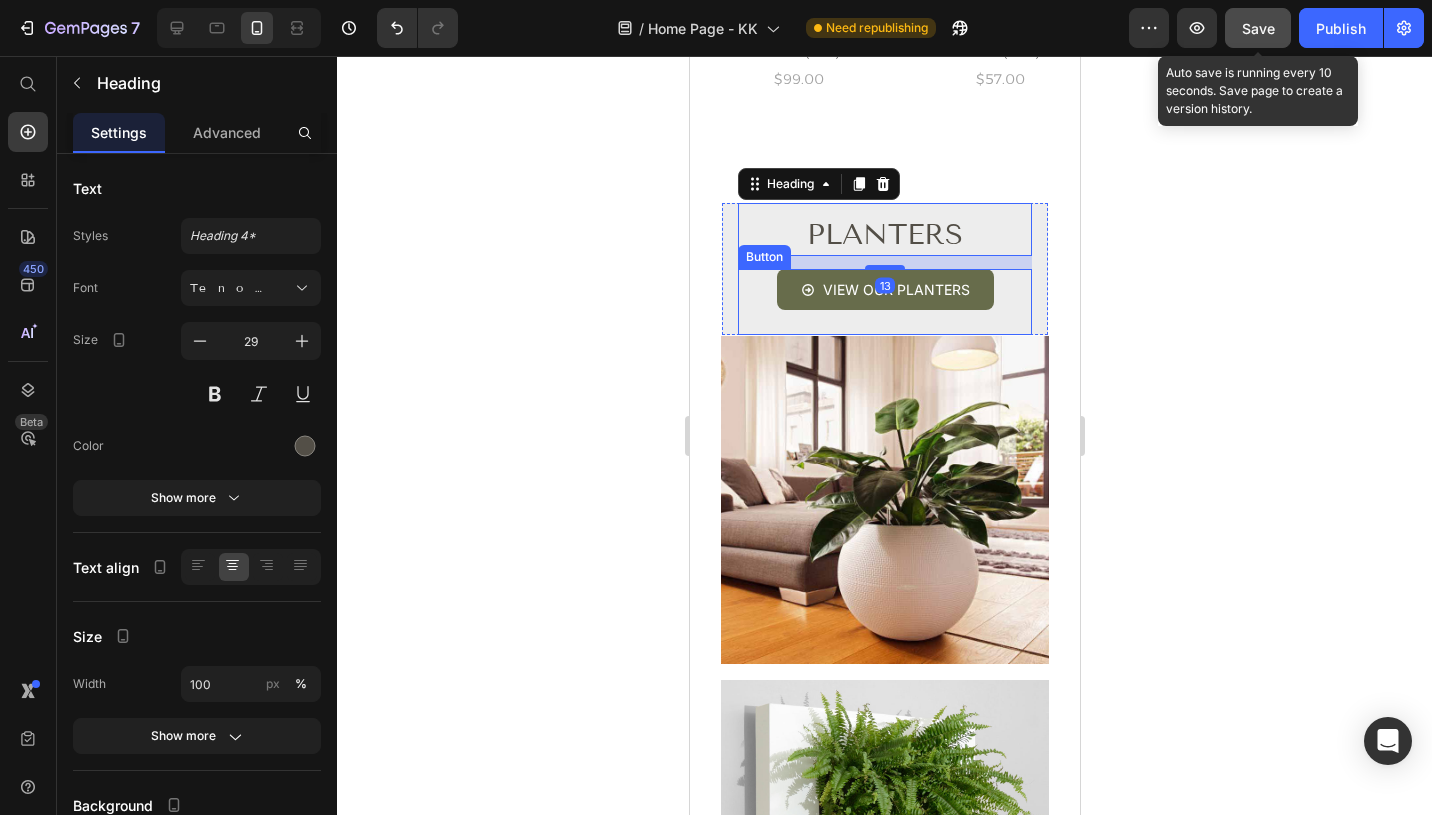 click on "VIEW OUR PLANTERS Button" at bounding box center [884, 302] 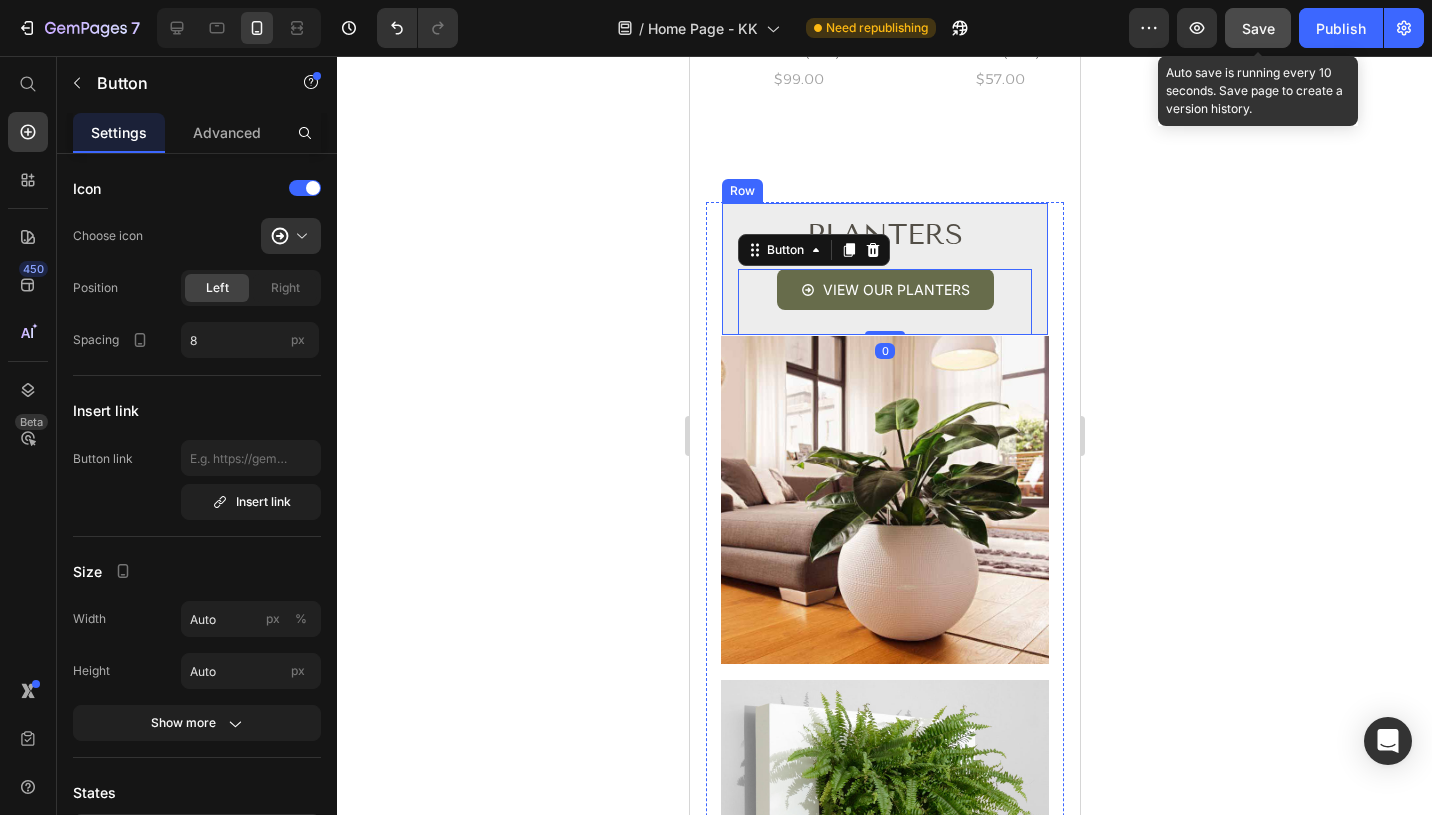 click on "PLANTERS Heading
VIEW OUR PLANTERS Button   0 Row" at bounding box center [884, 269] 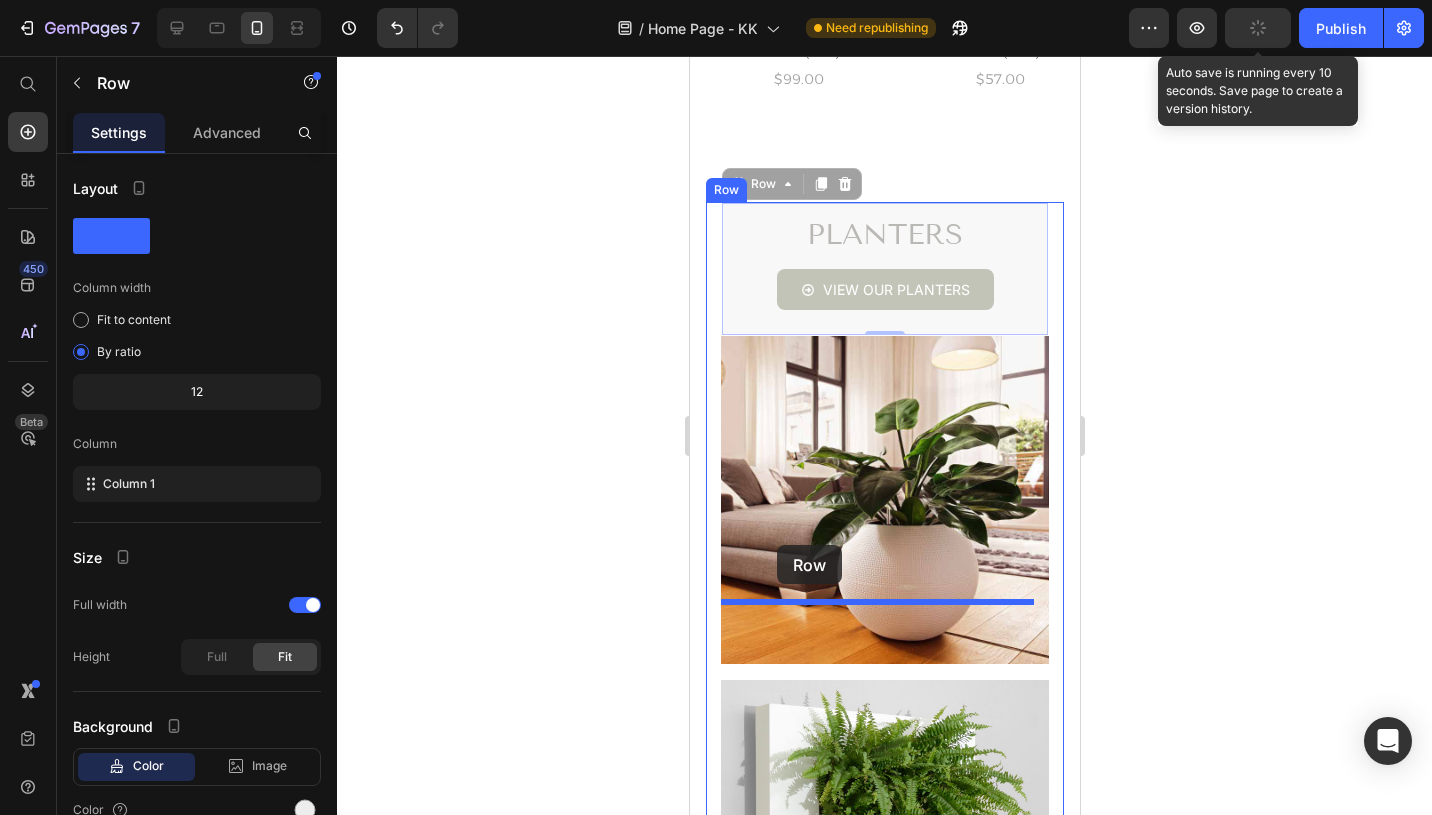 drag, startPoint x: 760, startPoint y: 140, endPoint x: 776, endPoint y: 545, distance: 405.31592 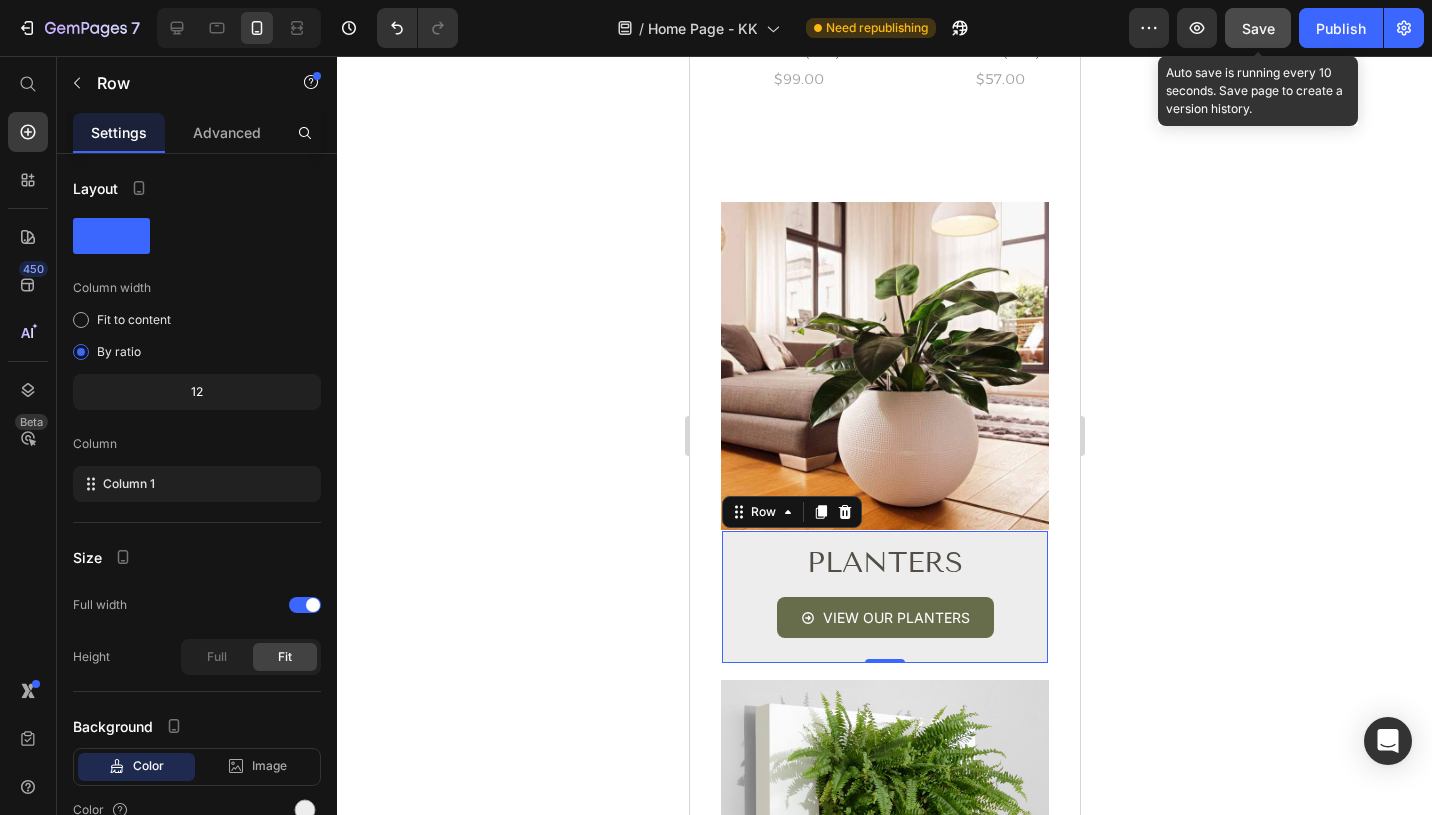 click 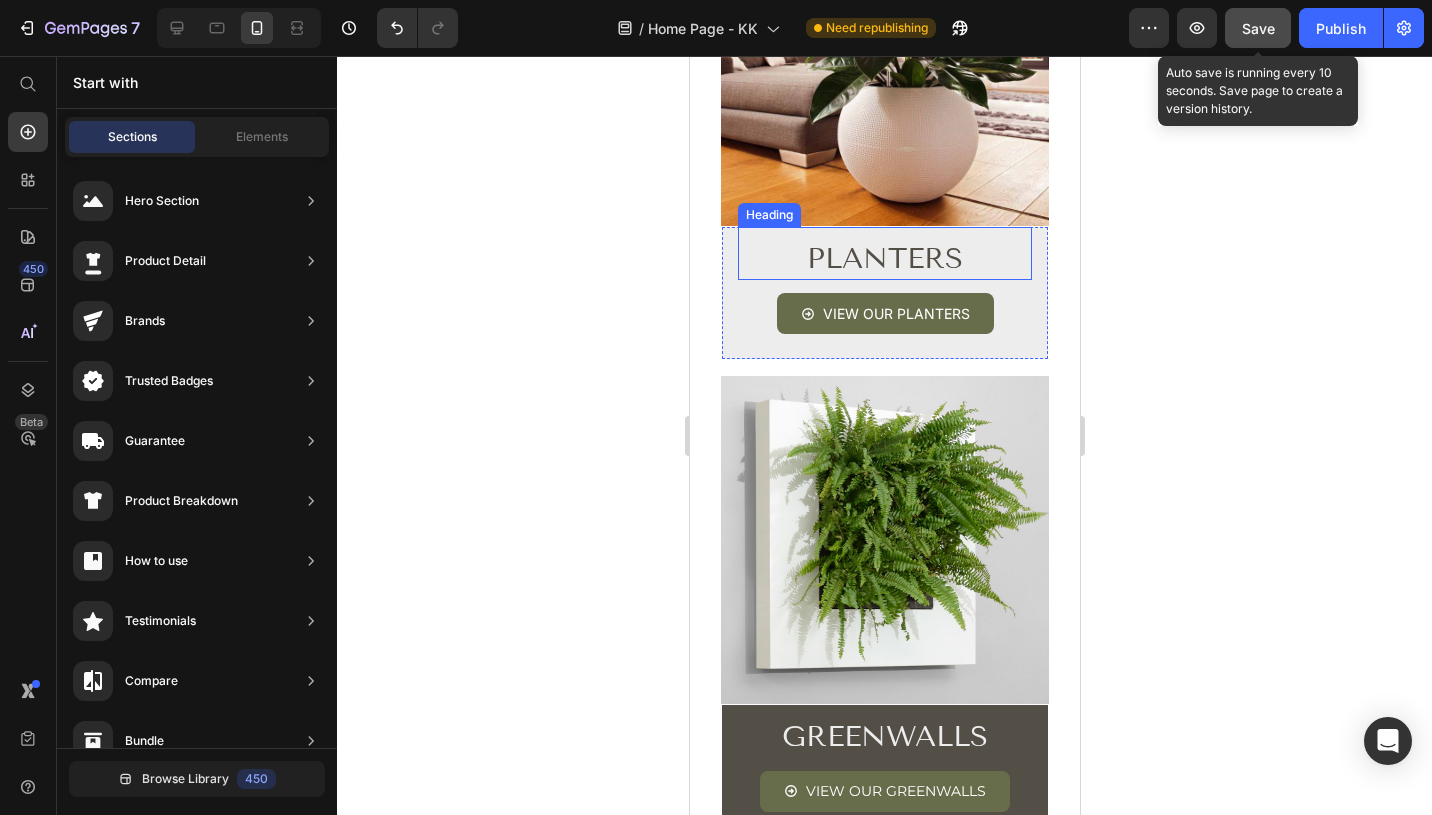 scroll, scrollTop: 1117, scrollLeft: 0, axis: vertical 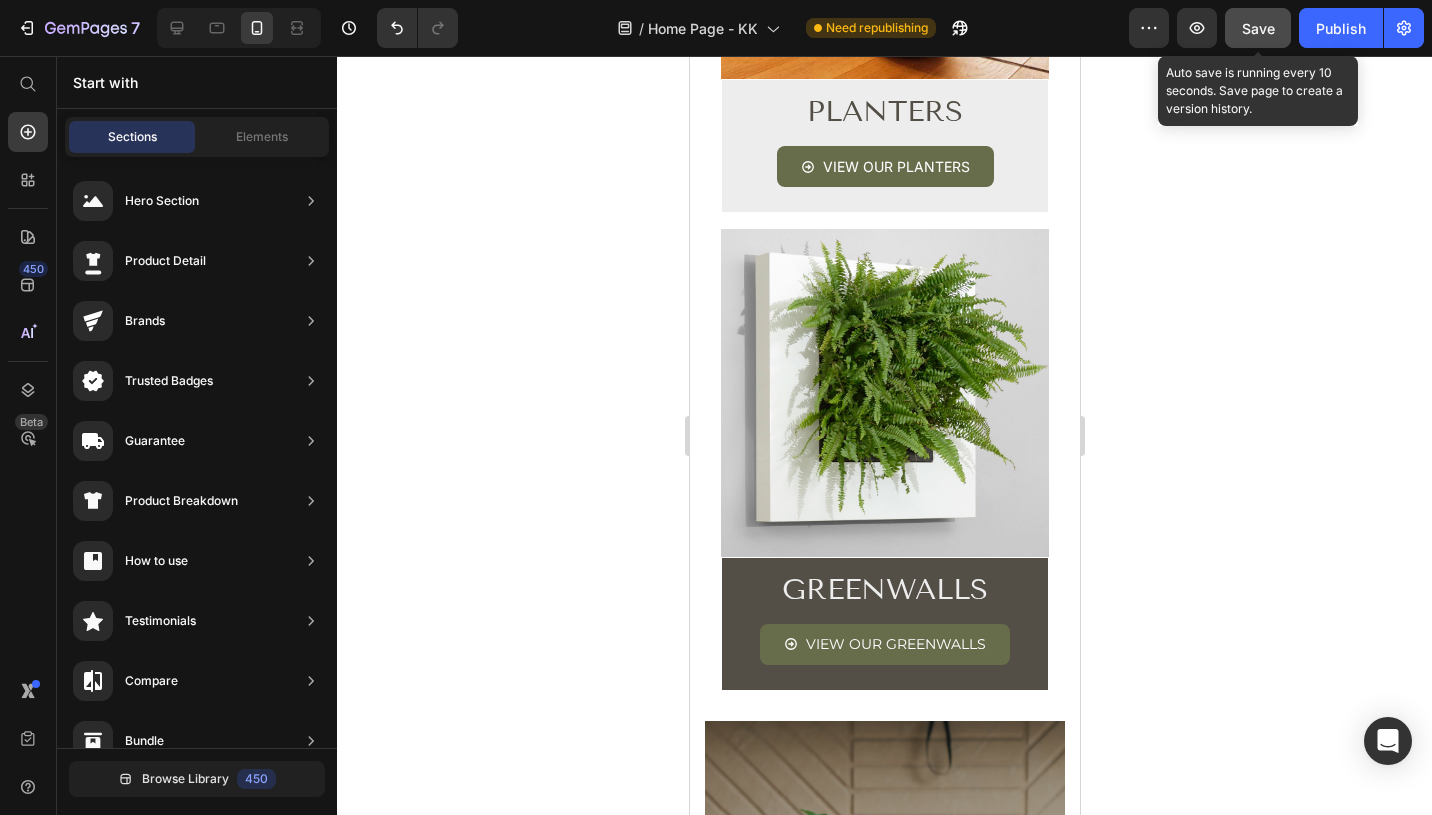click on "Save" 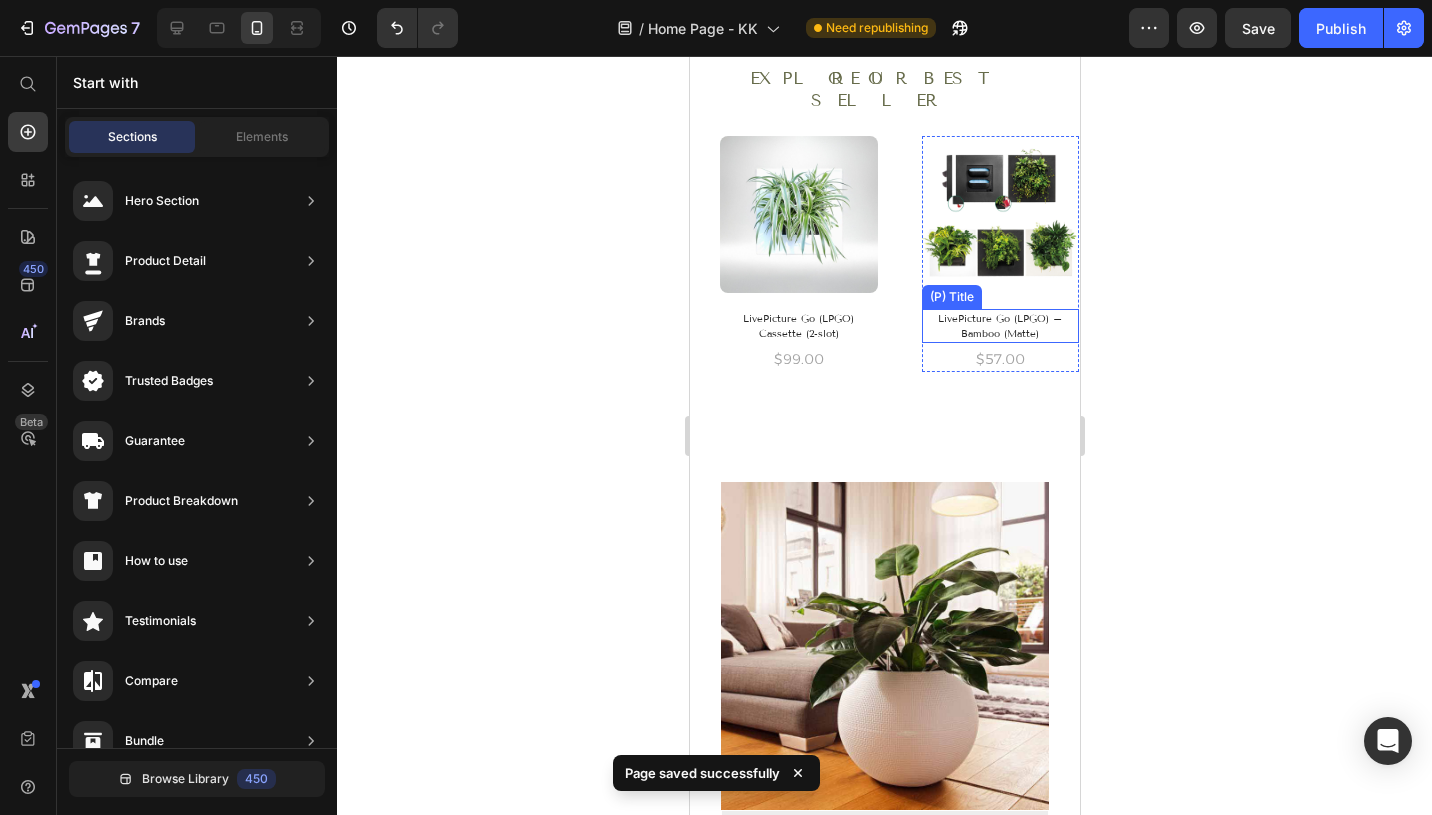 scroll, scrollTop: 407, scrollLeft: 0, axis: vertical 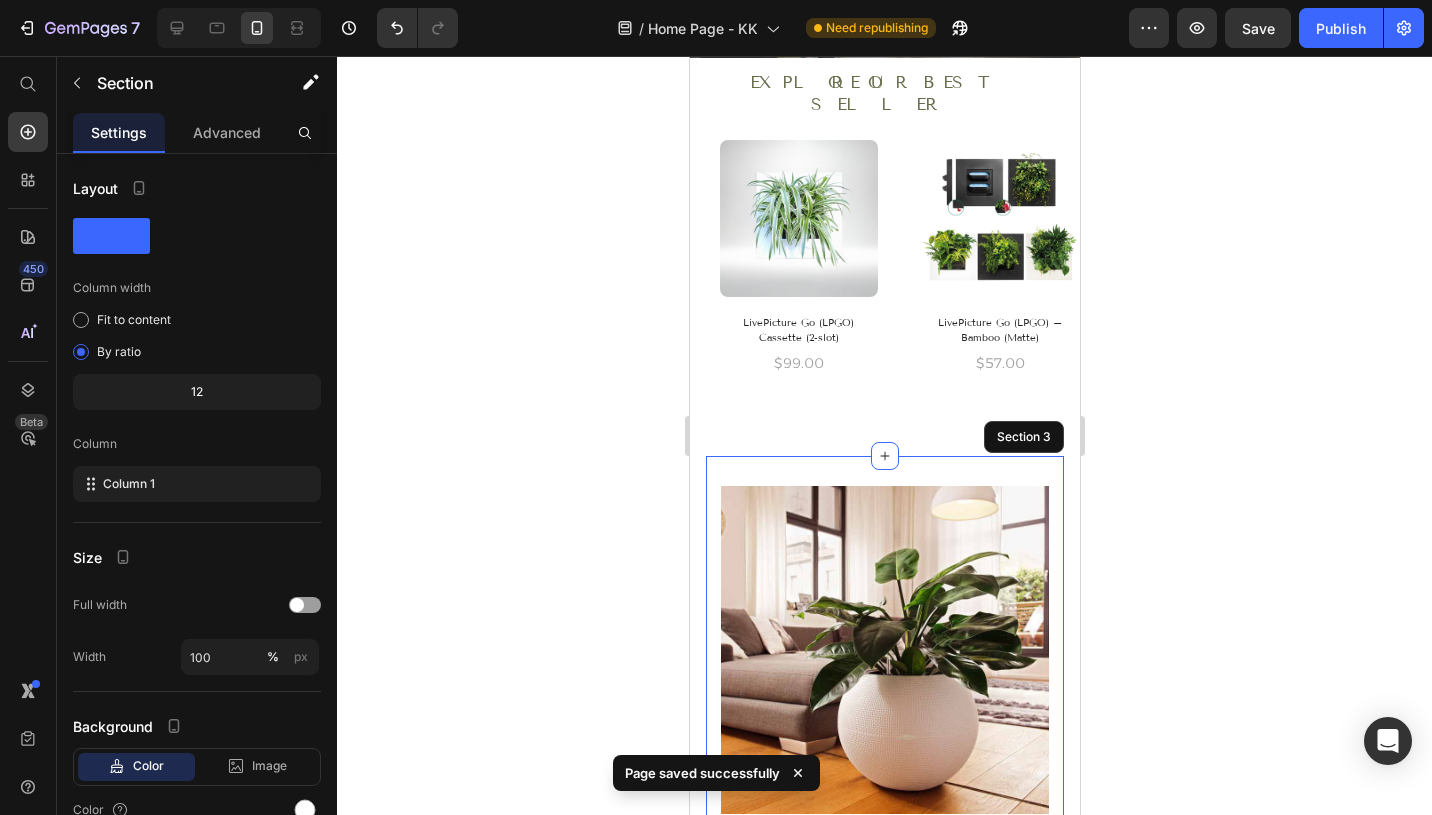 click on "Image PLANTERS Heading
VIEW OUR PLANTERS Button Row Image GREENWALLS Heading
VIEW OUR GREENWALLS Button Row Row Section 3" at bounding box center (884, 956) 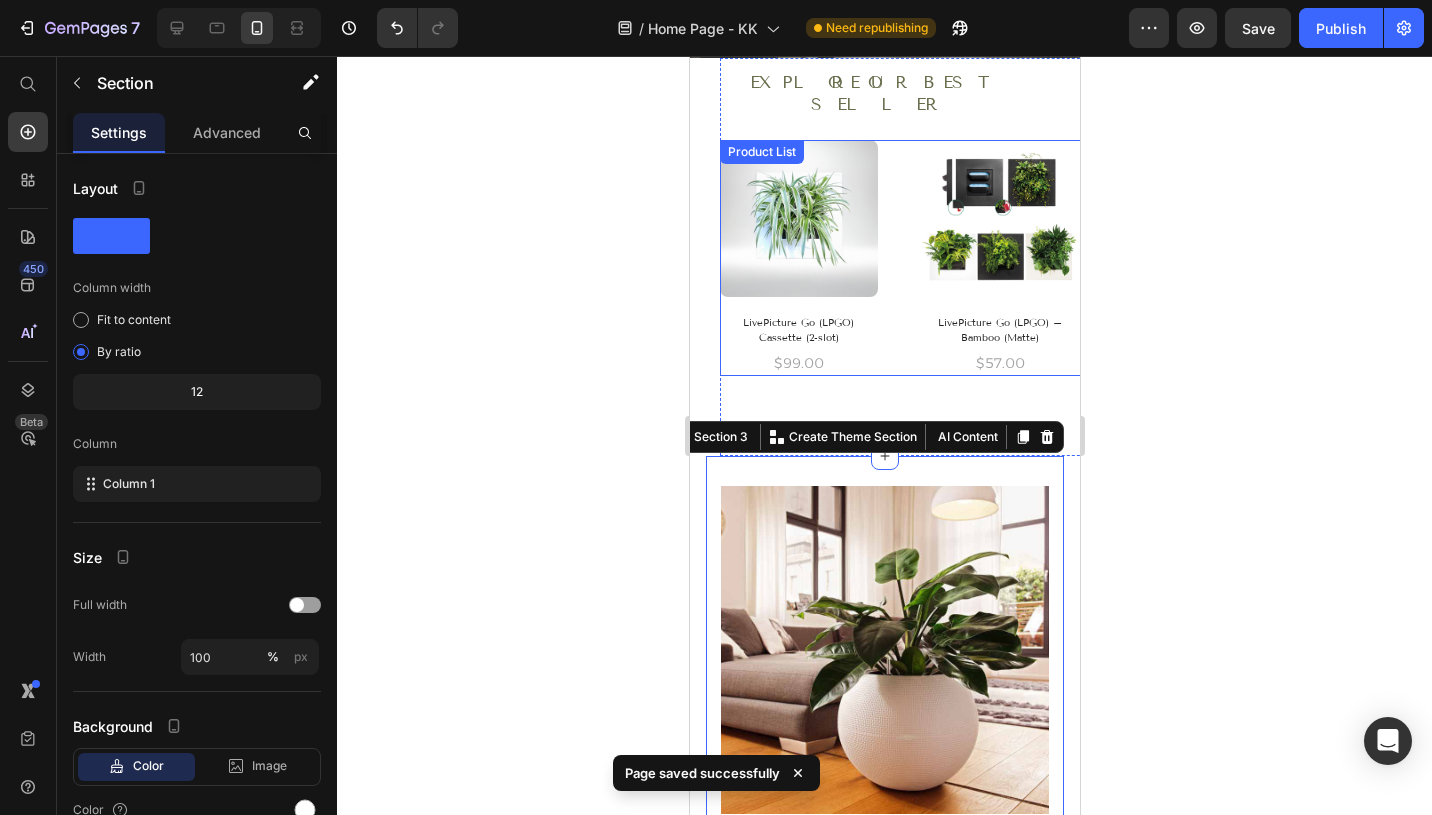 click on "(P) Images LivePicture Go (LPGO) Cassette (2-slot) (P) Title $99.00 (P) Price Row (P) Images LivePicture Go (LPGO) – Bamboo (Matte) (P) Title $57.00 (P) Price Row (P) Images LivePicture Go (LPGO) – Glossy (P) Title $88.00 (P) Price Row (P) Images Planterlife Pura (P) Title $39.60 (P) Price Row (P) Images Planterlife Cubic (P) Title $127.80 (P) Price Row (P) Images Planterlife Classic (P) Title $48.60 (P) Price Row (P) Images Divina Self Watering Garden Pot (P) Title $14.00 (P) Price Row (P) Images Table Top Self Watering Garden Pot (P) Title $98.00 (P) Price Row (P) Images Pura Self Watering Garden Pot (P) Title $28.00 (P) Price Row Product List" at bounding box center [906, 258] 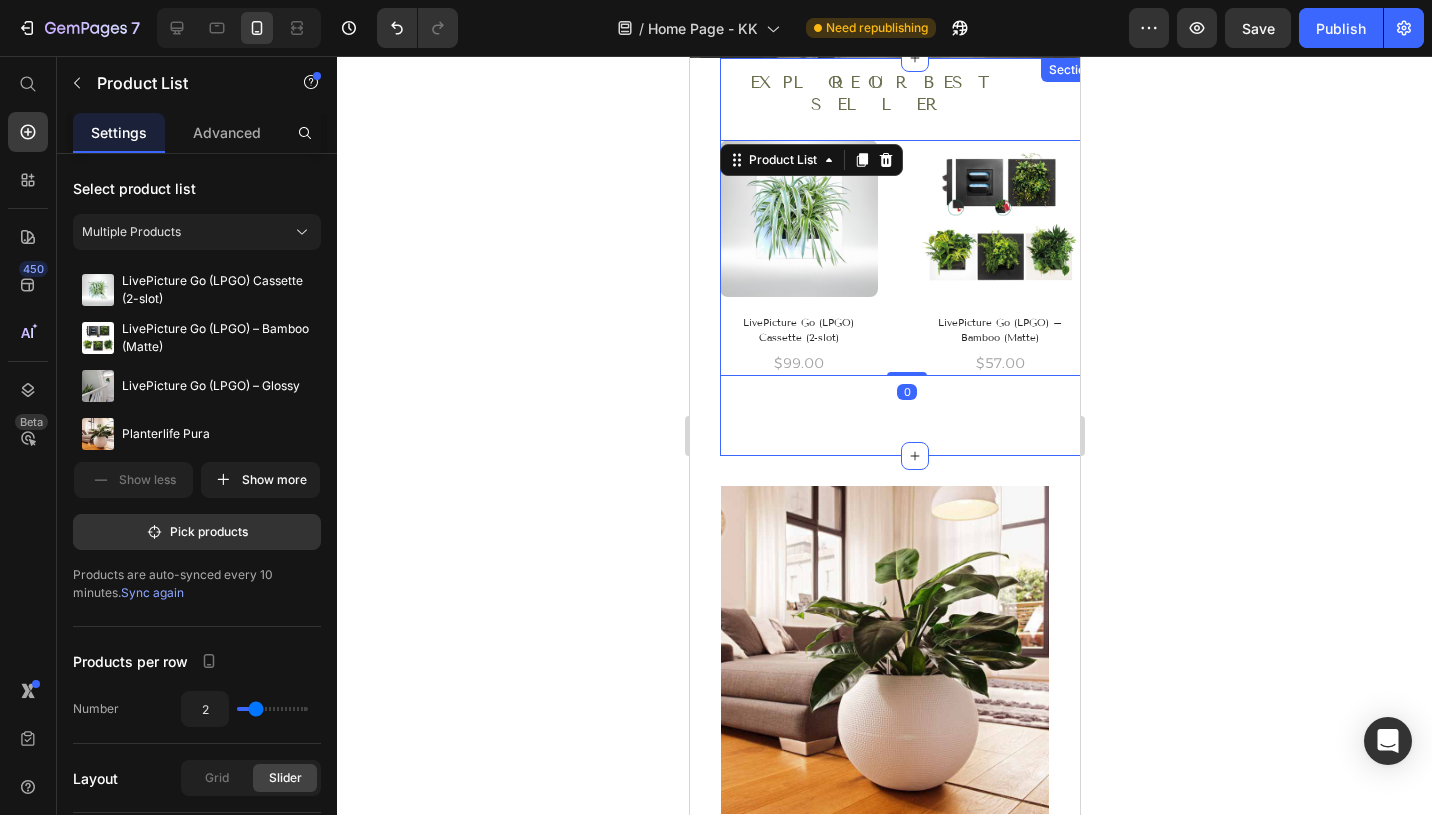 click on "Explore OUR BEST SELLER Heading Row (P) Images LivePicture Go (LPGO) Cassette (2-slot) (P) Title $99.00 (P) Price Row (P) Images LivePicture Go (LPGO) – Bamboo (Matte) (P) Title $57.00 (P) Price Row (P) Images LivePicture Go (LPGO) – Glossy (P) Title $88.00 (P) Price Row (P) Images Planterlife Pura (P) Title $39.60 (P) Price Row (P) Images Planterlife Cubic (P) Title $127.80 (P) Price Row (P) Images Planterlife Classic (P) Title $48.60 (P) Price Row (P) Images Divina Self Watering Garden Pot (P) Title $14.00 (P) Price Row (P) Images Table Top Self Watering Garden Pot (P) Title $98.00 (P) Price Row (P) Images Pura Self Watering Garden Pot (P) Title $28.00 (P) Price Row Product List   0 Section 2" at bounding box center [914, 257] 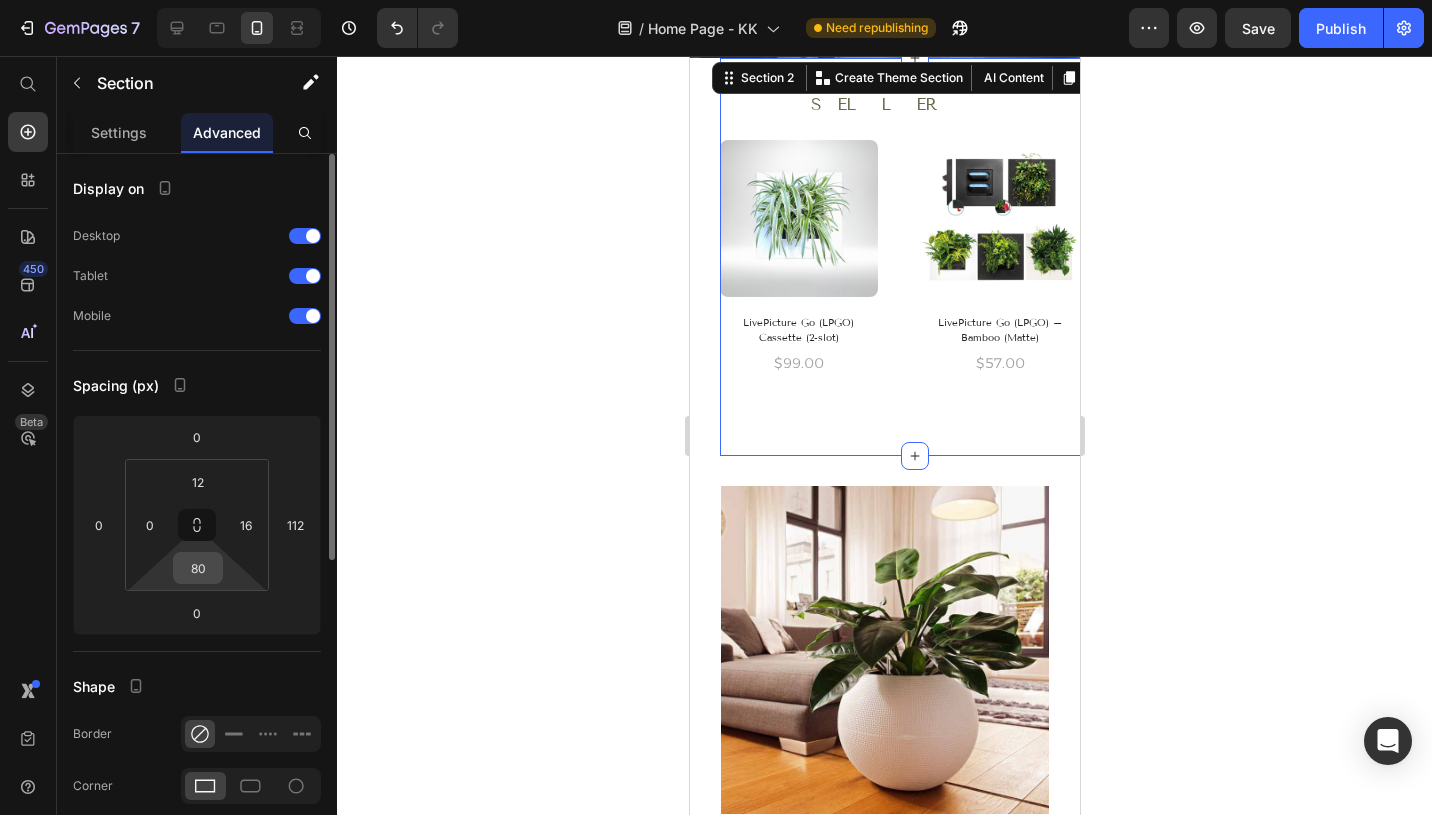 click on "80" at bounding box center [198, 568] 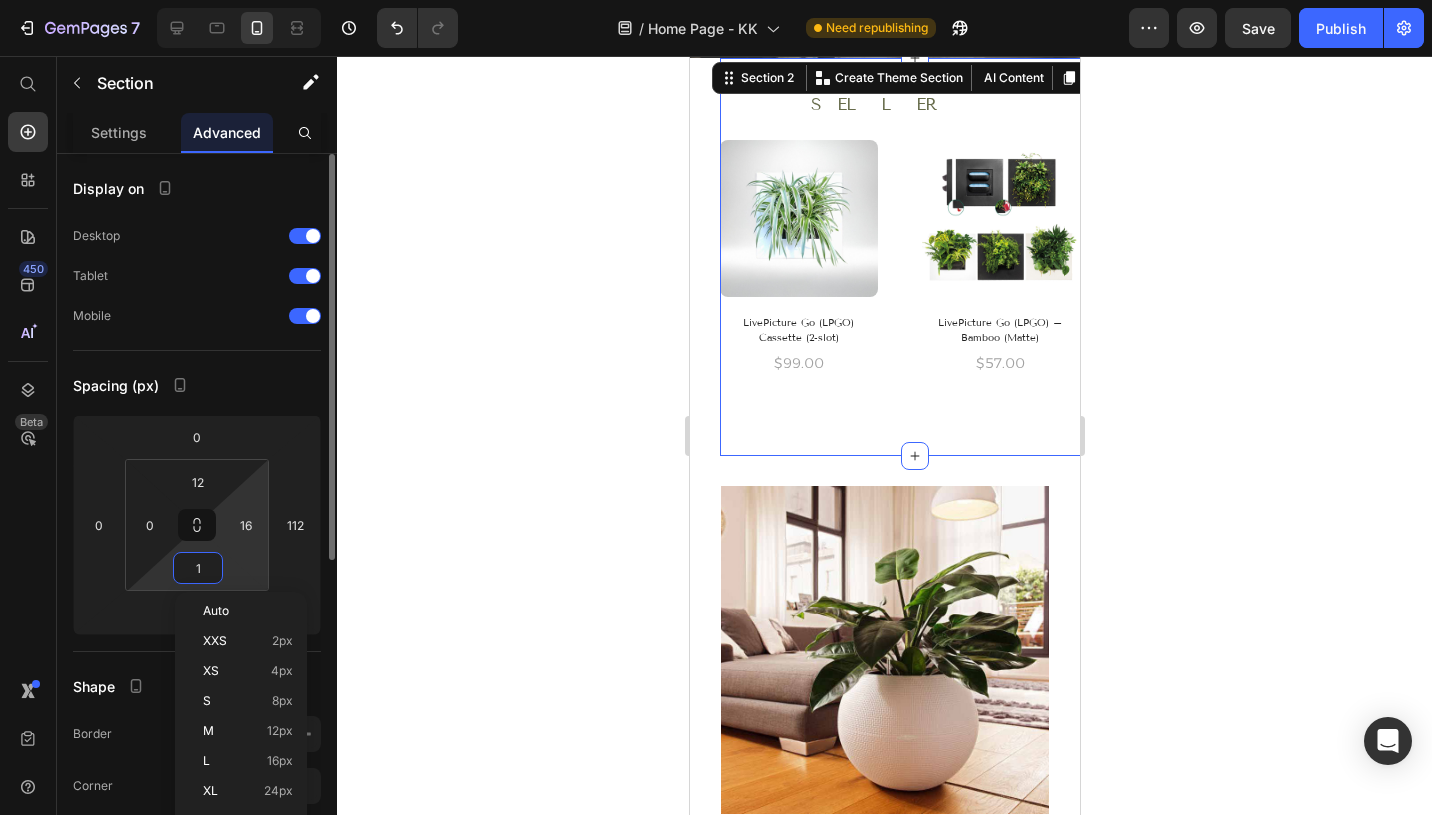 type on "10" 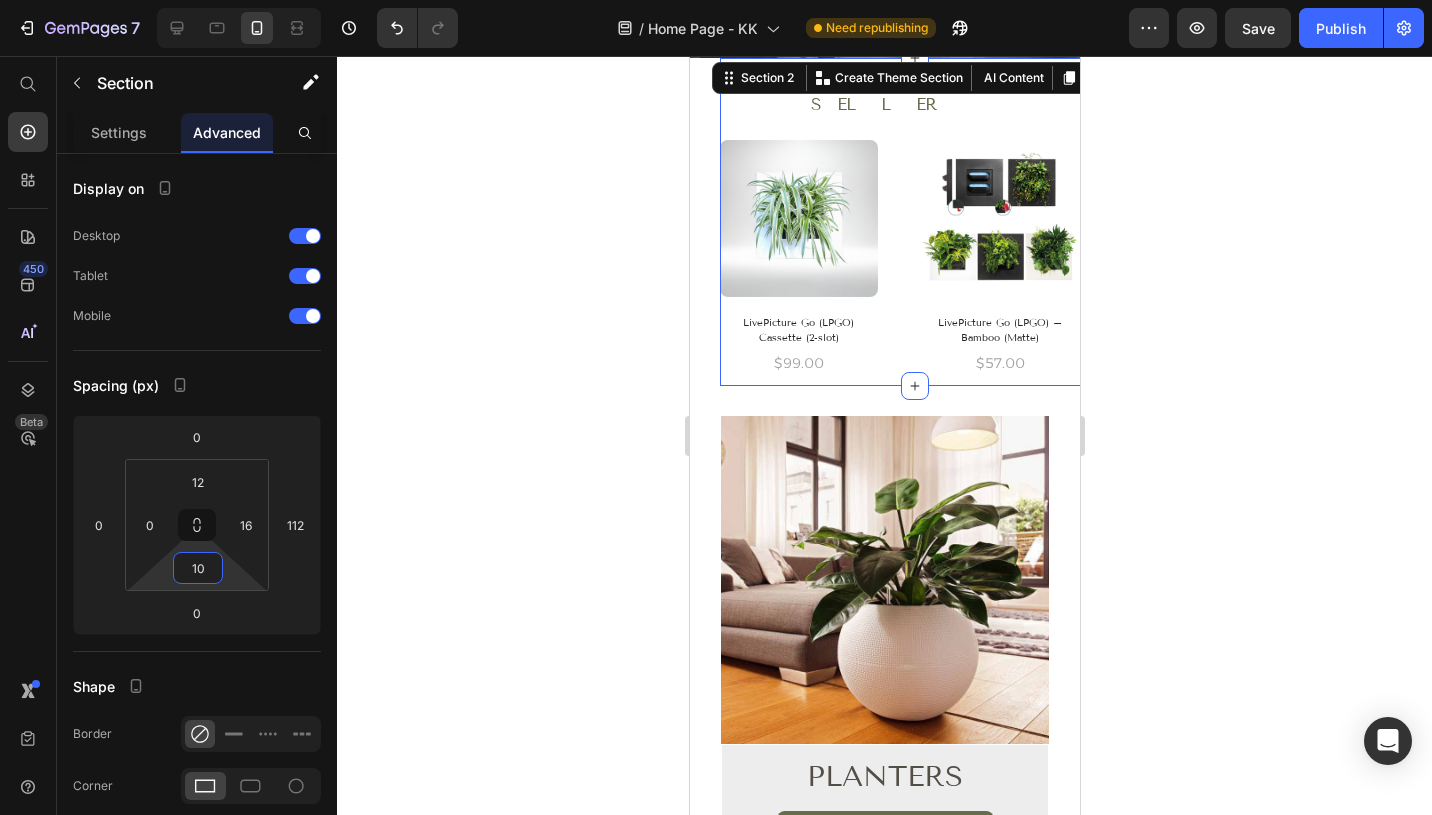 click 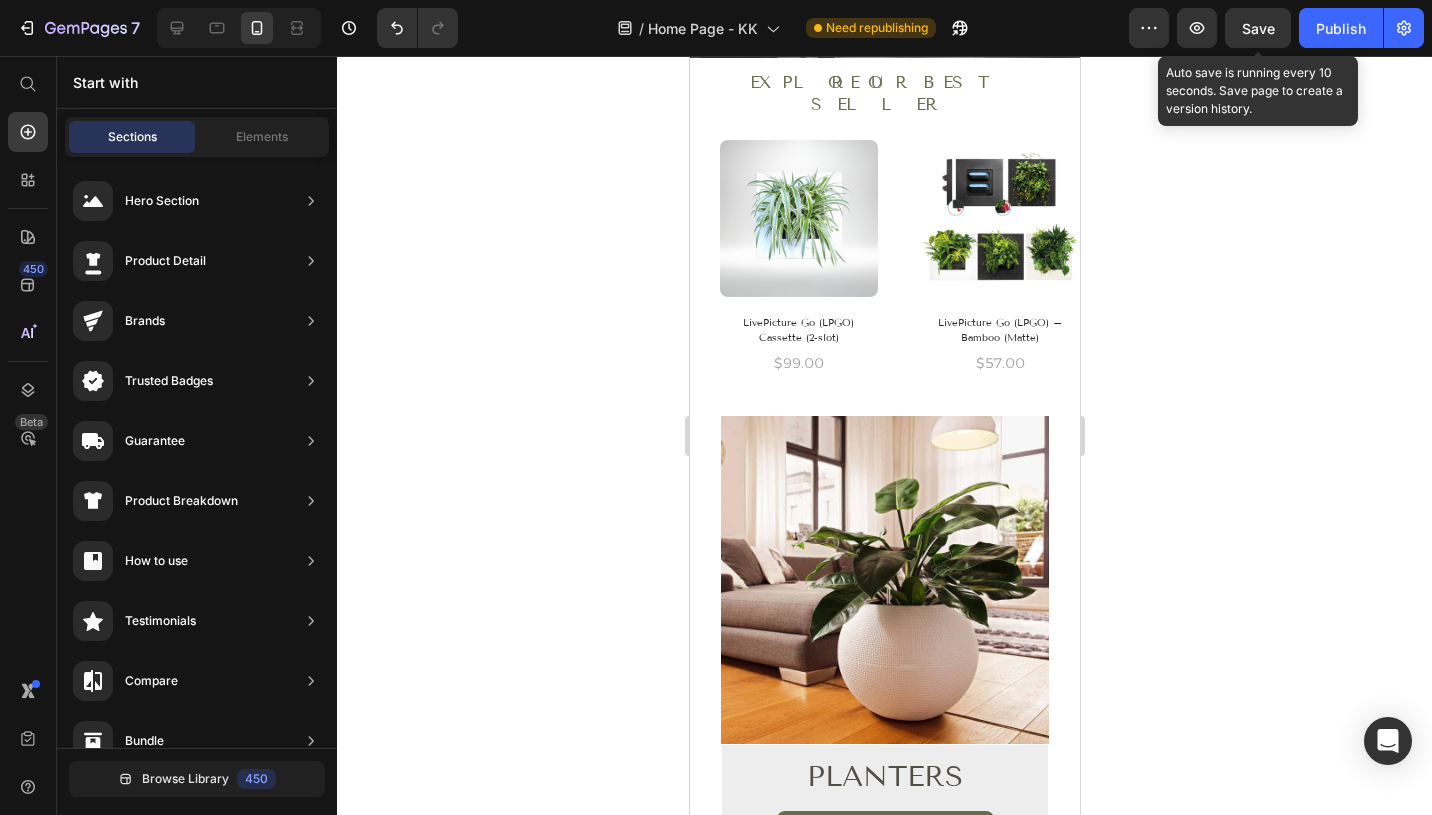 click on "Save" at bounding box center (1258, 28) 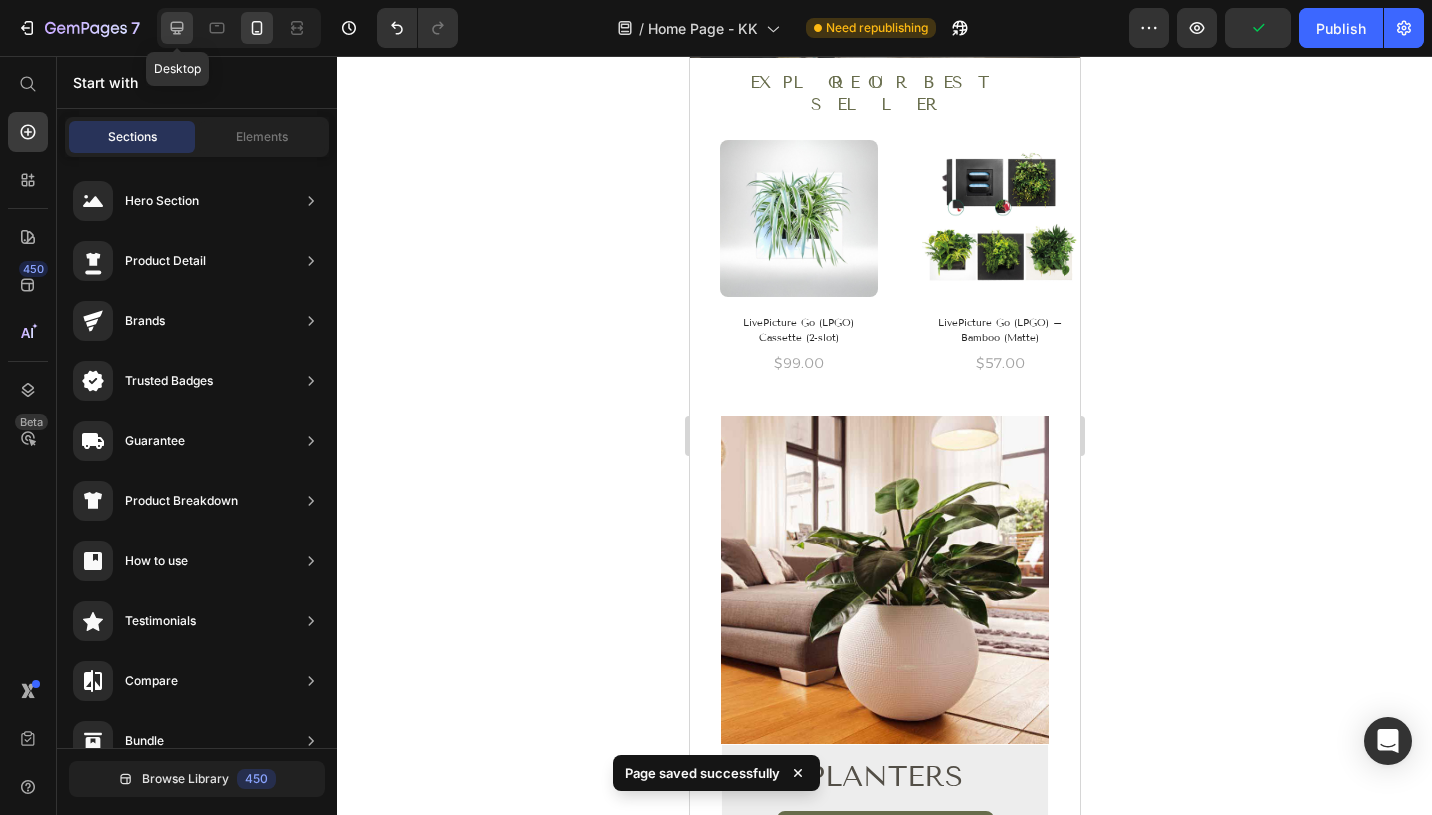 click 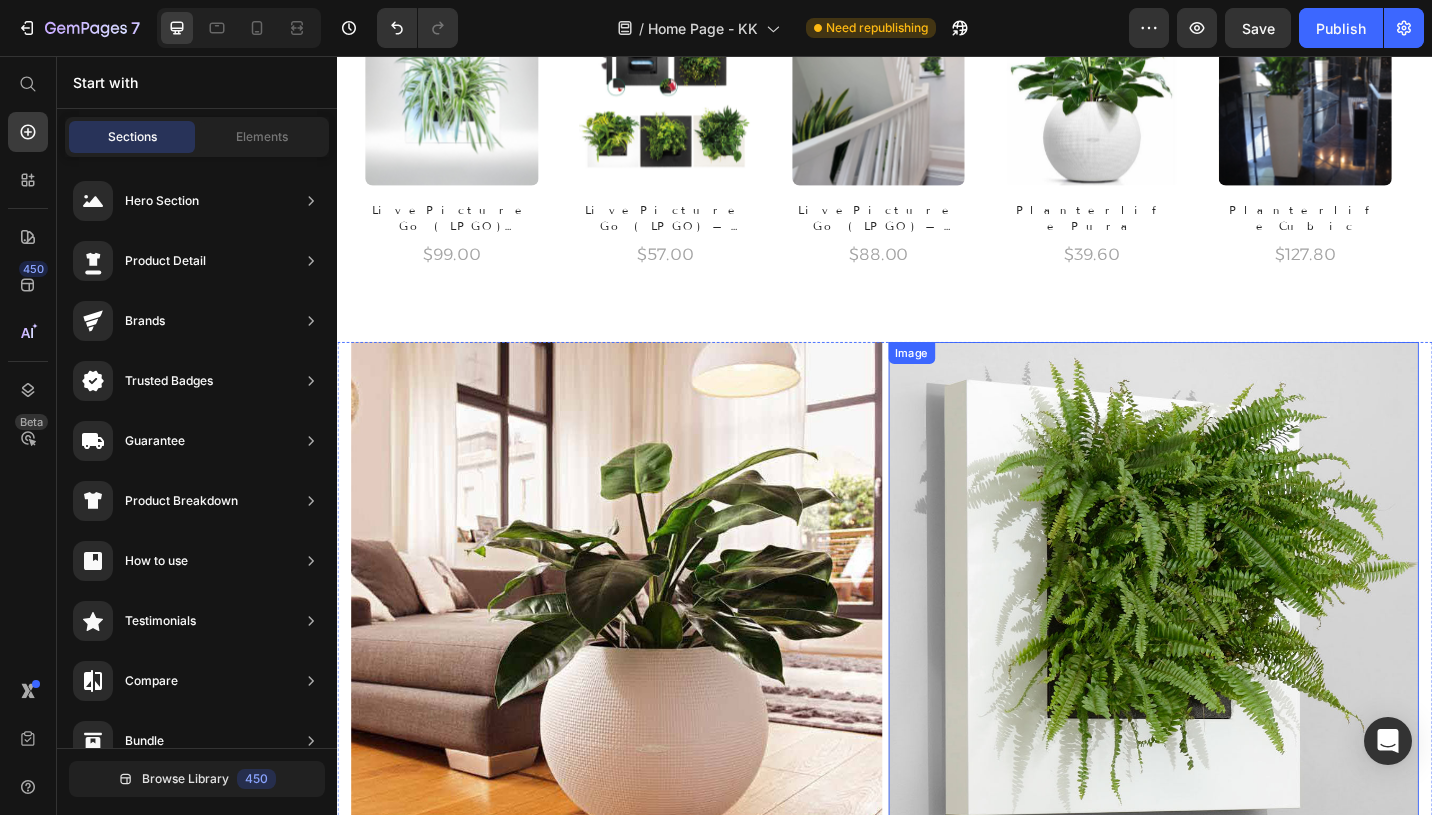 scroll, scrollTop: 413, scrollLeft: 0, axis: vertical 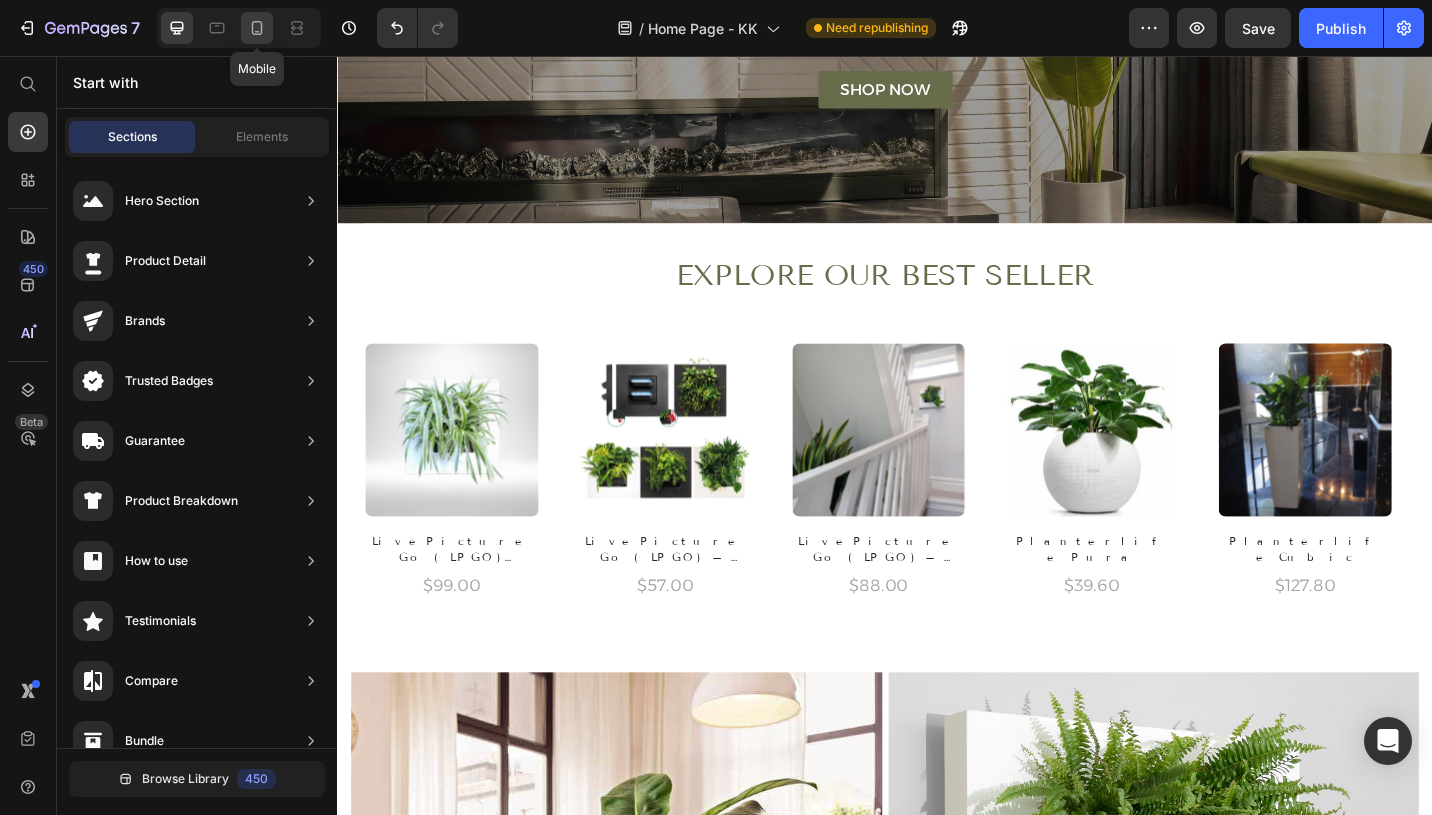 click 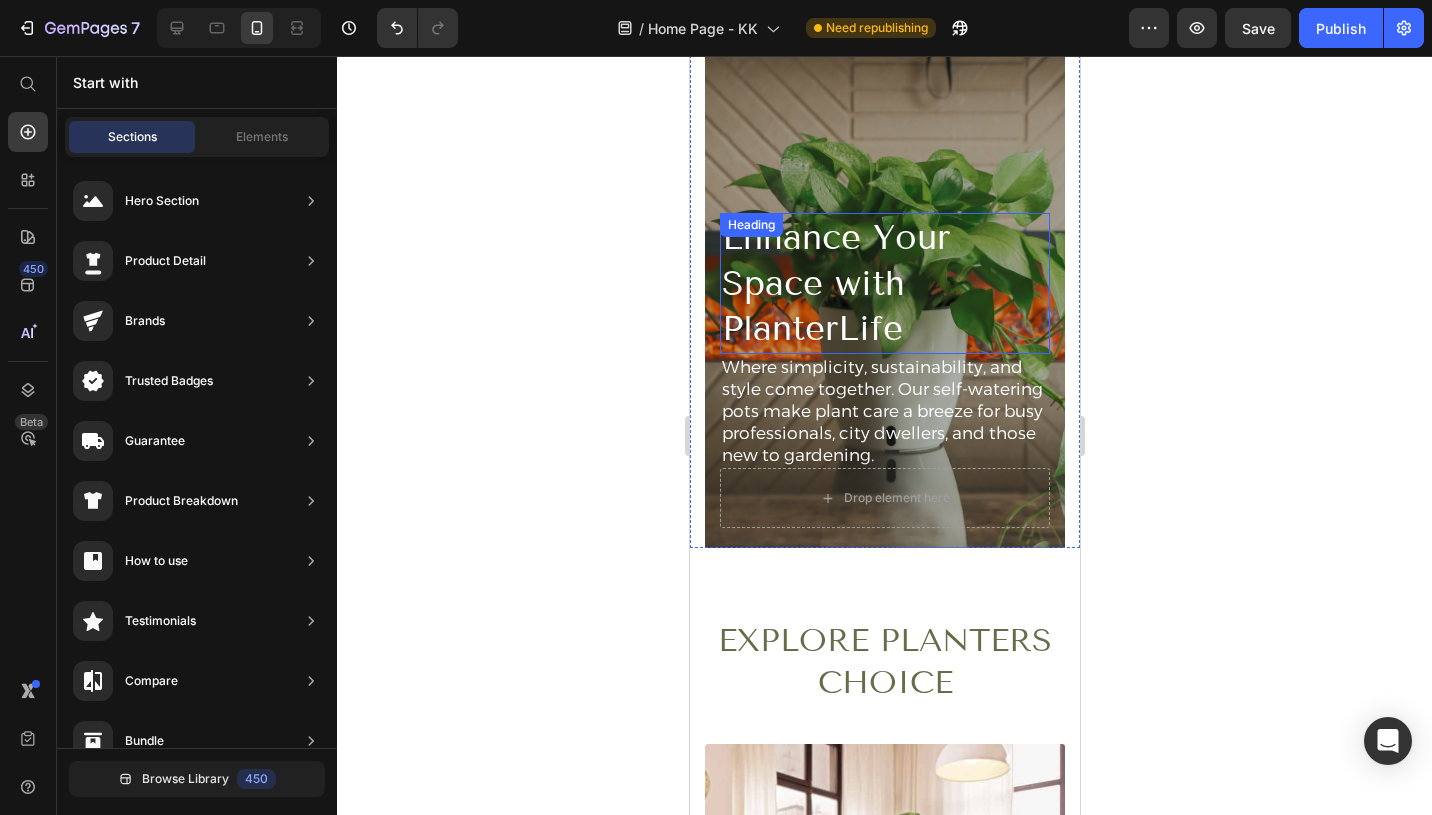 scroll, scrollTop: 1204, scrollLeft: 0, axis: vertical 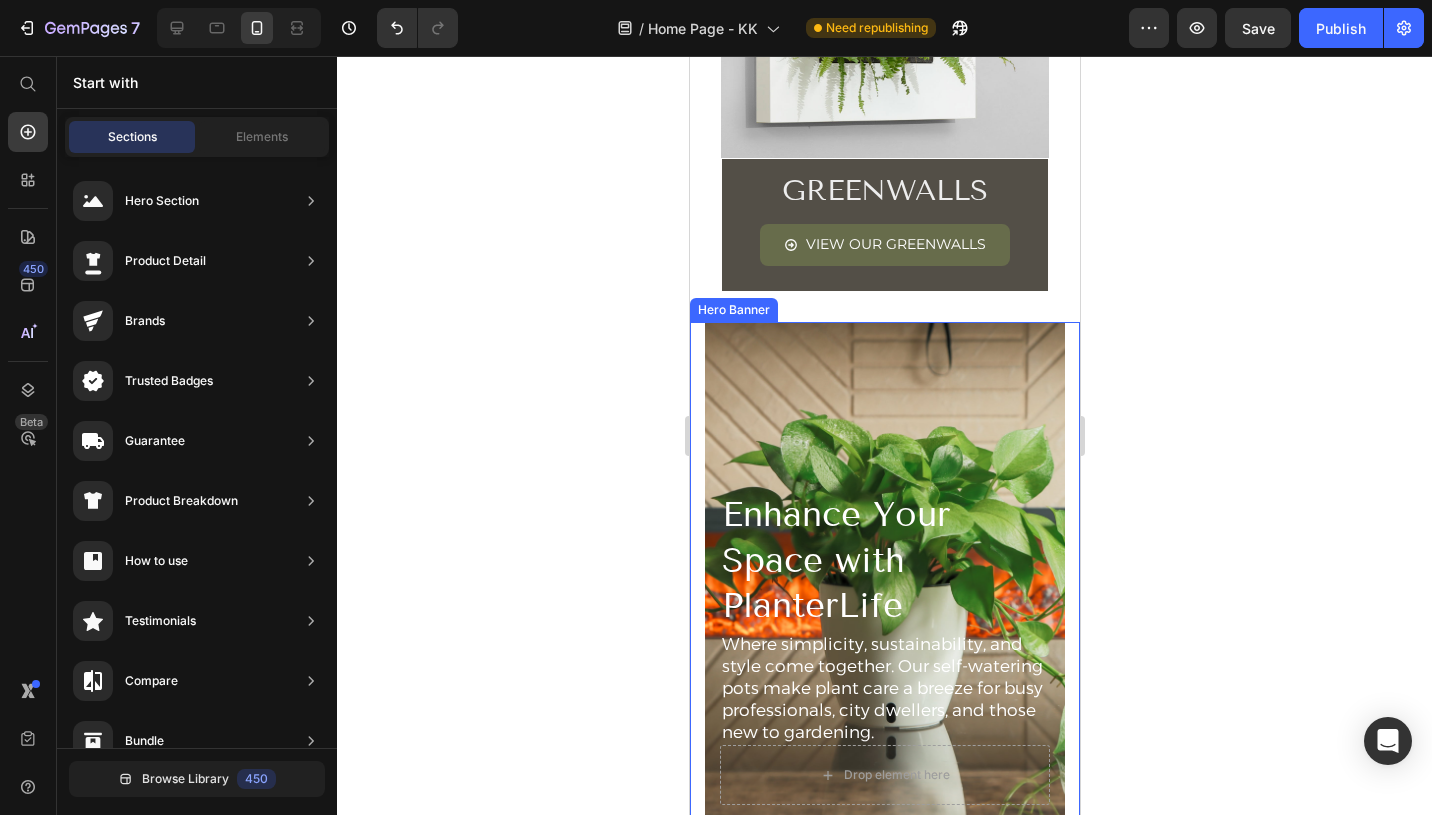 click at bounding box center (884, 574) 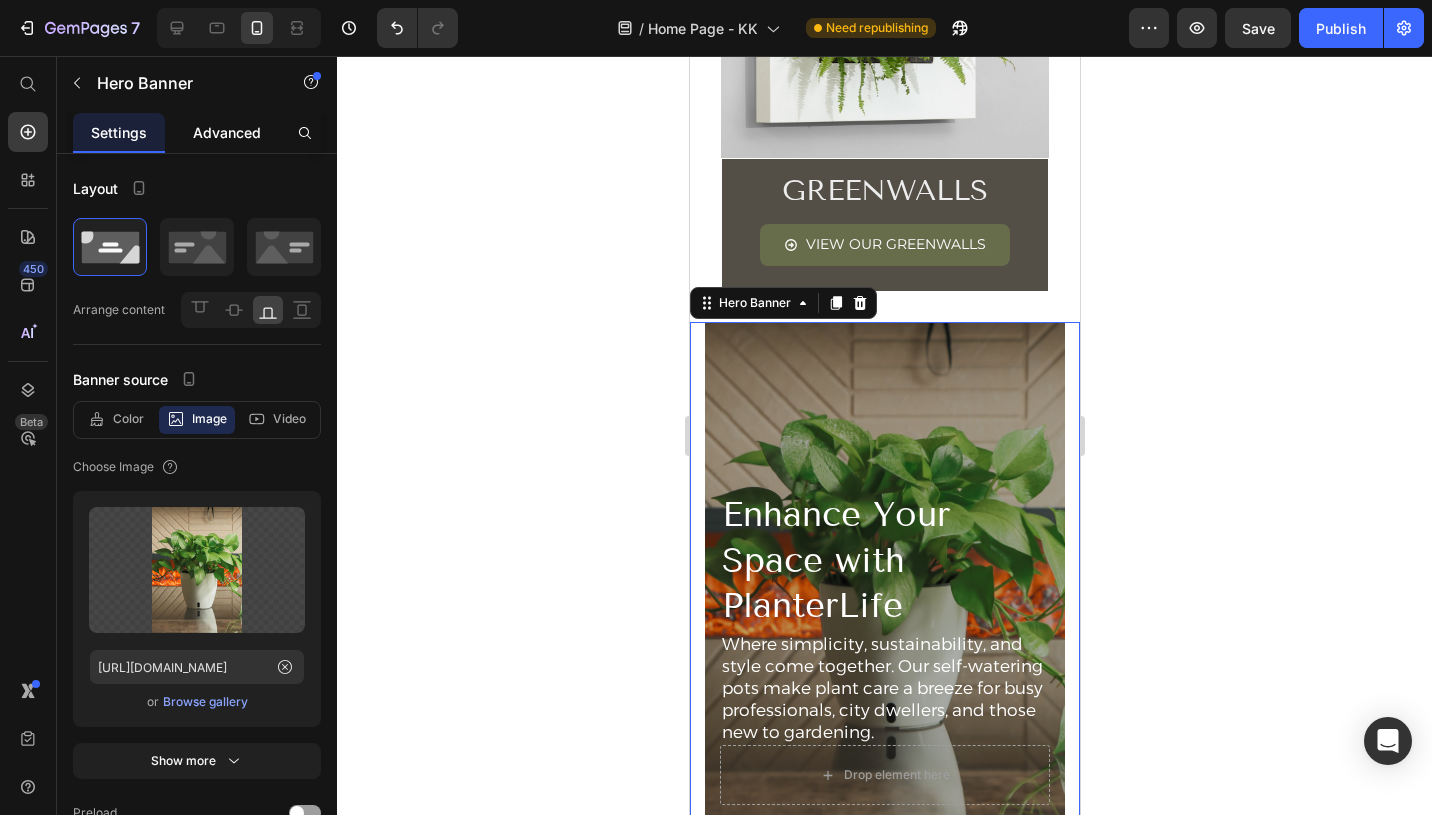 click on "Advanced" at bounding box center [227, 132] 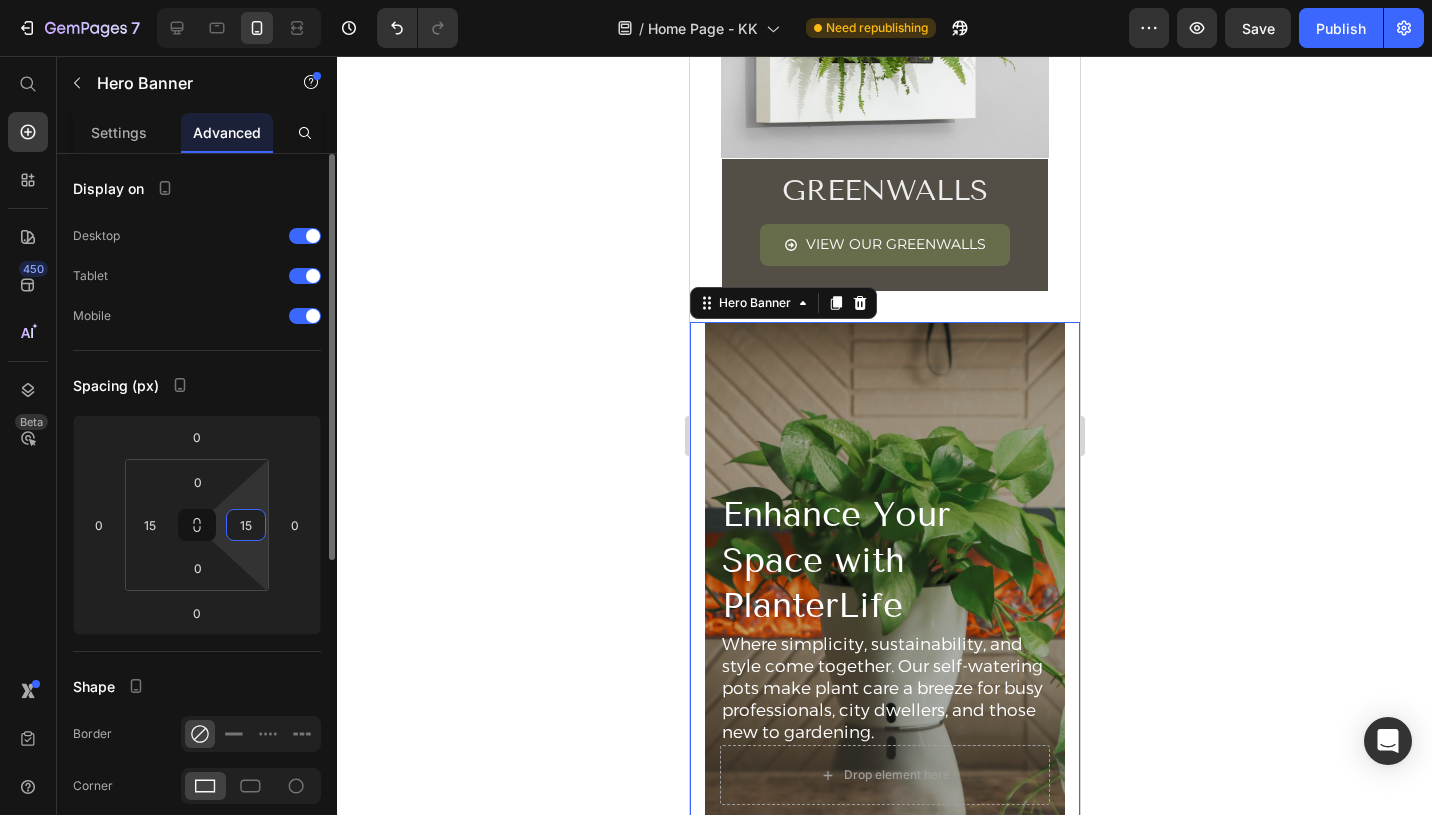 click on "15" at bounding box center (246, 525) 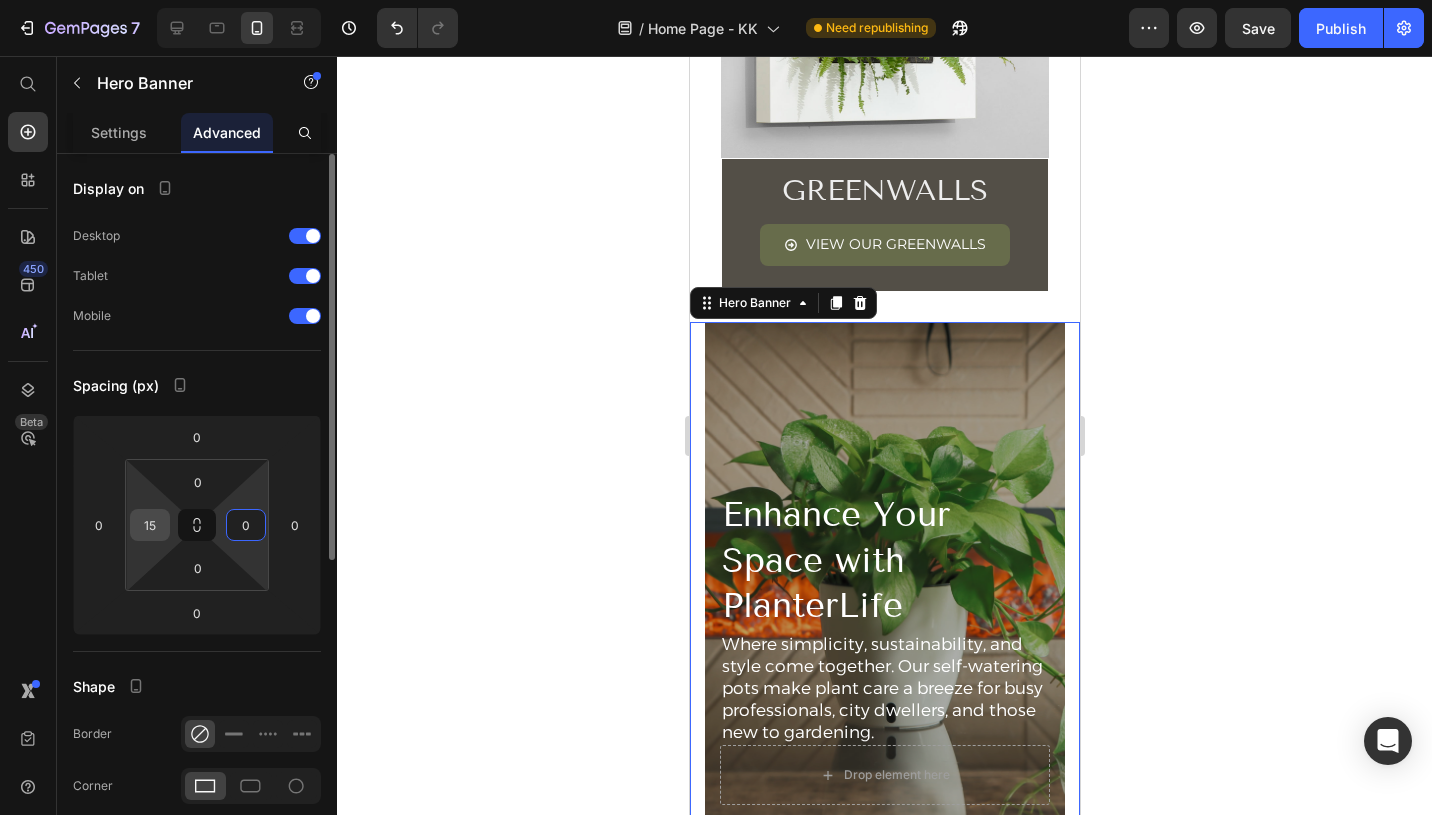 type on "0" 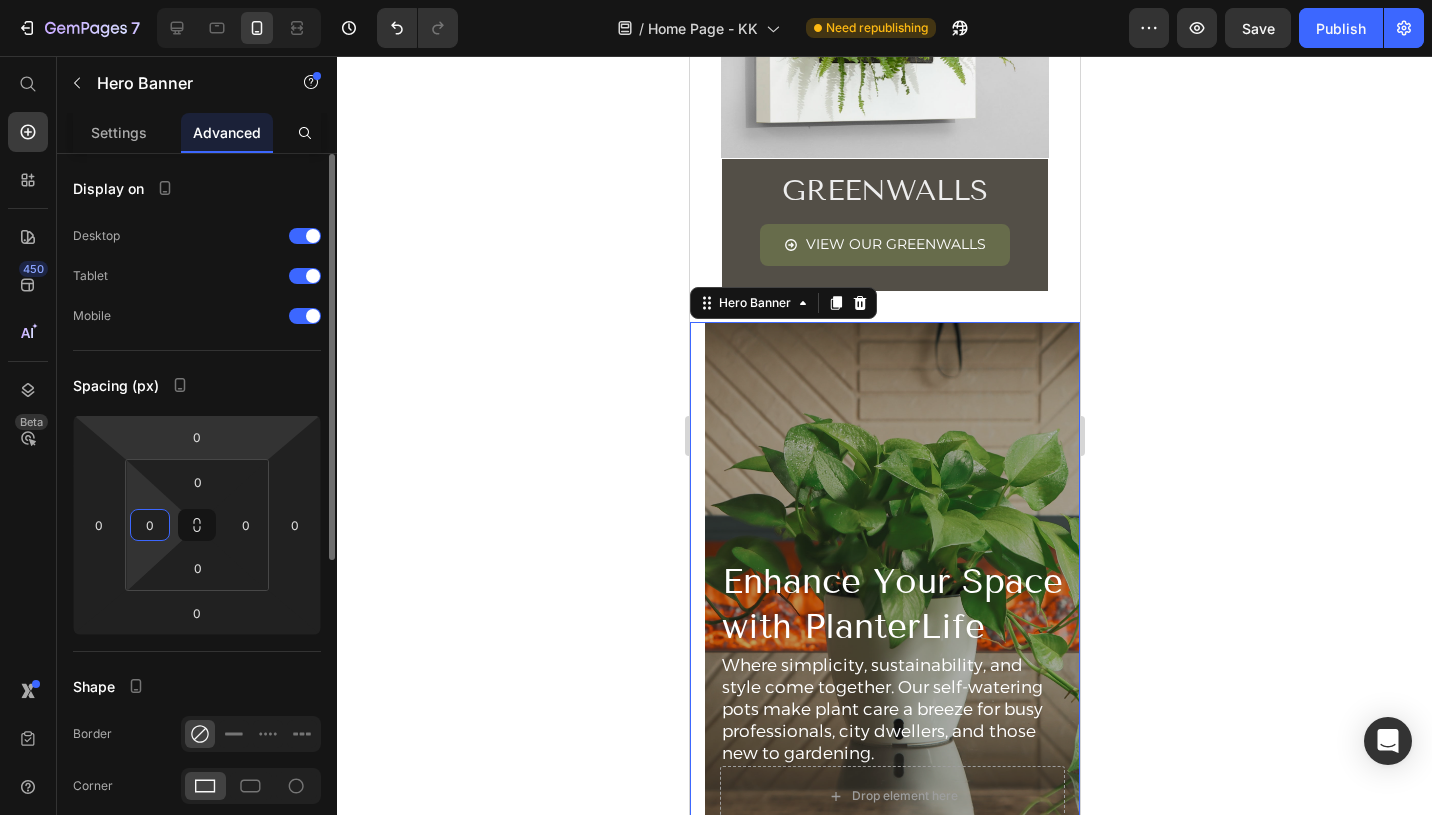 type on "0" 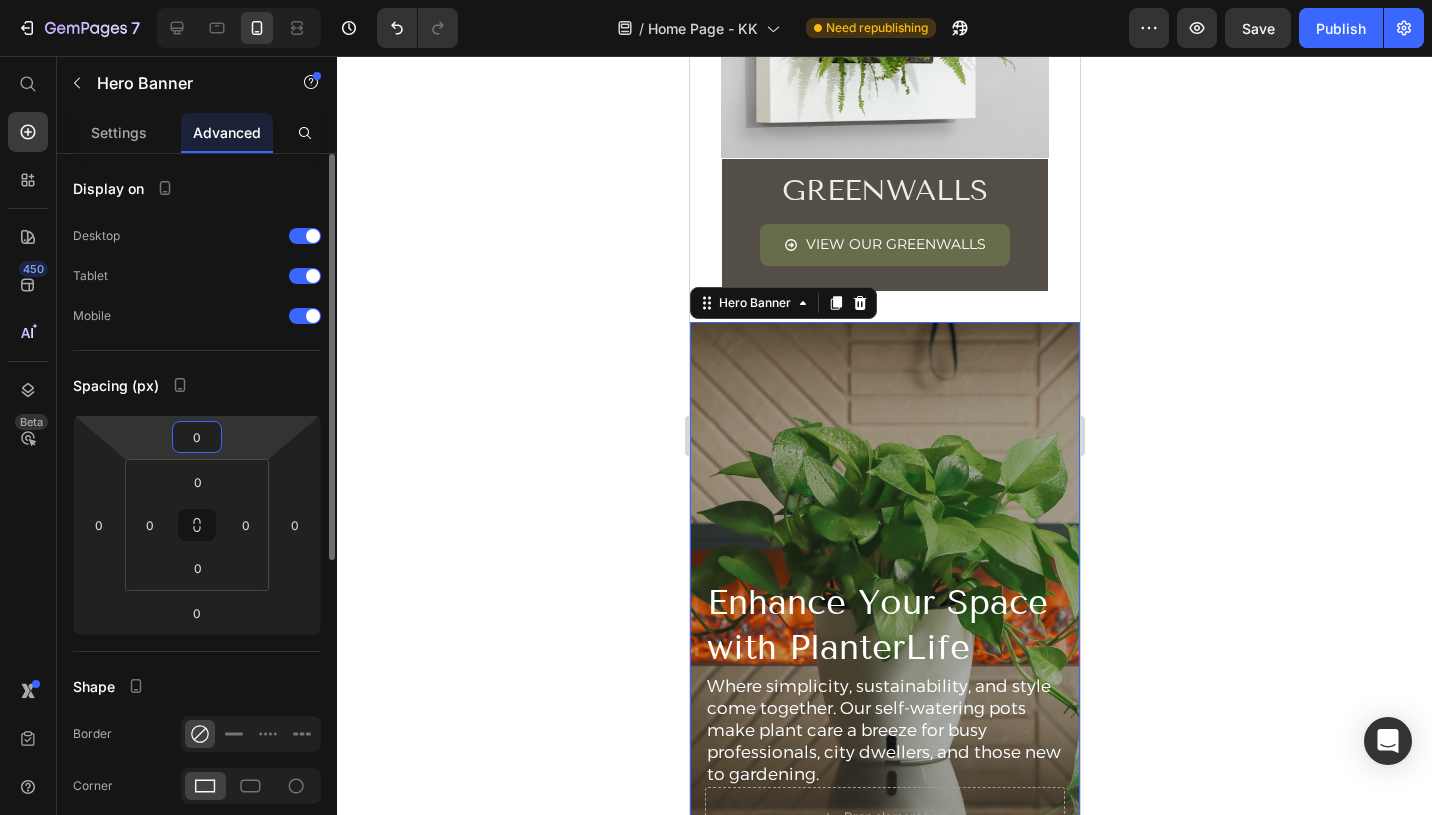 click on "7  Version history  /  Home Page - KK Need republishing Preview  Save   Publish  450 Beta Start with Sections Elements Hero Section Product Detail Brands Trusted Badges Guarantee Product Breakdown How to use Testimonials Compare Bundle FAQs Social Proof Brand Story Product List Collection Blog List Contact Sticky Add to Cart Custom Footer Browse Library 450 Layout
Row
Row
Row
Row Text
Heading
Text Block Button
Button
Button
Sticky Back to top Media
Image" at bounding box center (716, 0) 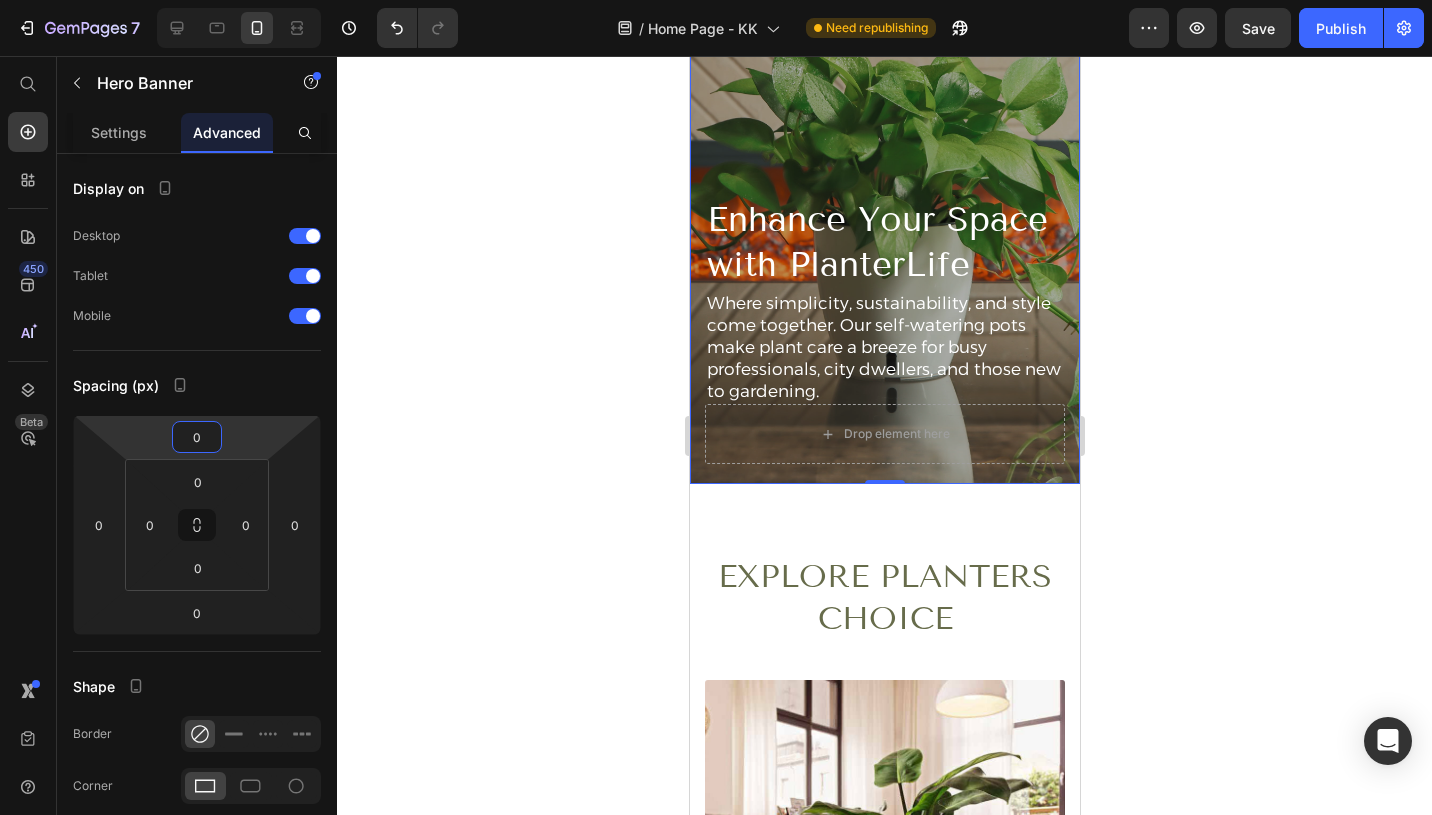 scroll, scrollTop: 1443, scrollLeft: 0, axis: vertical 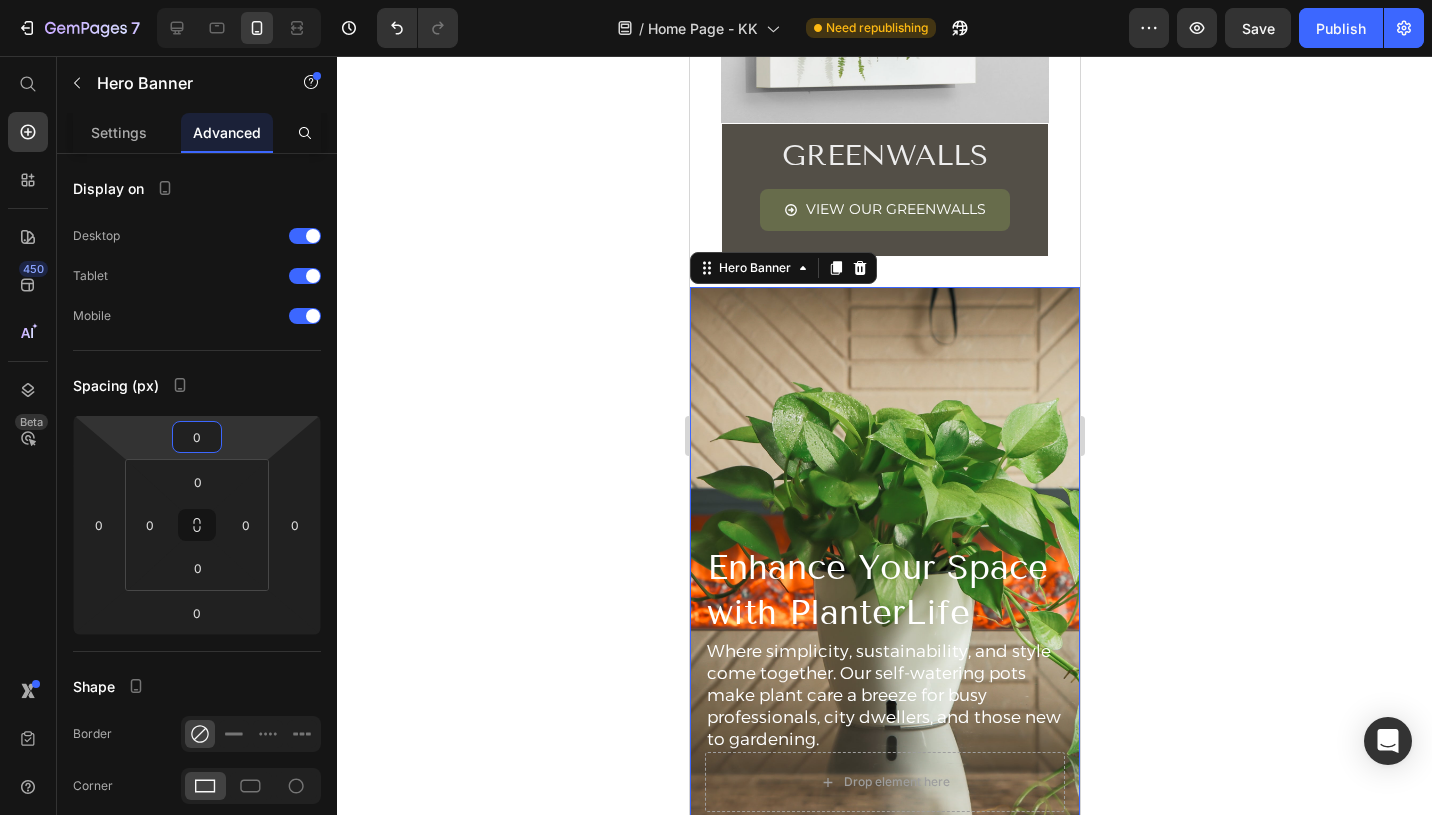 click at bounding box center [884, 560] 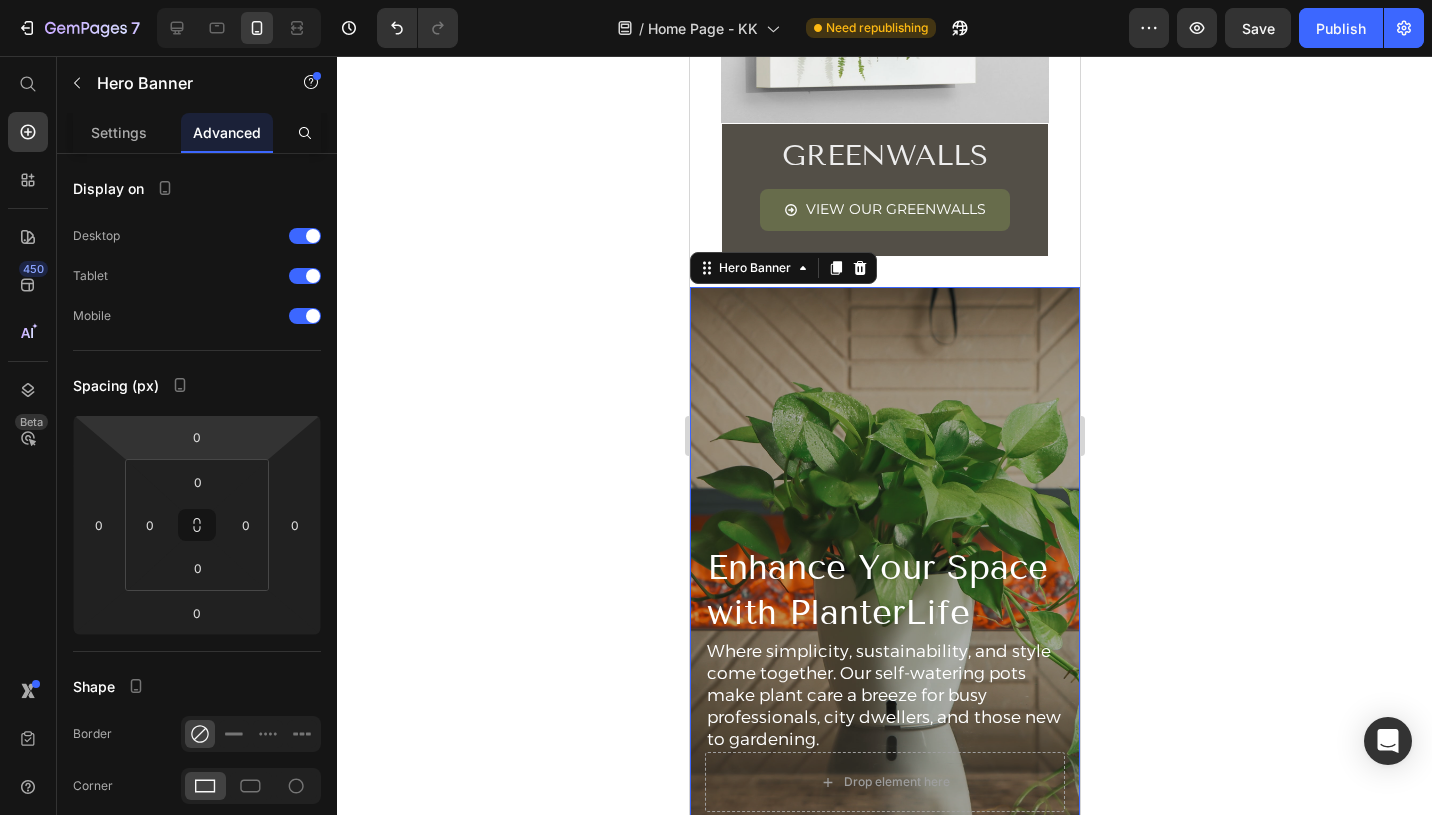 click on "Settings" at bounding box center (119, 132) 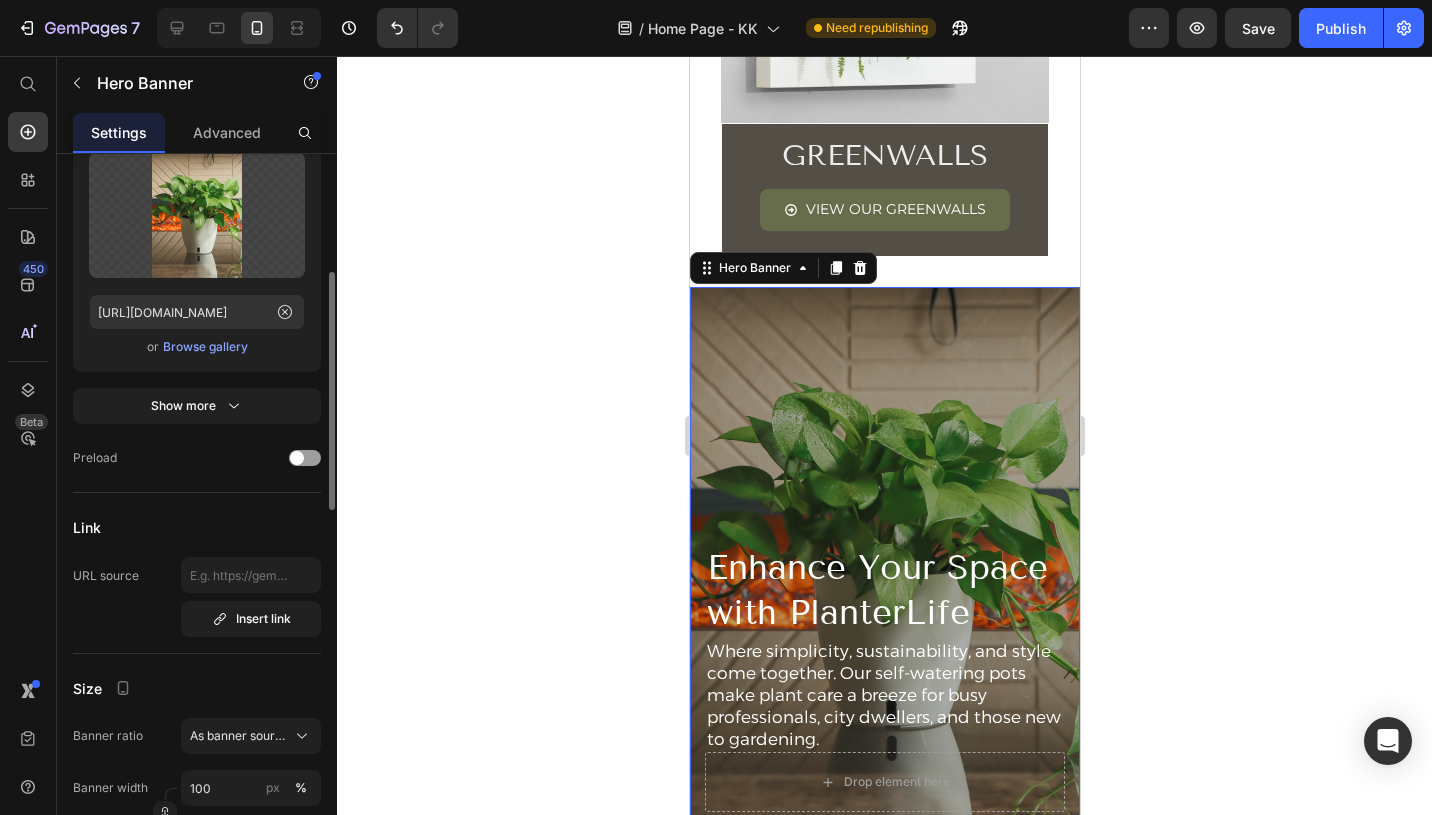 scroll, scrollTop: 736, scrollLeft: 0, axis: vertical 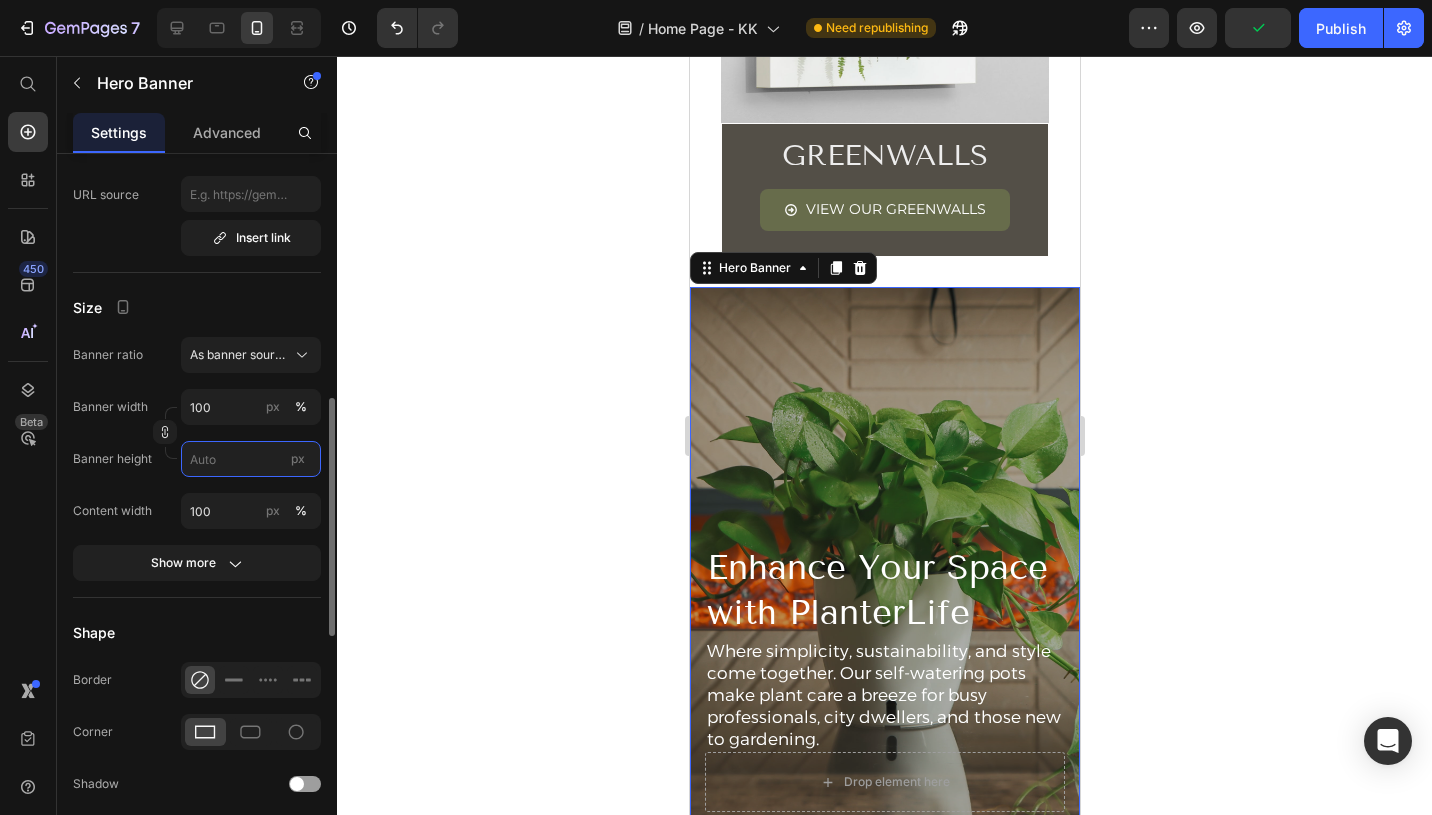 click on "px" at bounding box center [251, 459] 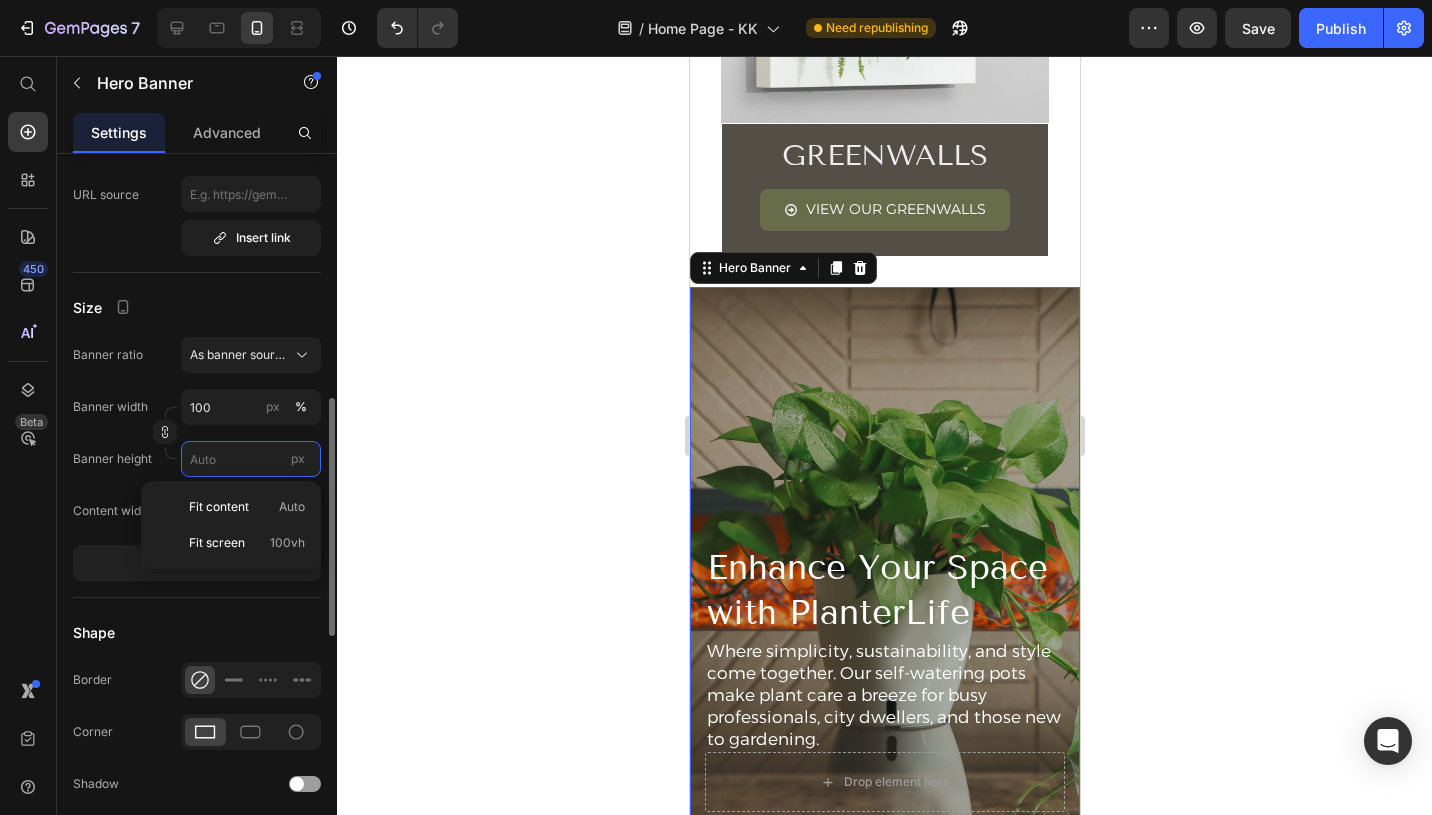 type 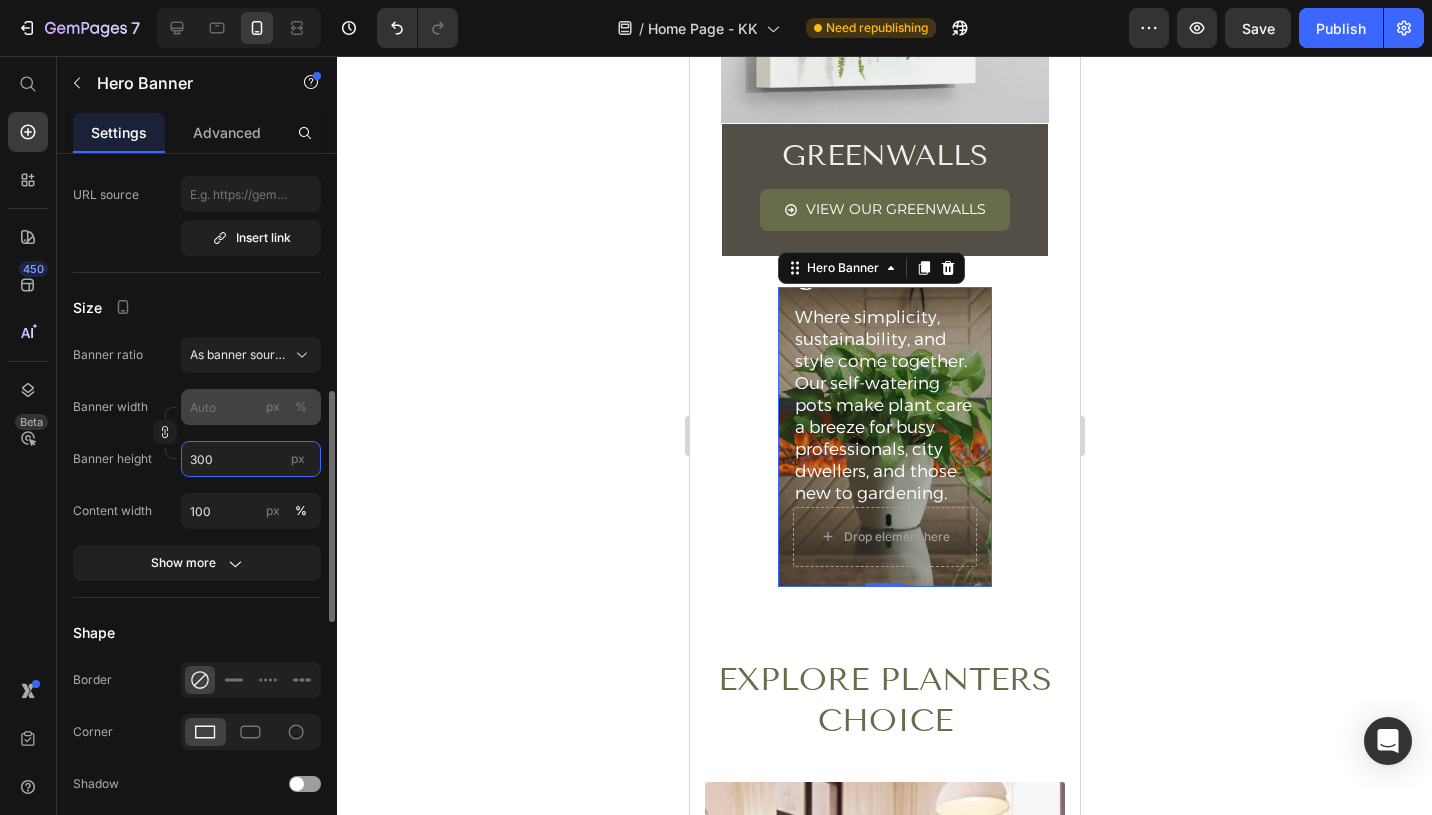 type on "300" 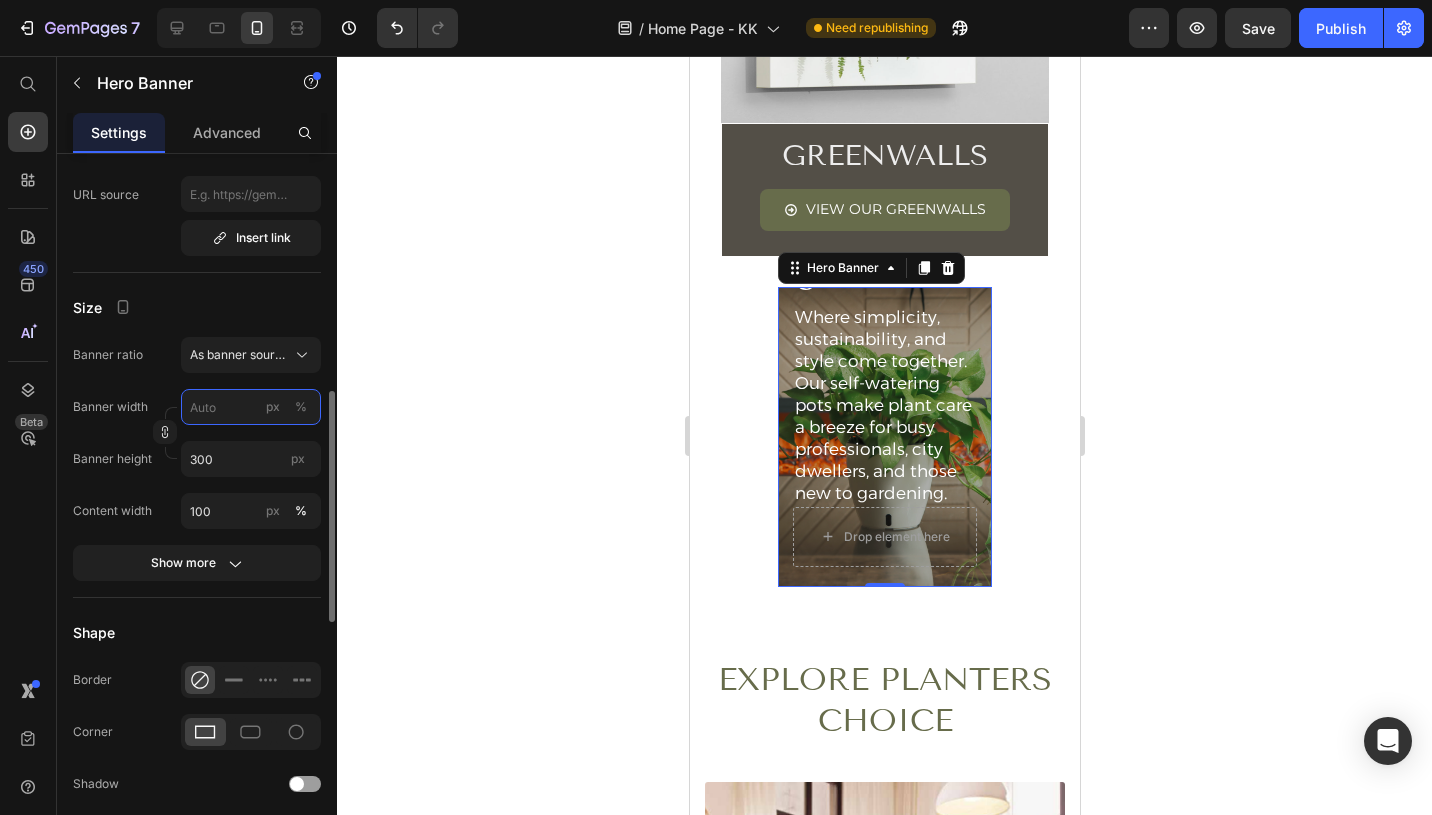 click on "px %" at bounding box center (251, 407) 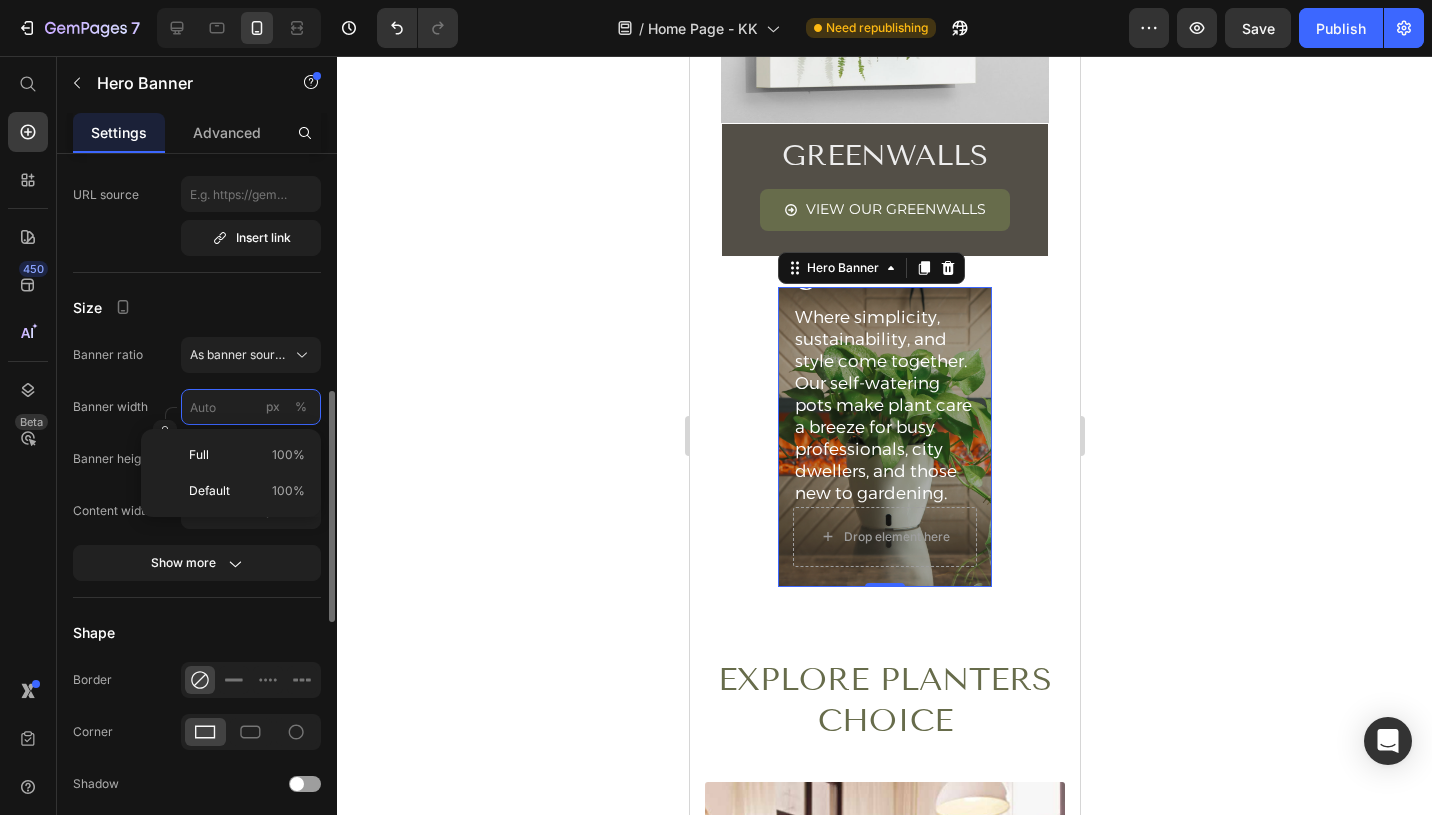 type on "1" 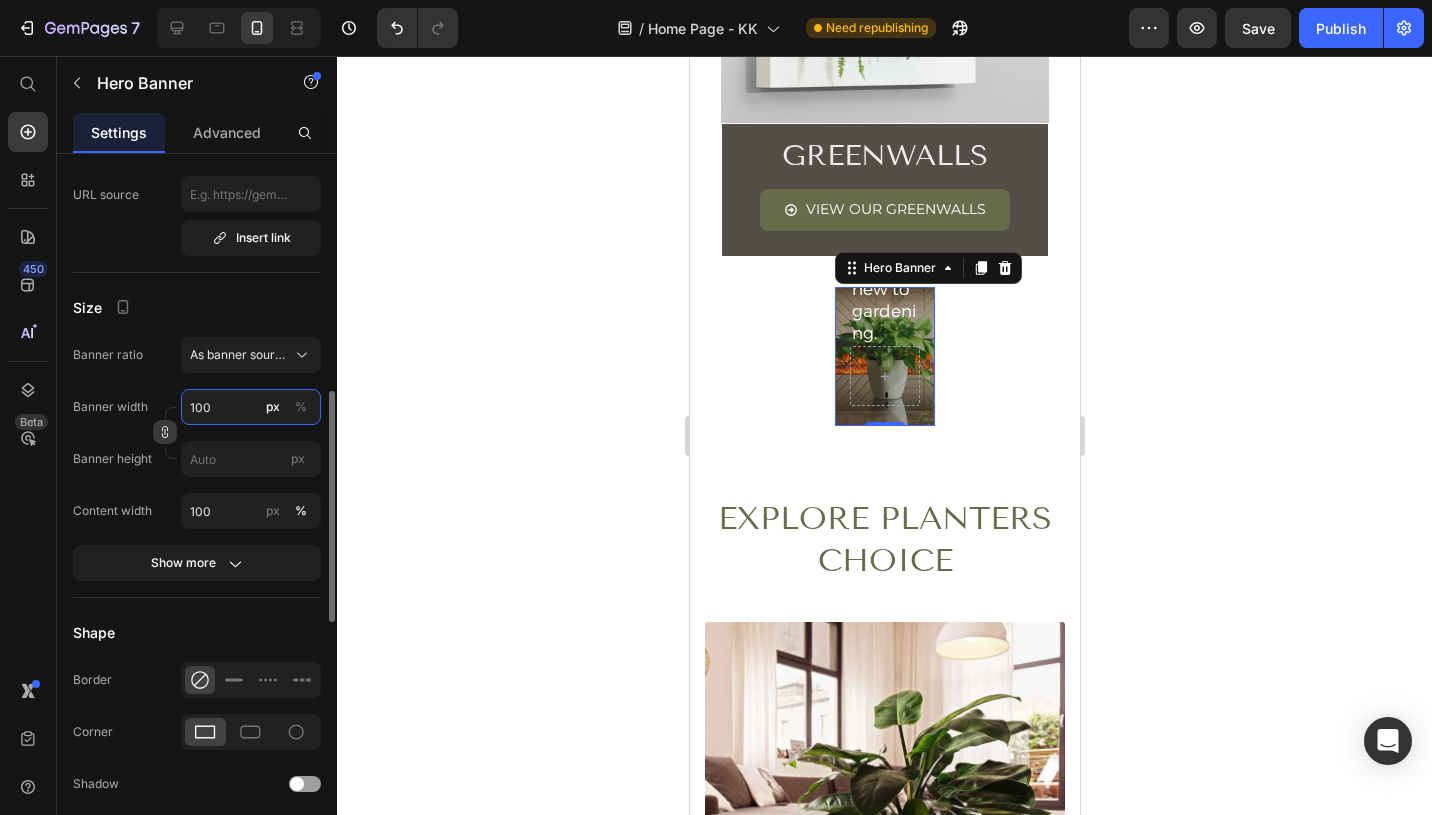 type on "100" 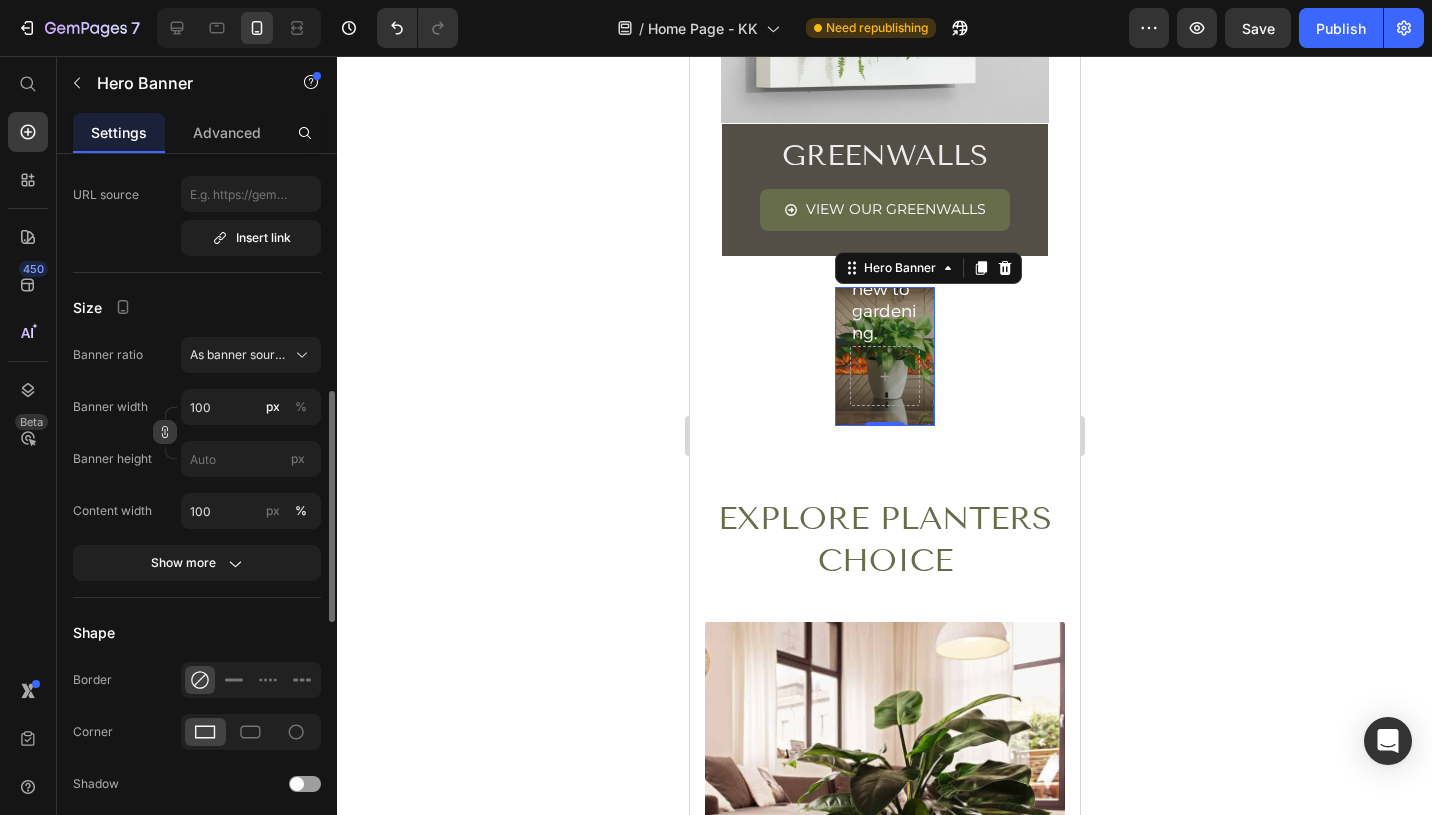 click 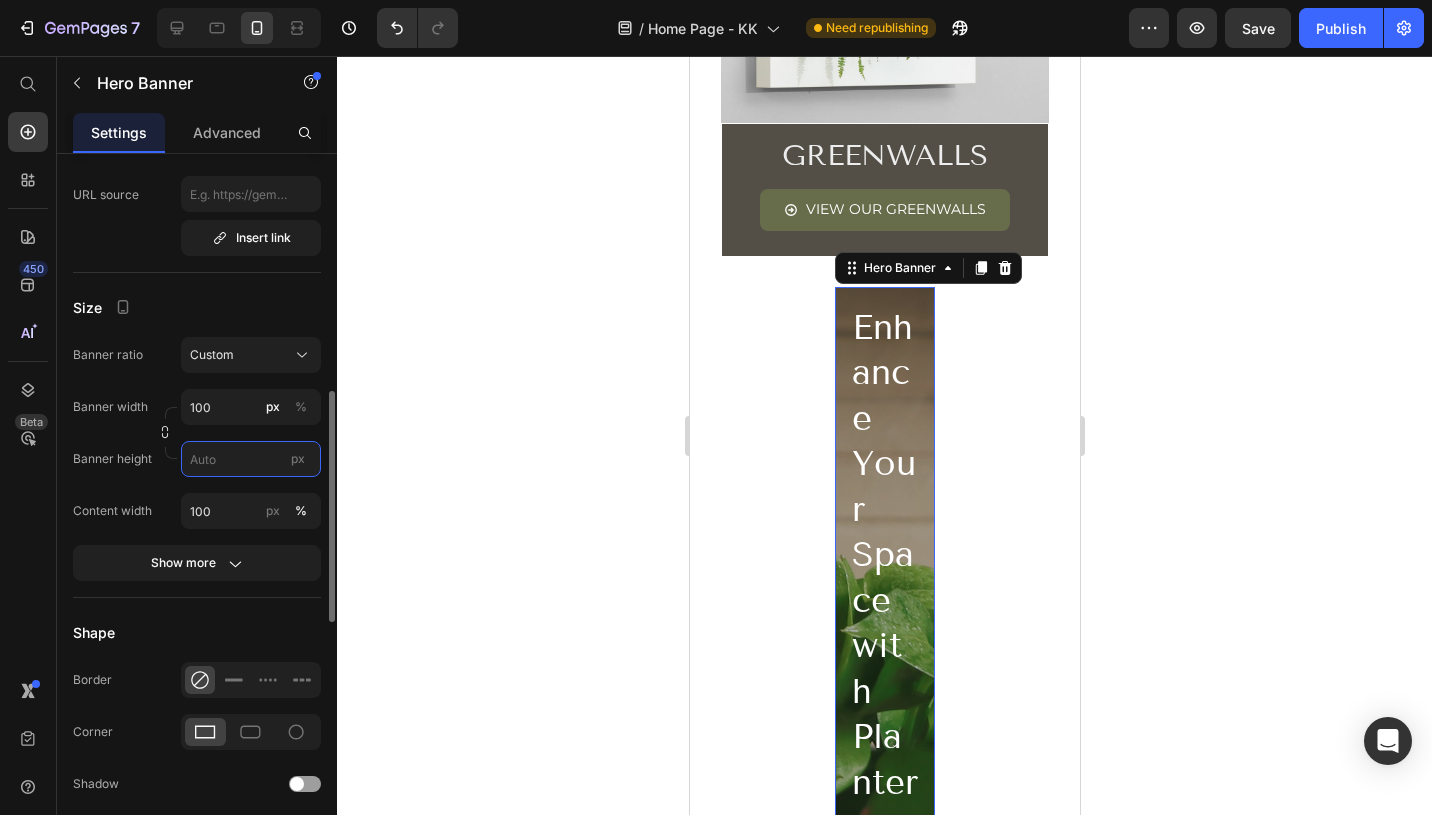 click on "px" at bounding box center [251, 459] 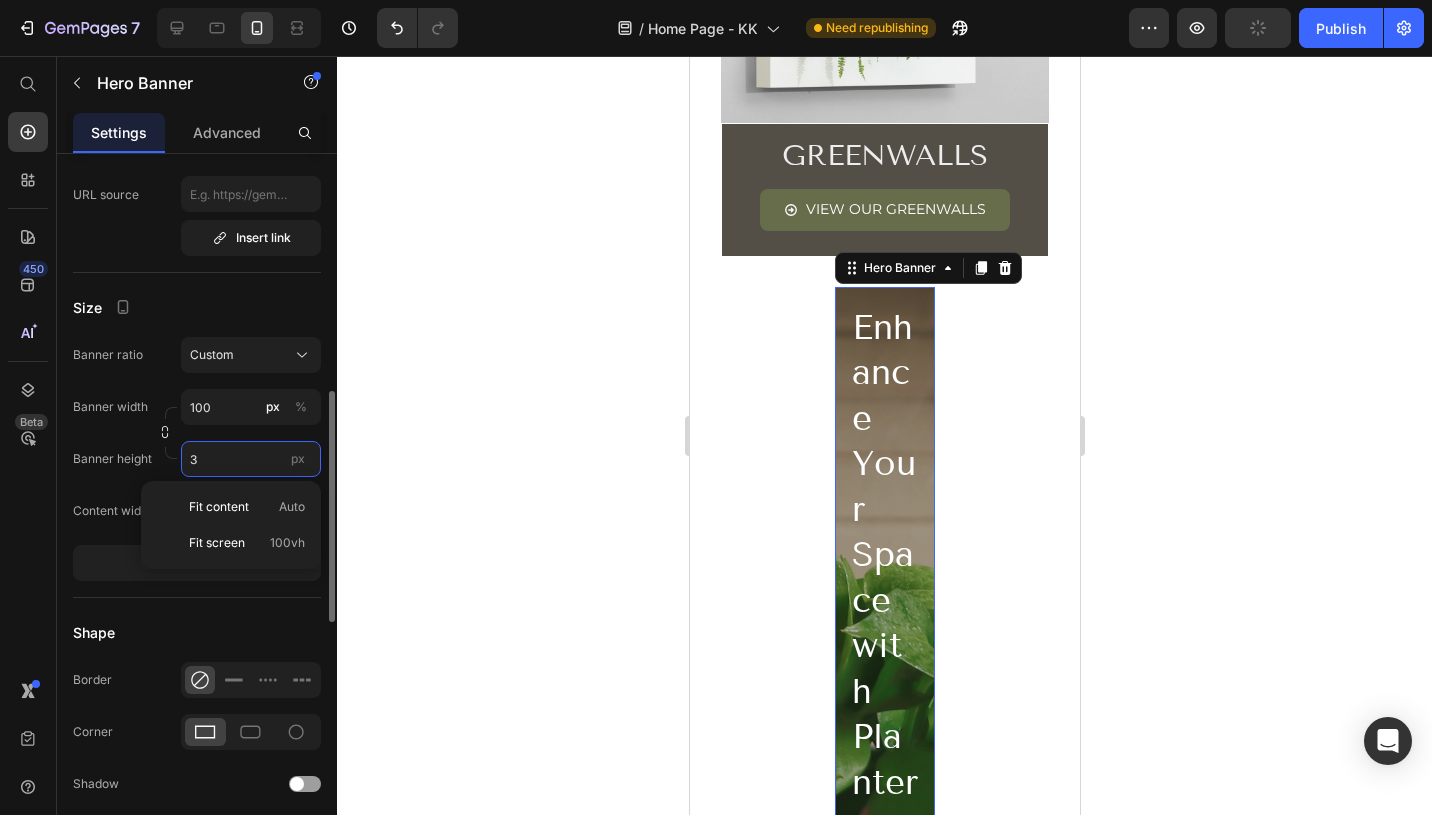 type on "30" 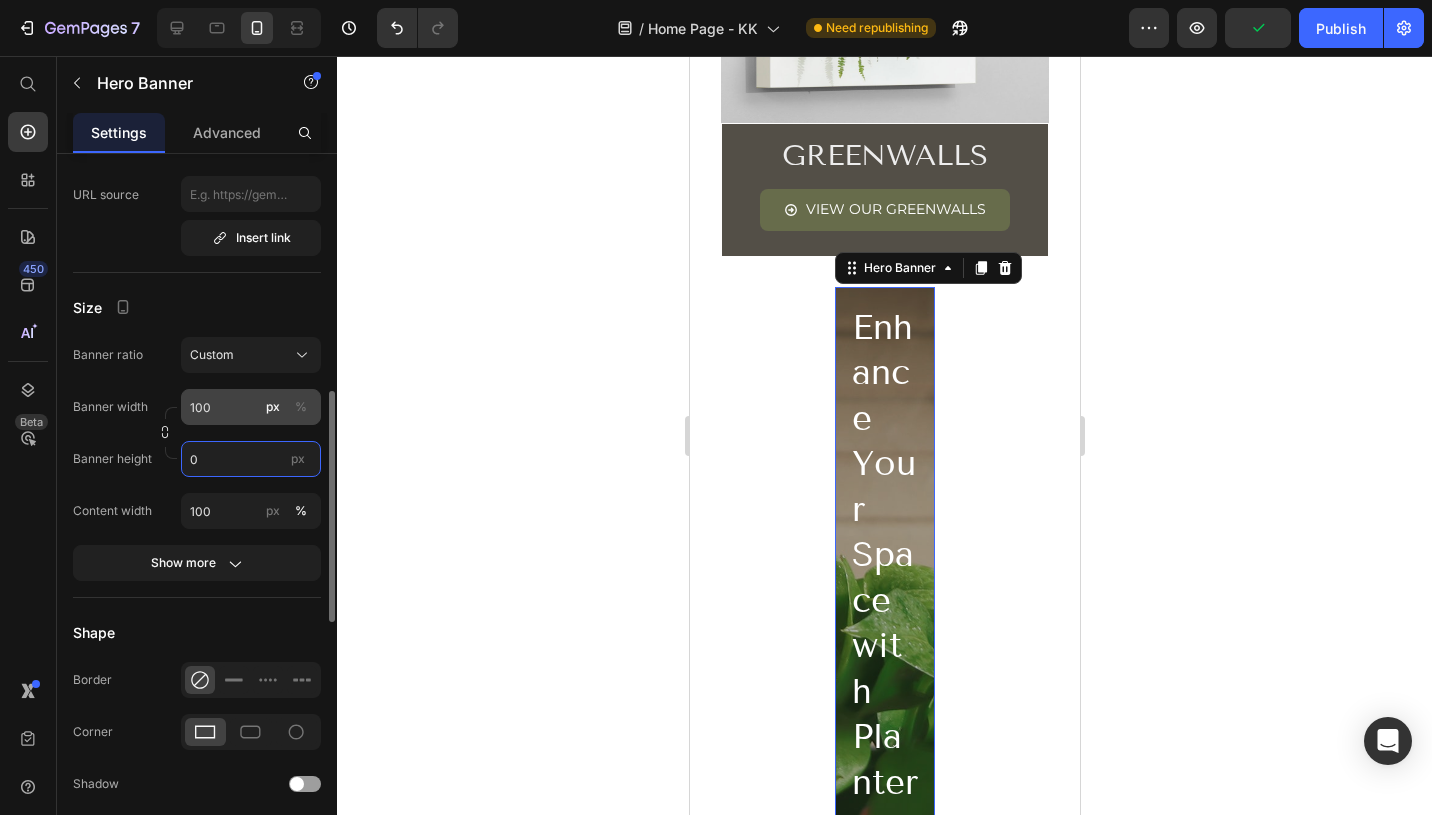 type on "0" 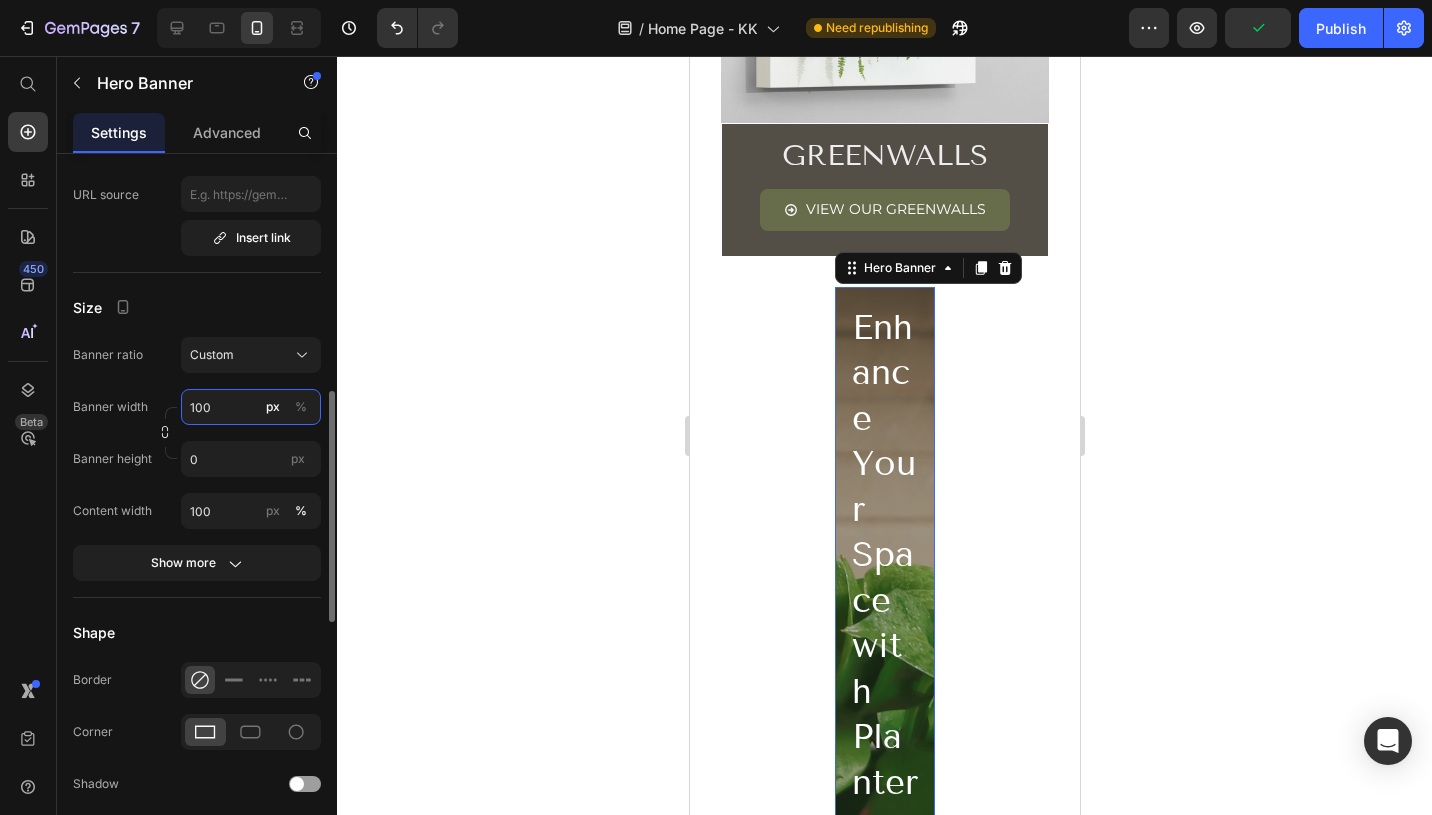click on "100" at bounding box center (251, 407) 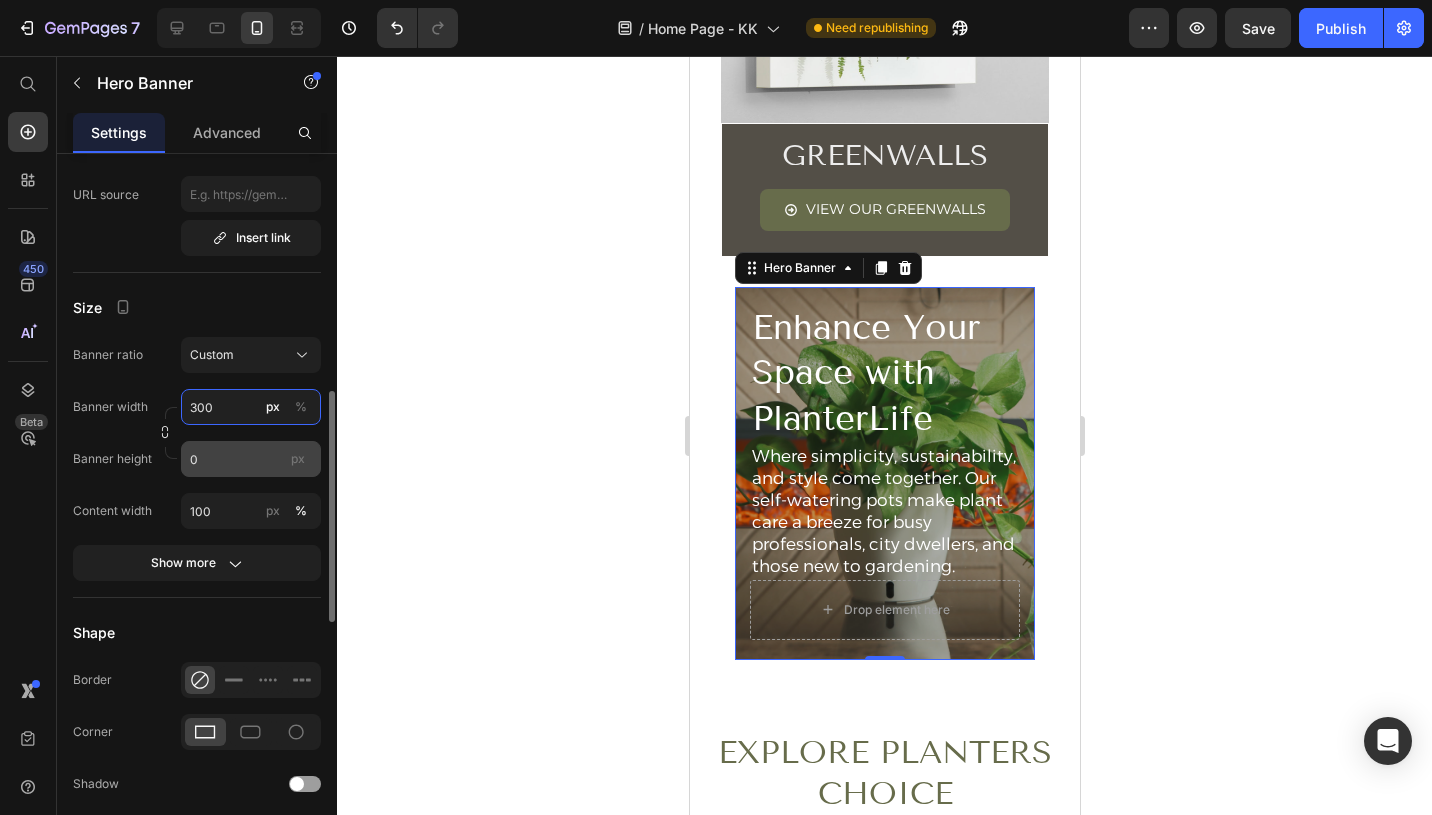 type on "300" 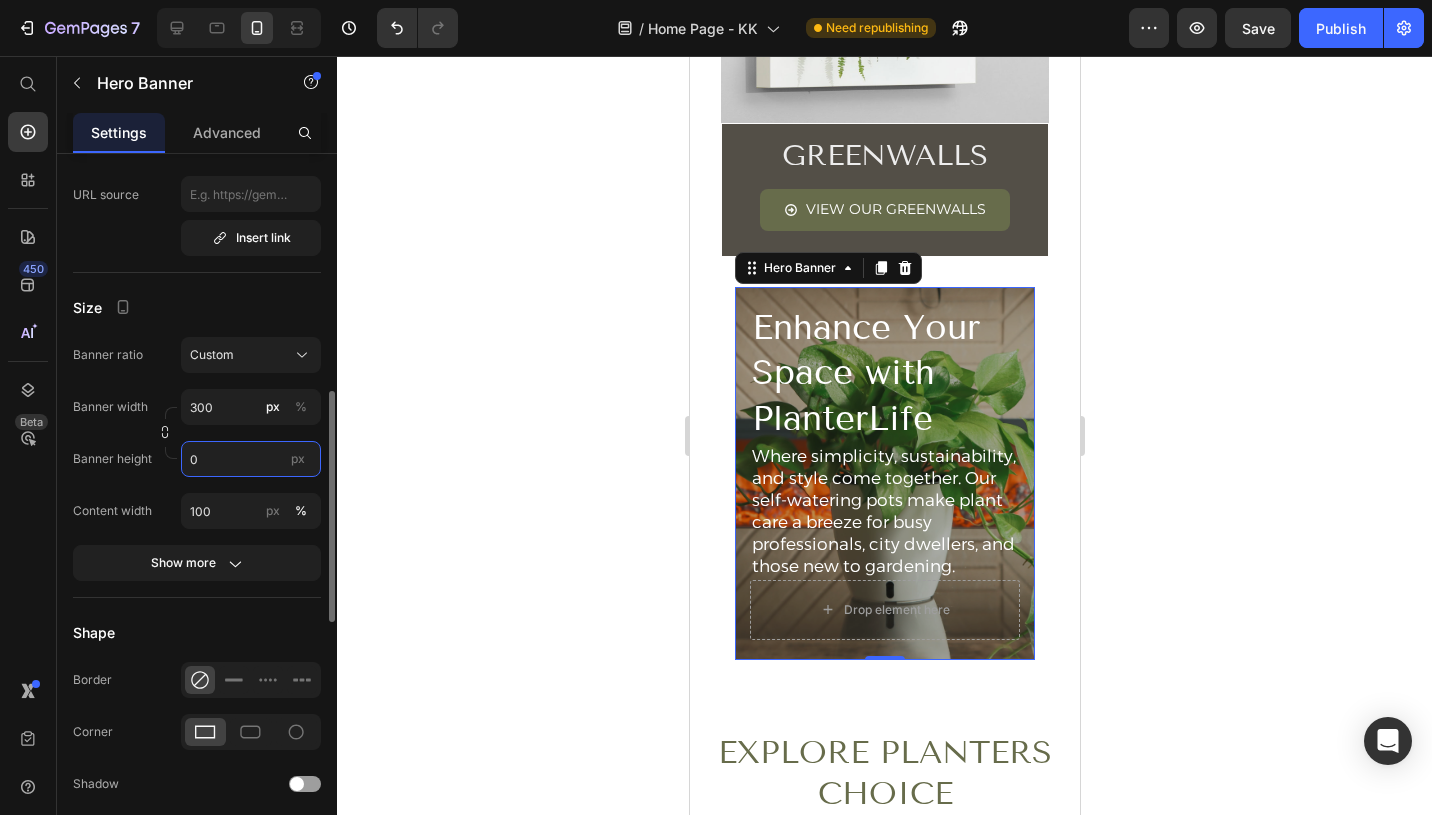 click on "0" at bounding box center (251, 459) 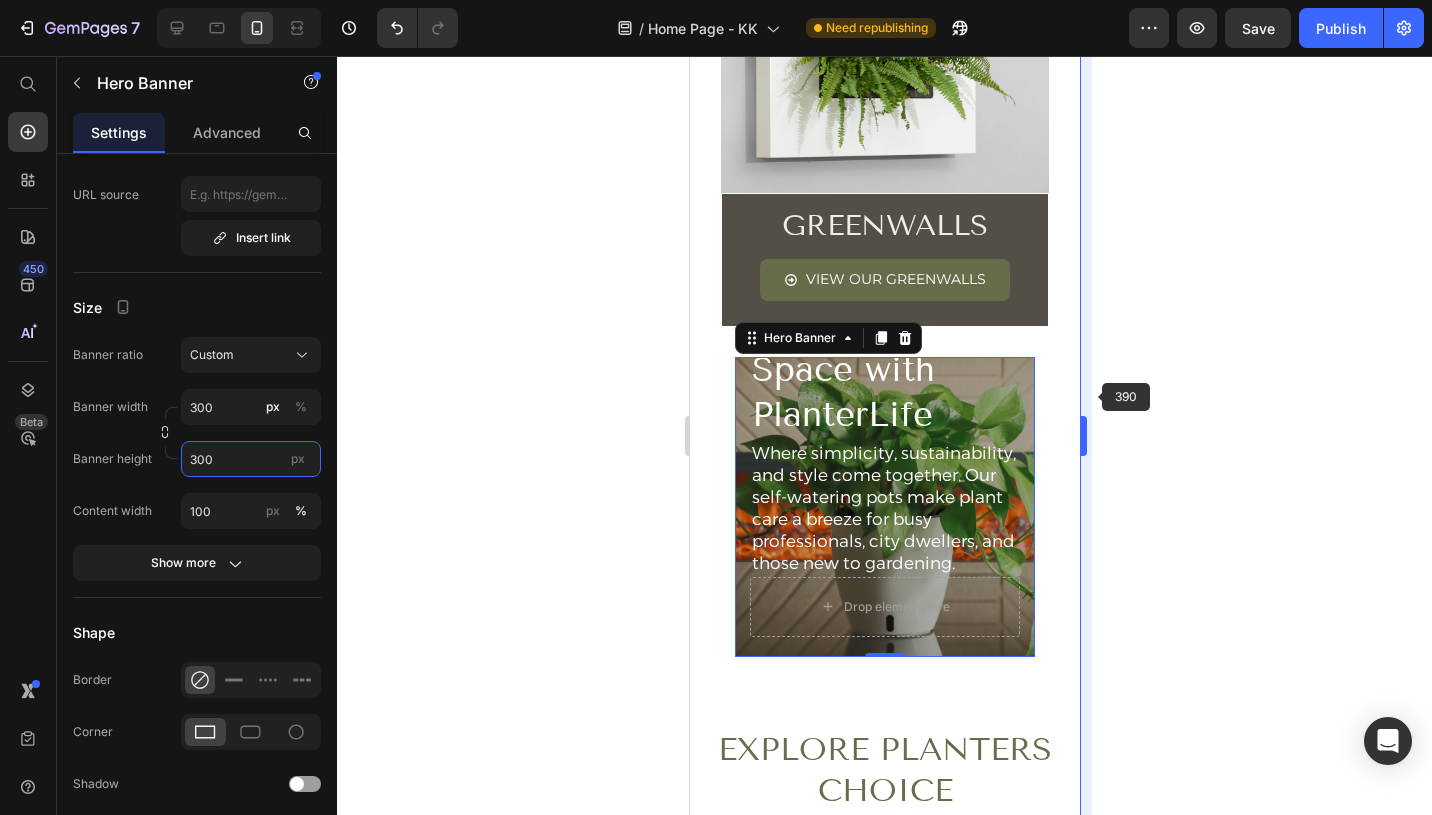 scroll, scrollTop: 1085, scrollLeft: 0, axis: vertical 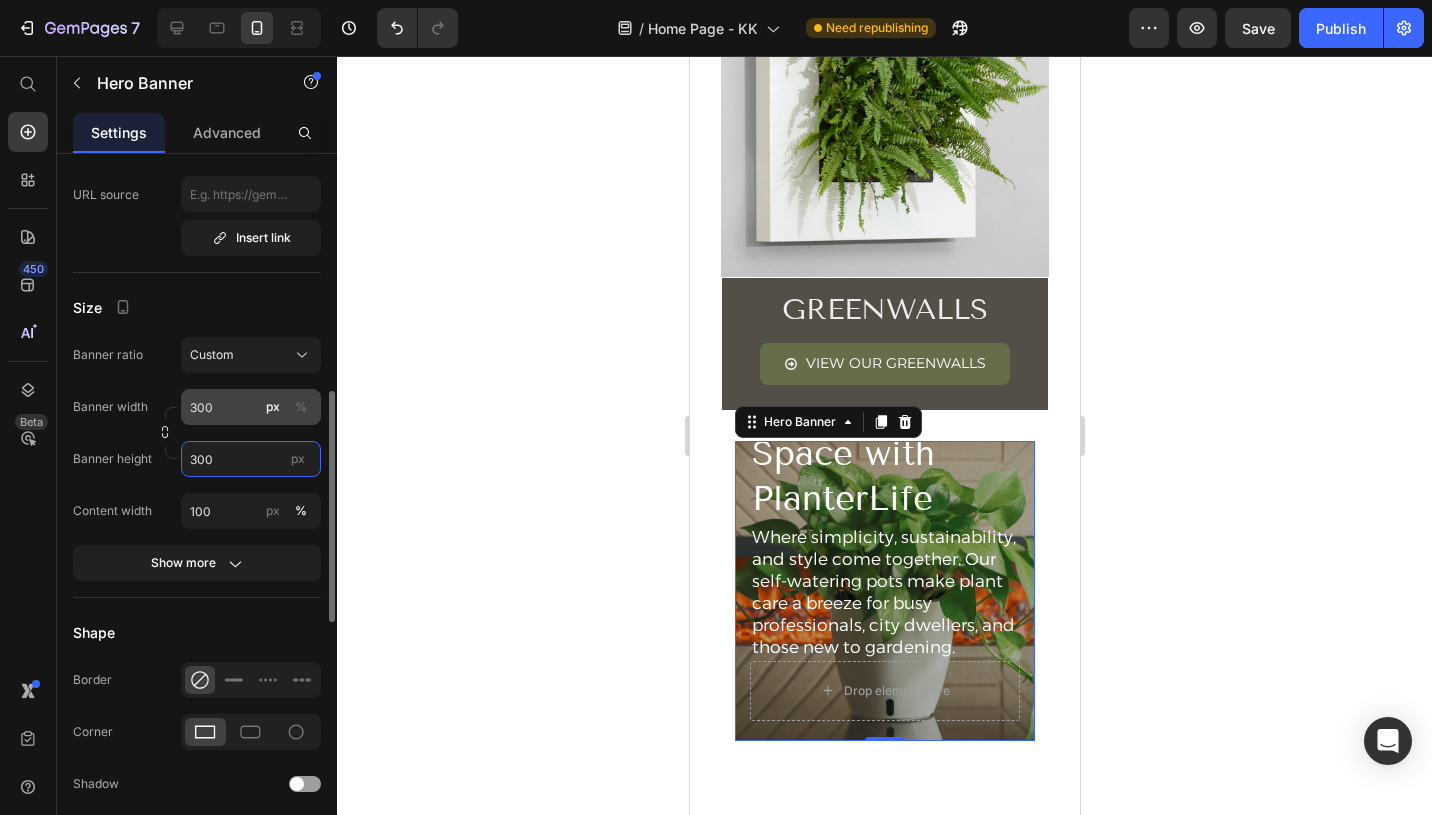 type on "300" 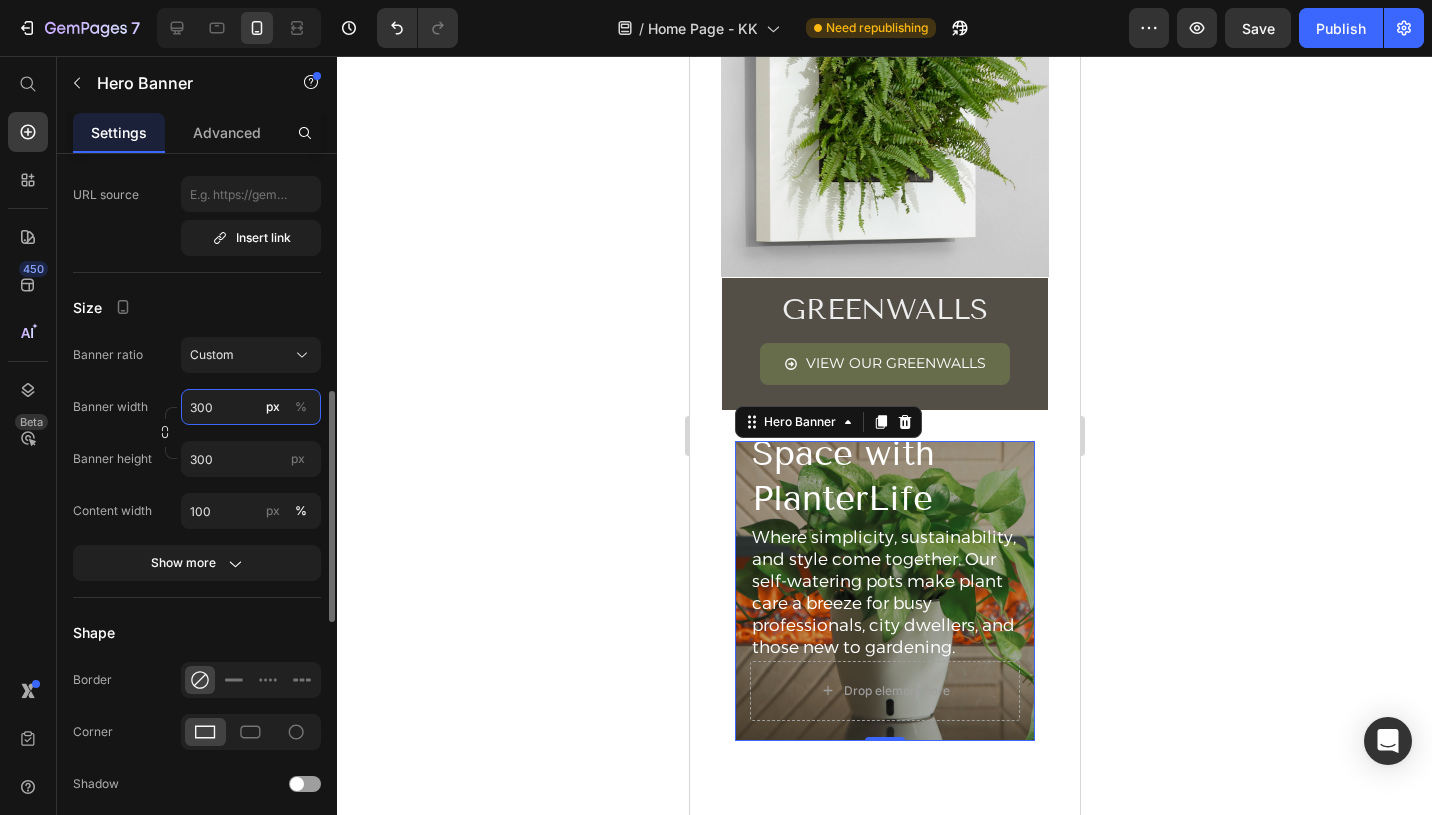 click on "300" at bounding box center (251, 407) 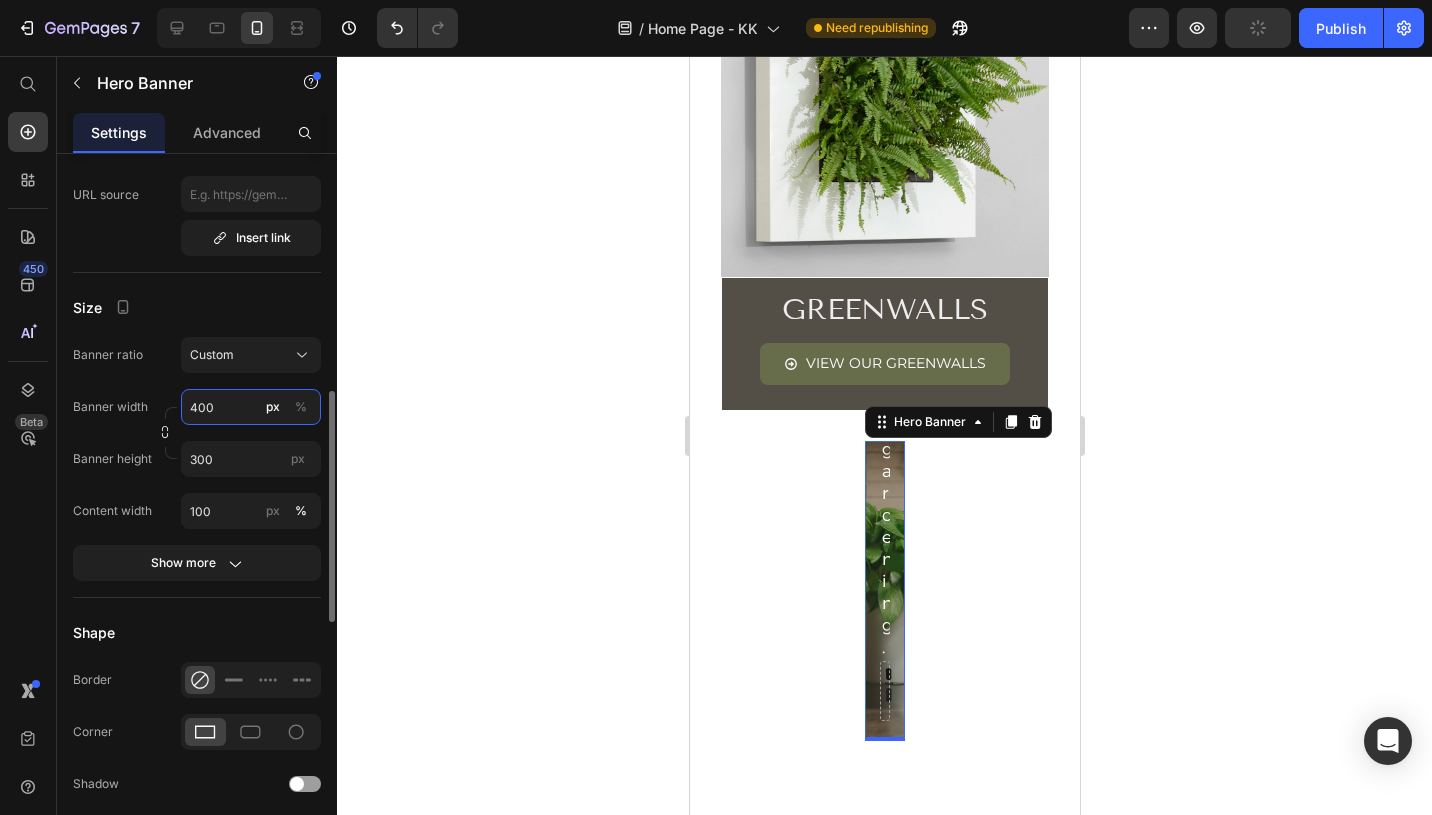 type on "300" 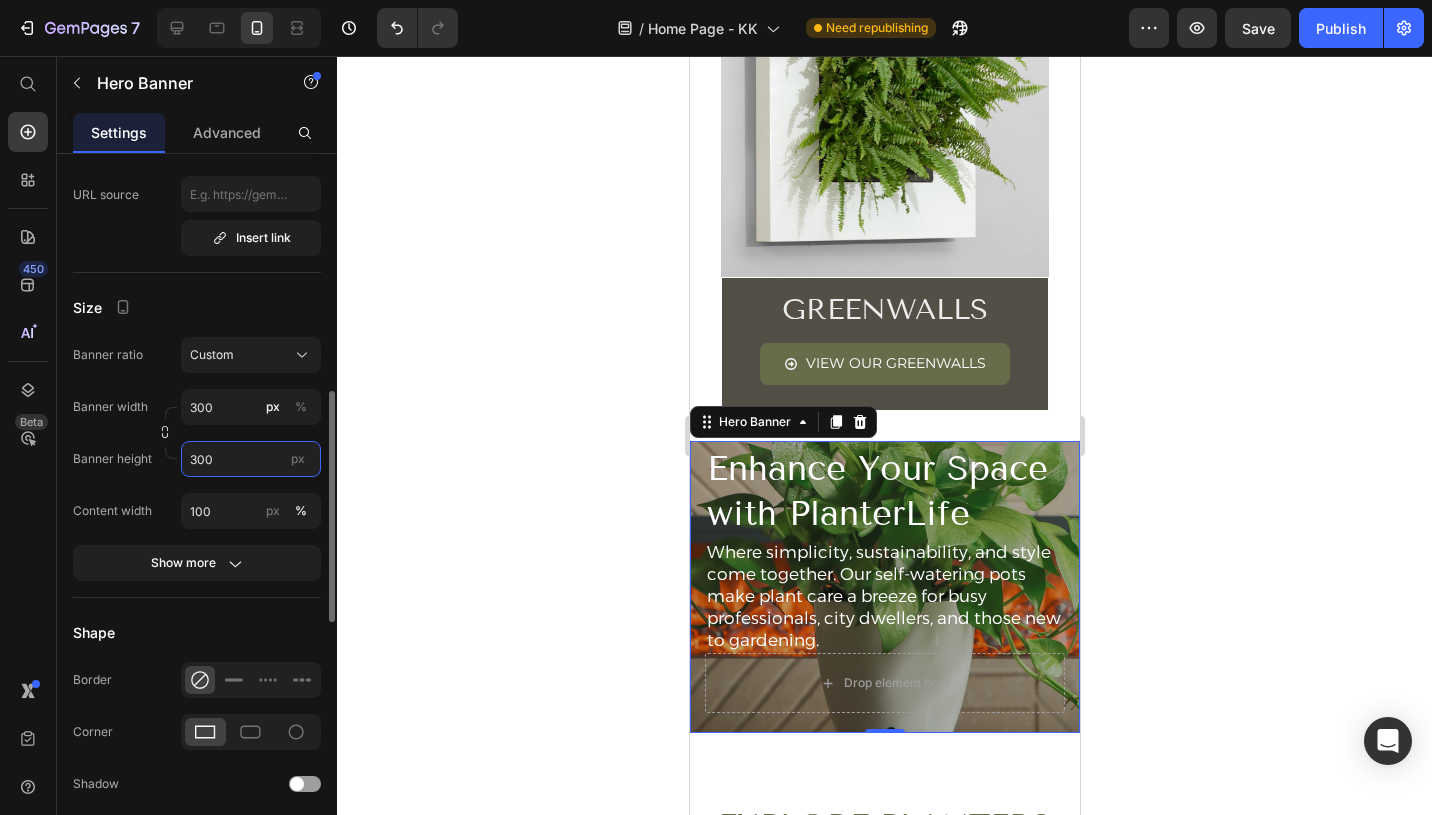 click on "300" at bounding box center (251, 459) 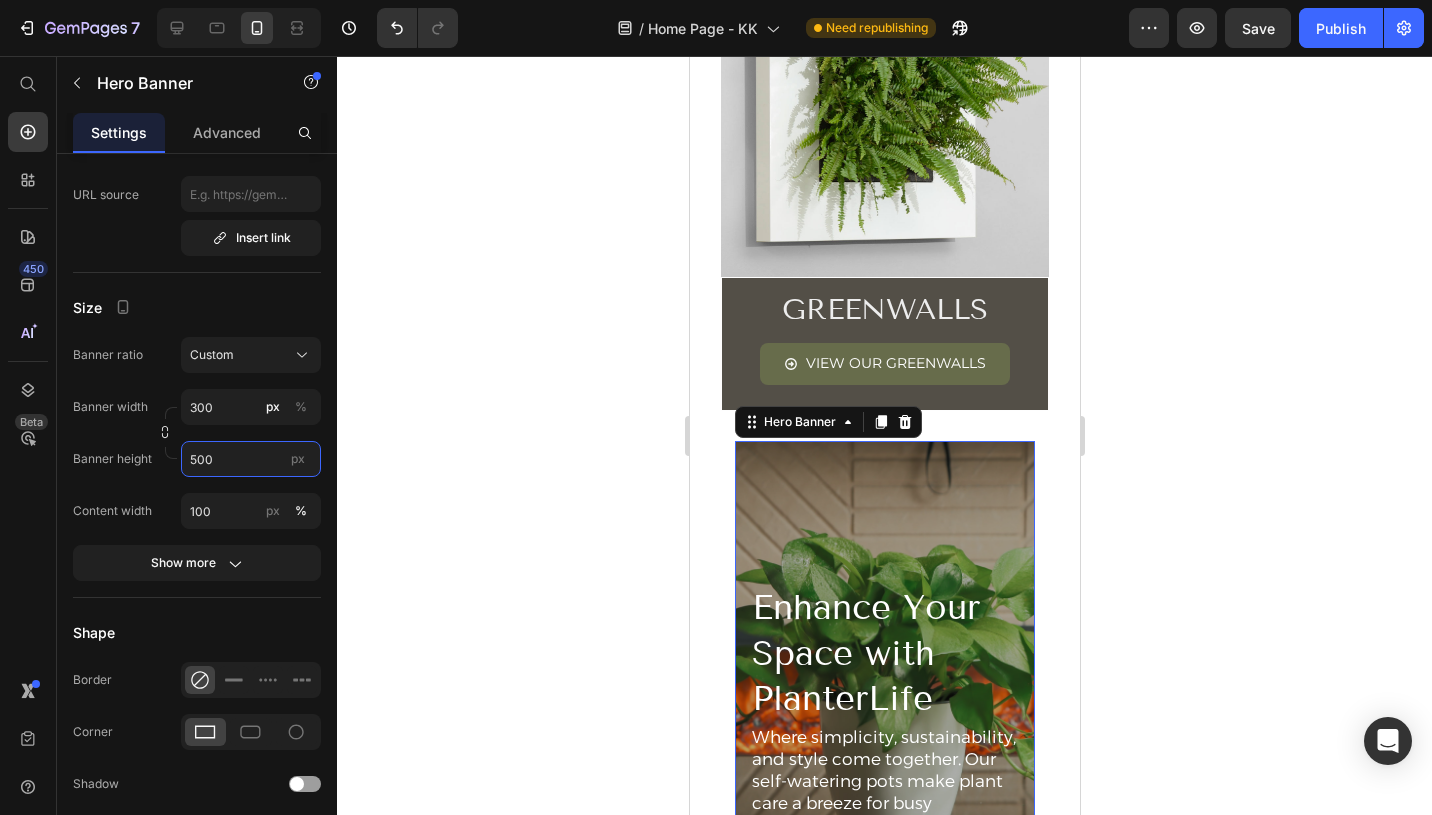 type on "500" 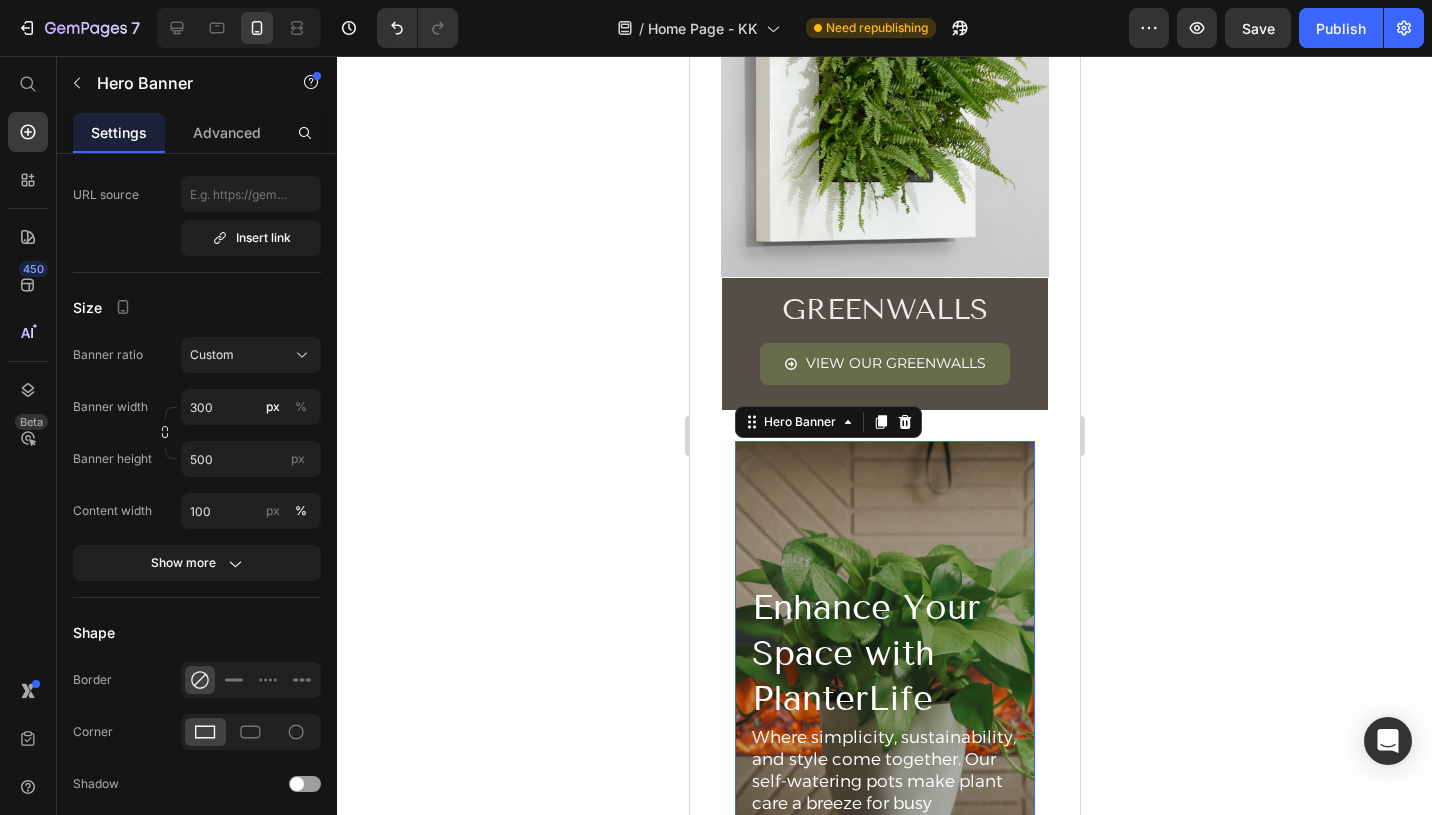 click 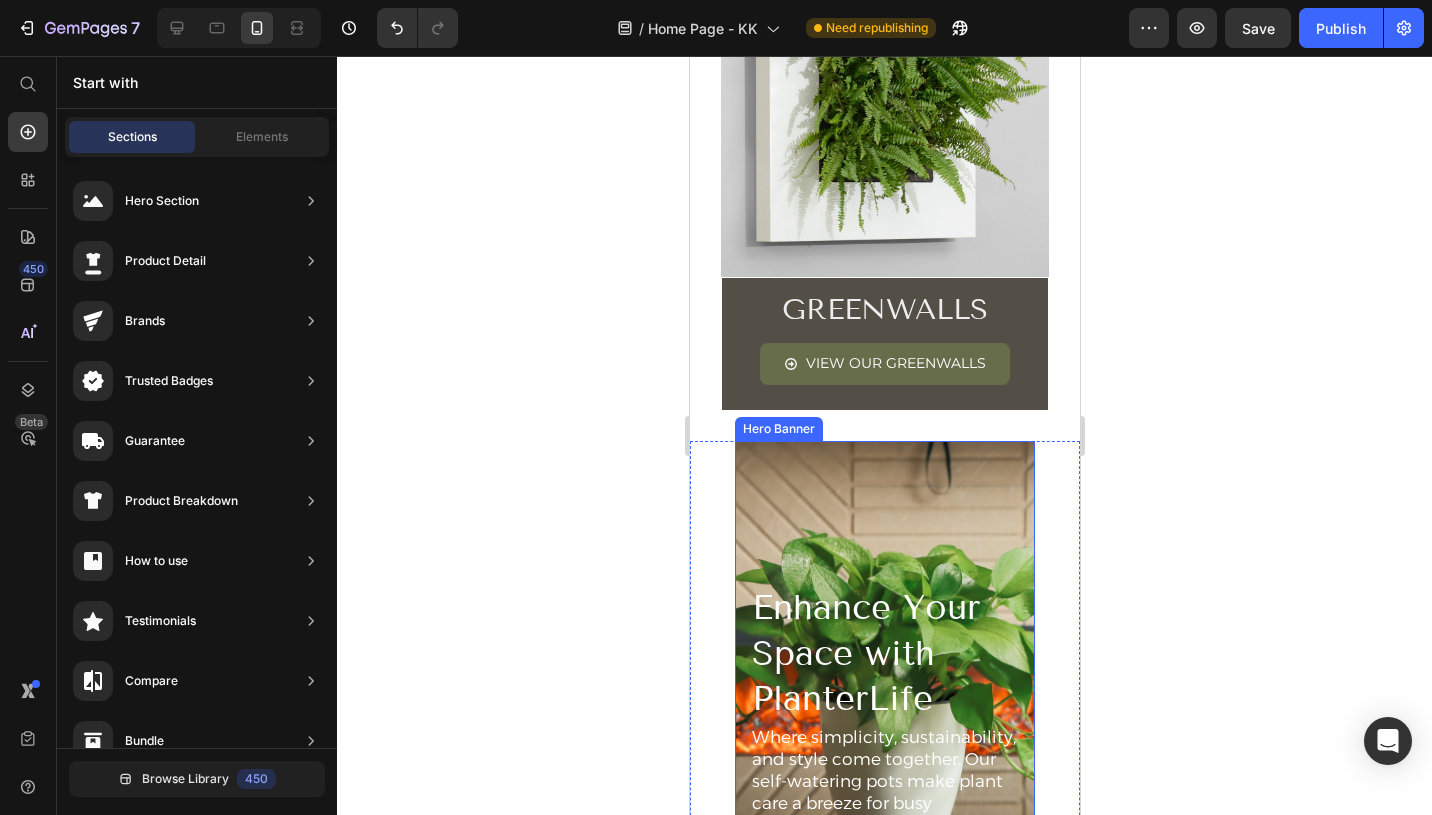 click at bounding box center [884, 691] 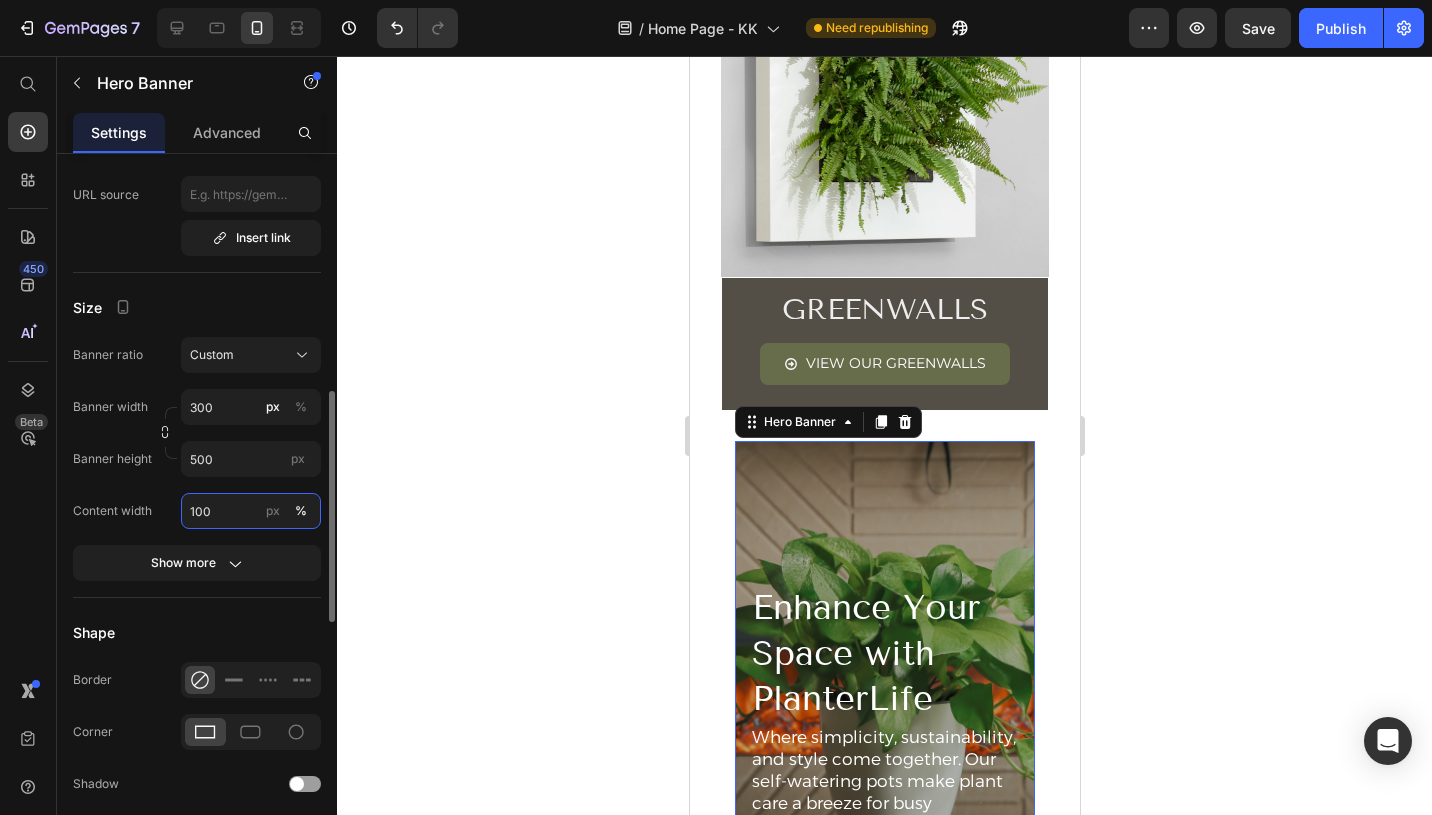 click on "100" at bounding box center (251, 511) 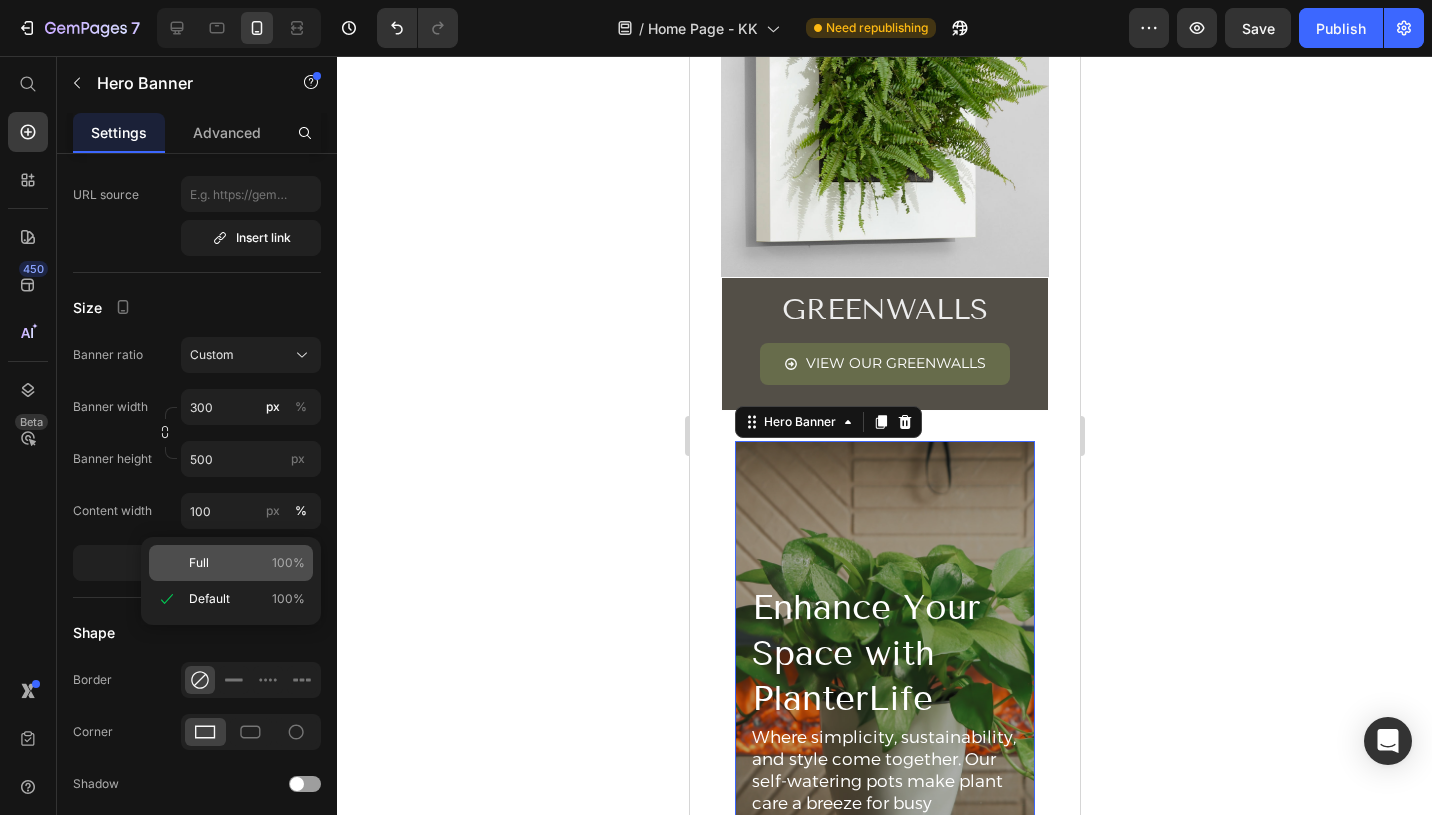 click on "Full 100%" at bounding box center [247, 563] 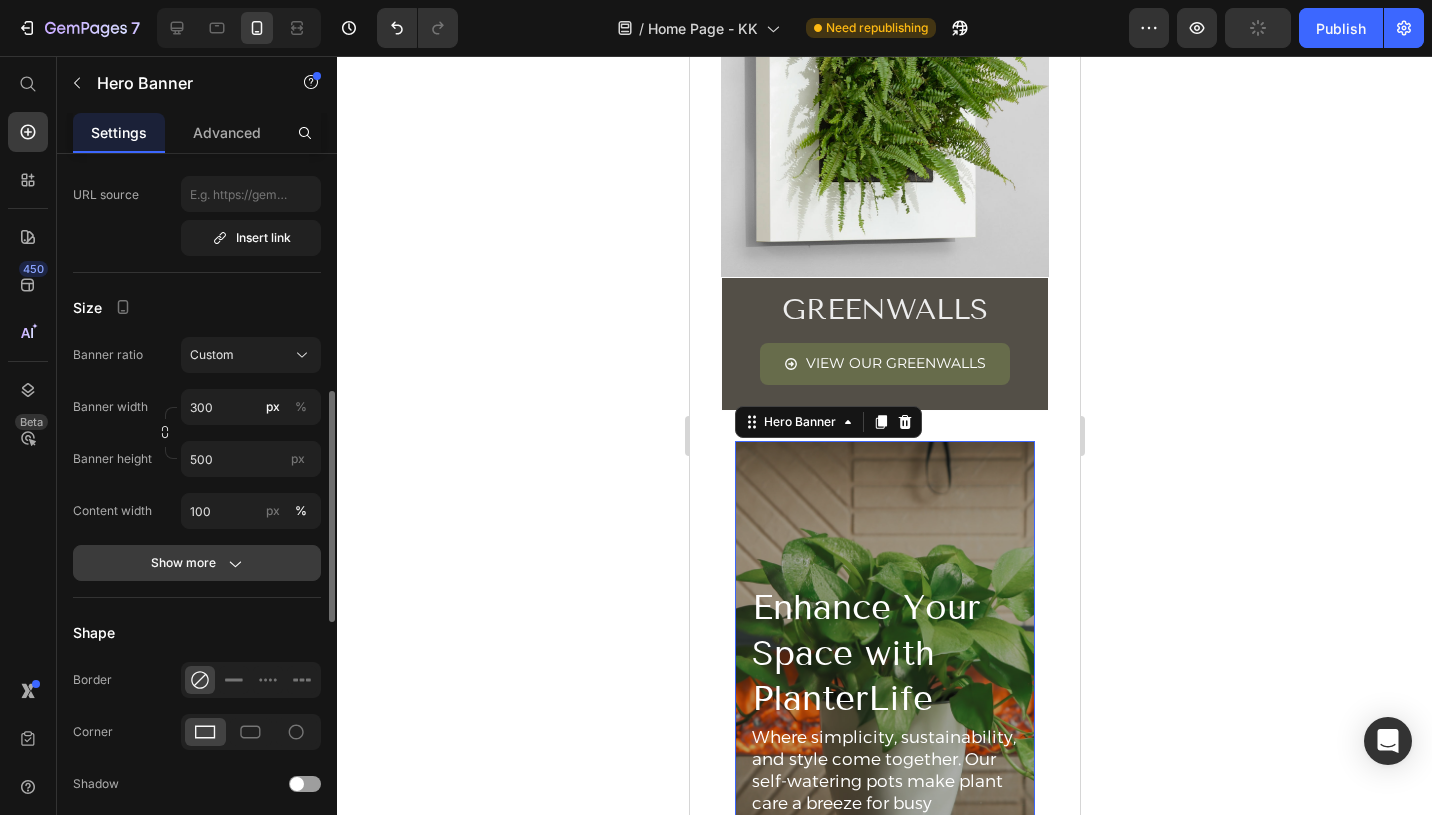 click on "Show more" at bounding box center (197, 563) 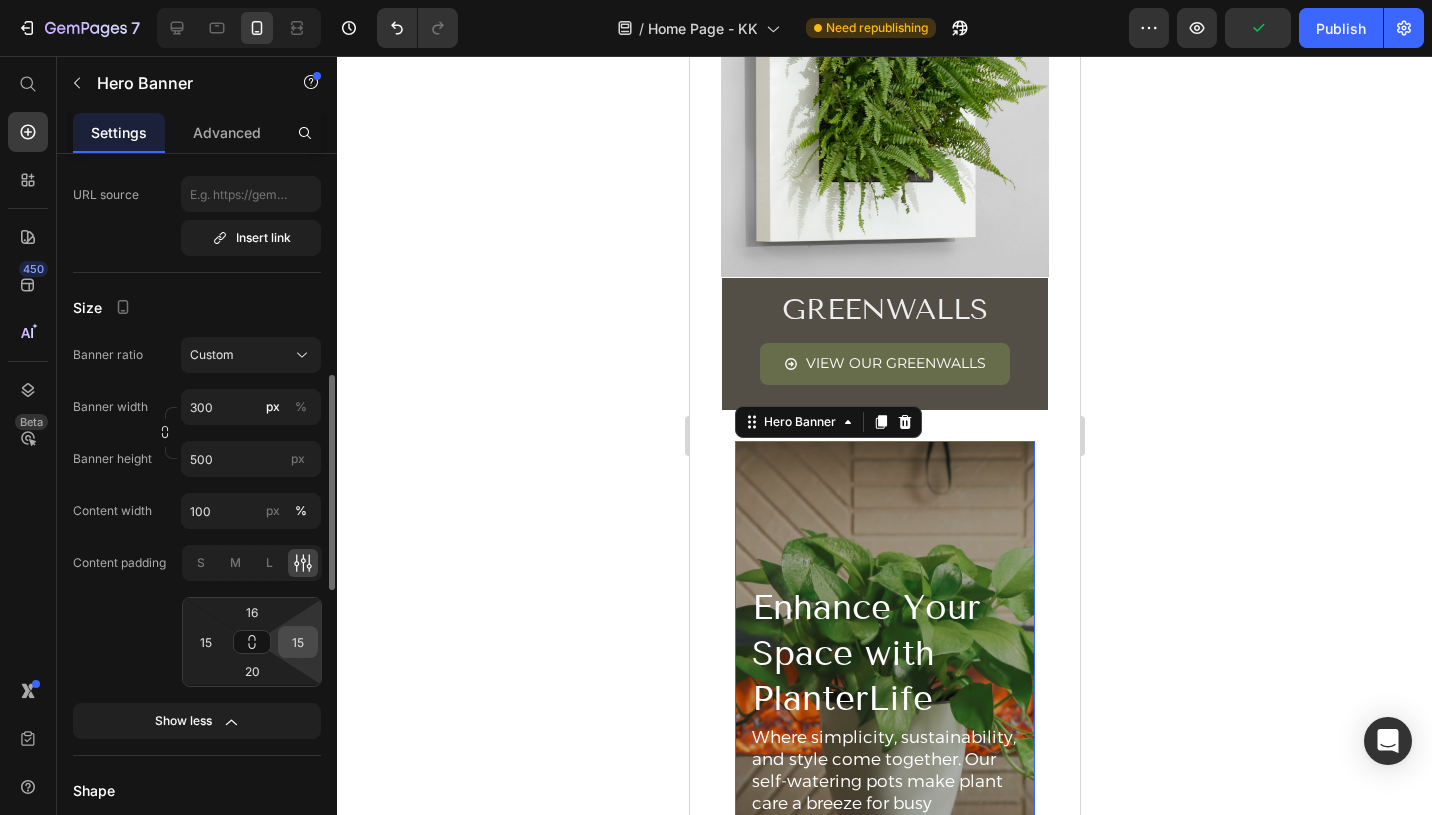 click on "15" at bounding box center [298, 642] 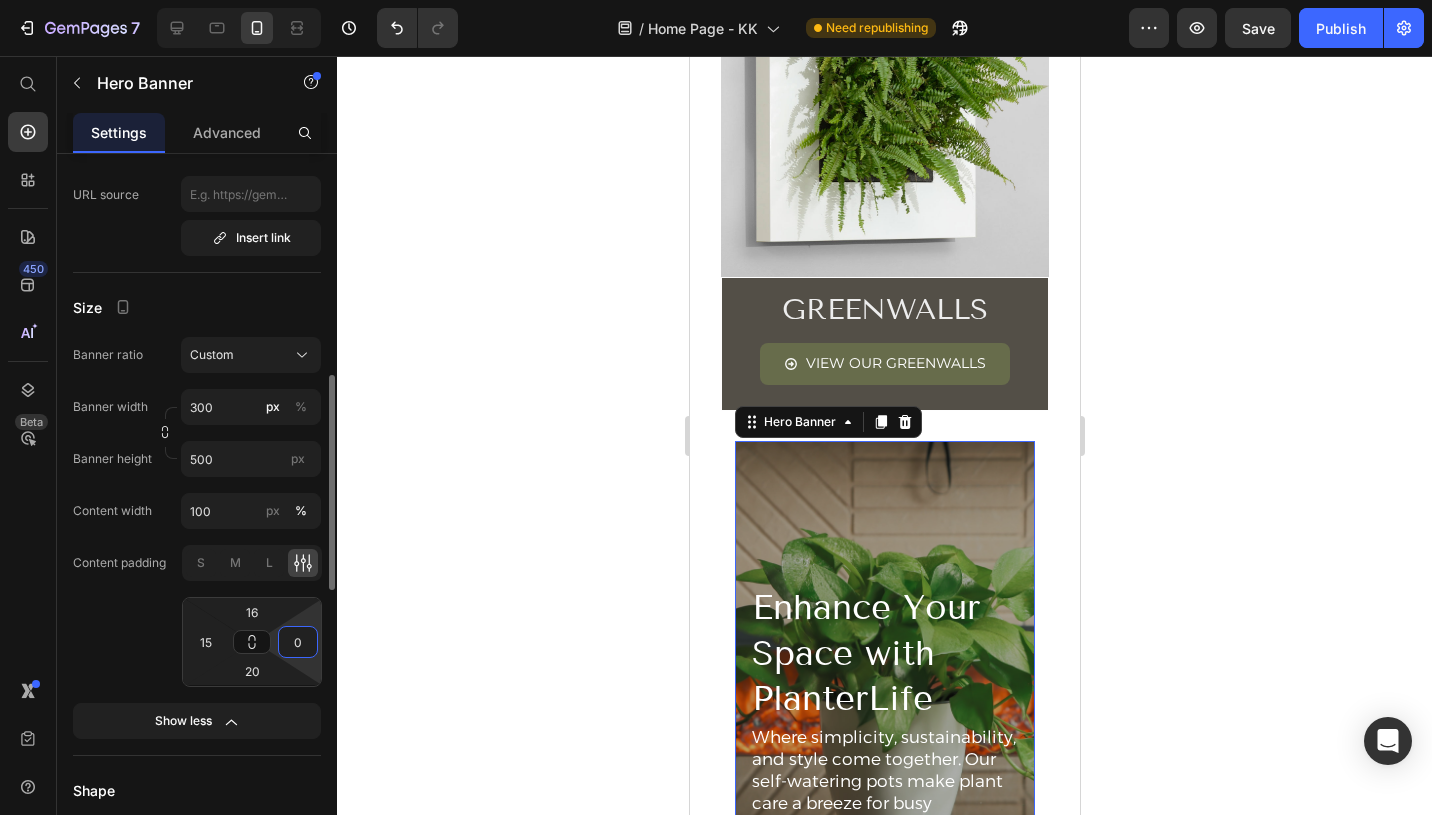 type on "0" 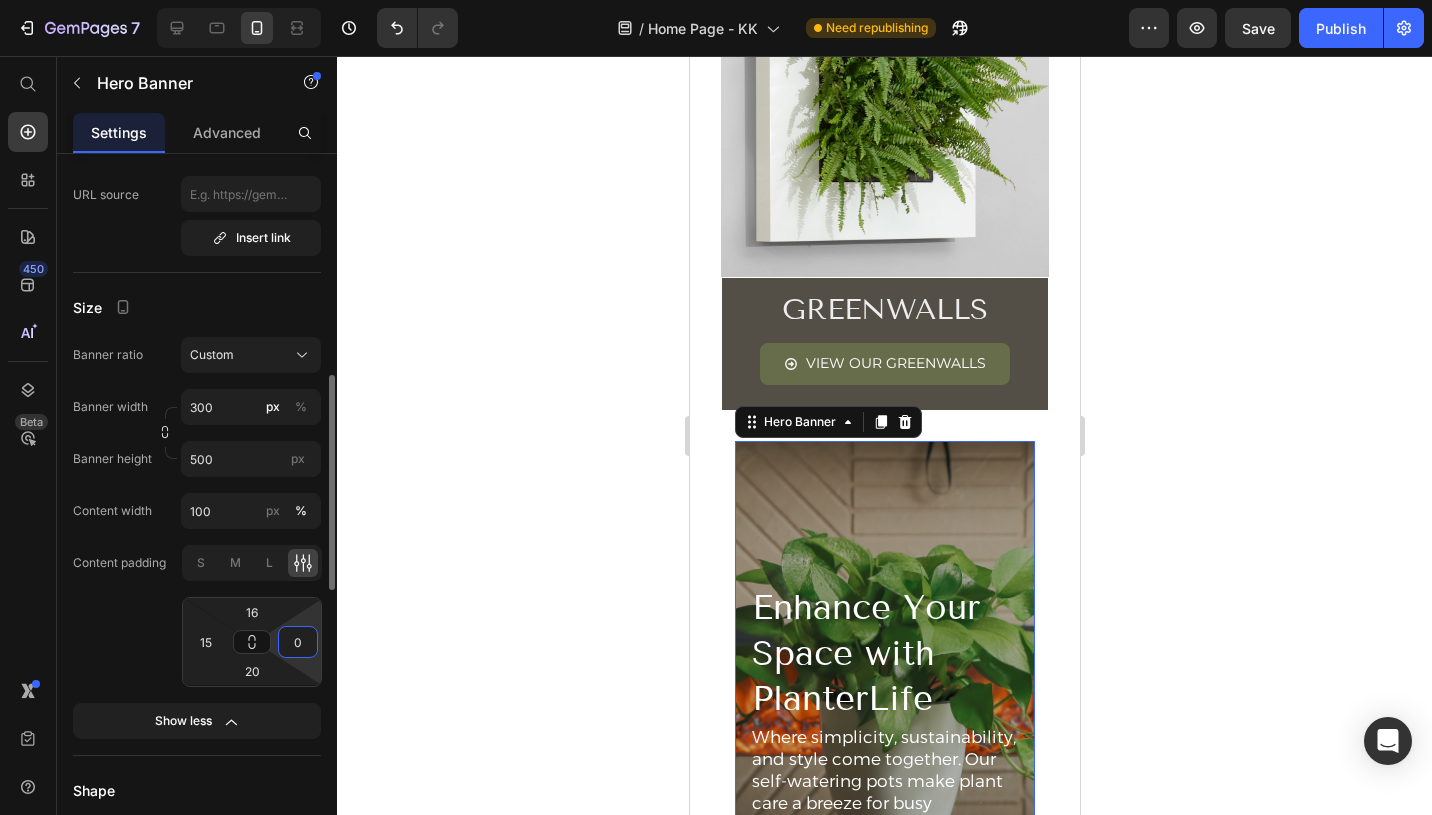 click on "Content padding S M L 16 15 20 0" 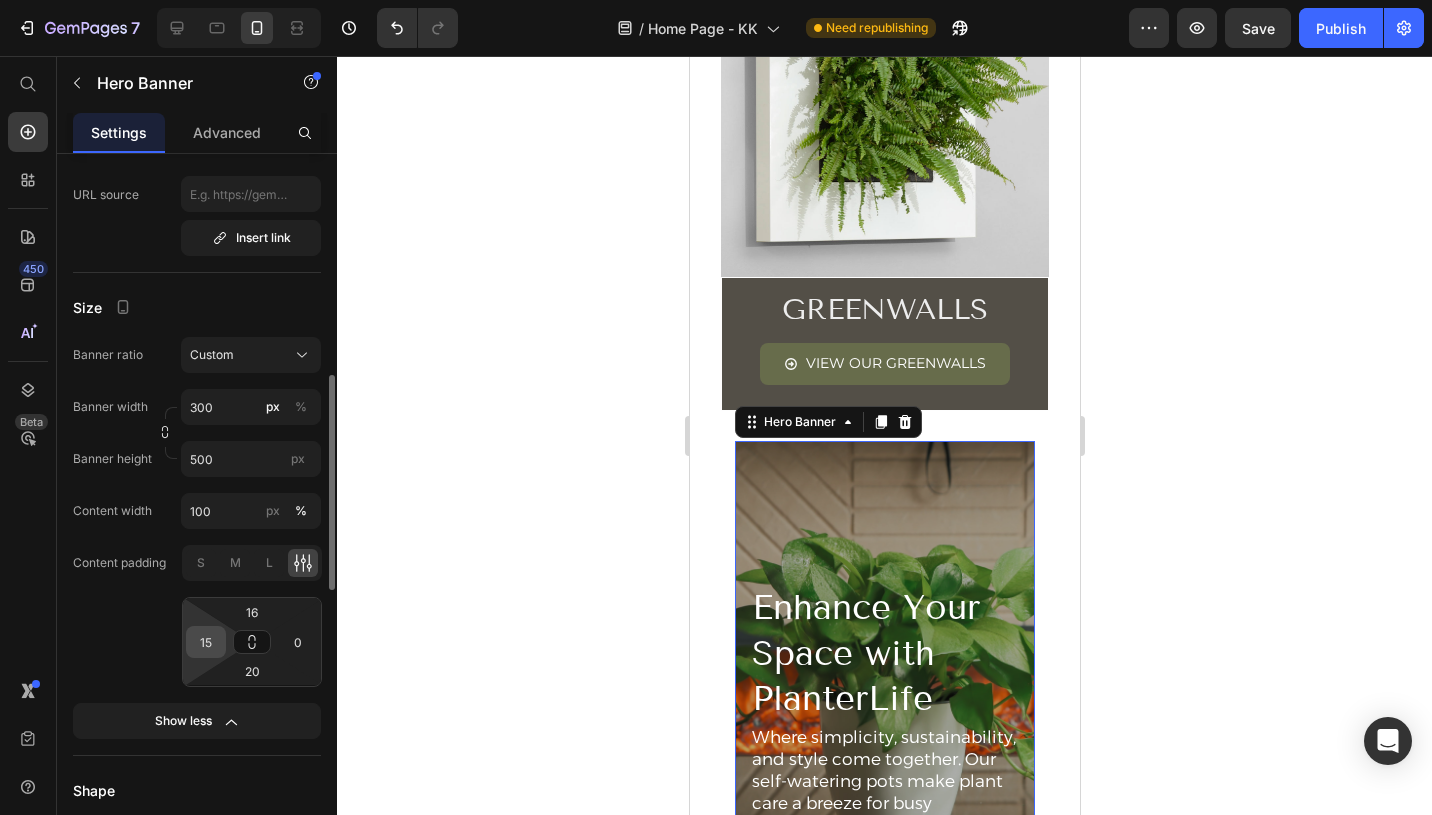 click on "15" at bounding box center (206, 642) 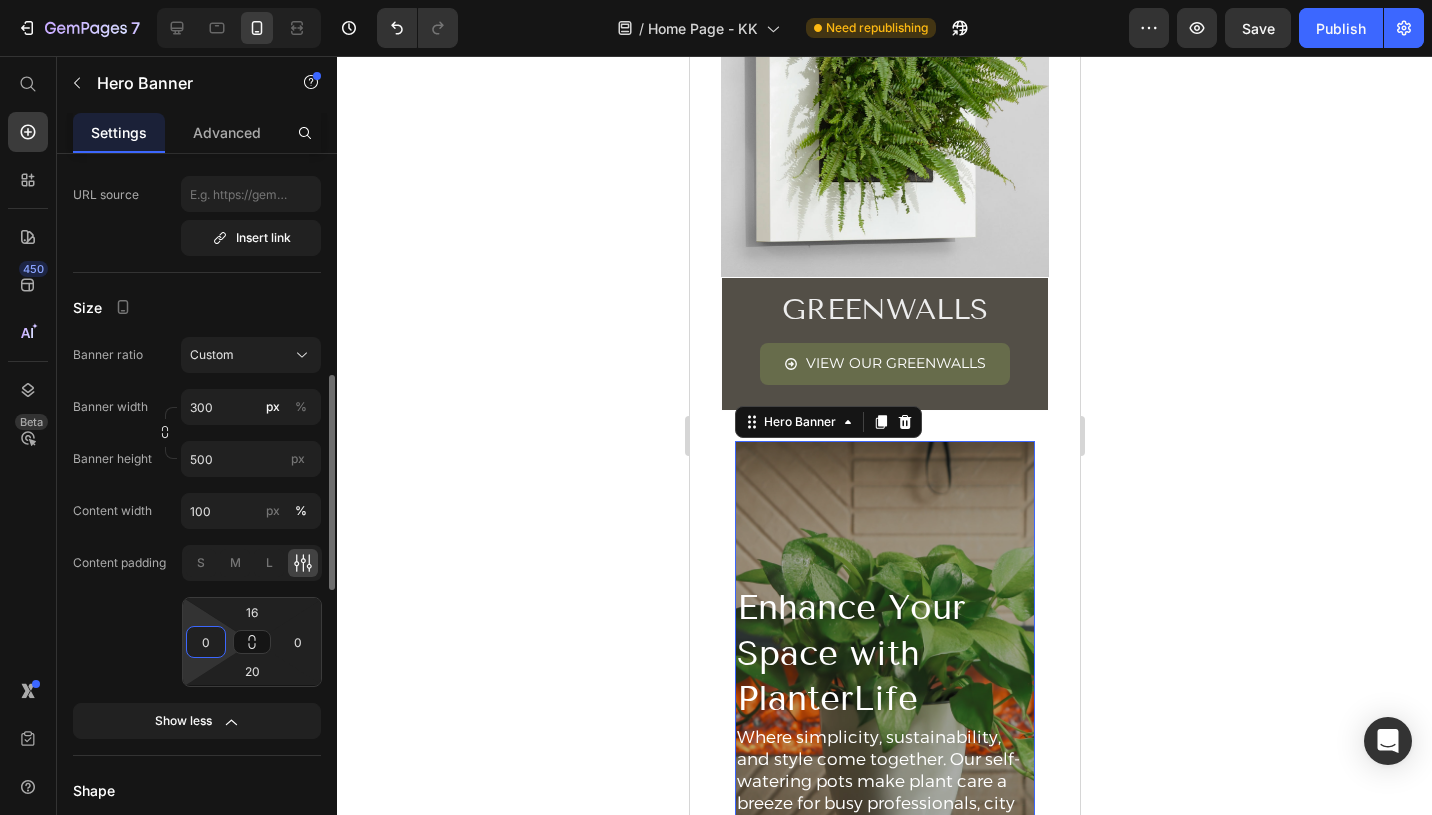 click on "Content padding S M L 16 0 20 0" 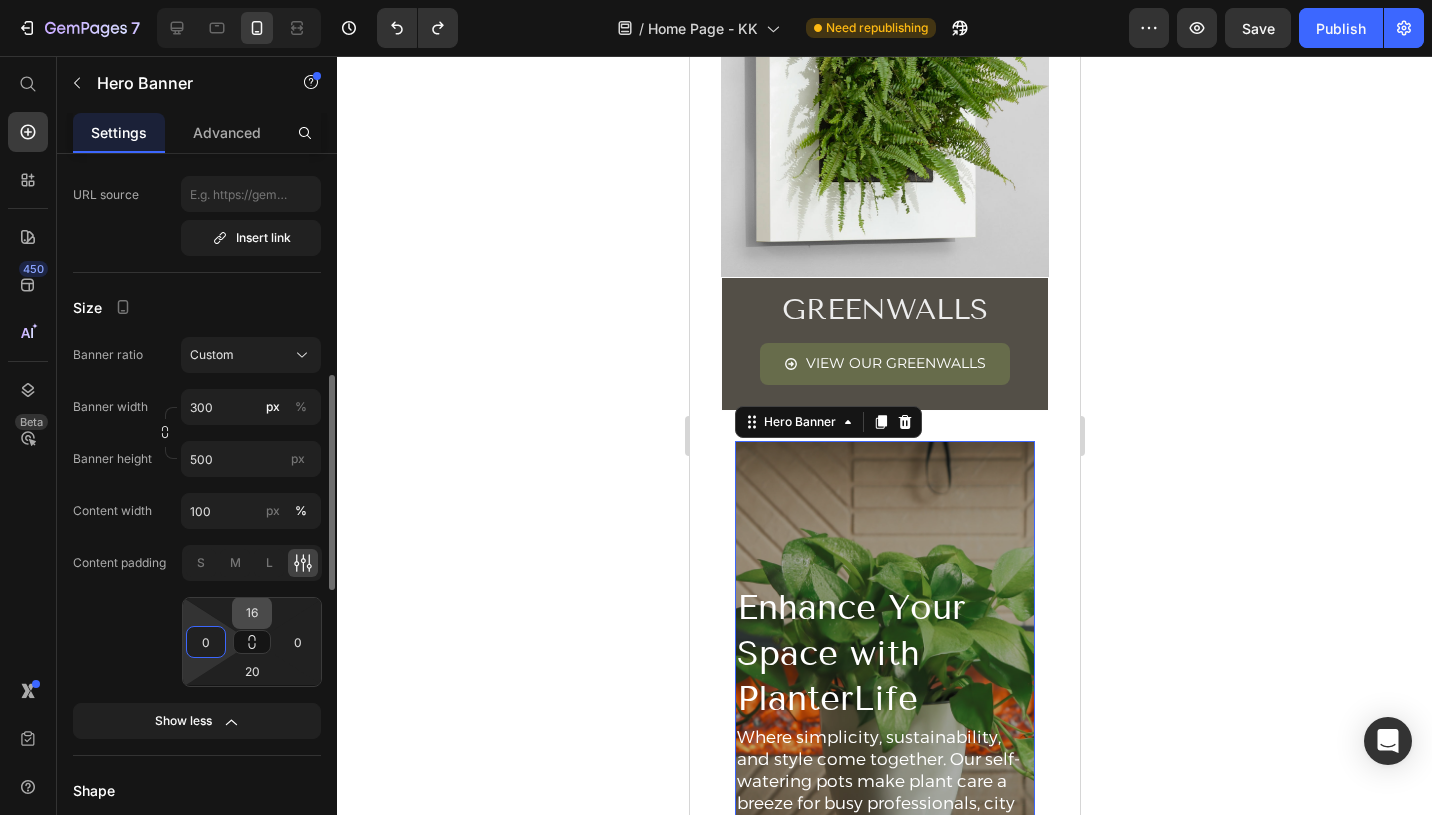 type on "15" 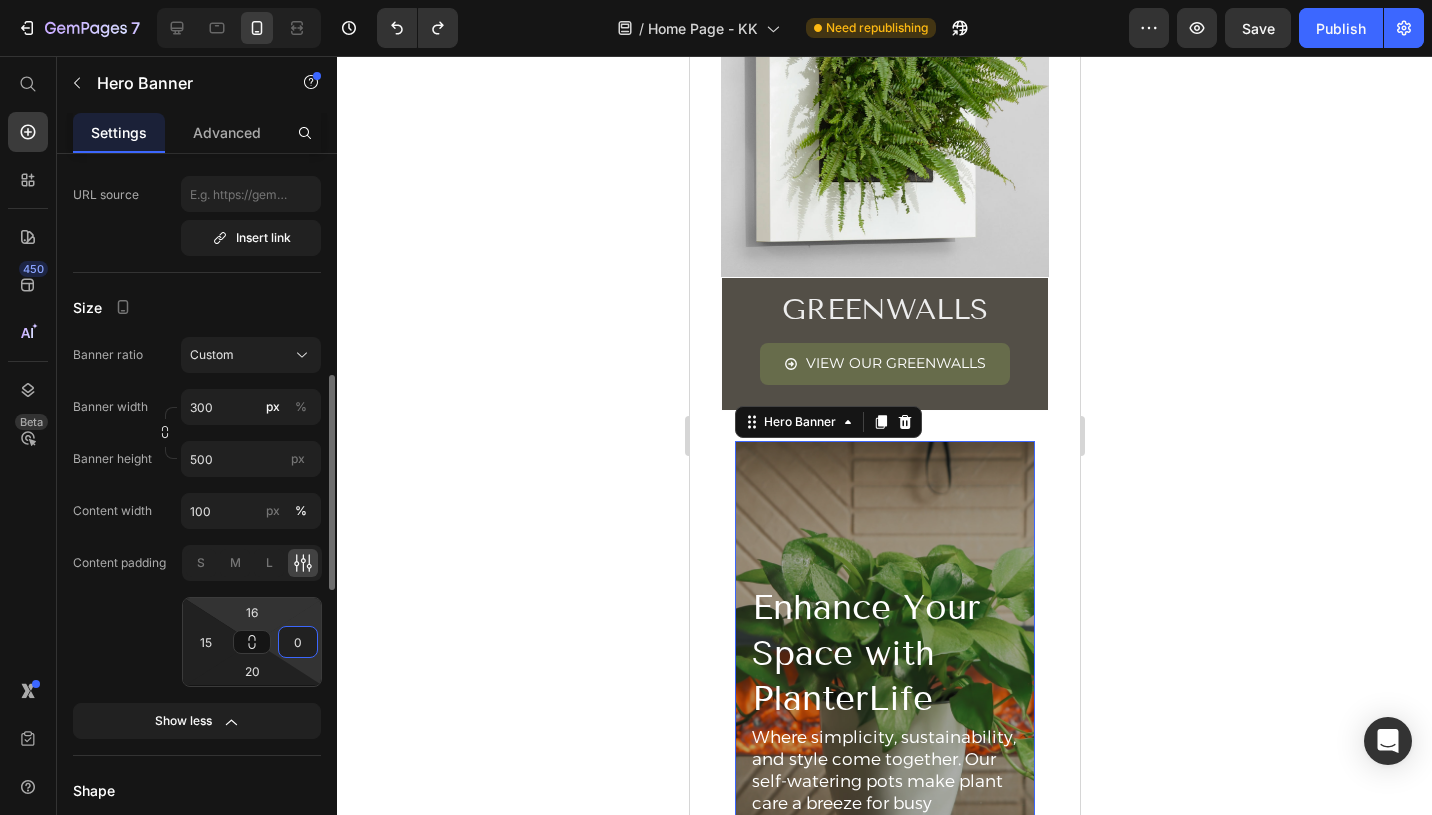 type on "15" 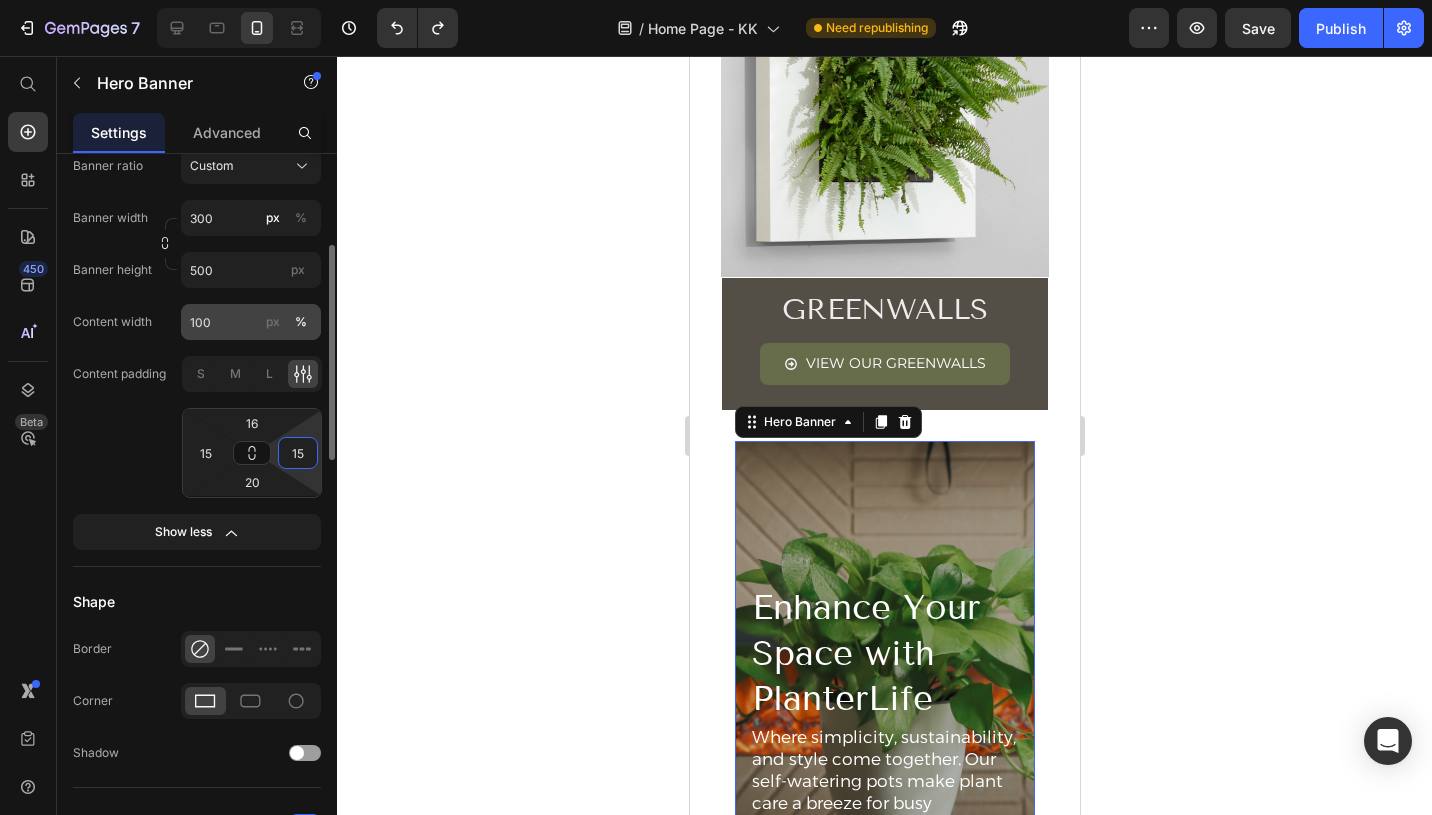 scroll, scrollTop: 1114, scrollLeft: 0, axis: vertical 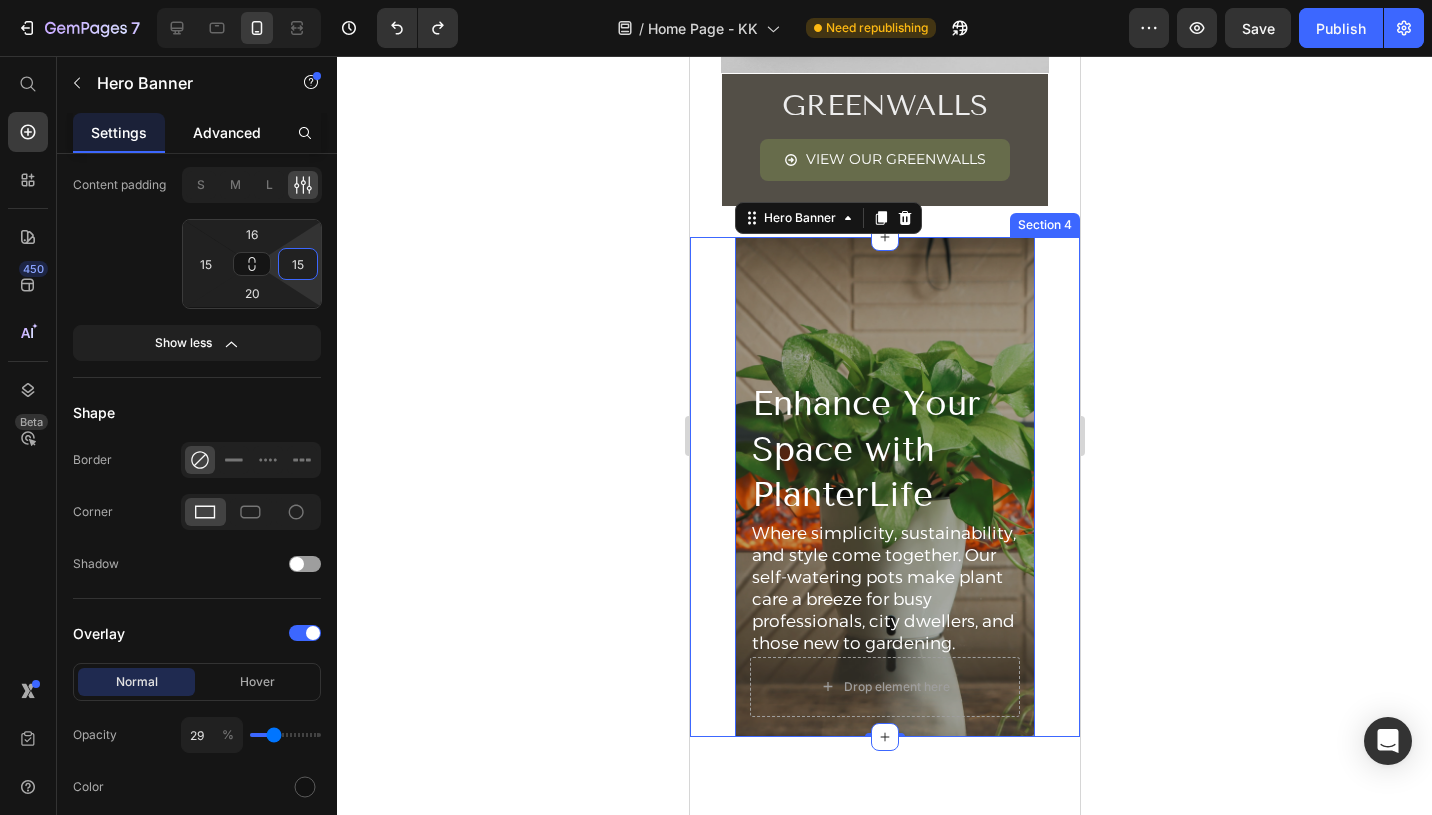 click on "Advanced" at bounding box center (227, 132) 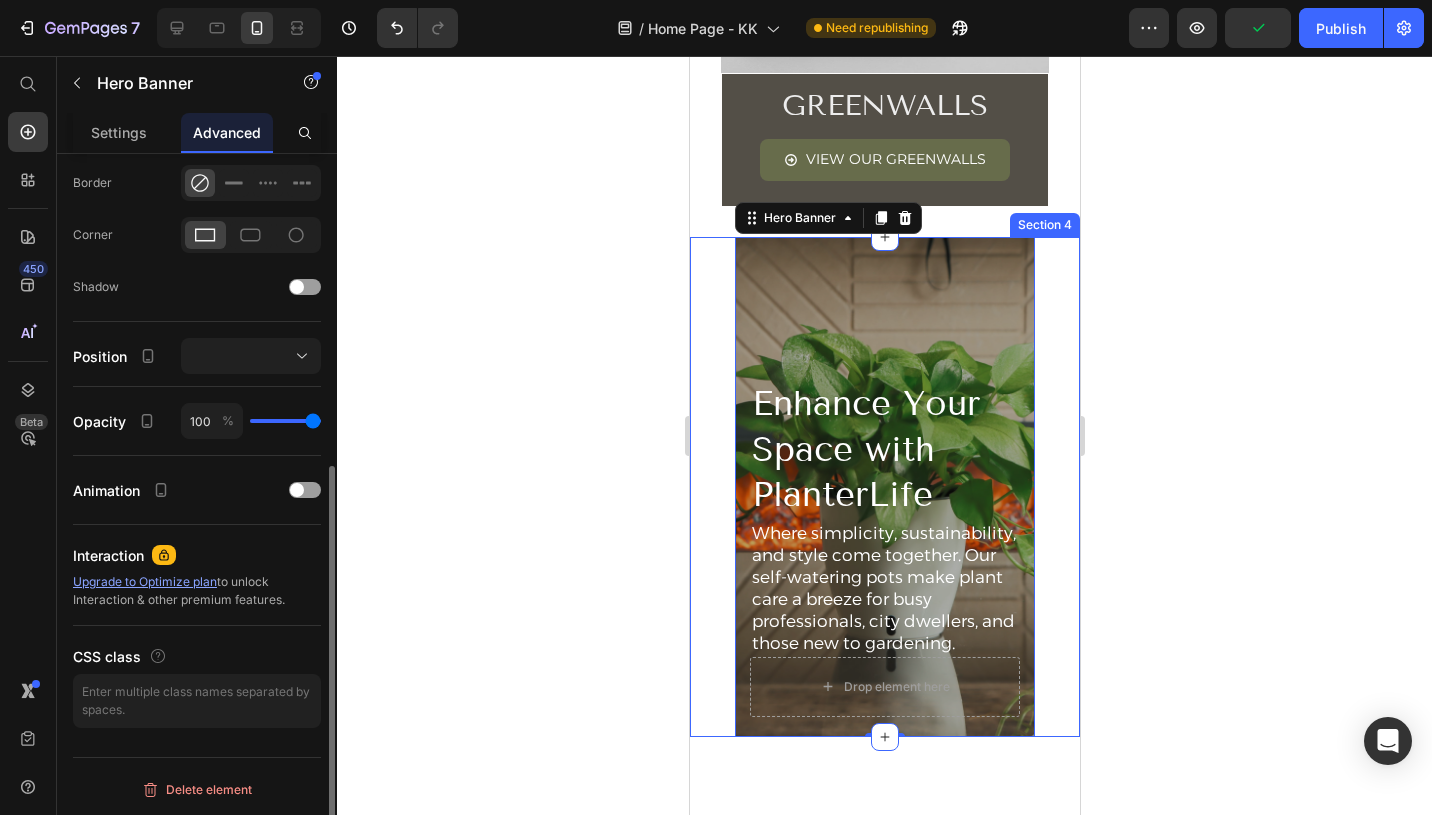 scroll, scrollTop: 0, scrollLeft: 0, axis: both 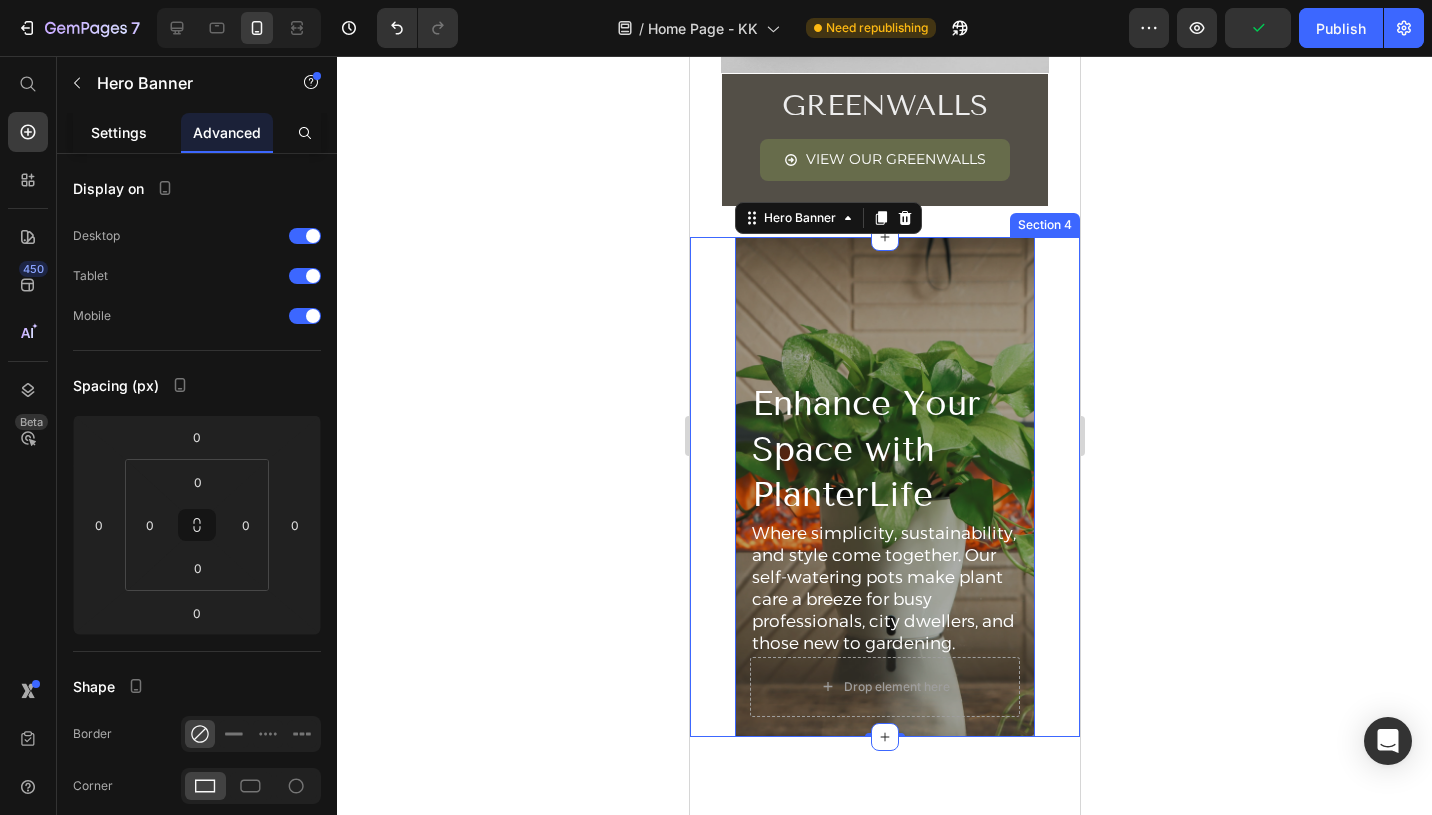 click on "Settings" 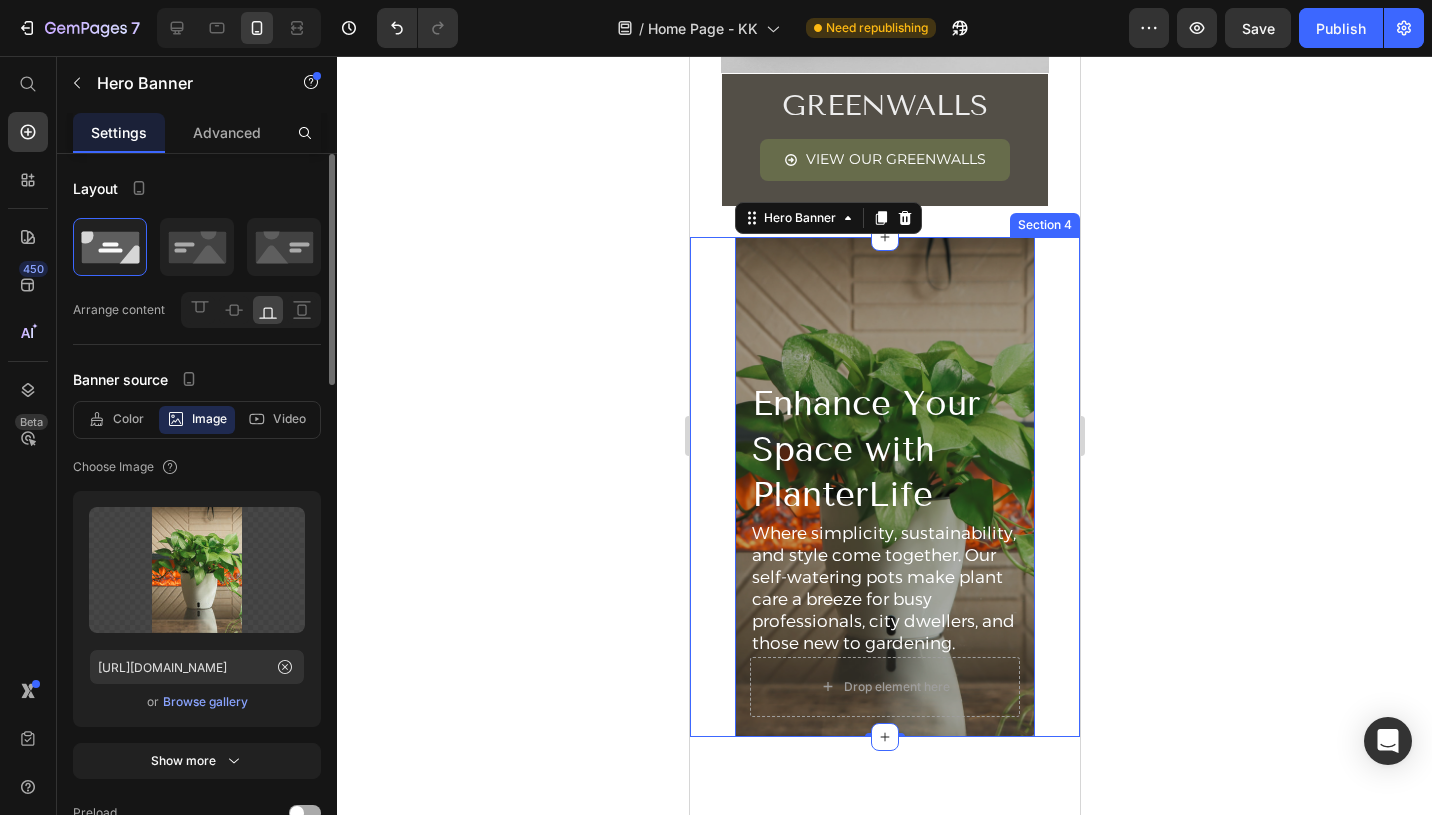 scroll, scrollTop: 425, scrollLeft: 0, axis: vertical 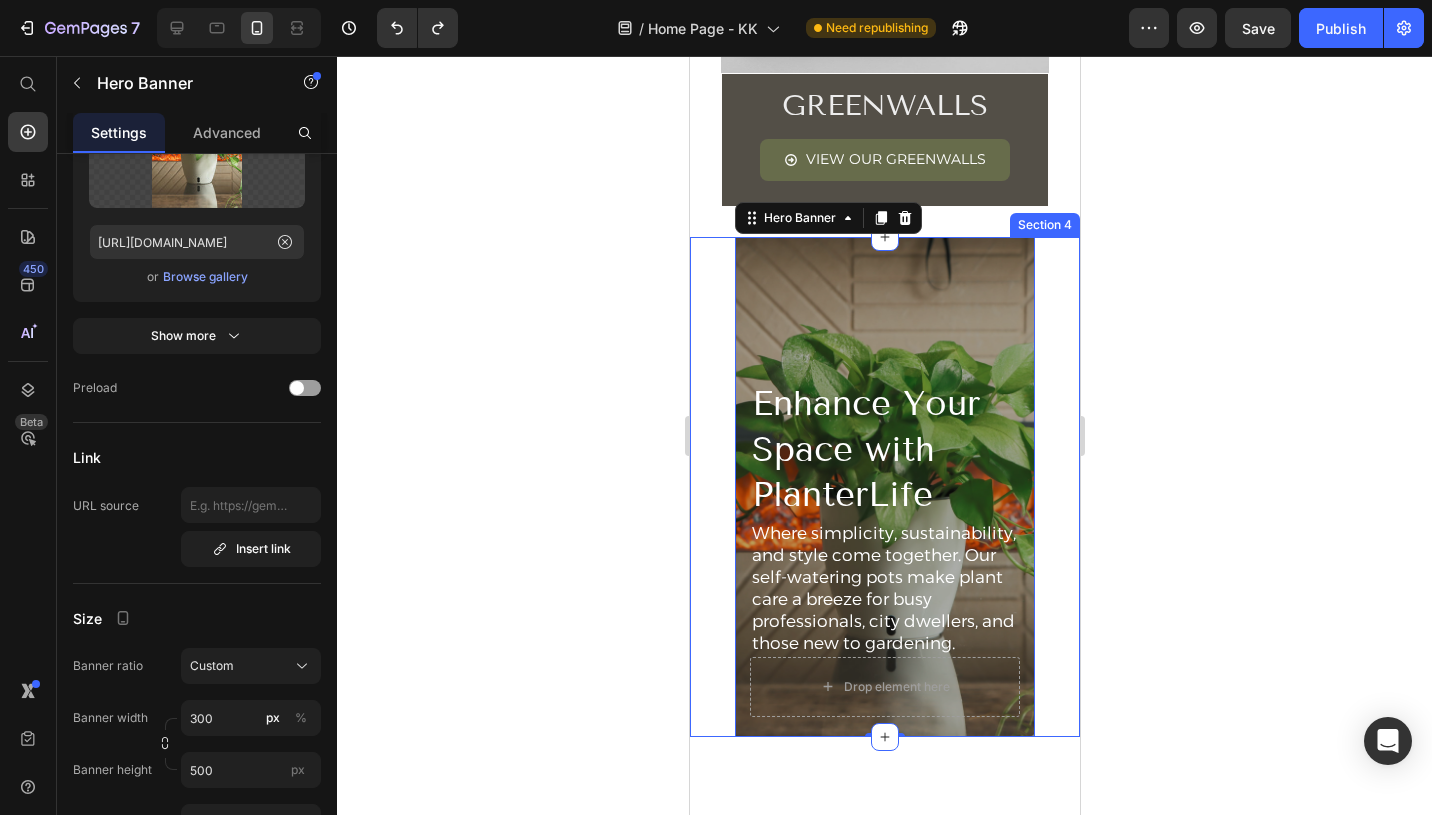 click 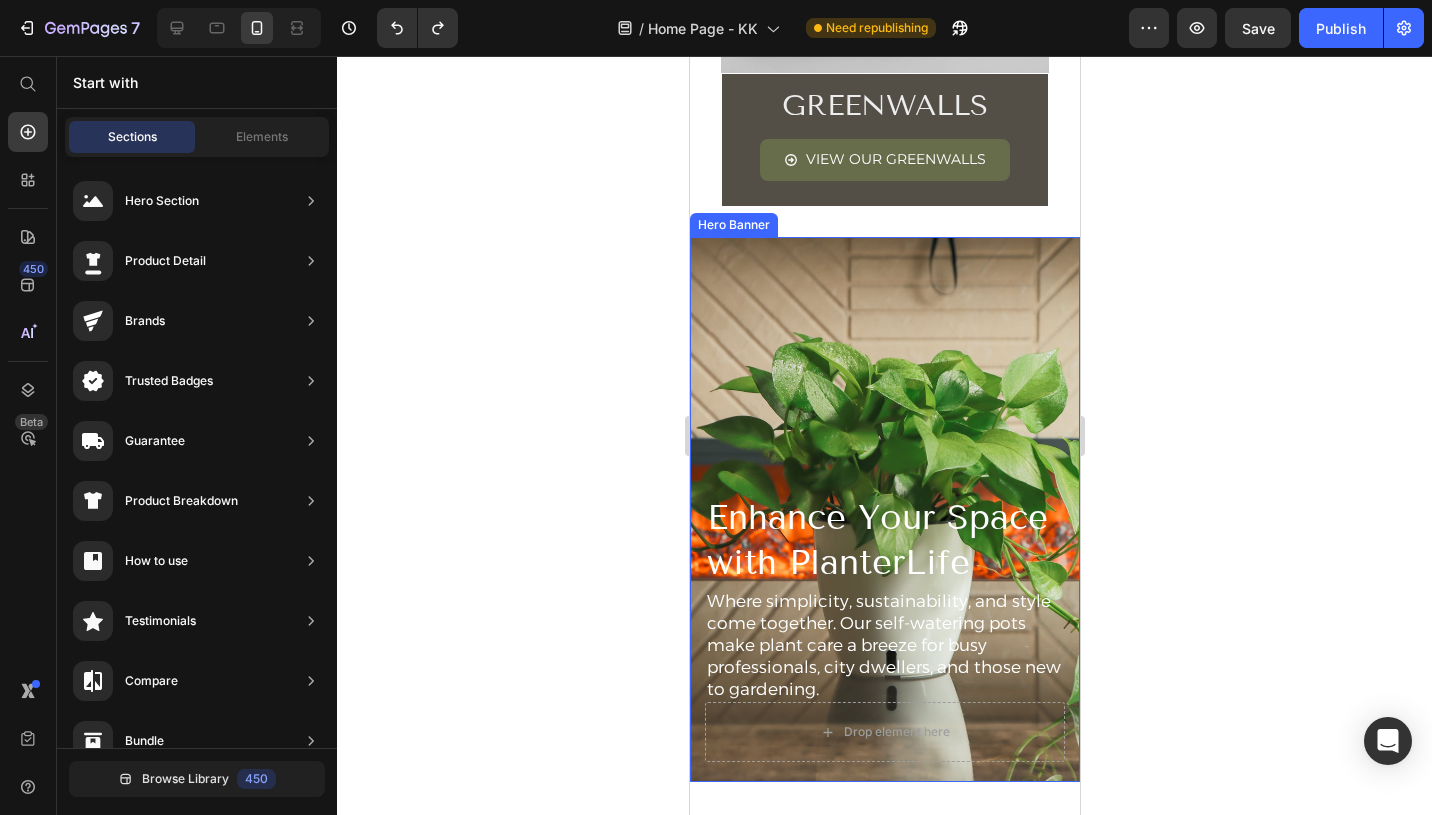 click at bounding box center (884, 510) 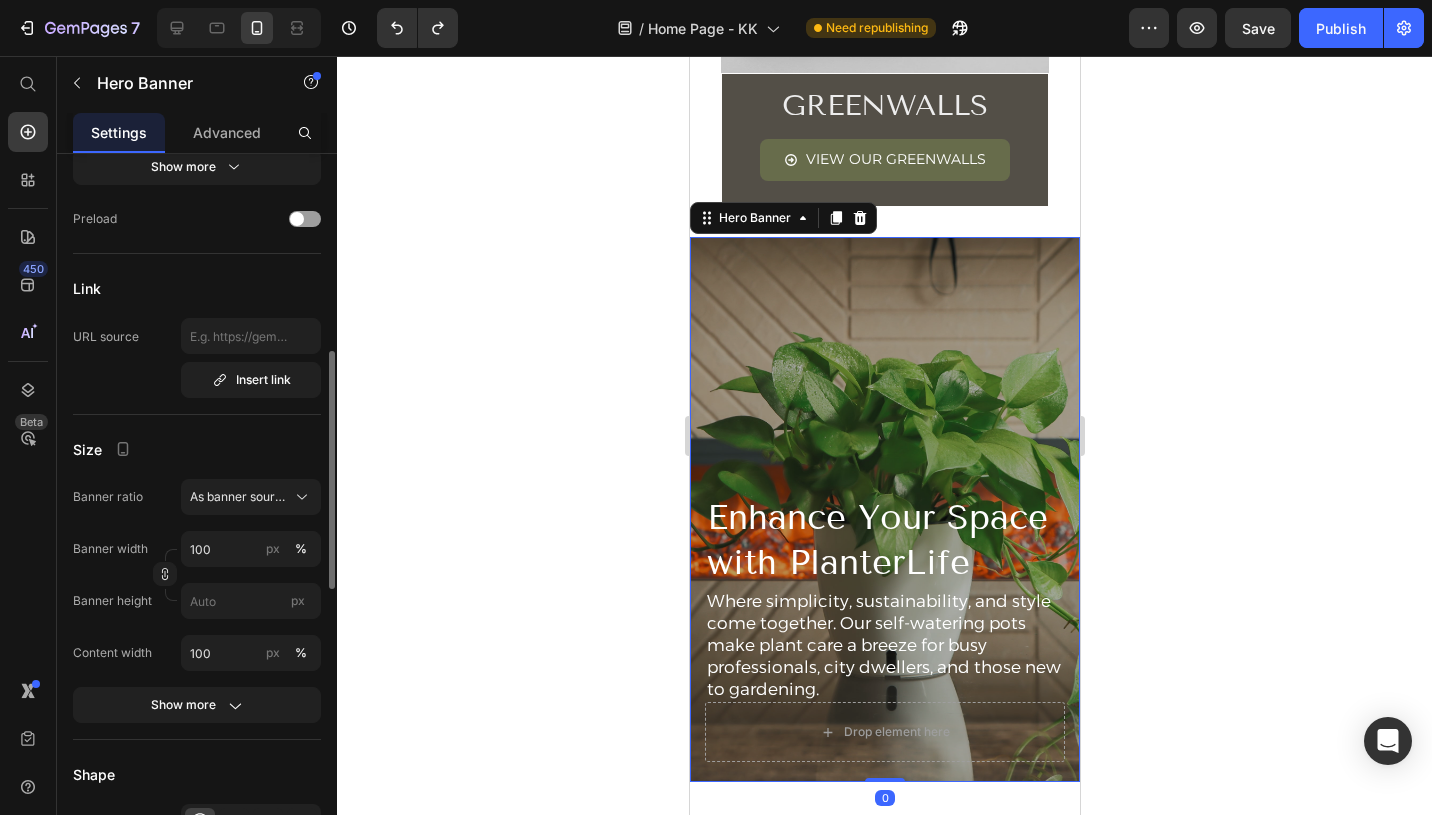 scroll, scrollTop: 990, scrollLeft: 0, axis: vertical 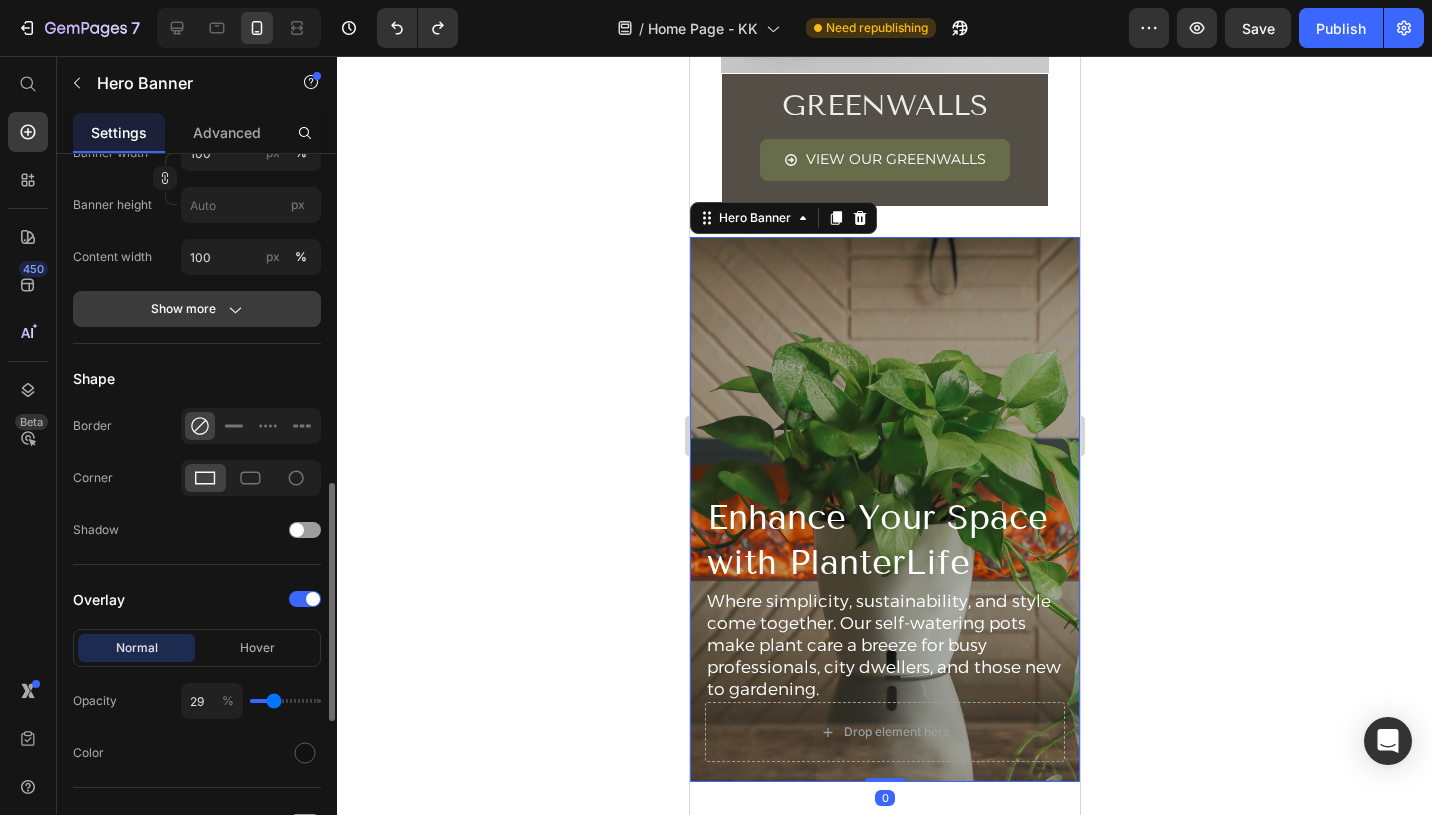 click on "Show more" at bounding box center (197, 309) 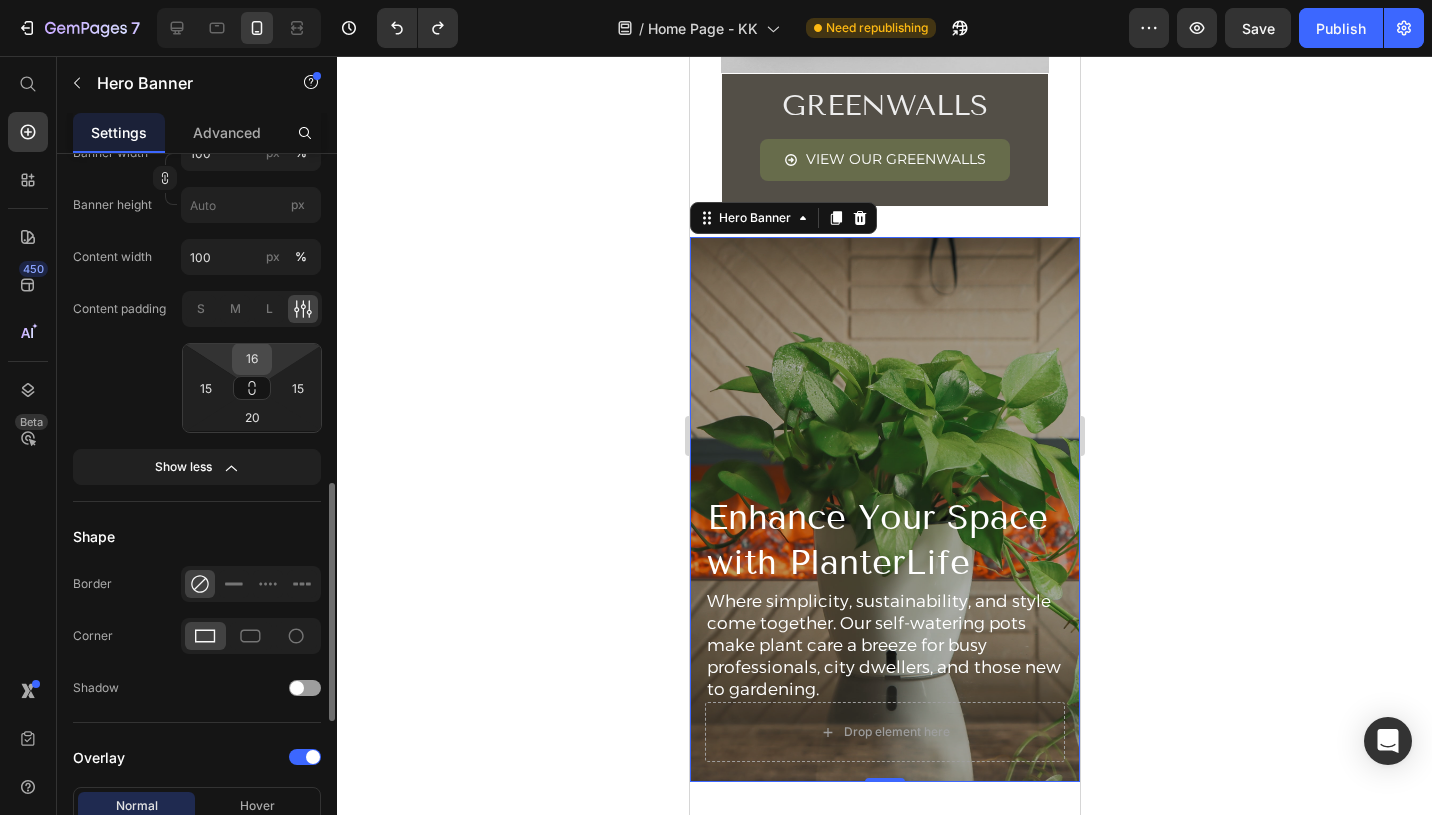 click on "16" at bounding box center (252, 359) 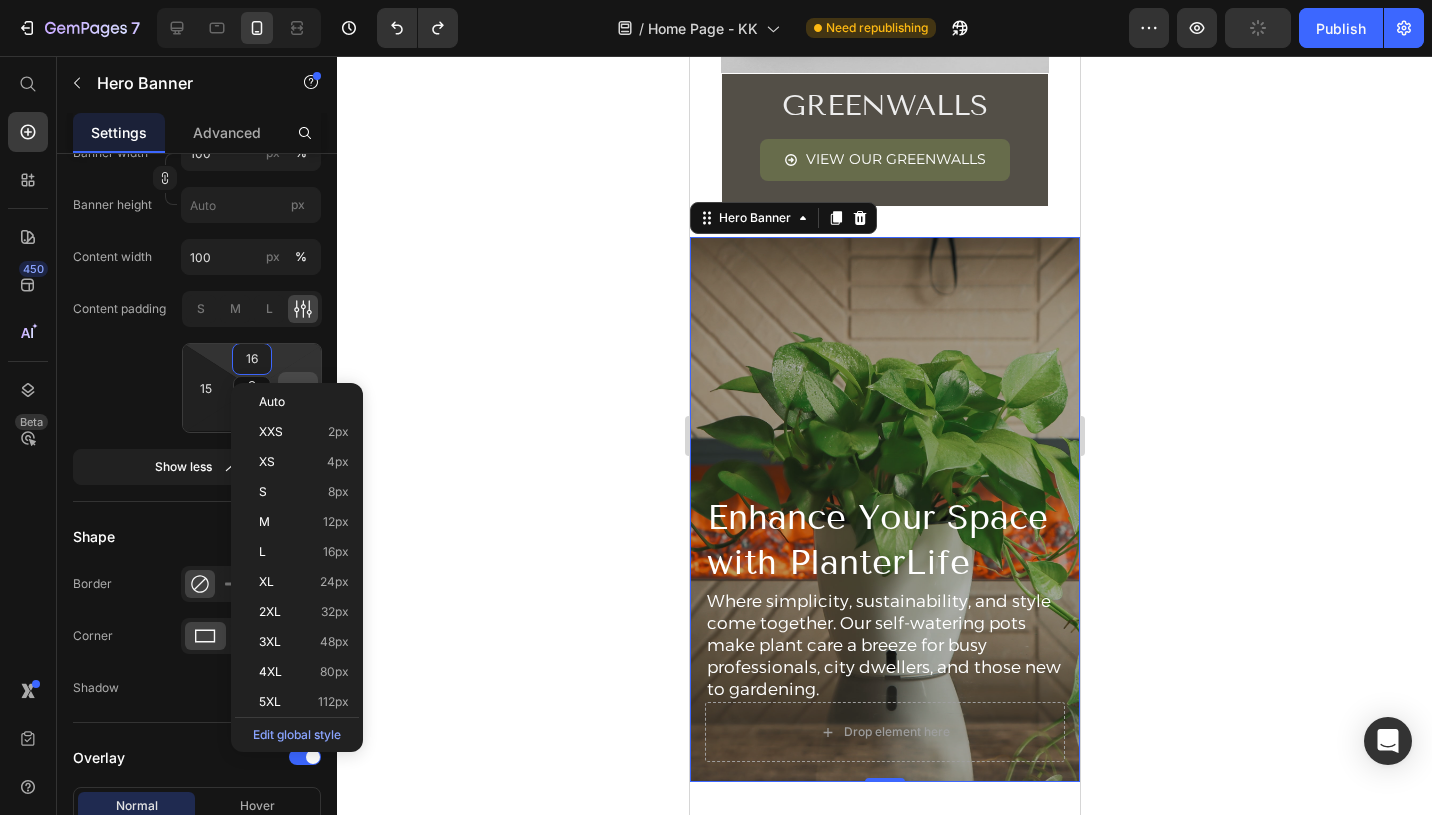 type on "0" 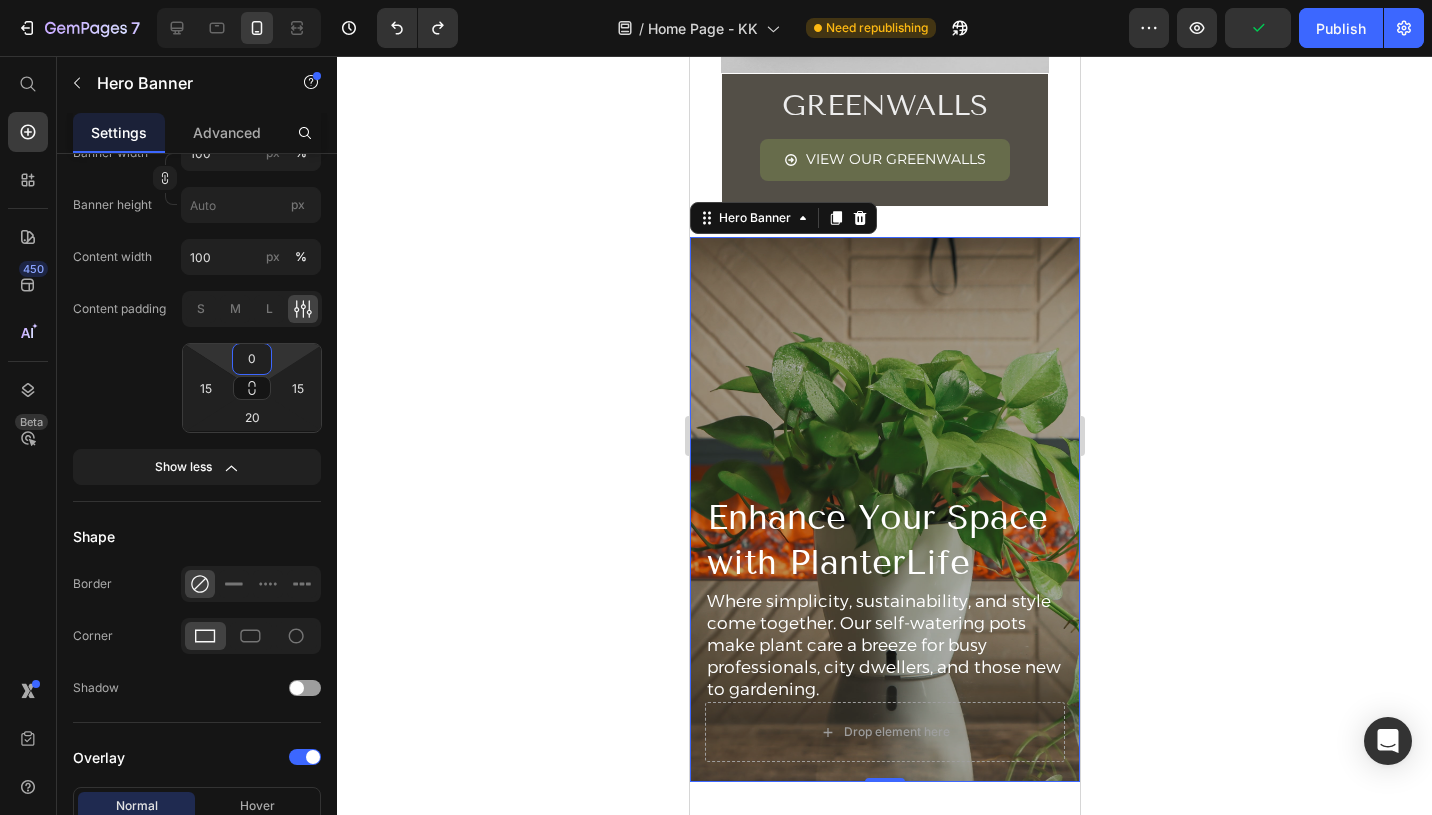 click 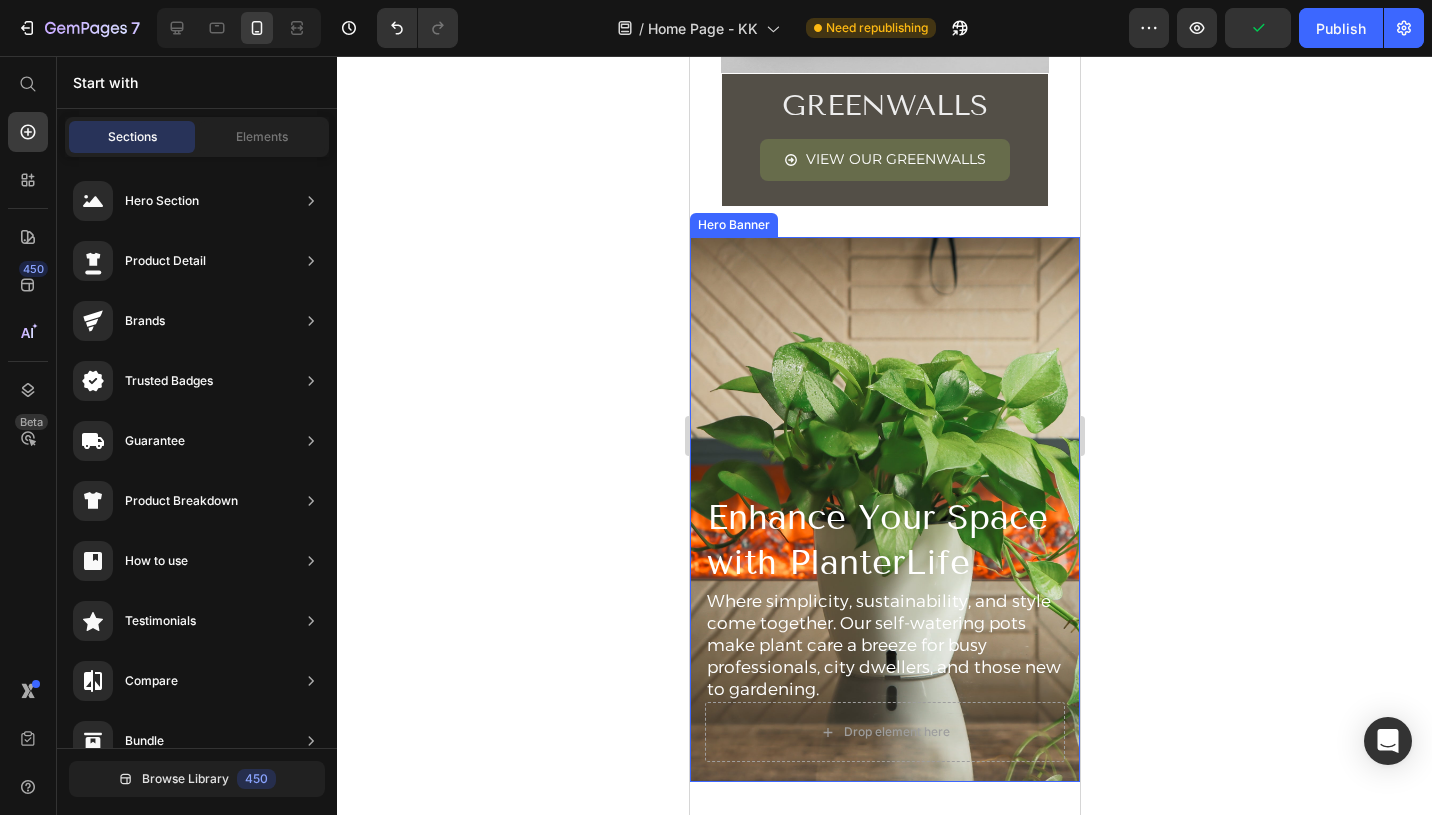click at bounding box center [884, 510] 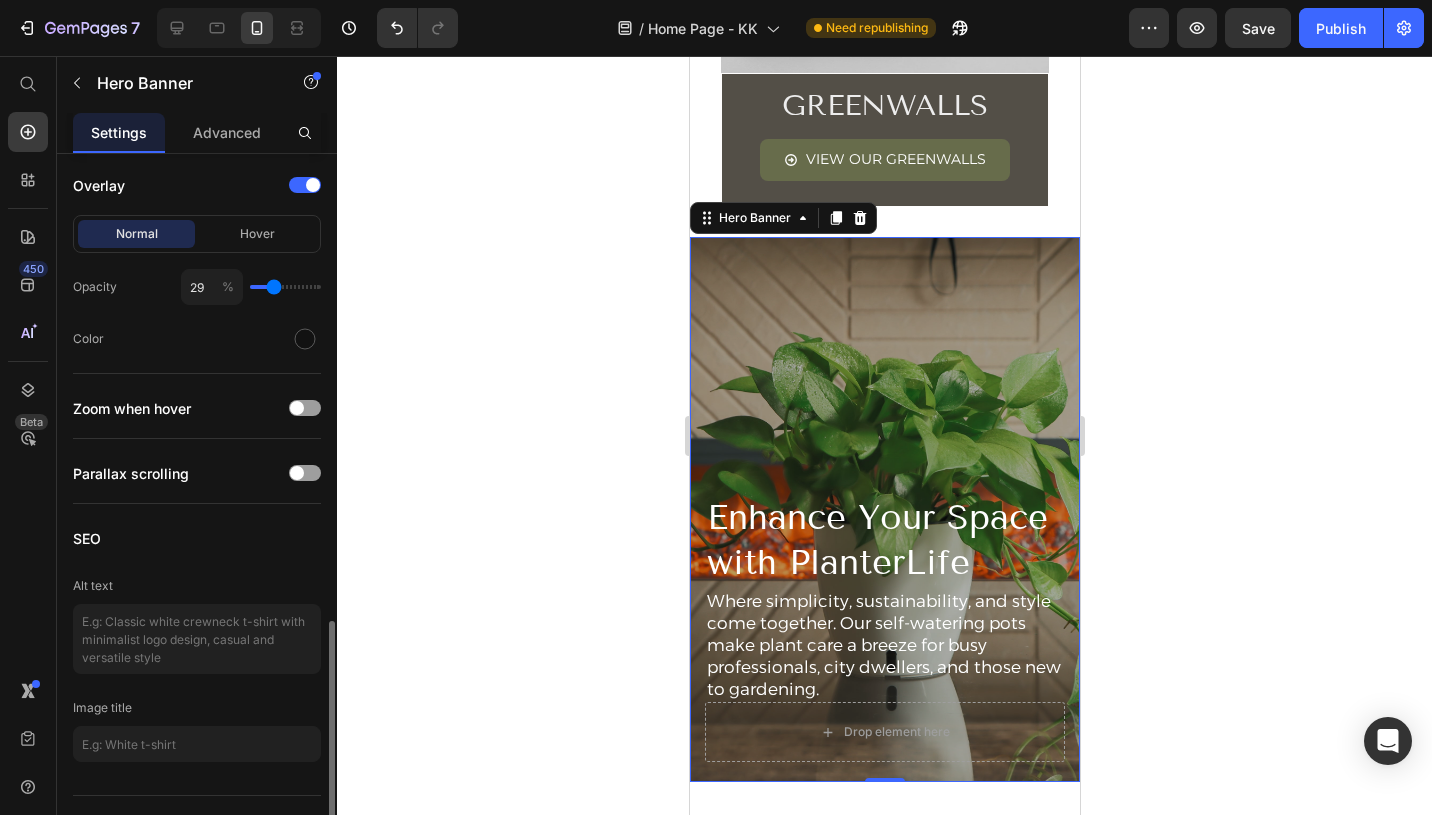 scroll, scrollTop: 732, scrollLeft: 0, axis: vertical 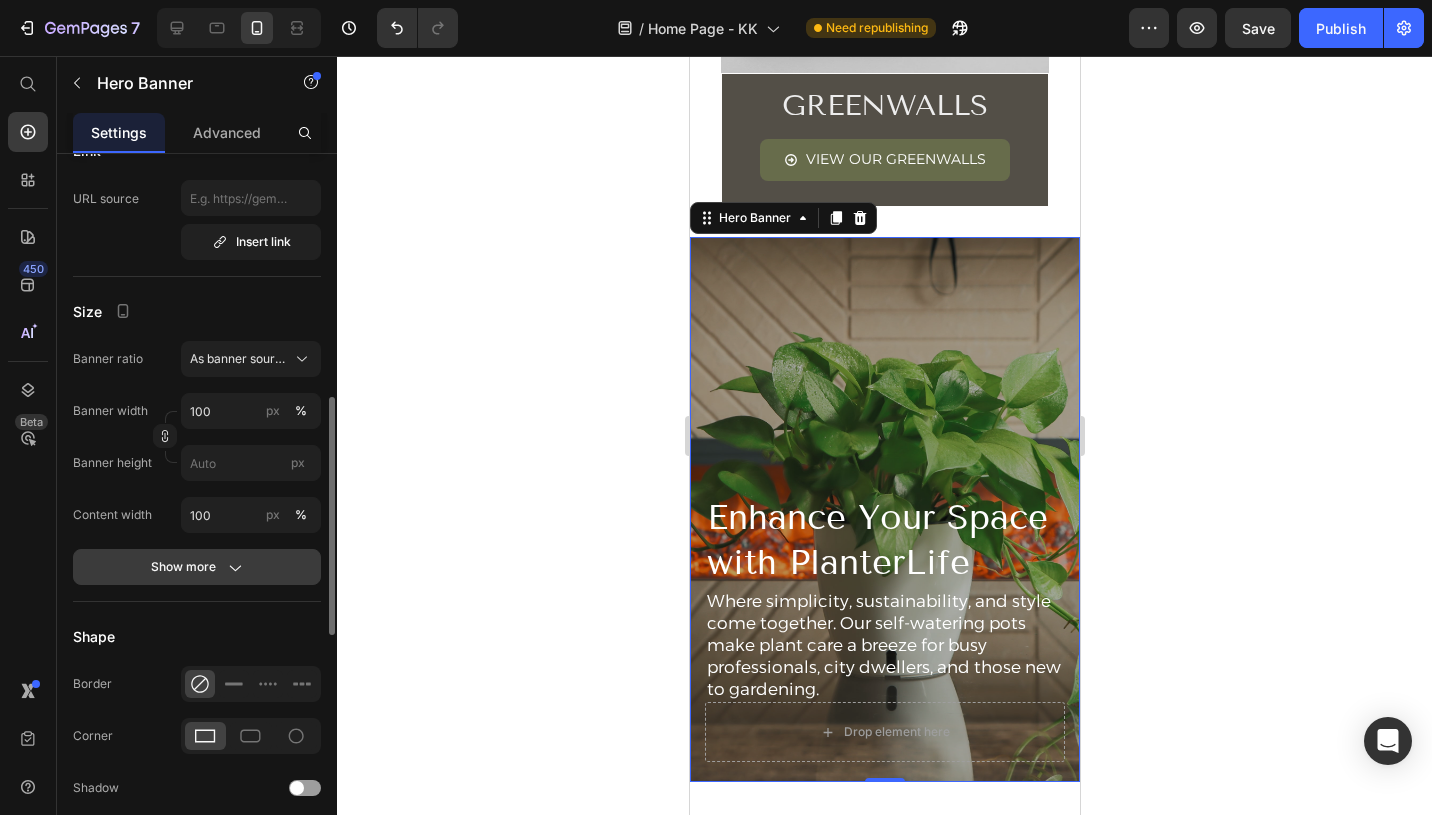 click 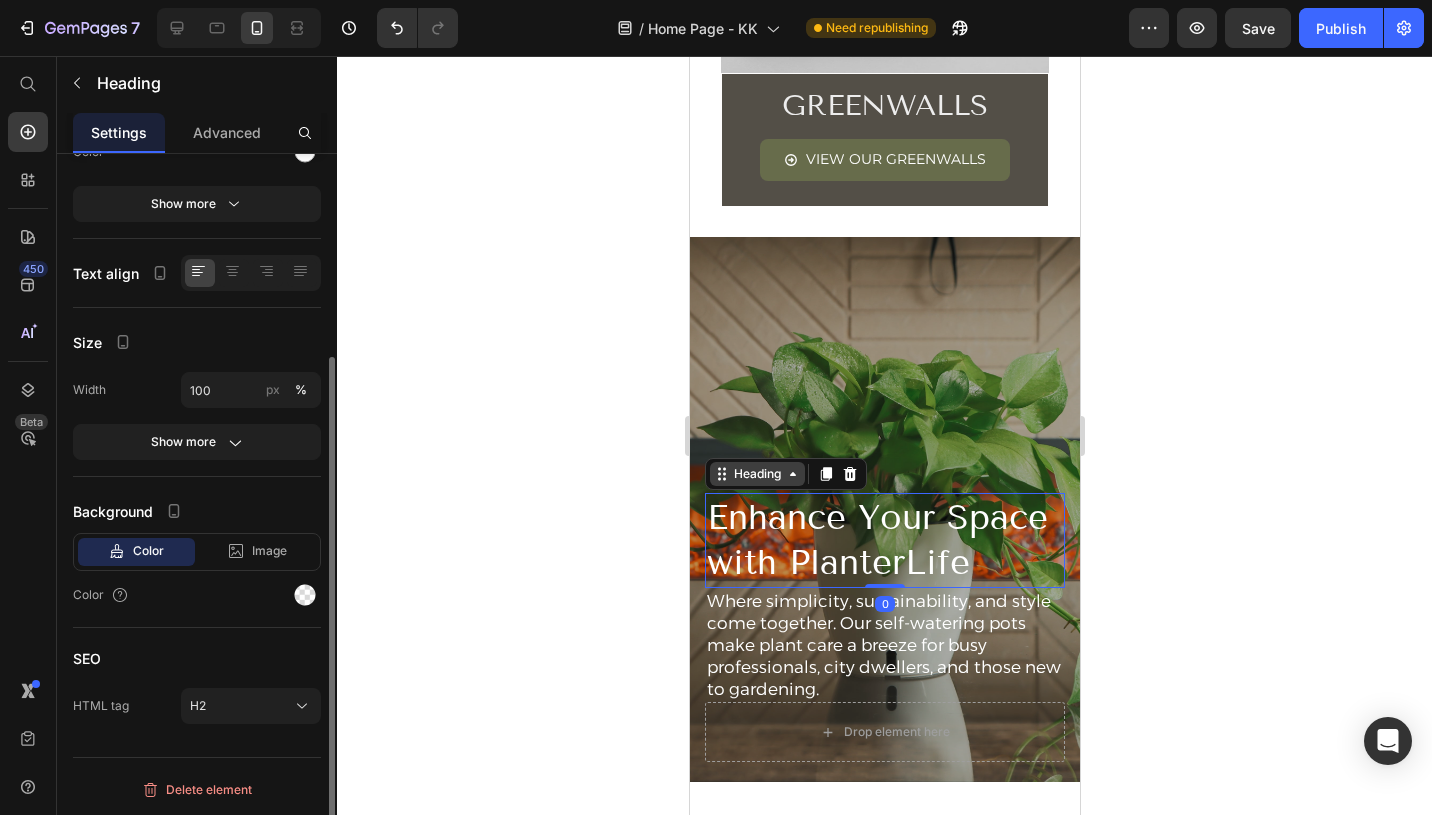 click on "Heading" at bounding box center (785, 474) 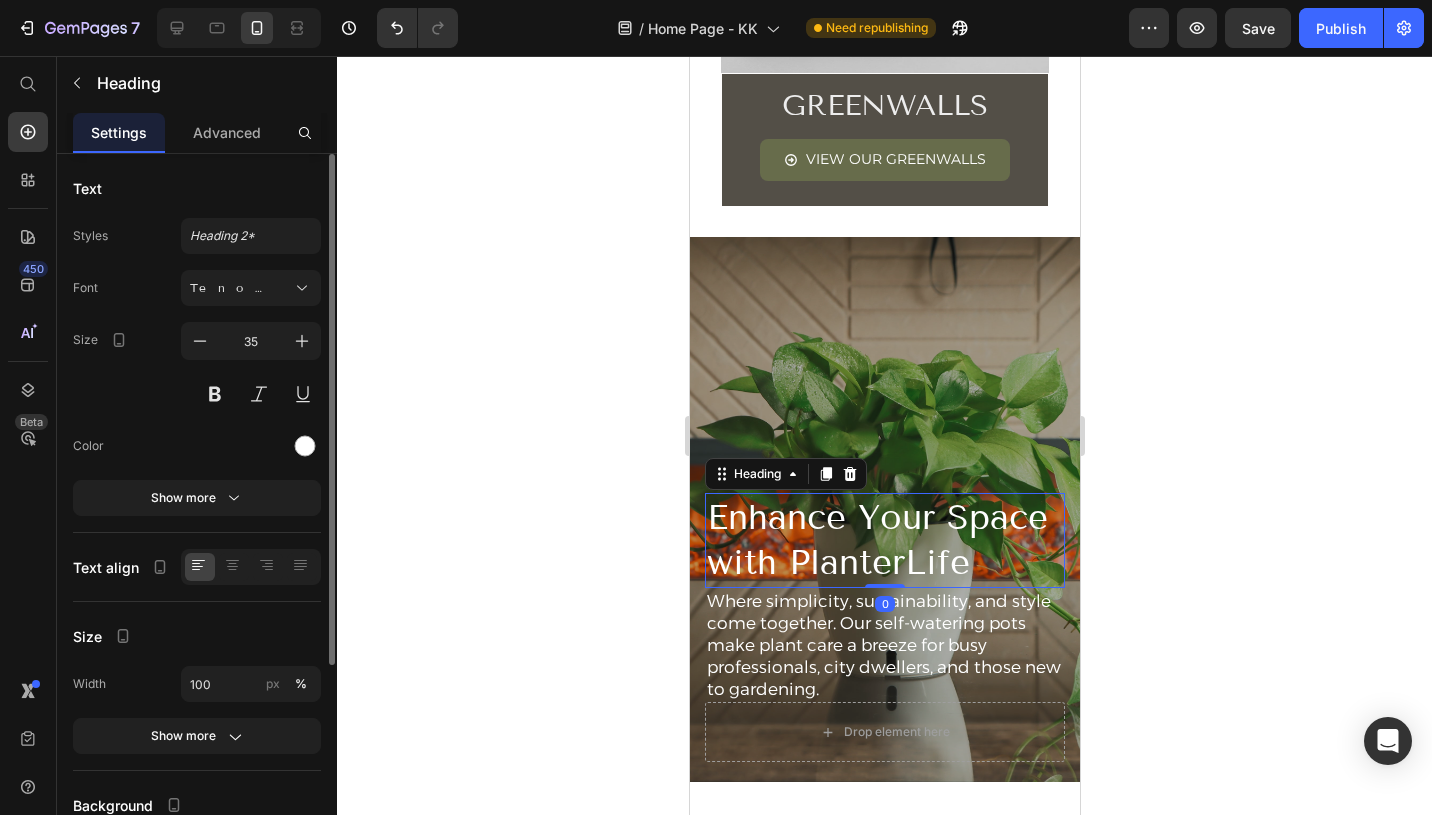 click 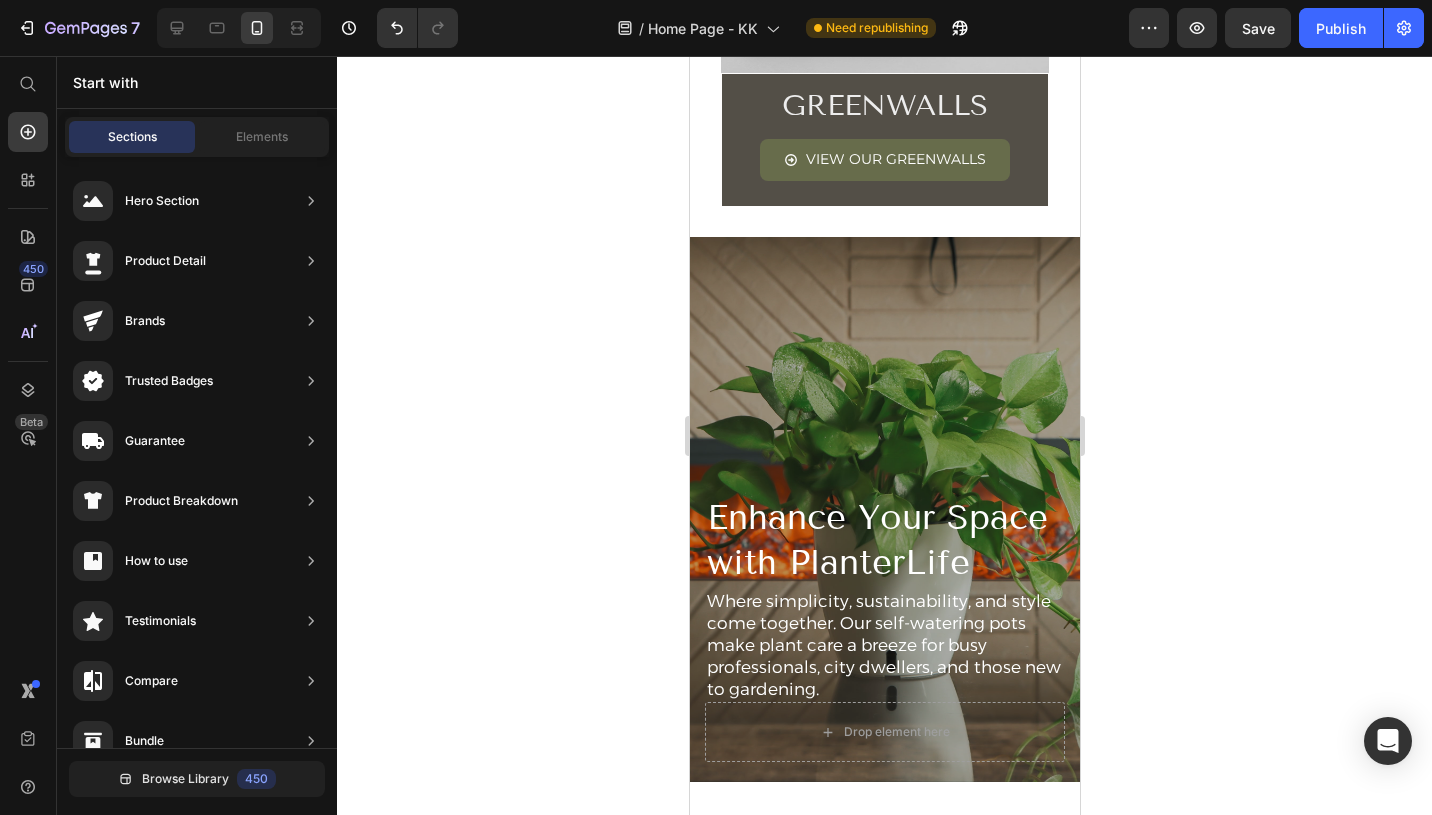 drag, startPoint x: 1119, startPoint y: 349, endPoint x: 1081, endPoint y: 307, distance: 56.63921 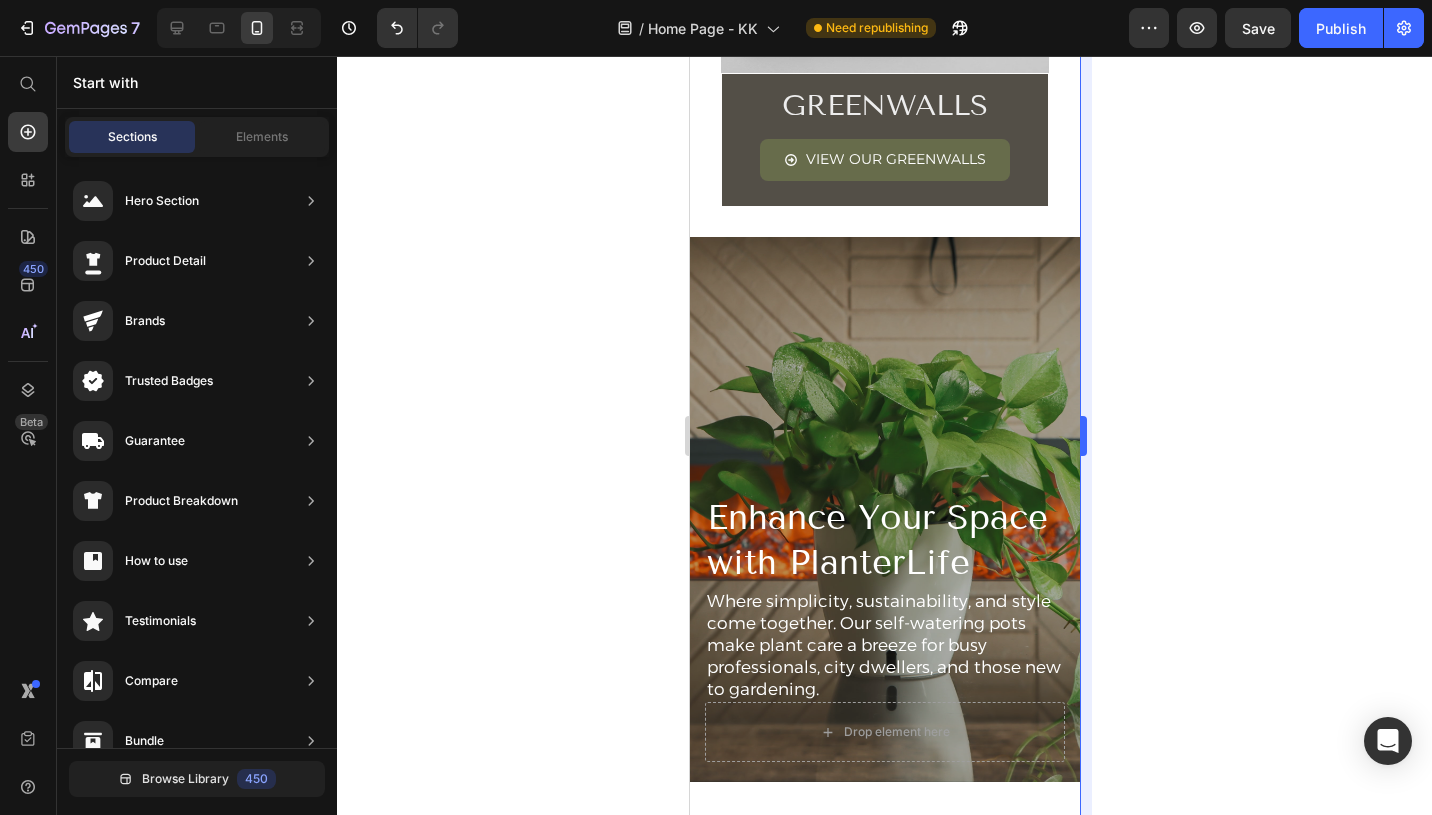 click 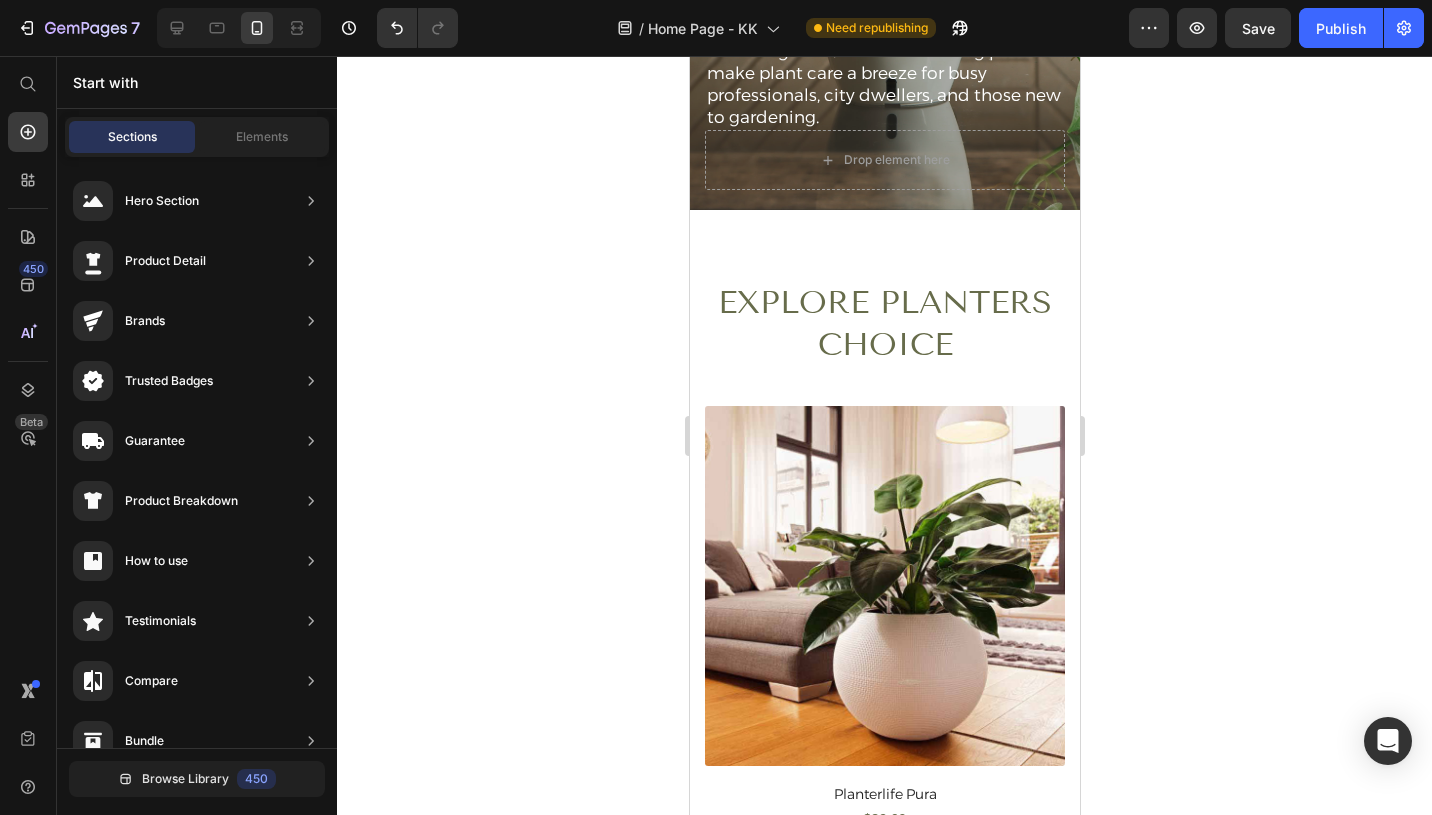 scroll, scrollTop: 1842, scrollLeft: 0, axis: vertical 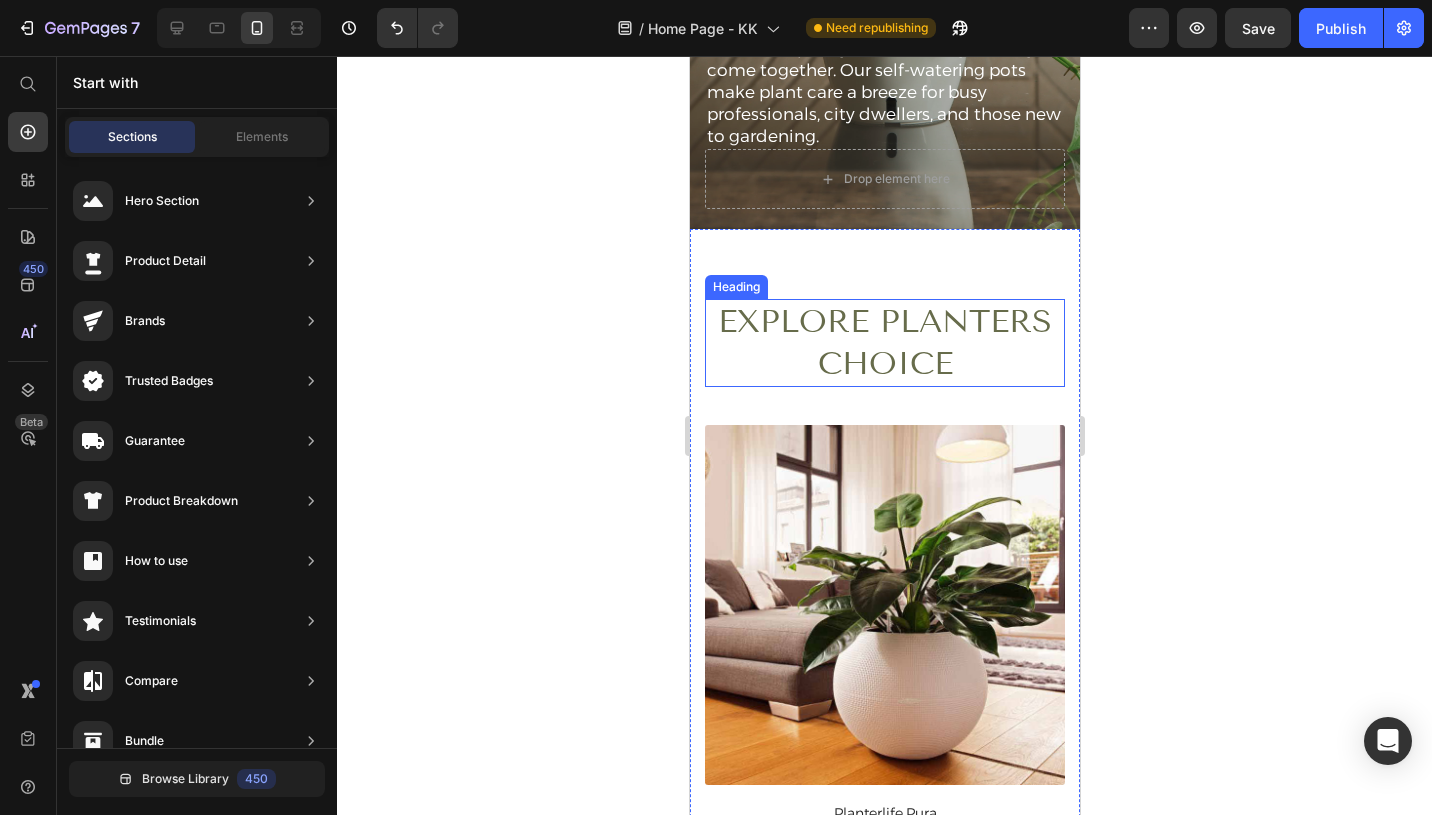 click on "Explore Planters Choice" at bounding box center [884, 342] 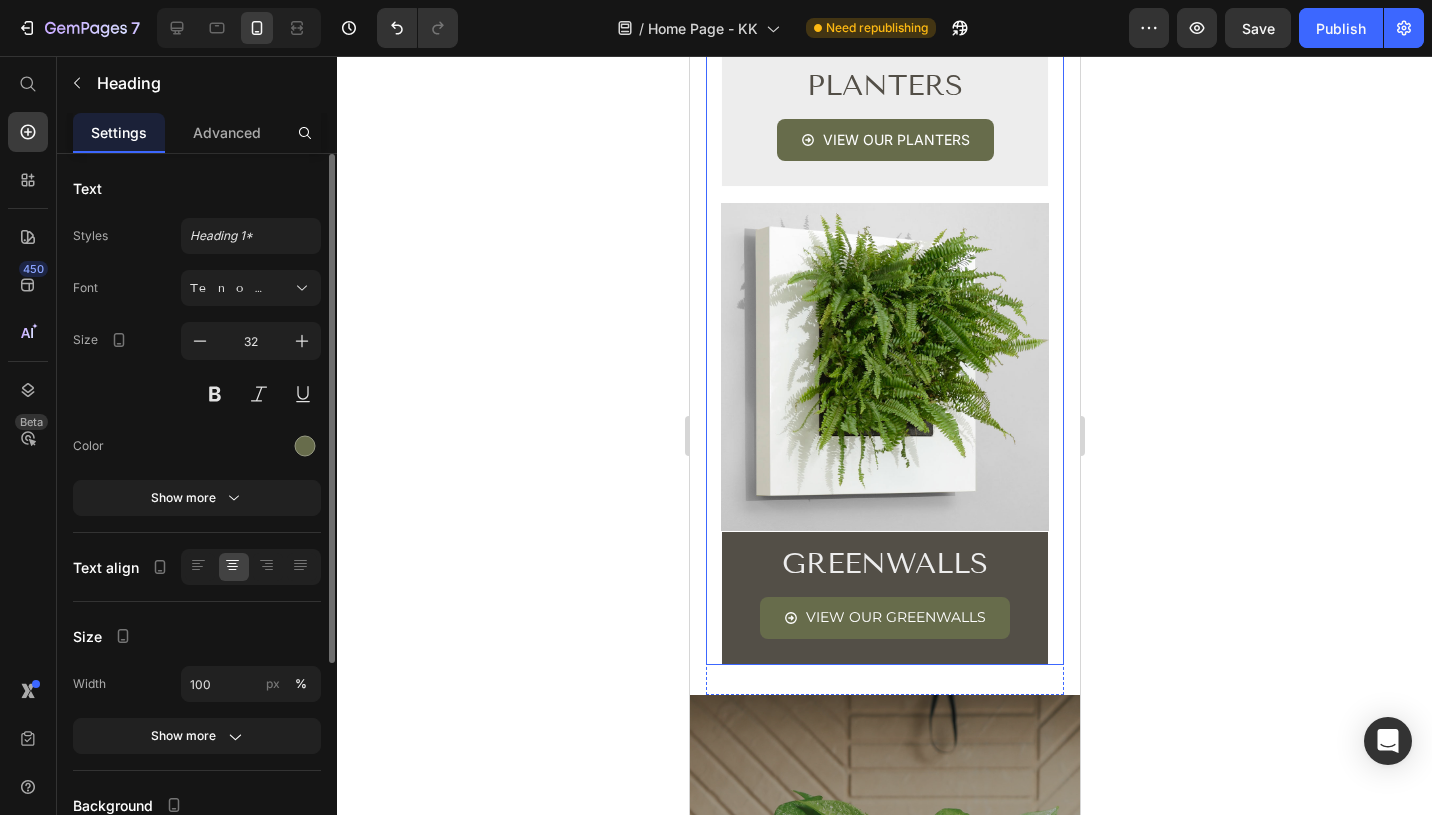 scroll, scrollTop: 0, scrollLeft: 0, axis: both 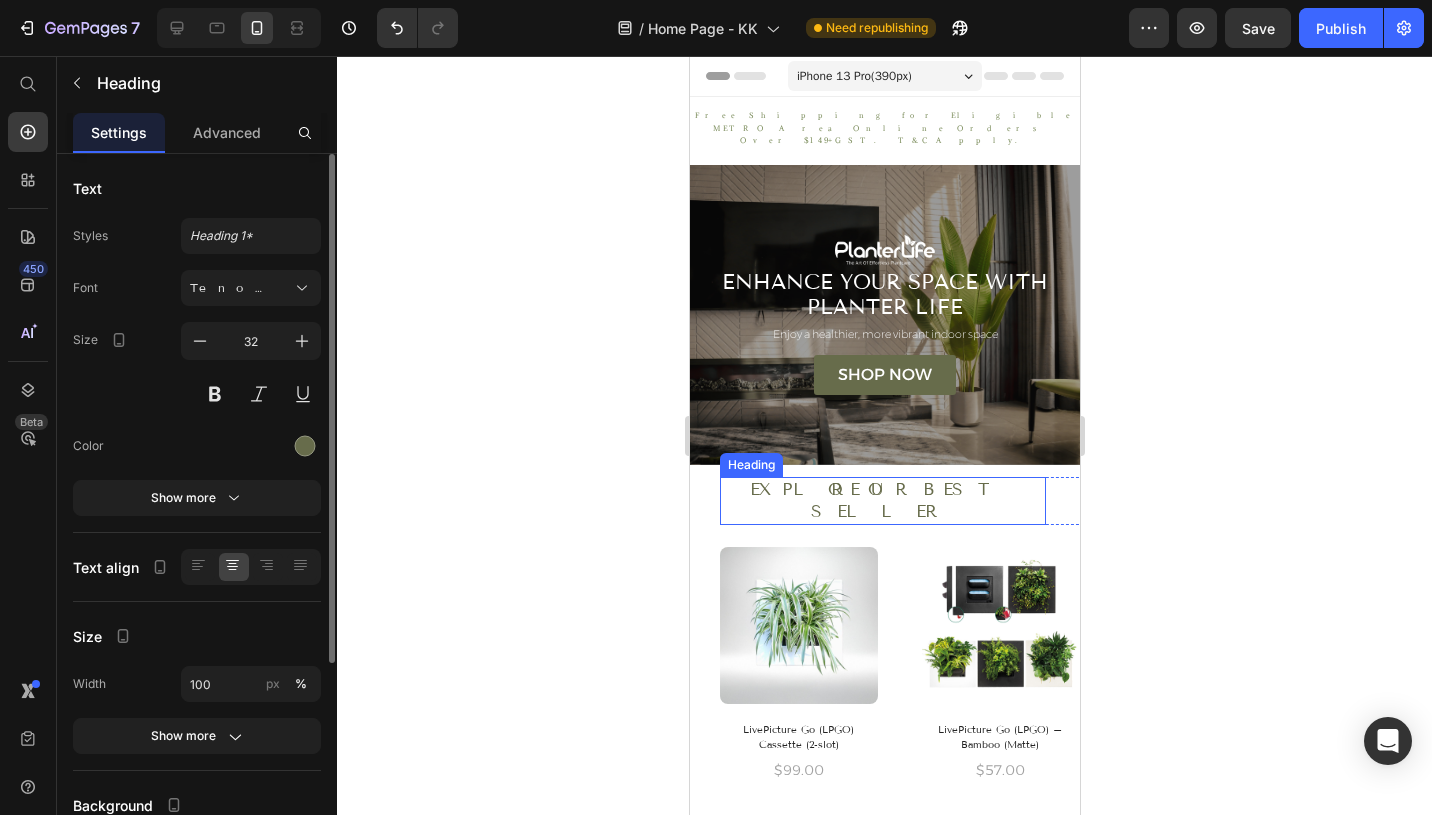 click on "Explore OUR BEST SELLER" at bounding box center (876, 501) 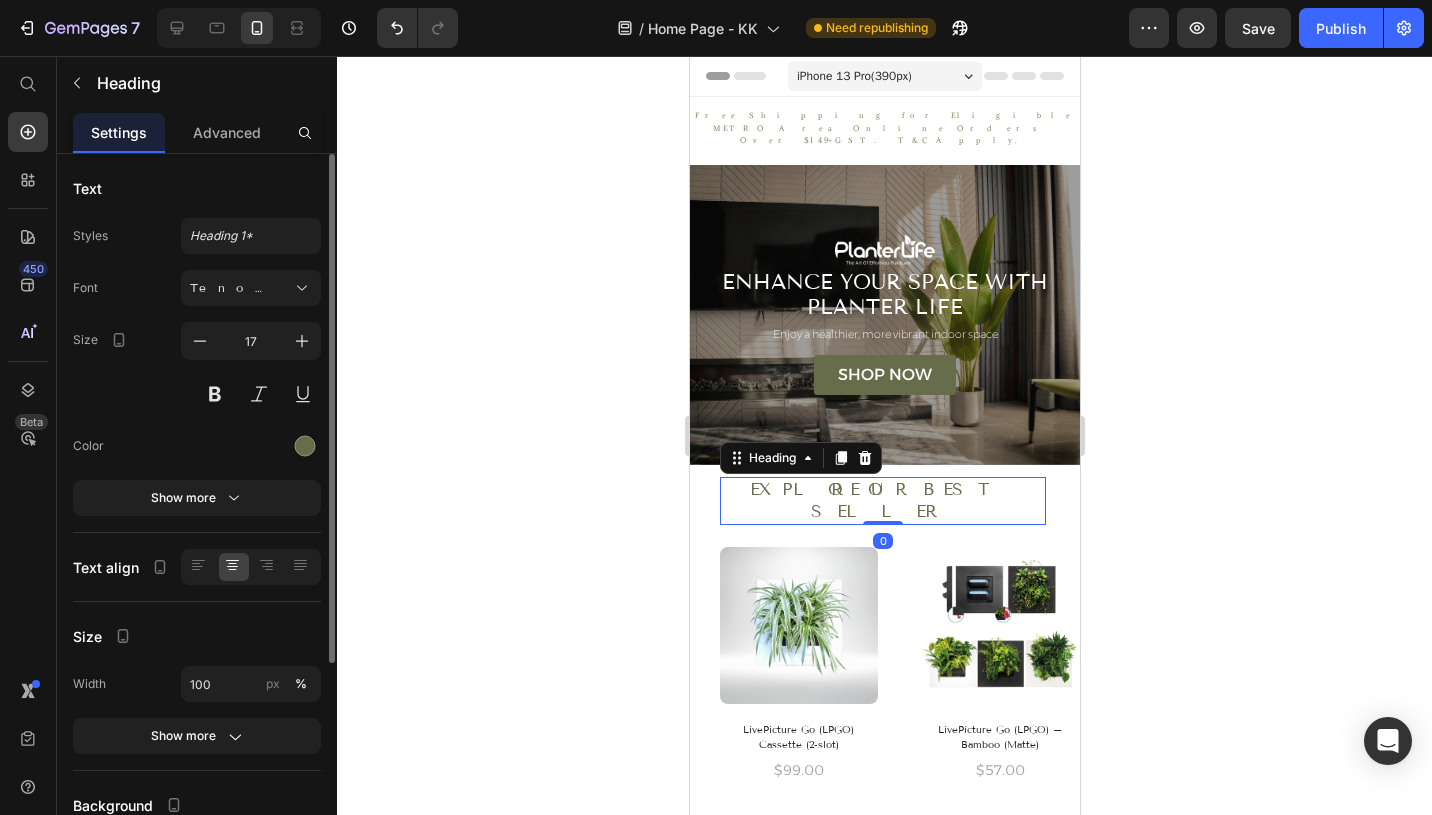 click on "Explore OUR BEST SELLER" at bounding box center [876, 501] 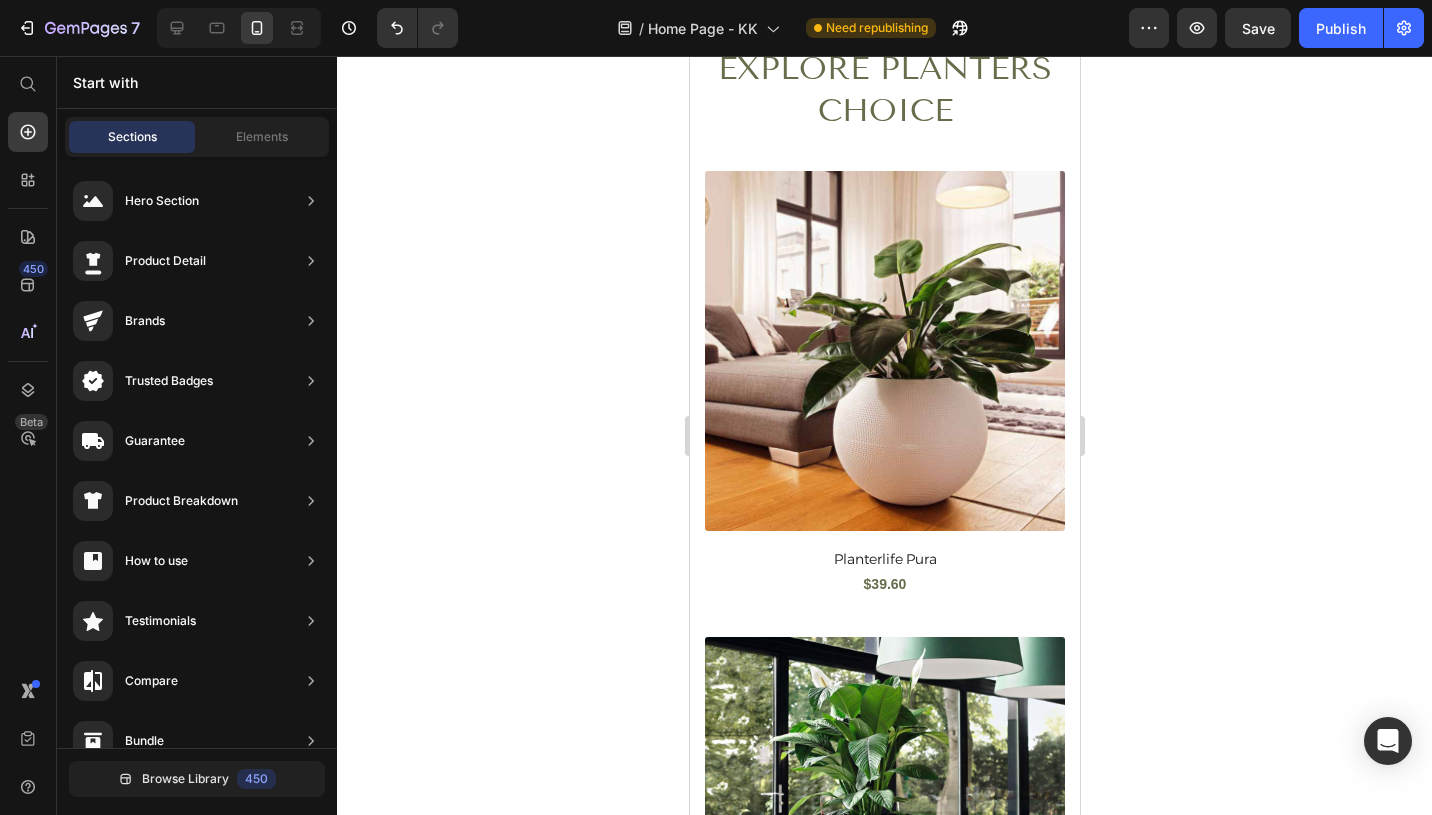 scroll, scrollTop: 1911, scrollLeft: 0, axis: vertical 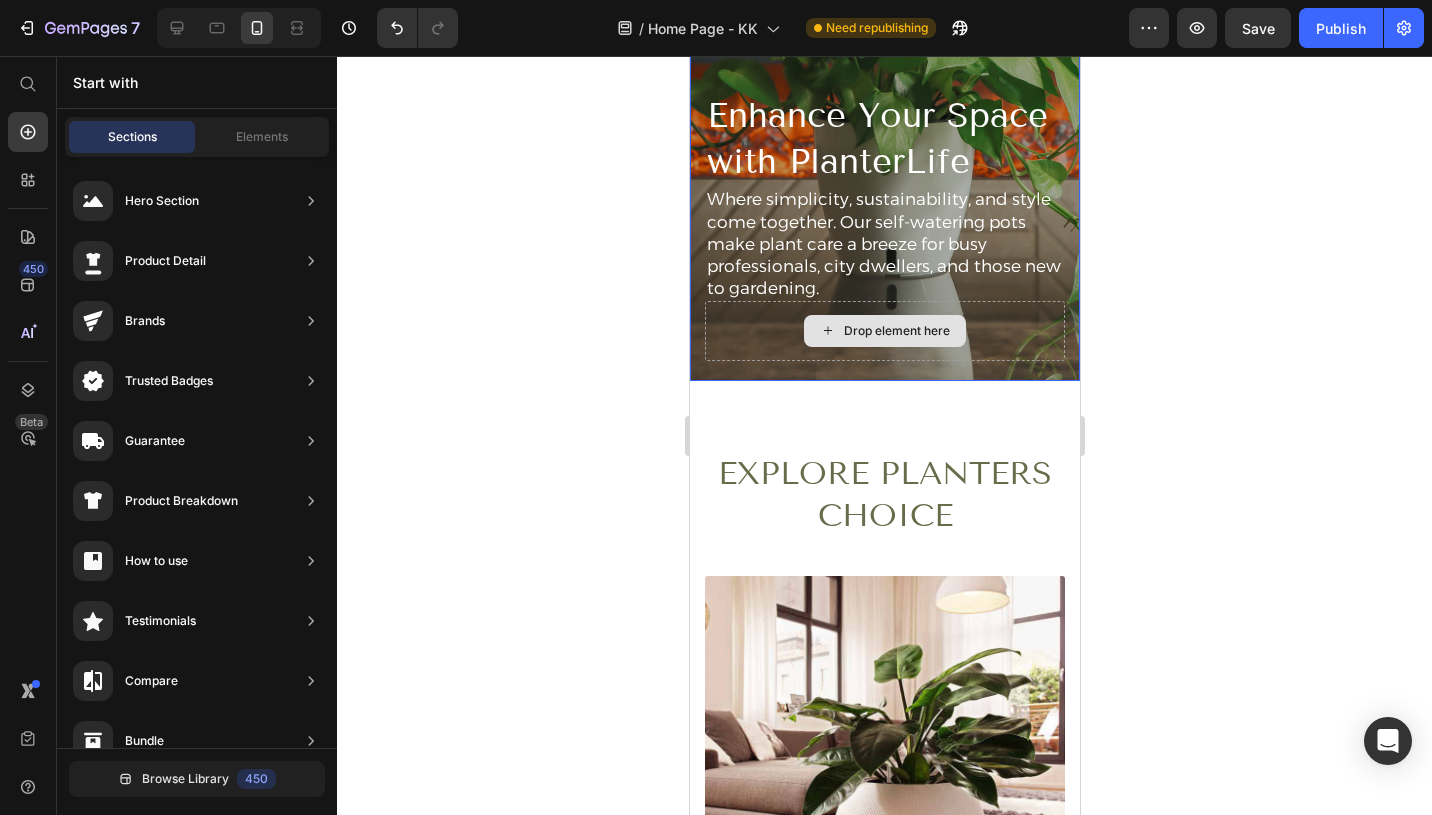 click on "Explore Planters Choice" at bounding box center (884, 494) 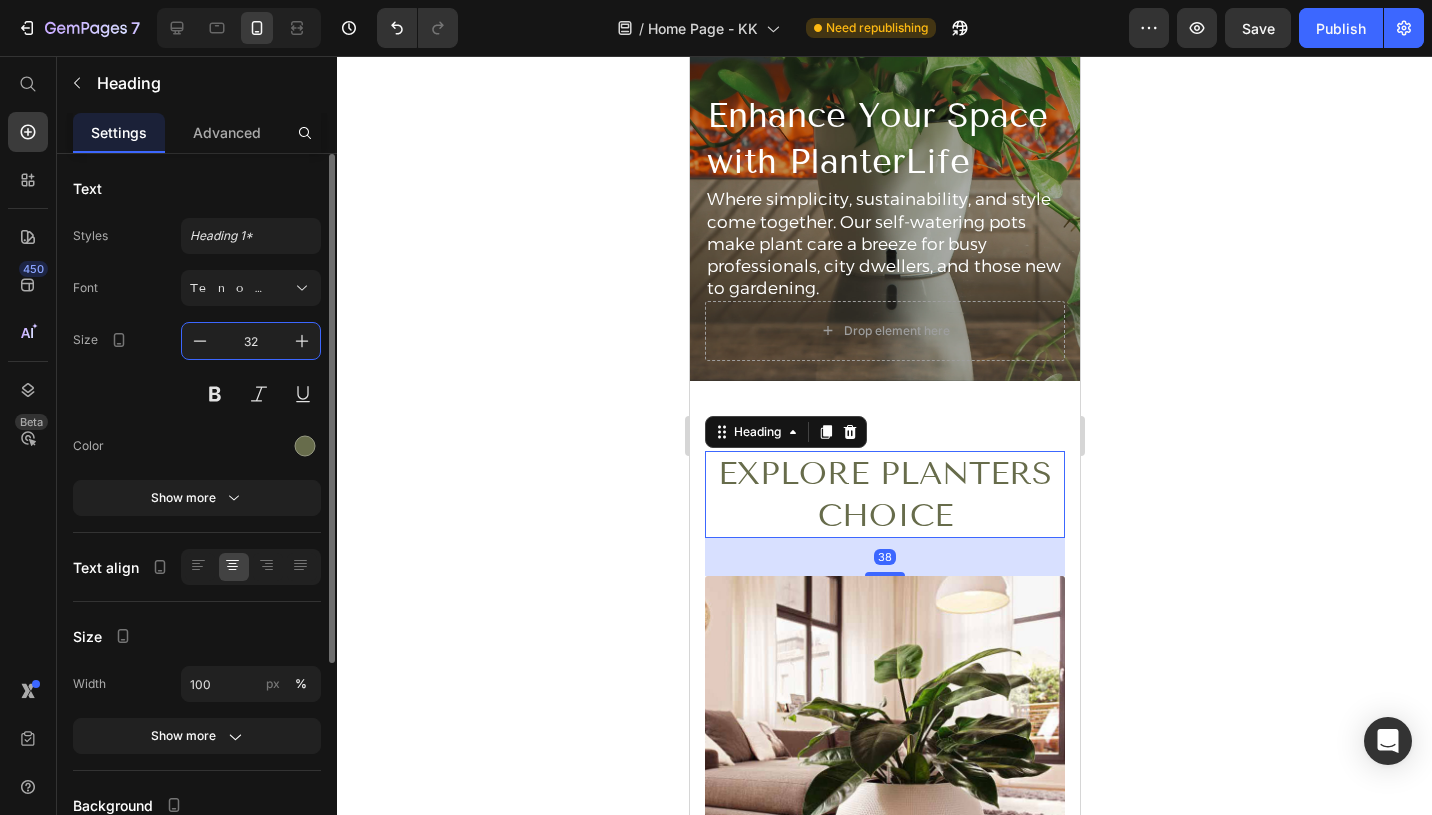 drag, startPoint x: 270, startPoint y: 351, endPoint x: 235, endPoint y: 343, distance: 35.902645 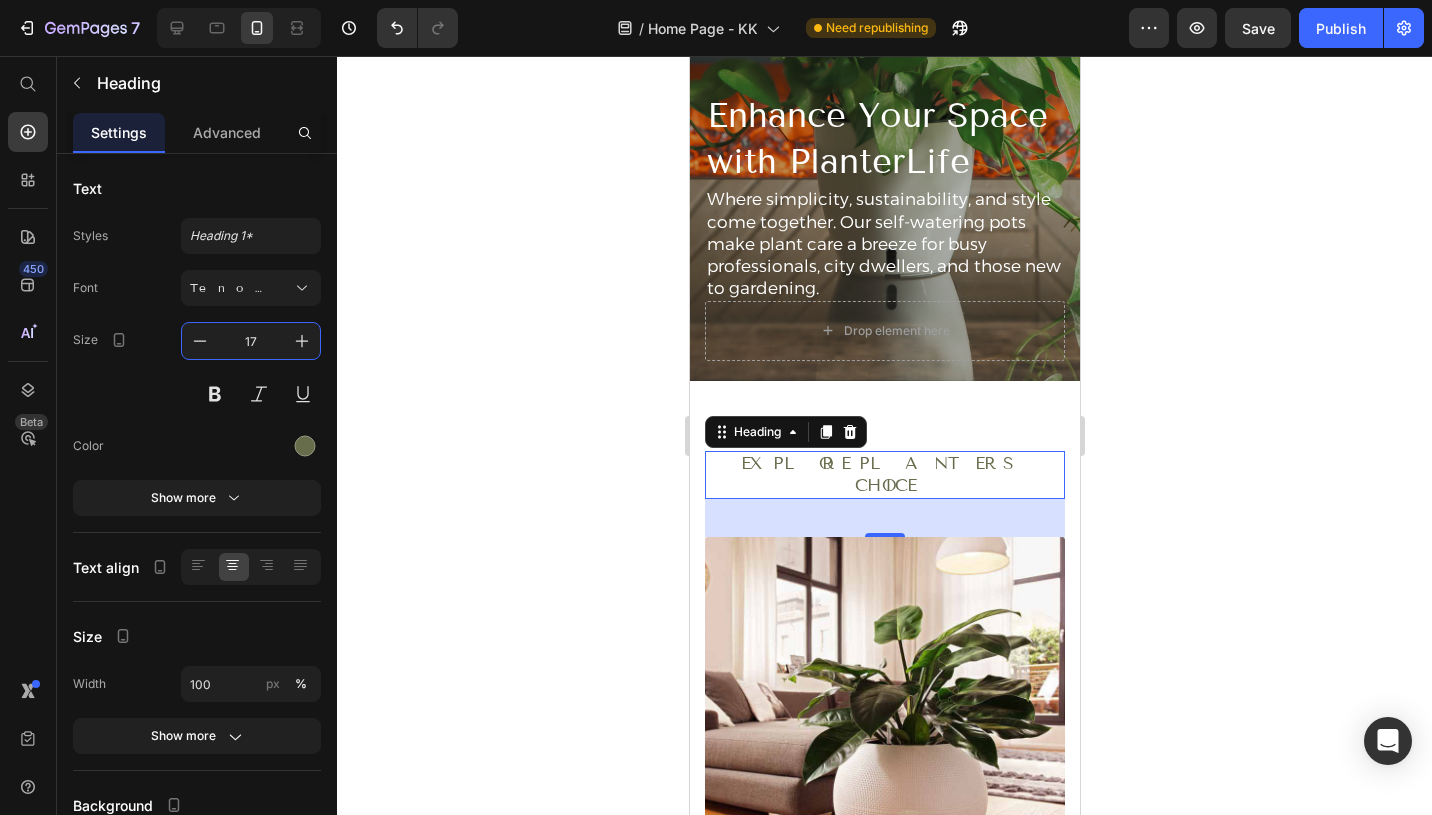 type on "17" 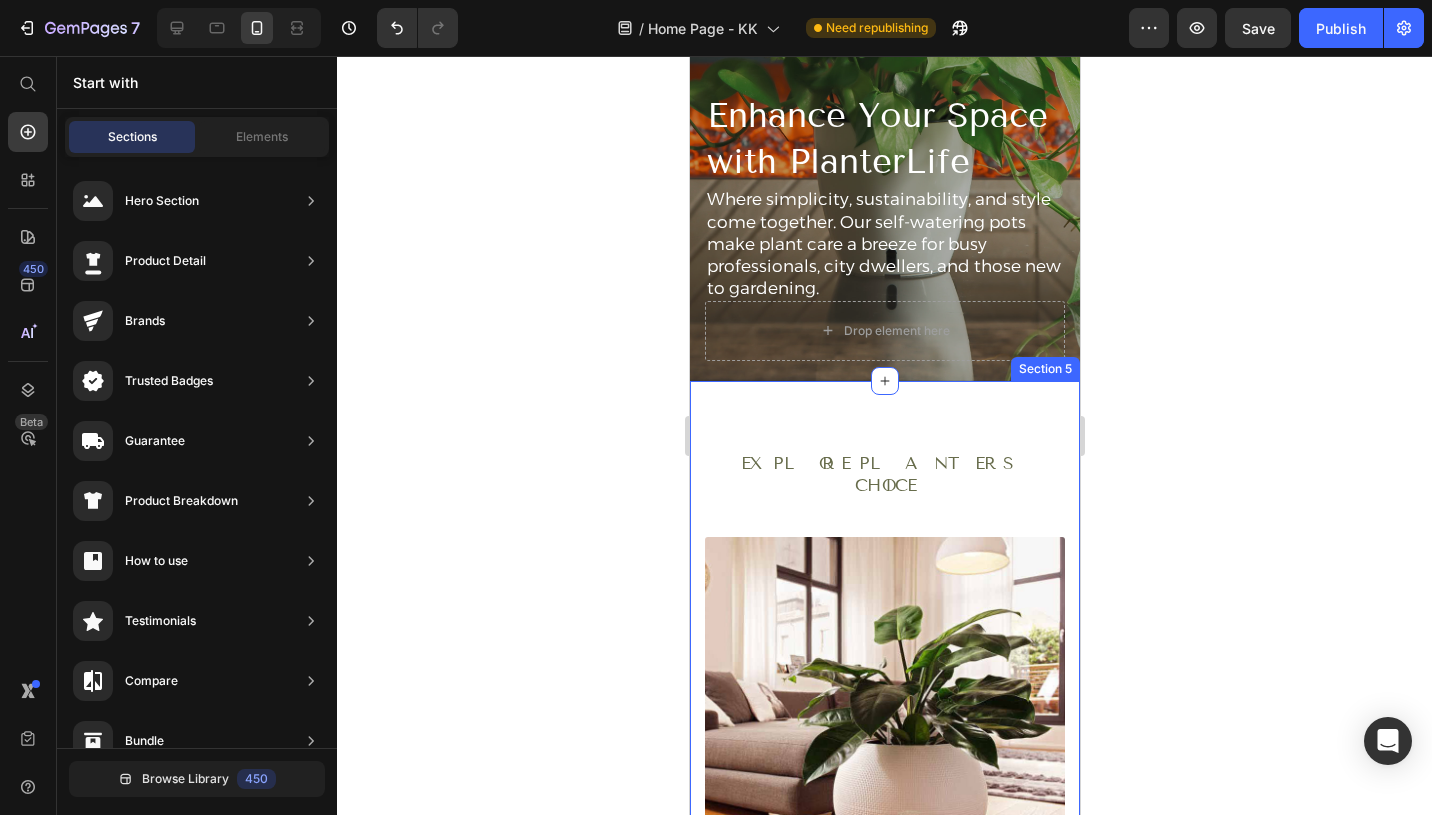 click at bounding box center (884, 717) 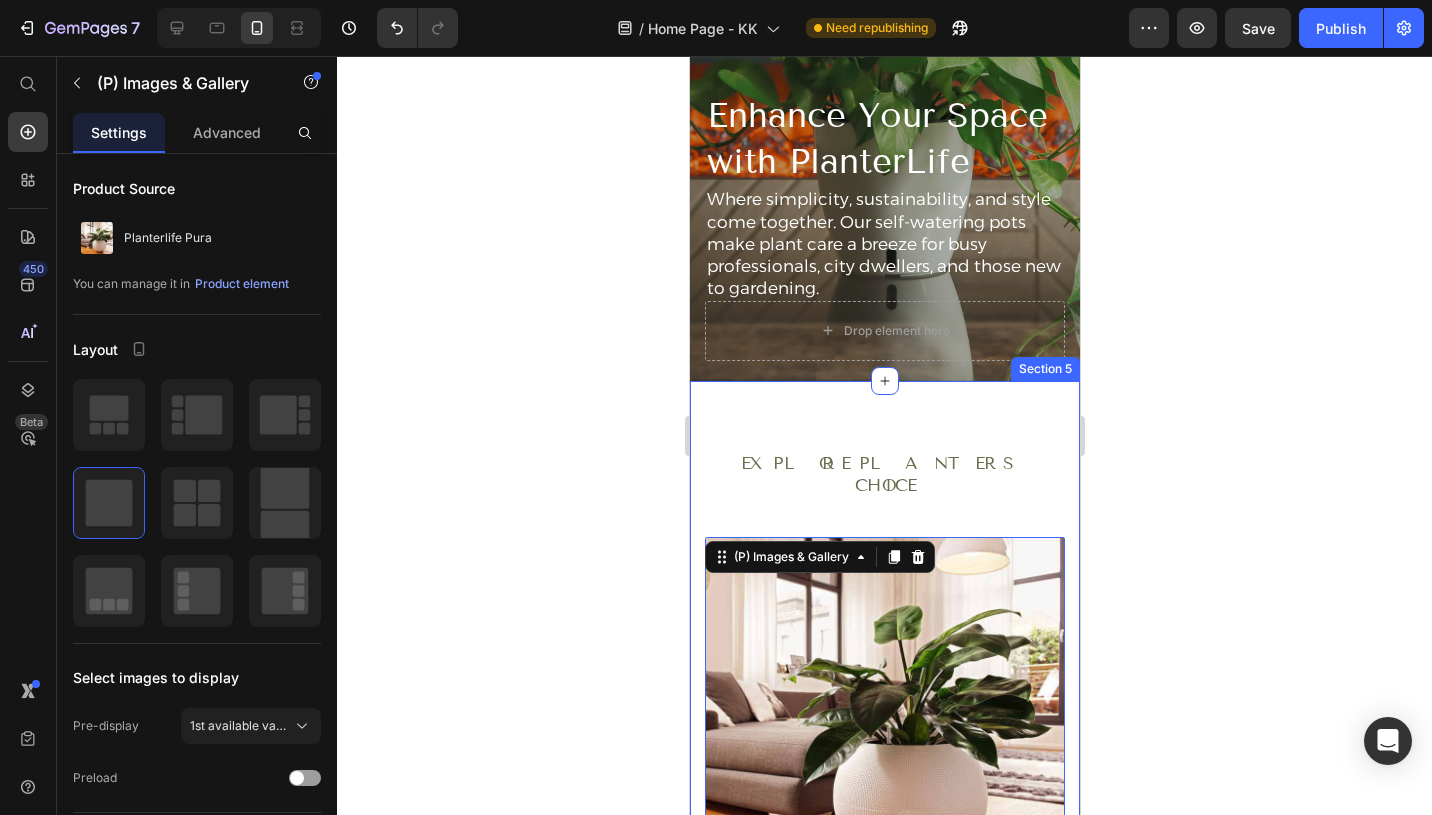 click on "Explore Planters Choice Heading (P) Images & Gallery   0 Planterlife Pura (P) Title $39.60 (P) Price Product (P) Images & Gallery Planterlife Cubic (P) Title $127.80 (P) Price Product Row GET SPECIAL OFFER FROM US Heading See more Button Hero Banner (P) Images & Gallery LivePicture Go (LPGO) – Glossy (P) Title $88.00 (P) Price Product (P) Images & Gallery LivePicture Go (LPGO) Cassette (2-slot) (P) Title $99.00 (P) Price Product Row Row Row" at bounding box center [884, 1755] 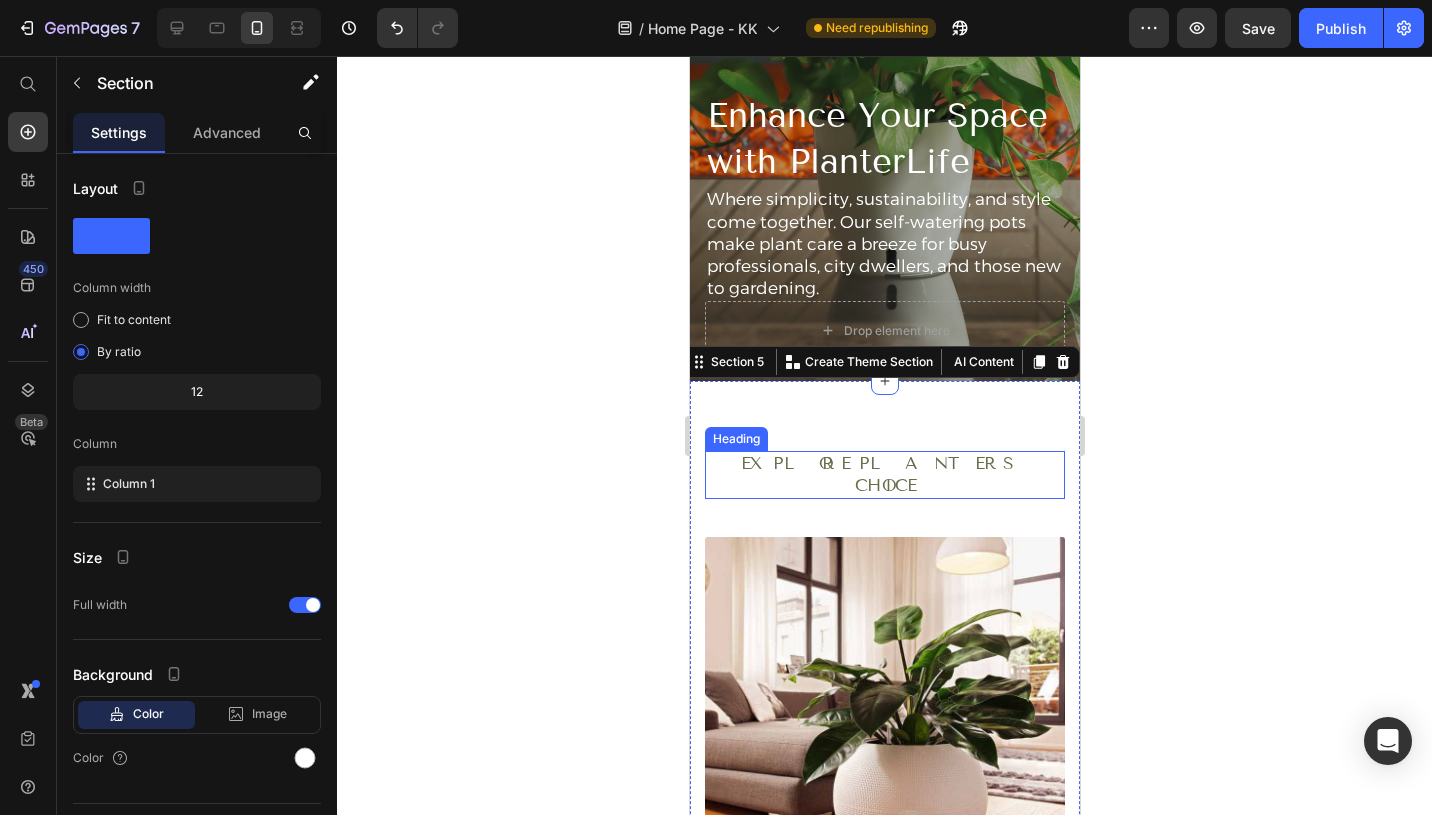click on "Explore Planters Choice" at bounding box center [884, 475] 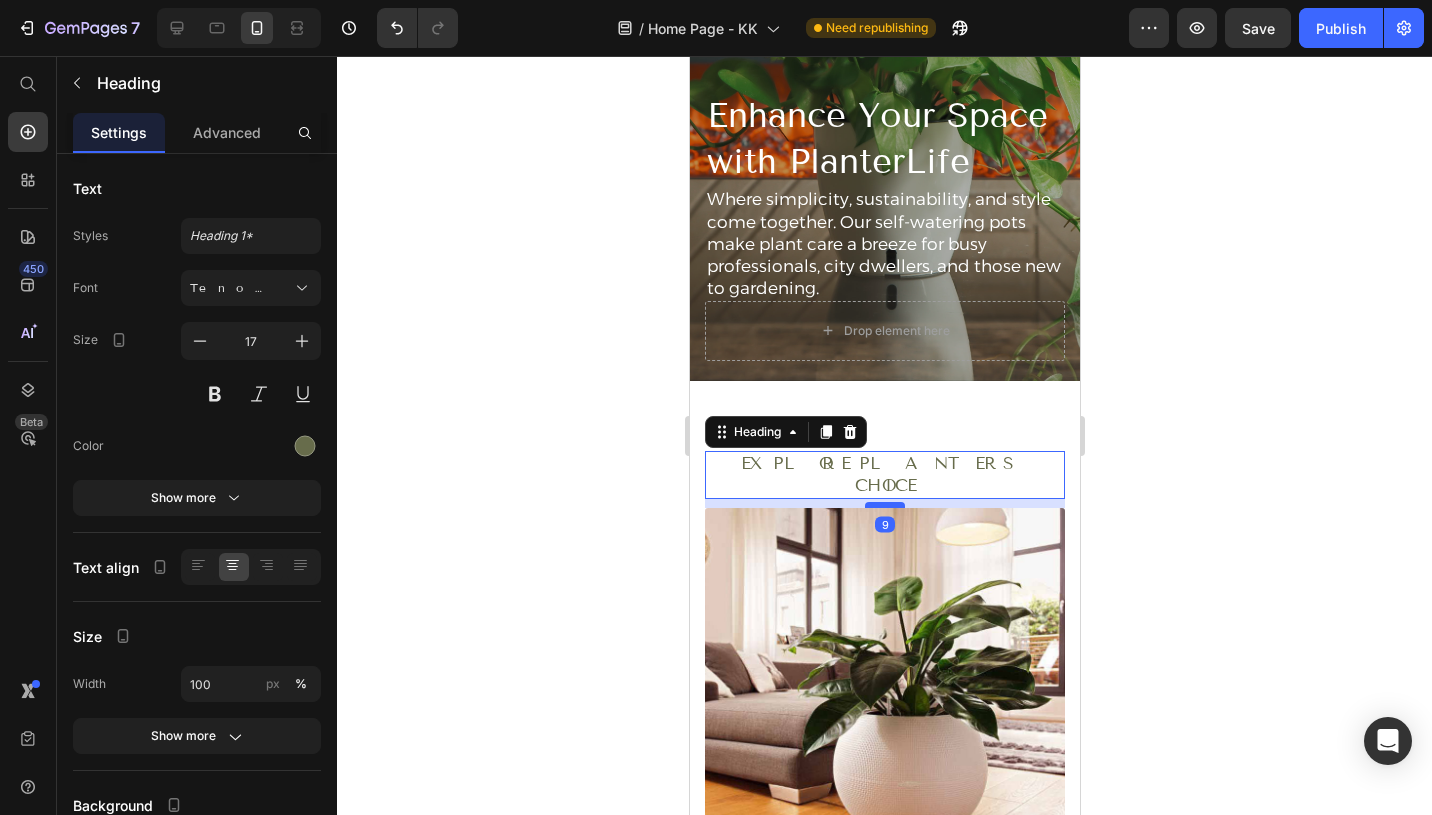 drag, startPoint x: 876, startPoint y: 462, endPoint x: 878, endPoint y: 433, distance: 29.068884 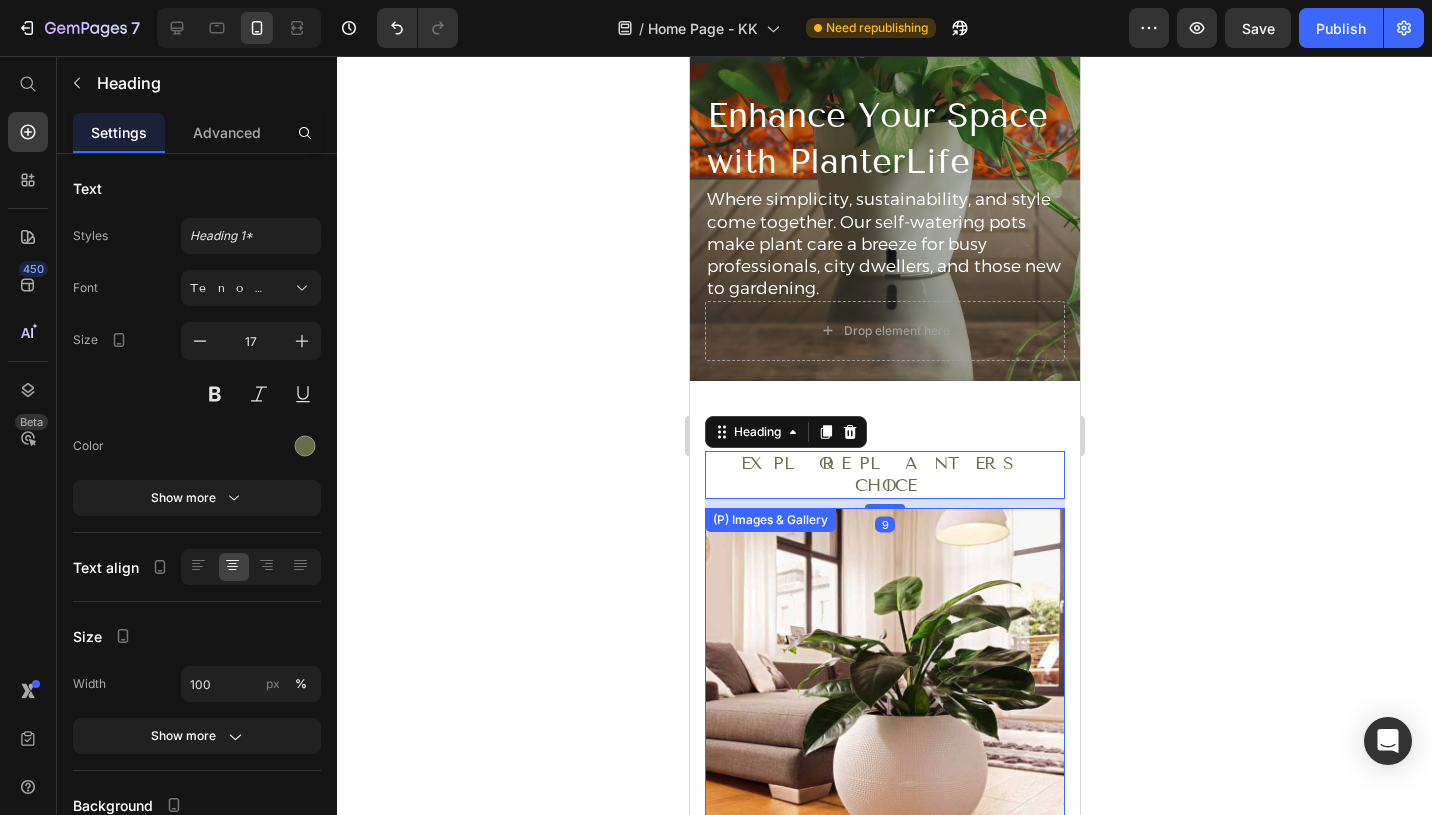 click 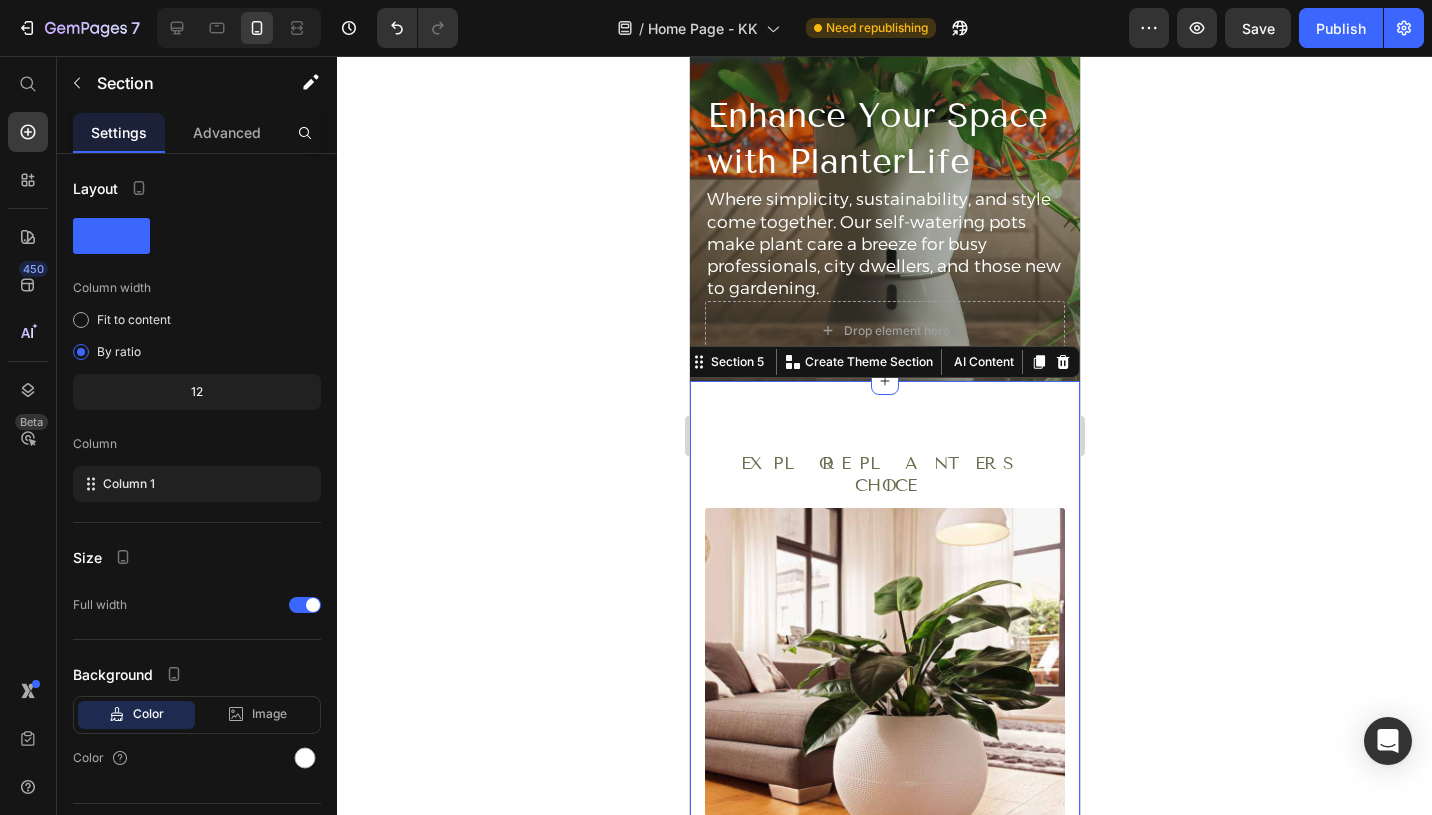 click on "Explore Planters Choice Heading (P) Images & Gallery Planterlife Pura (P) Title $39.60 (P) Price Product (P) Images & Gallery Planterlife Cubic (P) Title $127.80 (P) Price Product Row GET SPECIAL OFFER FROM US Heading See more Button Hero Banner (P) Images & Gallery LivePicture Go (LPGO) – Glossy (P) Title $88.00 (P) Price Product (P) Images & Gallery LivePicture Go (LPGO) Cassette (2-slot) (P) Title $99.00 (P) Price Product Row Row Row Section 5   You can create reusable sections Create Theme Section AI Content Write with GemAI What would you like to describe here? Tone and Voice Persuasive Product Wick Housing Show more Generate" at bounding box center (884, 1726) 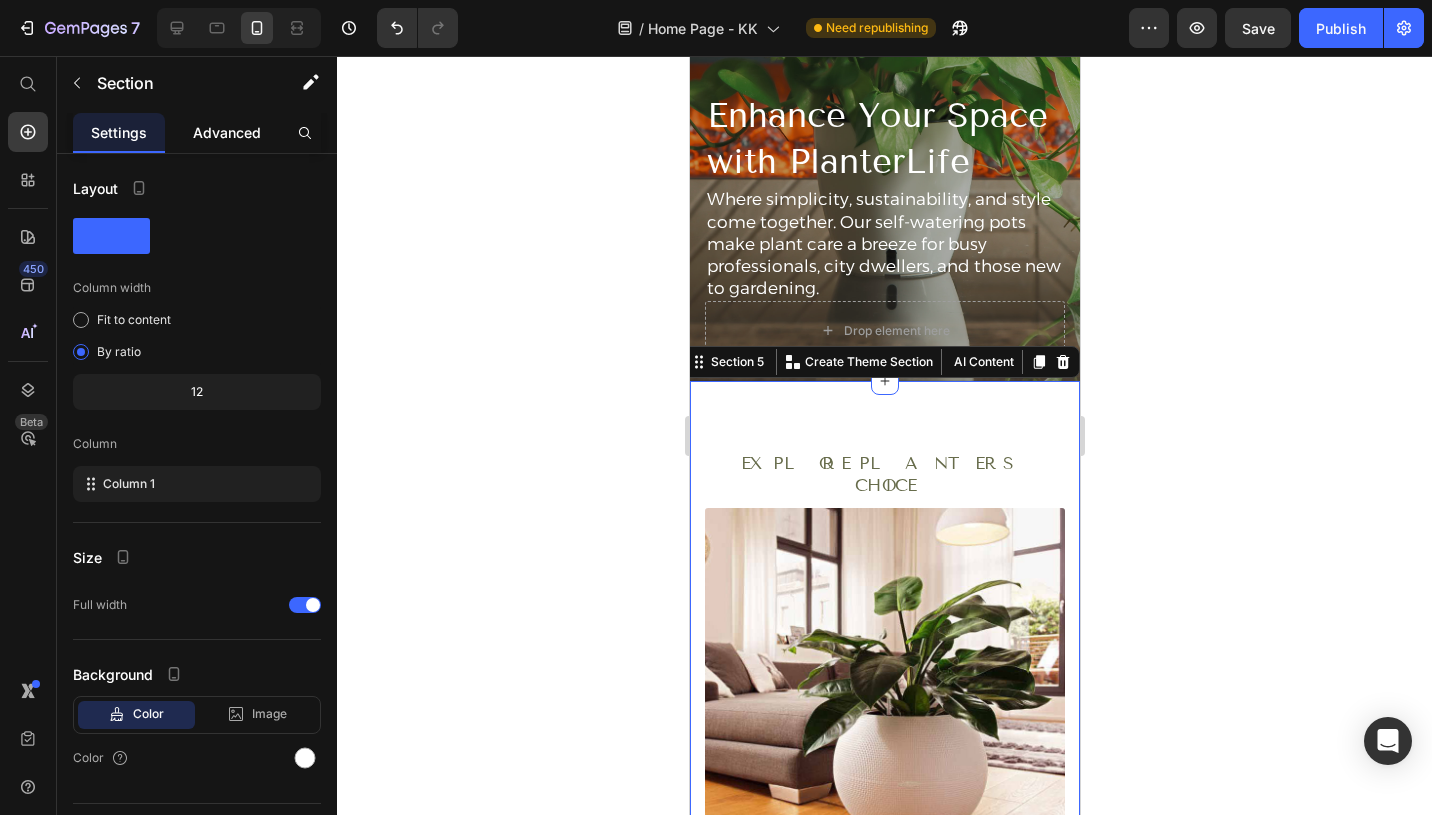 click on "Advanced" at bounding box center [227, 132] 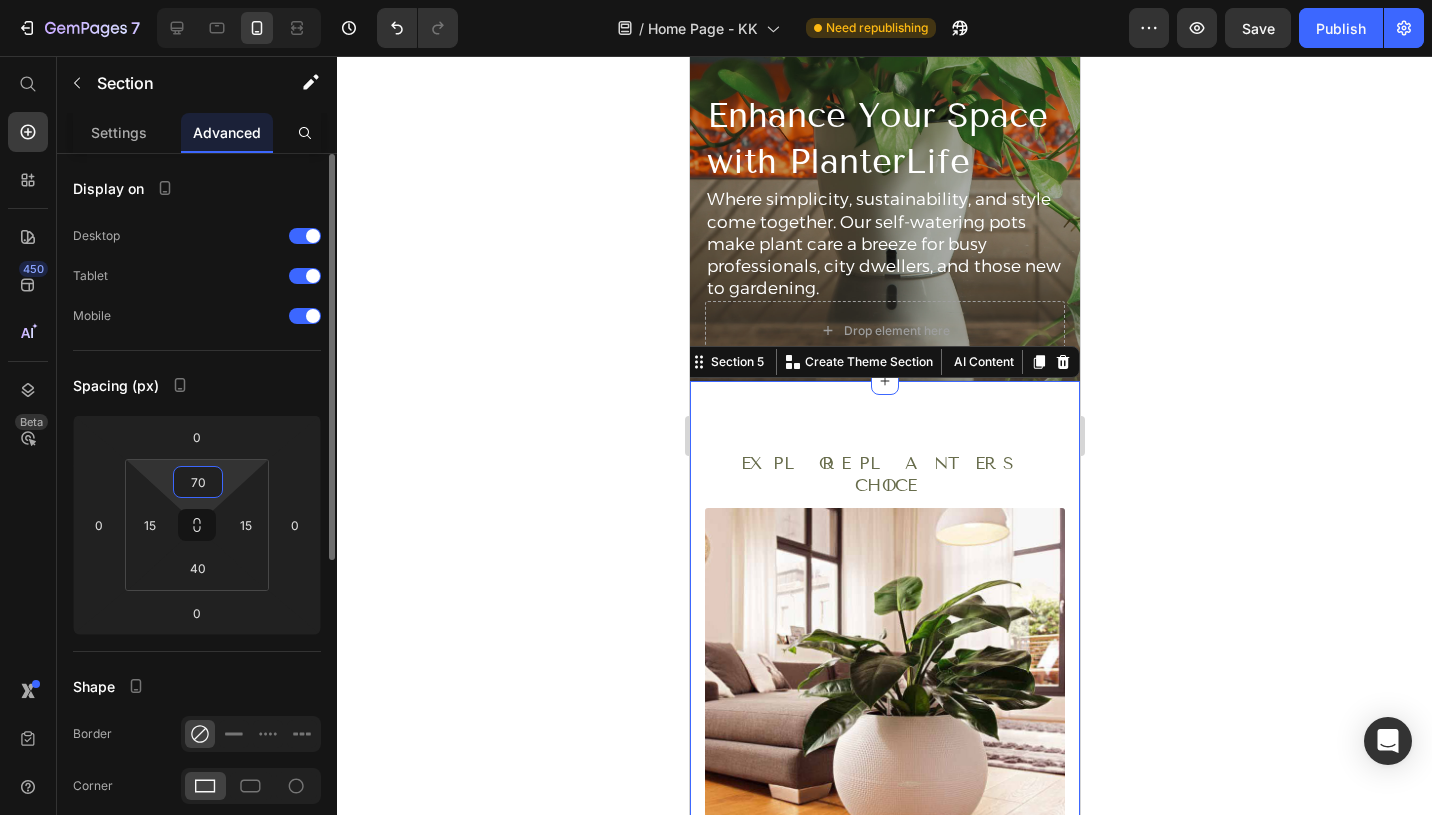 click on "70" at bounding box center [198, 482] 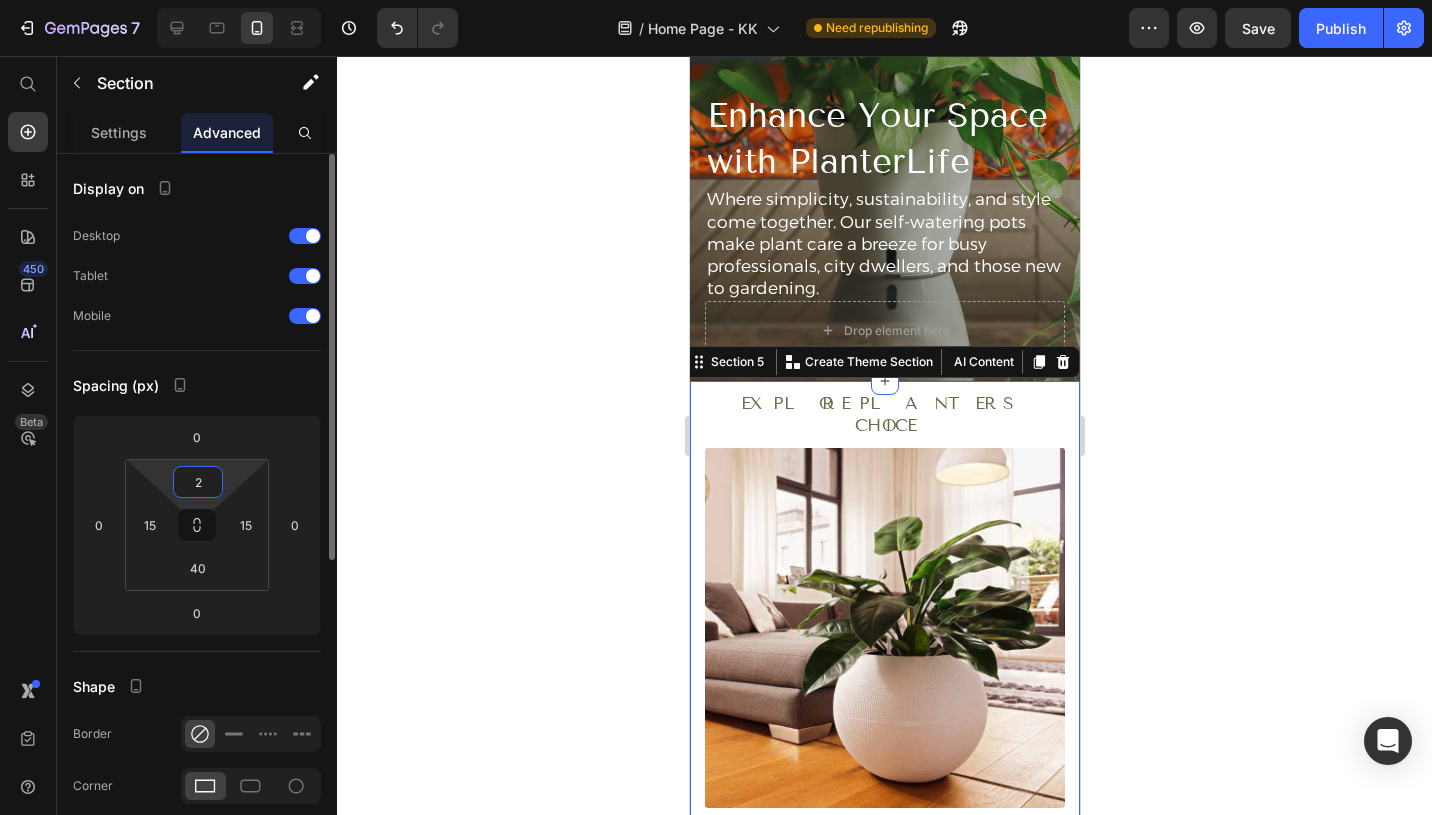 type on "20" 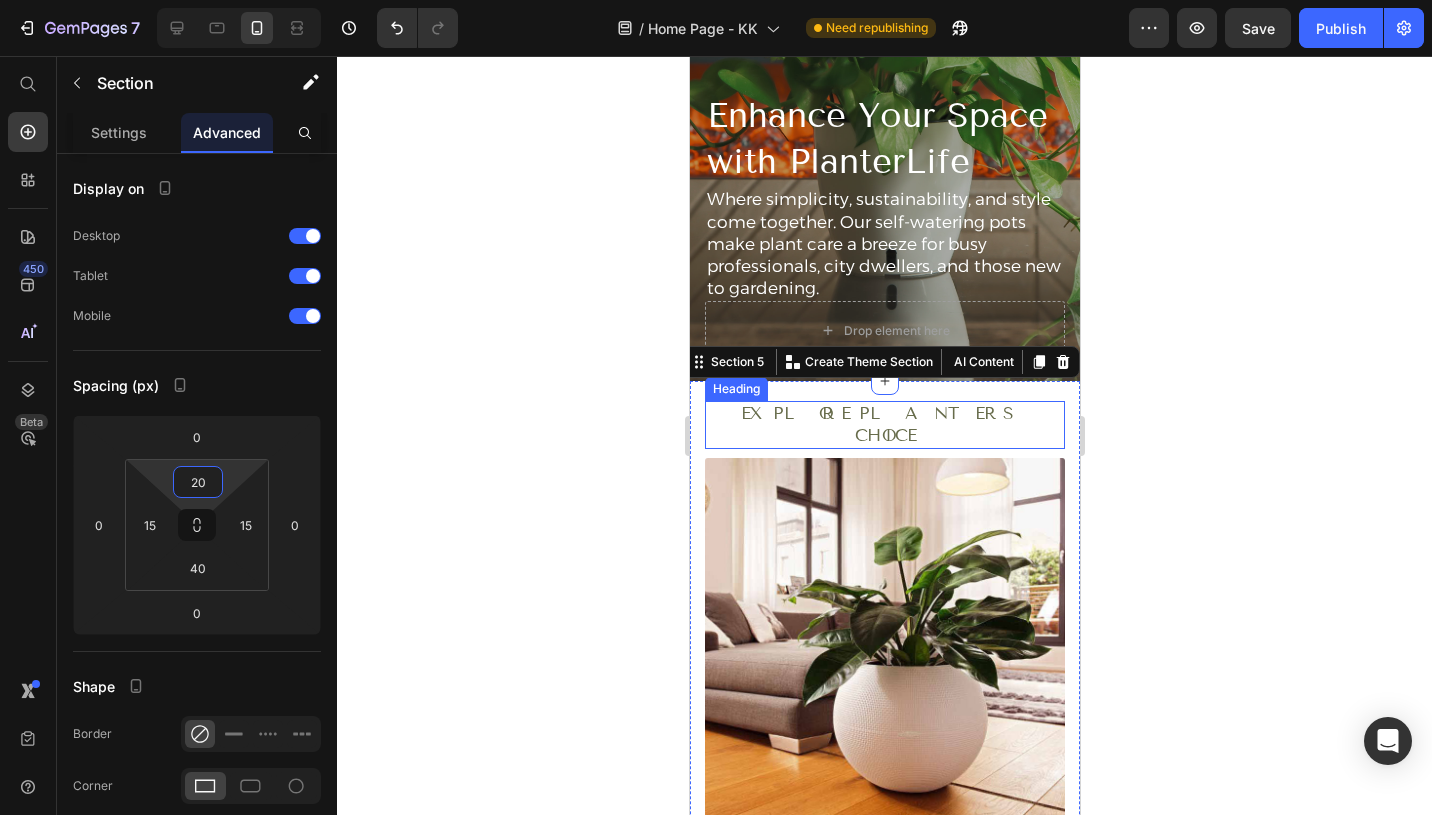 click 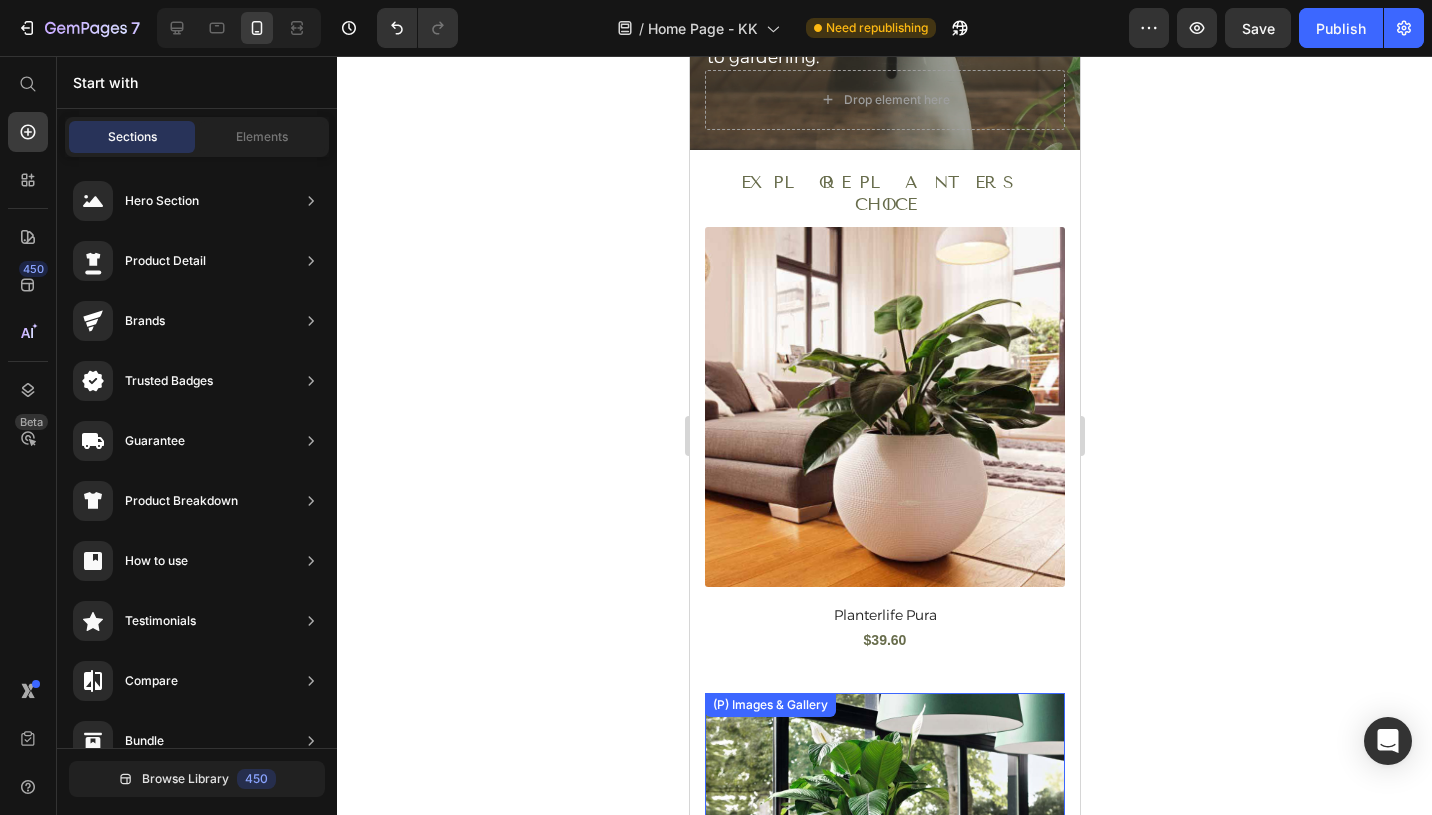 scroll, scrollTop: 2042, scrollLeft: 0, axis: vertical 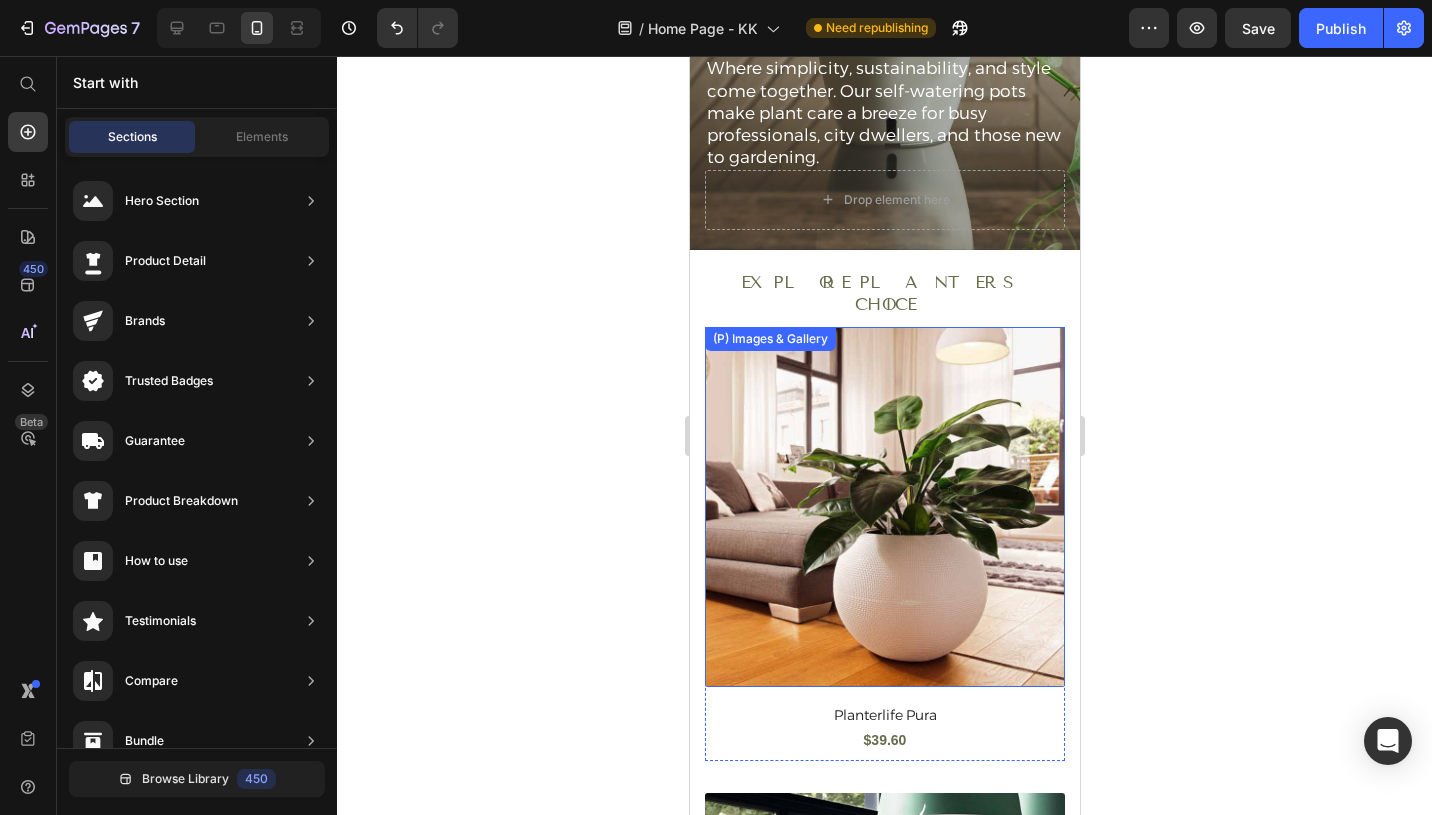 click on "(P) Images & Gallery" at bounding box center (769, 339) 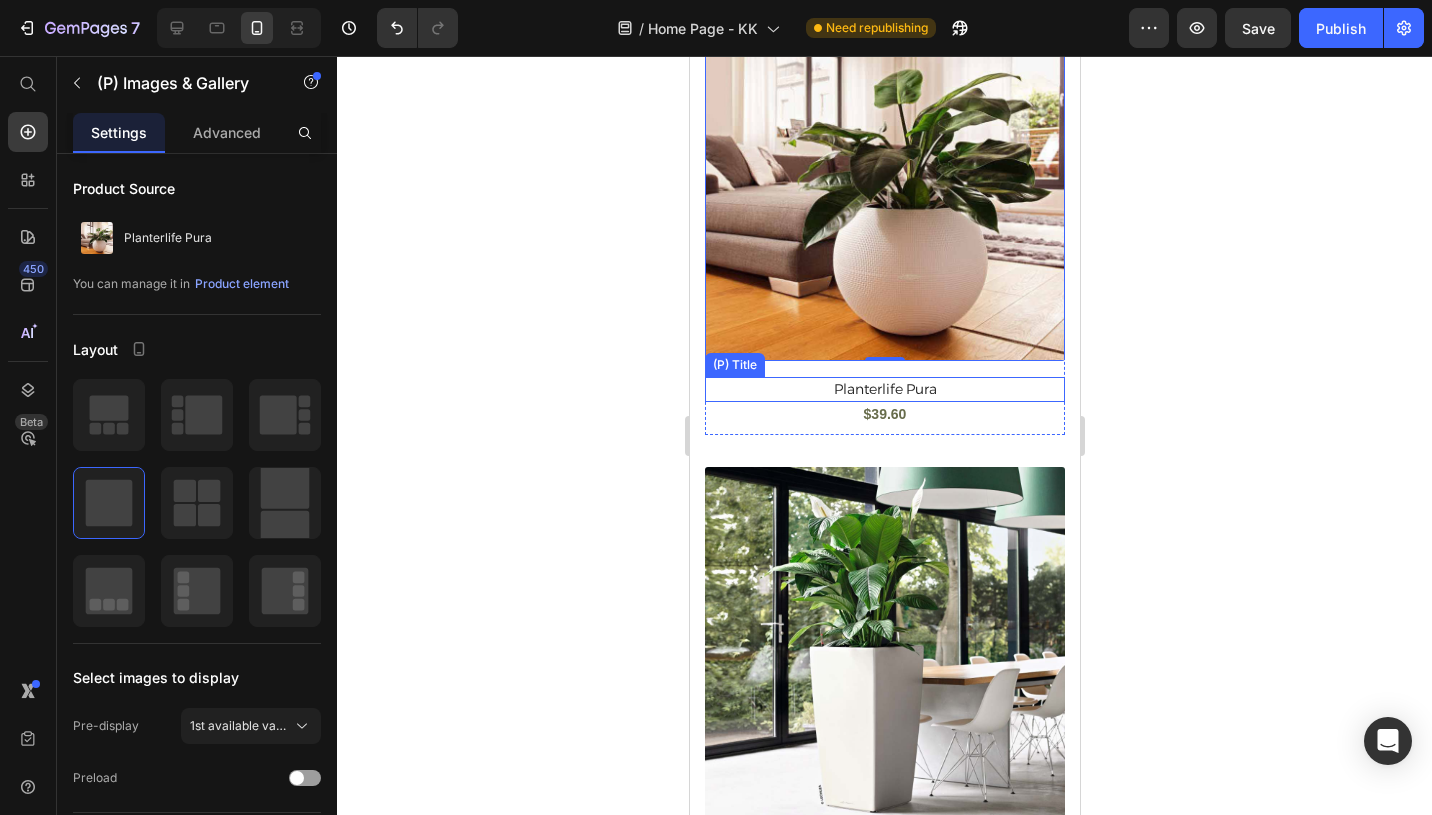scroll, scrollTop: 2226, scrollLeft: 0, axis: vertical 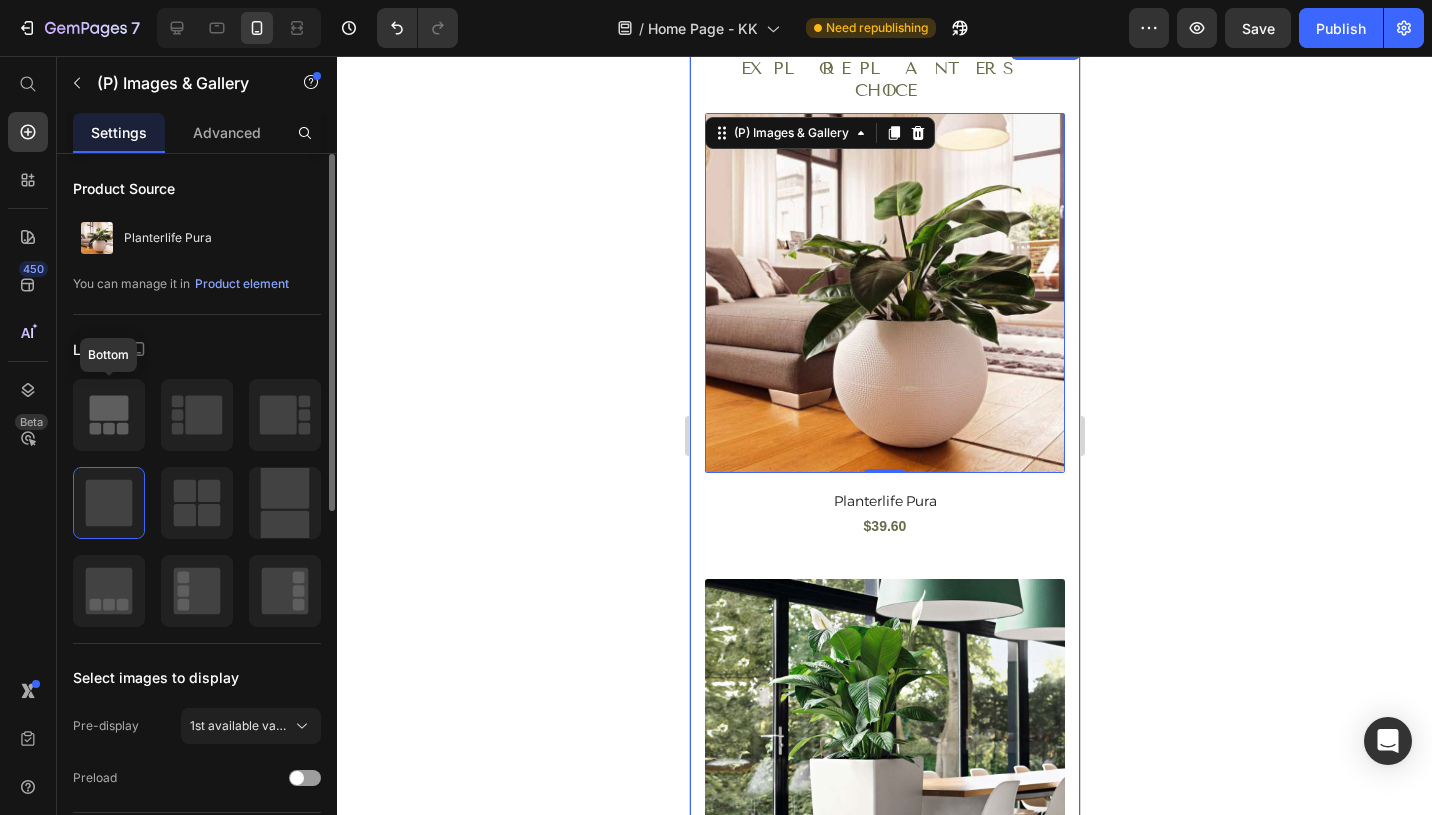 click 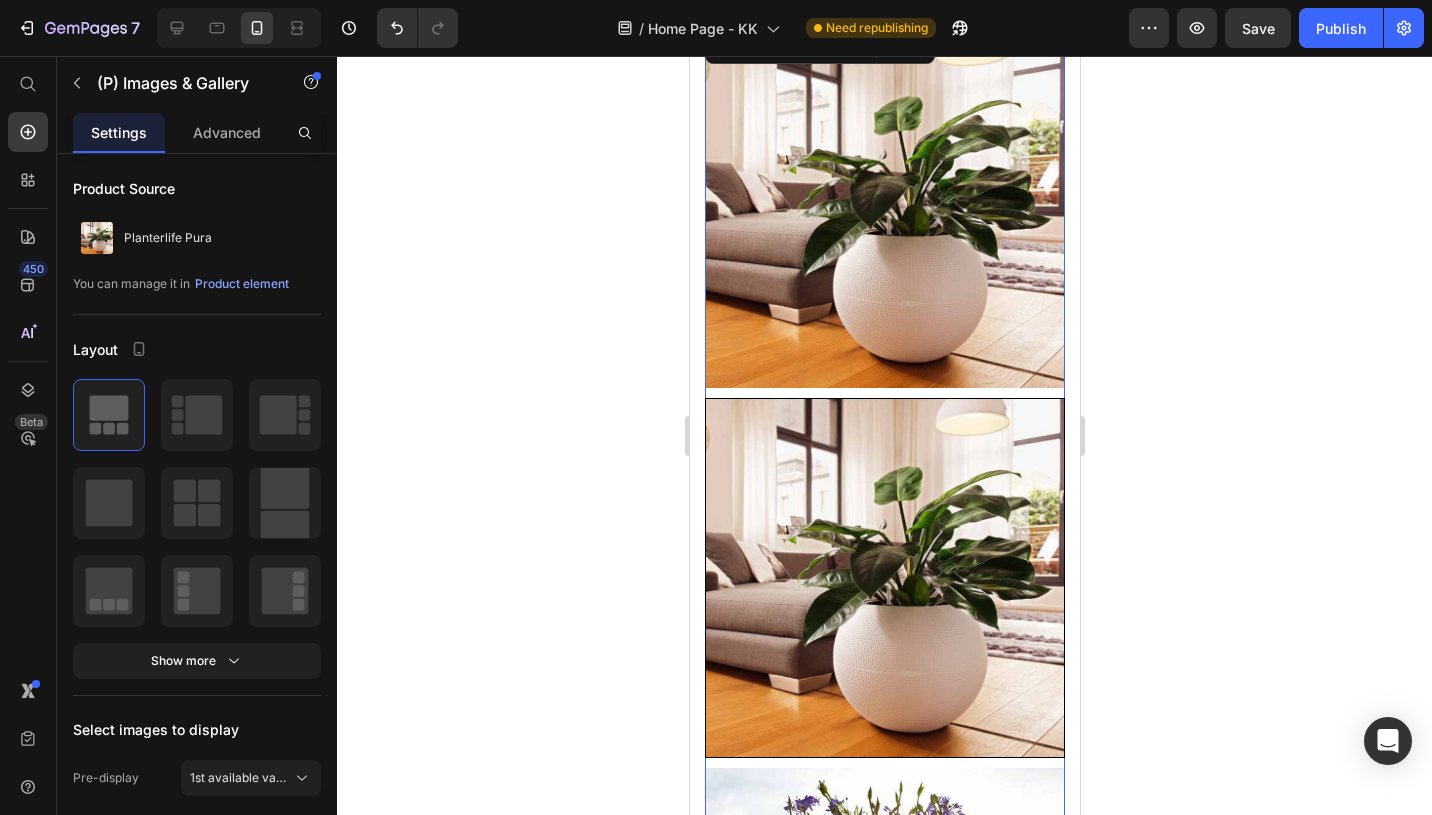 scroll, scrollTop: 2420, scrollLeft: 0, axis: vertical 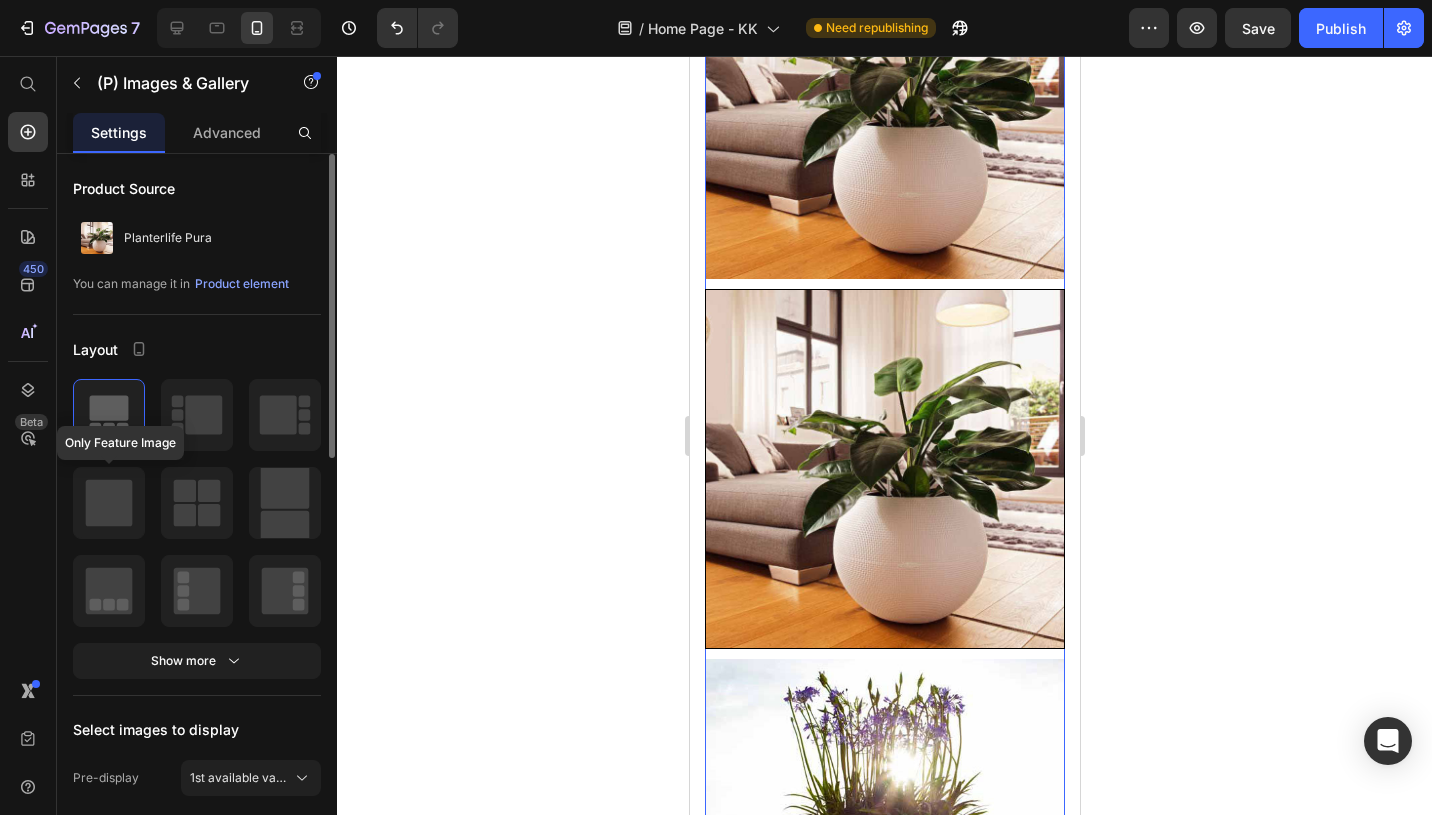 click 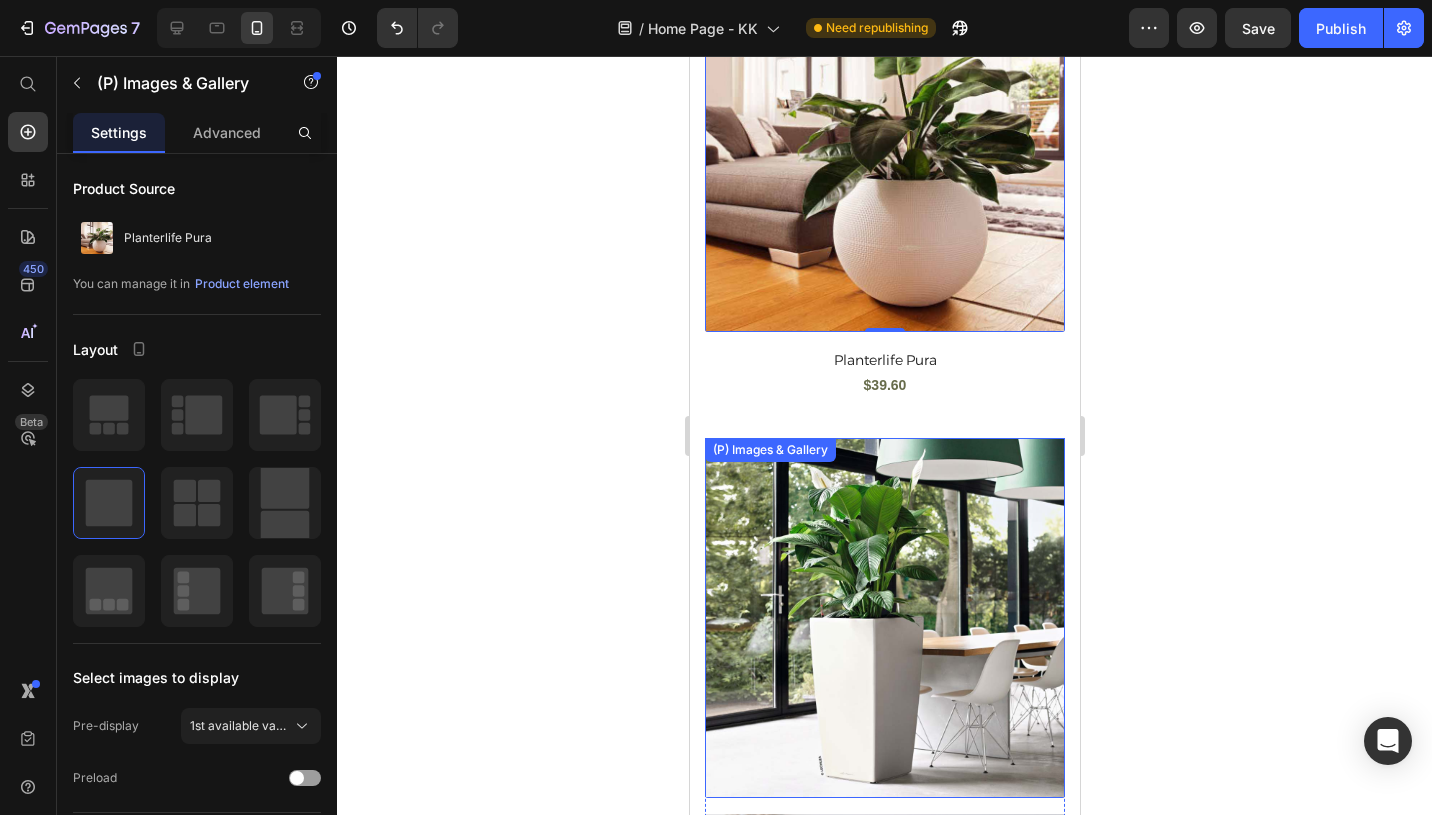 click at bounding box center (884, 618) 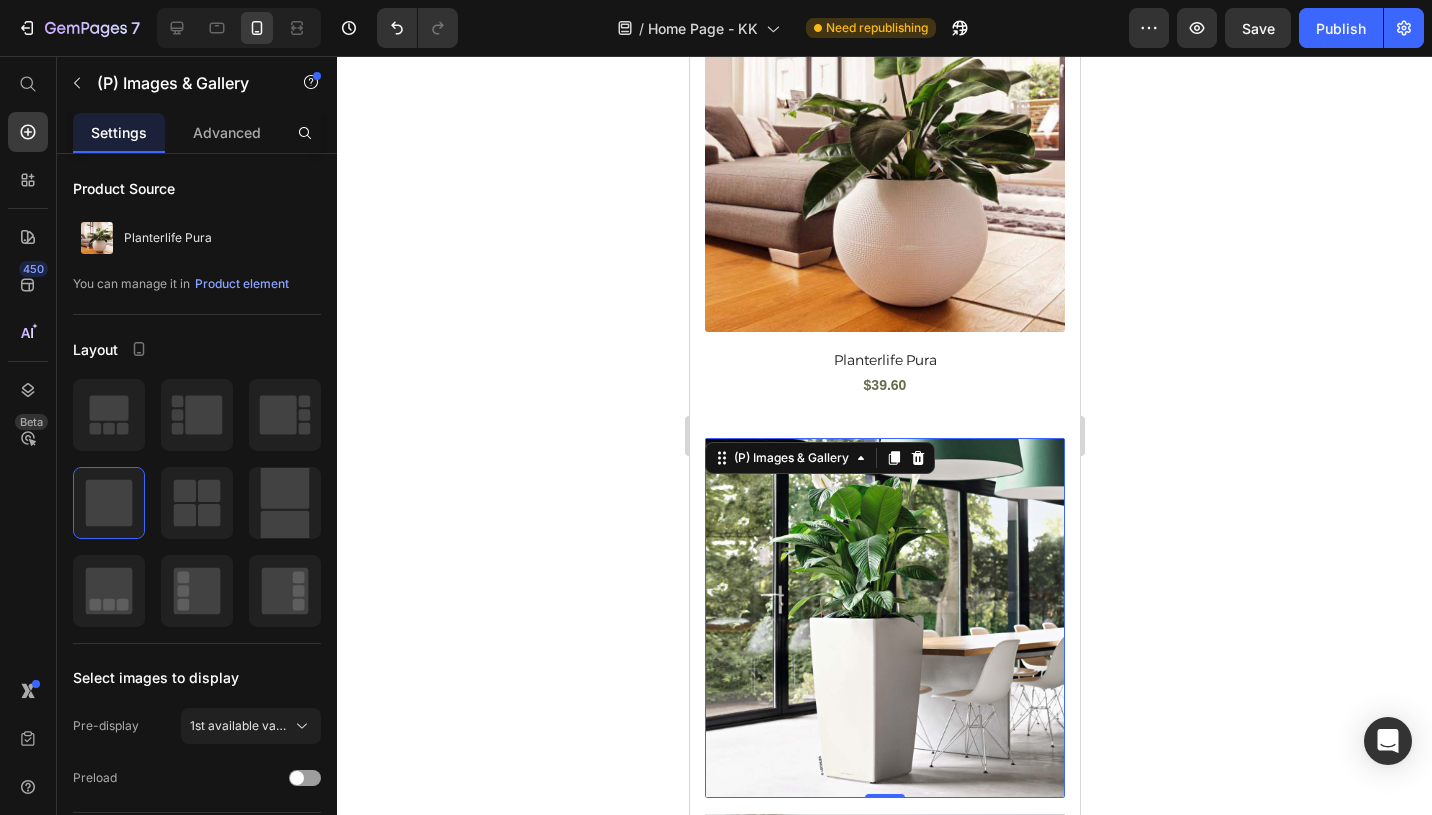 scroll, scrollTop: 2777, scrollLeft: 0, axis: vertical 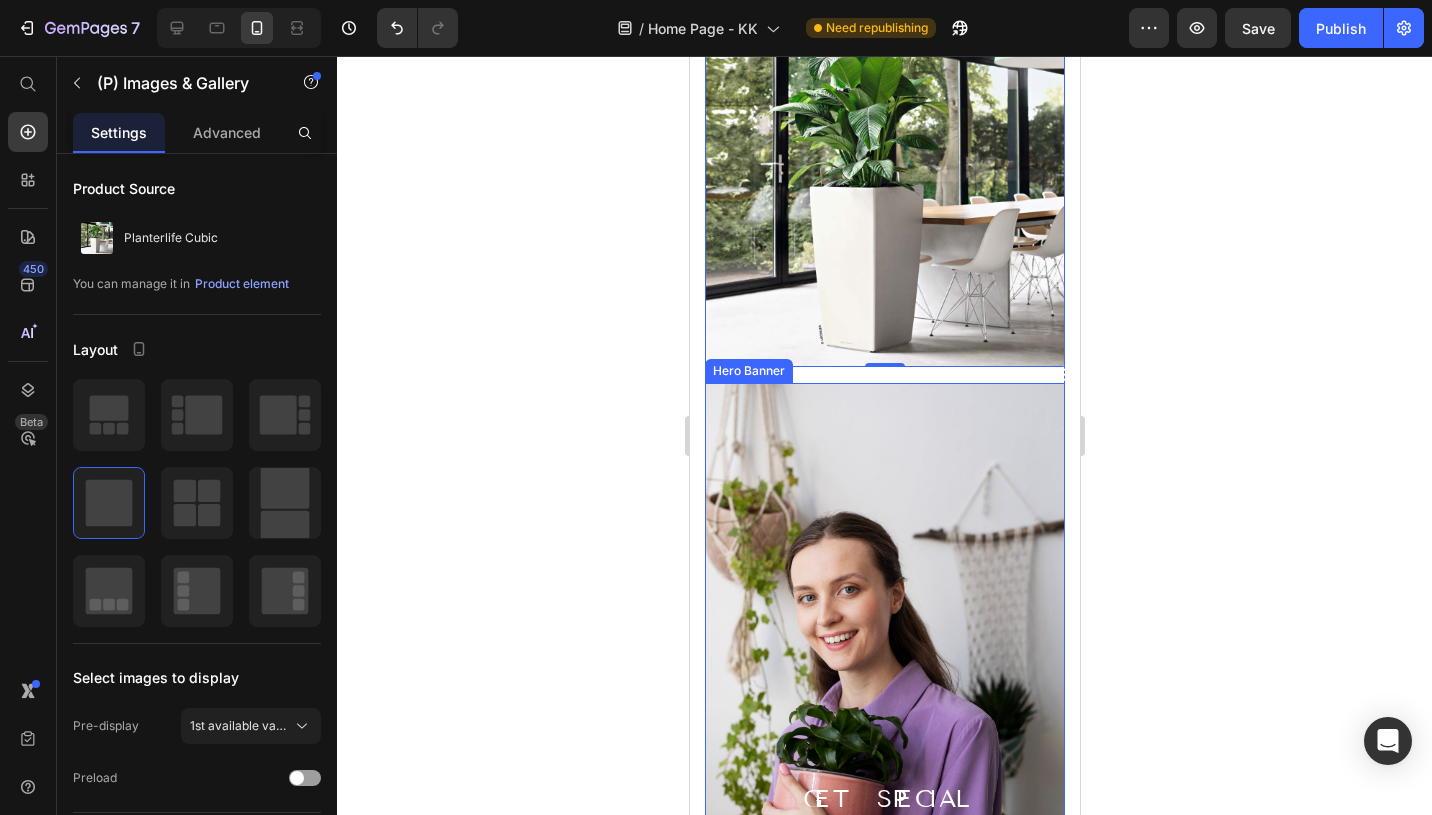 click at bounding box center (884, 689) 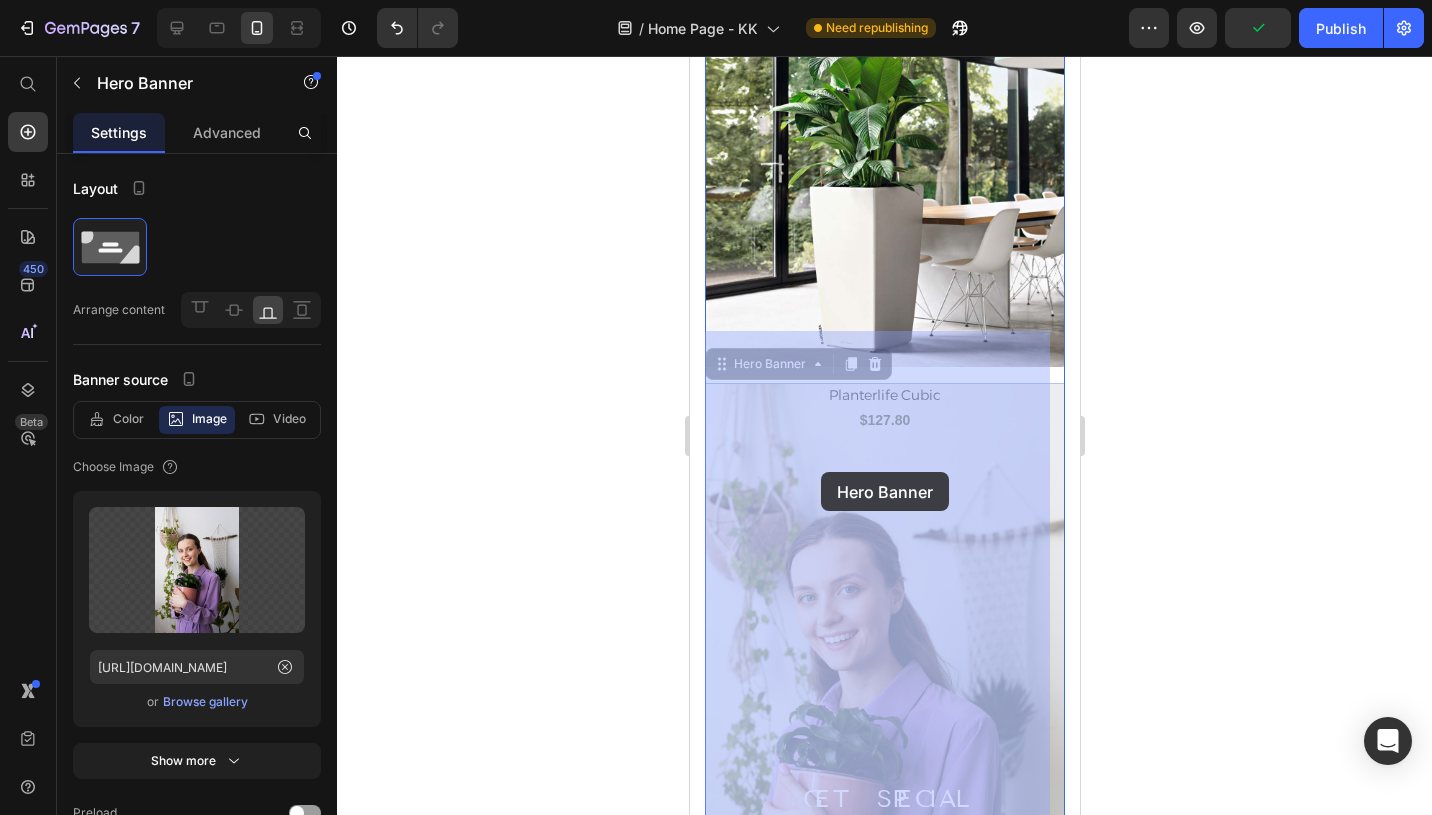 drag, startPoint x: 894, startPoint y: 386, endPoint x: 820, endPoint y: 472, distance: 113.454834 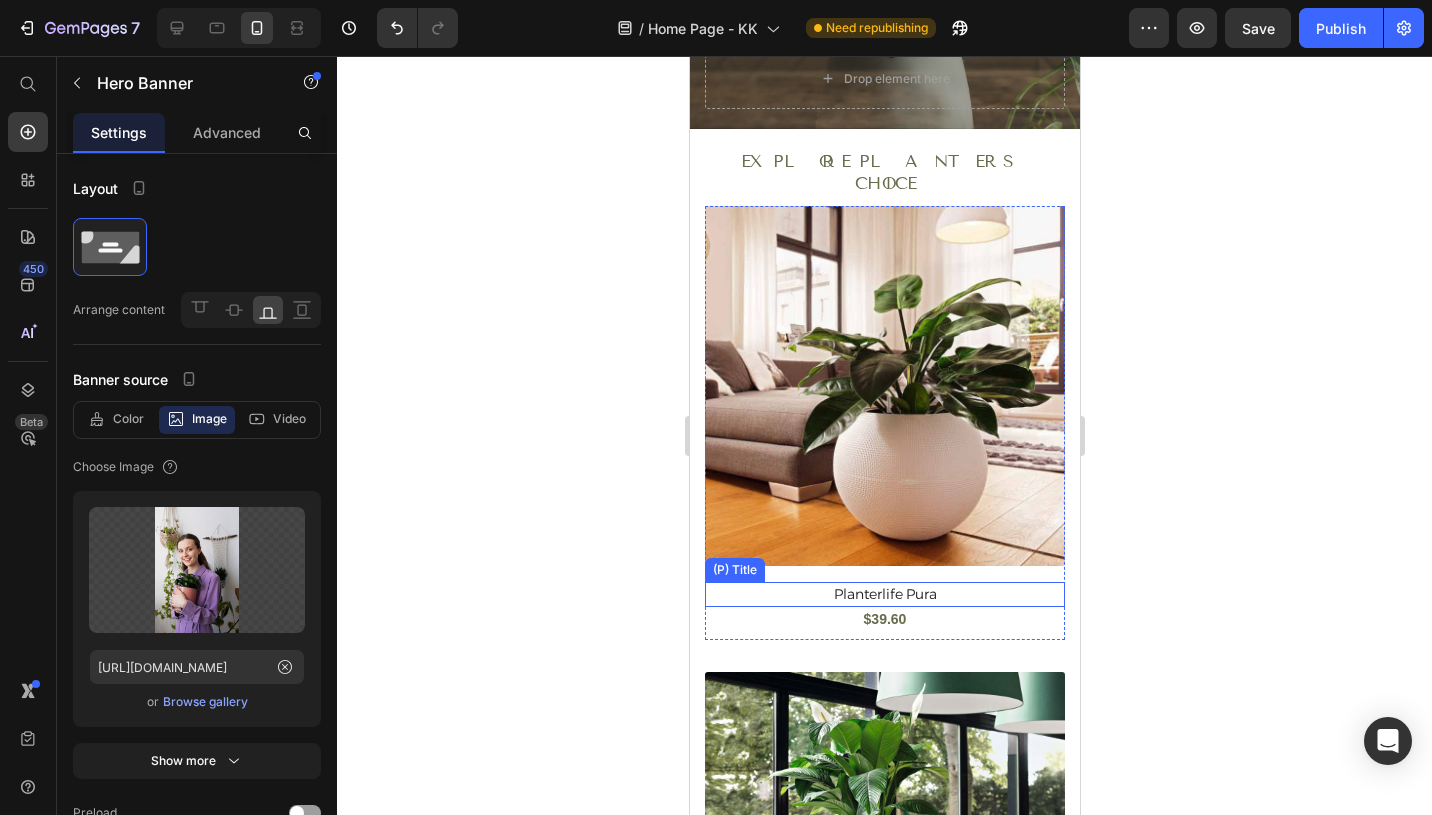 scroll, scrollTop: 1959, scrollLeft: 0, axis: vertical 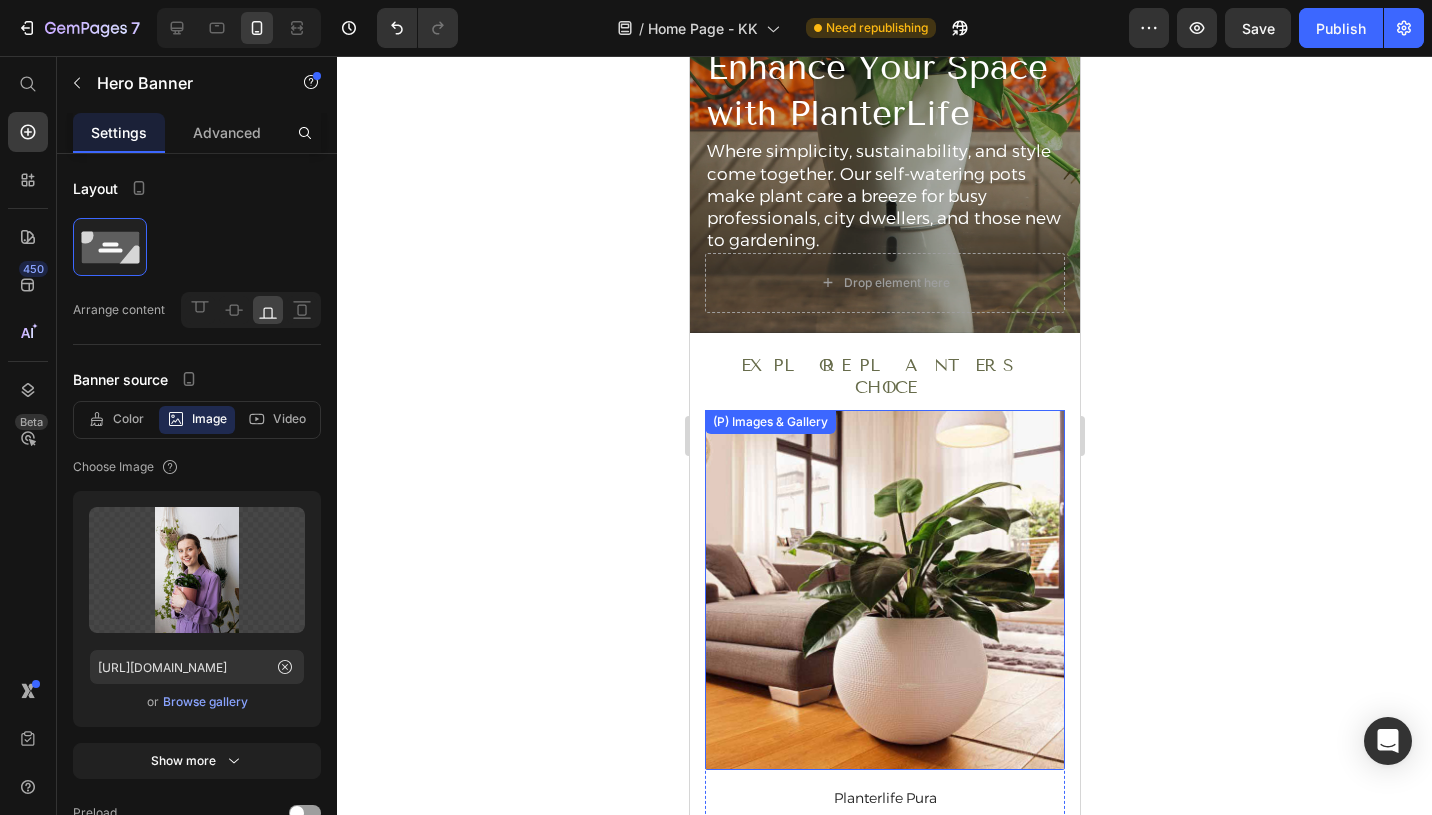 click at bounding box center [884, 590] 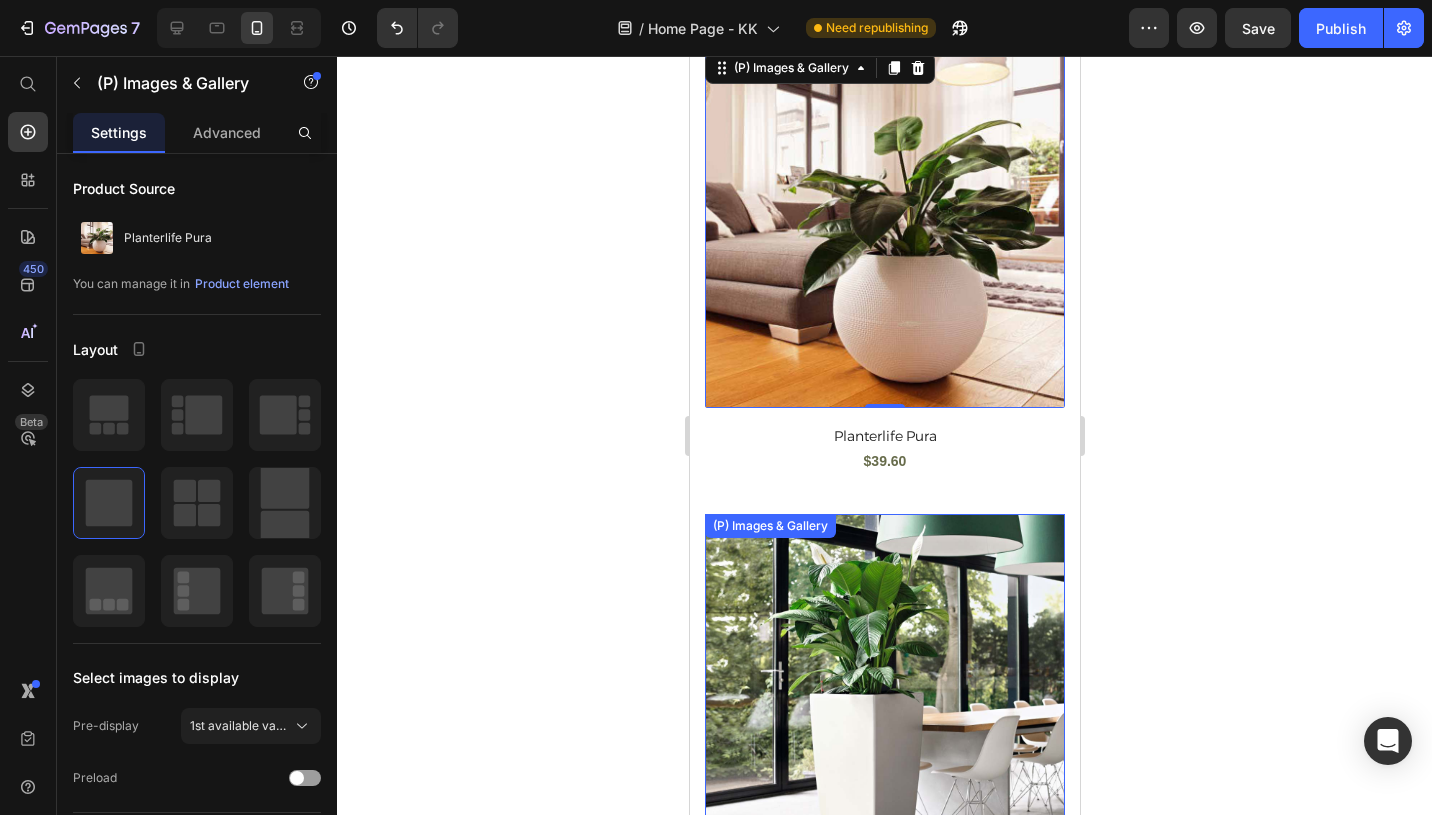 scroll, scrollTop: 2285, scrollLeft: 0, axis: vertical 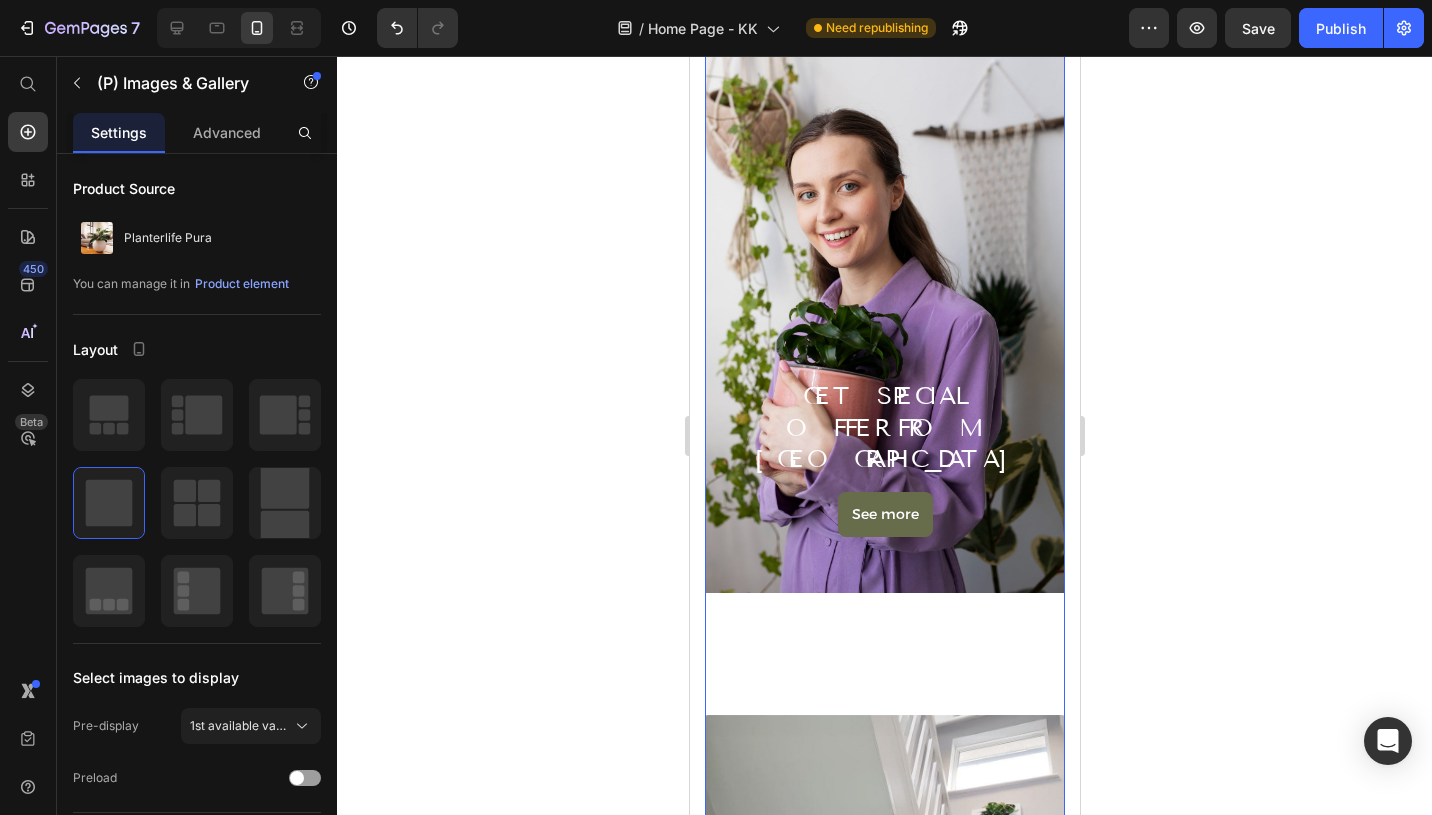 click at bounding box center (884, 286) 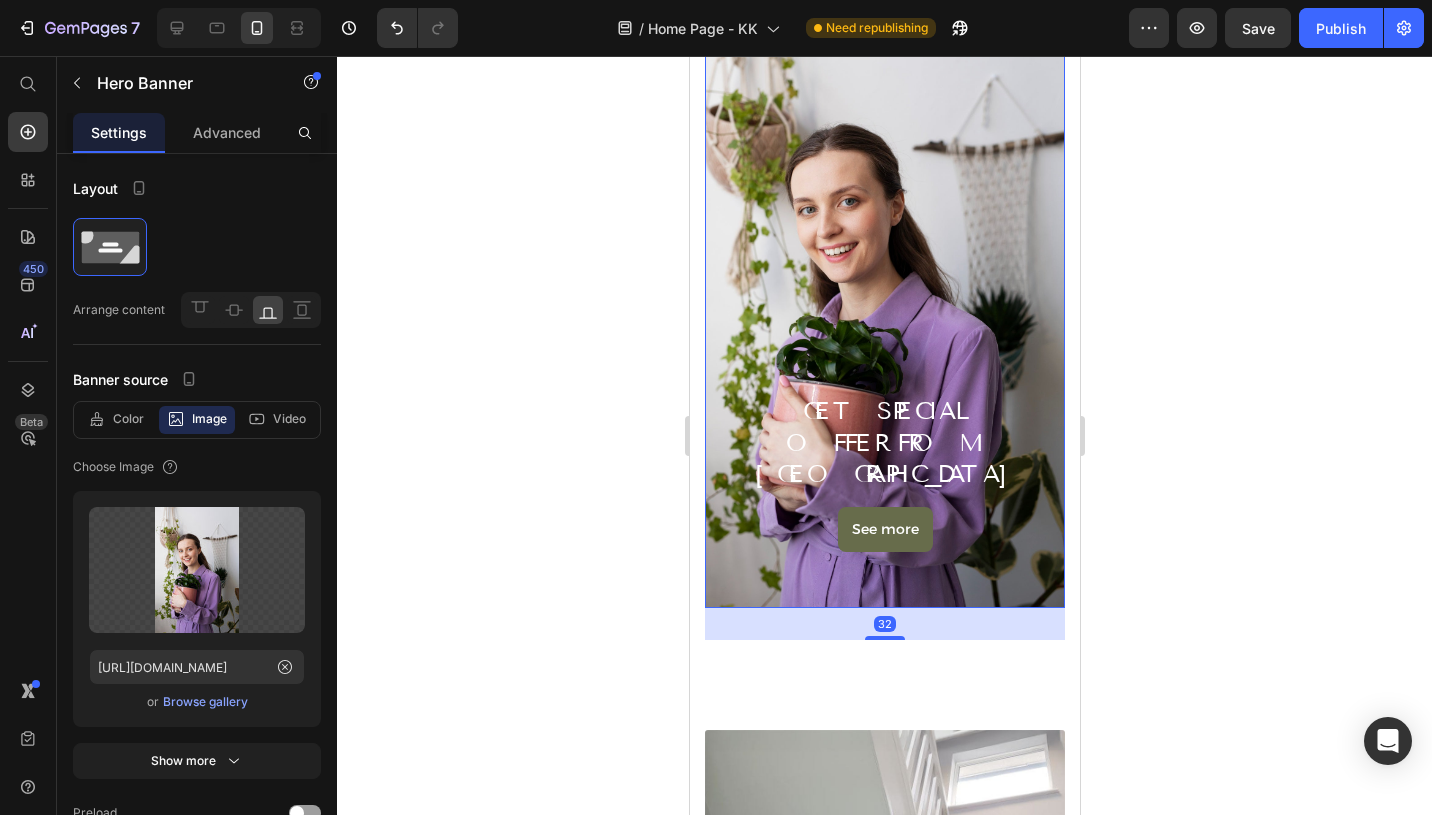 scroll, scrollTop: 3139, scrollLeft: 0, axis: vertical 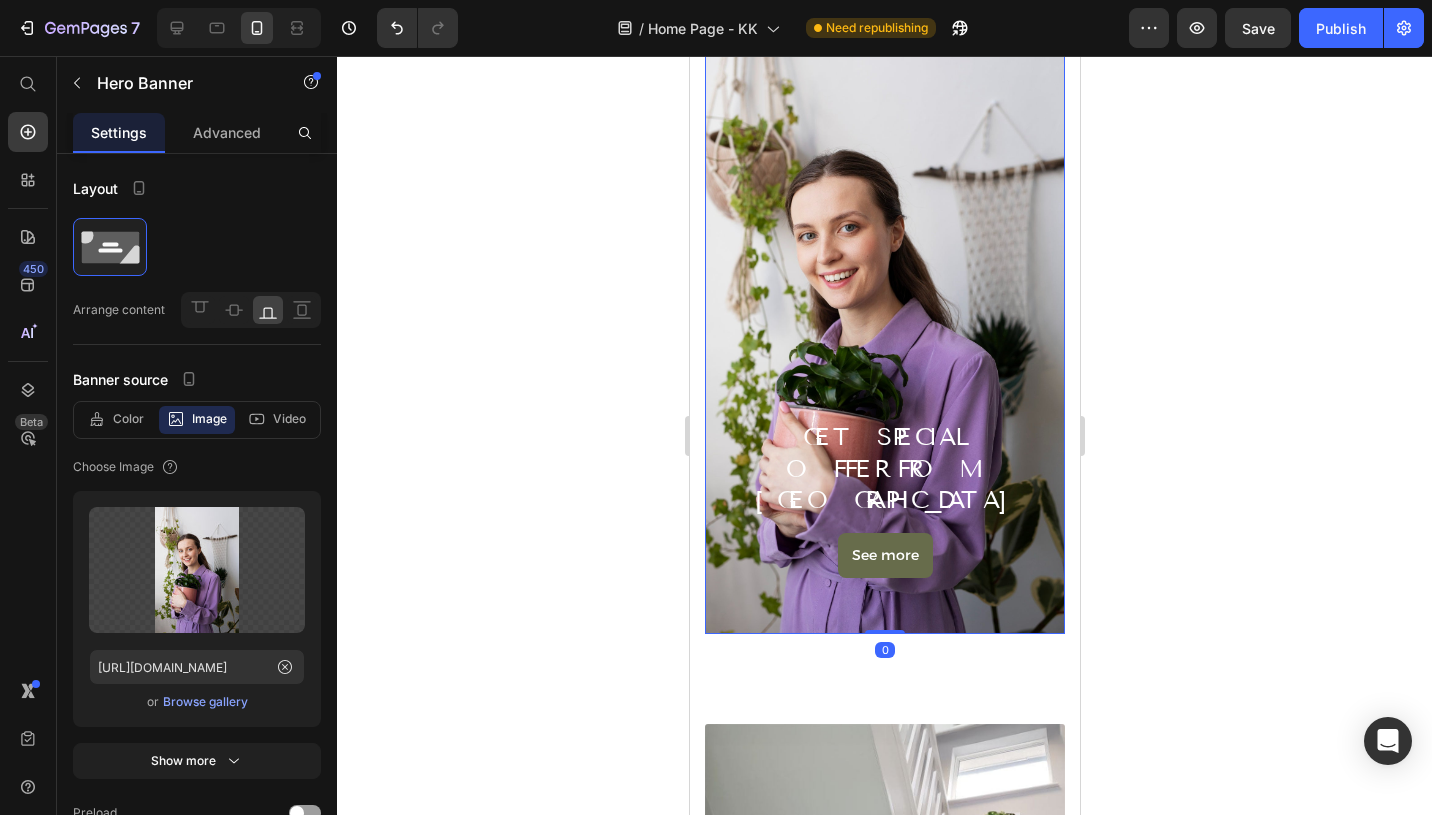 drag, startPoint x: 876, startPoint y: 613, endPoint x: 883, endPoint y: 541, distance: 72.33948 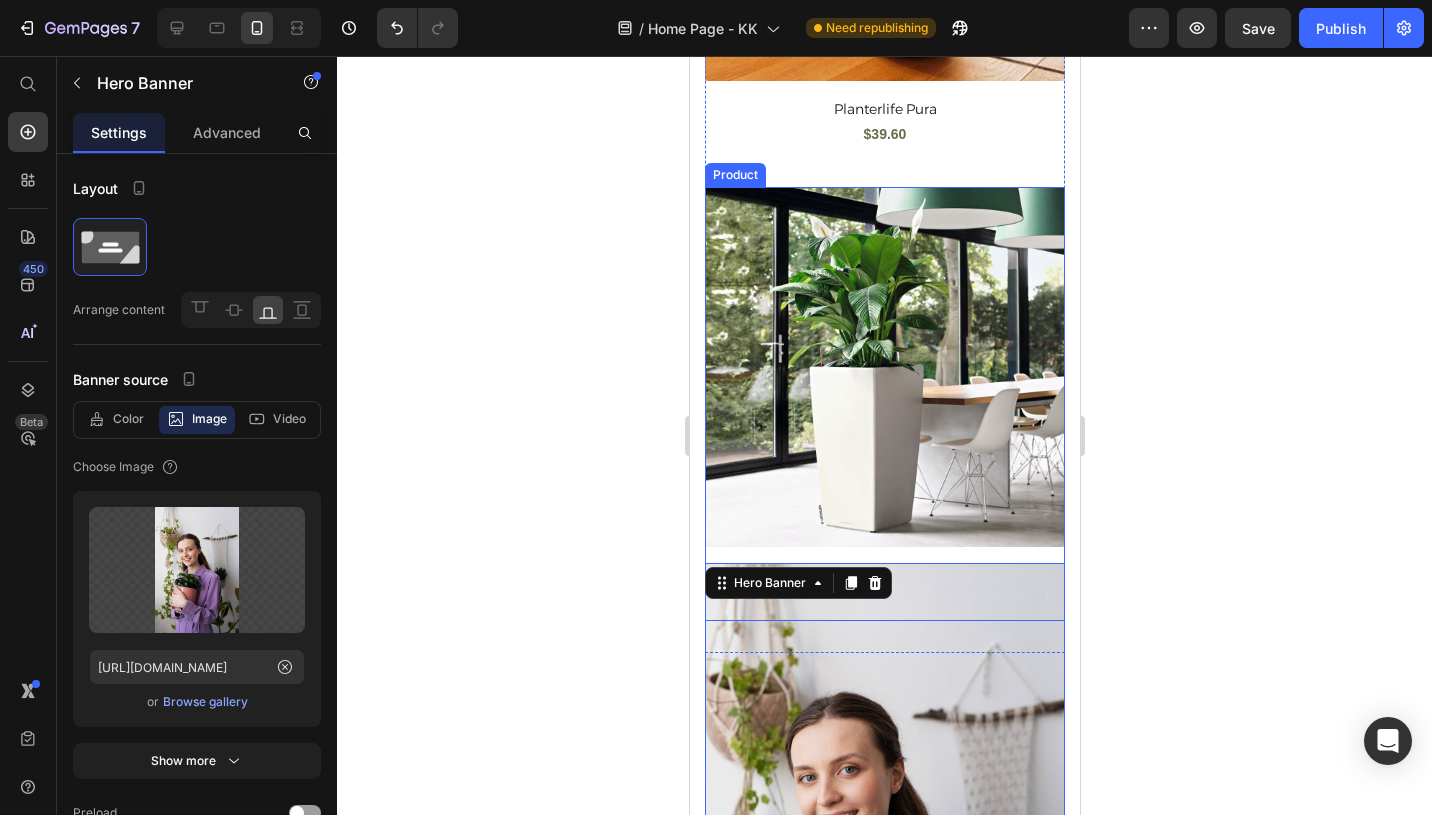 scroll, scrollTop: 2629, scrollLeft: 0, axis: vertical 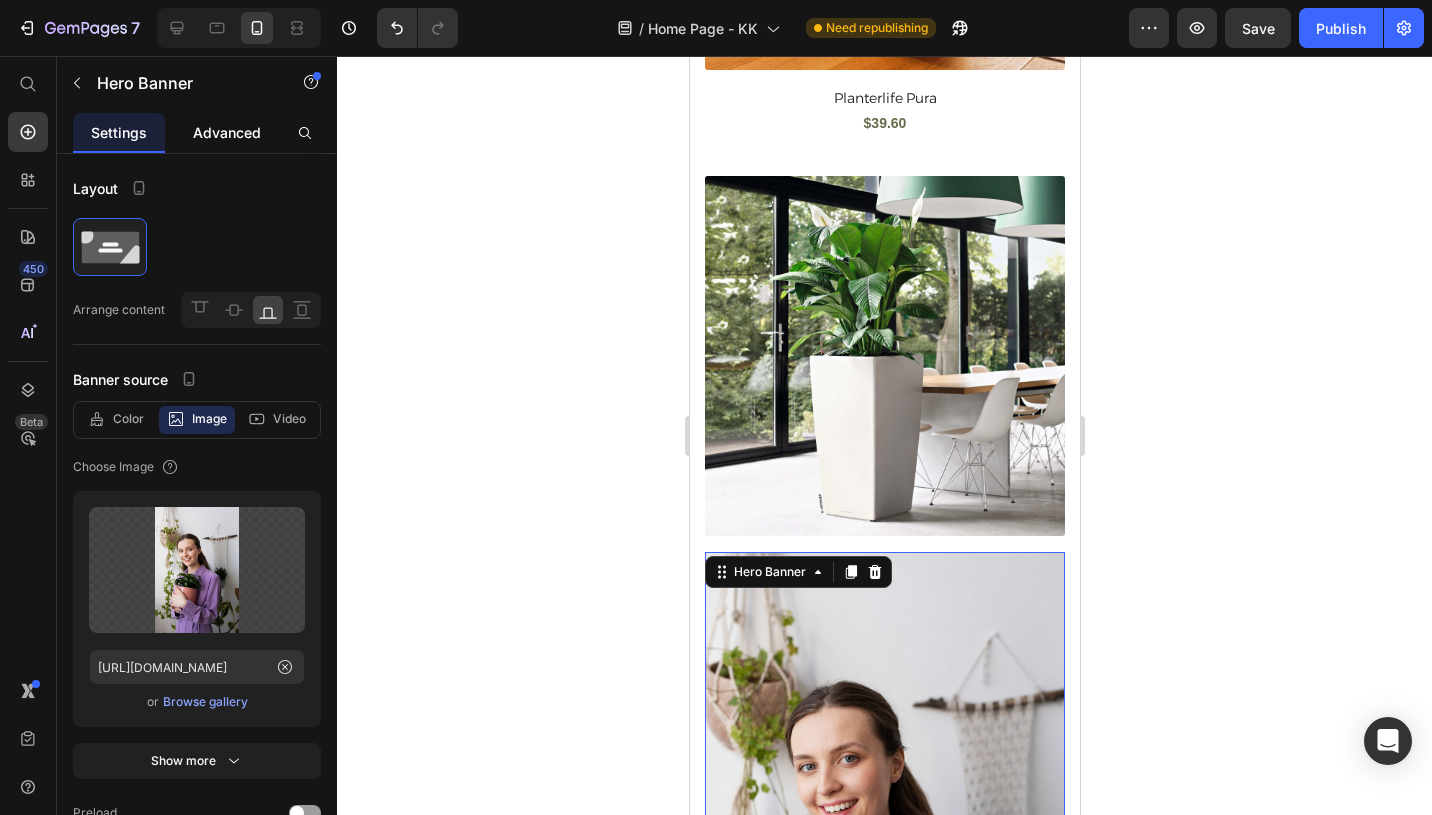click on "Advanced" at bounding box center (227, 132) 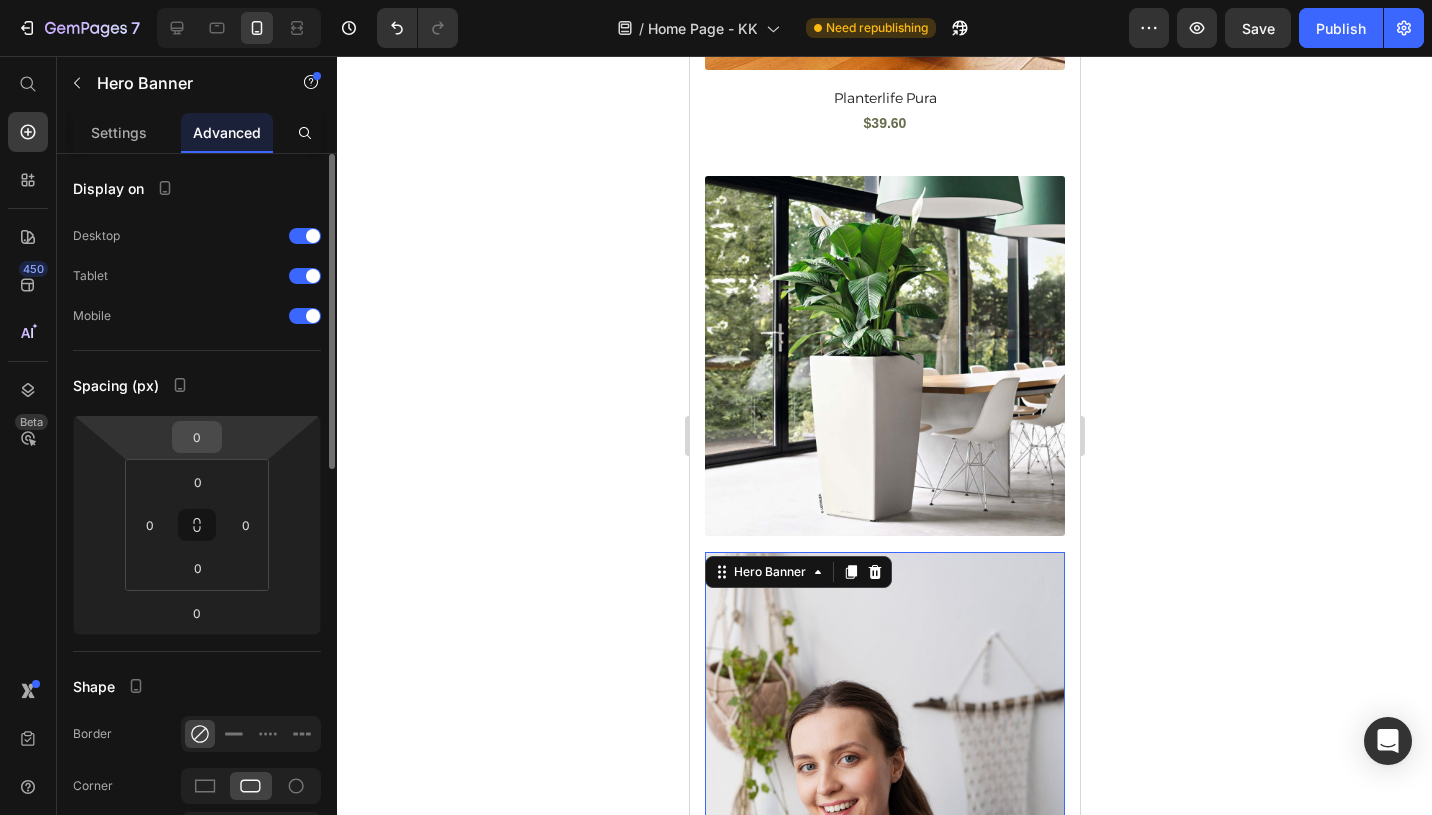 click on "0" at bounding box center [197, 437] 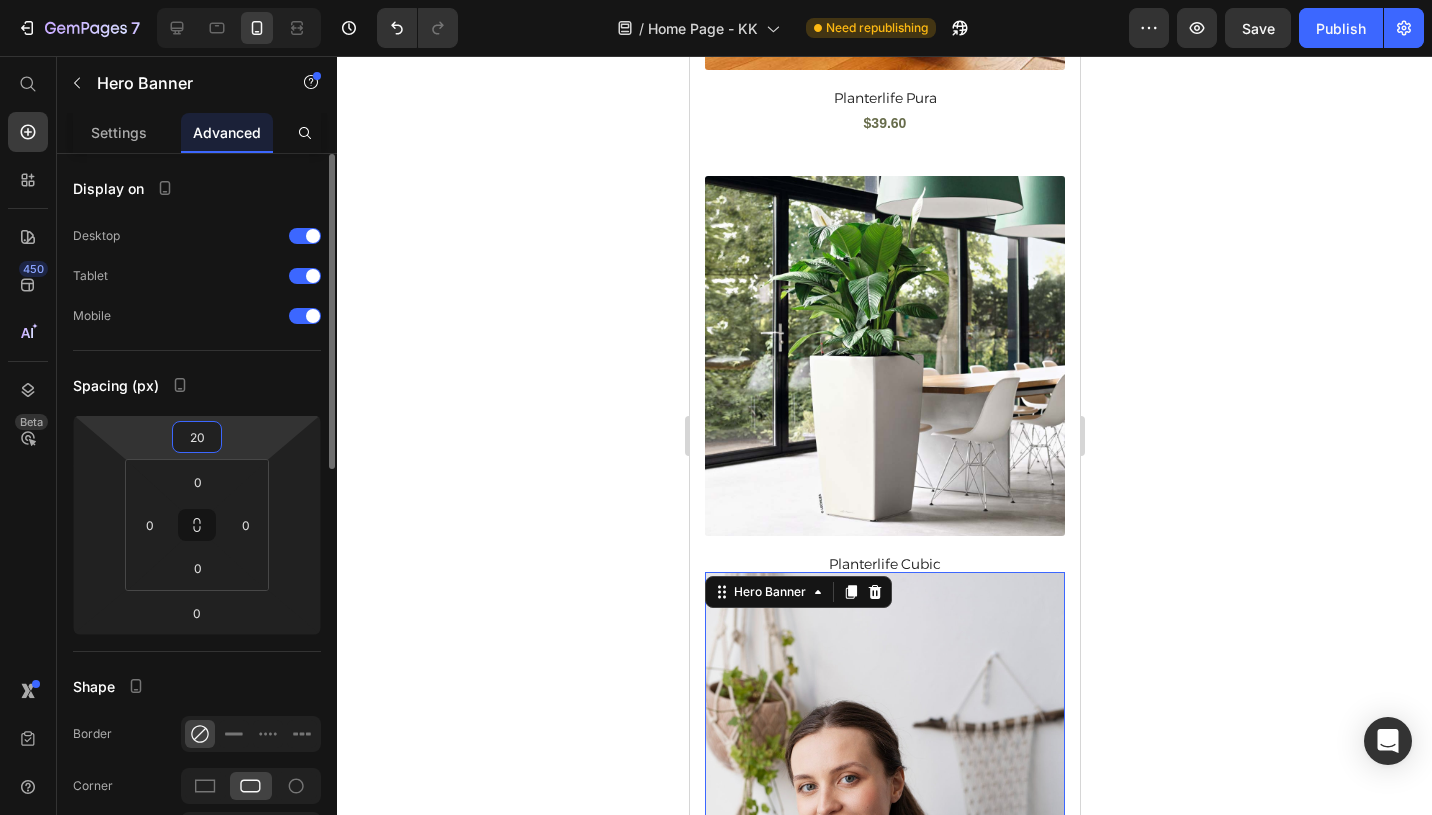 drag, startPoint x: 208, startPoint y: 435, endPoint x: 175, endPoint y: 433, distance: 33.06055 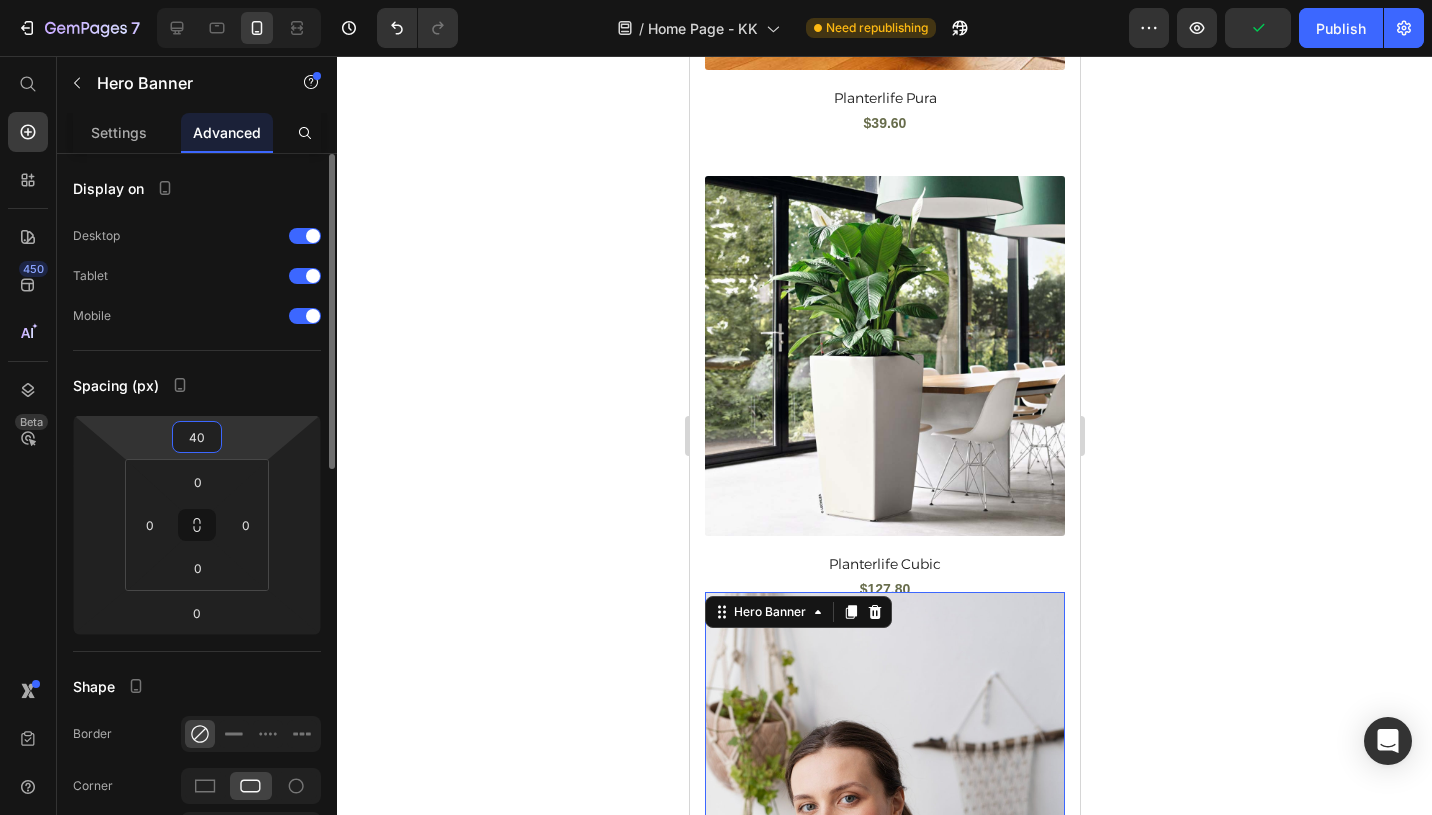 drag, startPoint x: 173, startPoint y: 427, endPoint x: 149, endPoint y: 421, distance: 24.738634 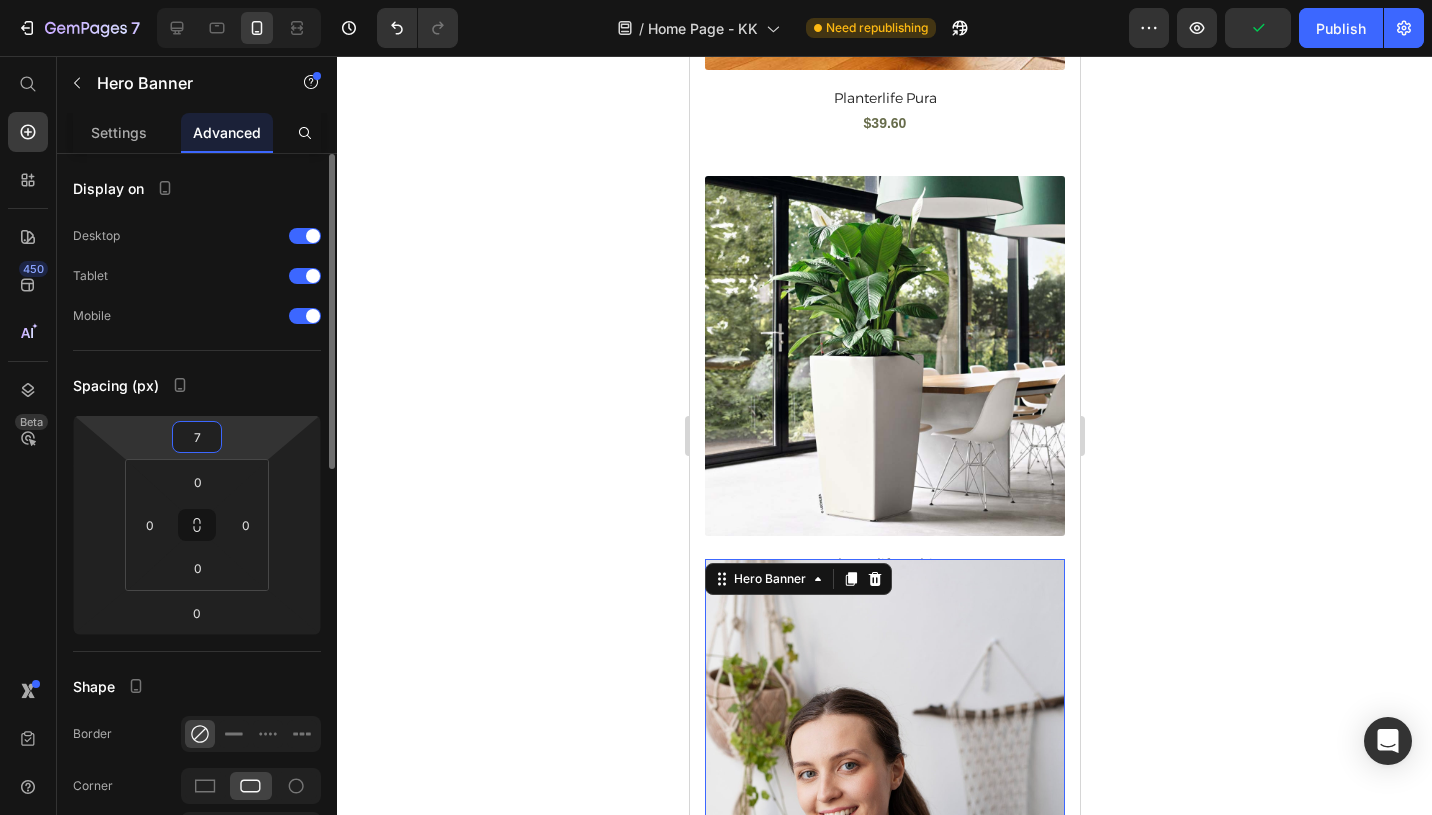 type on "70" 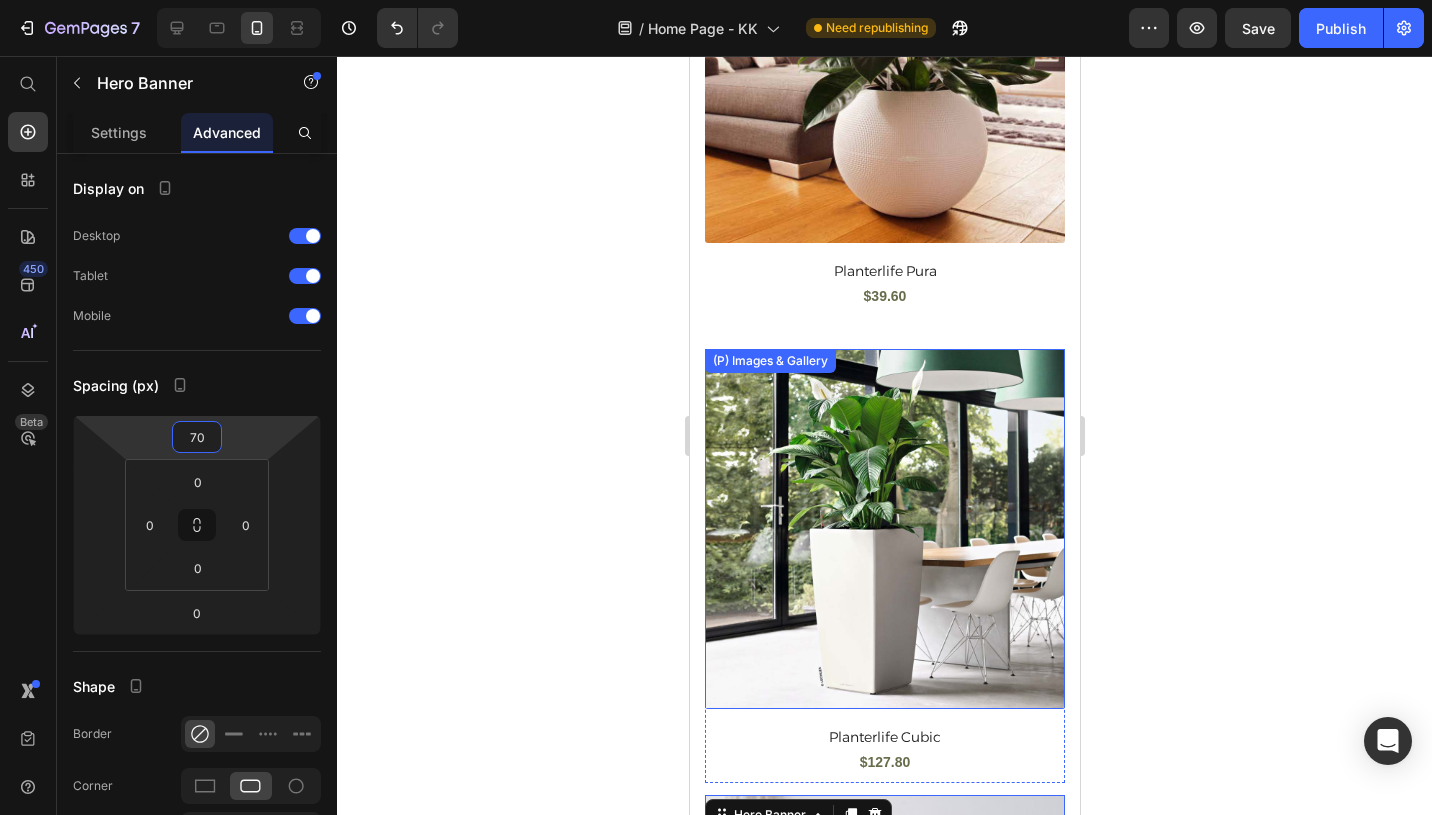 scroll, scrollTop: 2259, scrollLeft: 0, axis: vertical 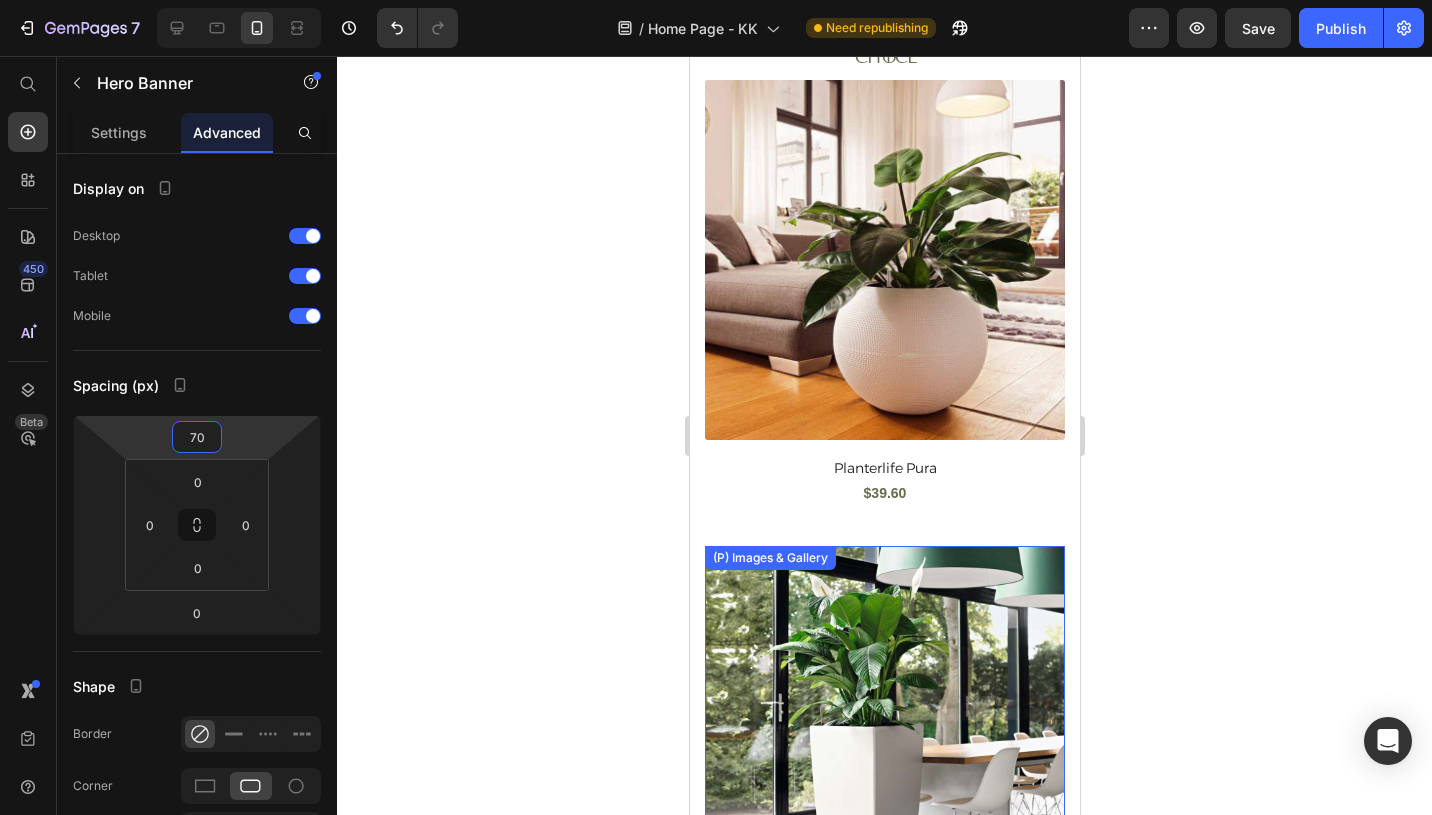click at bounding box center [884, 726] 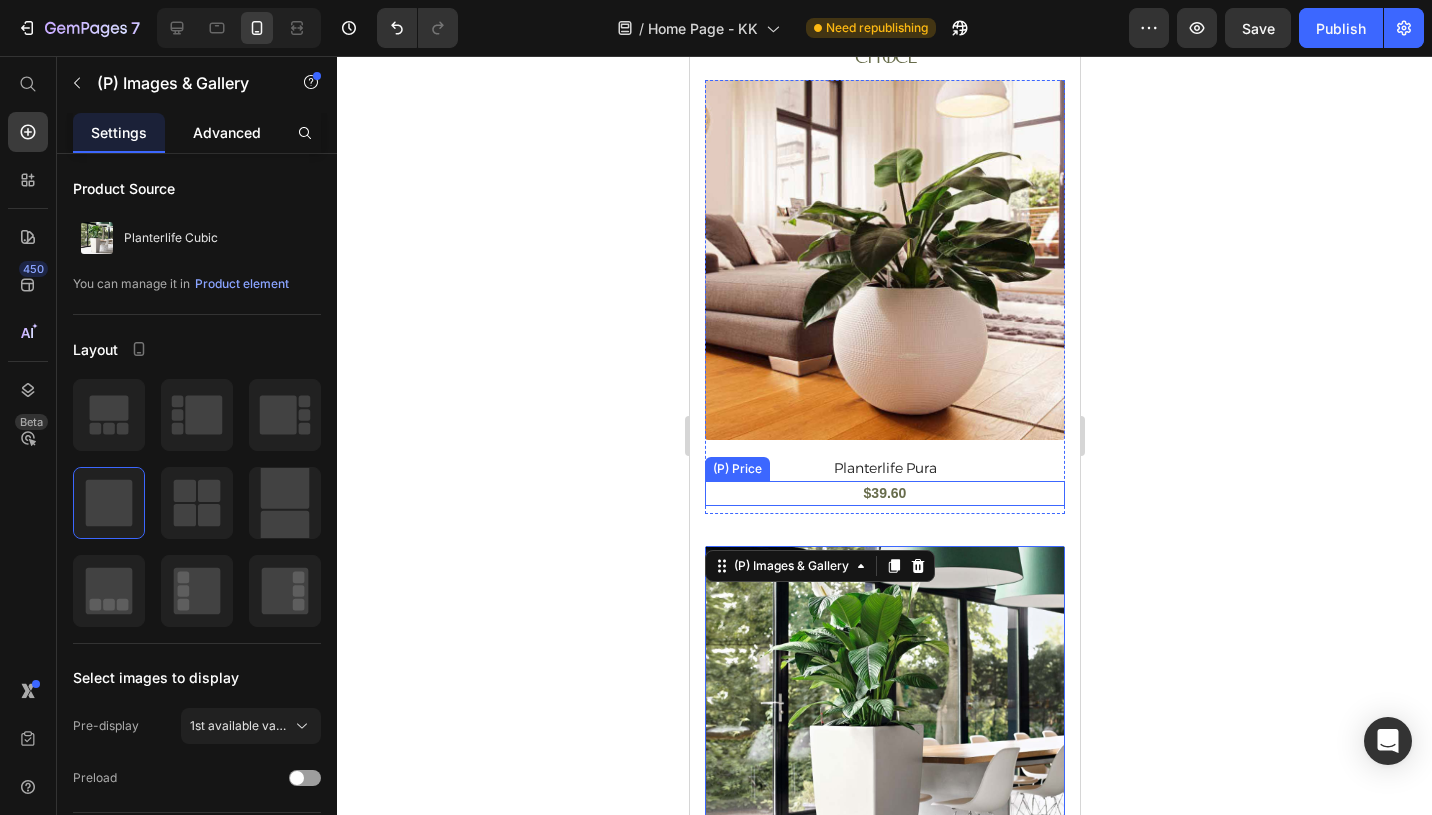 click on "Advanced" 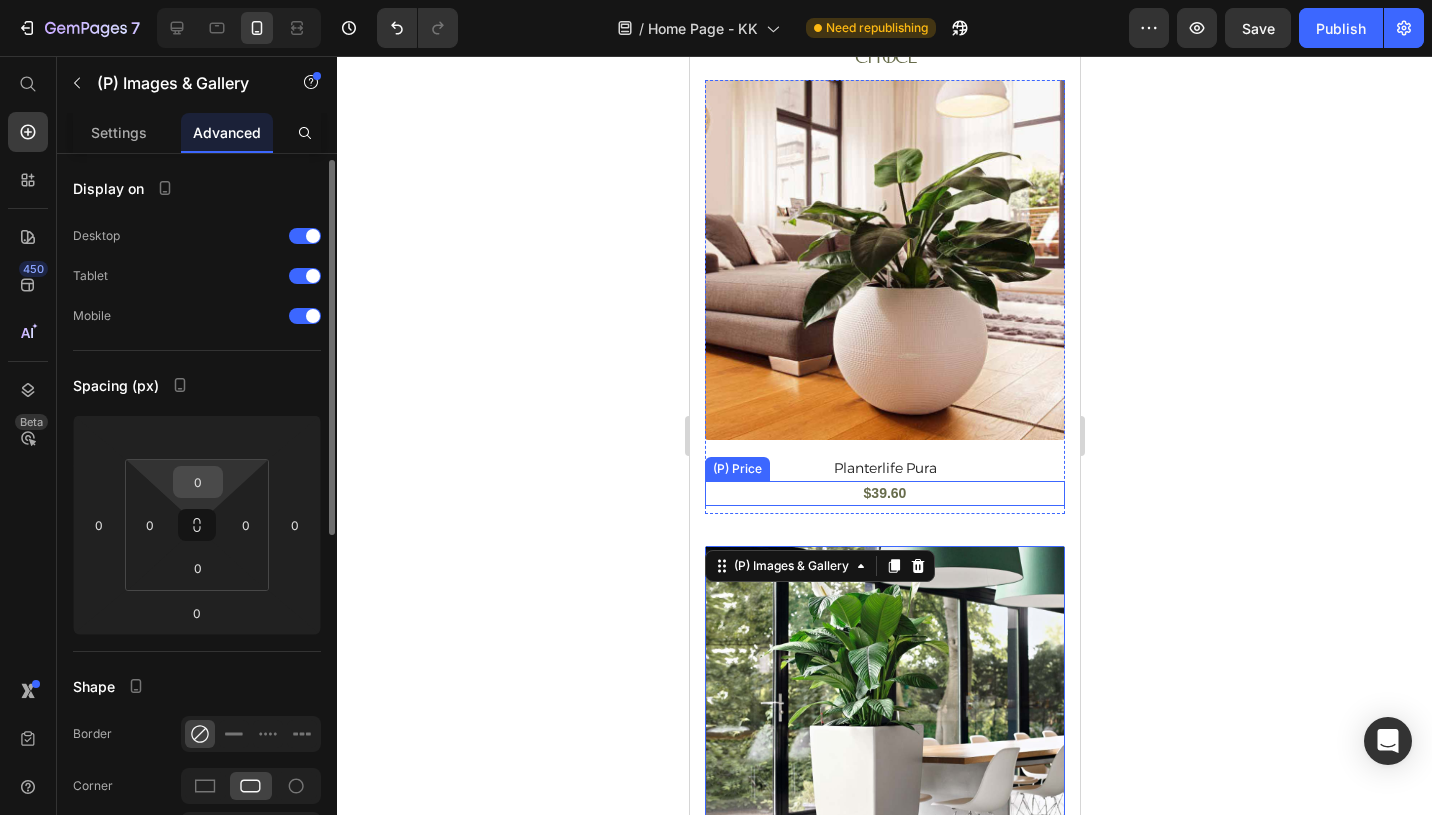 scroll, scrollTop: 4, scrollLeft: 0, axis: vertical 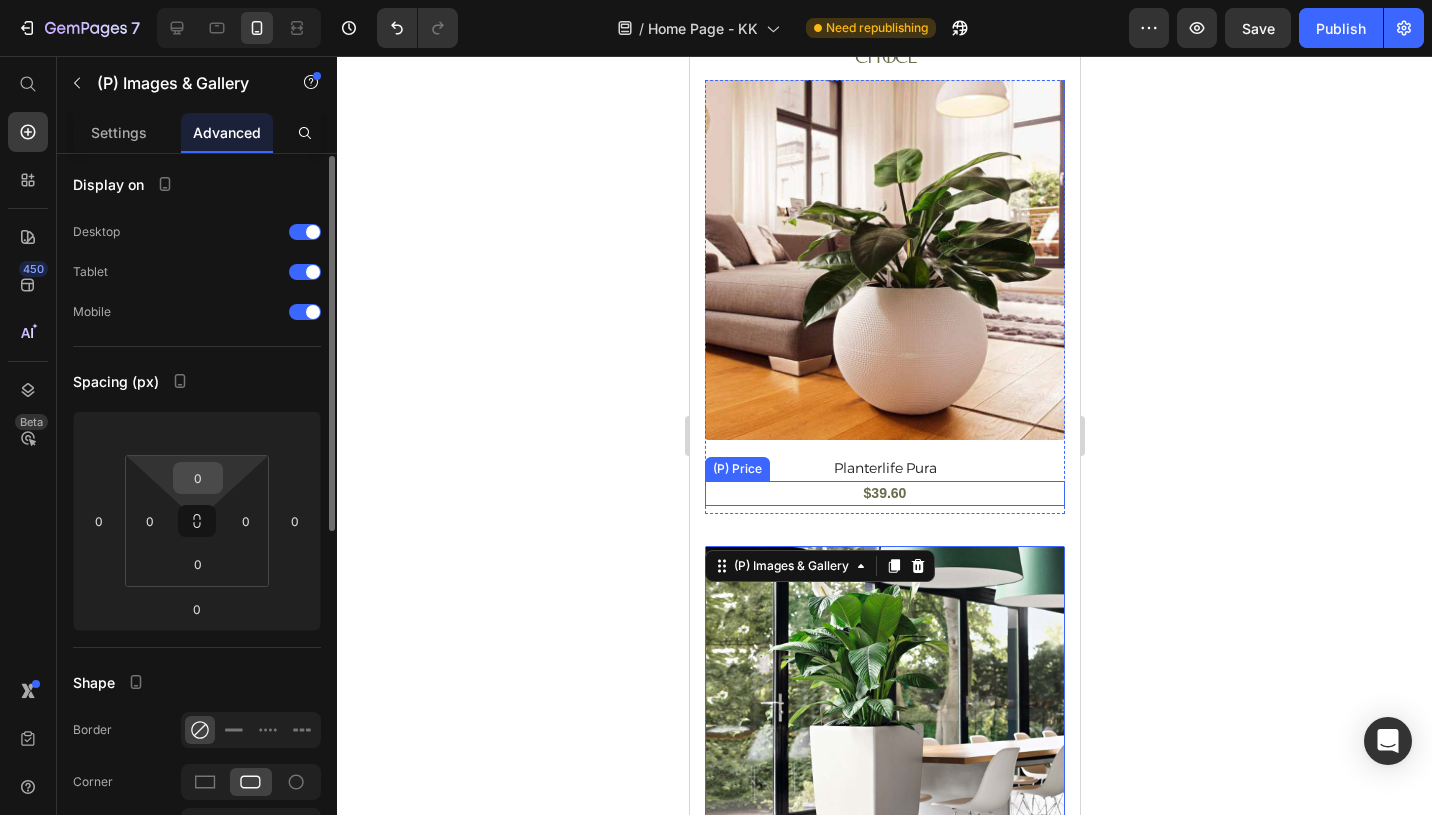 click on "0" at bounding box center (198, 478) 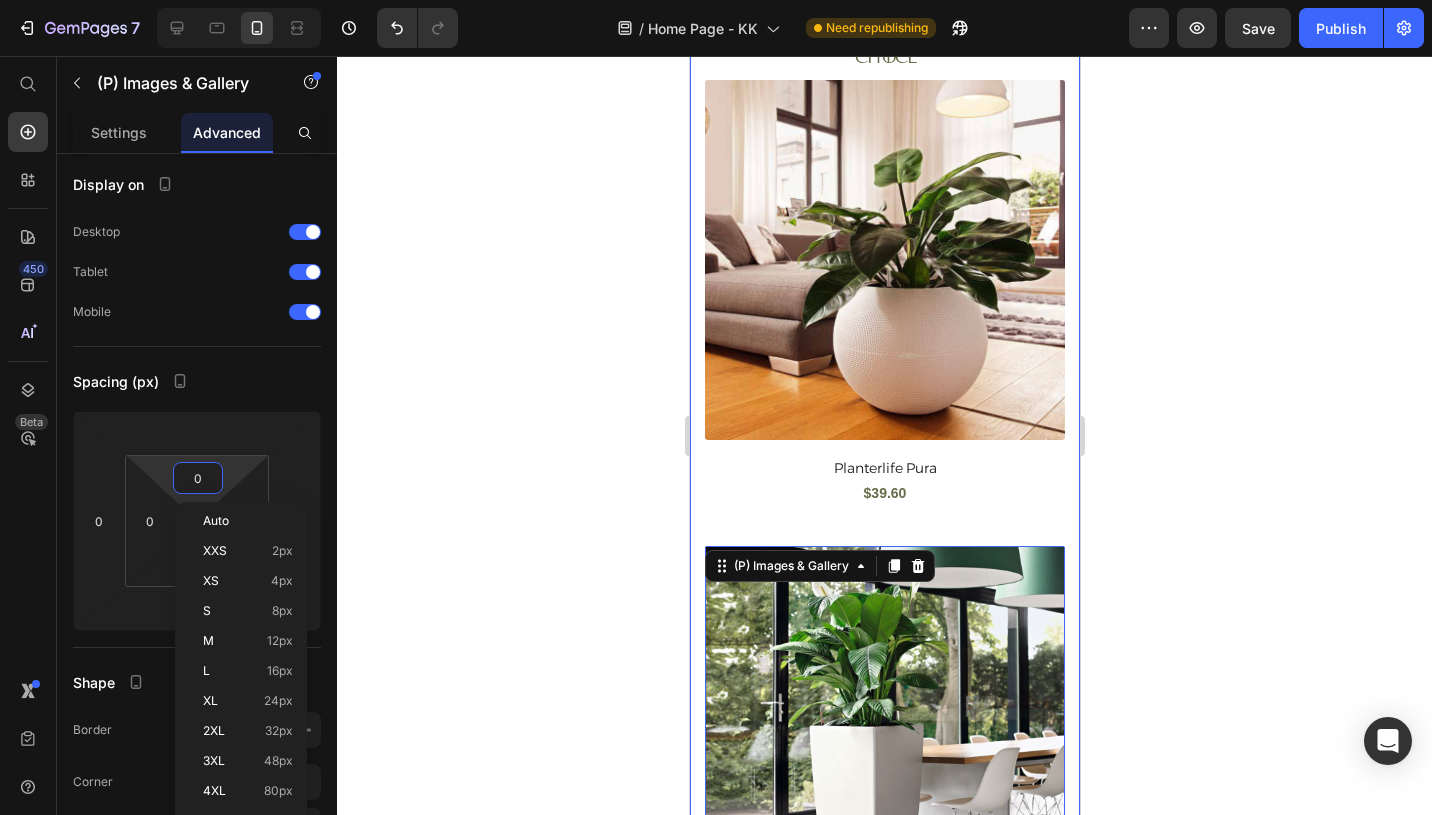 type 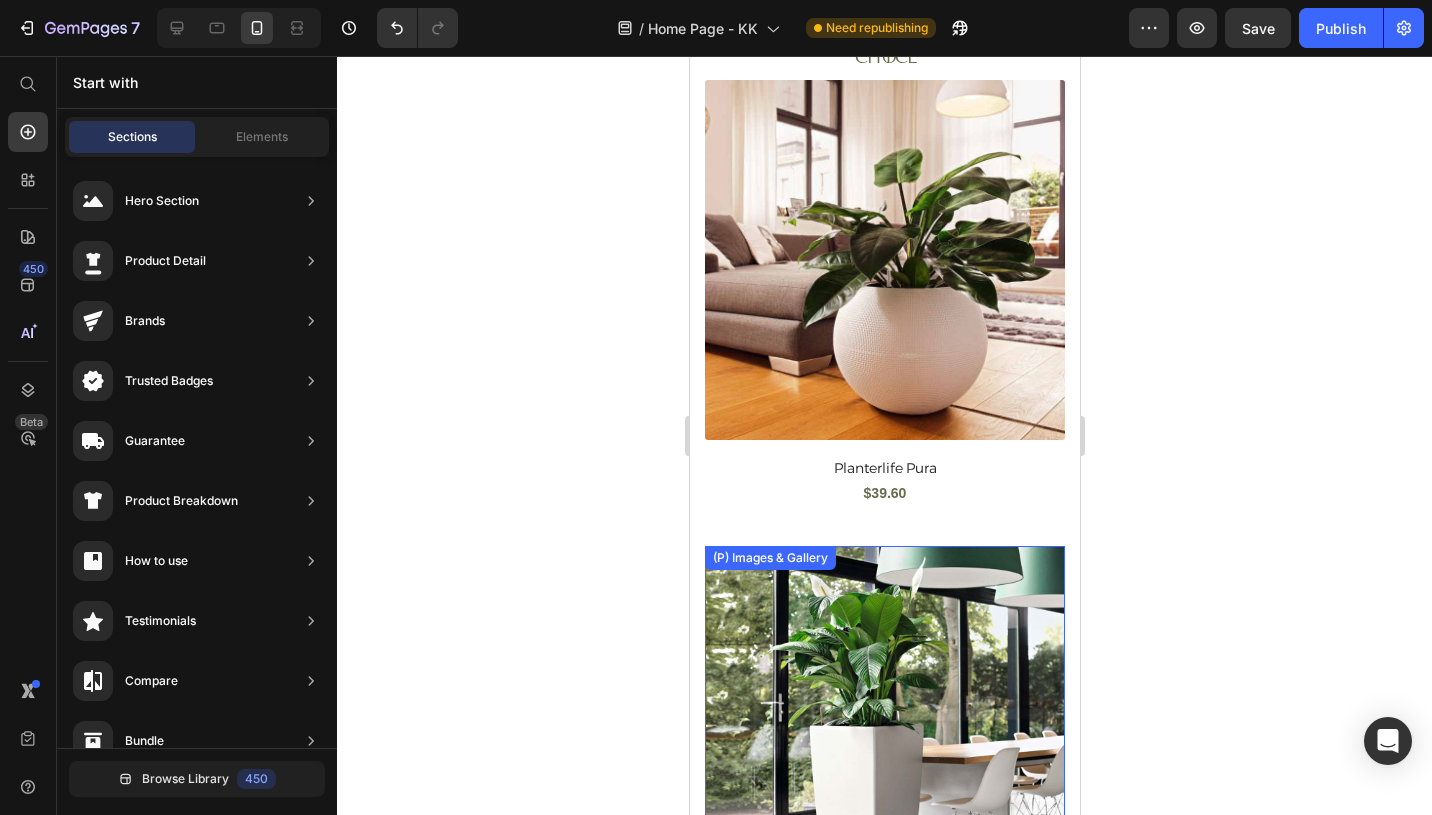 click at bounding box center (884, 726) 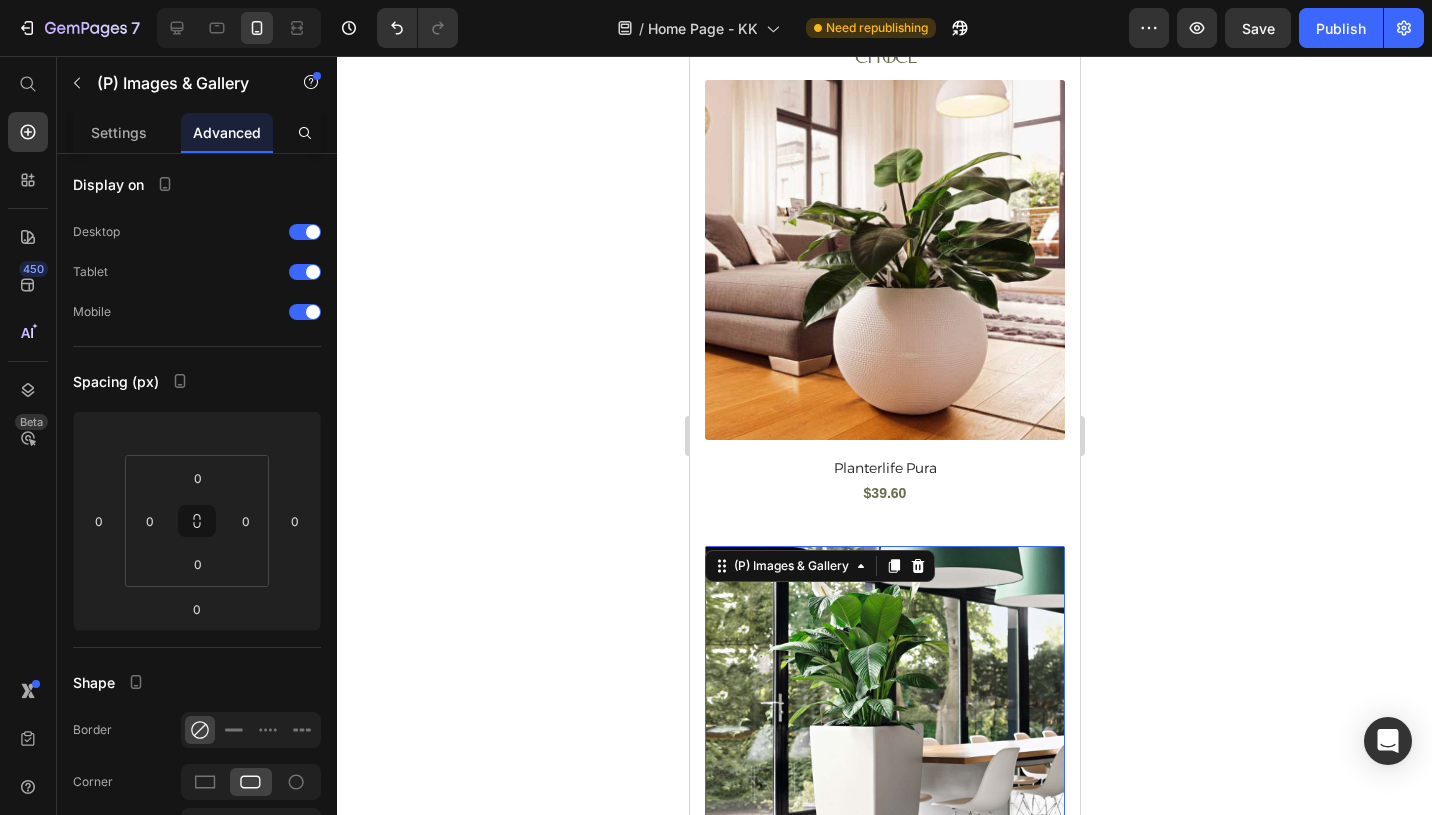 click at bounding box center [884, 260] 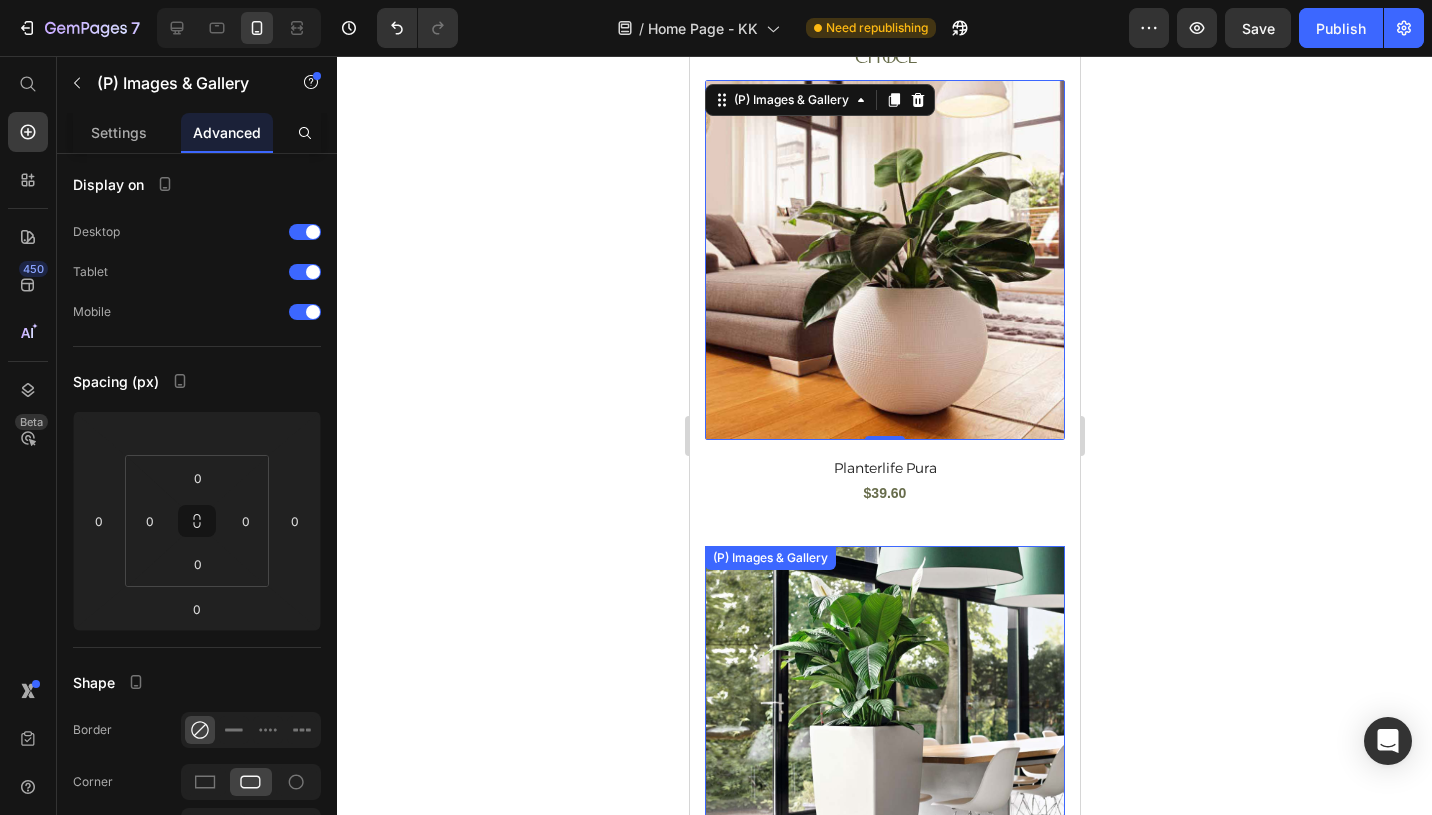 click at bounding box center (884, 726) 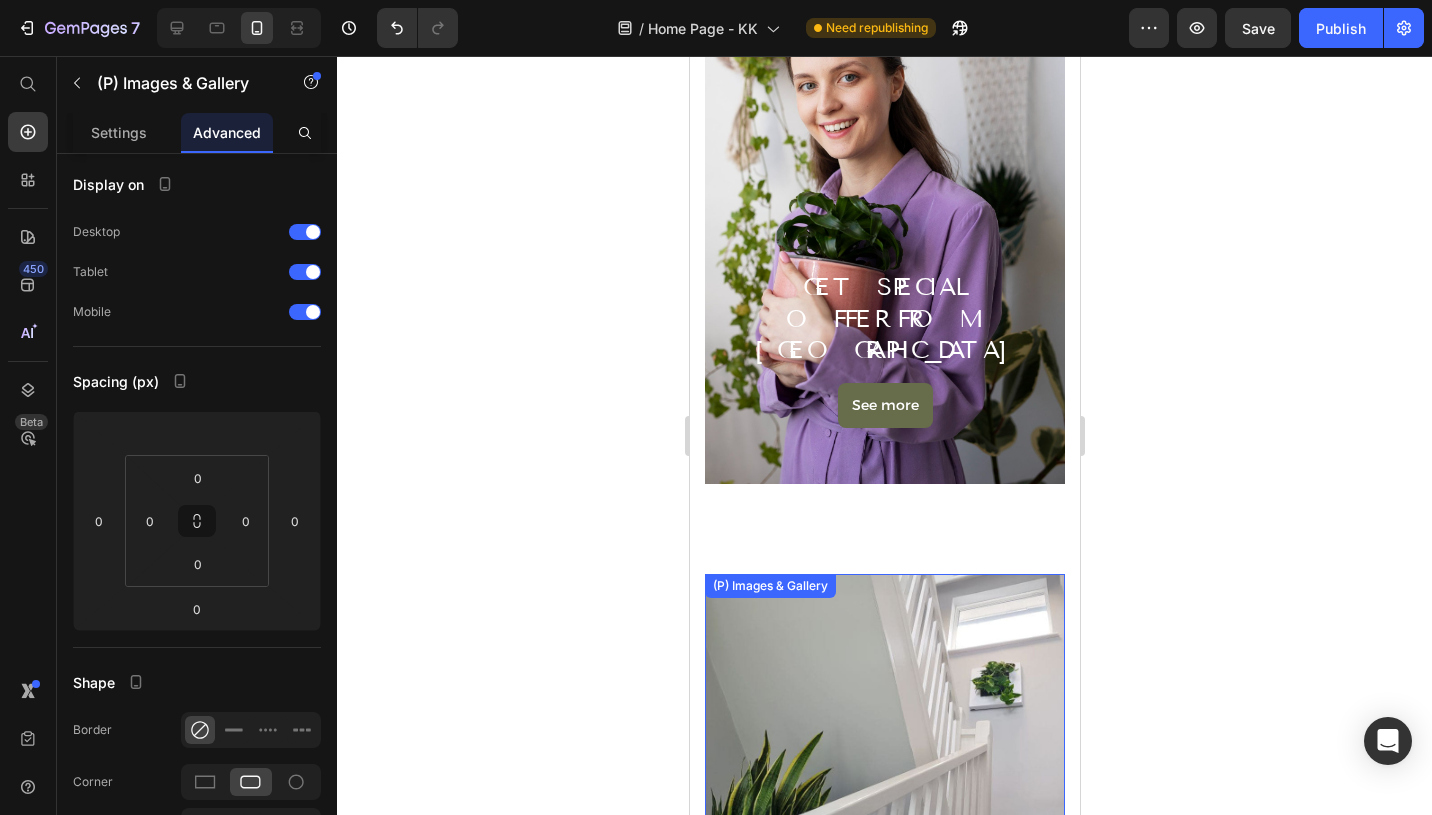 scroll, scrollTop: 3360, scrollLeft: 0, axis: vertical 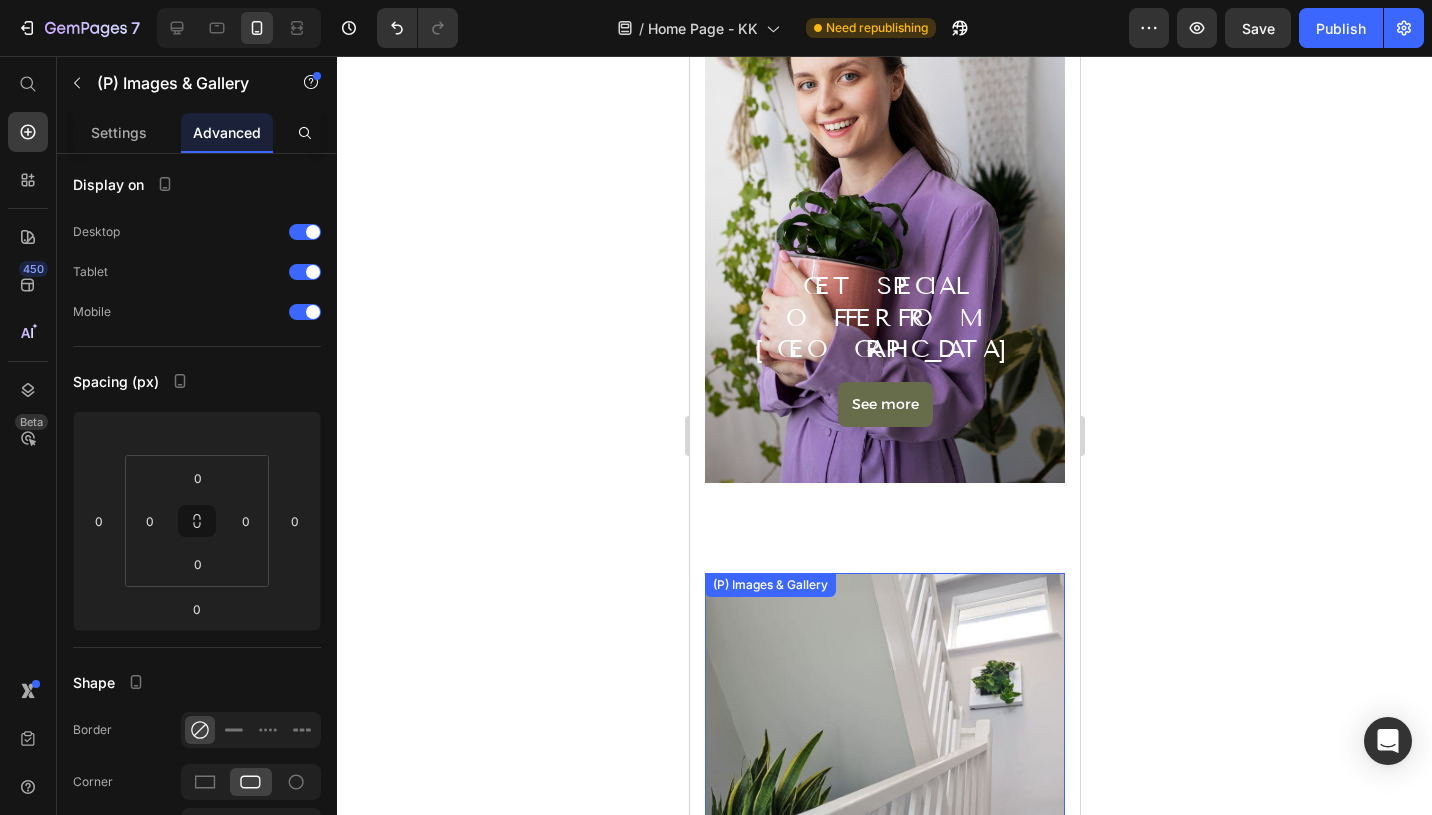 click at bounding box center (884, 753) 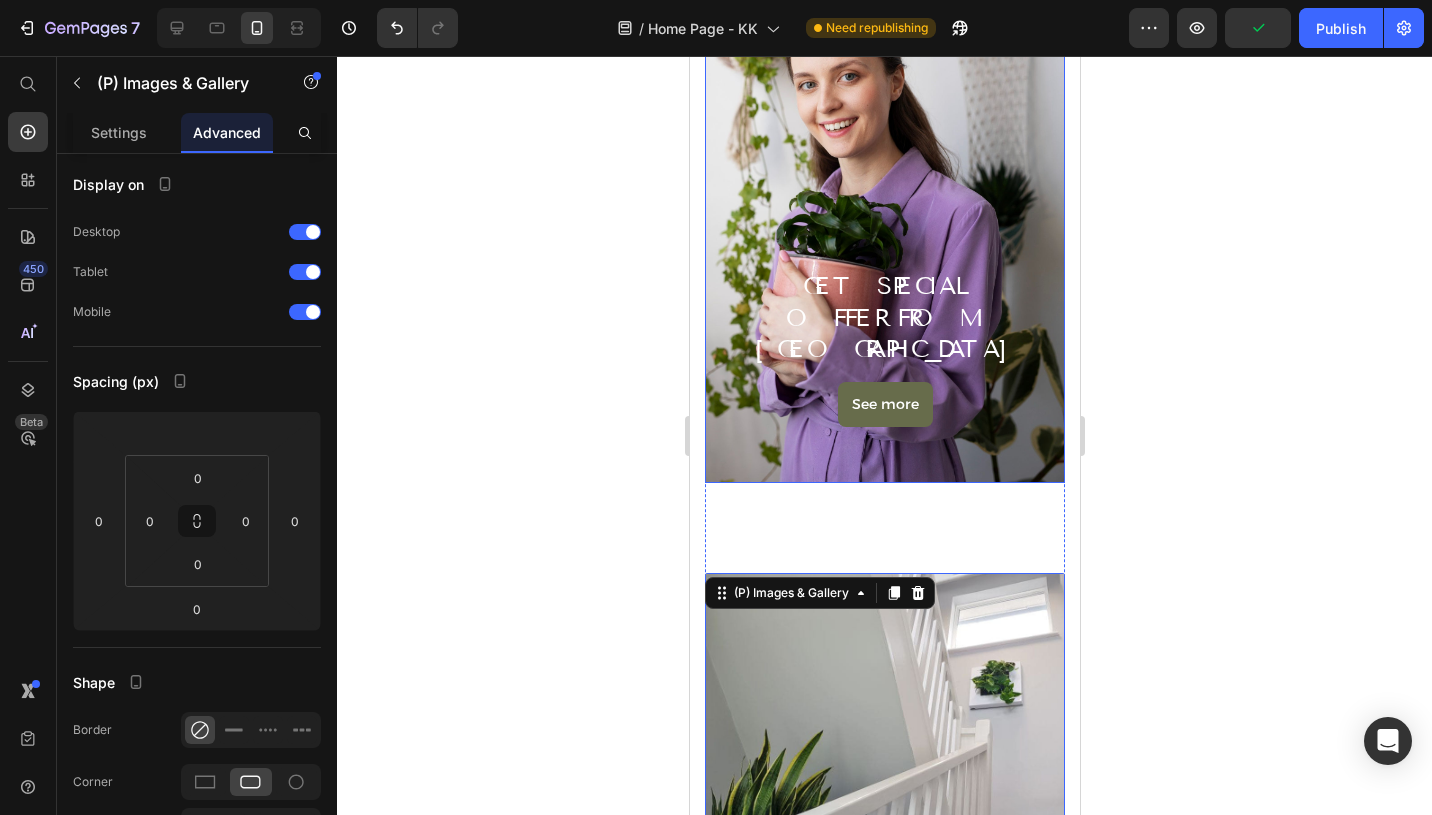 click on "GET SPECIAL OFFER FROM US Heading See more Button" at bounding box center (884, 373) 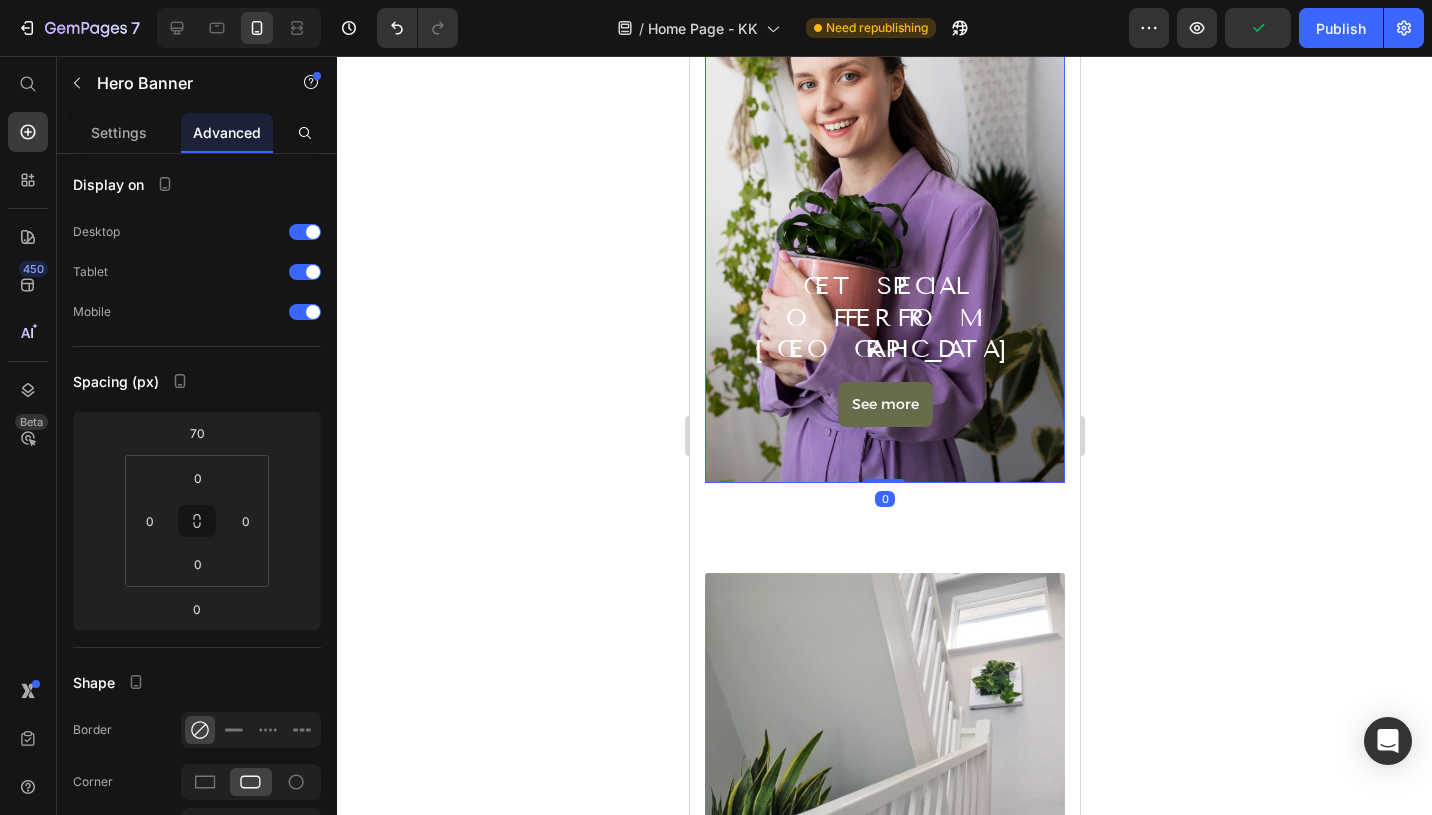 scroll, scrollTop: 0, scrollLeft: 0, axis: both 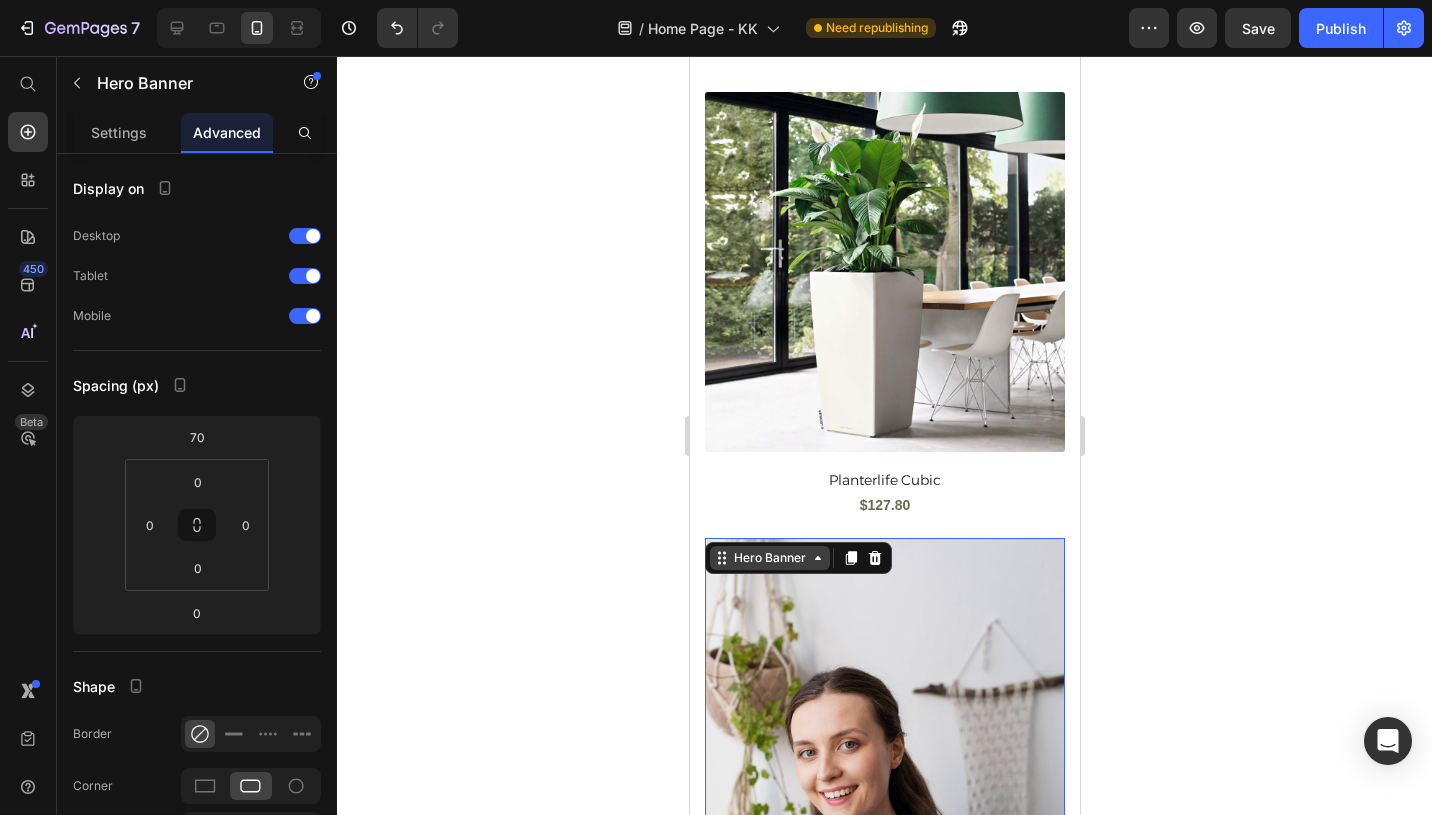 click on "Hero Banner" at bounding box center [769, 558] 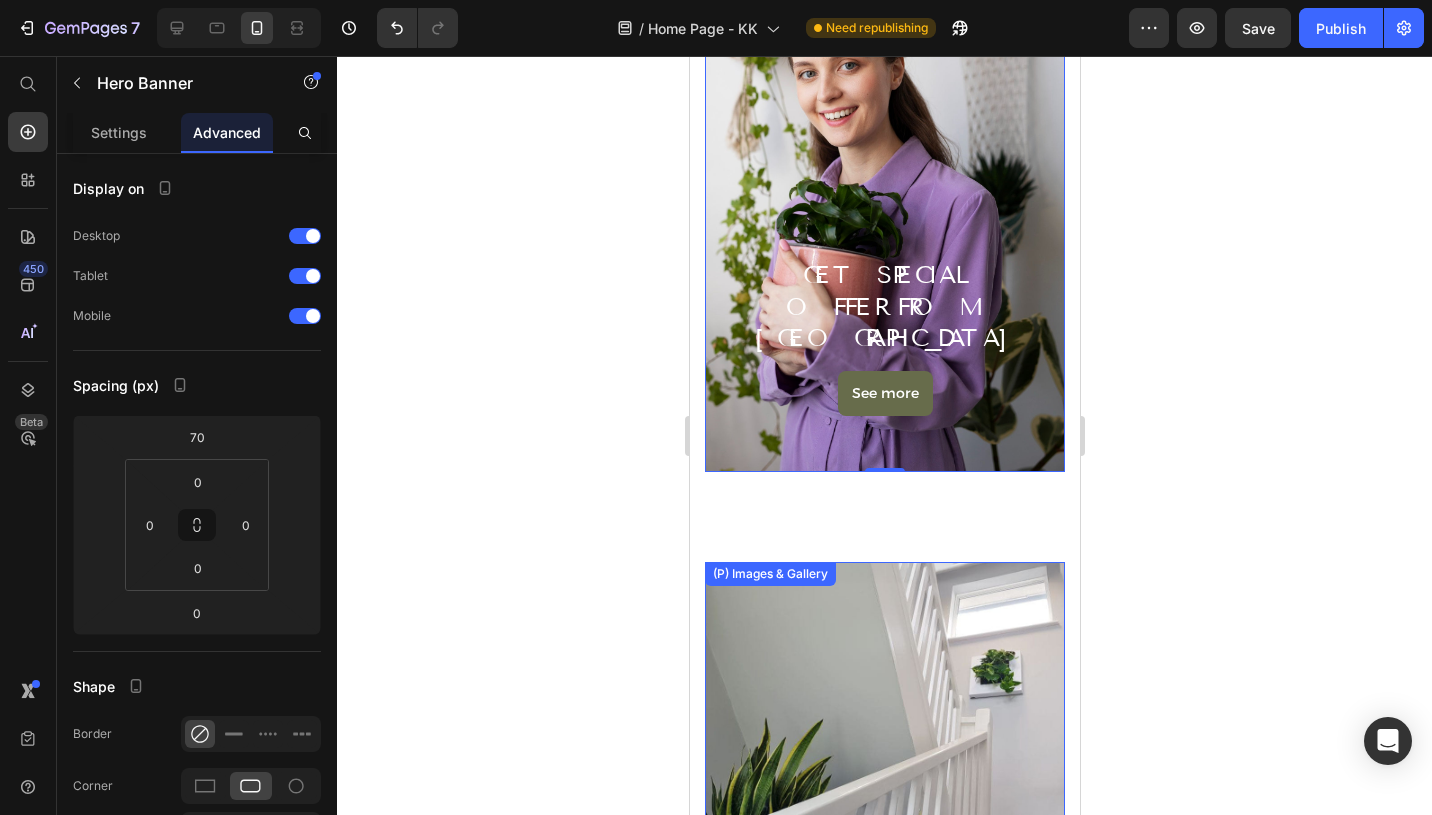 scroll, scrollTop: 3373, scrollLeft: 0, axis: vertical 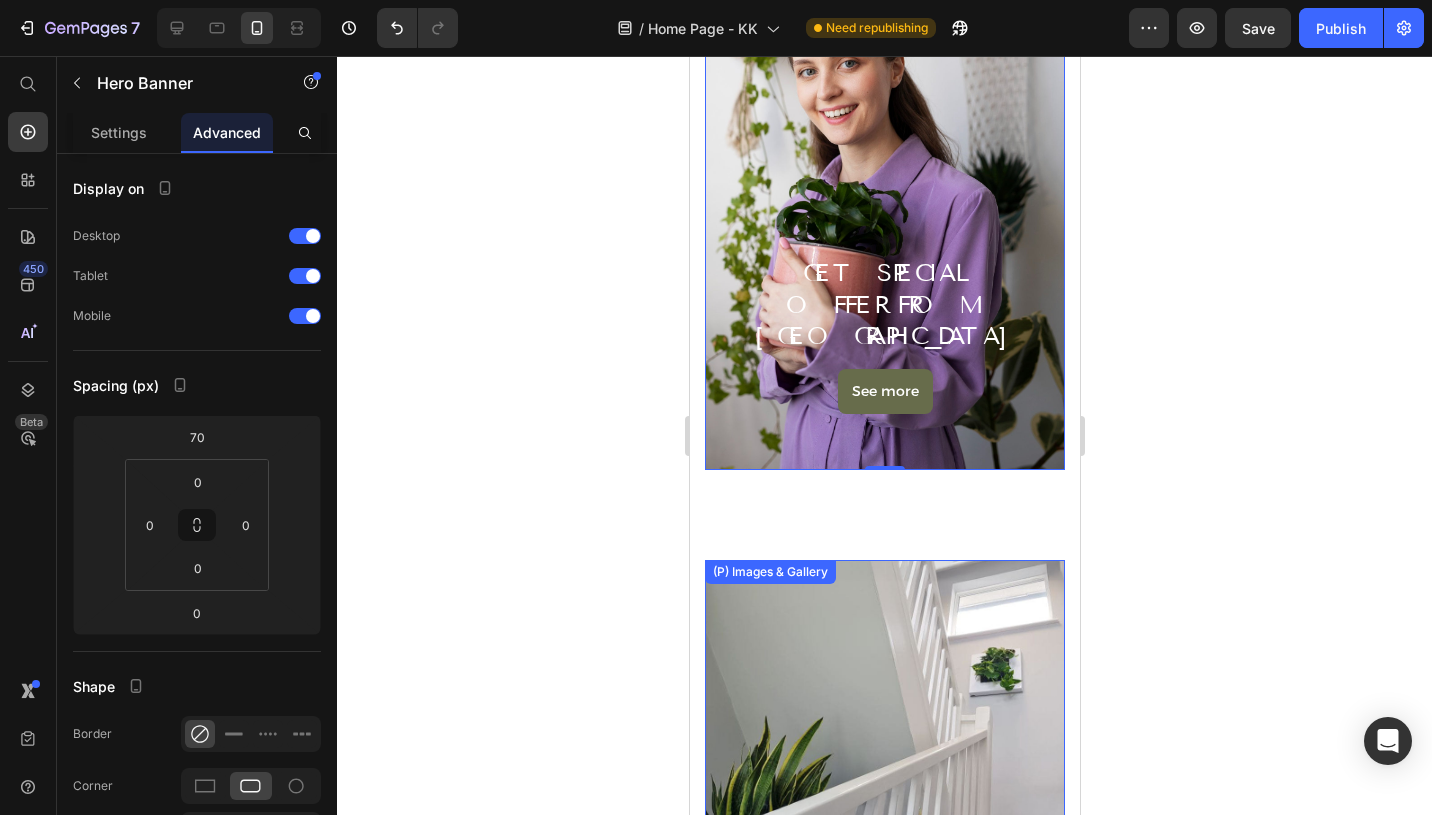 click at bounding box center [884, 740] 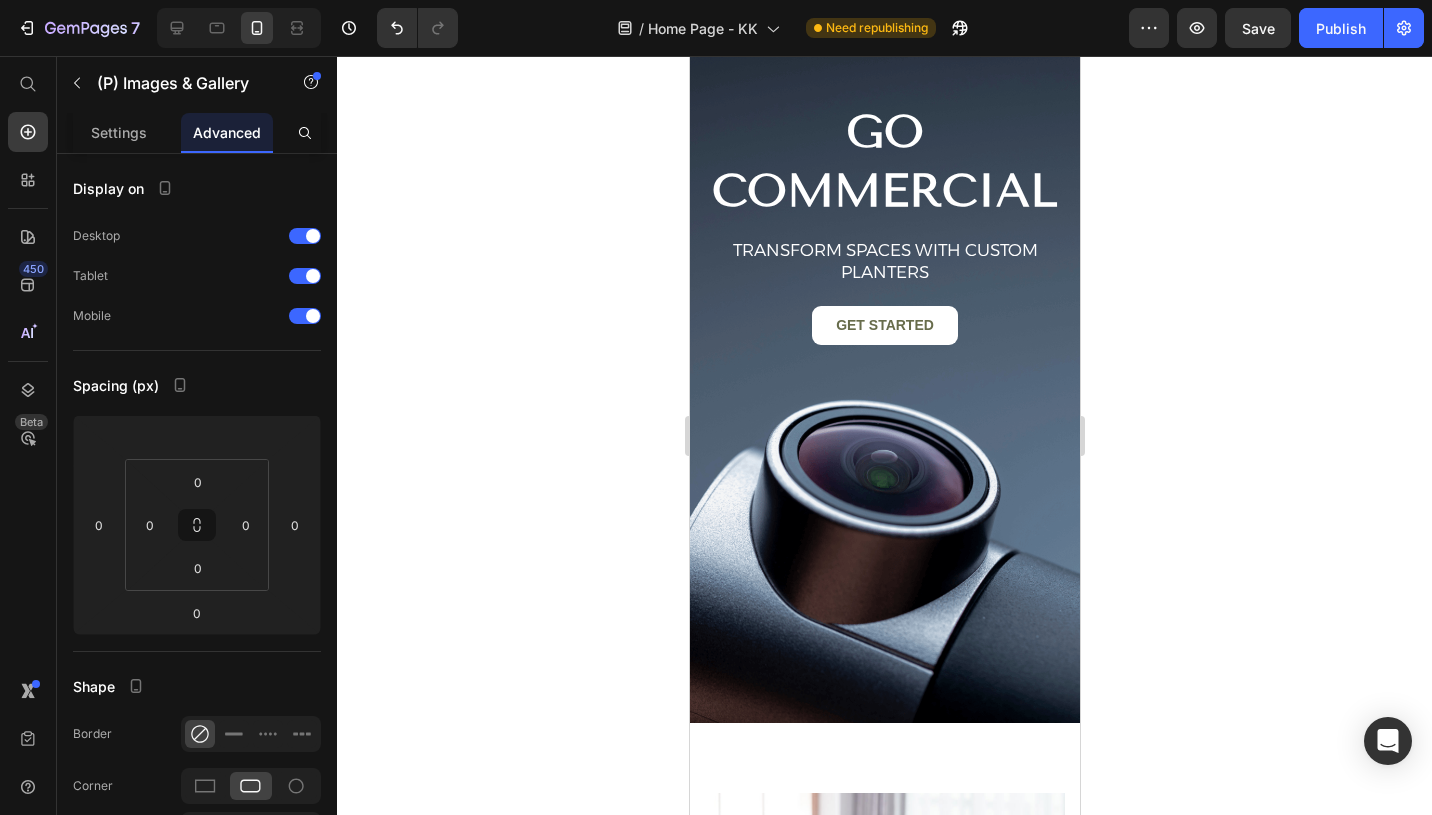 scroll, scrollTop: 5513, scrollLeft: 0, axis: vertical 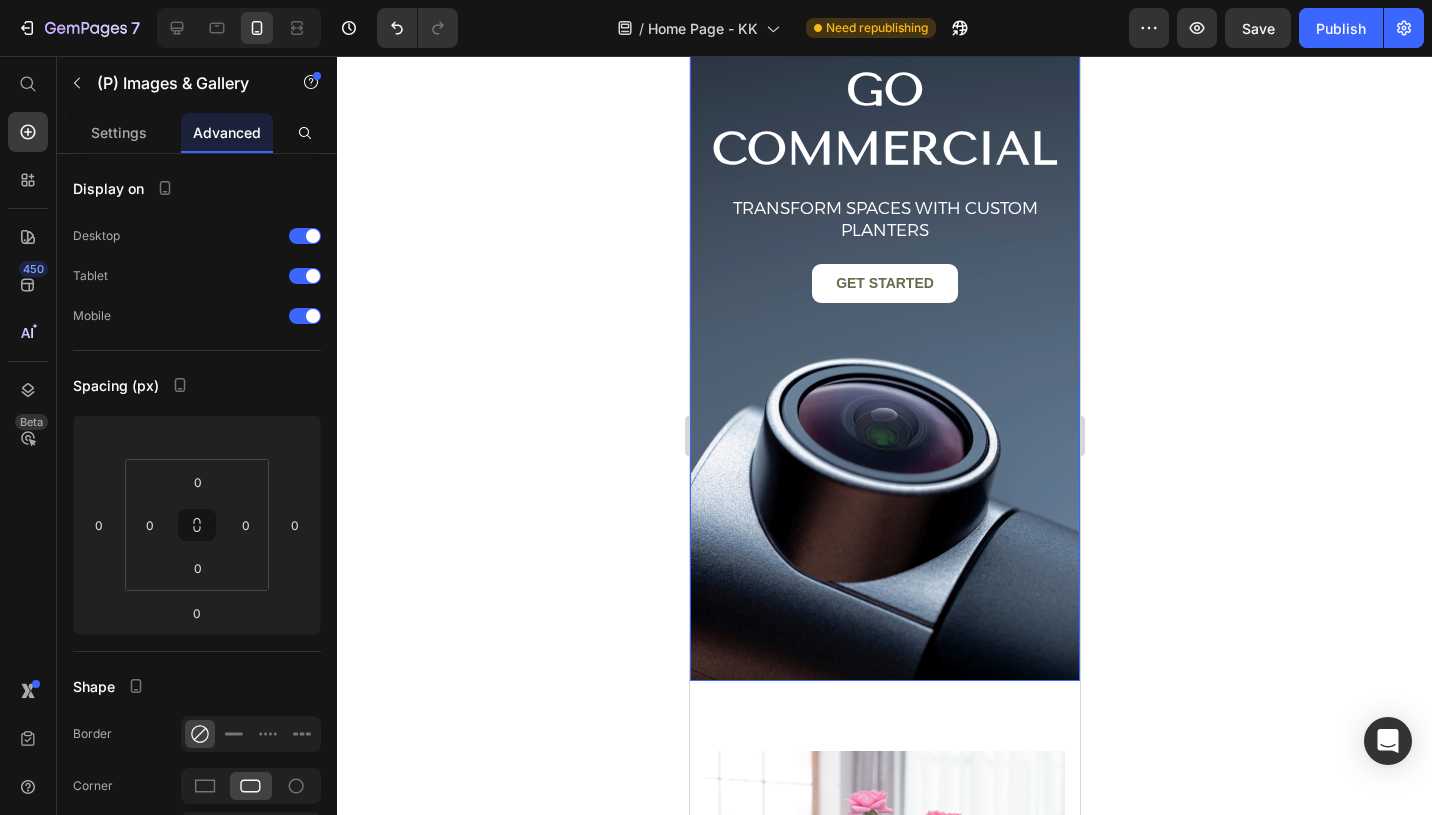 click at bounding box center (884, 335) 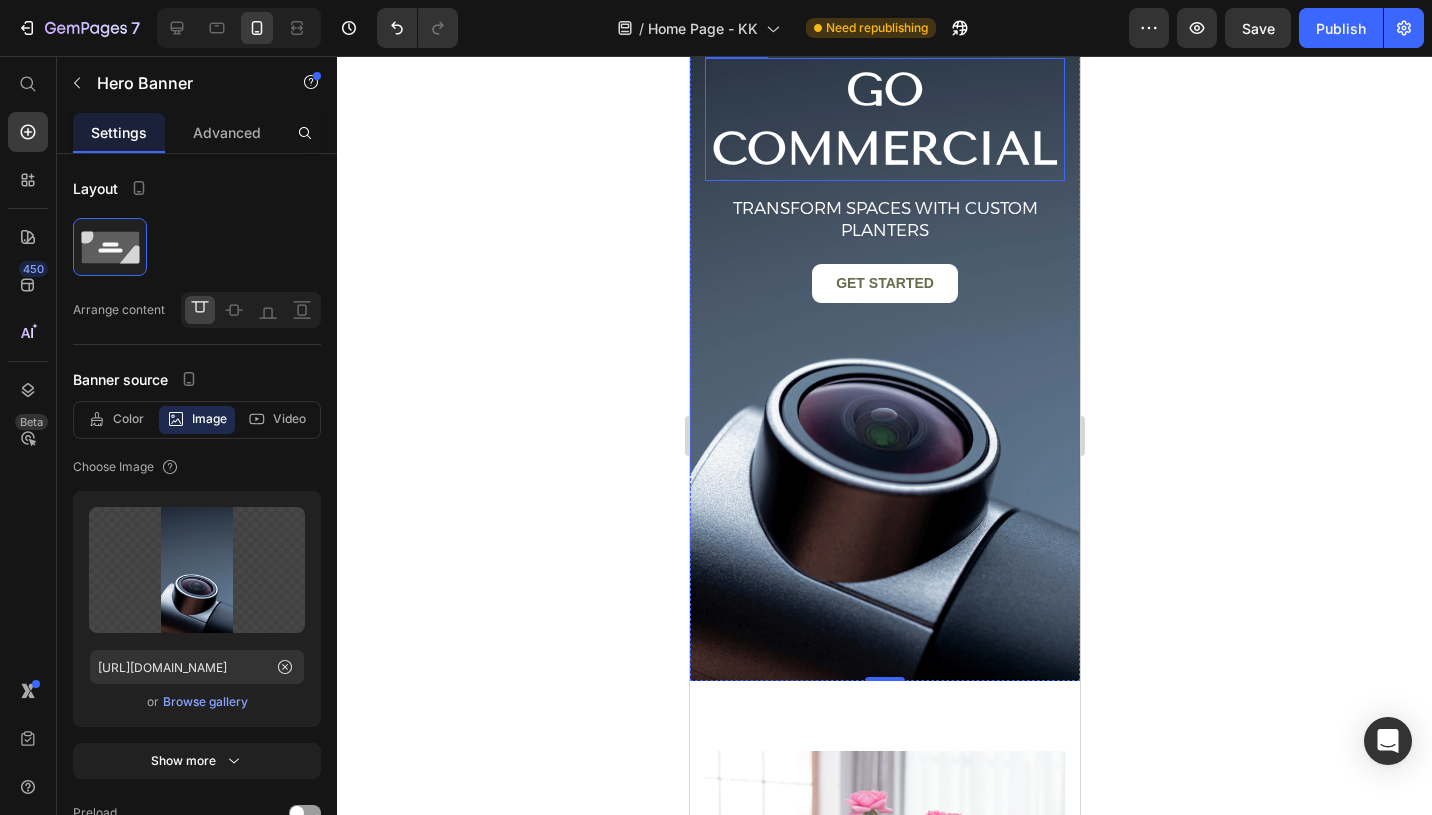 click on "GO COMMERCIAL" at bounding box center [884, 119] 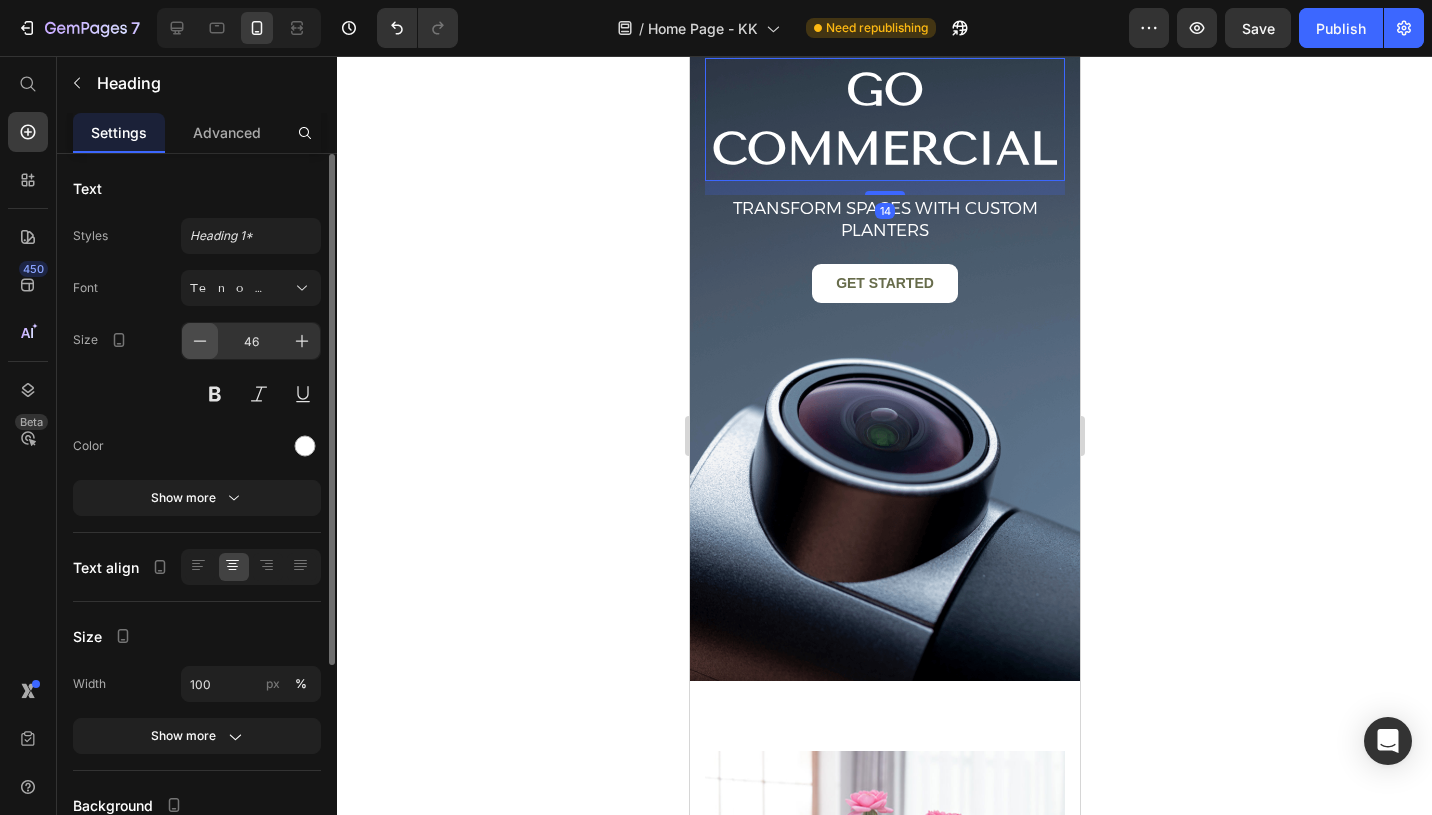 click 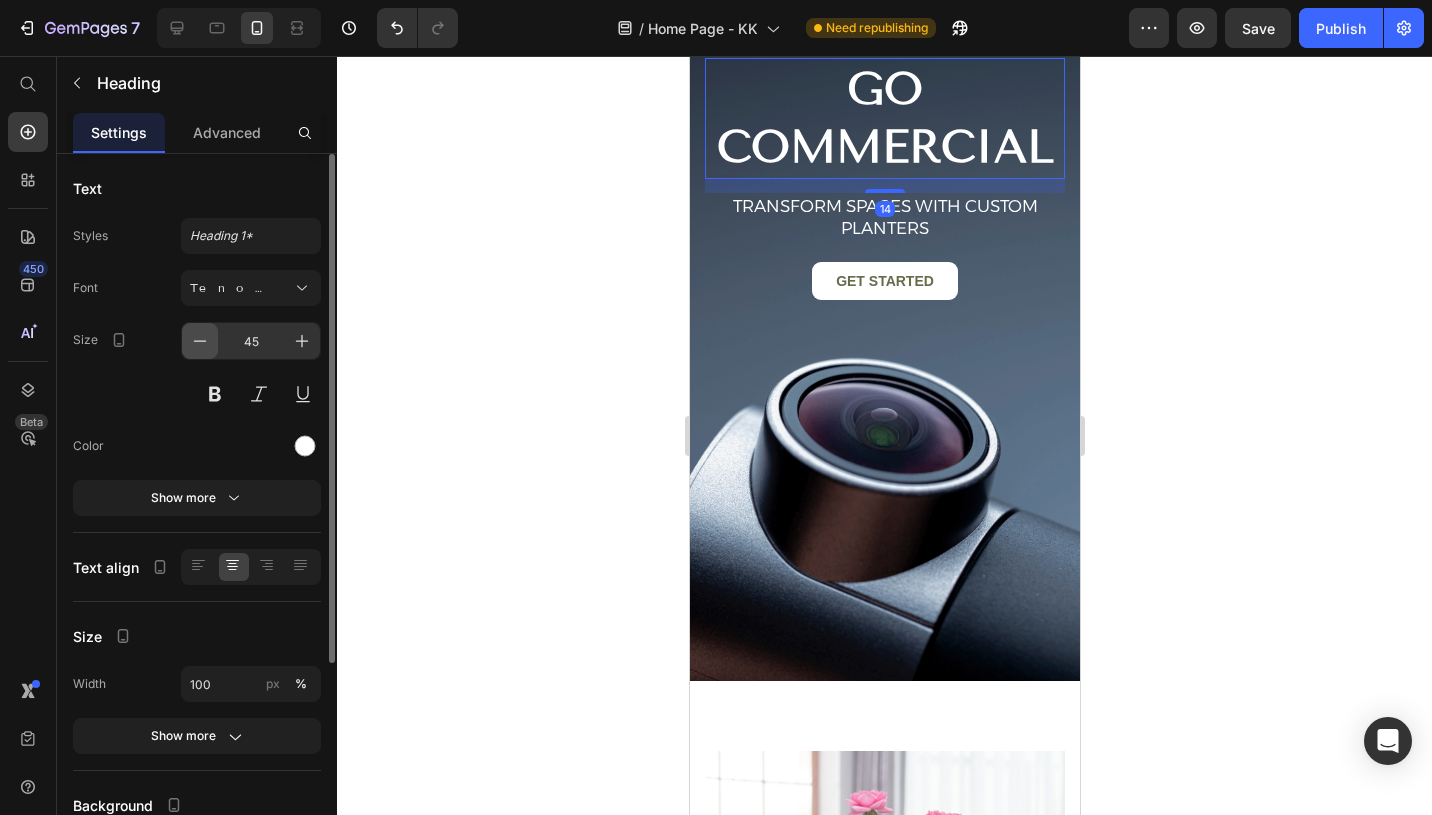 click 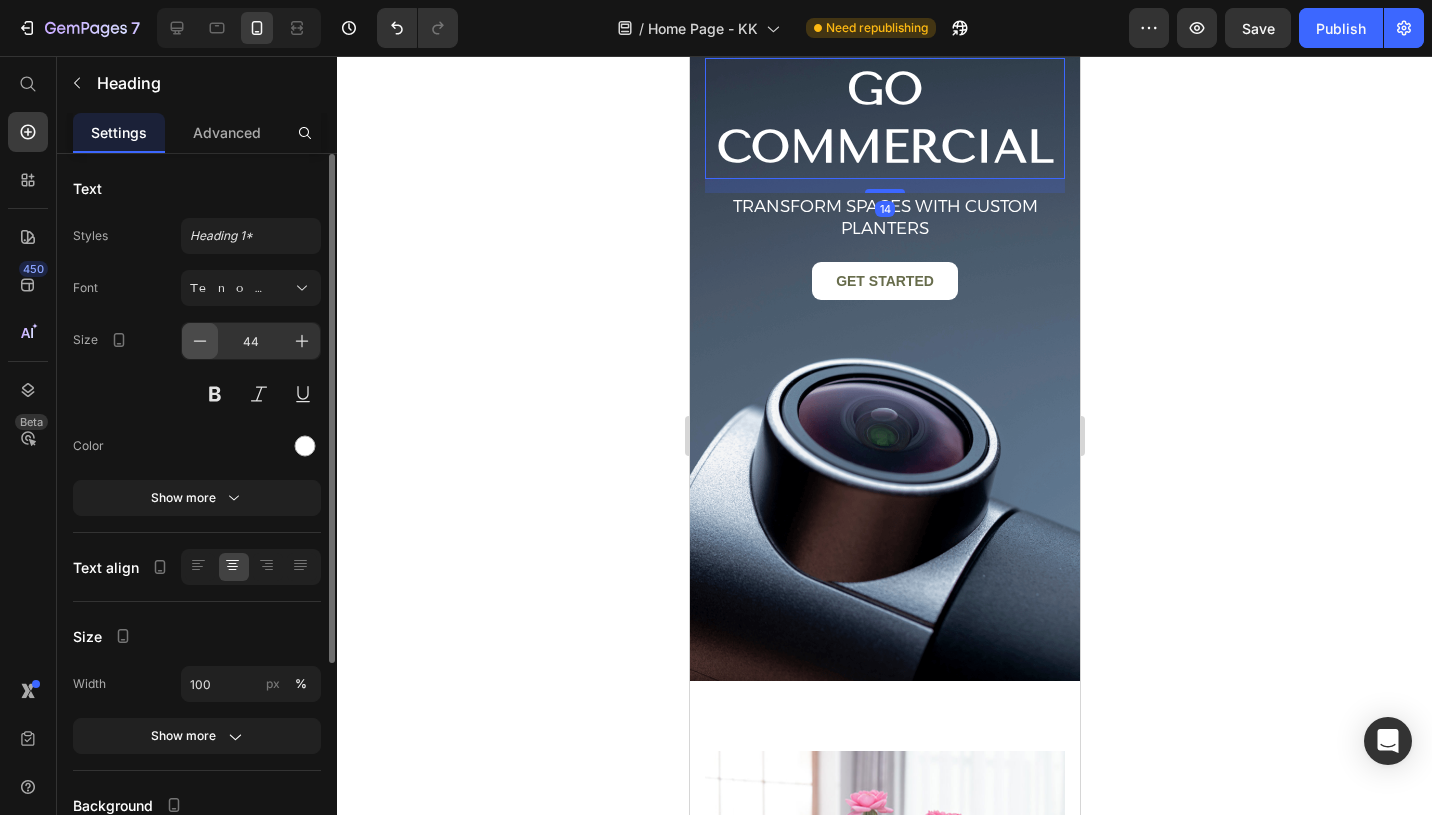 click 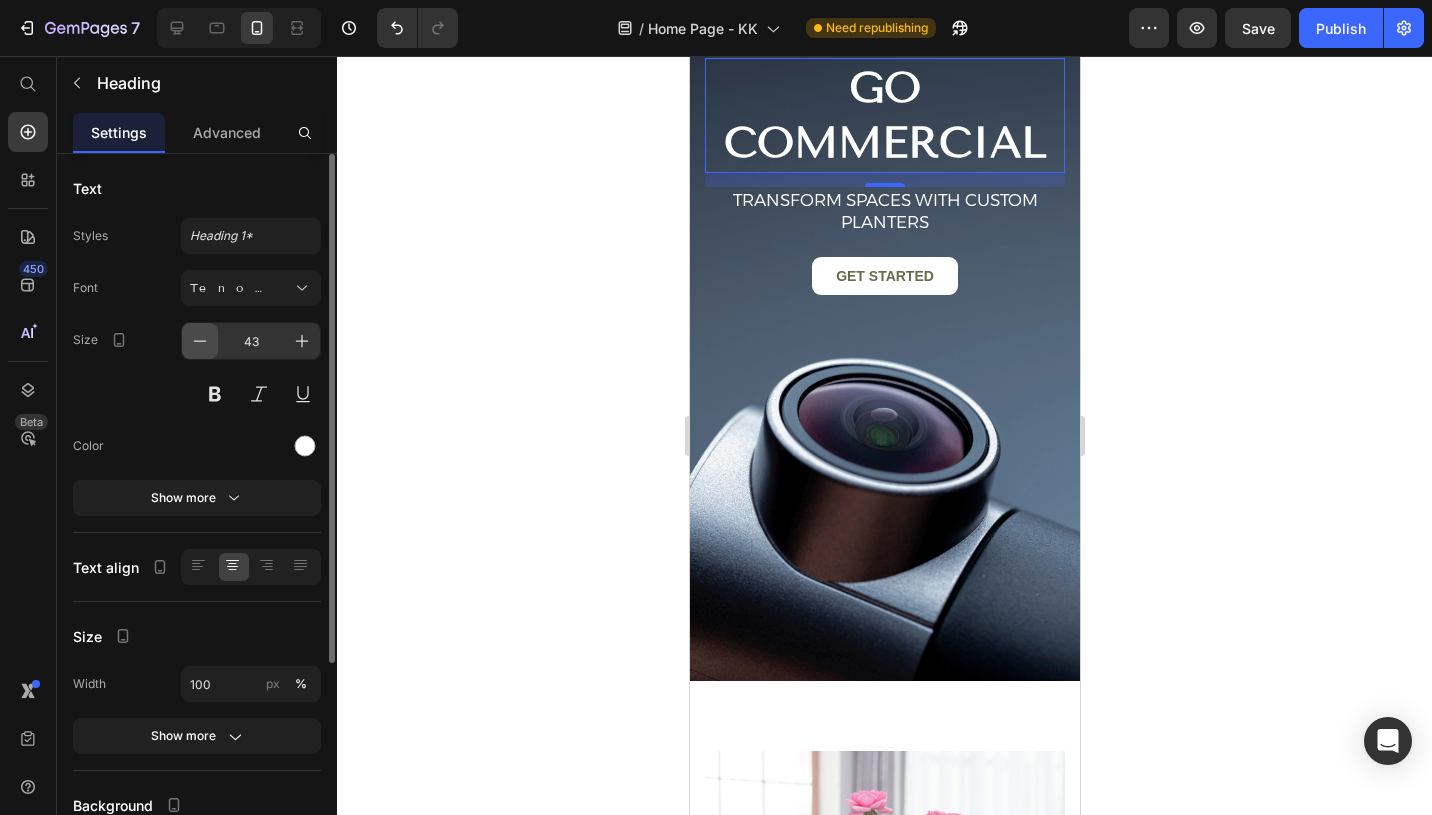 click 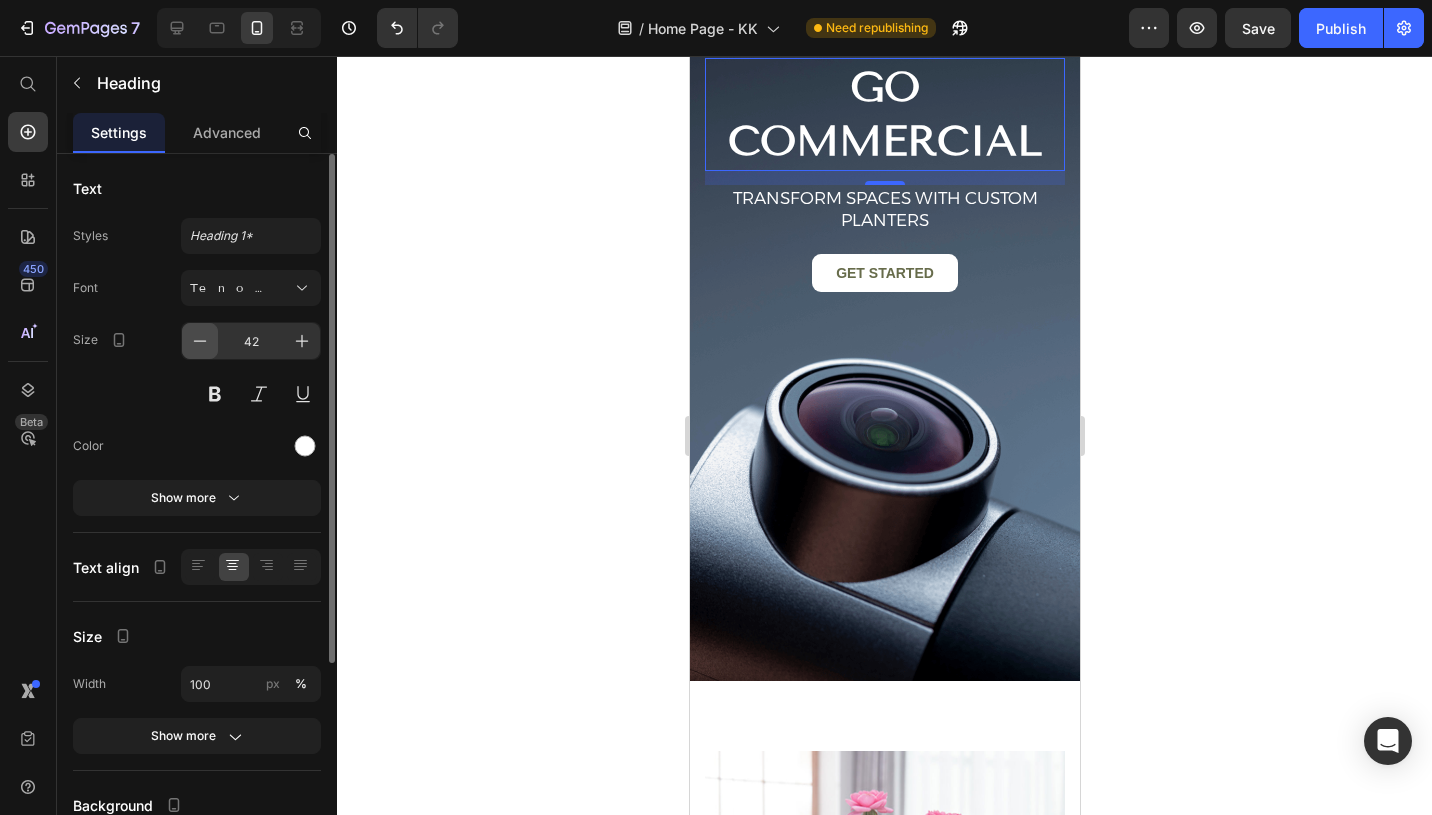 click 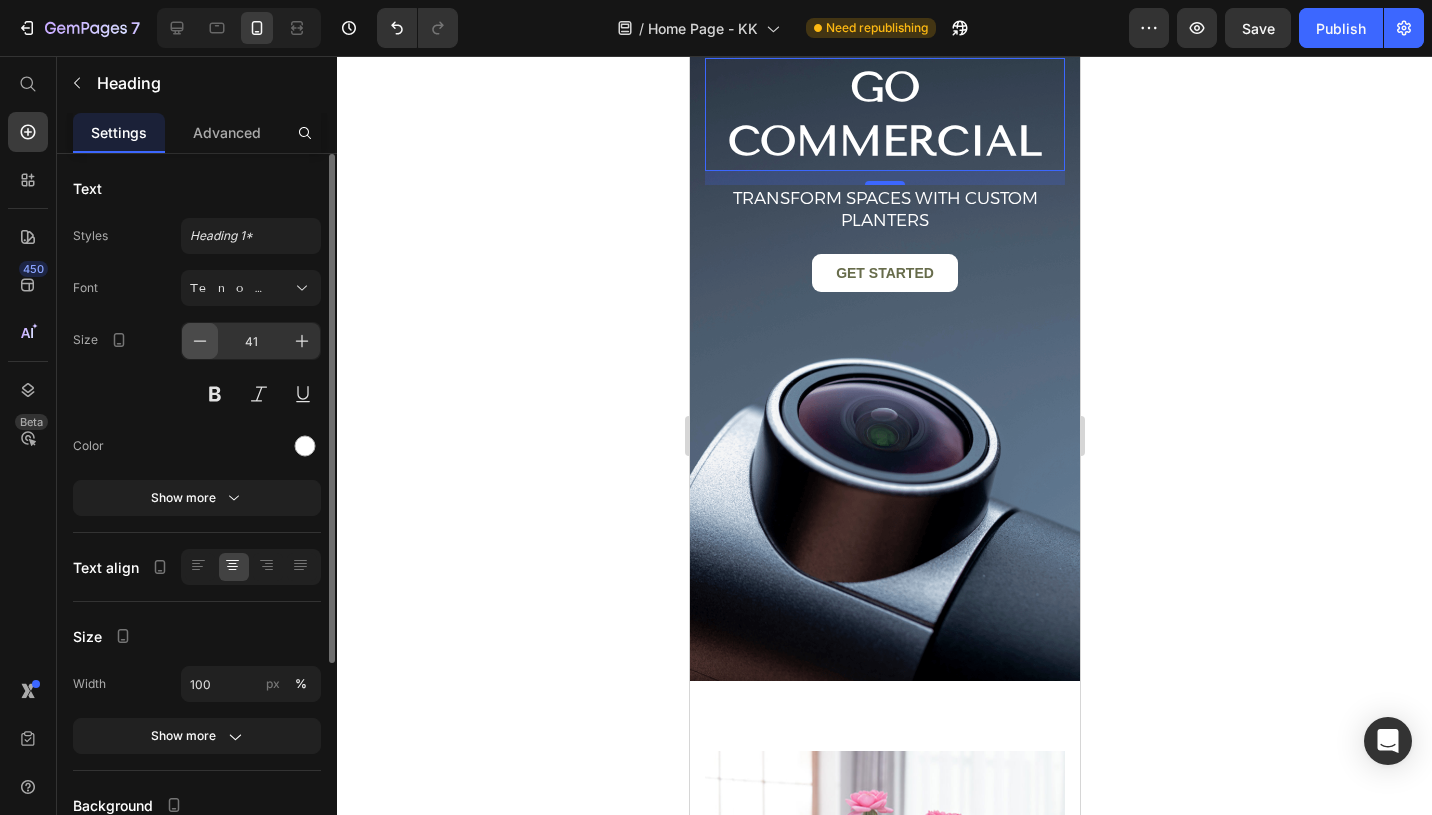 click 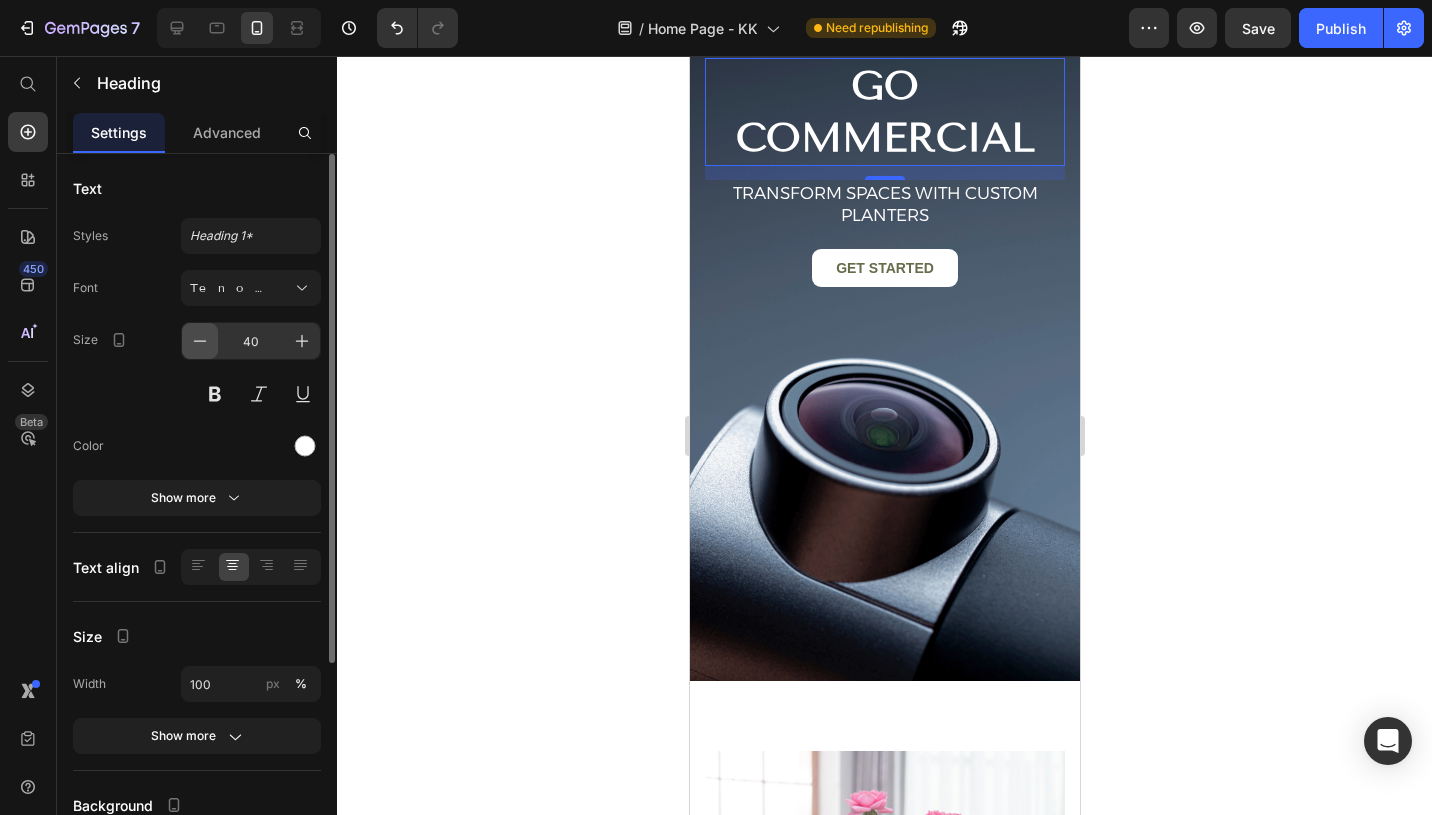 click 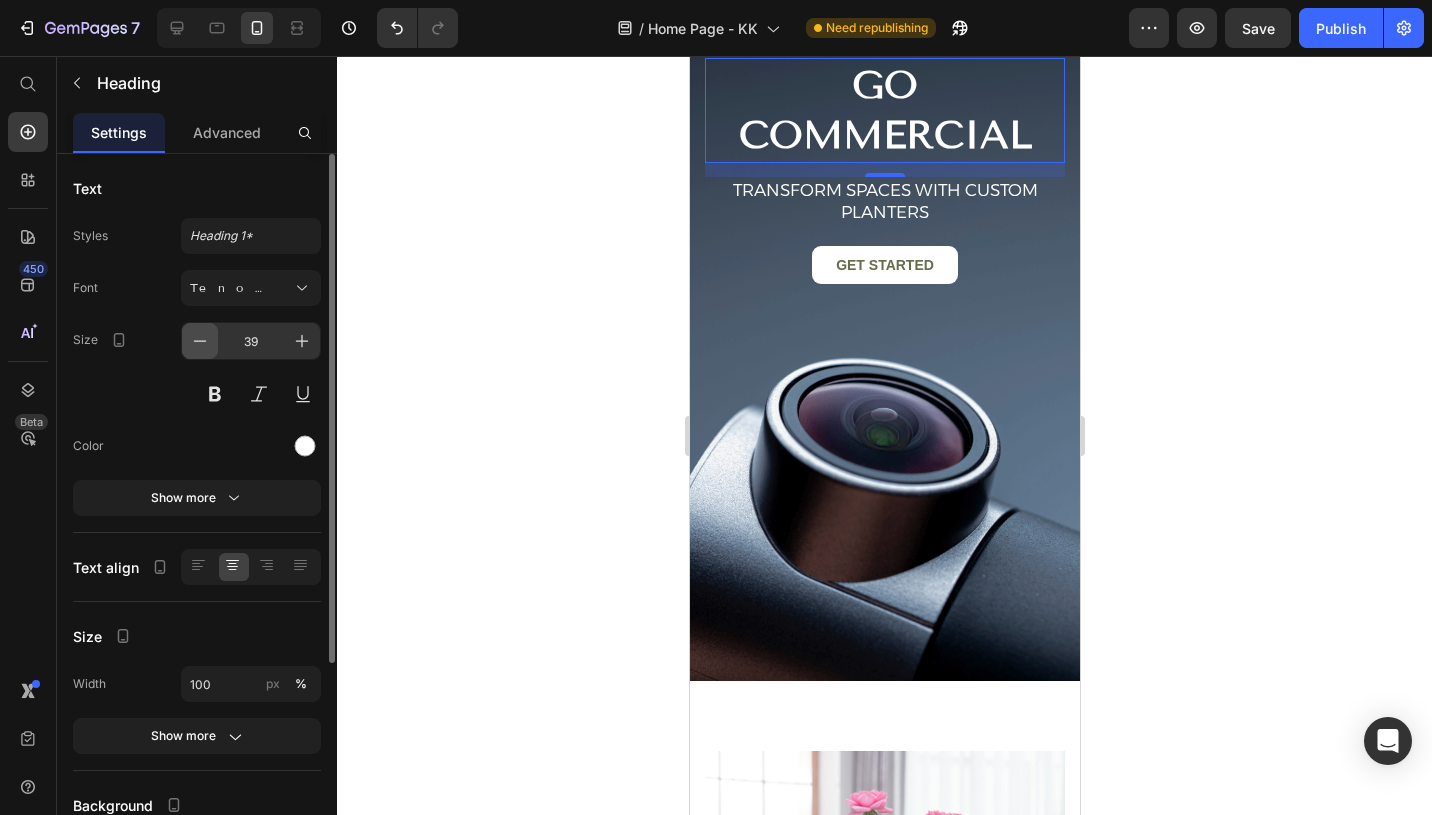click 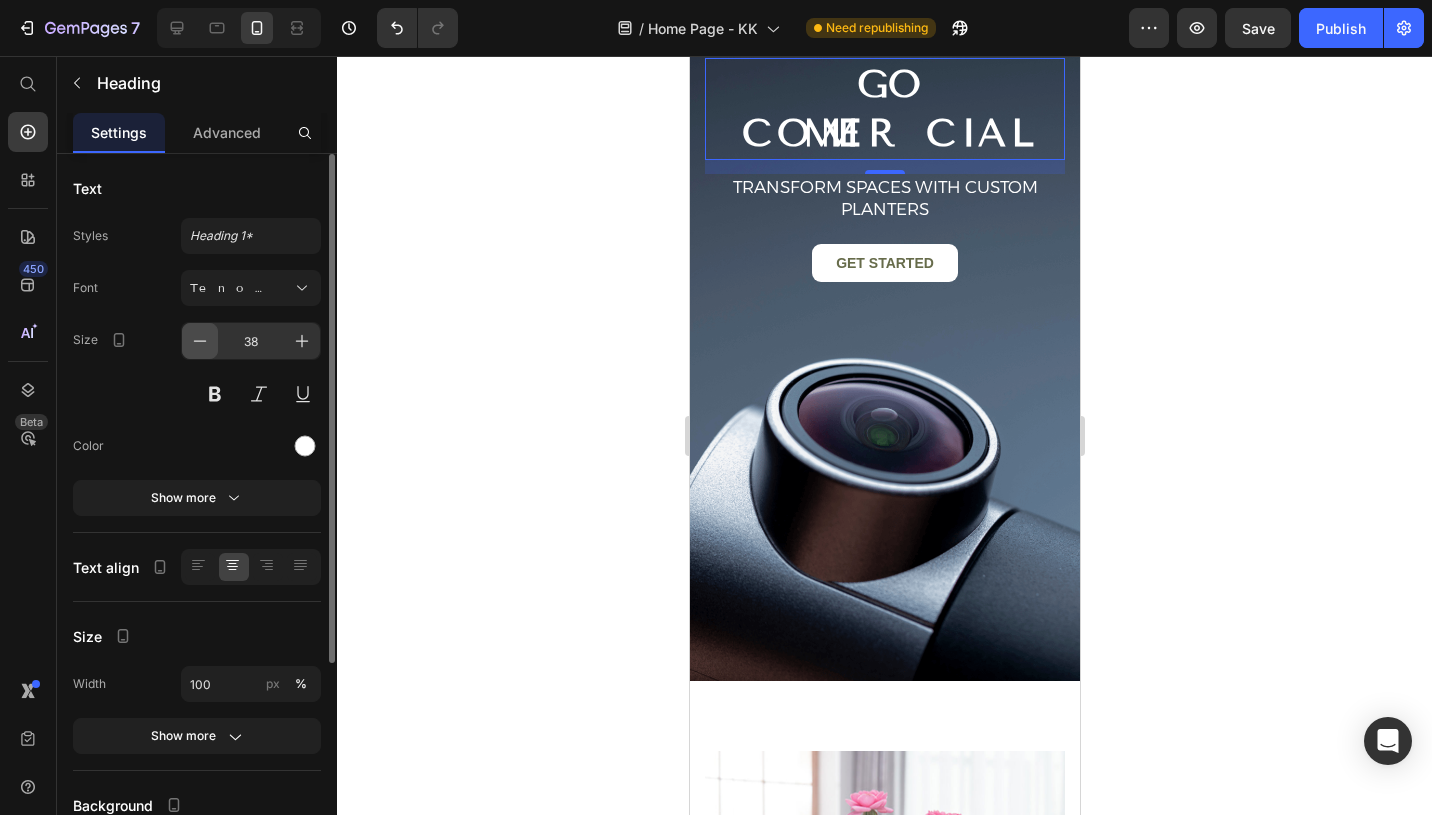 click 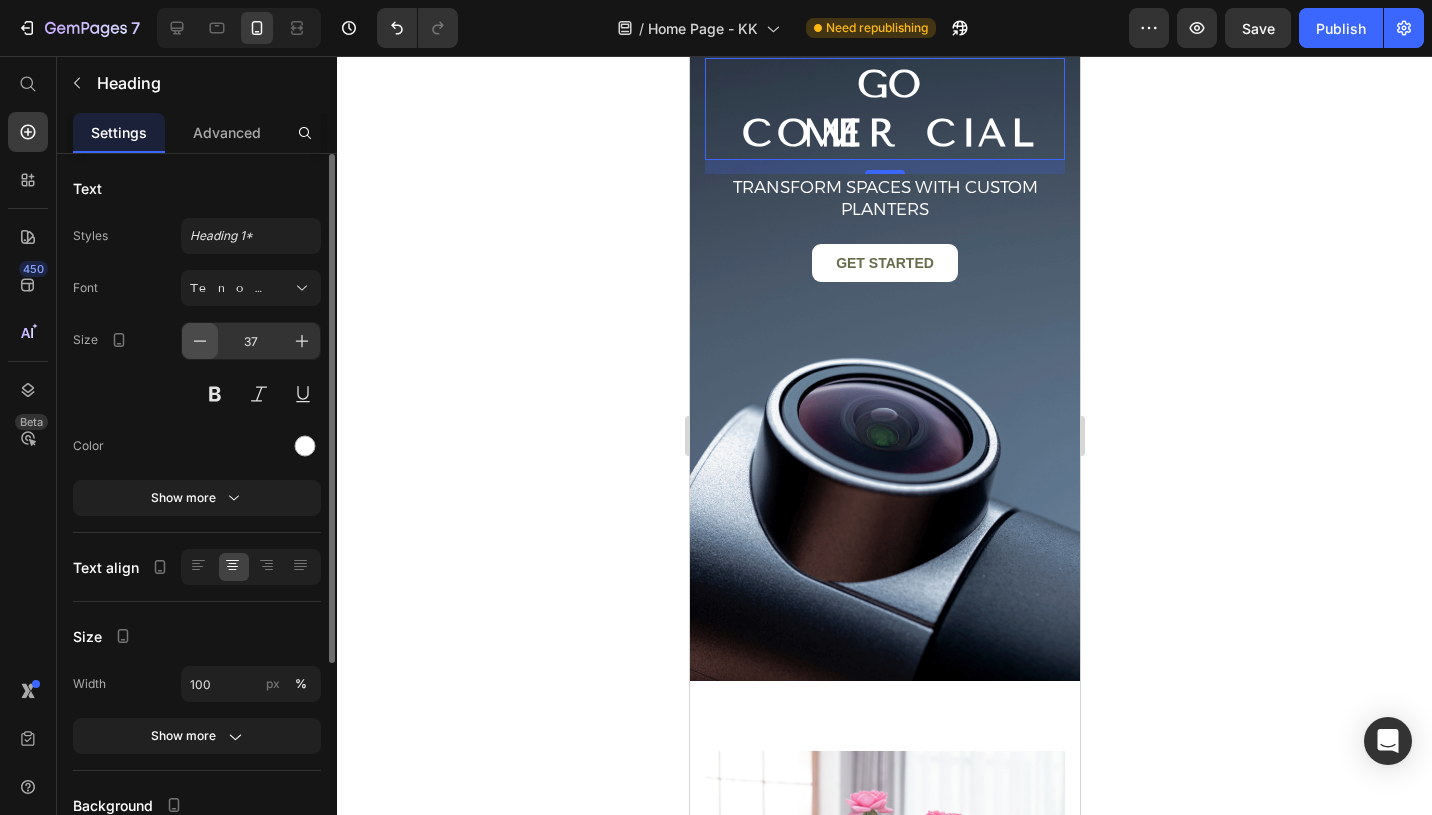 click 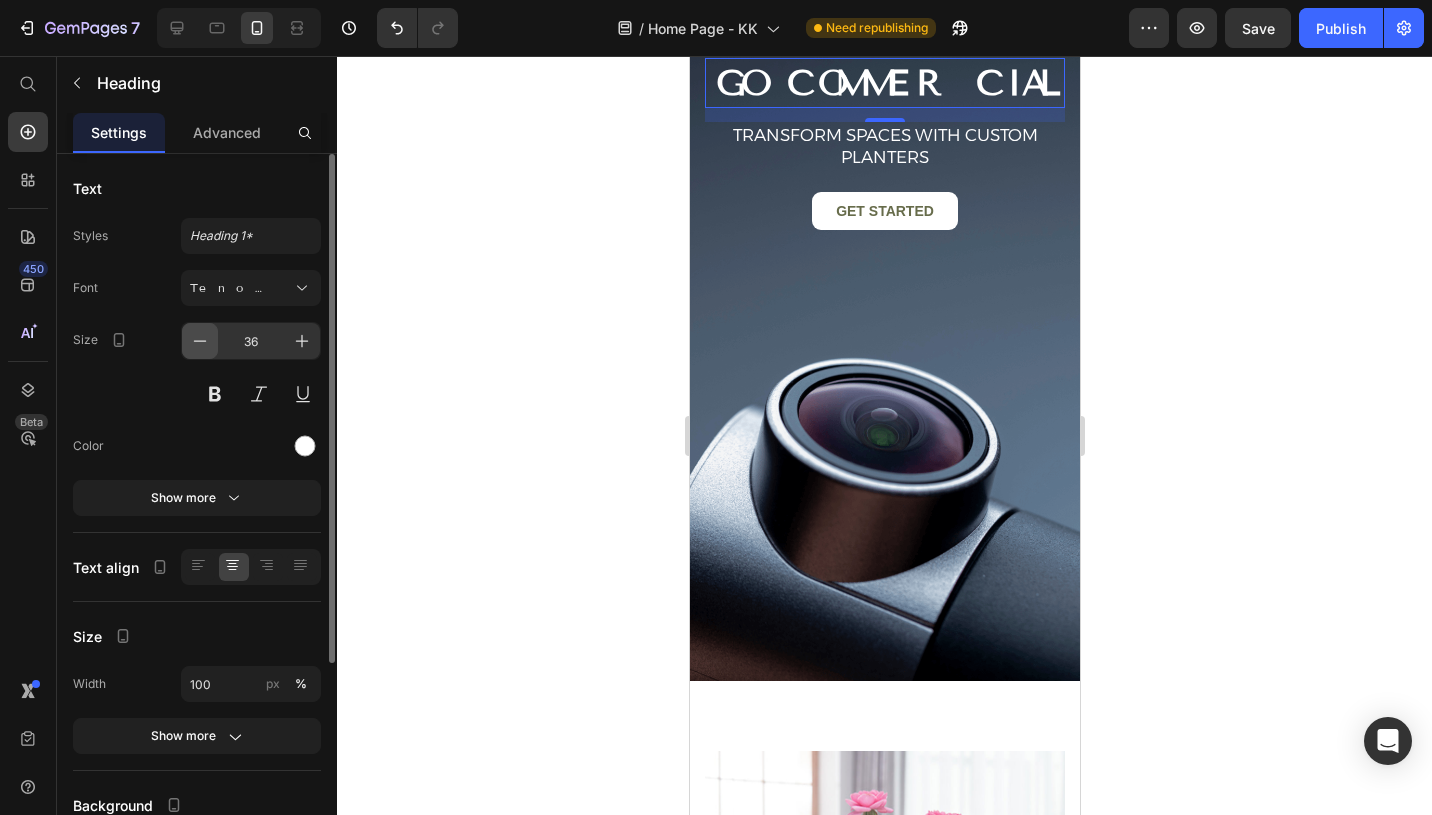 click 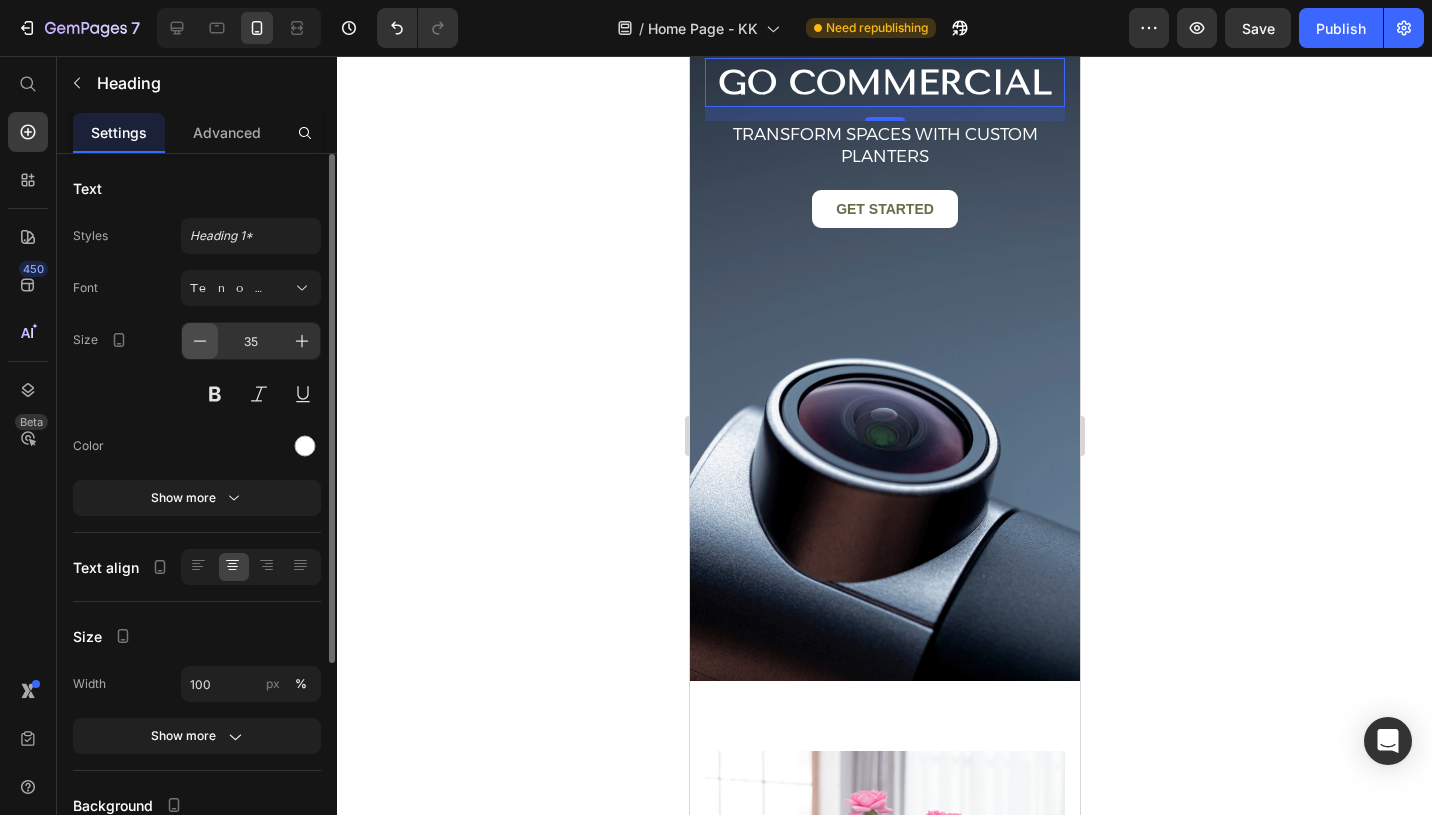 click 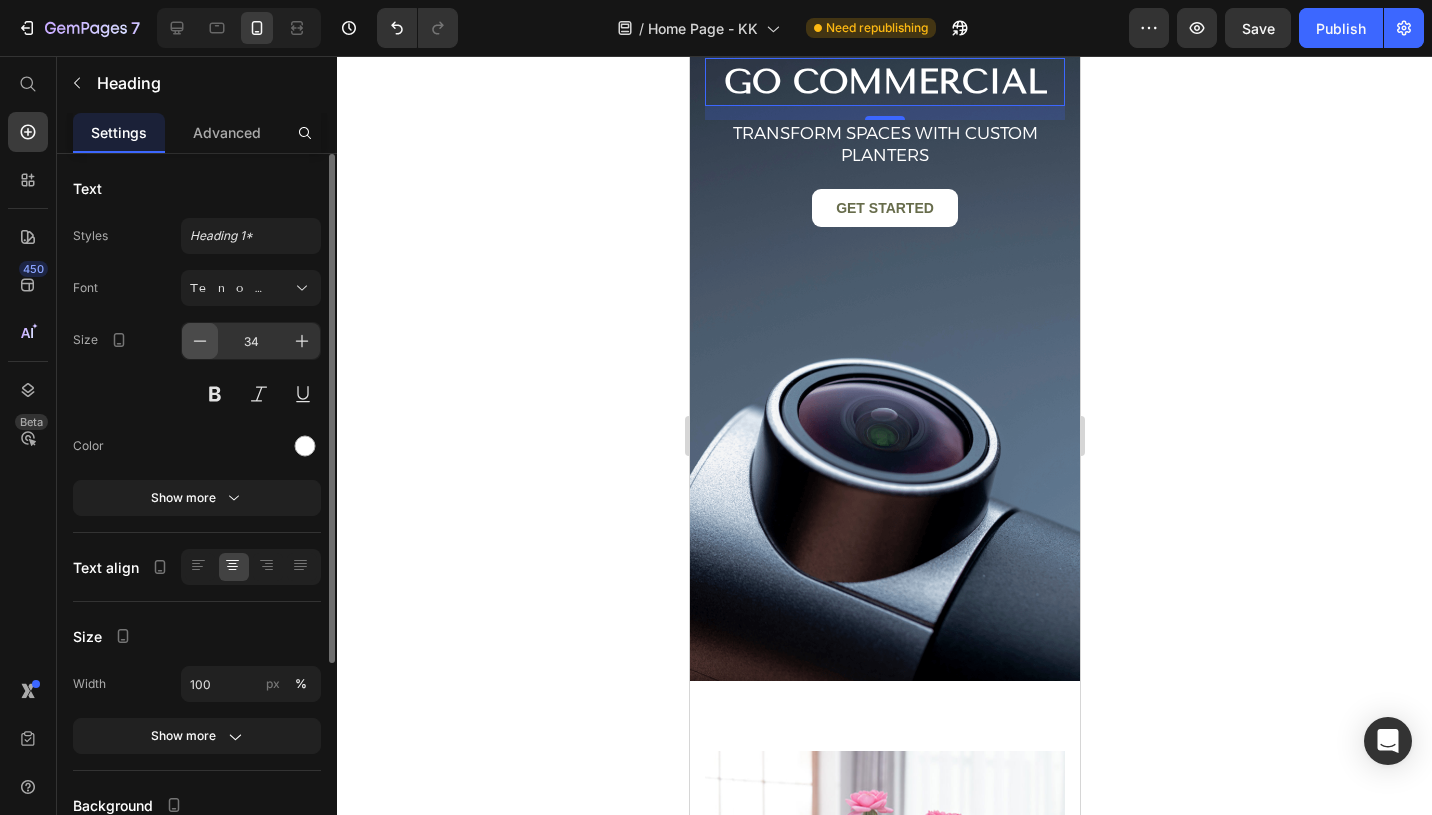 click 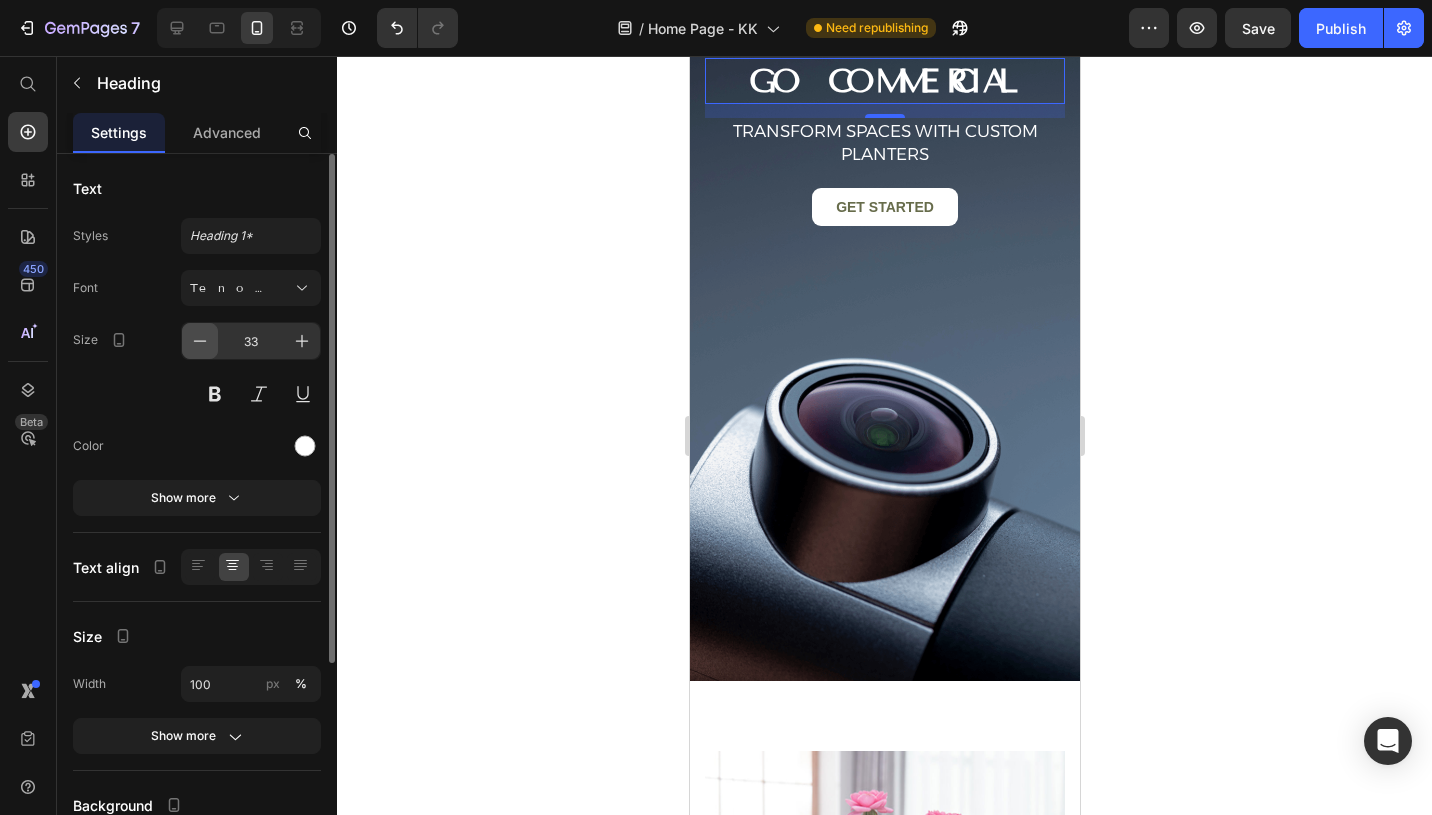 click 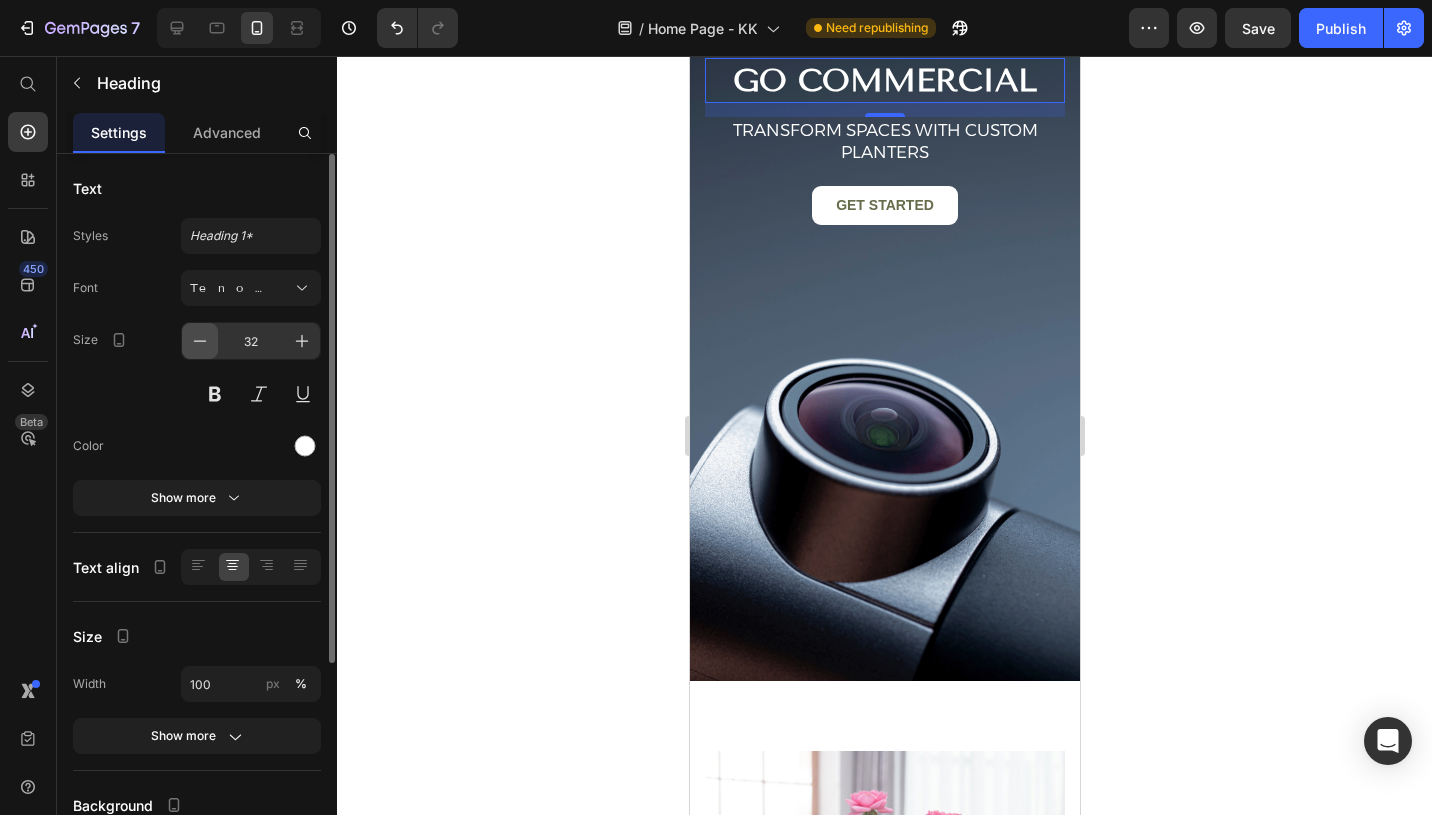 click 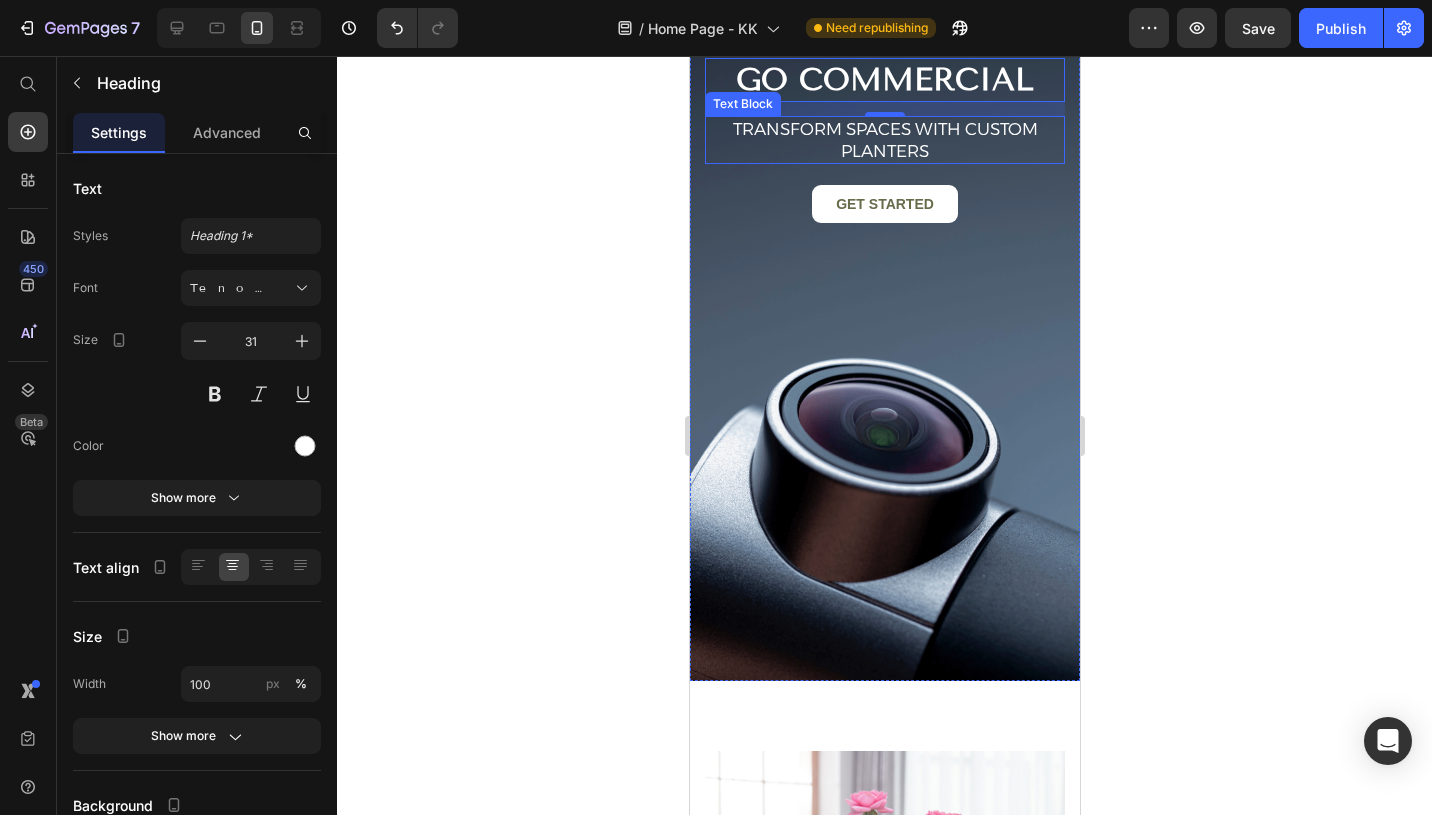 click on "Transform Spaces with Custom Planters" at bounding box center [884, 140] 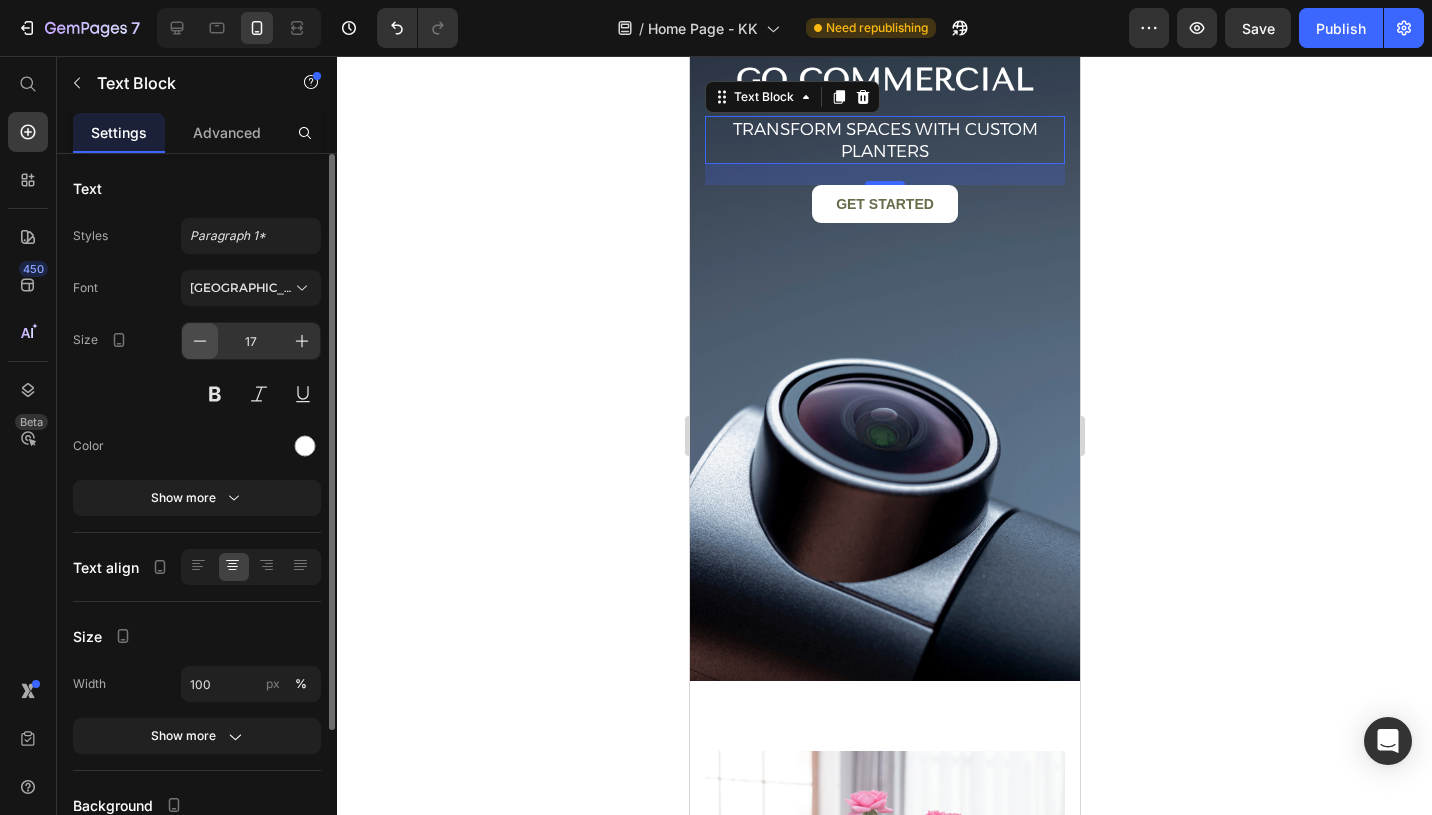 click 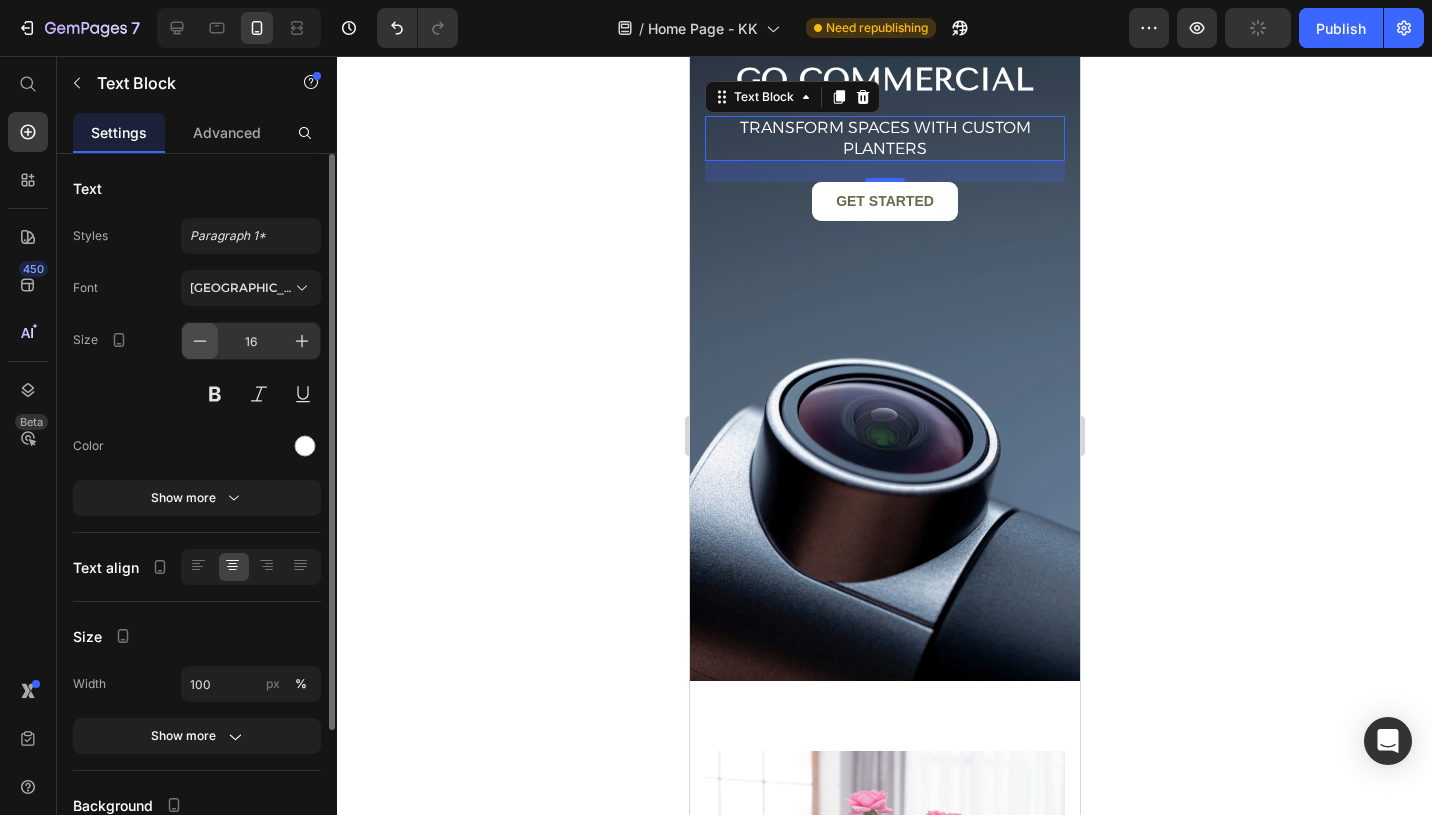 click 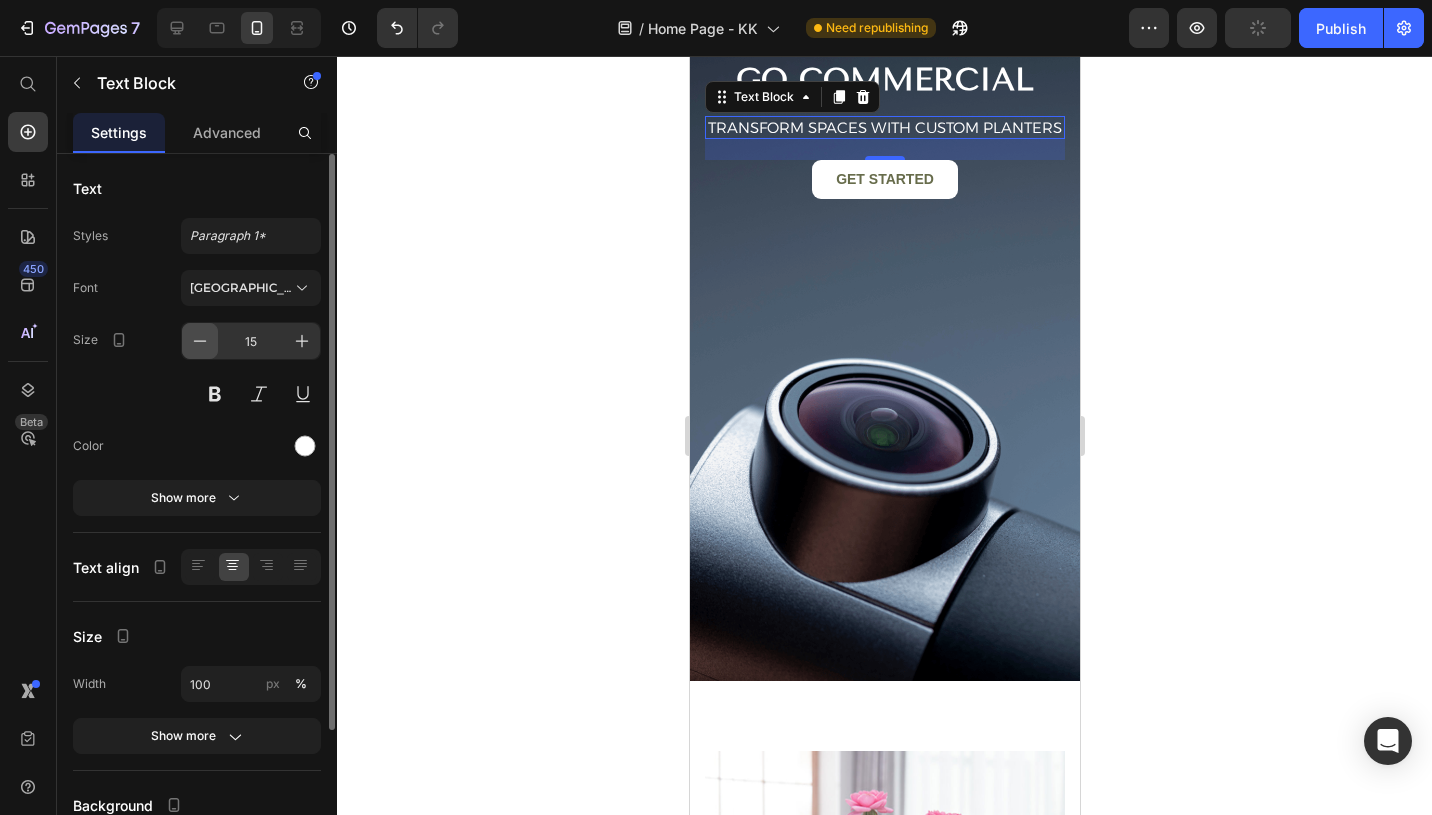 click 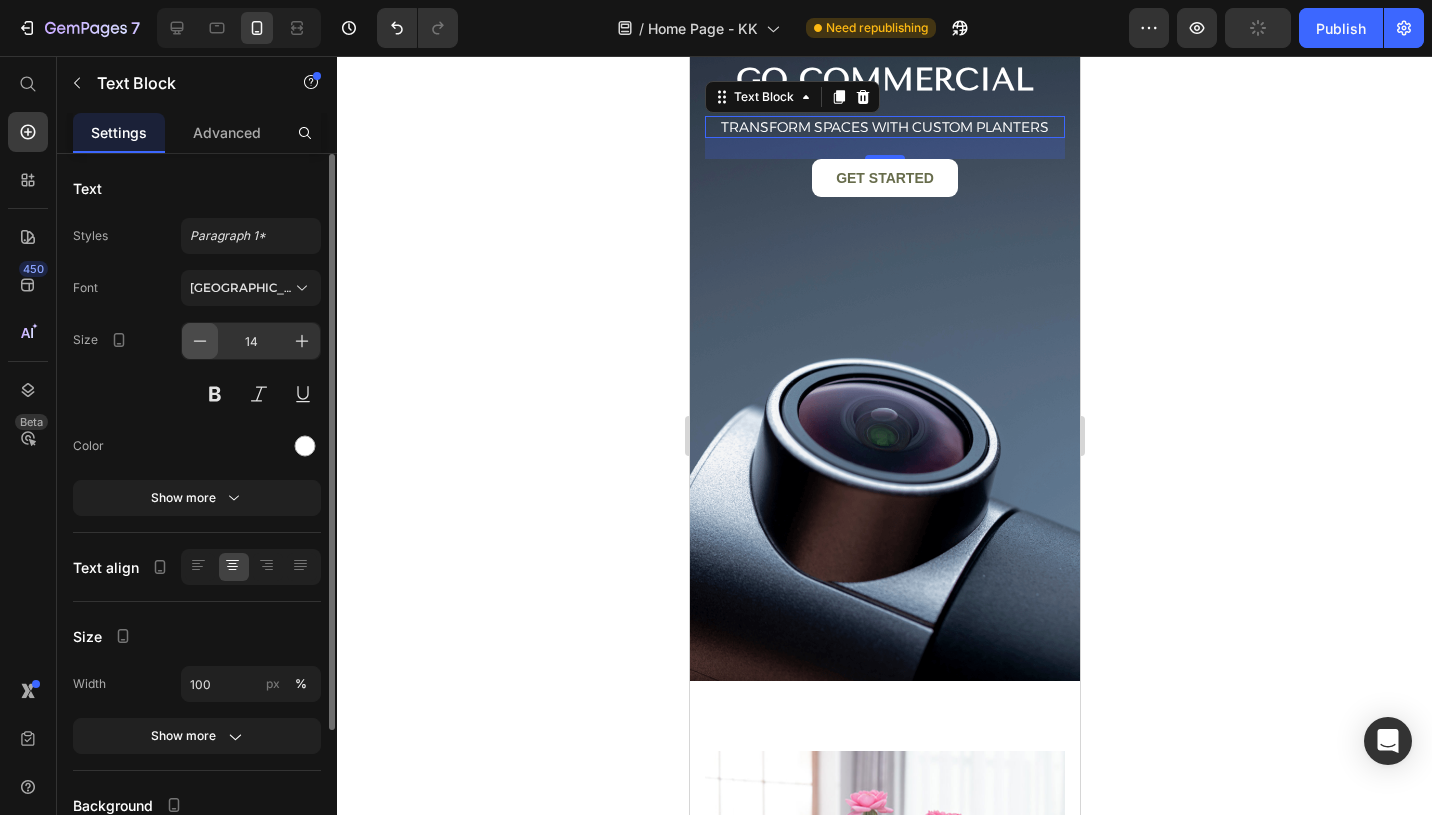 click 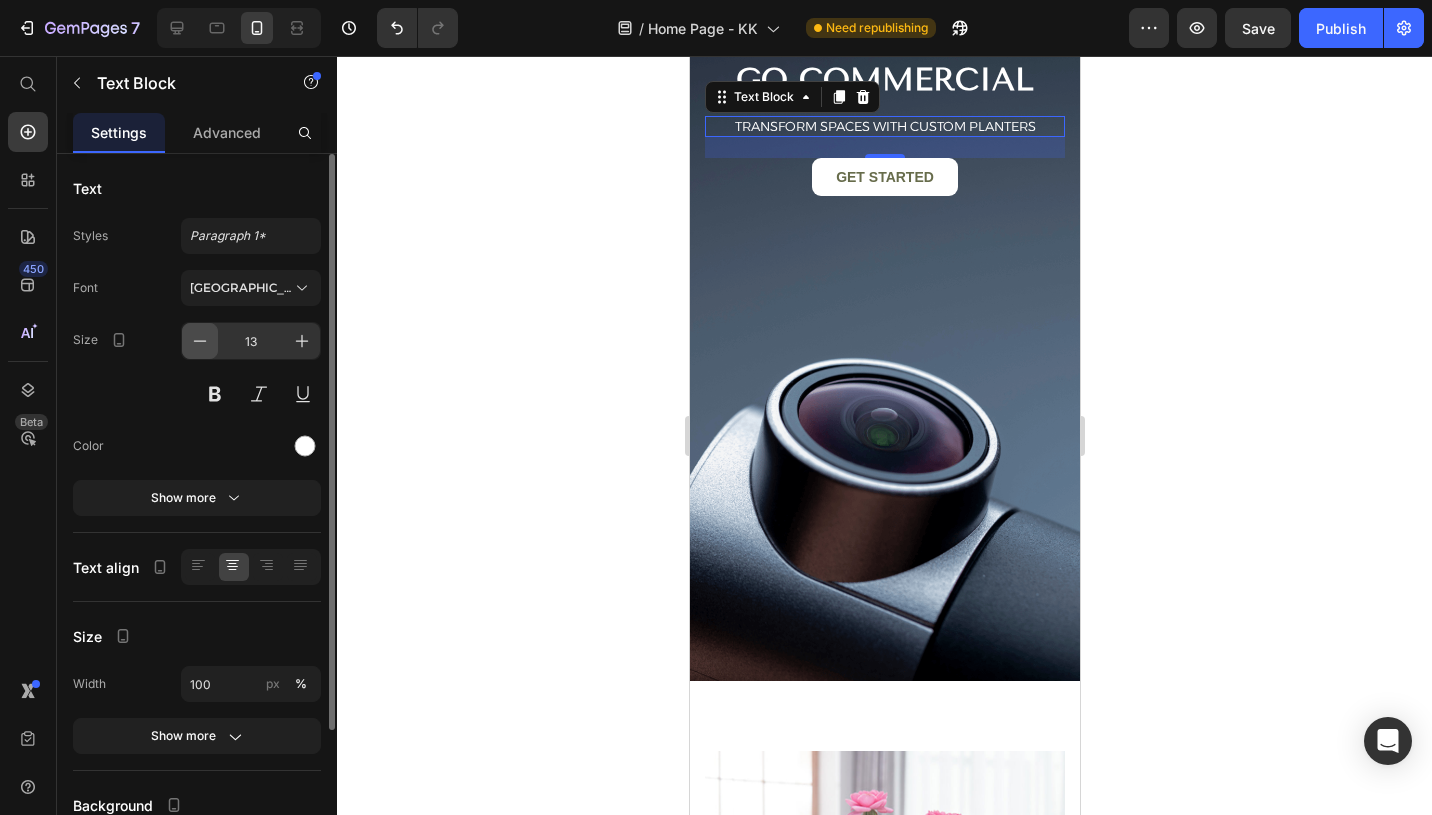 click 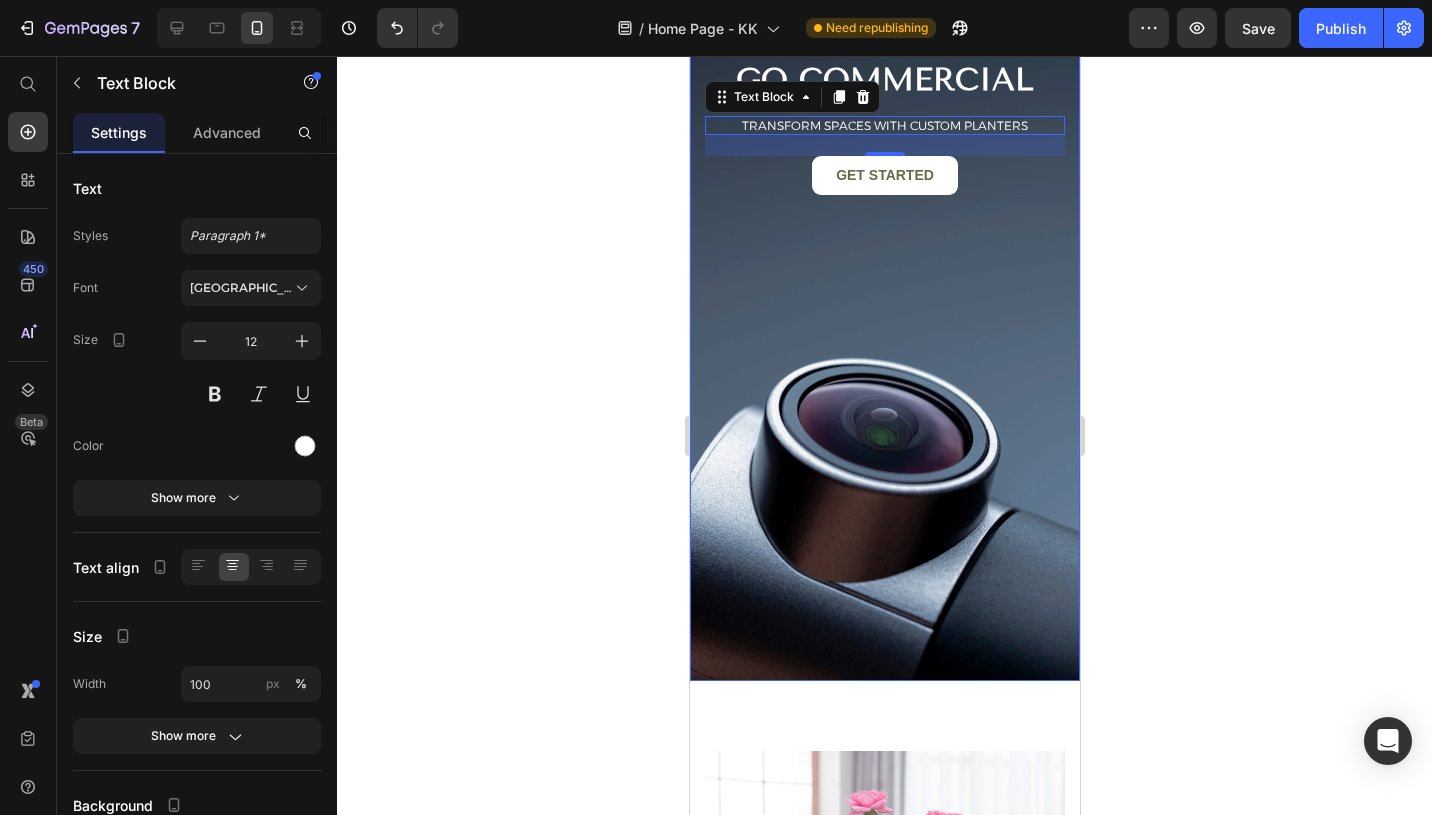 click at bounding box center (884, 335) 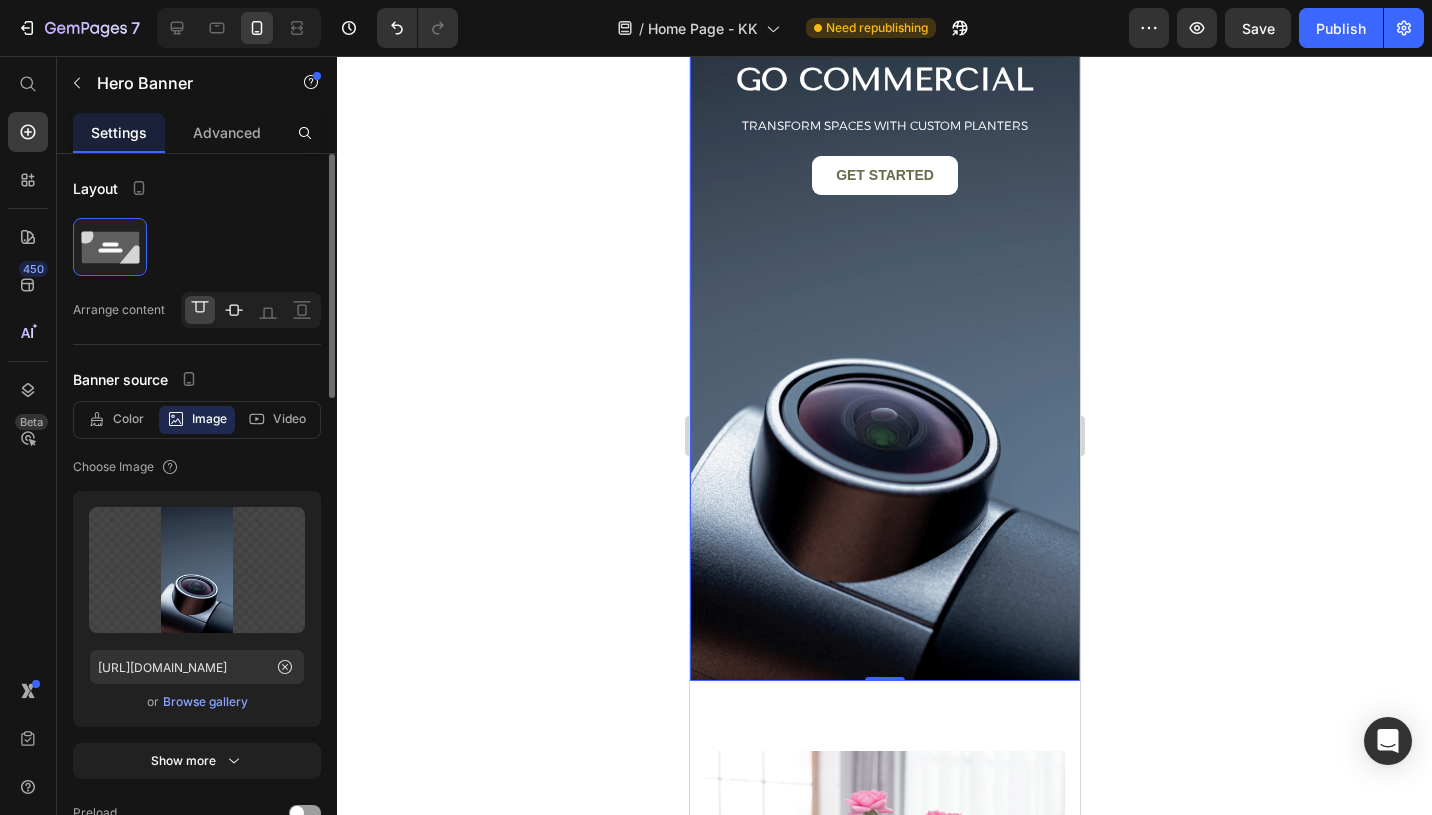 click 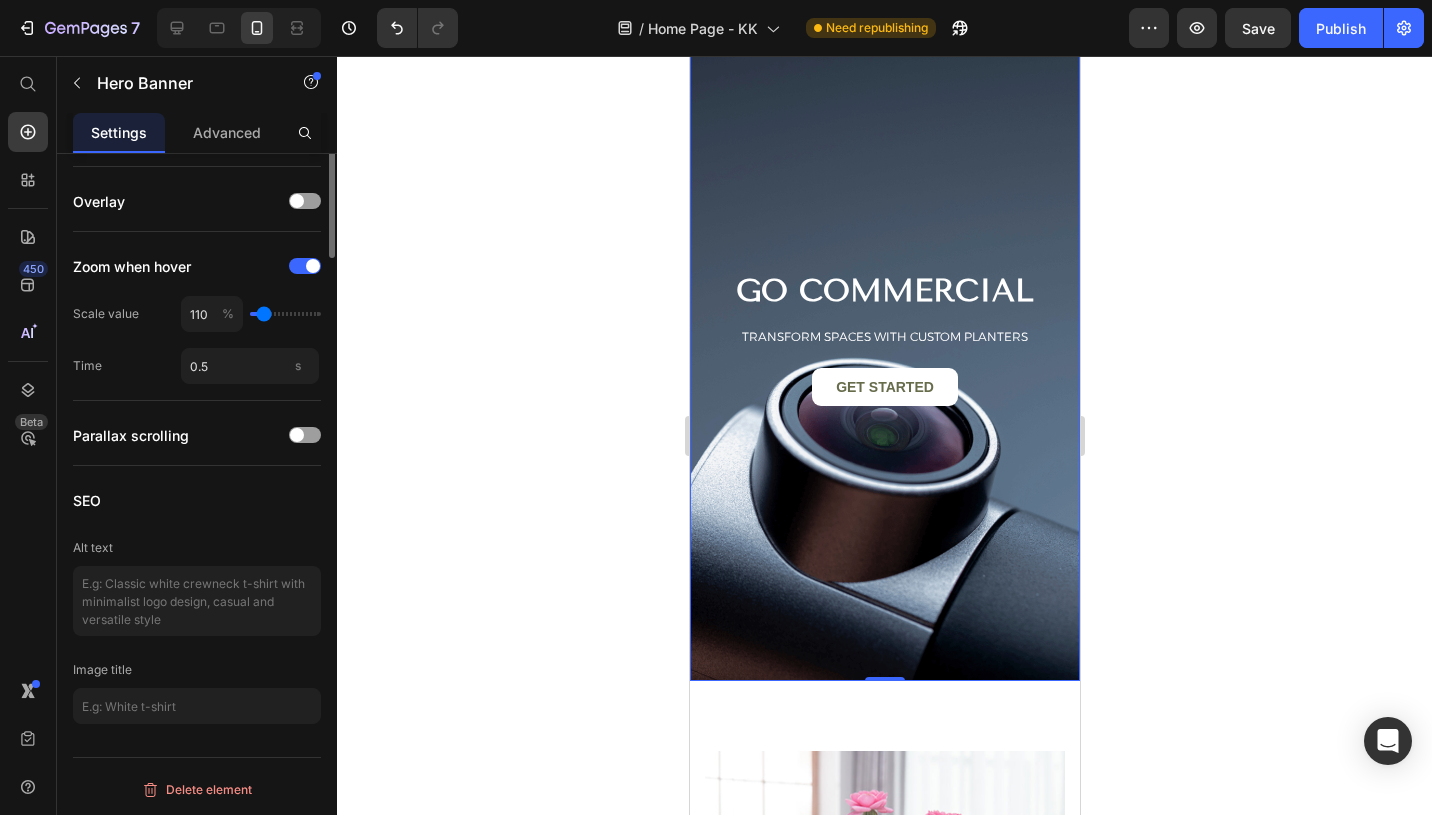 scroll, scrollTop: 62, scrollLeft: 0, axis: vertical 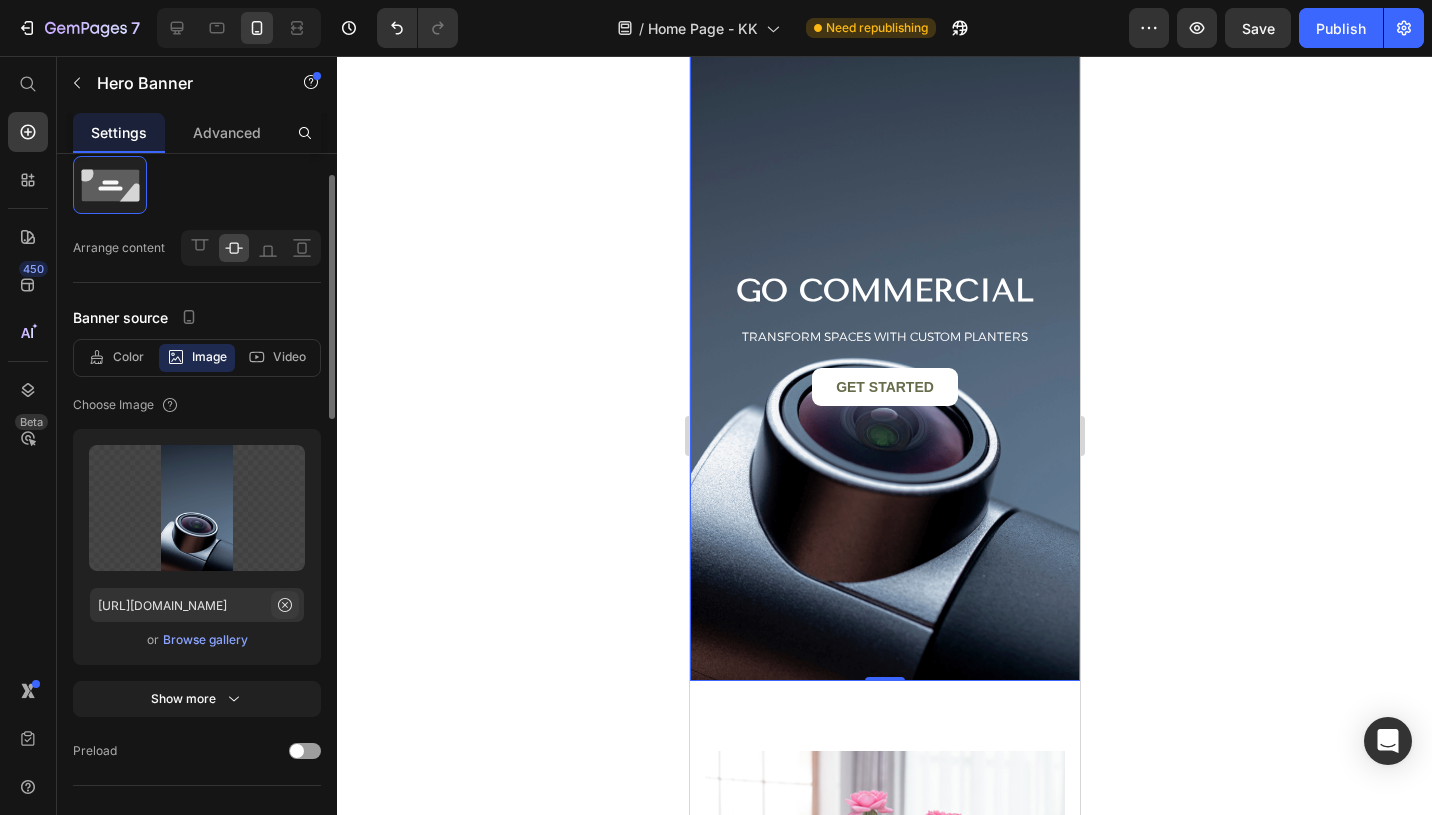 click 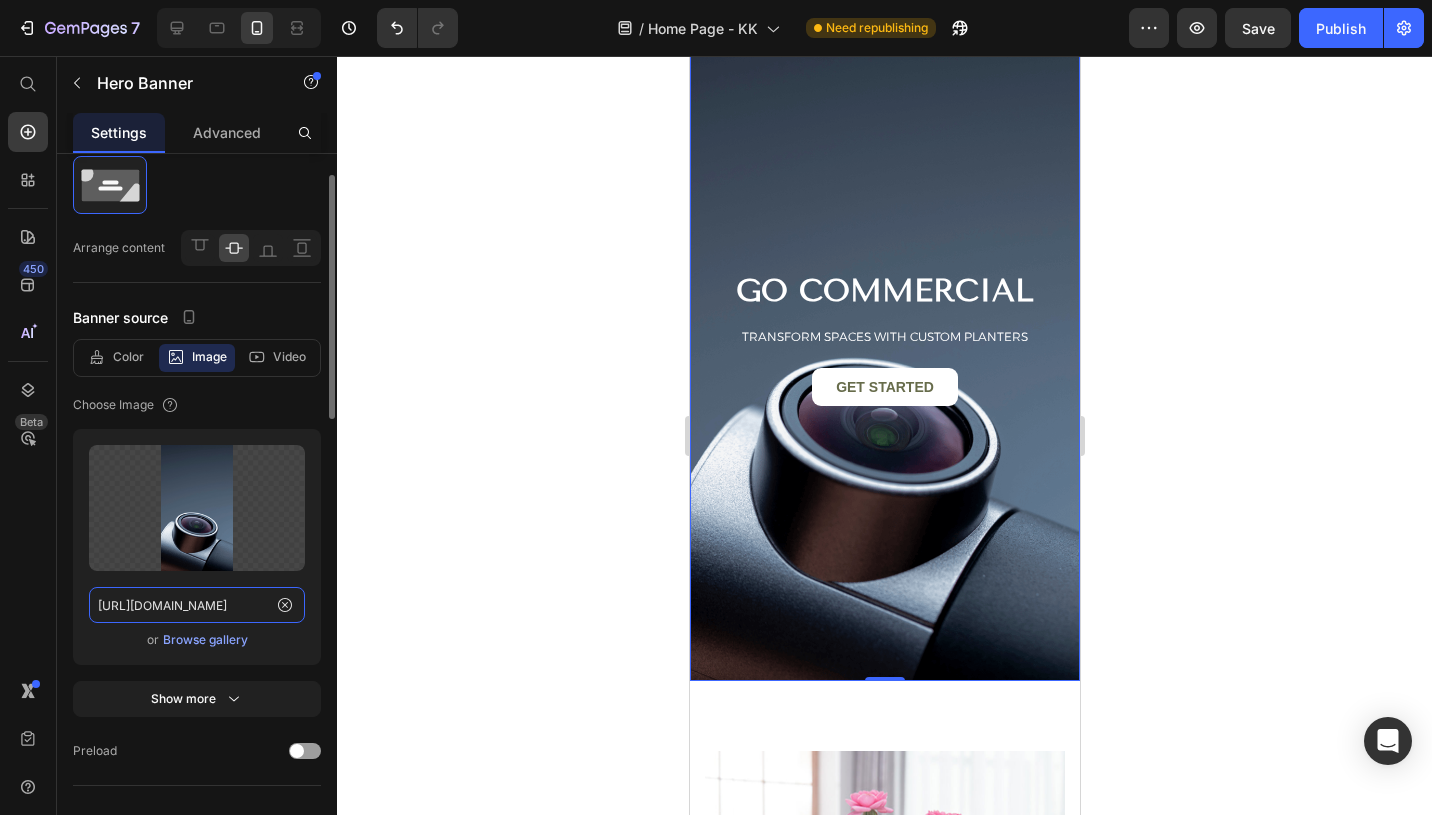 type 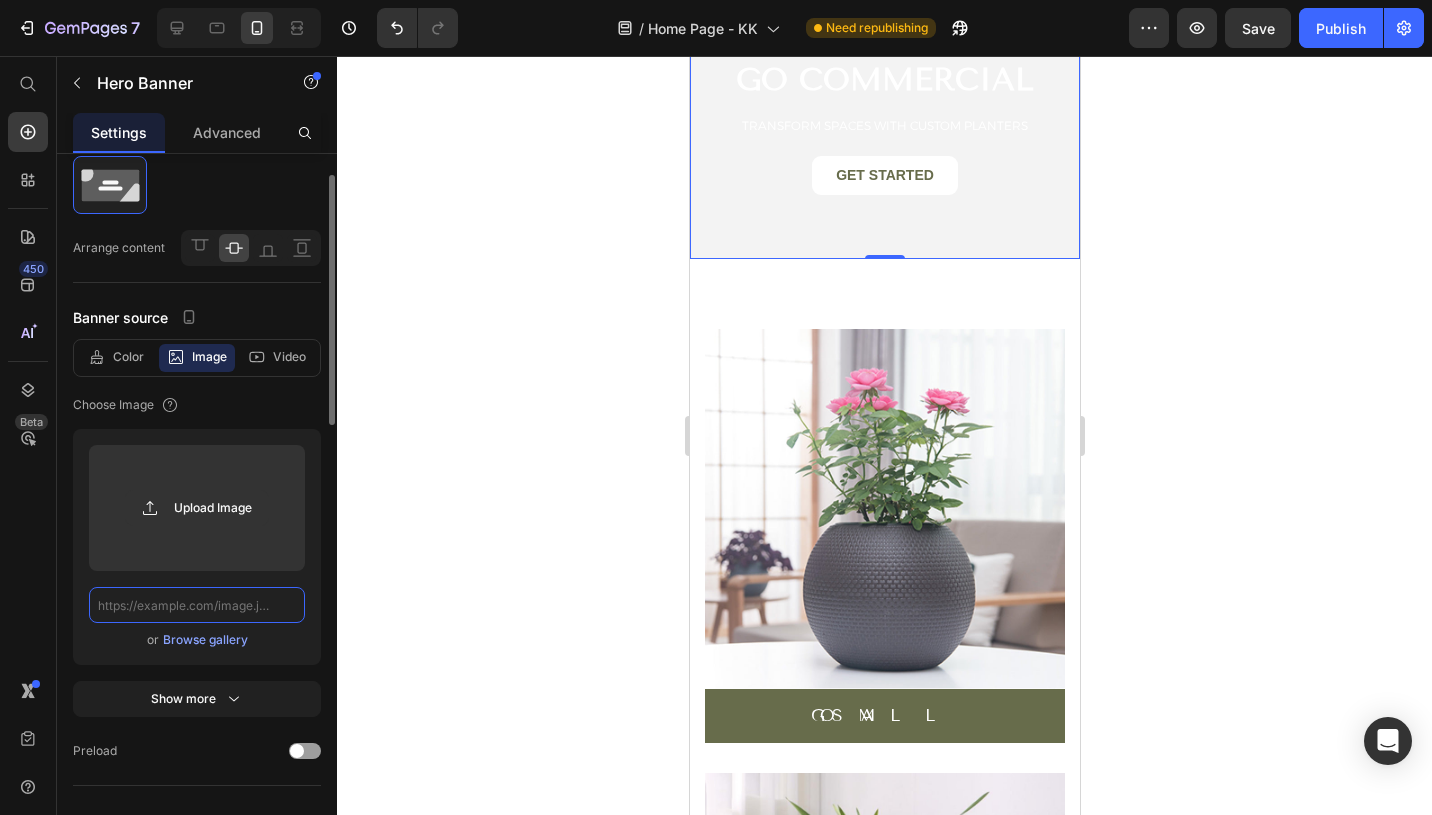 scroll, scrollTop: 0, scrollLeft: 0, axis: both 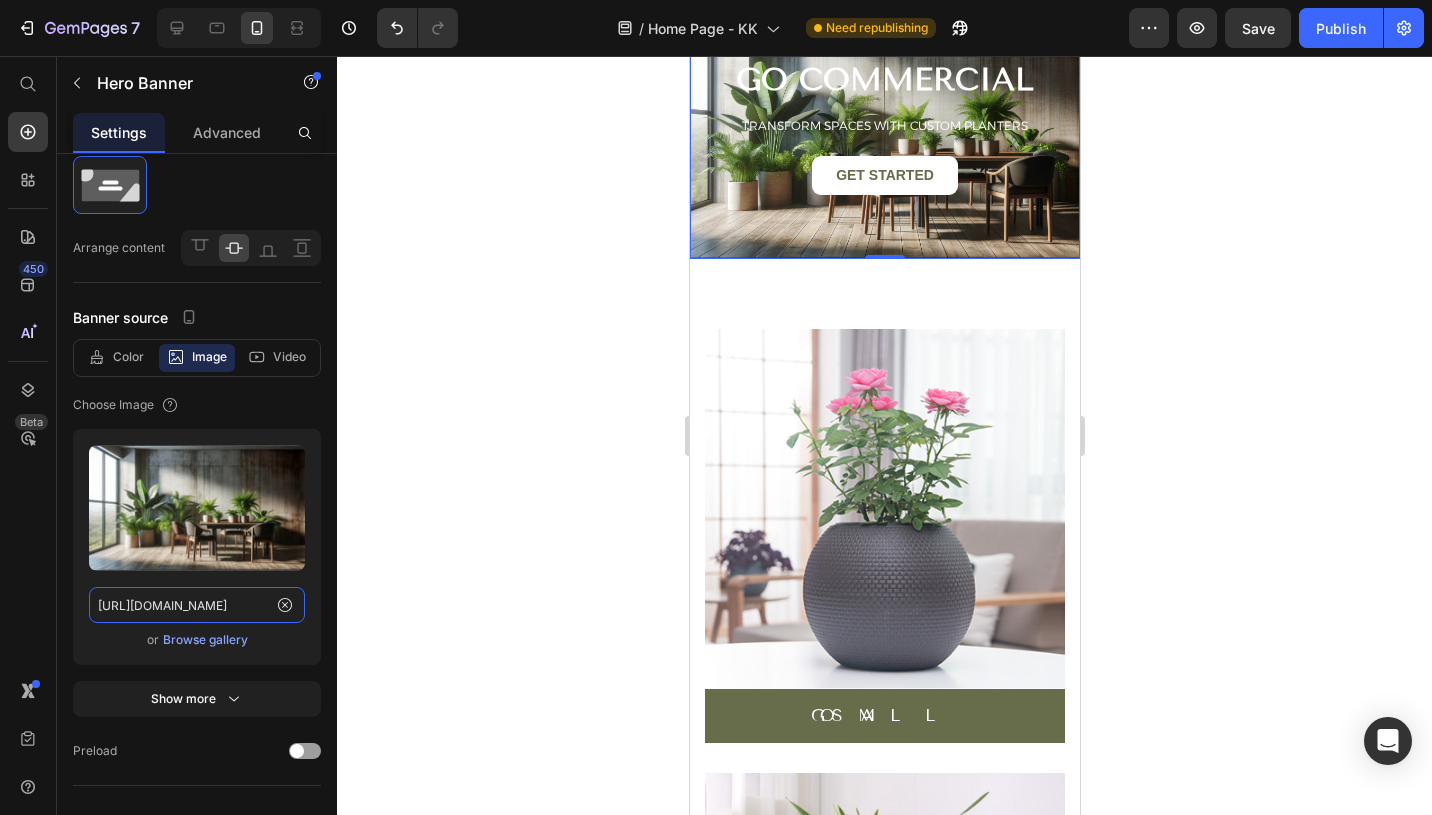 type on "[URL][DOMAIN_NAME]" 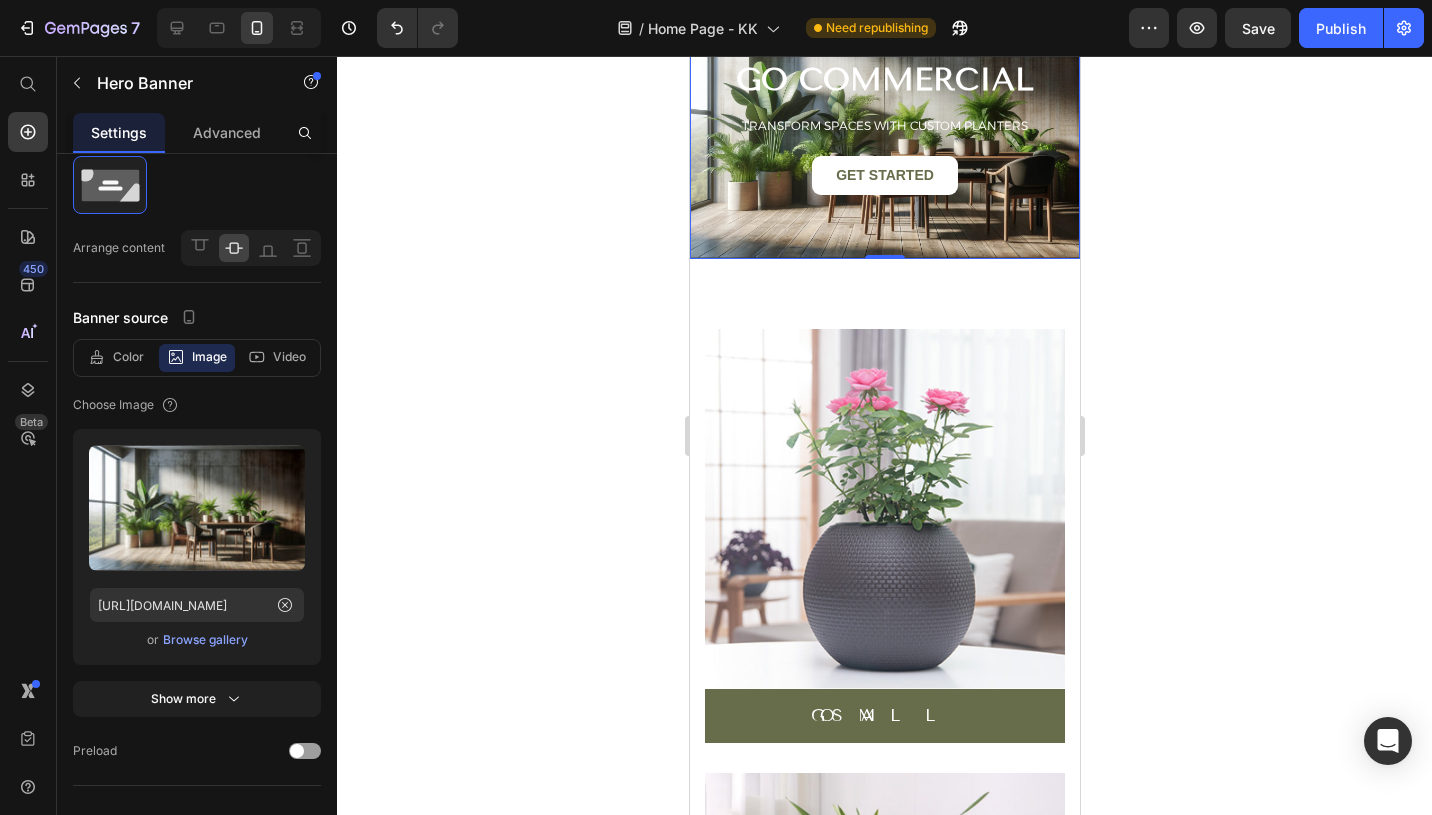 scroll, scrollTop: 0, scrollLeft: 0, axis: both 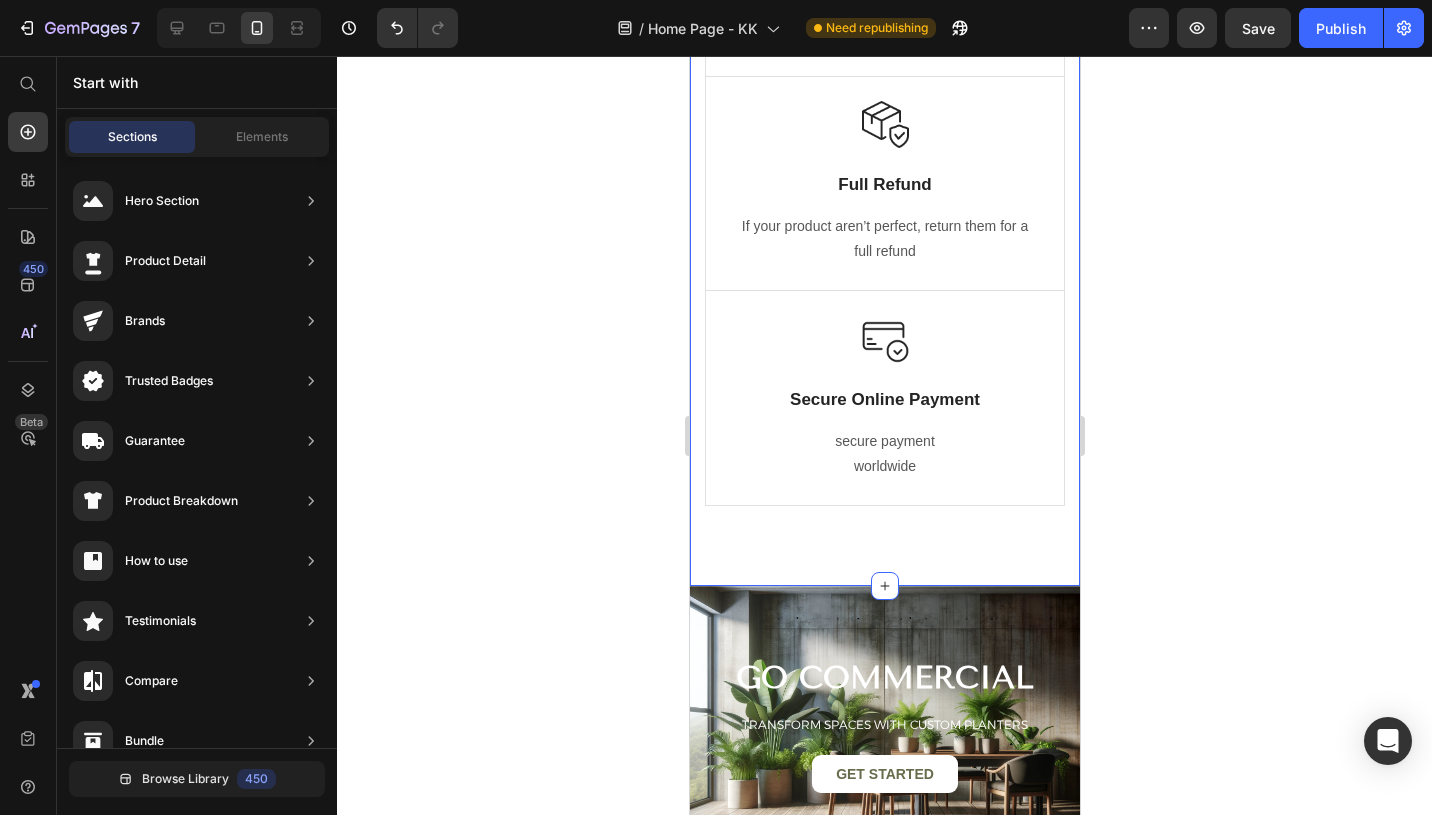 click on "Image Free Shipping Text Block Free shipping on any order of $150  or more. Text block Row Image Full Refund Text Block If your product aren’t perfect, return them for a full refund Text block Row Image Secure Online Payment Text Block secure payment worldwide Text block Row Row Image Free Shipping Text Block Free shipping on any order of $150  or more. Text block Row Image Full Refund Text Block If your product aren’t perfect, return them for a full refund Text block Row Image Secure Online Payment Text Block secure payment worldwide Text block Row Row Section 6" at bounding box center (884, 207) 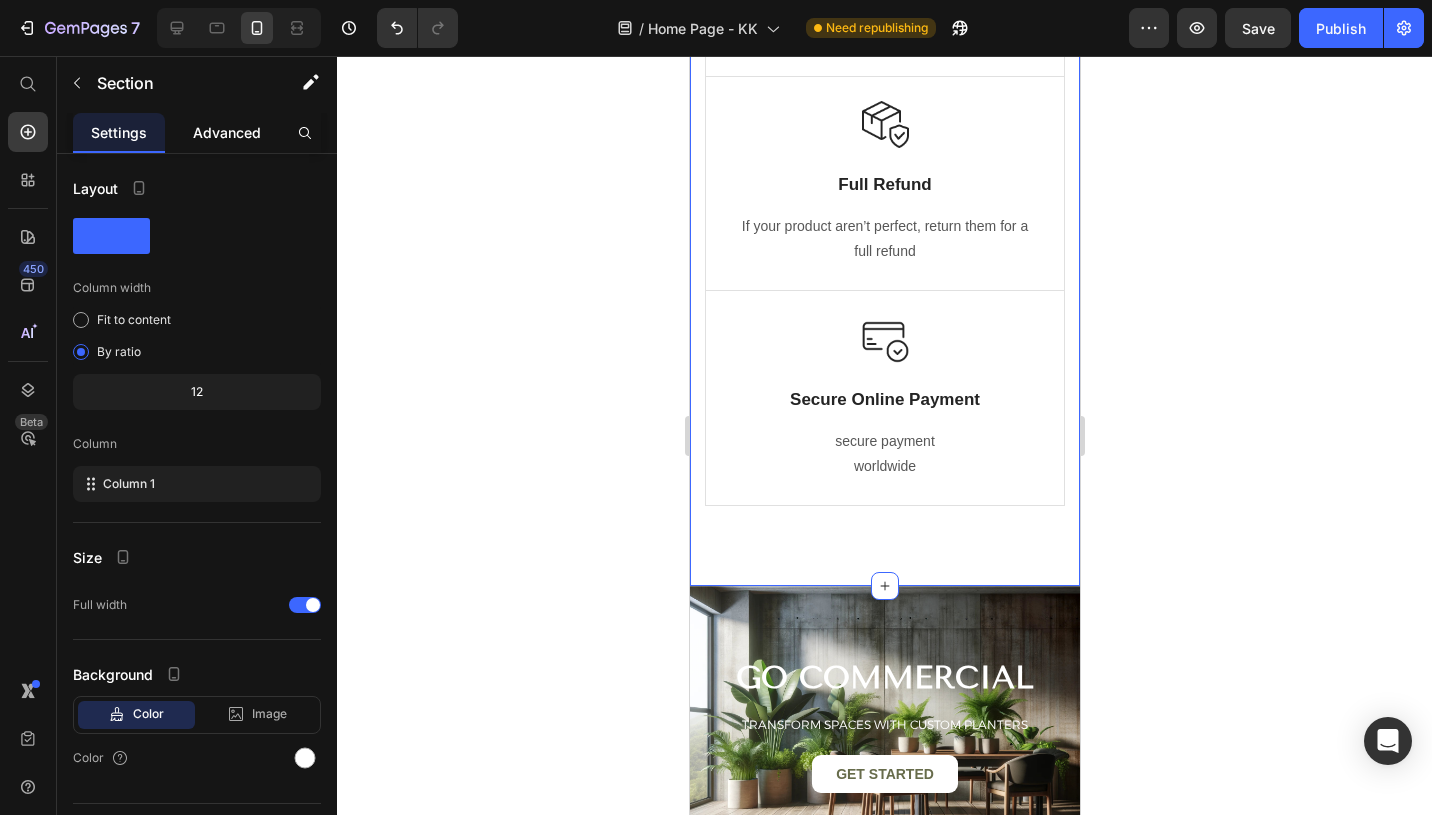 click on "Advanced" at bounding box center [227, 132] 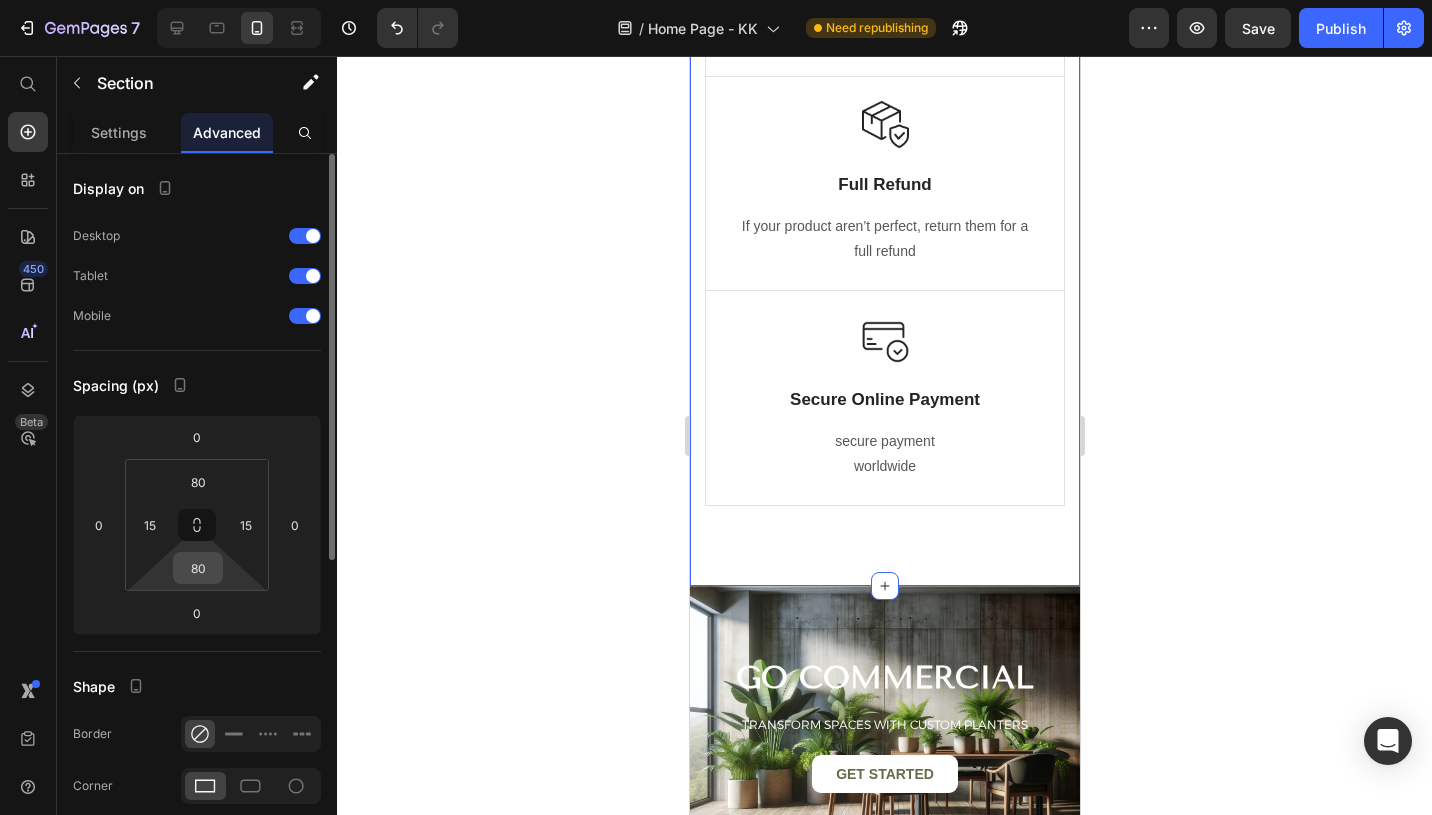 click on "80" at bounding box center (198, 568) 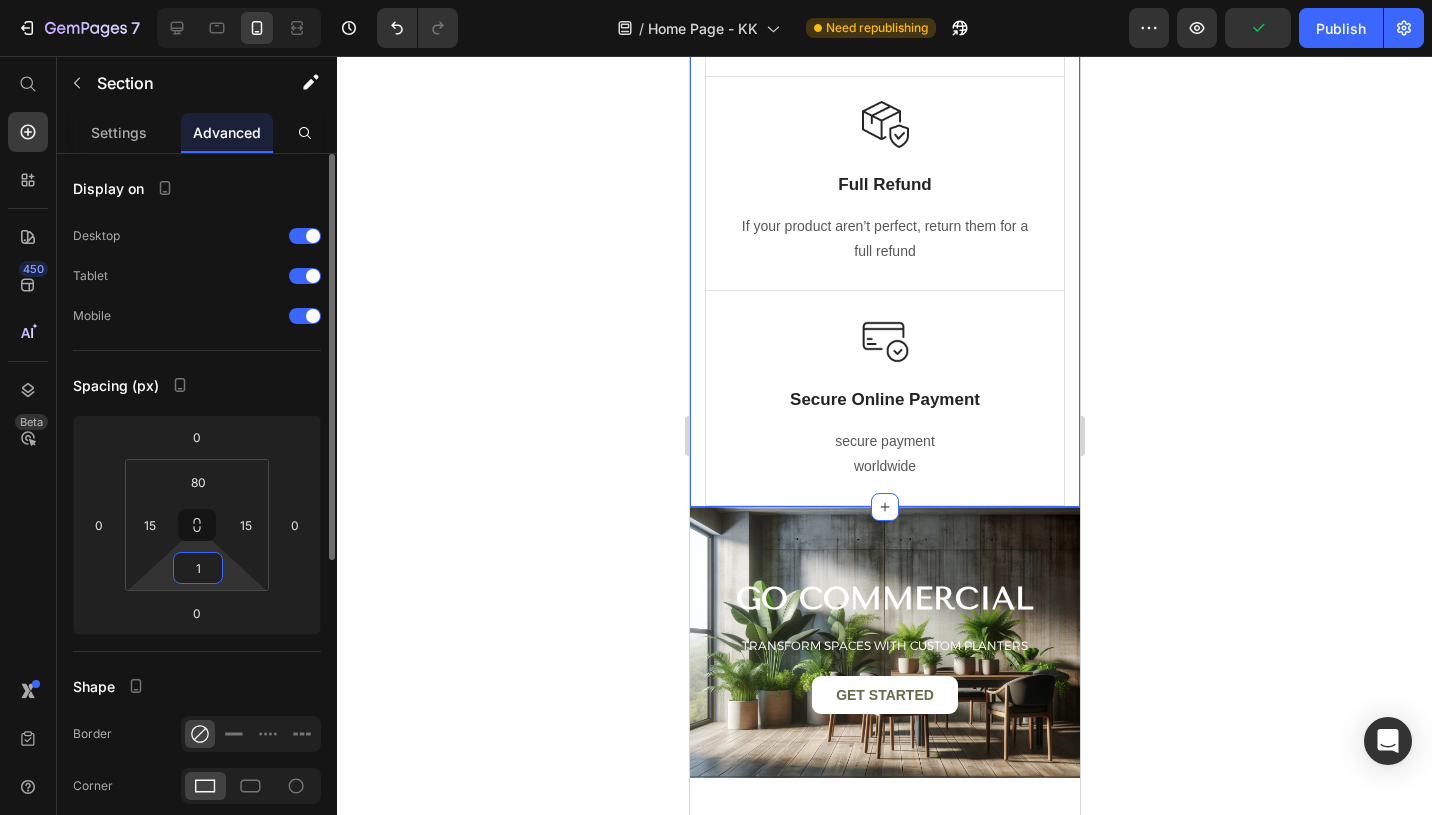 type on "15" 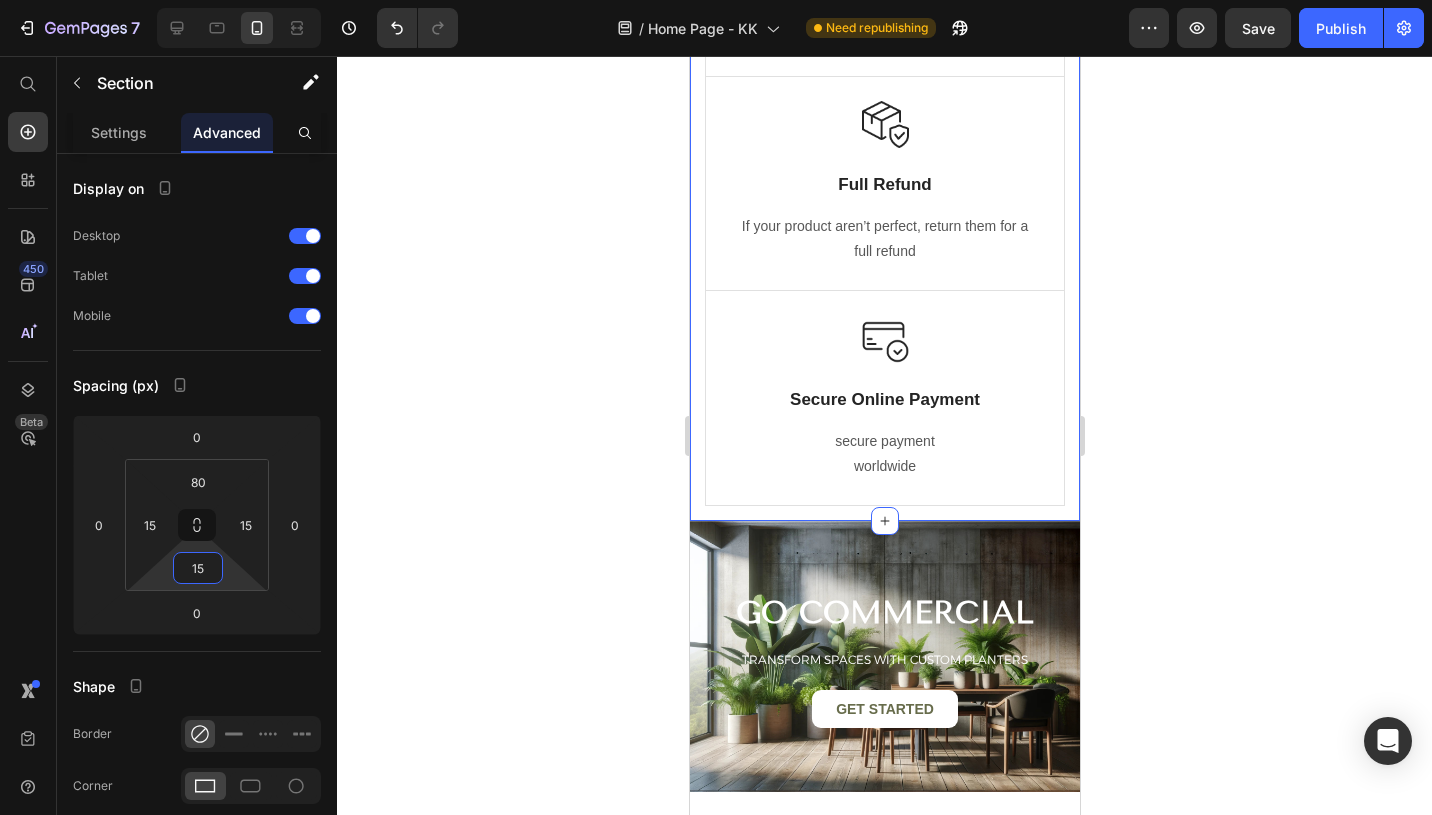 click 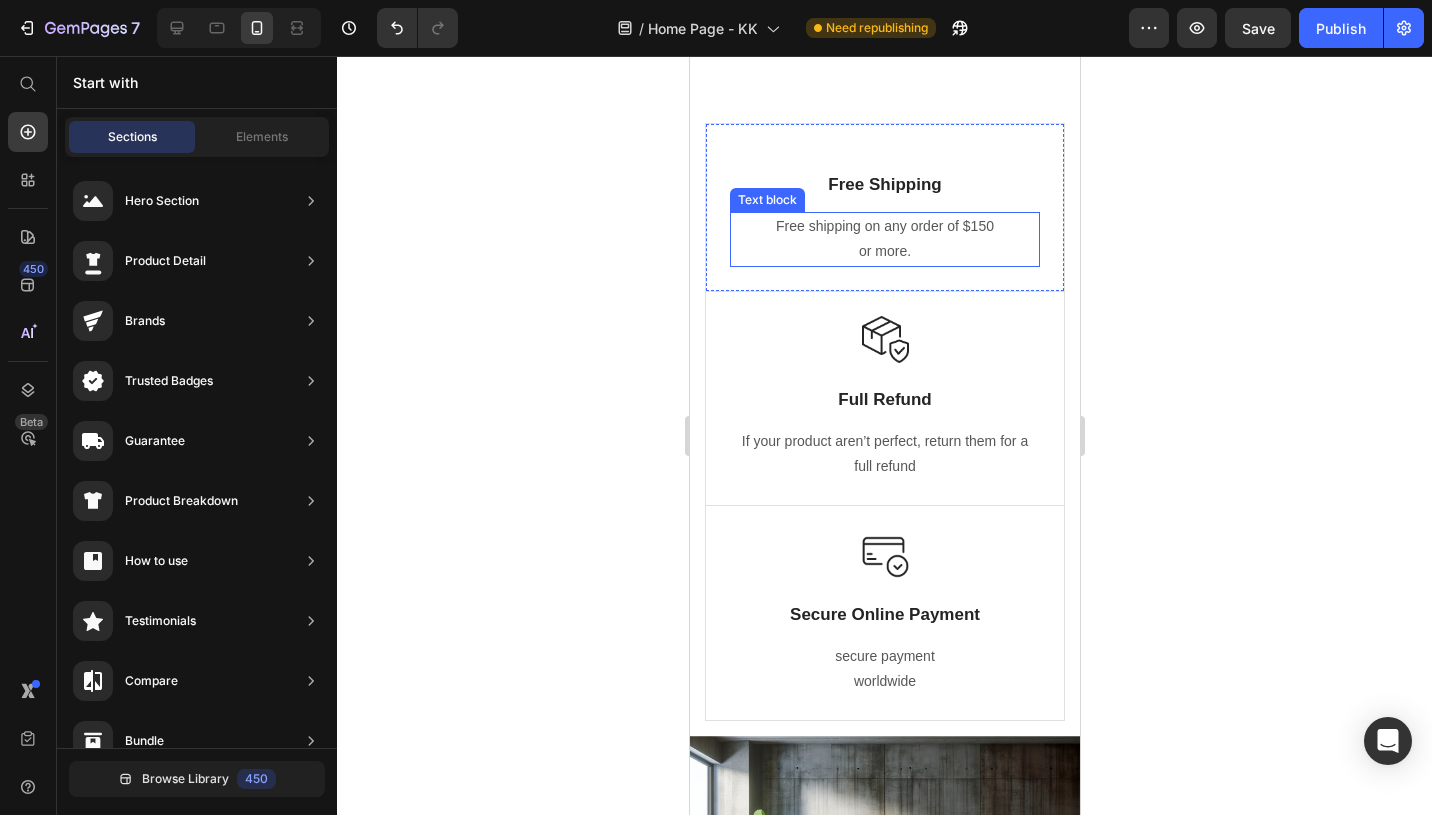 scroll, scrollTop: 4442, scrollLeft: 0, axis: vertical 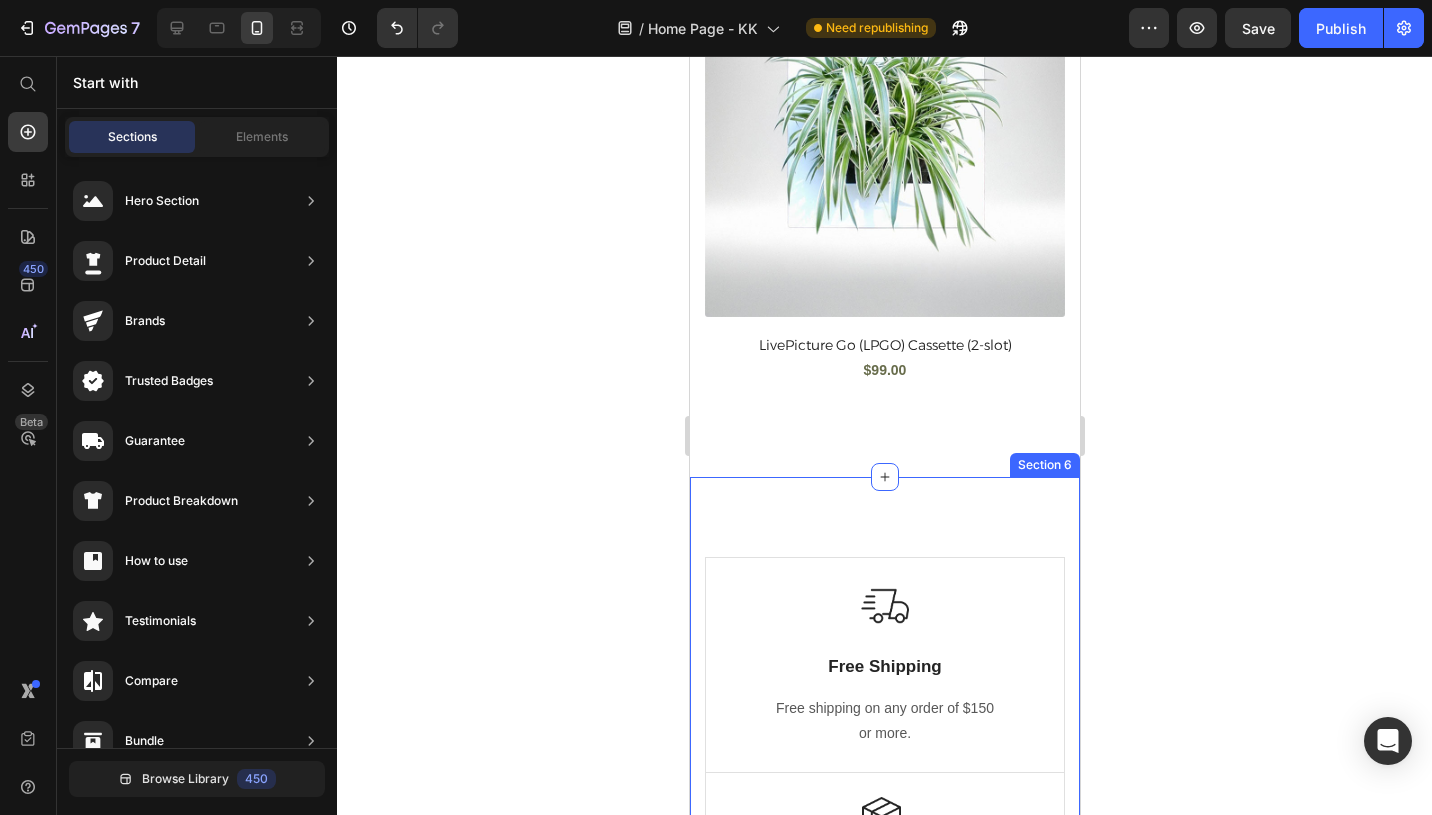 click on "Image Free Shipping Text Block Free shipping on any order of $150  or more. Text block Row Image Full Refund Text Block If your product aren’t perfect, return them for a full refund Text block Row Image Secure Online Payment Text Block secure payment worldwide Text block Row Row Image Free Shipping Text Block Free shipping on any order of $150  or more. Text block Row Image Full Refund Text Block If your product aren’t perfect, return them for a full refund Text block Row Image Secure Online Payment Text Block secure payment worldwide Text block Row Row Section 6" at bounding box center [884, 847] 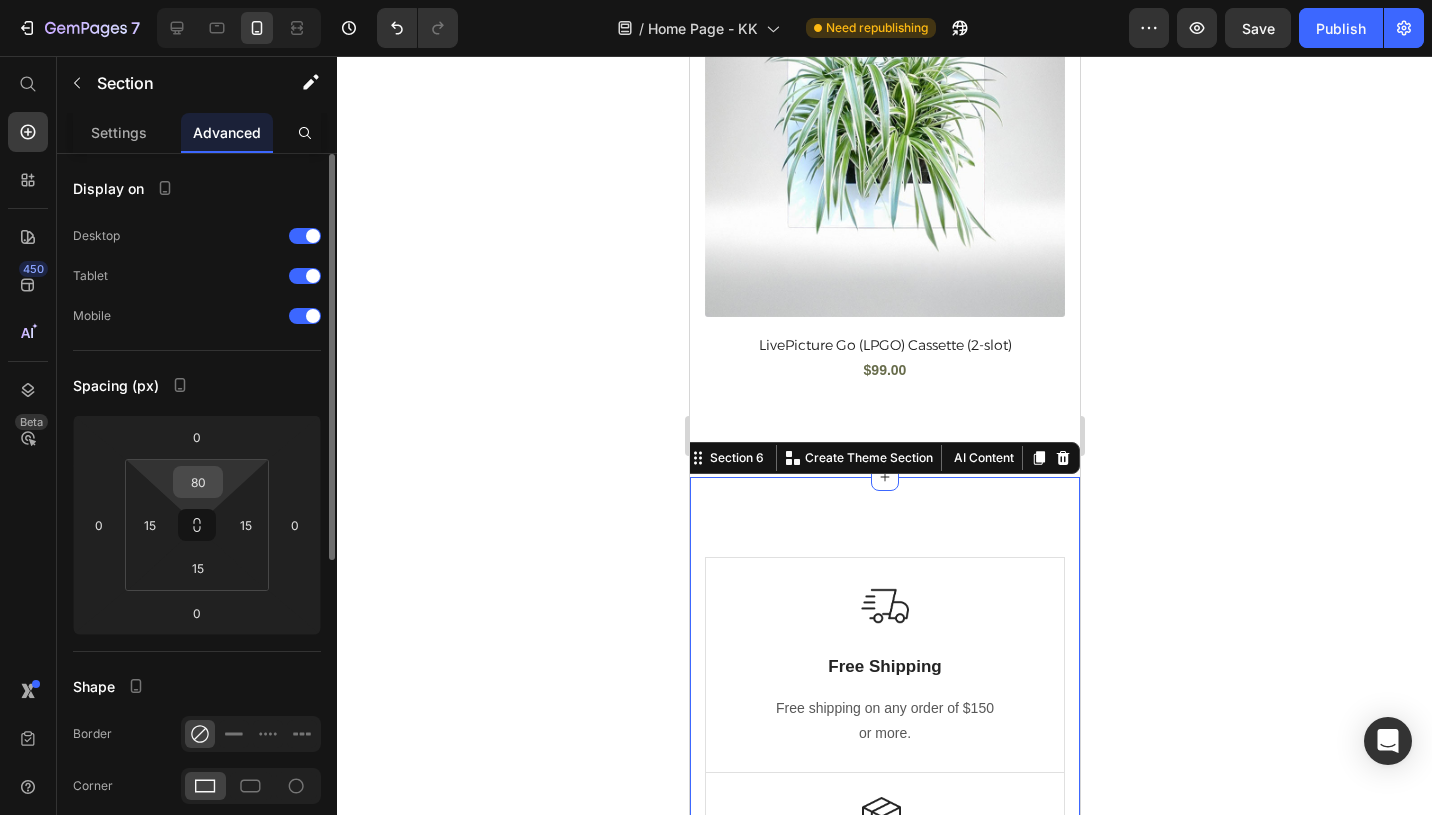 click on "80" at bounding box center [198, 482] 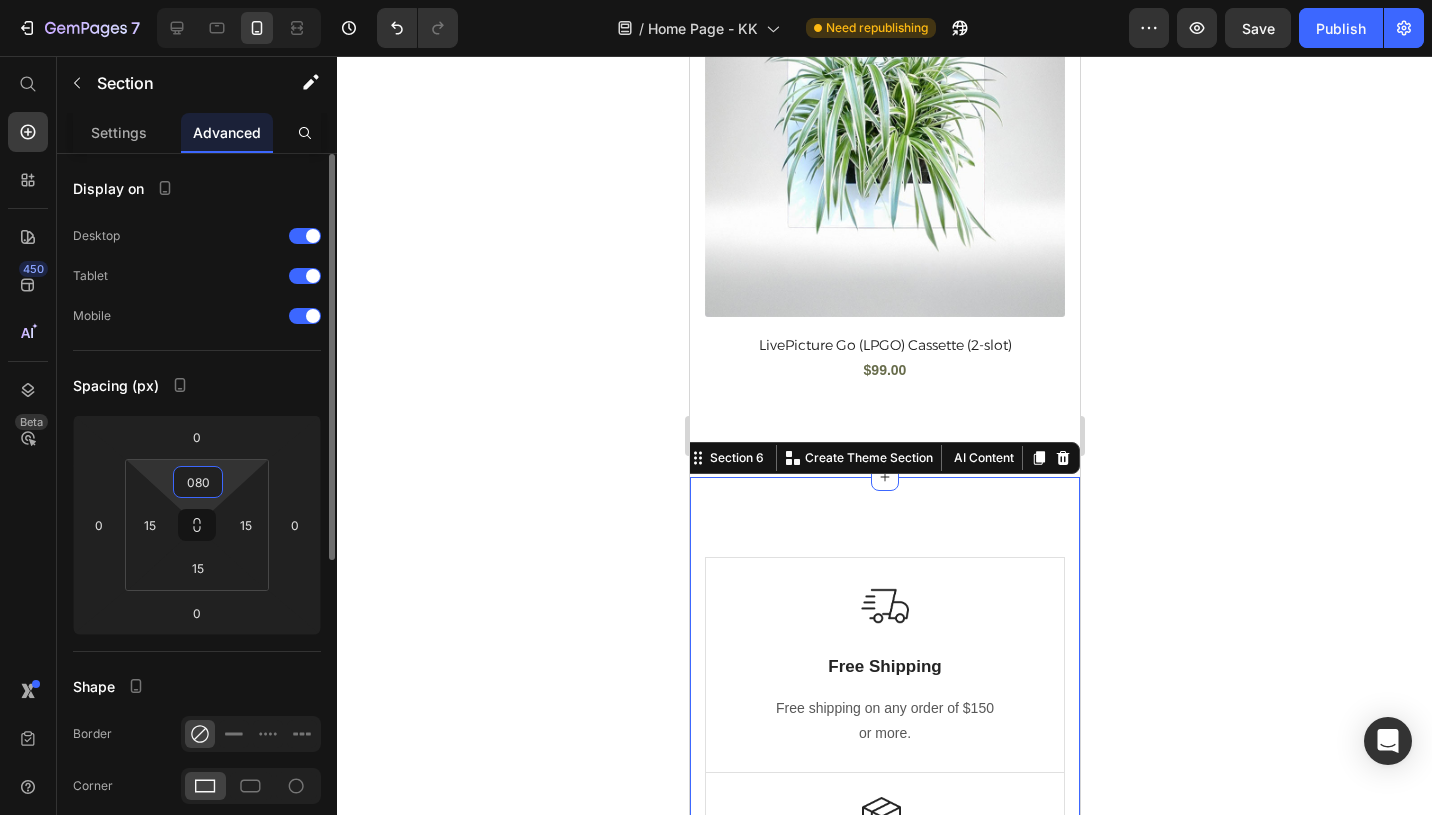 type on "0" 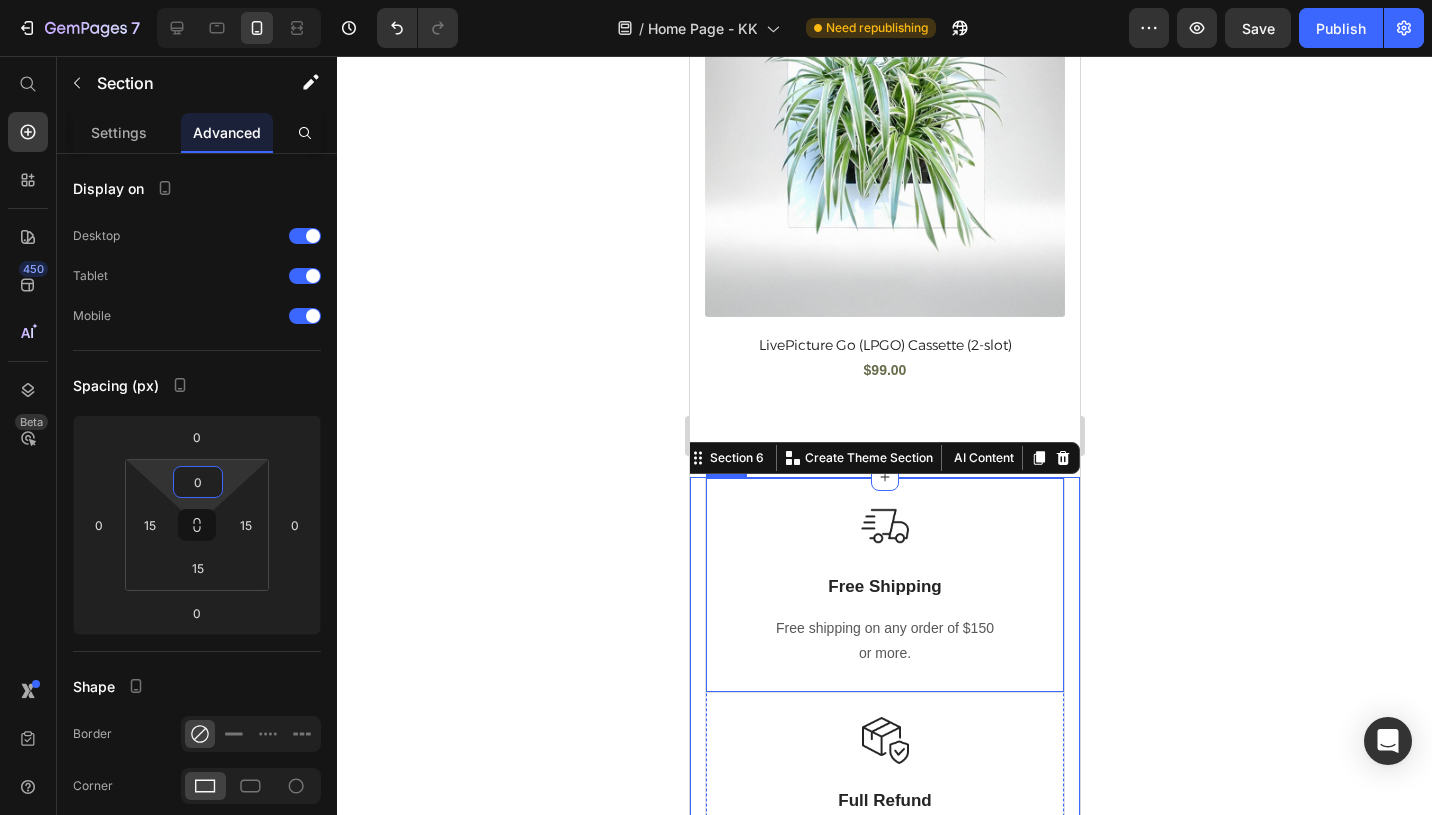 click 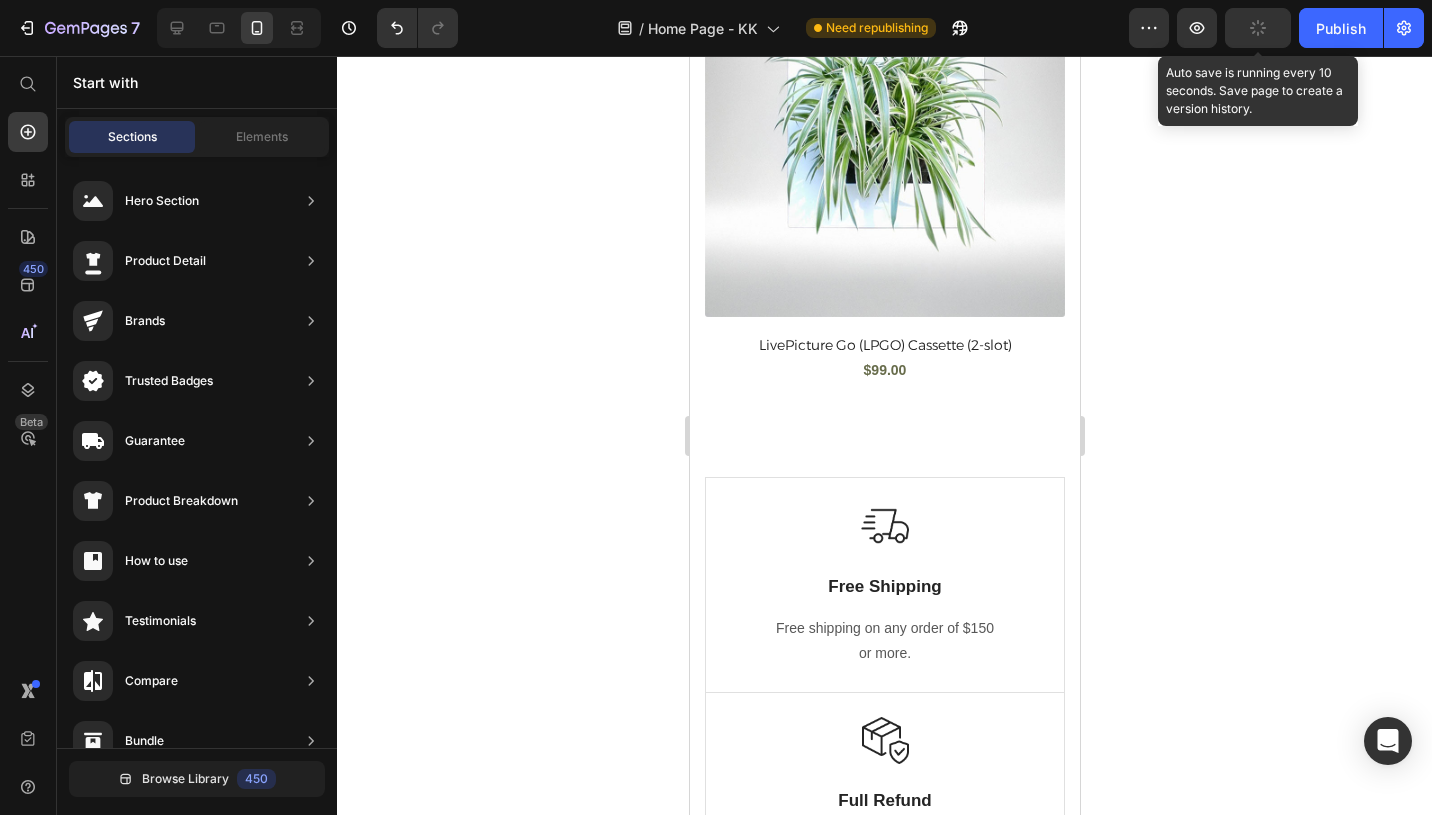 click 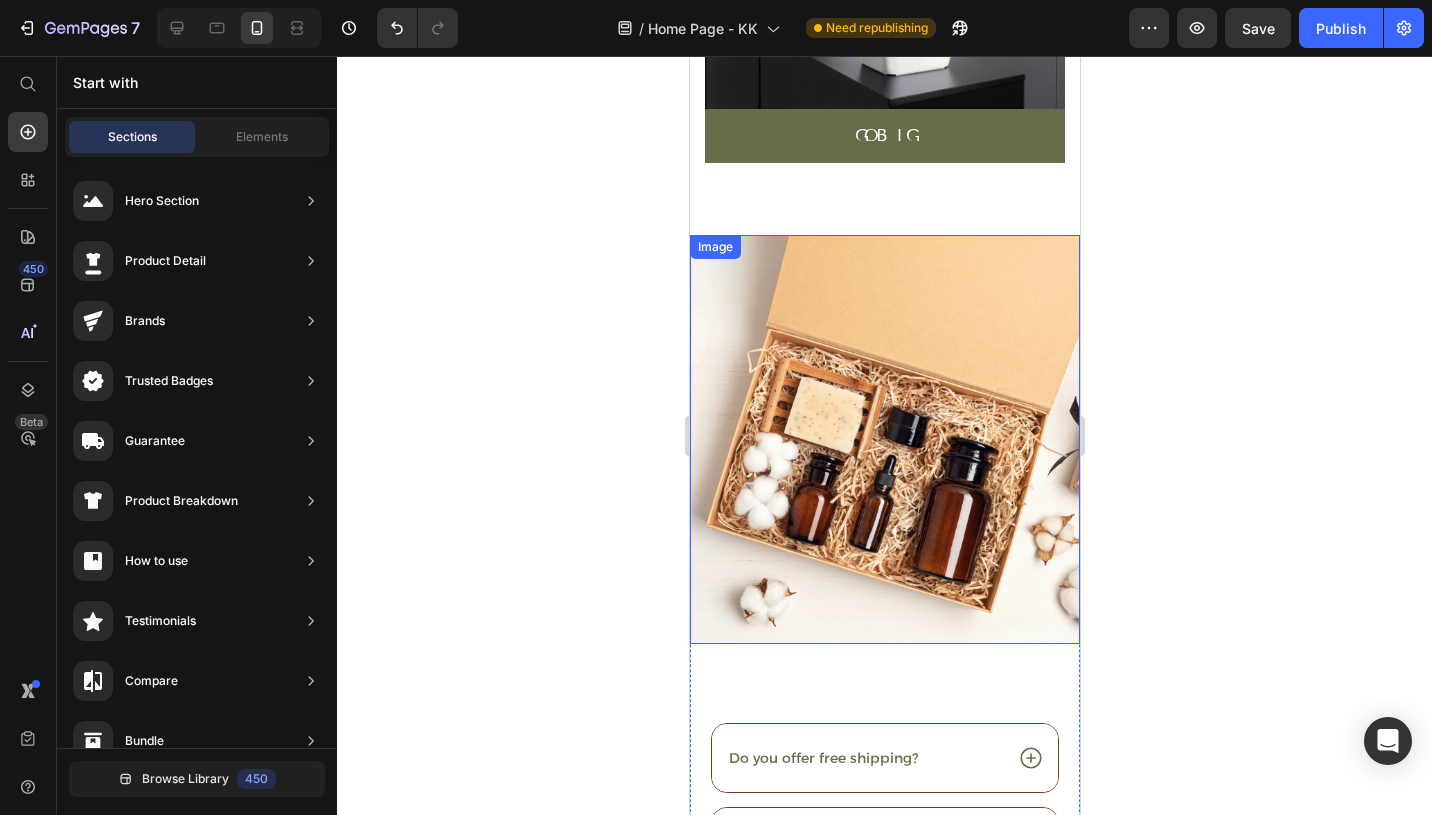 scroll, scrollTop: 6911, scrollLeft: 0, axis: vertical 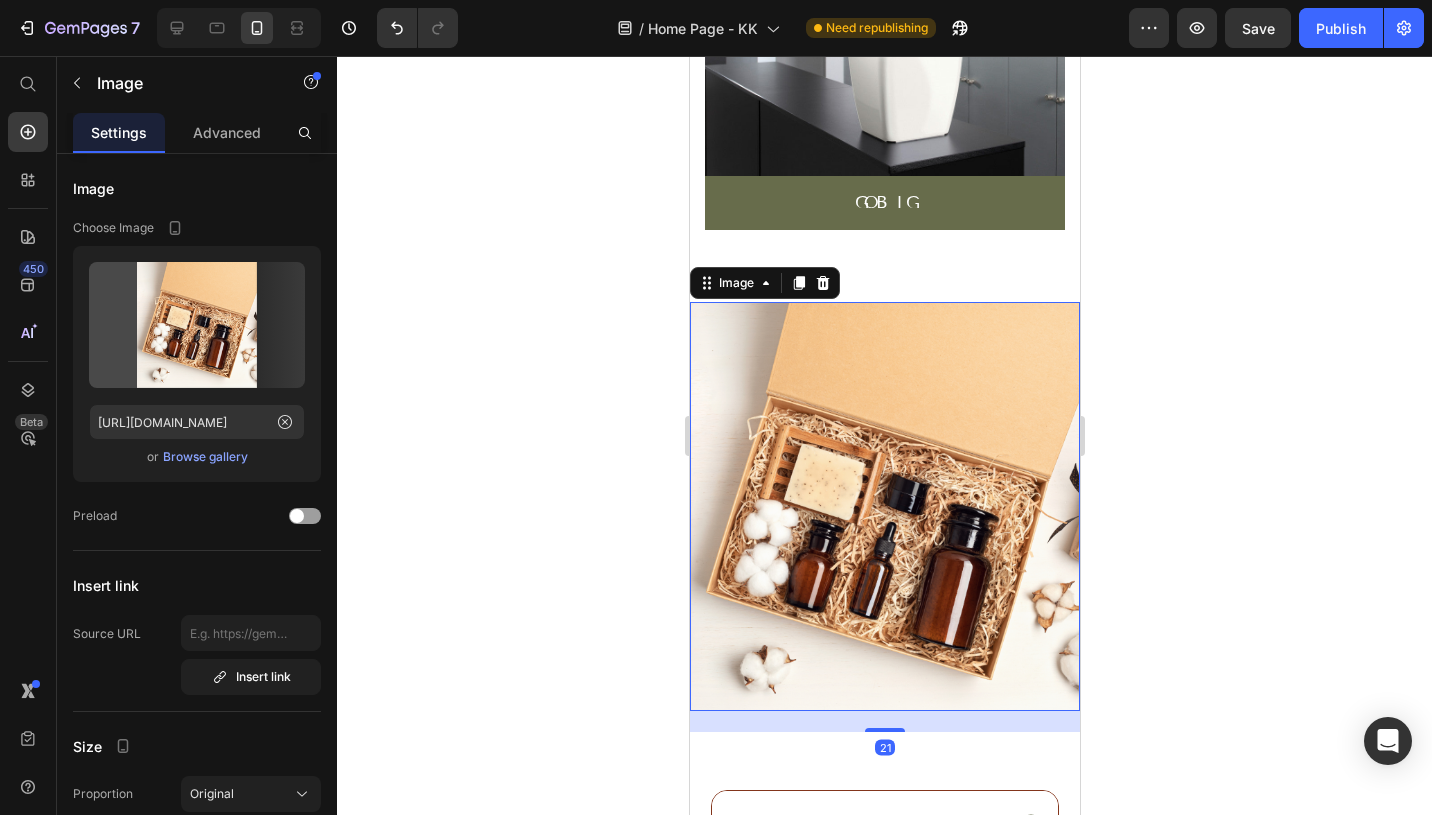 click at bounding box center [884, 506] 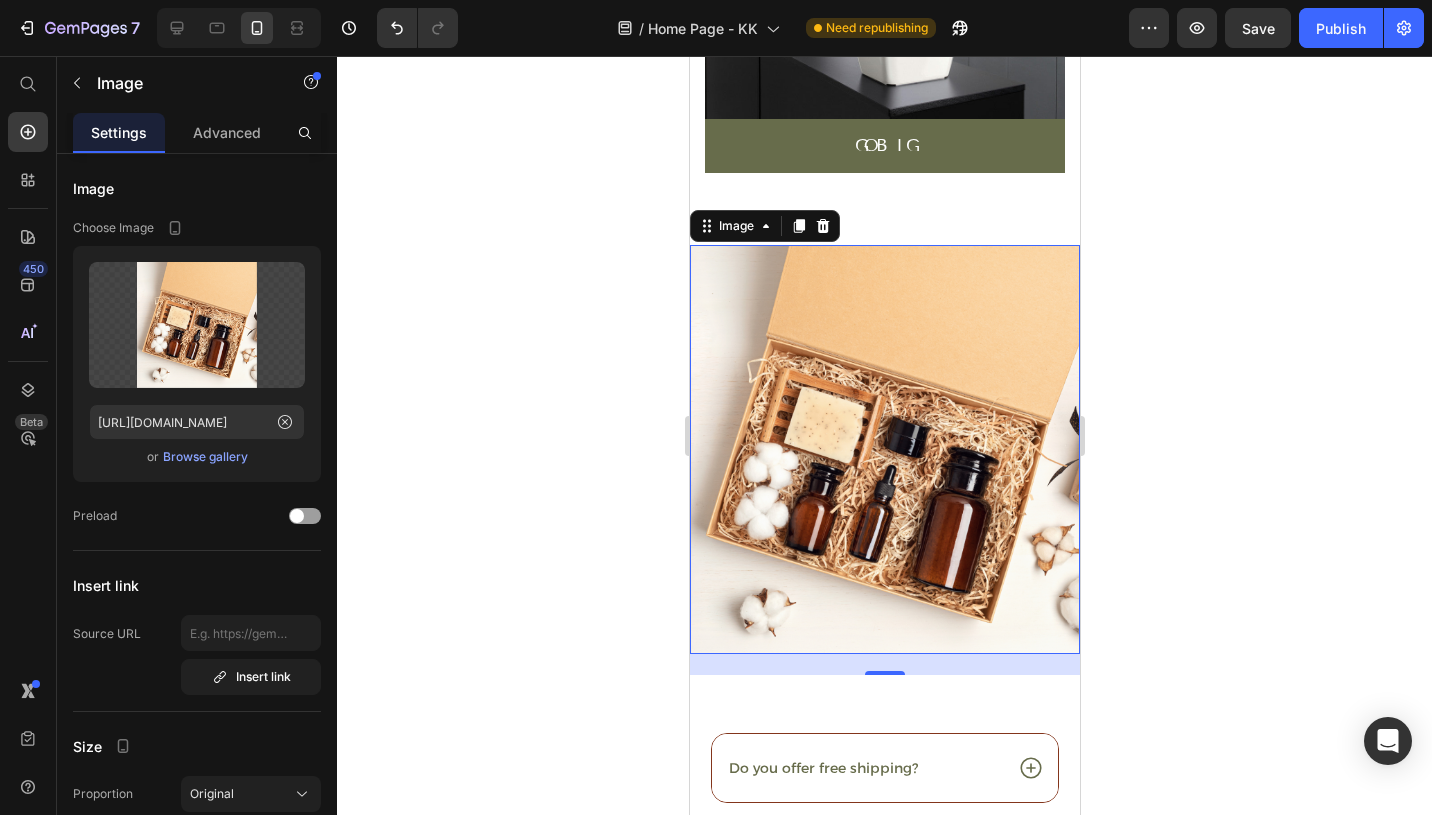 scroll, scrollTop: 6967, scrollLeft: 0, axis: vertical 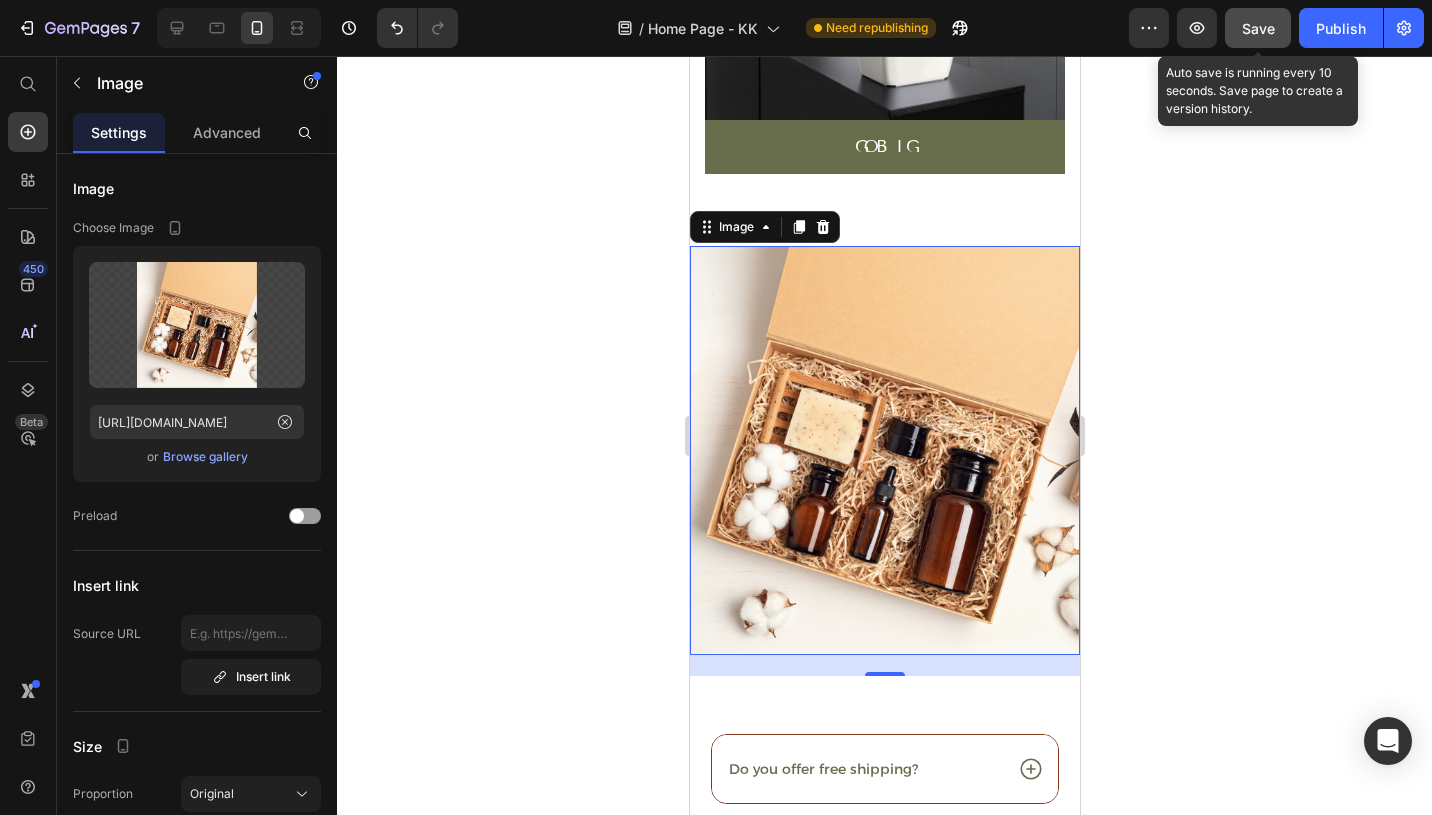 click on "Save" 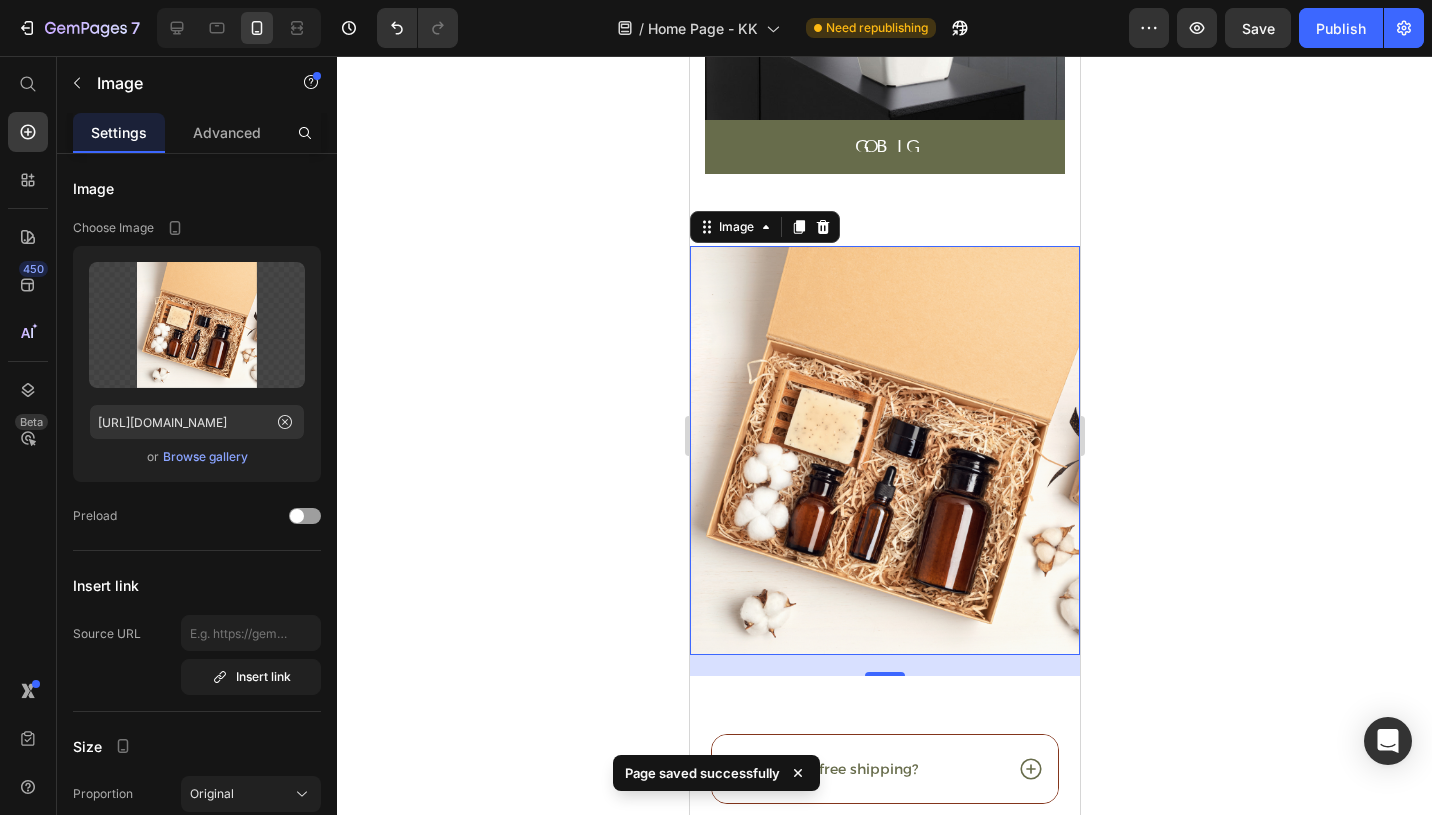 click at bounding box center [239, 28] 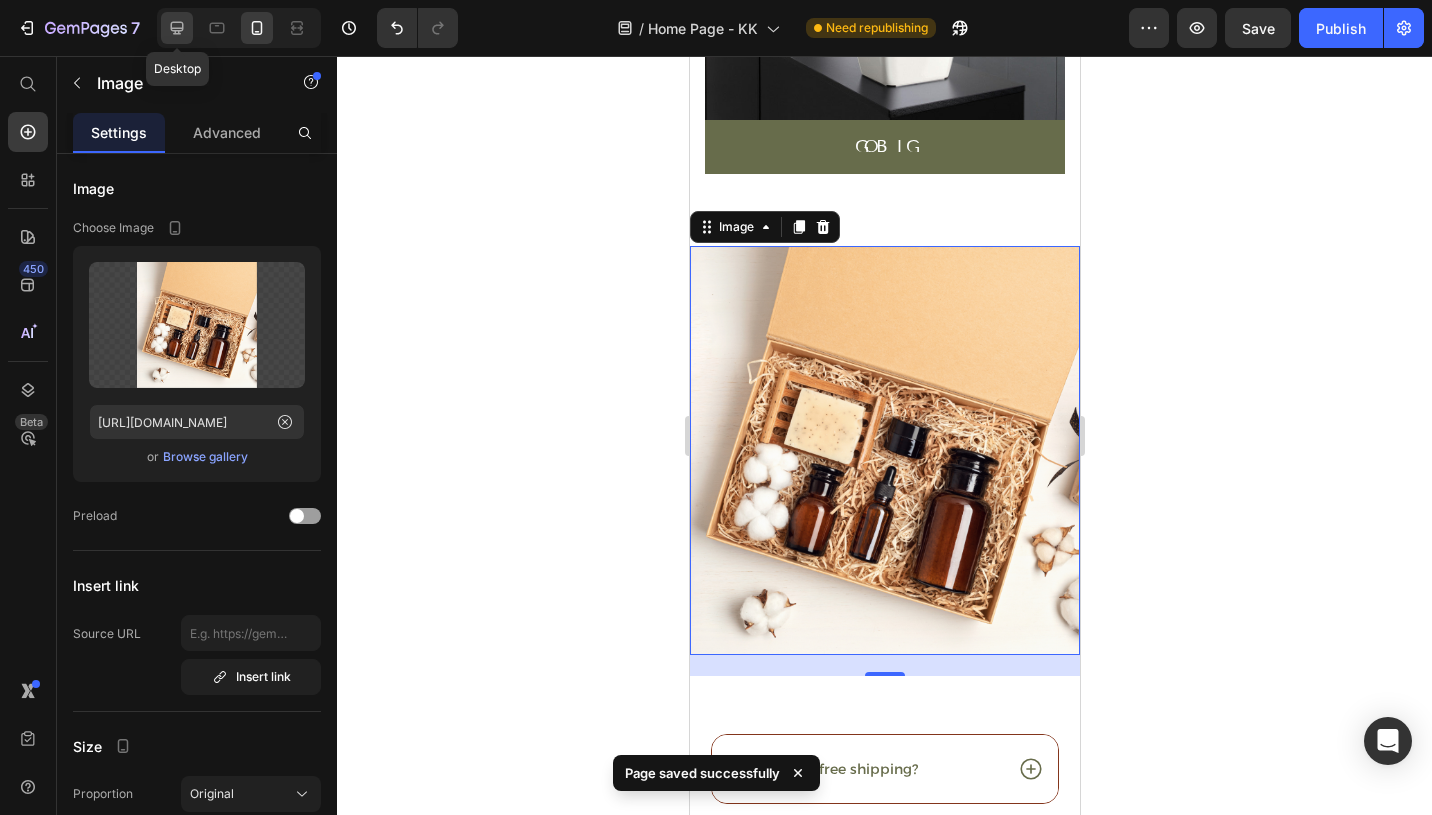 click 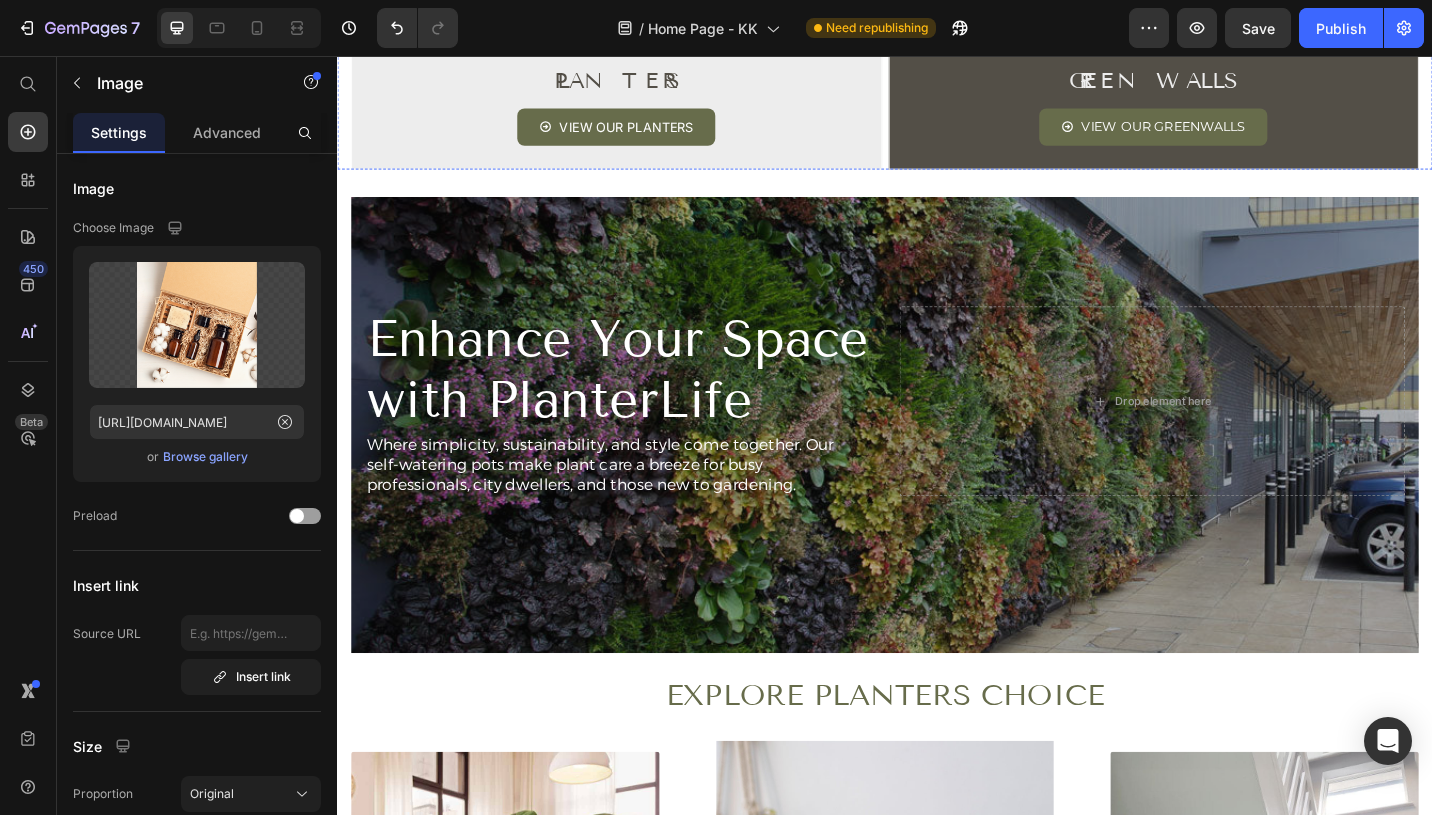 scroll, scrollTop: 1068, scrollLeft: 0, axis: vertical 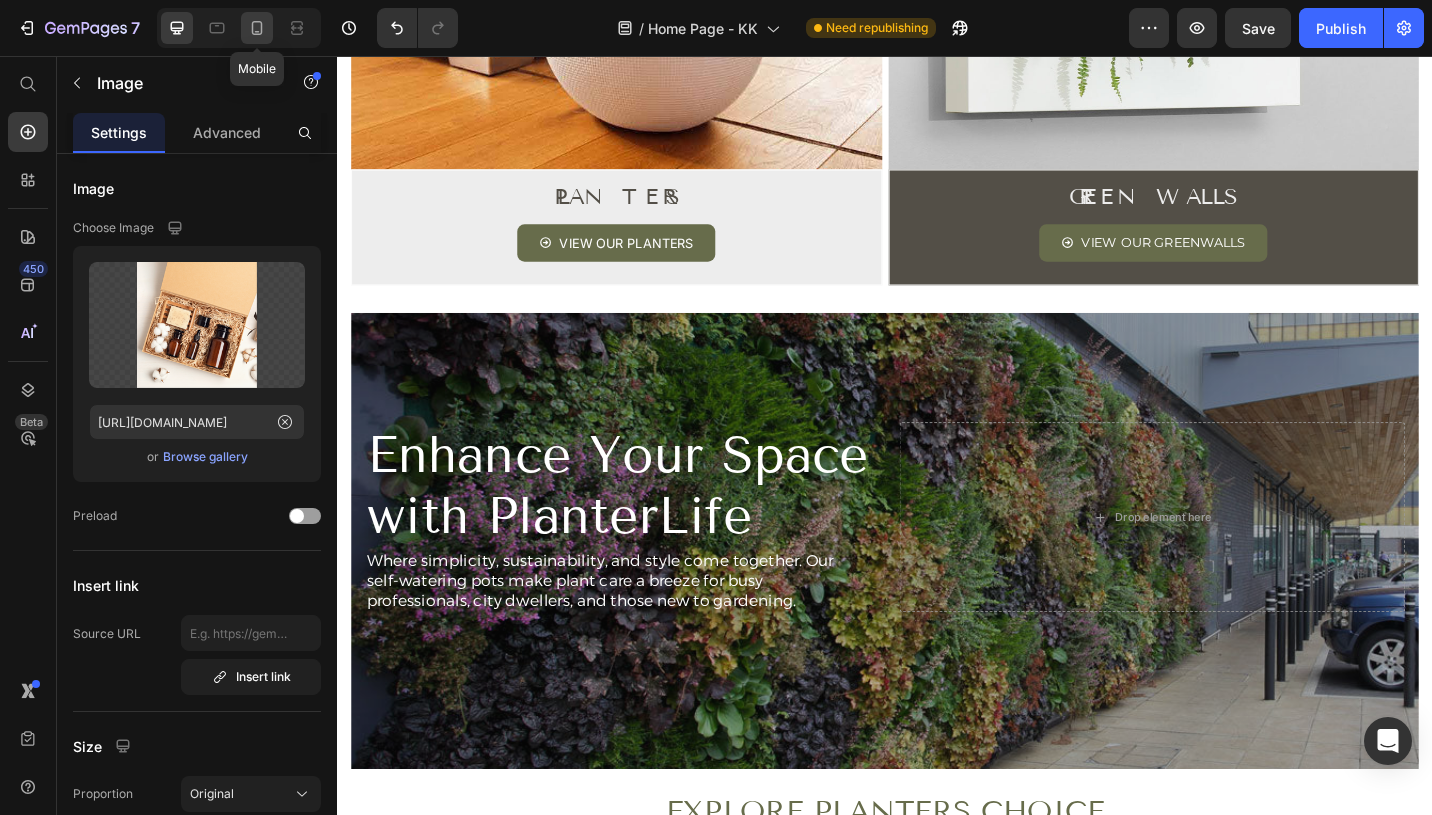 click 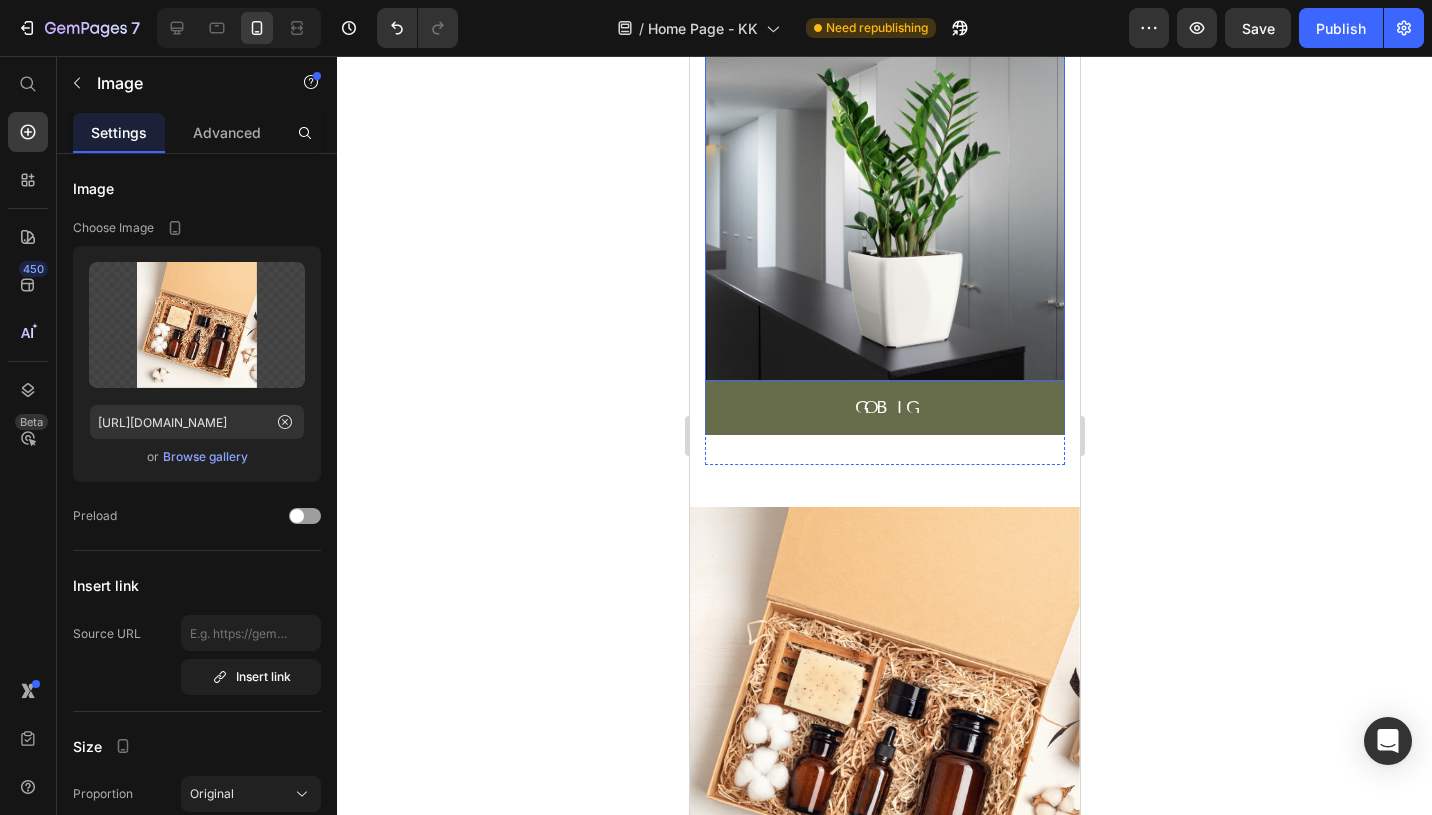 scroll, scrollTop: 6772, scrollLeft: 0, axis: vertical 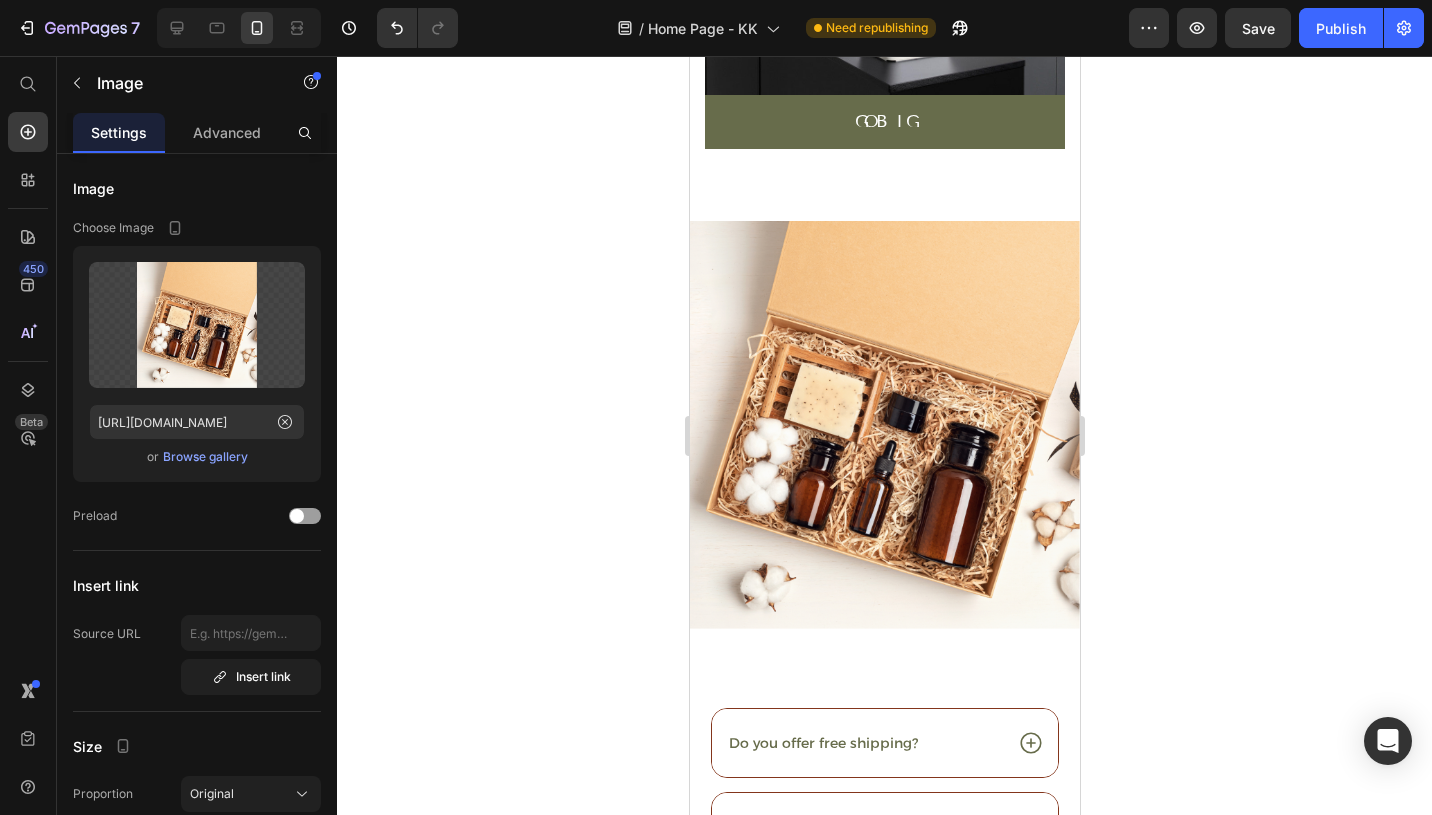 click at bounding box center [884, 425] 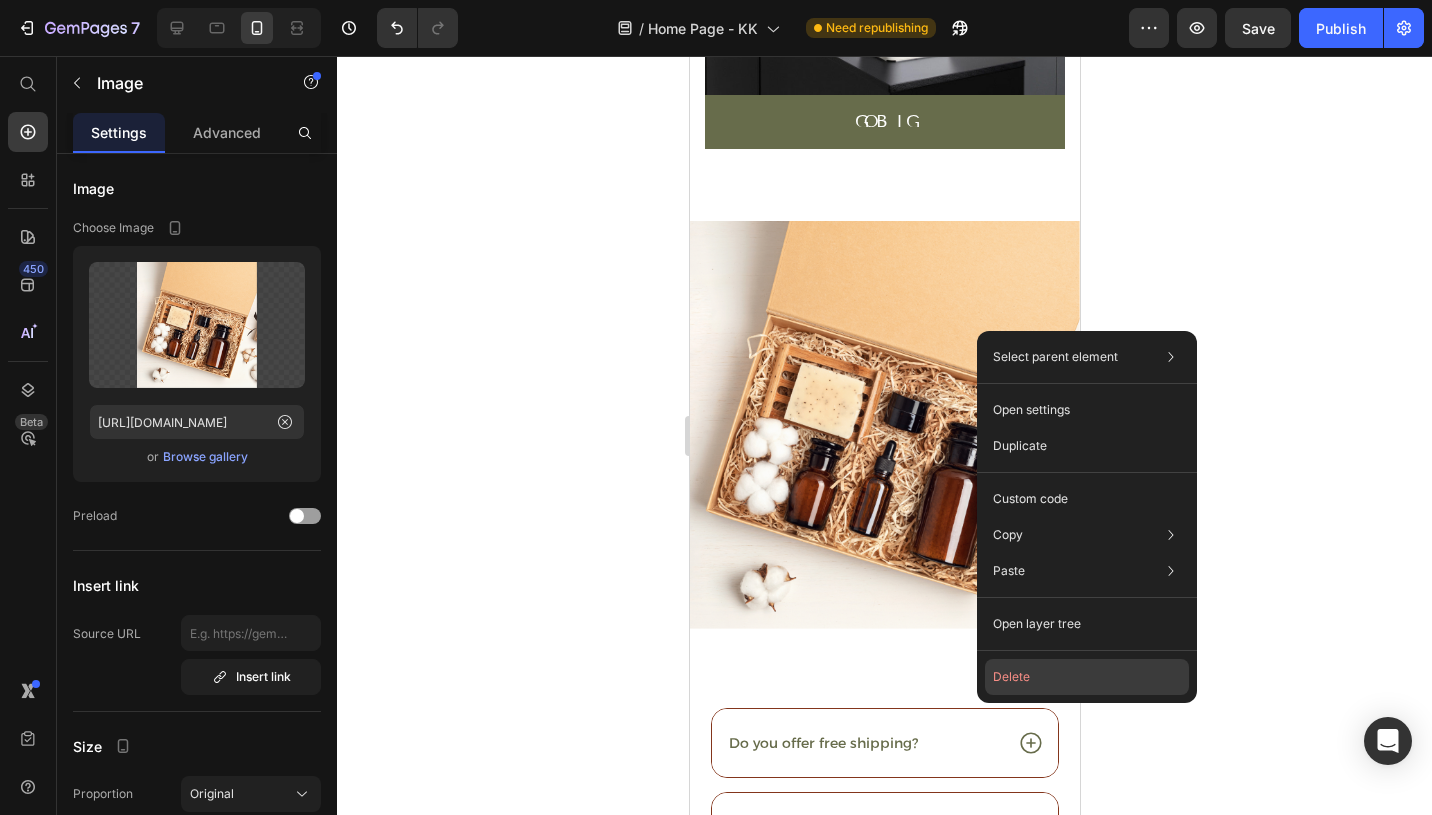 click on "Delete" 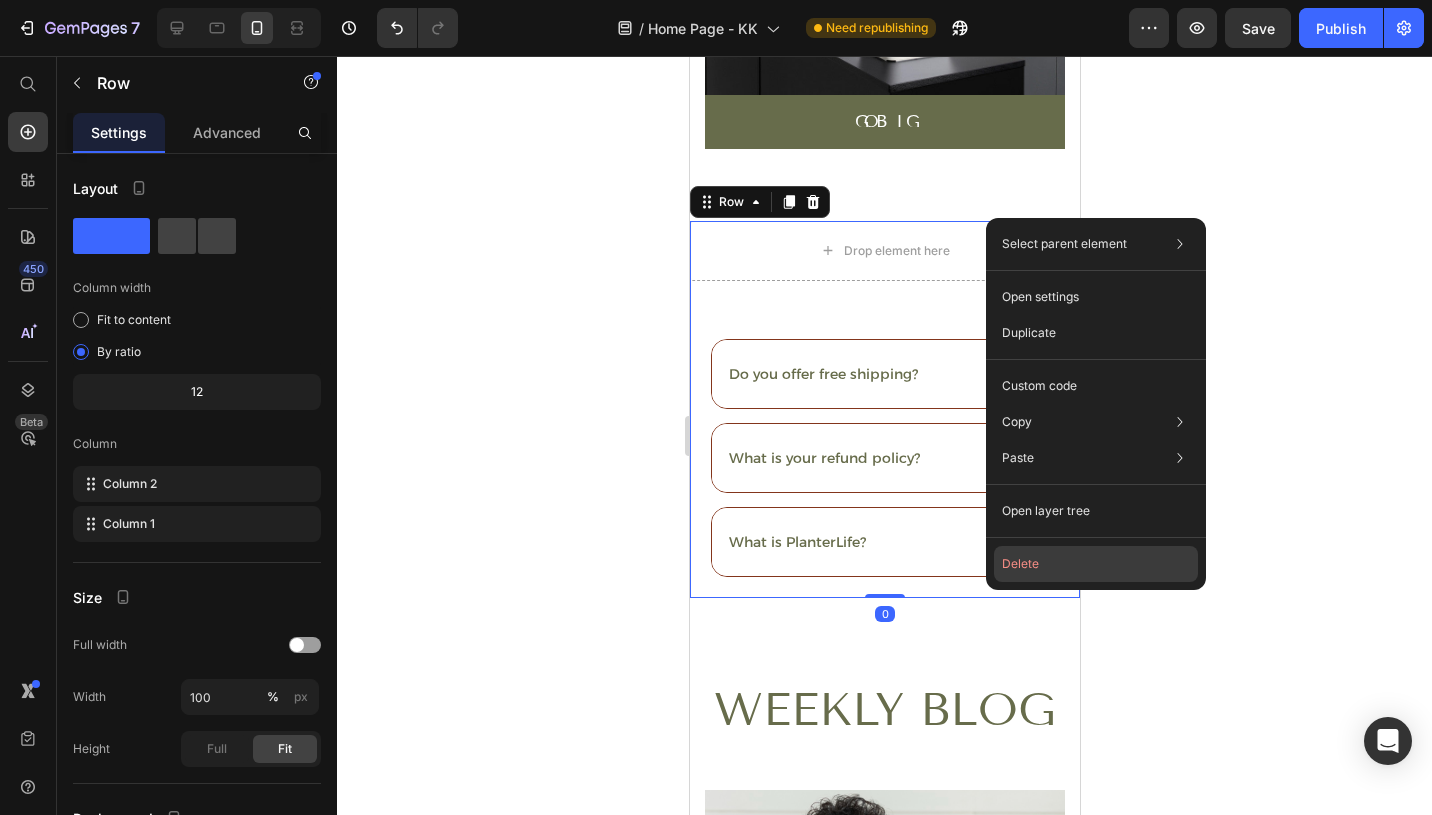 drag, startPoint x: 1032, startPoint y: 560, endPoint x: 342, endPoint y: 505, distance: 692.18854 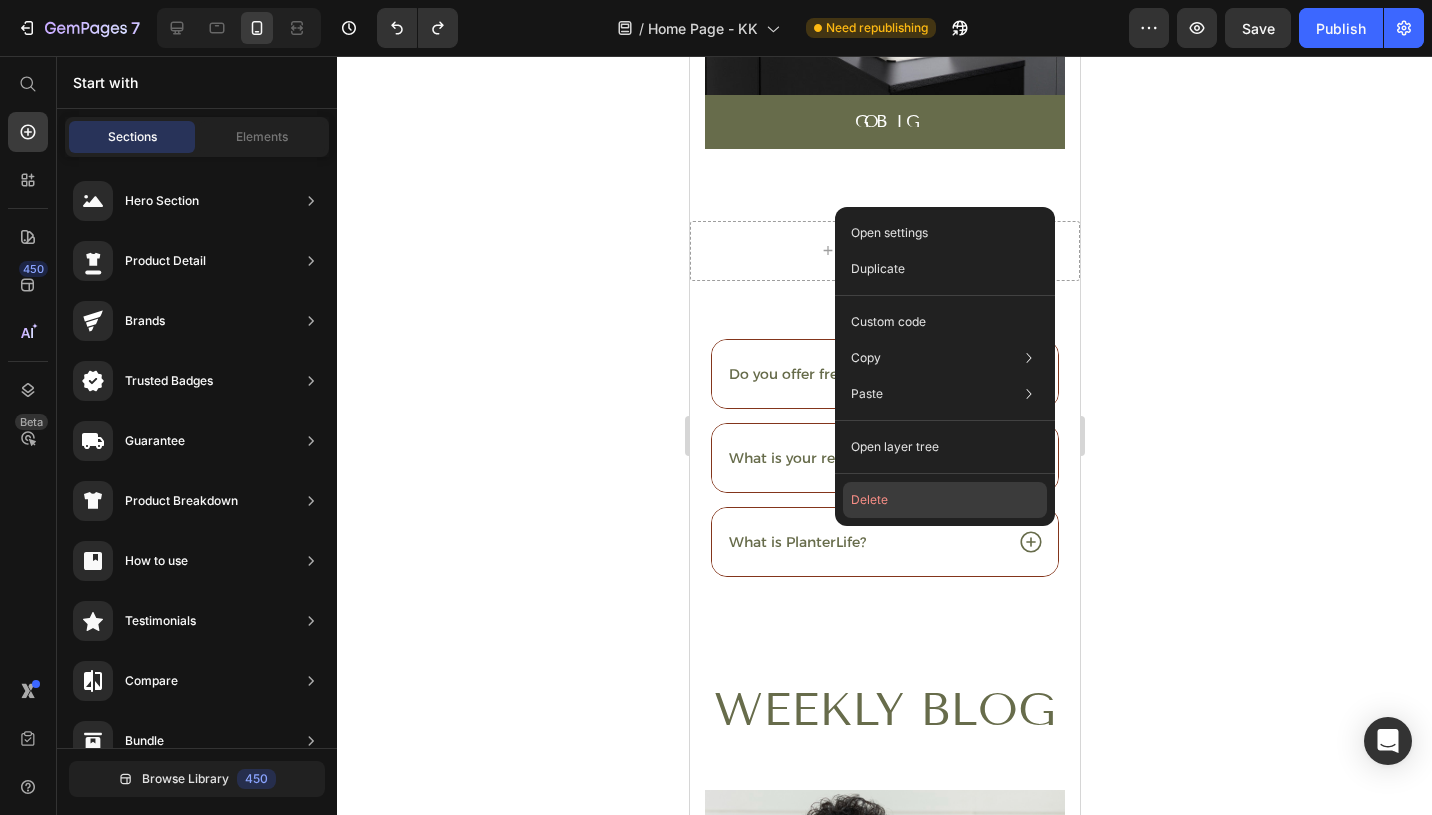 click on "Delete" 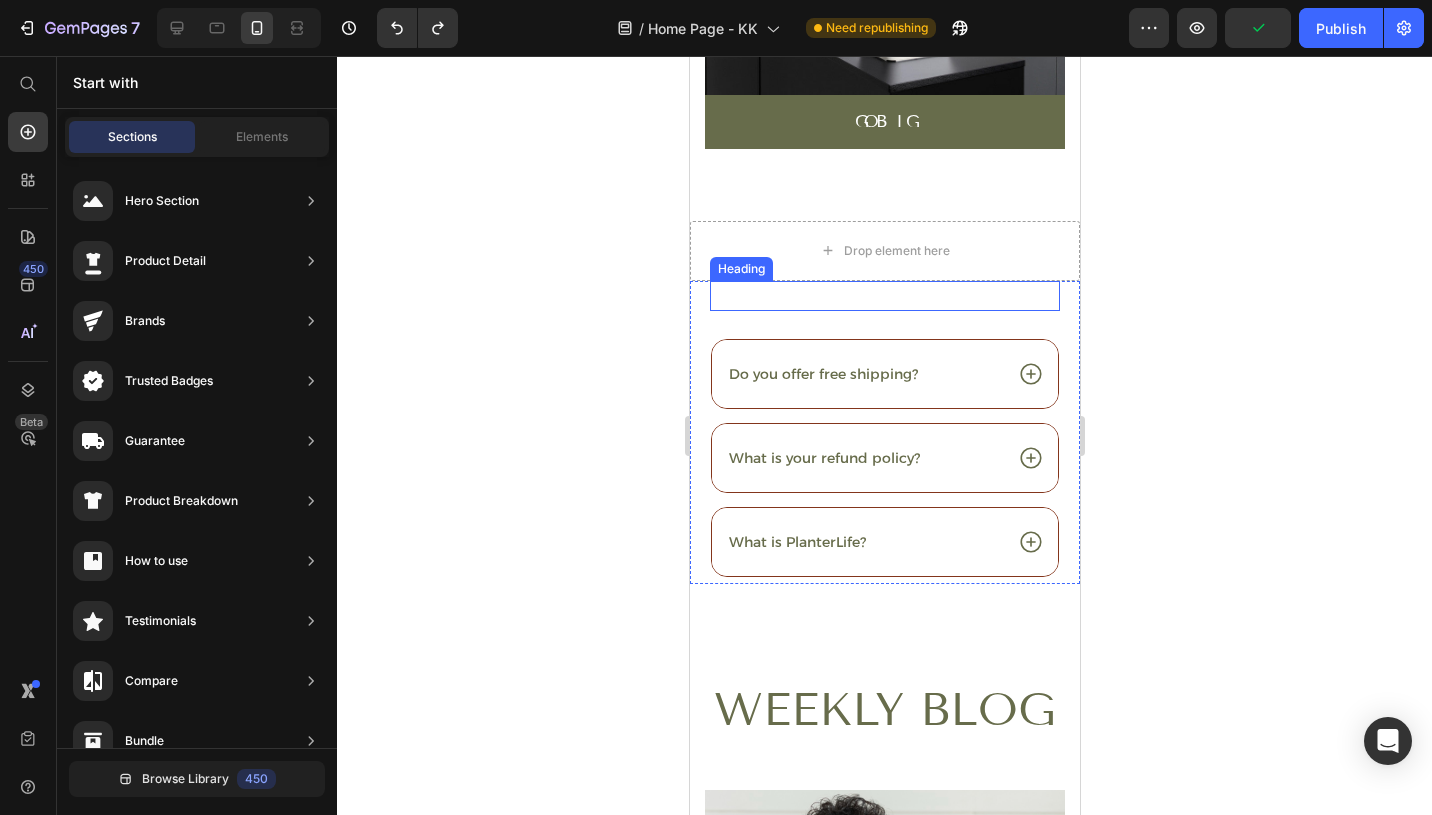 click on "Frequently asked questions" at bounding box center [884, 296] 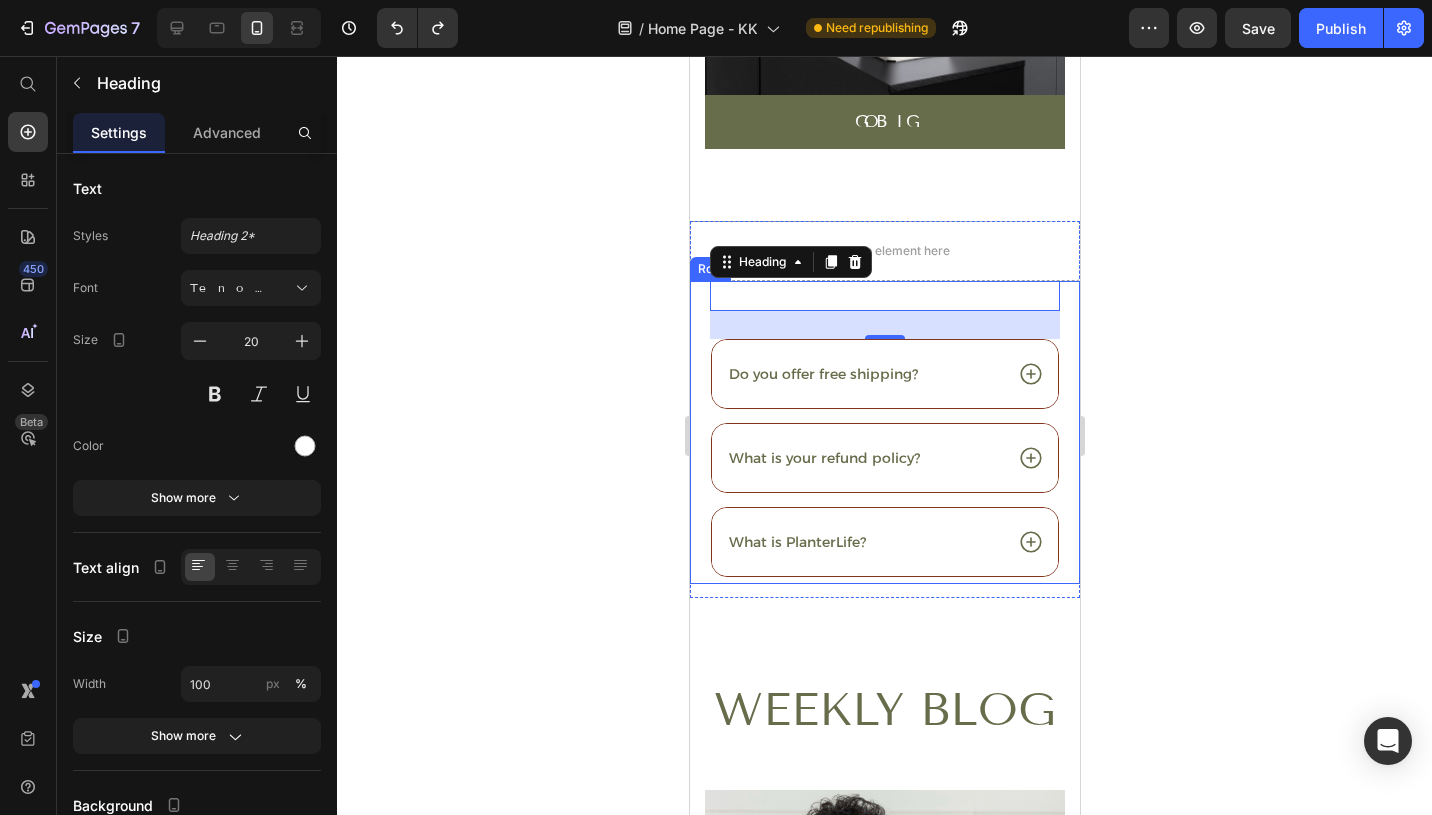 click on "Frequently asked questions Heading   28
Do you offer free shipping?
What is your refund policy?
What is PlanterLife? Accordion Row" at bounding box center [884, 432] 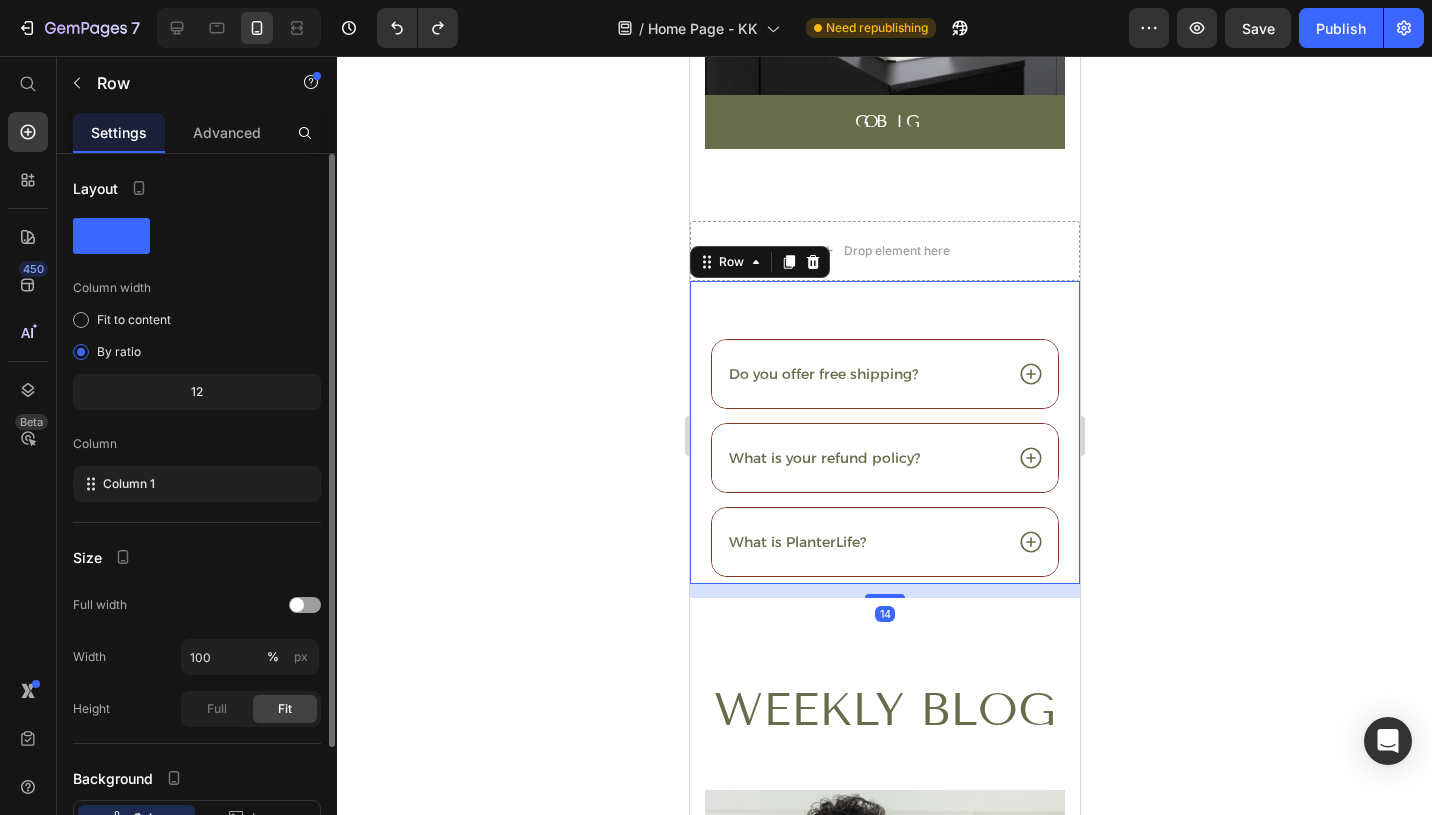 scroll, scrollTop: 150, scrollLeft: 0, axis: vertical 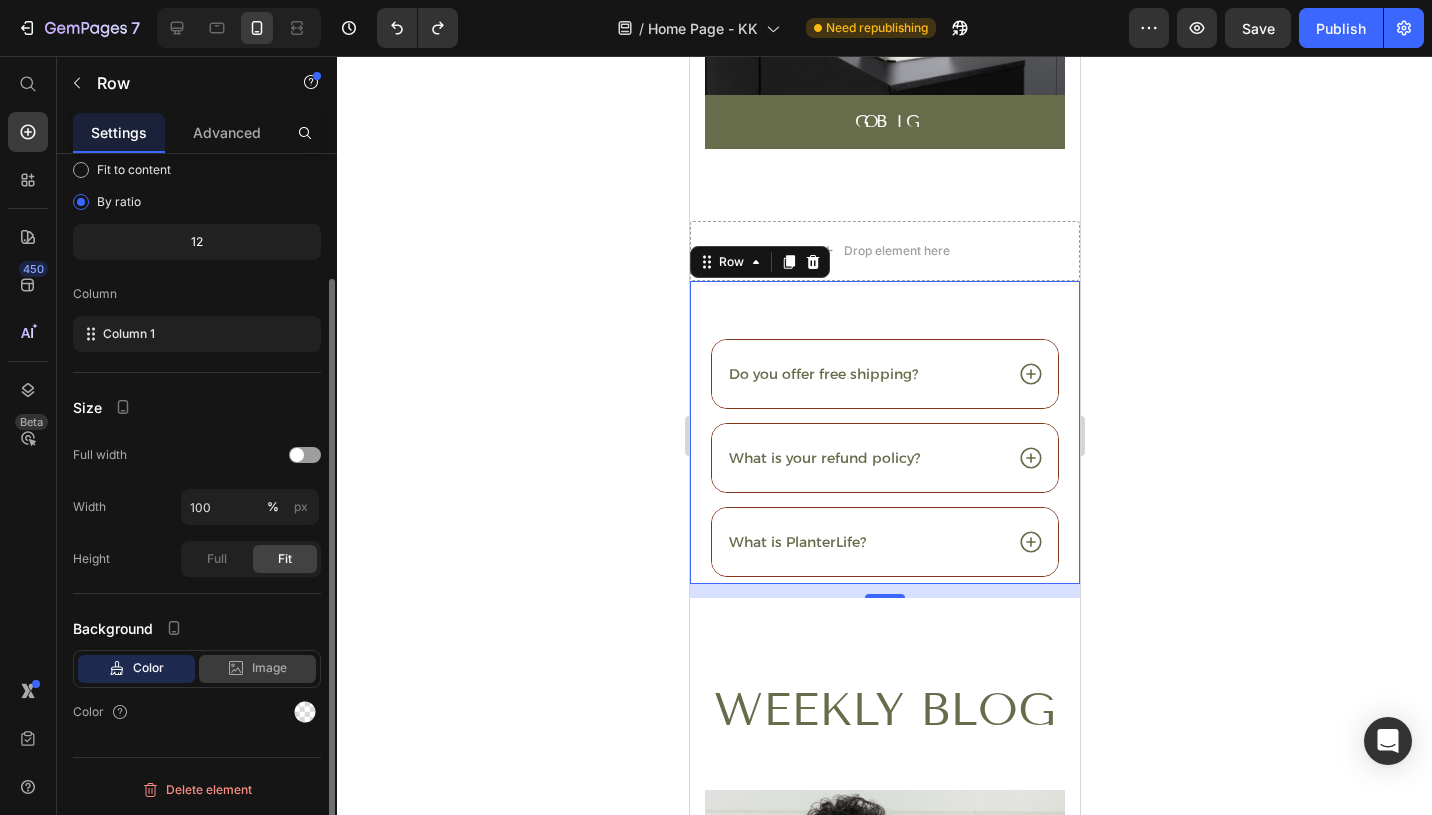 click 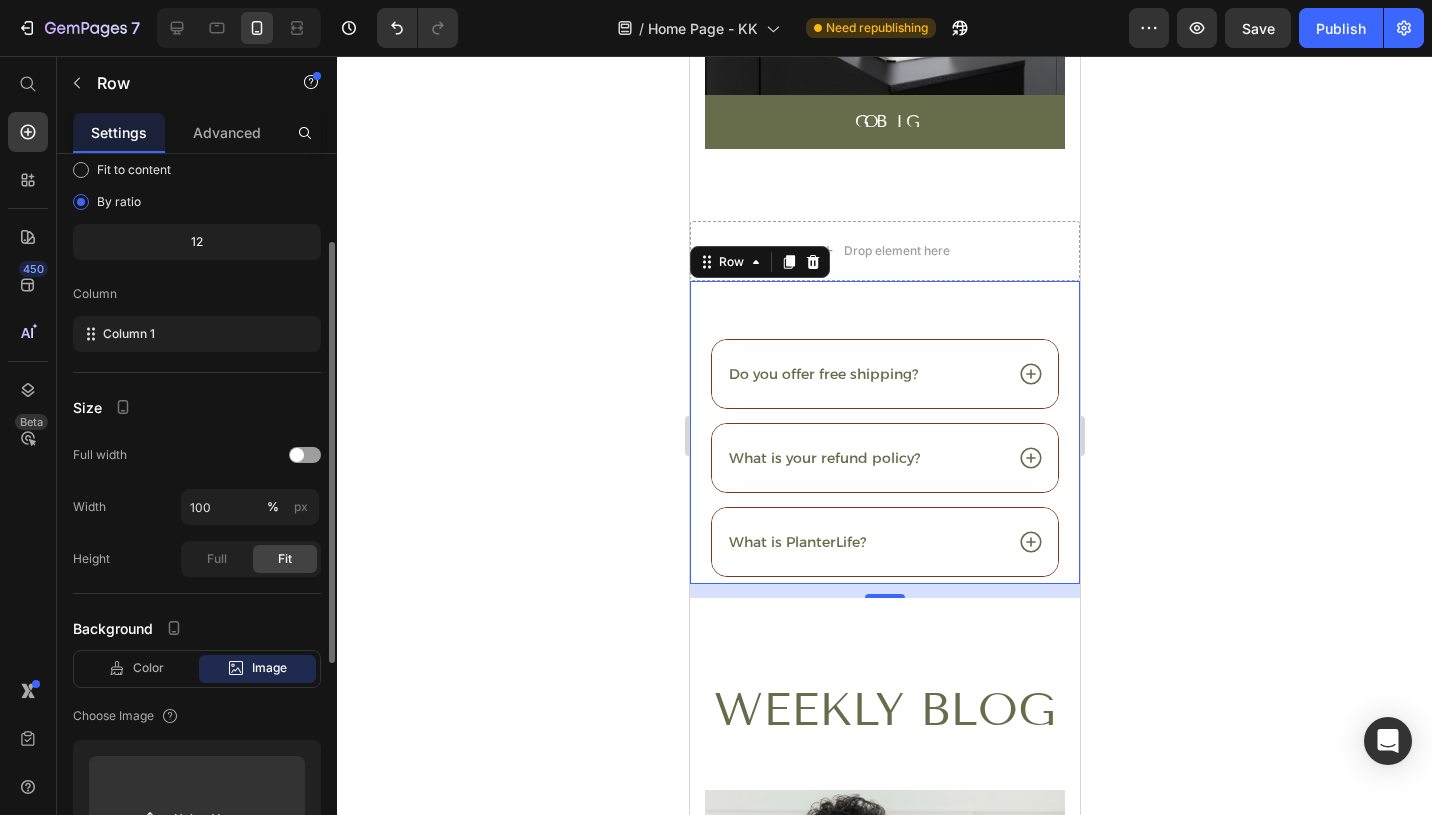 scroll, scrollTop: 506, scrollLeft: 0, axis: vertical 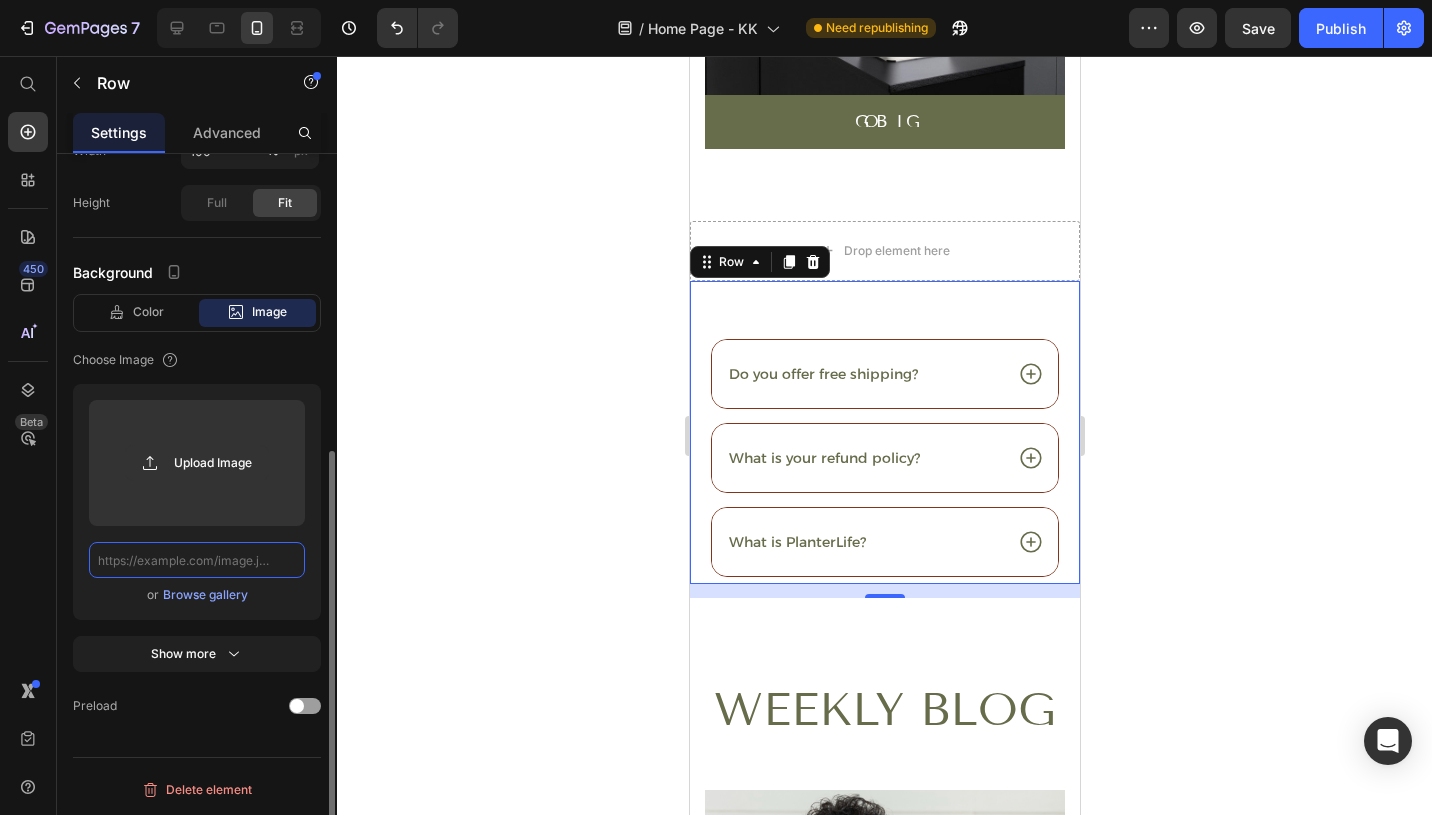 click 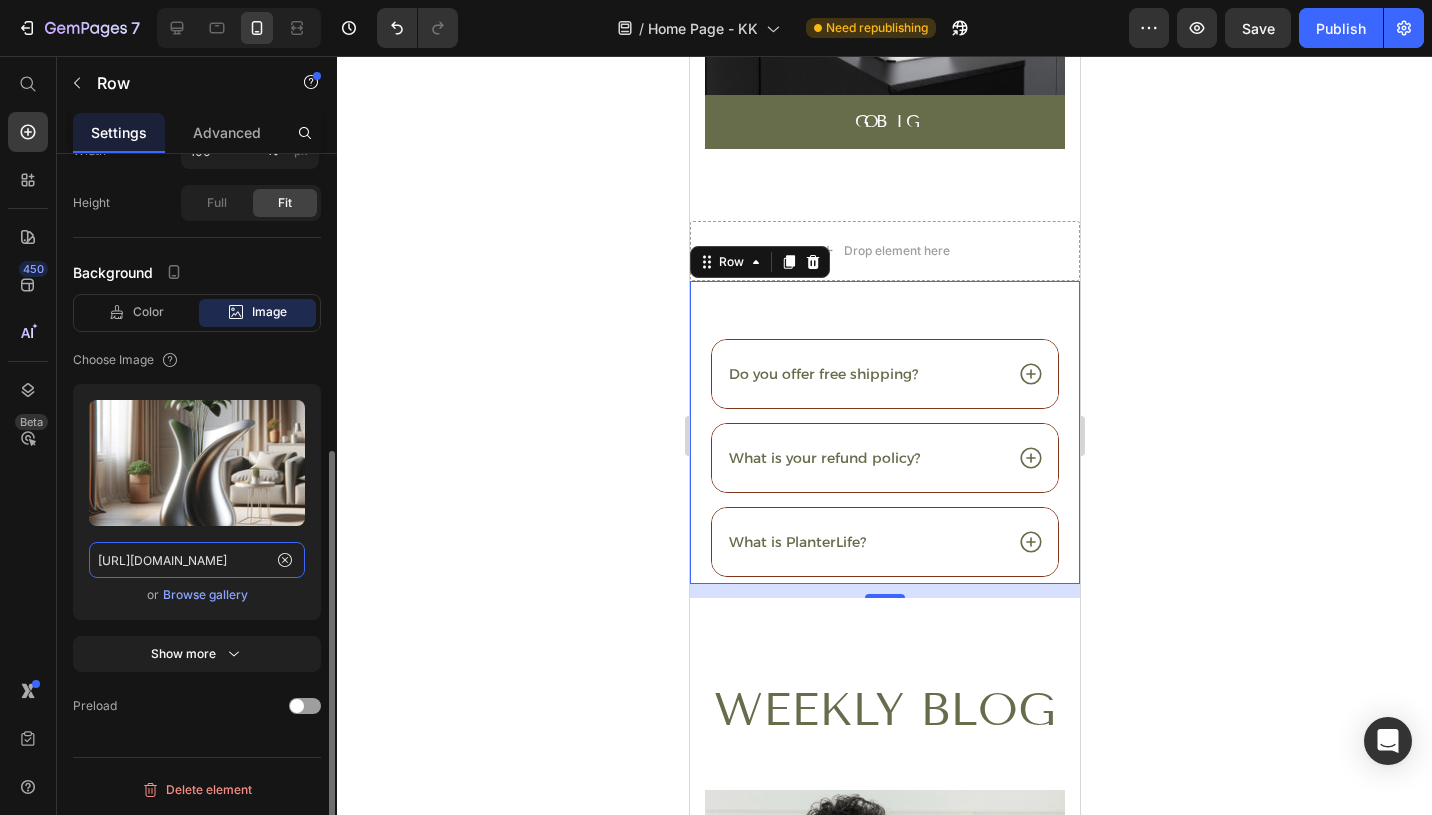 scroll, scrollTop: 0, scrollLeft: 1186, axis: horizontal 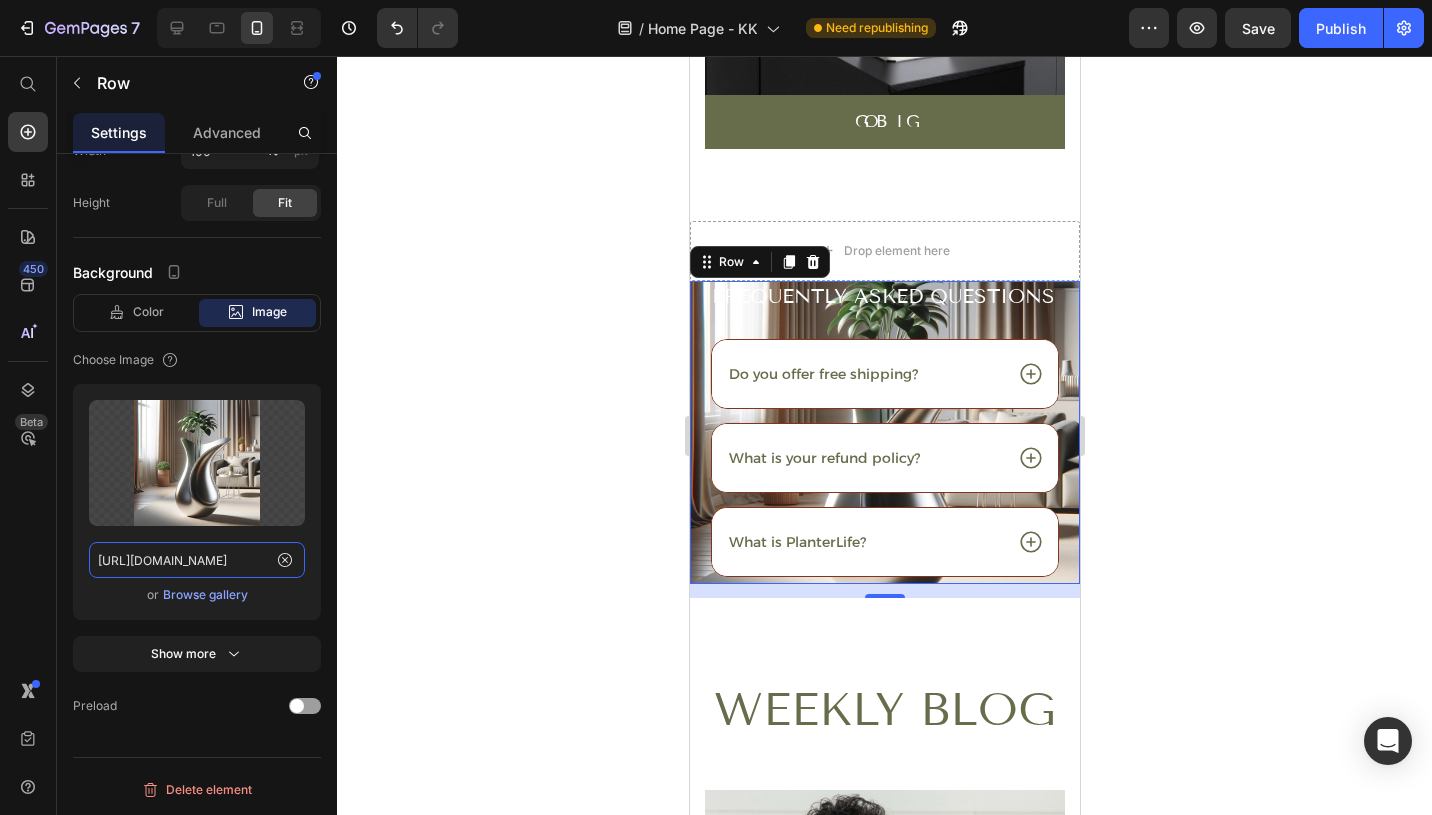 type on "[URL][DOMAIN_NAME]" 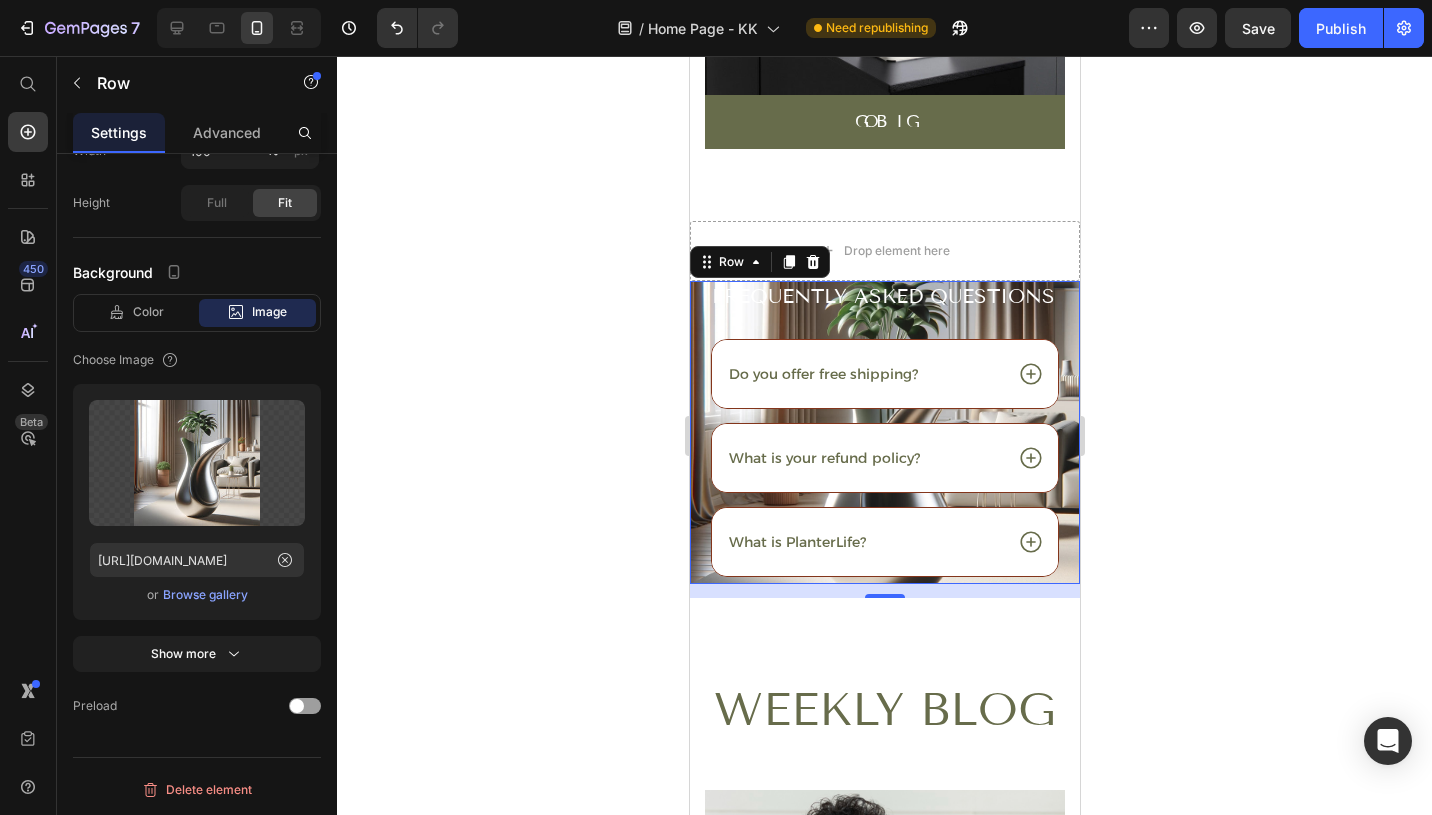 click 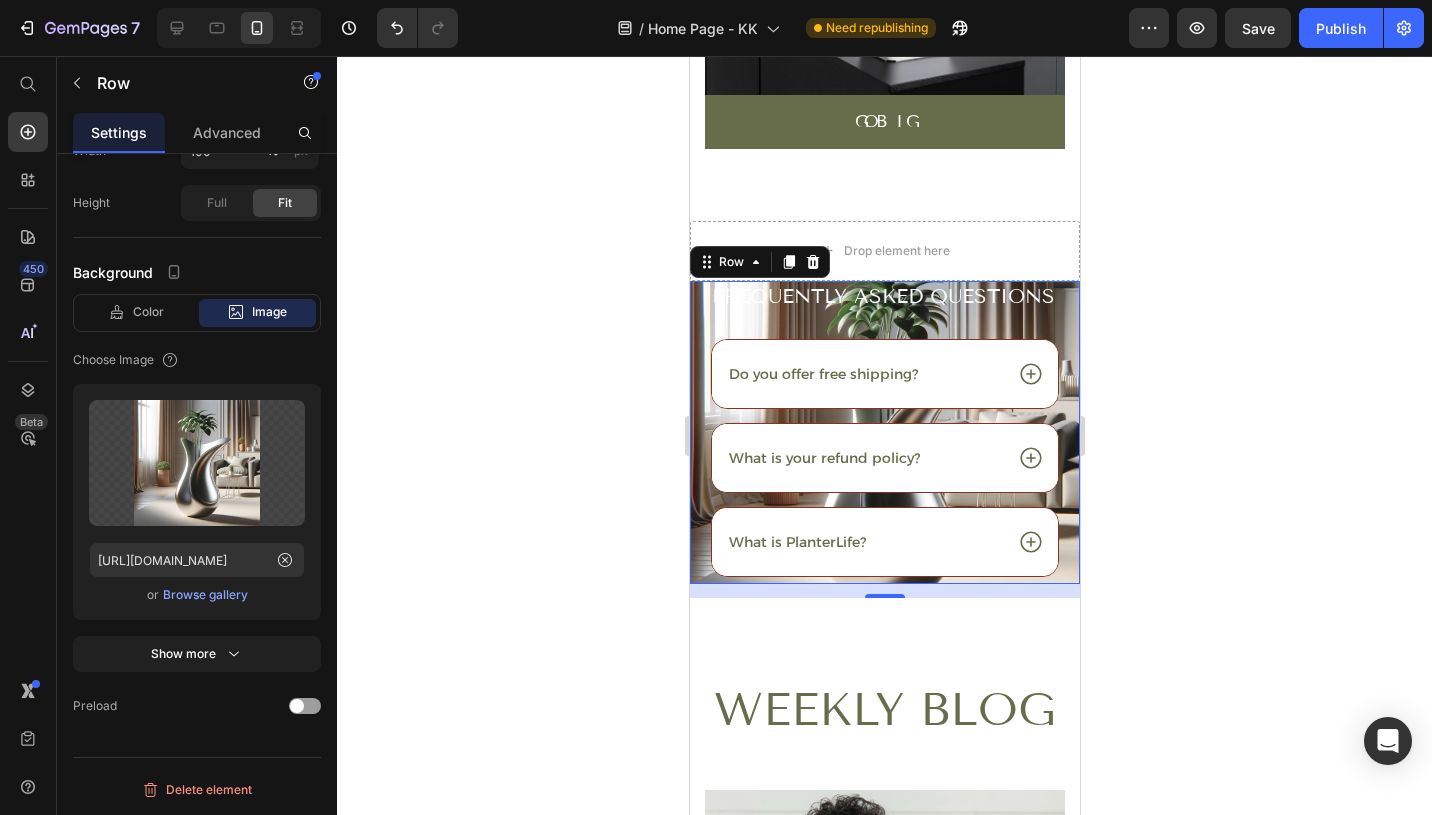 scroll, scrollTop: 0, scrollLeft: 0, axis: both 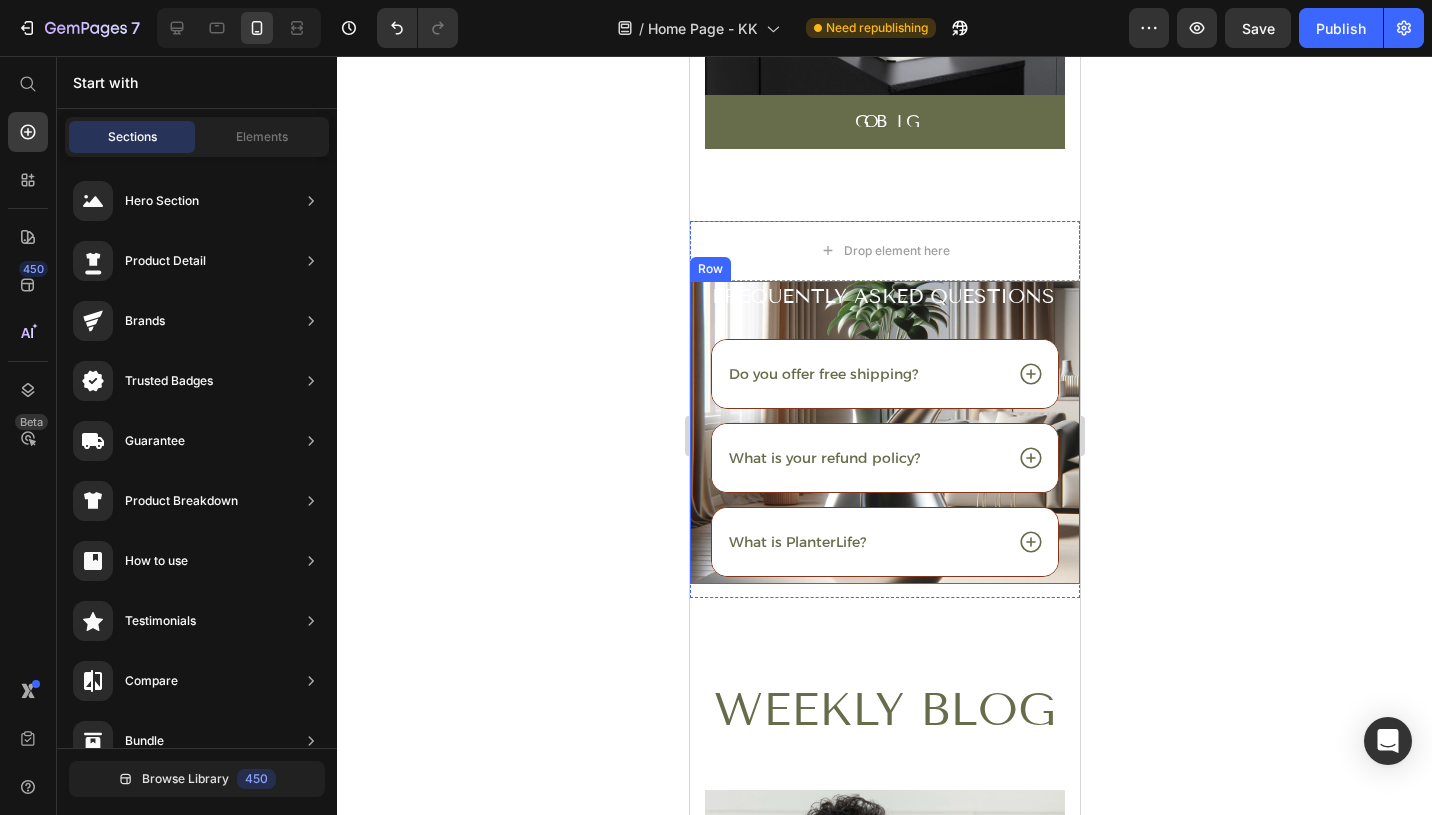 click on "Frequently asked questions Heading
Do you offer free shipping?
What is your refund policy?
What is PlanterLife? Accordion Row" at bounding box center (884, 432) 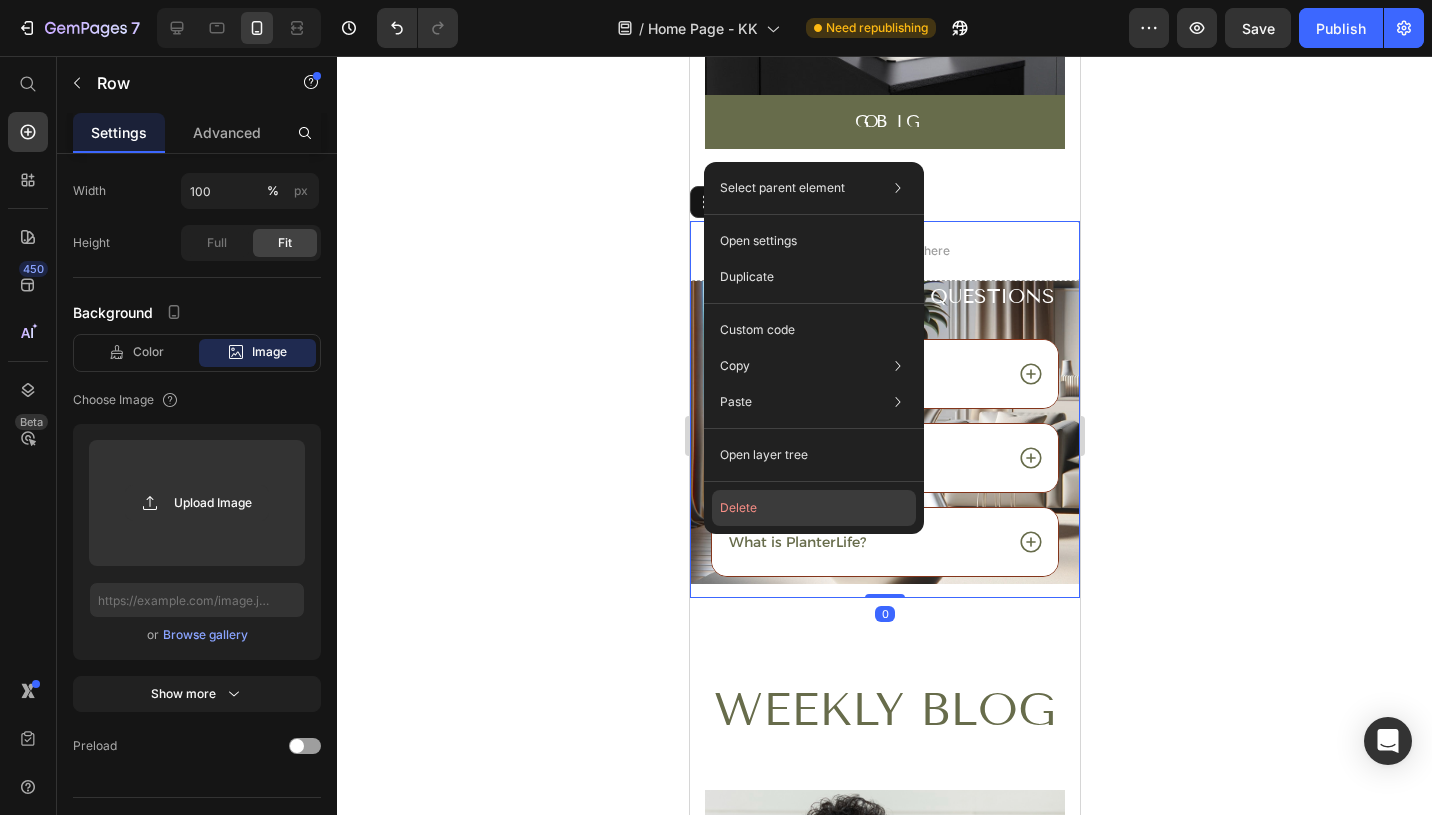 click on "Delete" 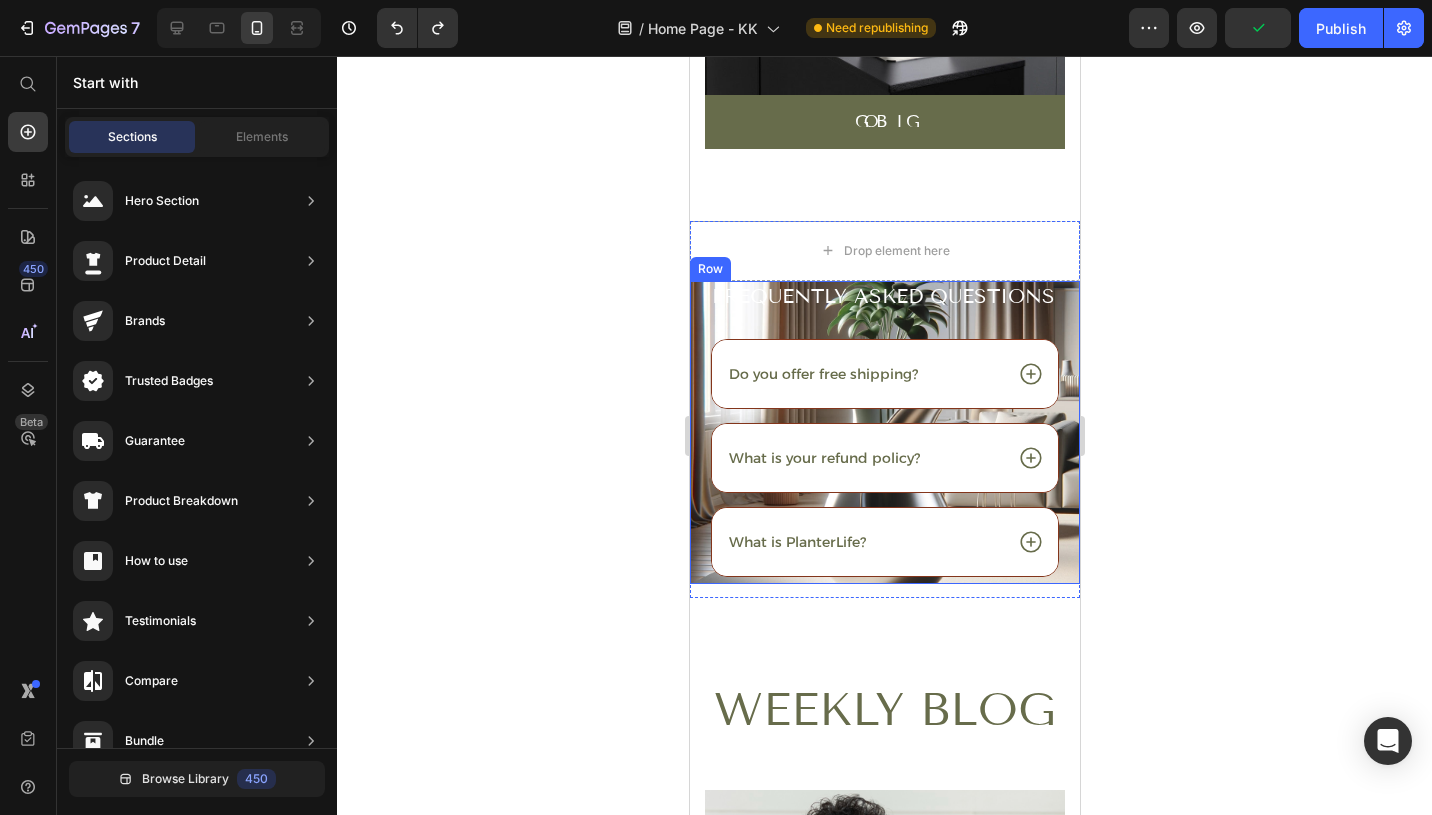 click on "Frequently asked questions Heading
Do you offer free shipping?
What is your refund policy?
What is PlanterLife? Accordion Row" at bounding box center [884, 432] 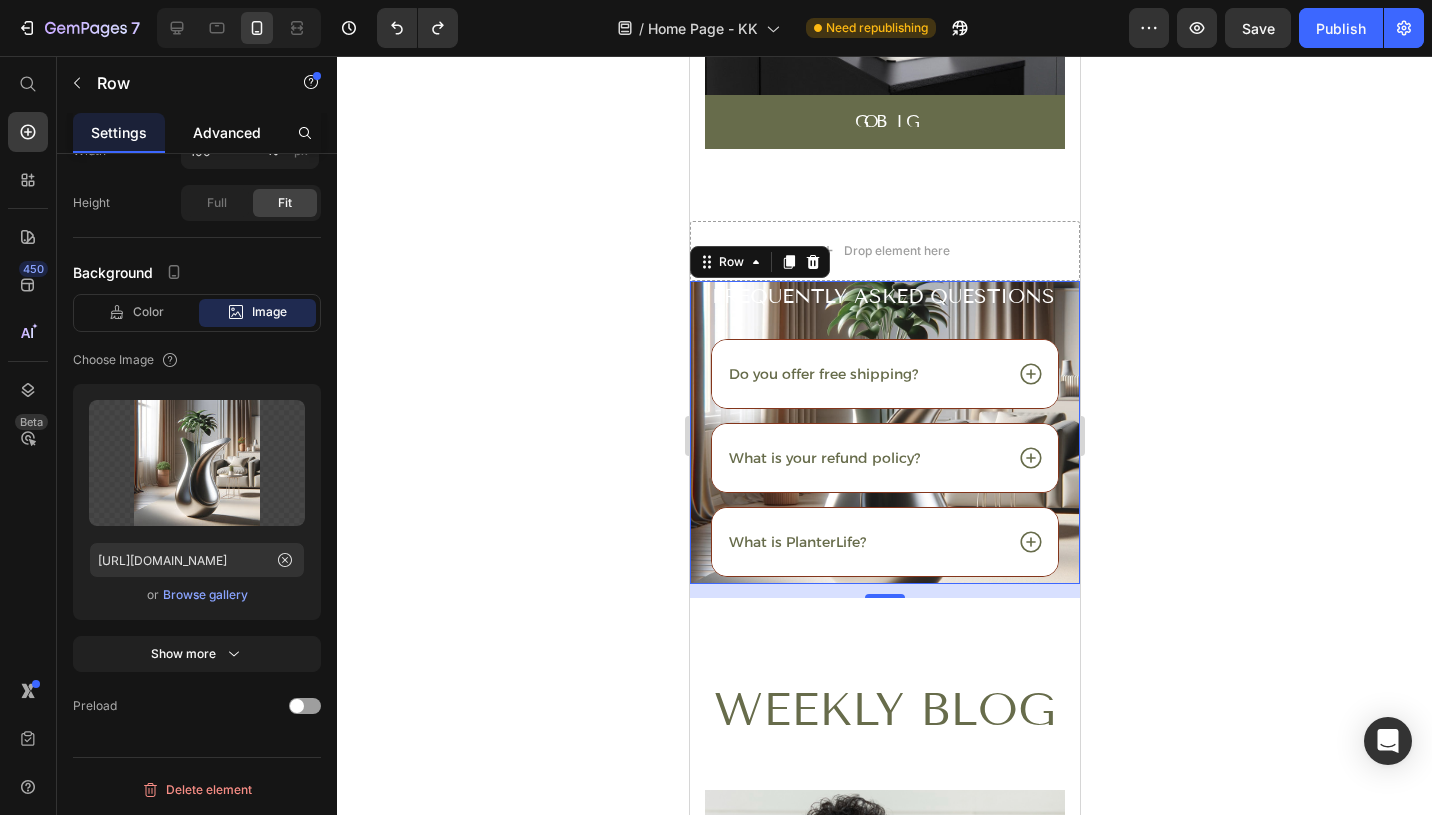 click on "Advanced" 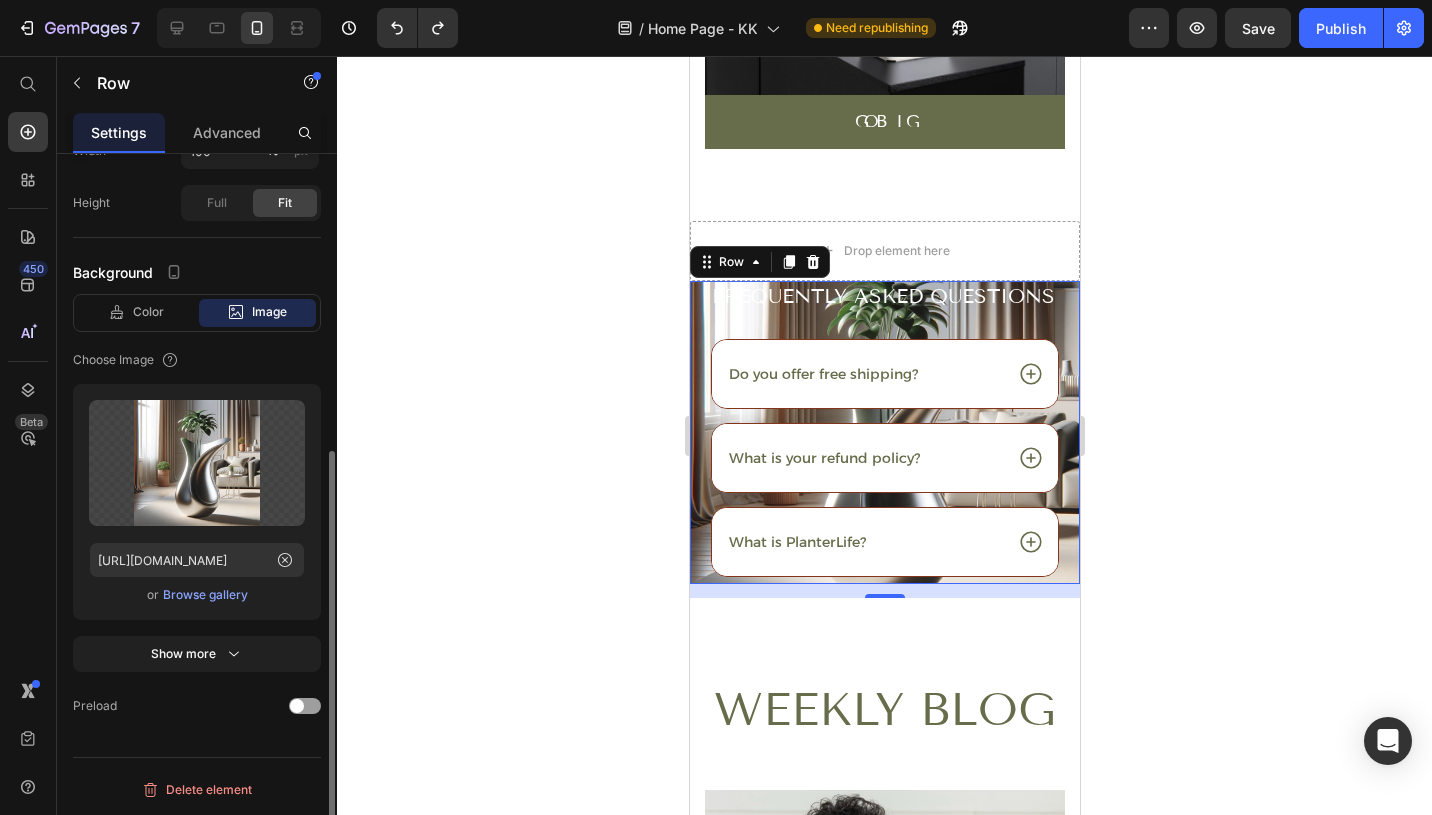 scroll, scrollTop: 0, scrollLeft: 0, axis: both 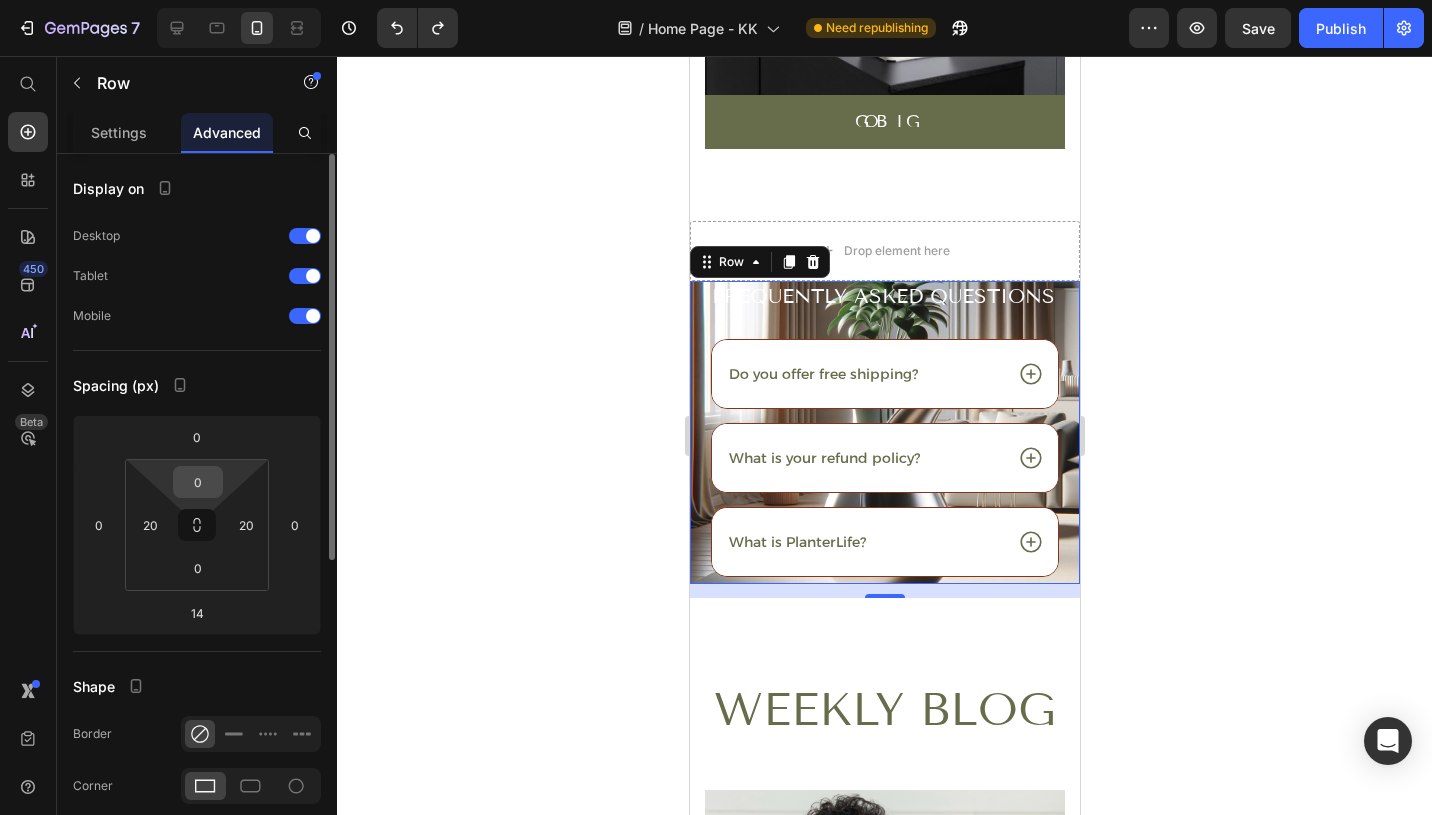 click on "0" at bounding box center (198, 482) 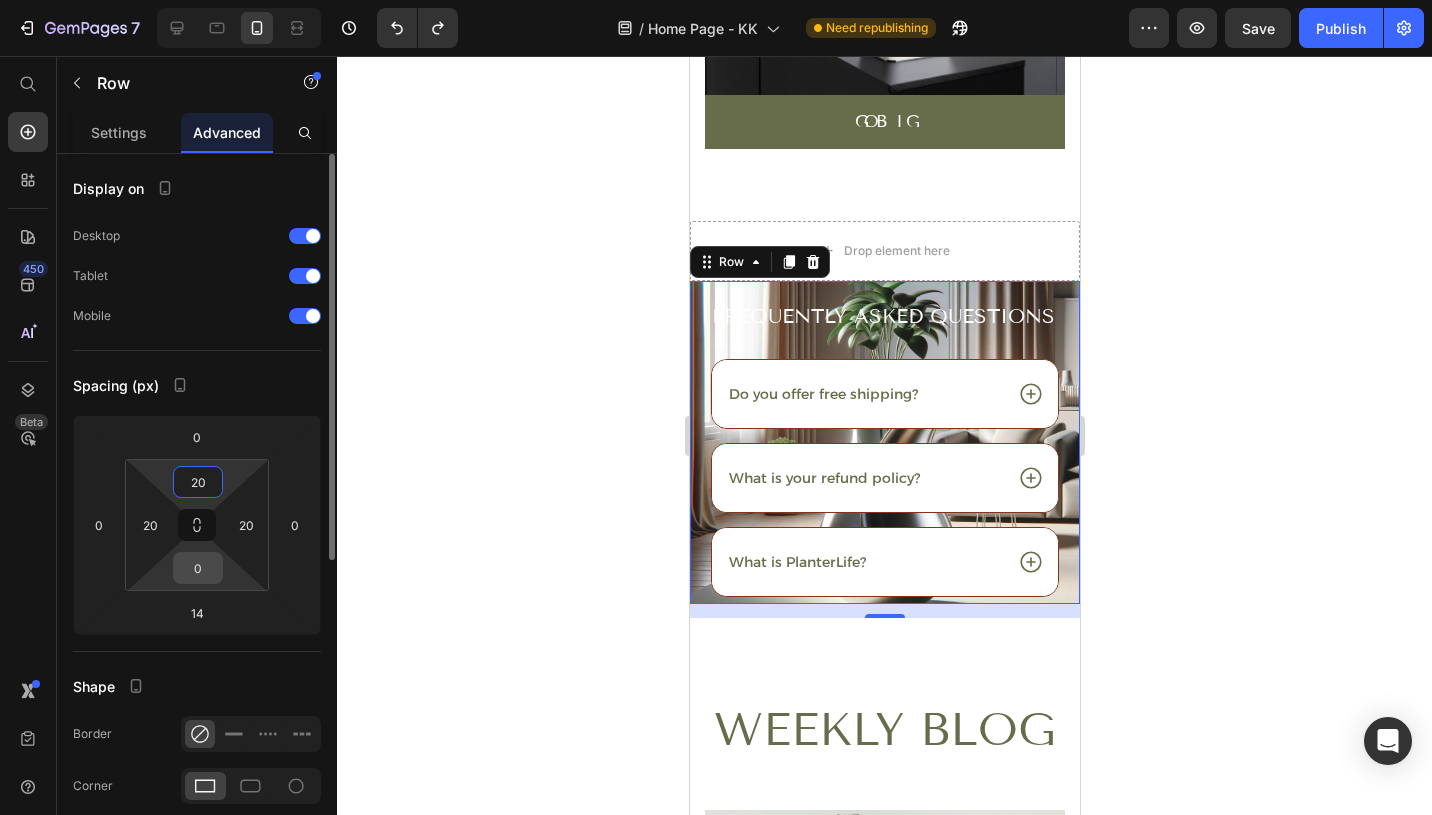 type on "20" 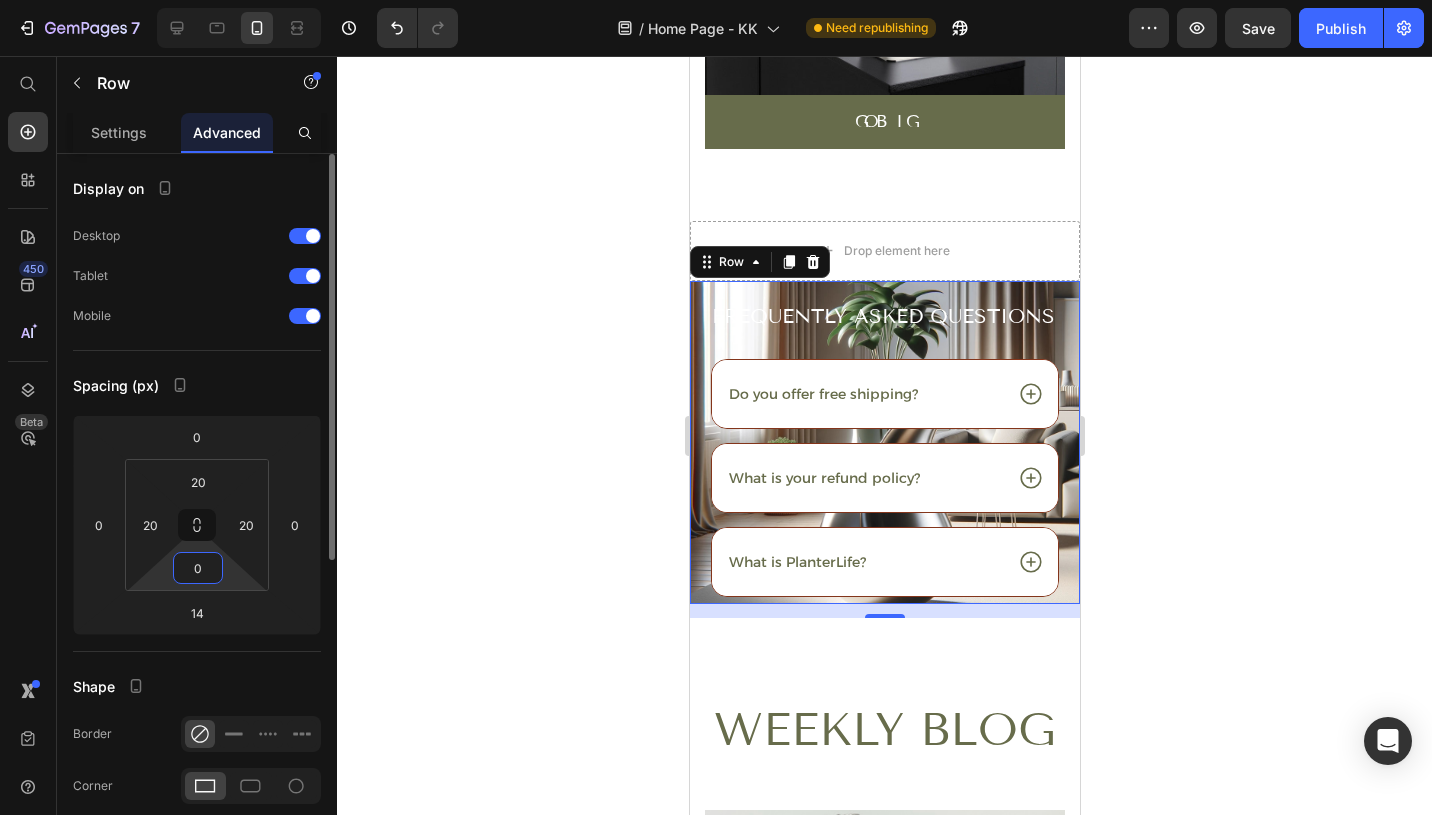click on "0" at bounding box center (198, 568) 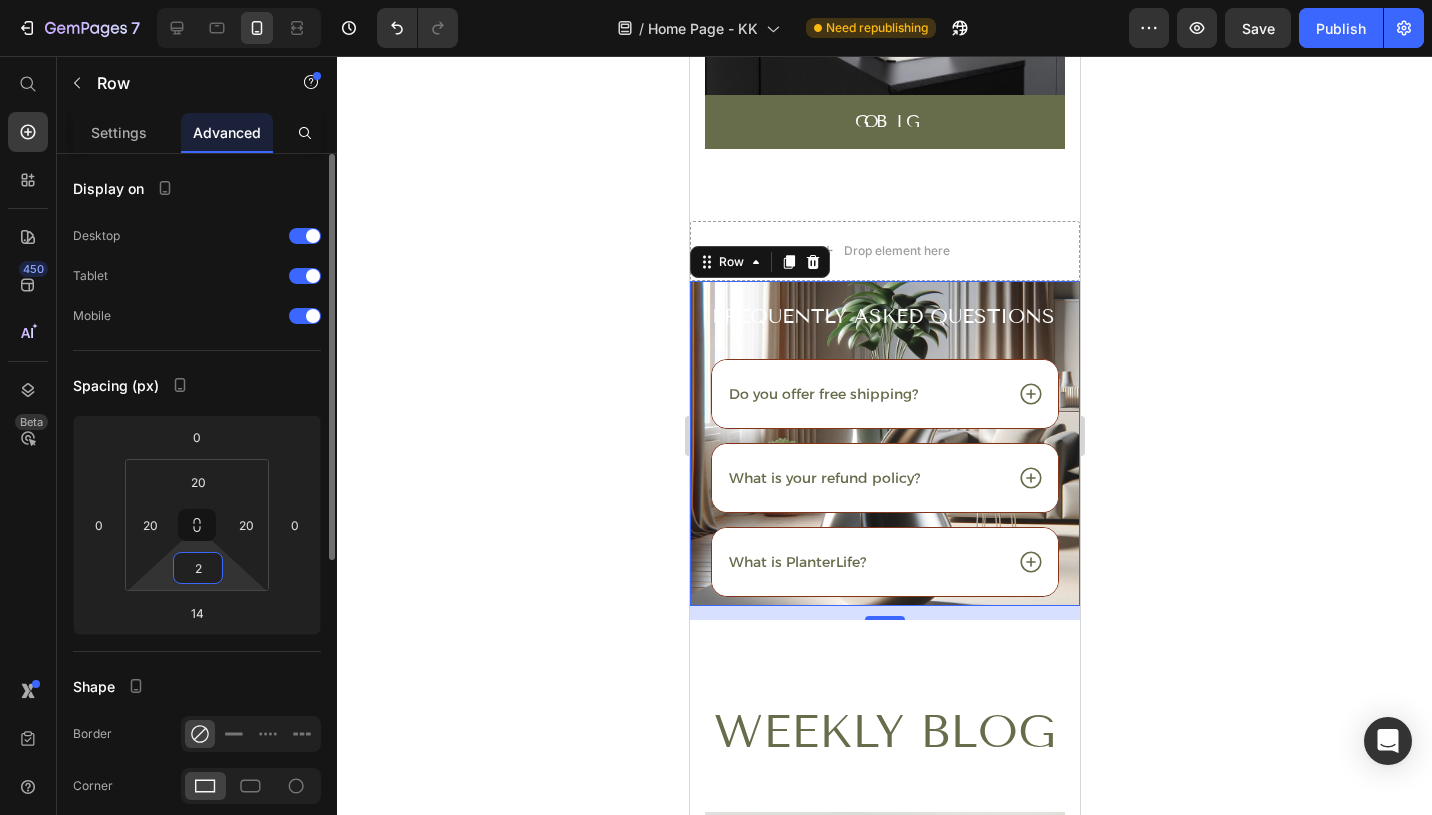 type on "20" 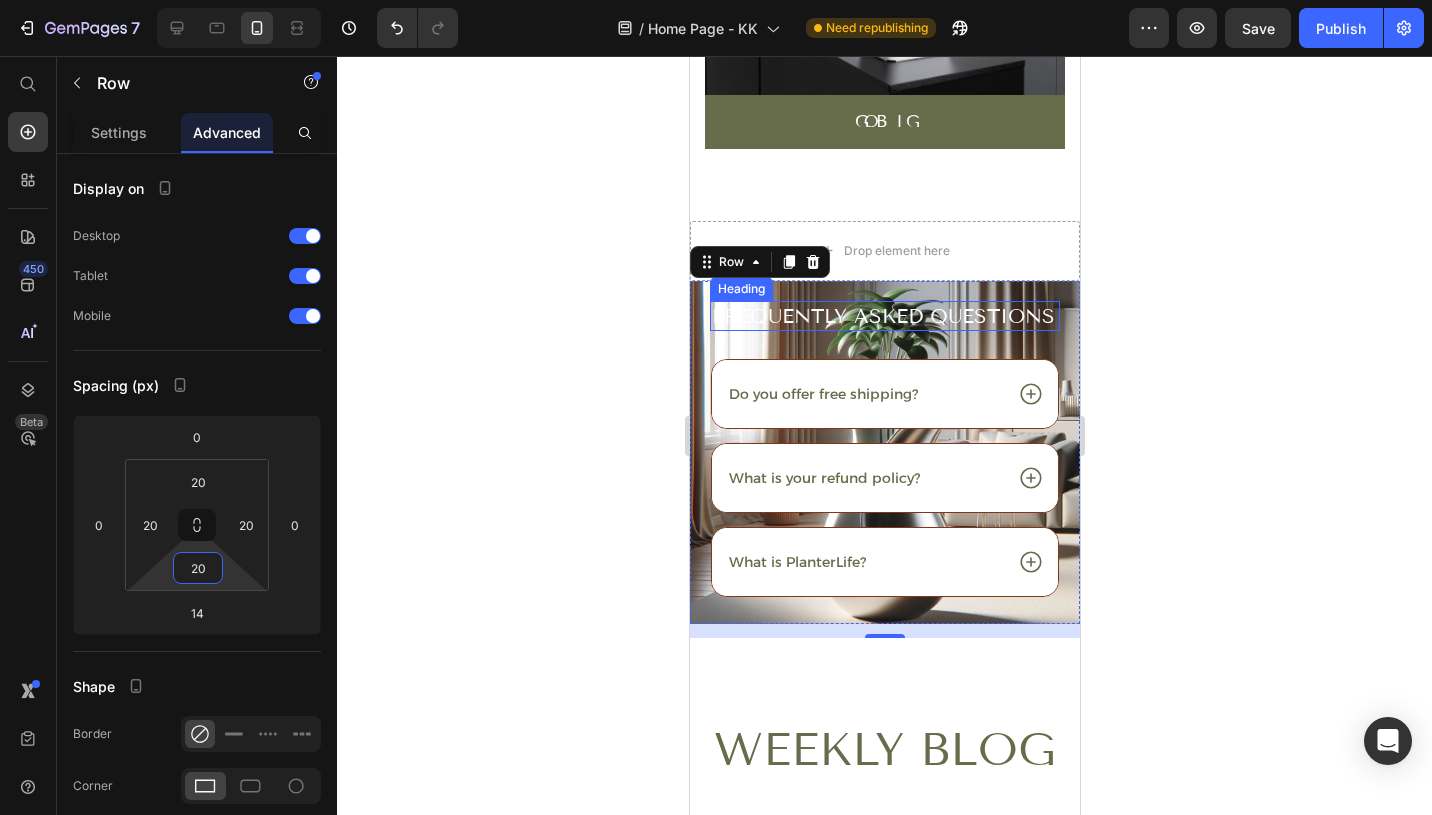 click on "Frequently asked questions" at bounding box center (884, 316) 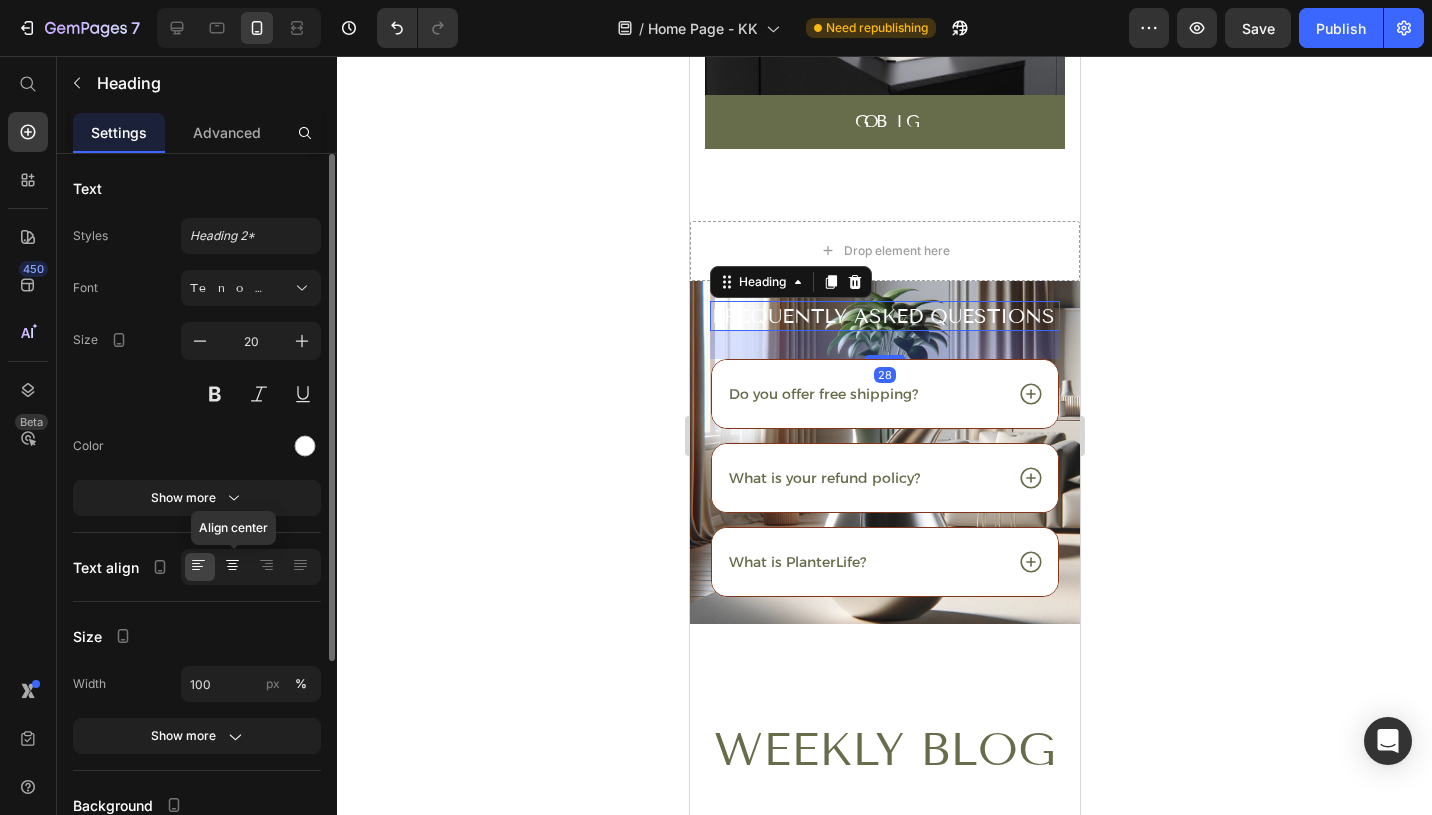 click 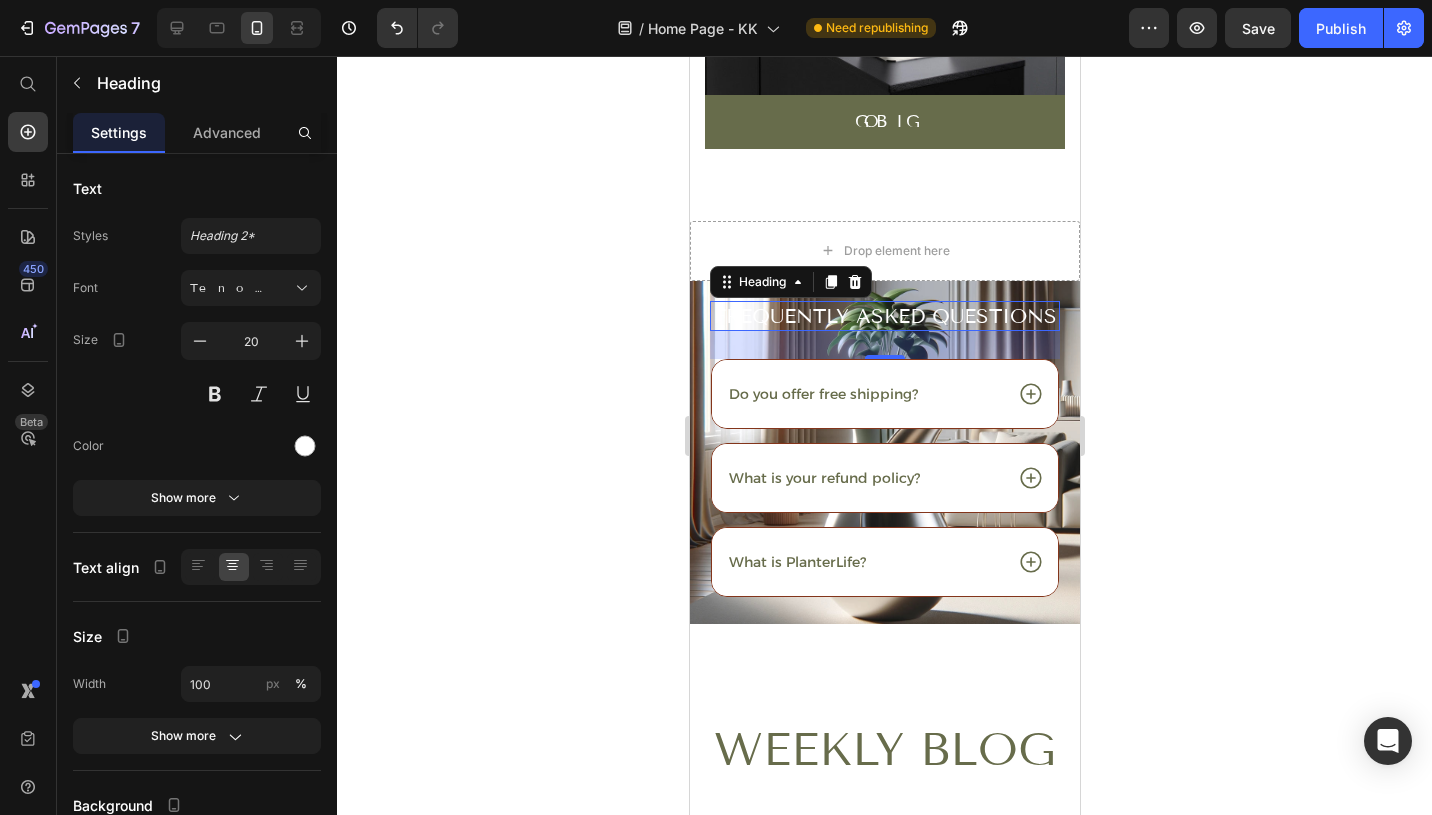 click 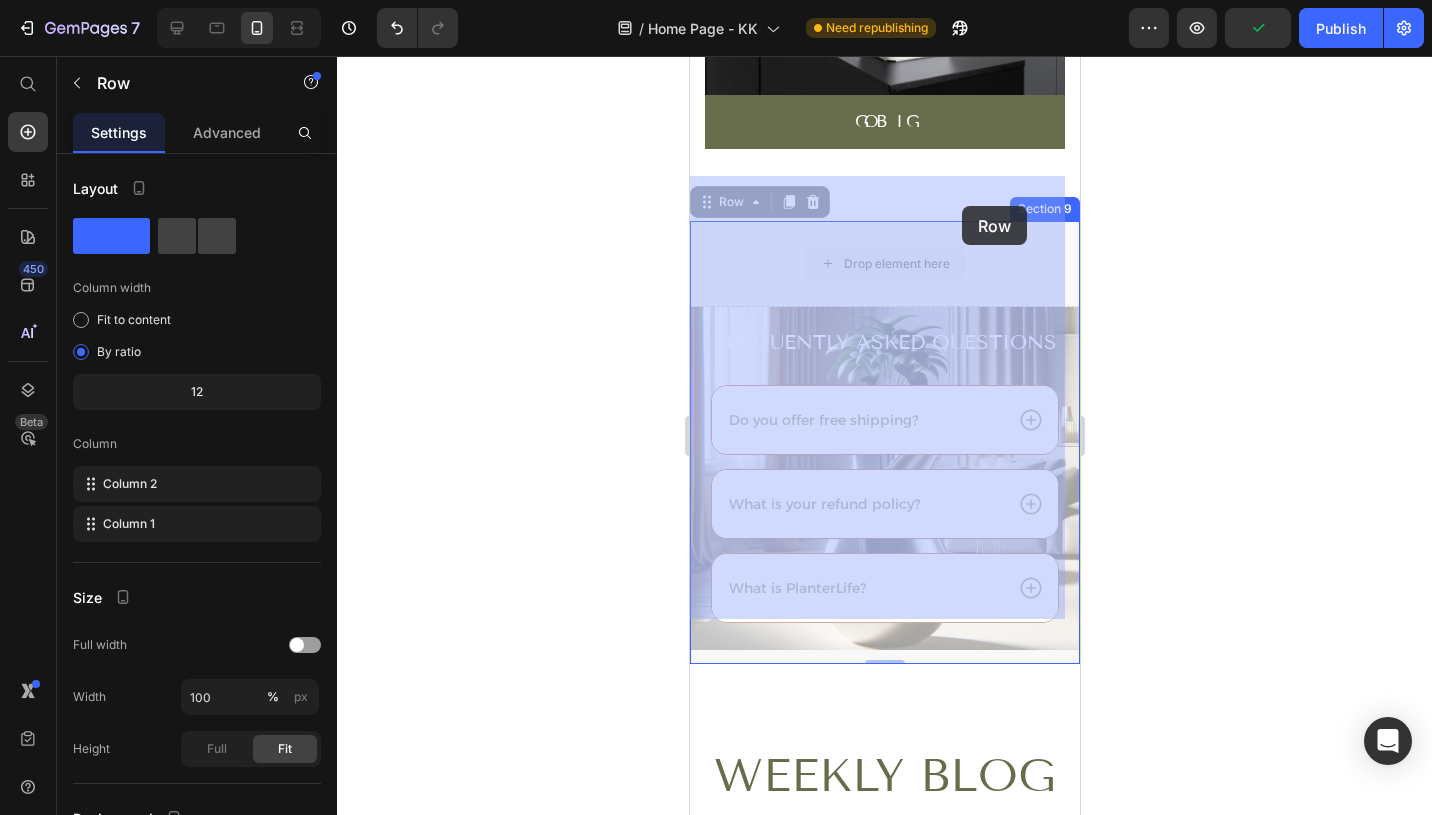 drag, startPoint x: 926, startPoint y: 187, endPoint x: 961, endPoint y: 206, distance: 39.824615 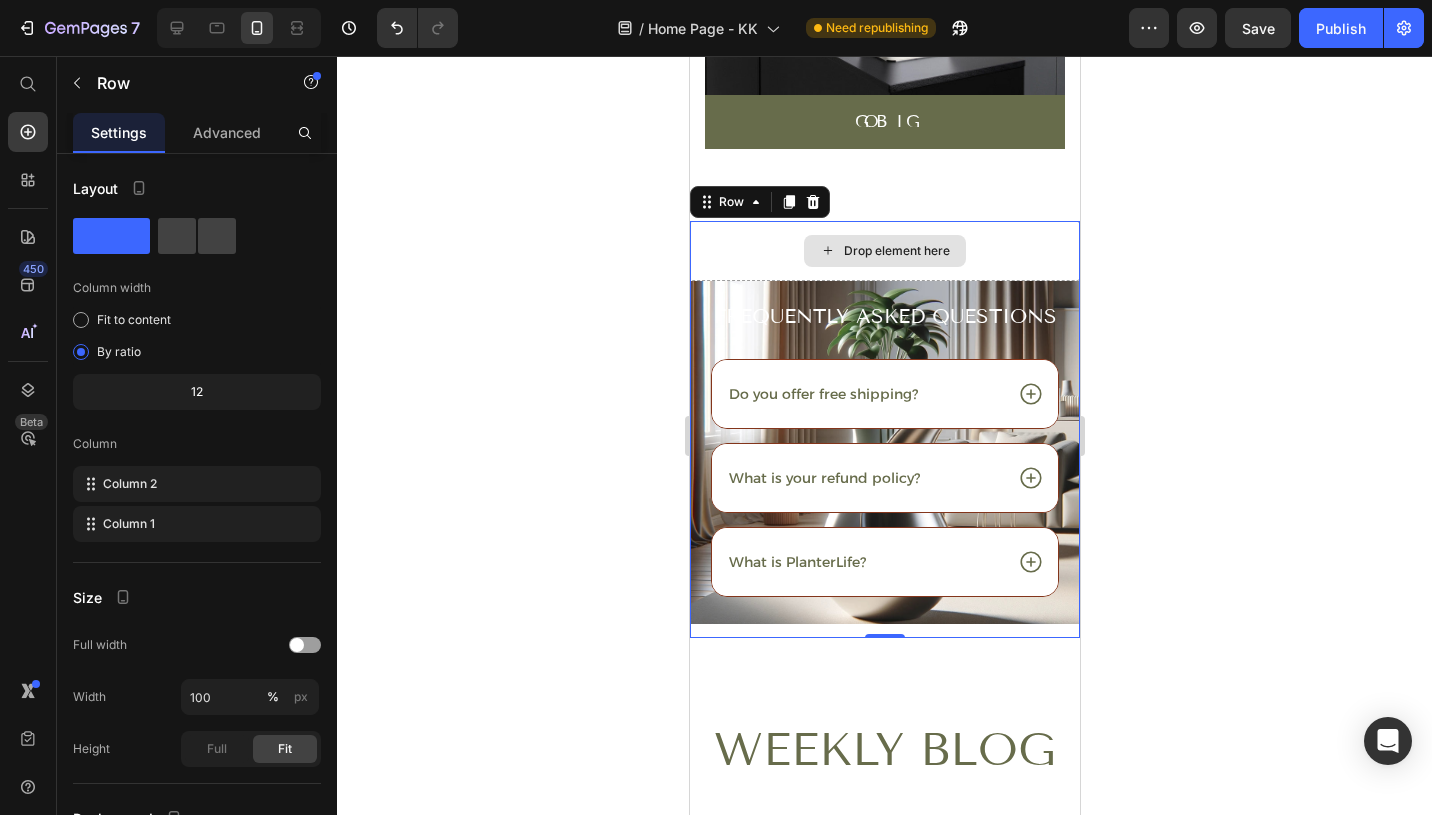 click on "Drop element here" at bounding box center [884, 251] 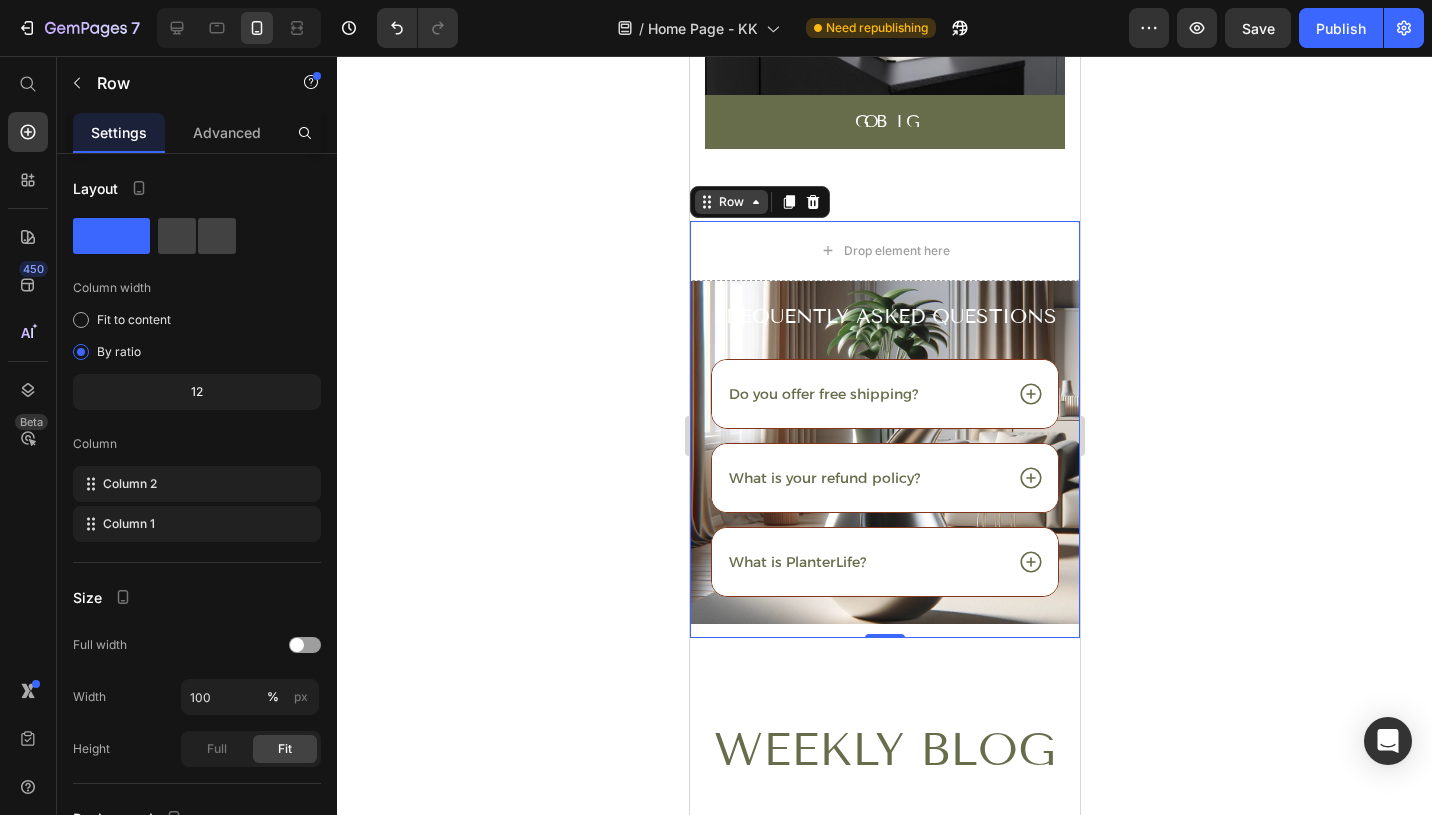 click 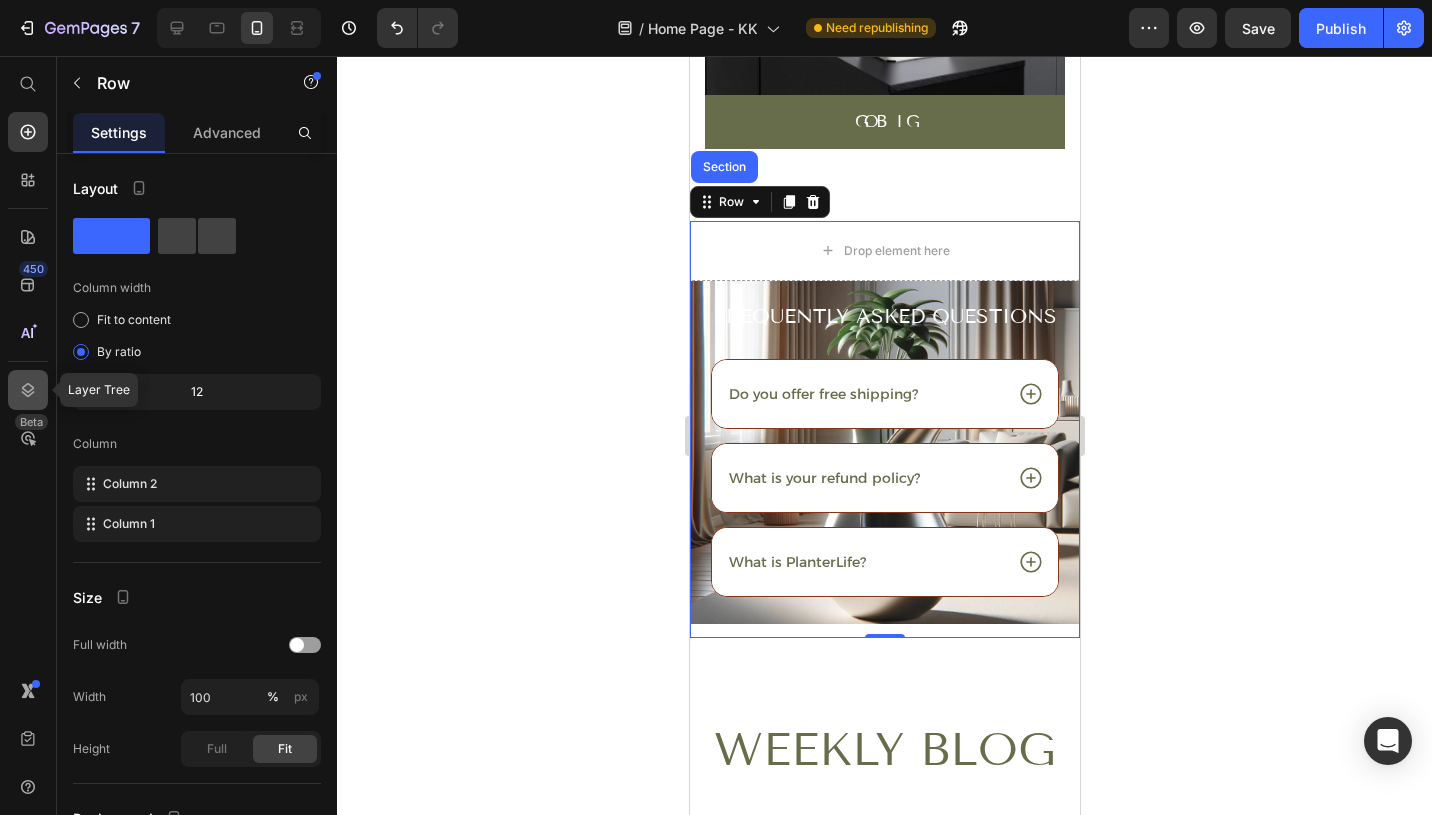 click 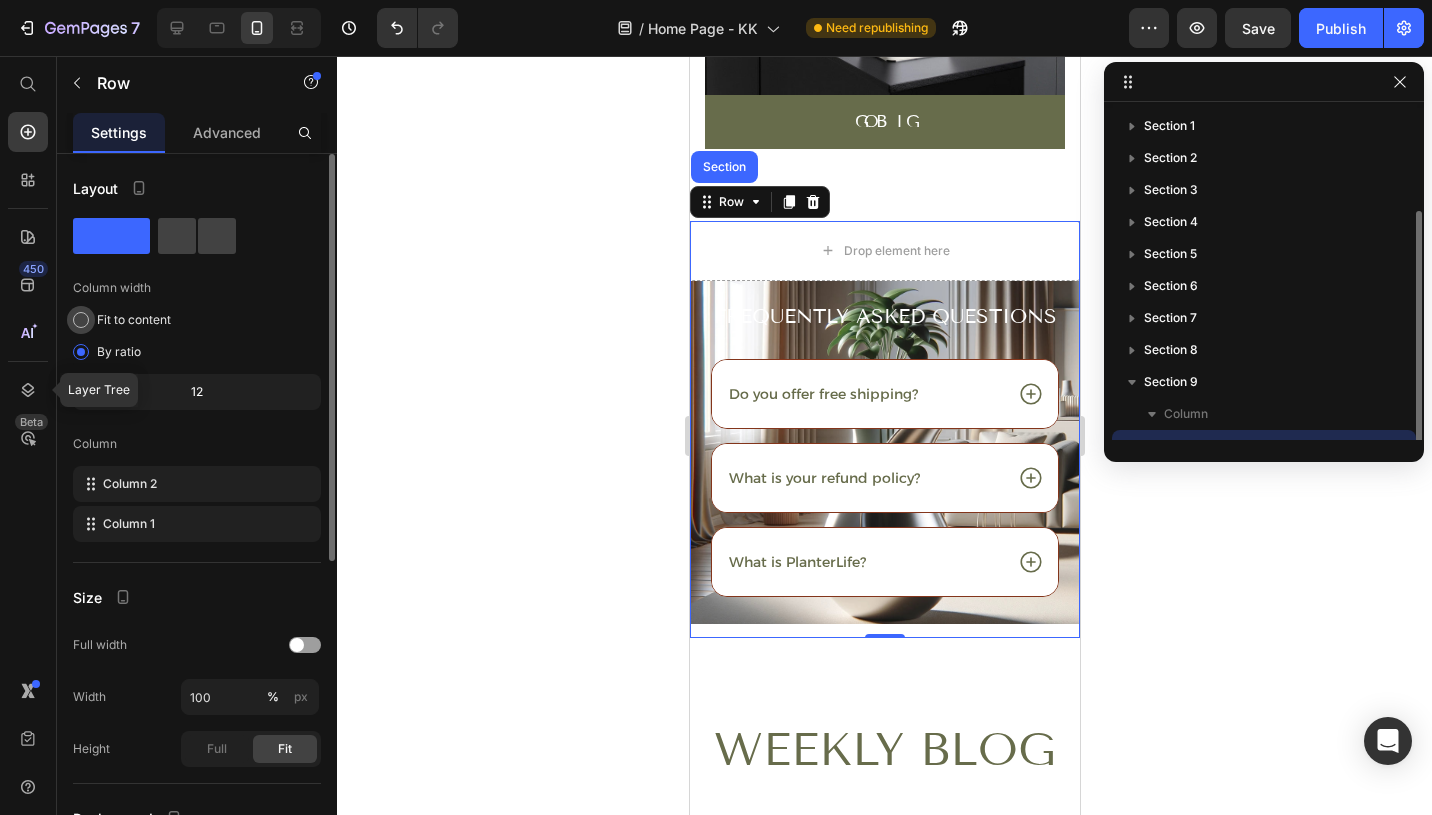 scroll, scrollTop: 54, scrollLeft: 0, axis: vertical 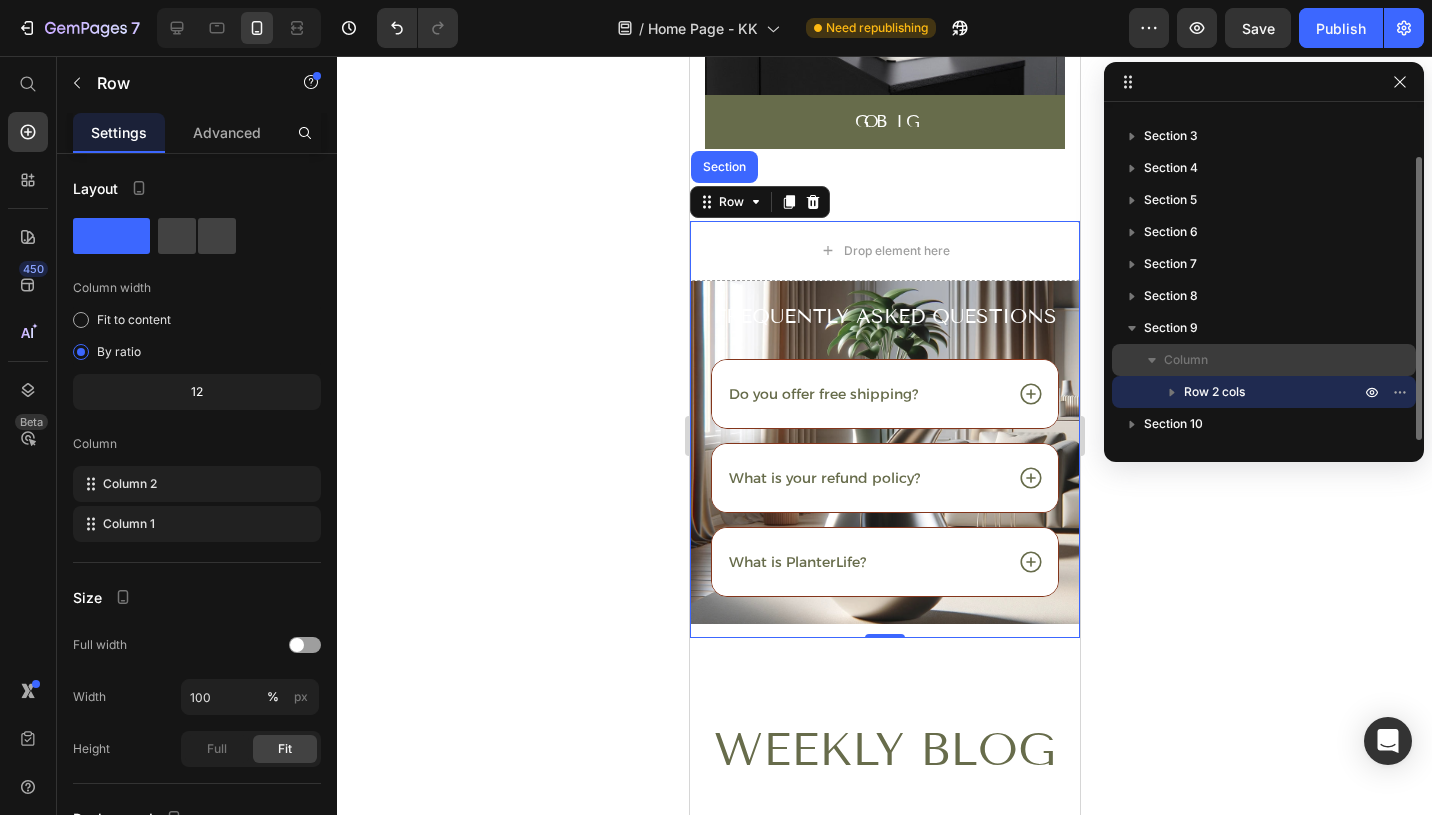 click on "Column" at bounding box center [1186, 360] 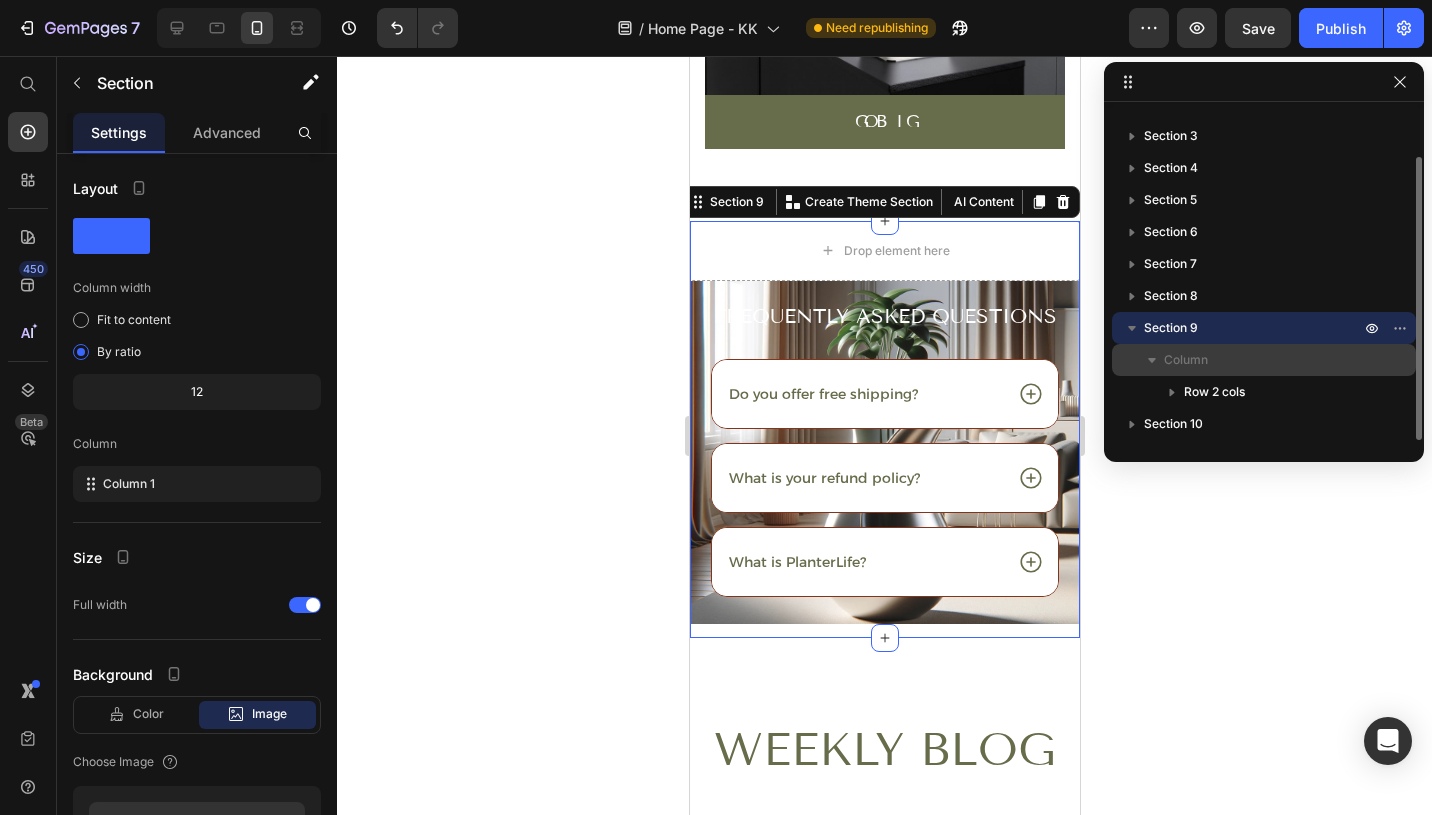 click on "Column" at bounding box center (1264, 360) 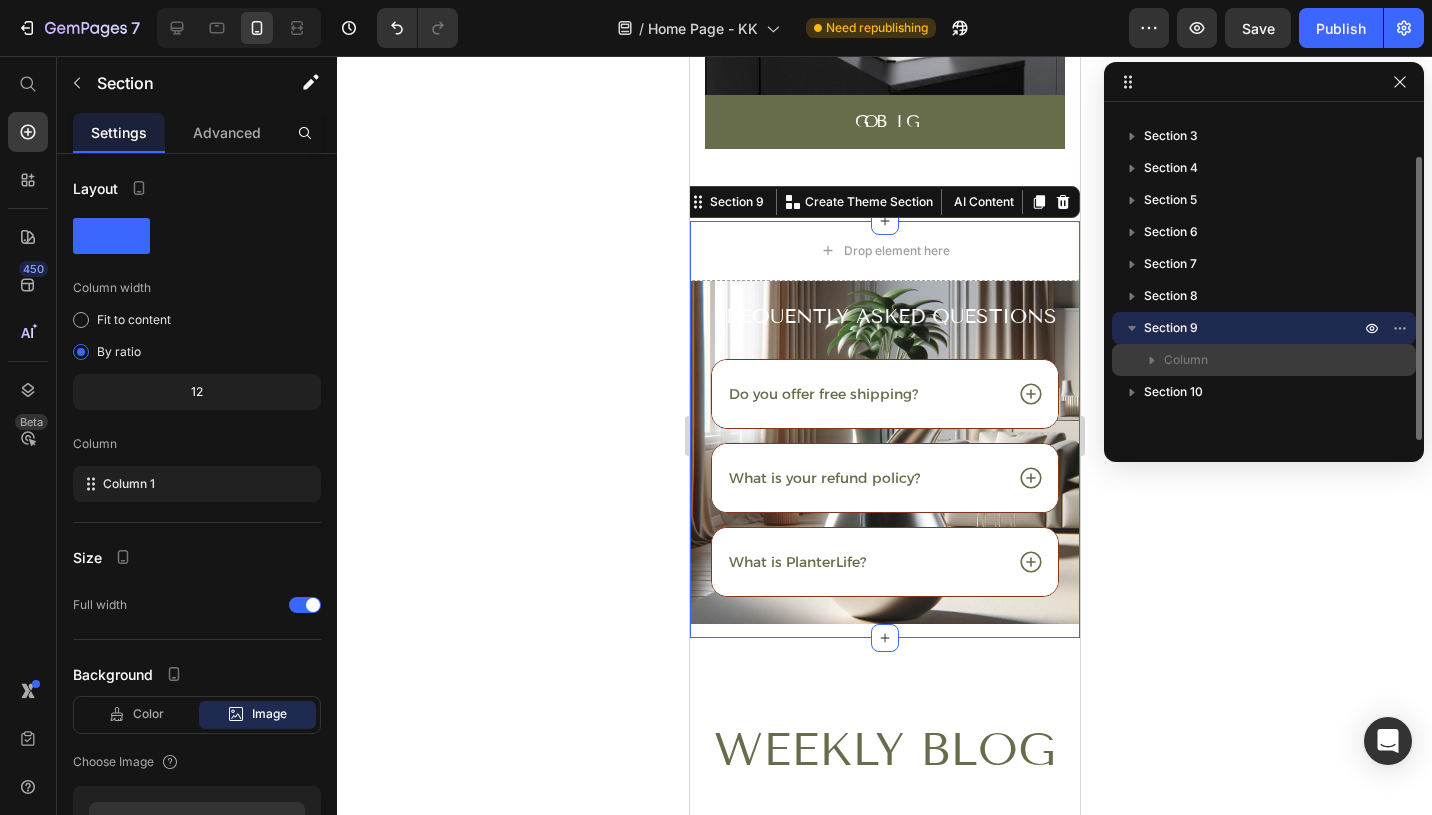 click 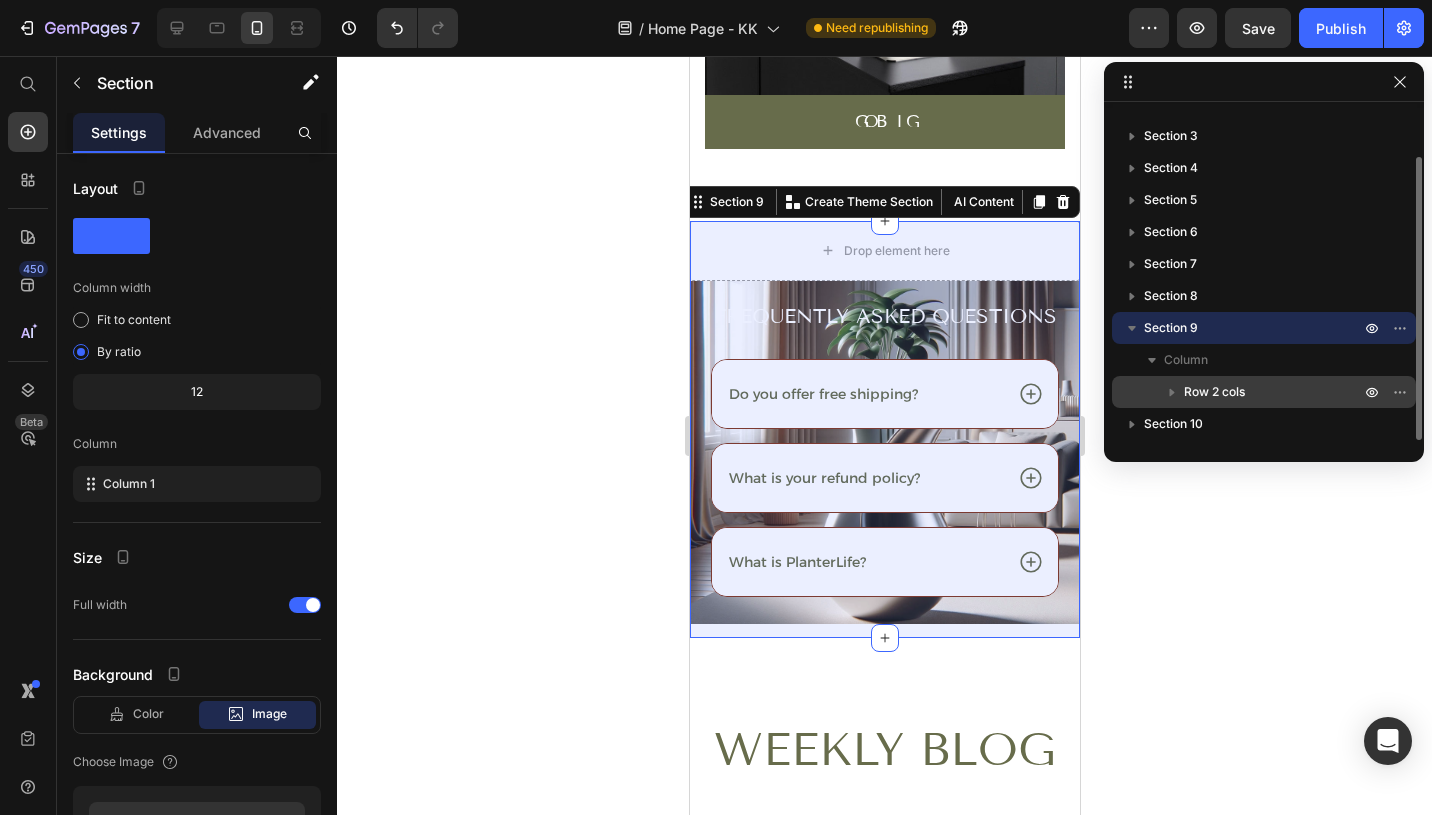 click on "Row 2 cols" at bounding box center (1214, 392) 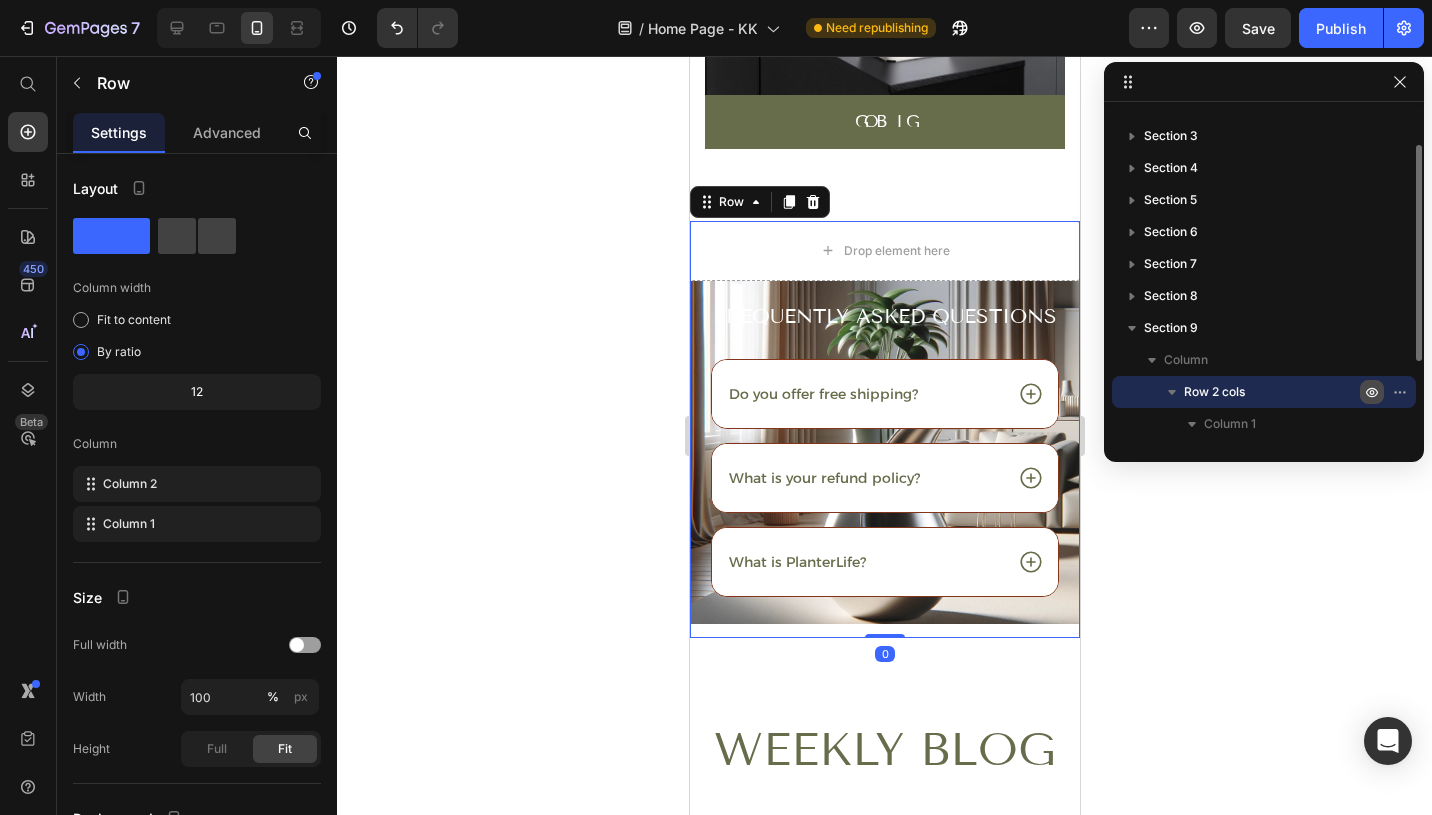 click 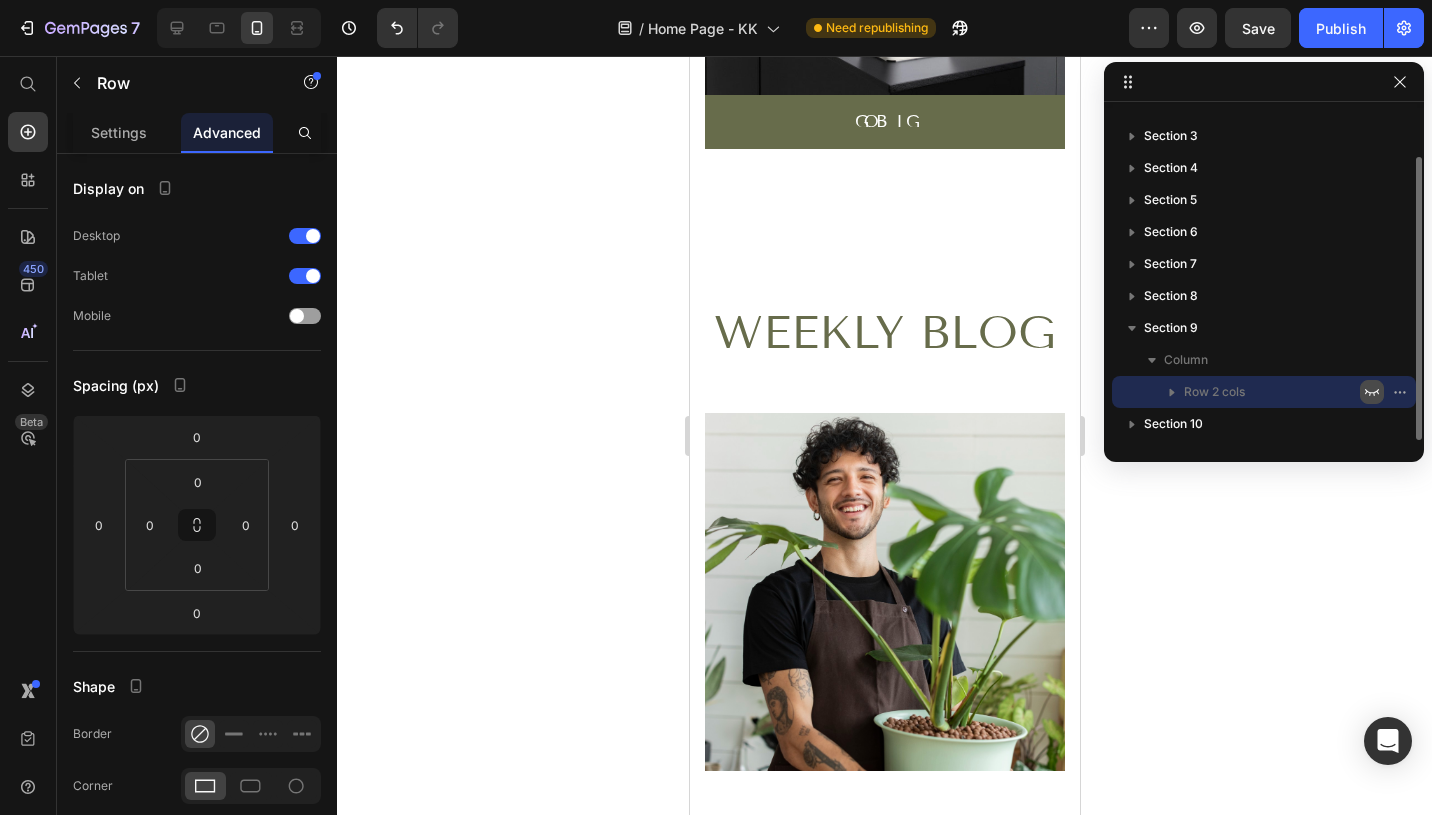click 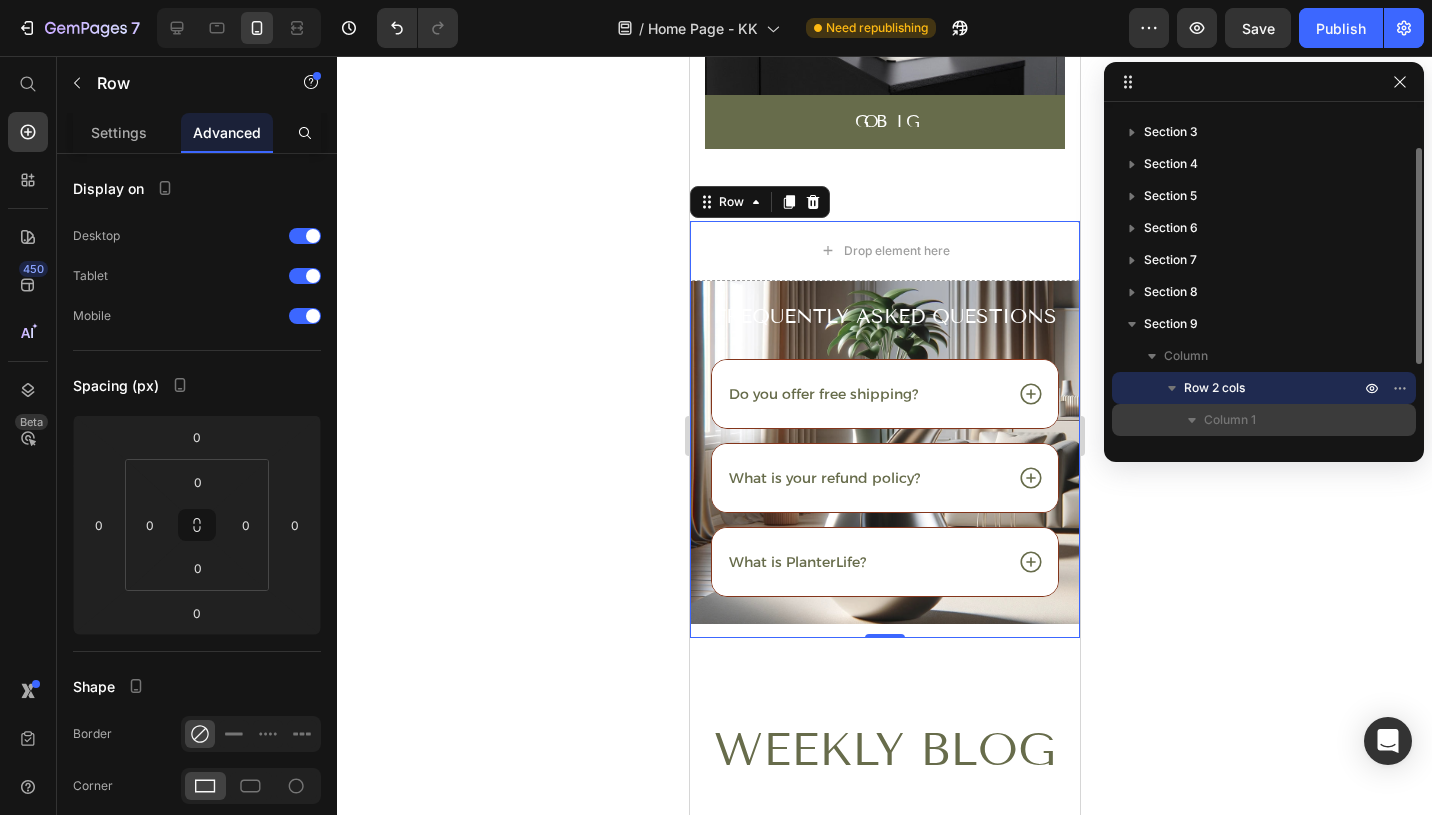 scroll, scrollTop: 174, scrollLeft: 0, axis: vertical 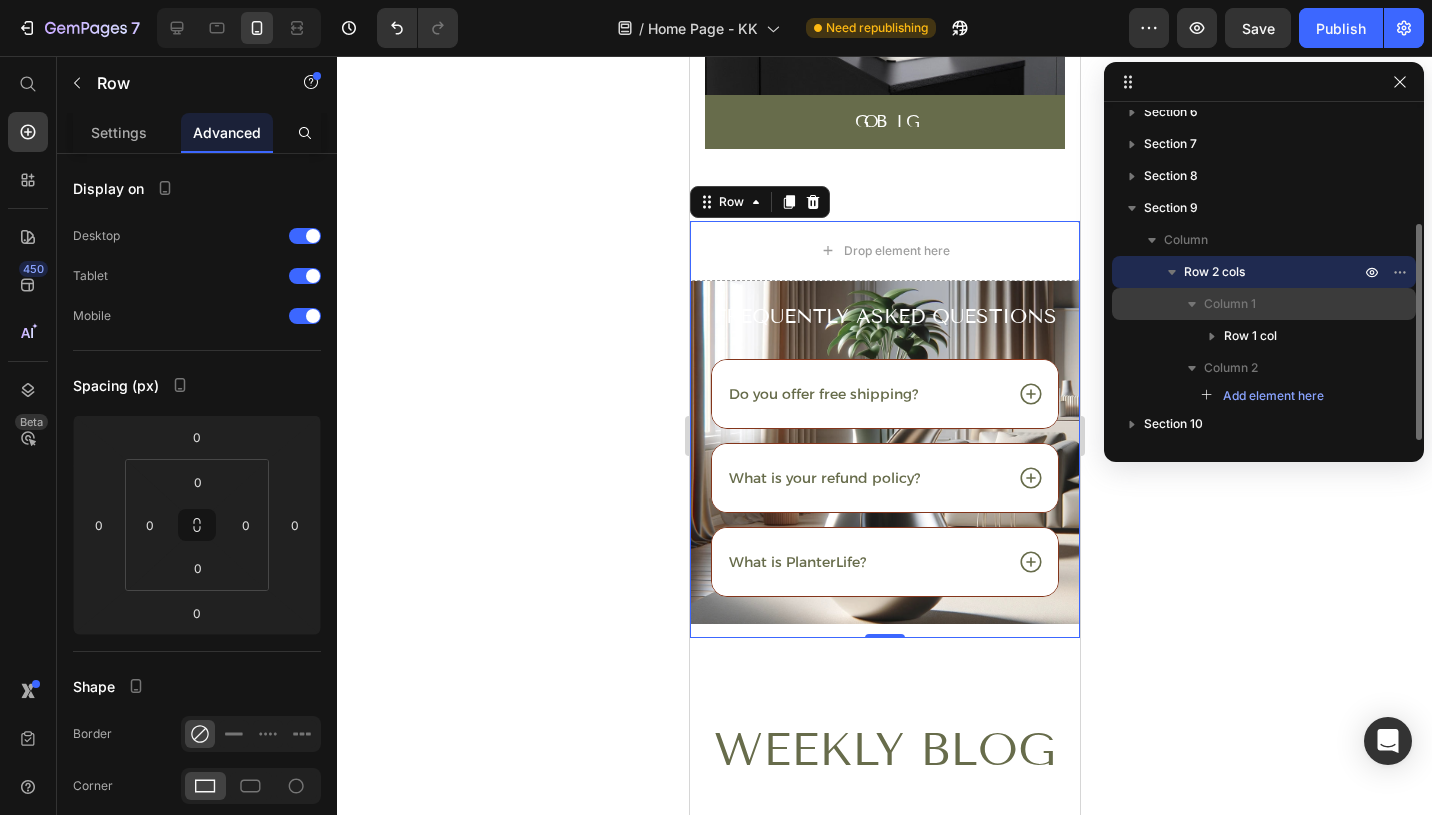 click on "Column 1" at bounding box center [1284, 304] 